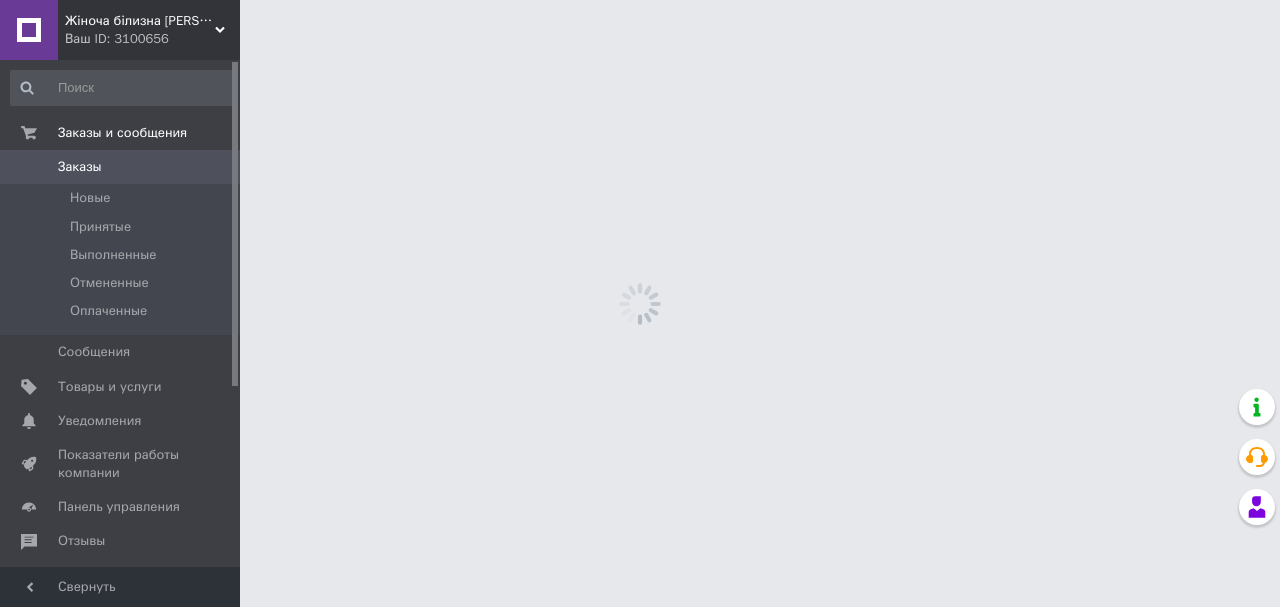 scroll, scrollTop: 0, scrollLeft: 0, axis: both 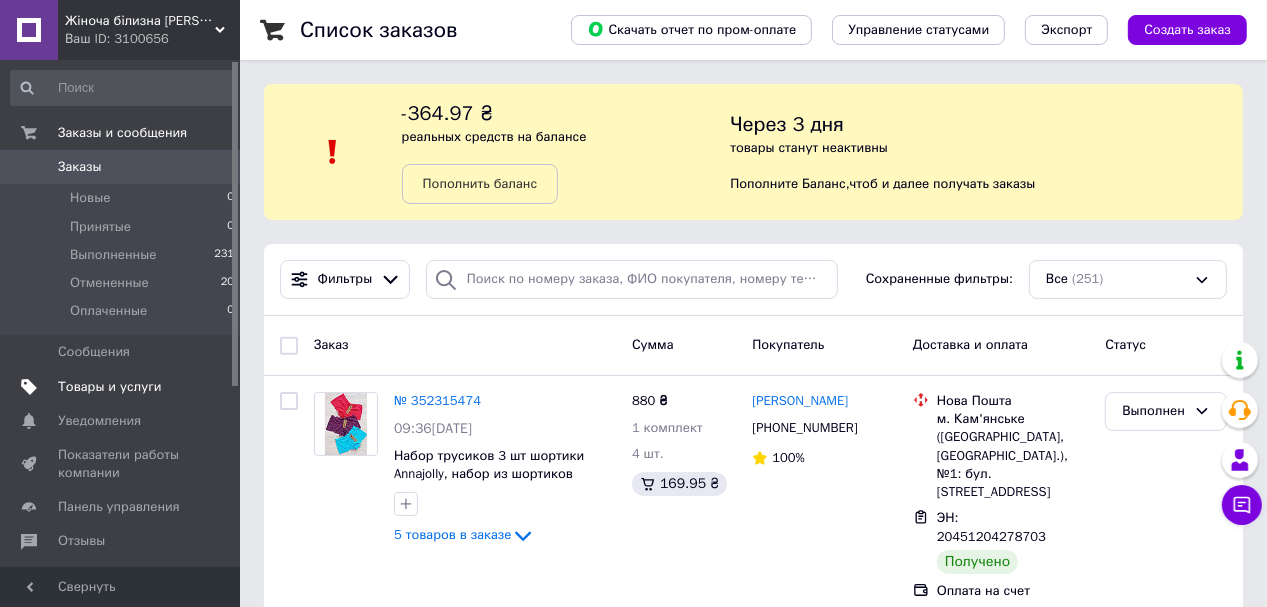 click on "Товары и услуги" at bounding box center [110, 387] 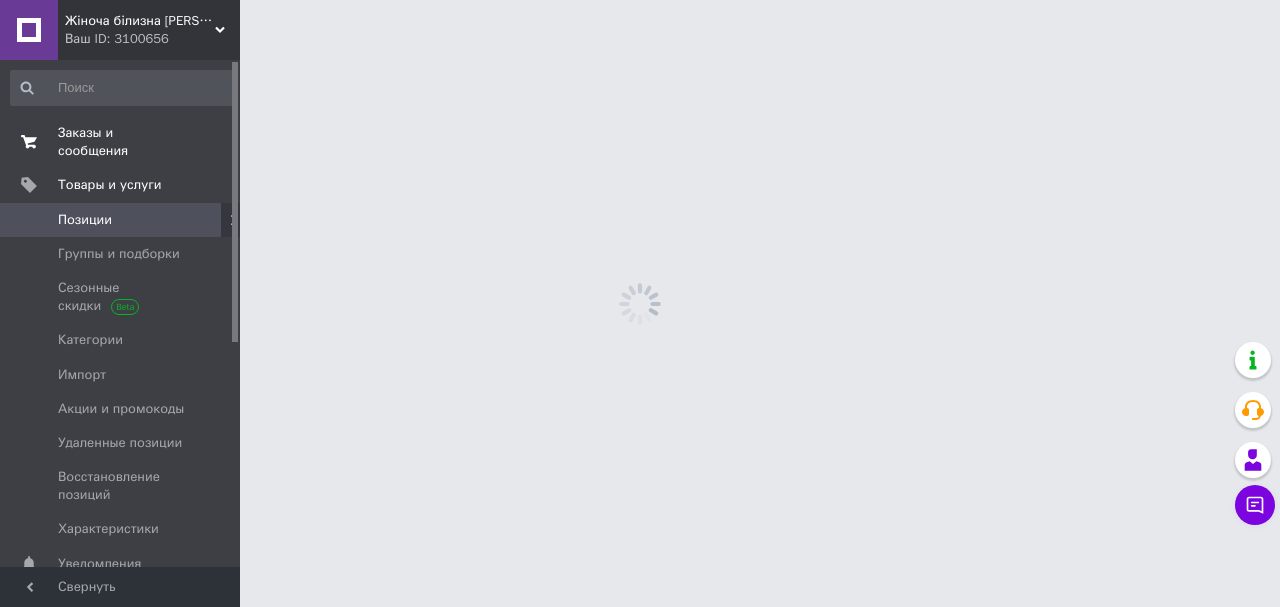 click on "Заказы и сообщения" at bounding box center (121, 142) 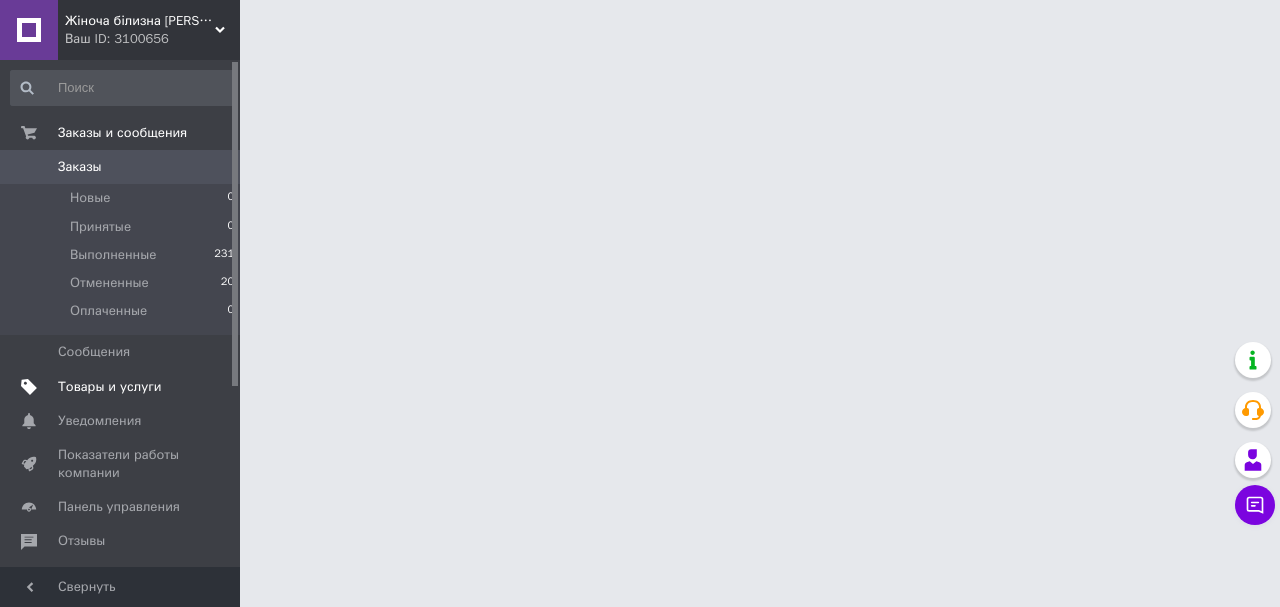 click on "Товары и услуги" at bounding box center [110, 387] 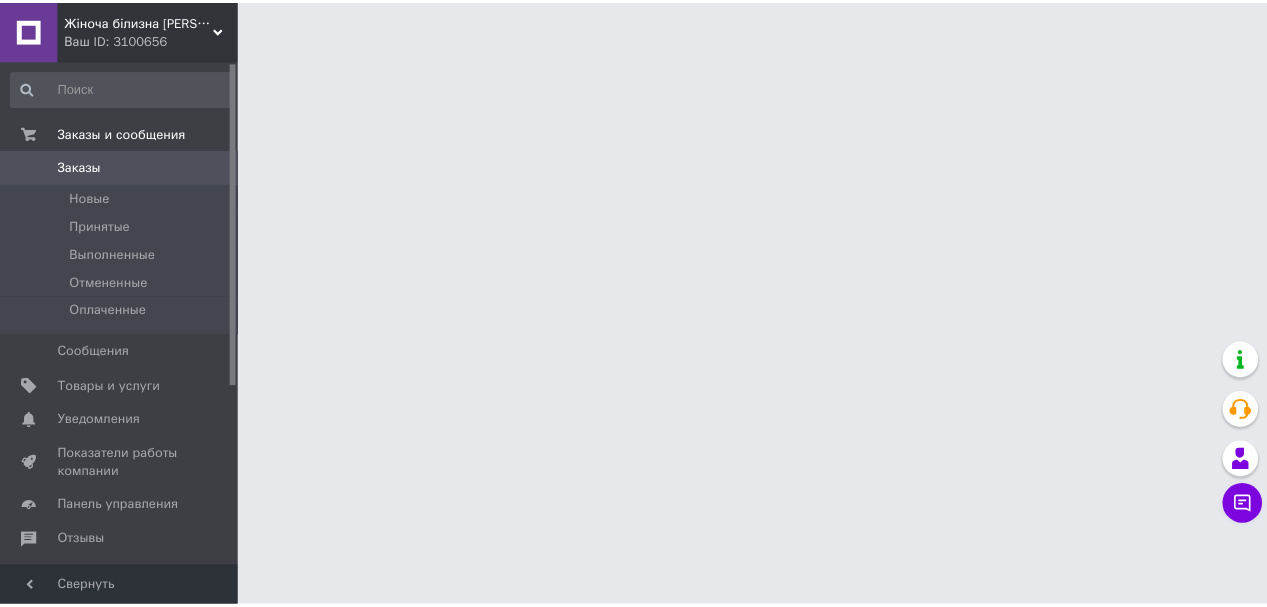 scroll, scrollTop: 0, scrollLeft: 0, axis: both 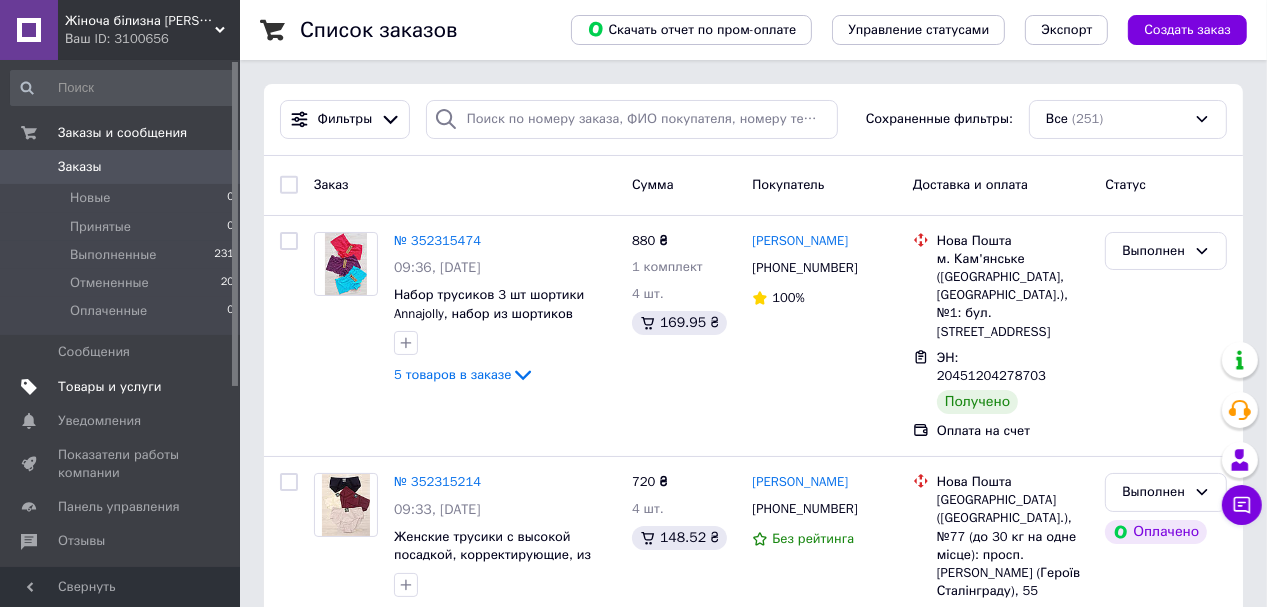 click on "Товары и услуги" at bounding box center (110, 387) 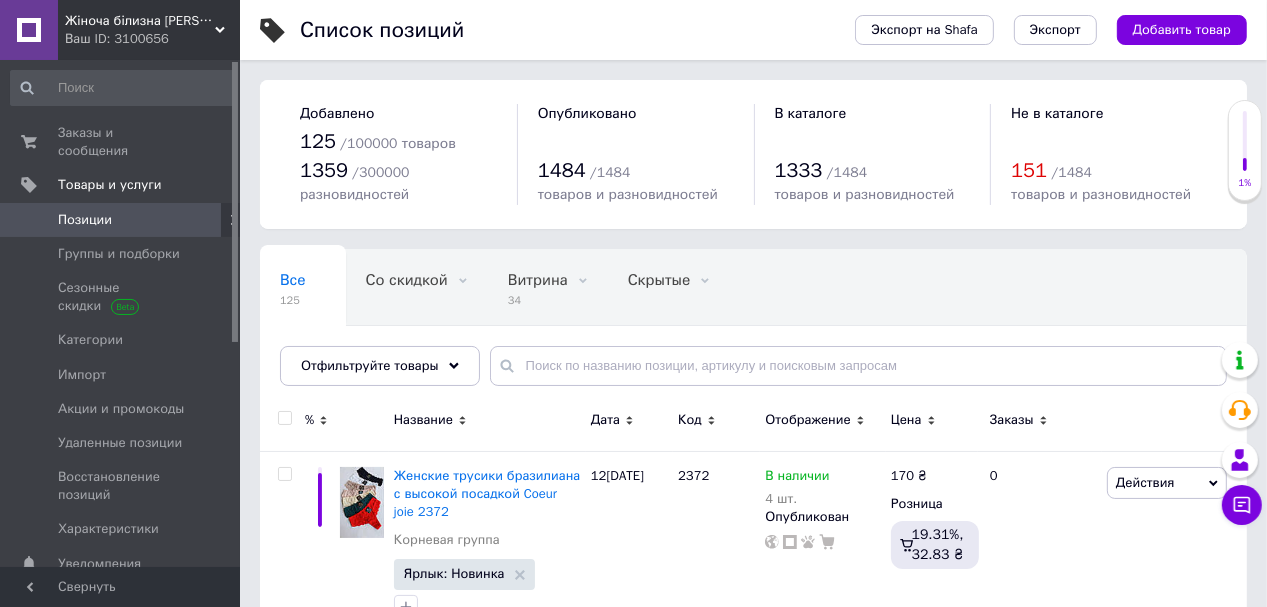 scroll, scrollTop: 160, scrollLeft: 0, axis: vertical 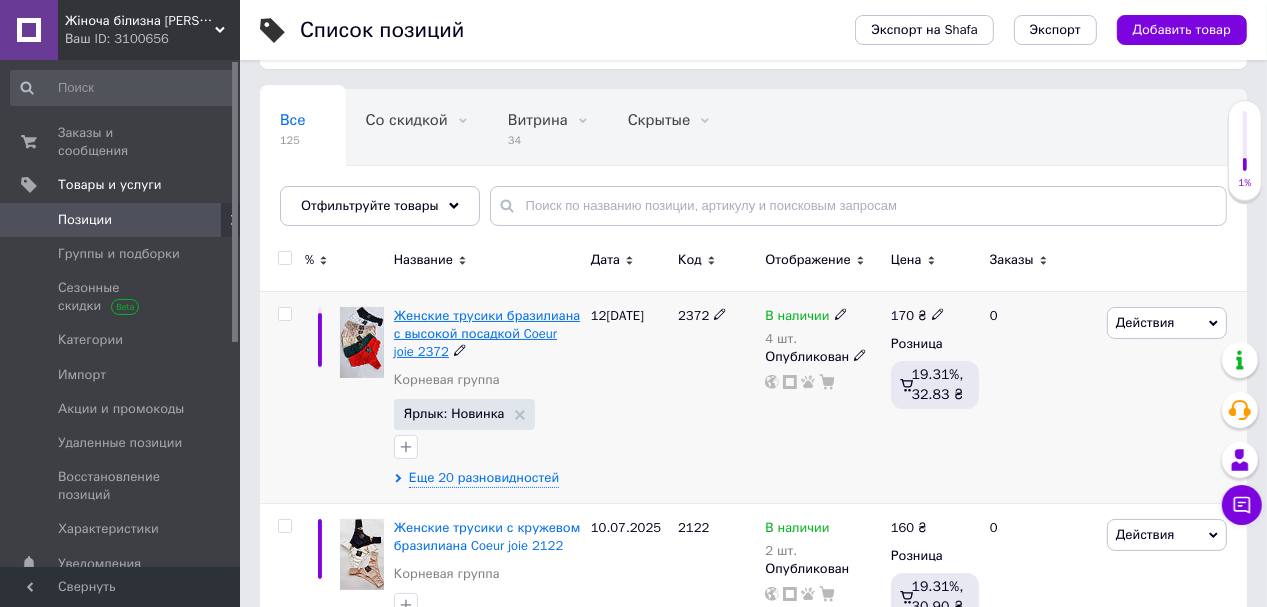 click on "Женские трусики  бразилиана с высокой посадкой Coeur joie 2372" at bounding box center [487, 333] 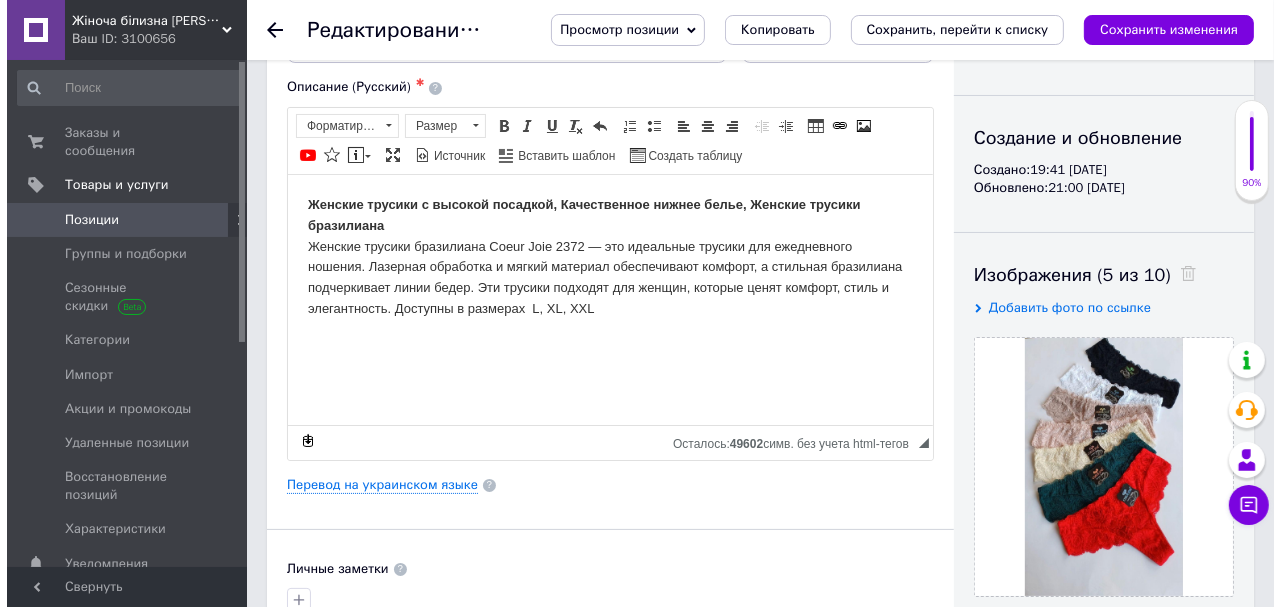 scroll, scrollTop: 240, scrollLeft: 0, axis: vertical 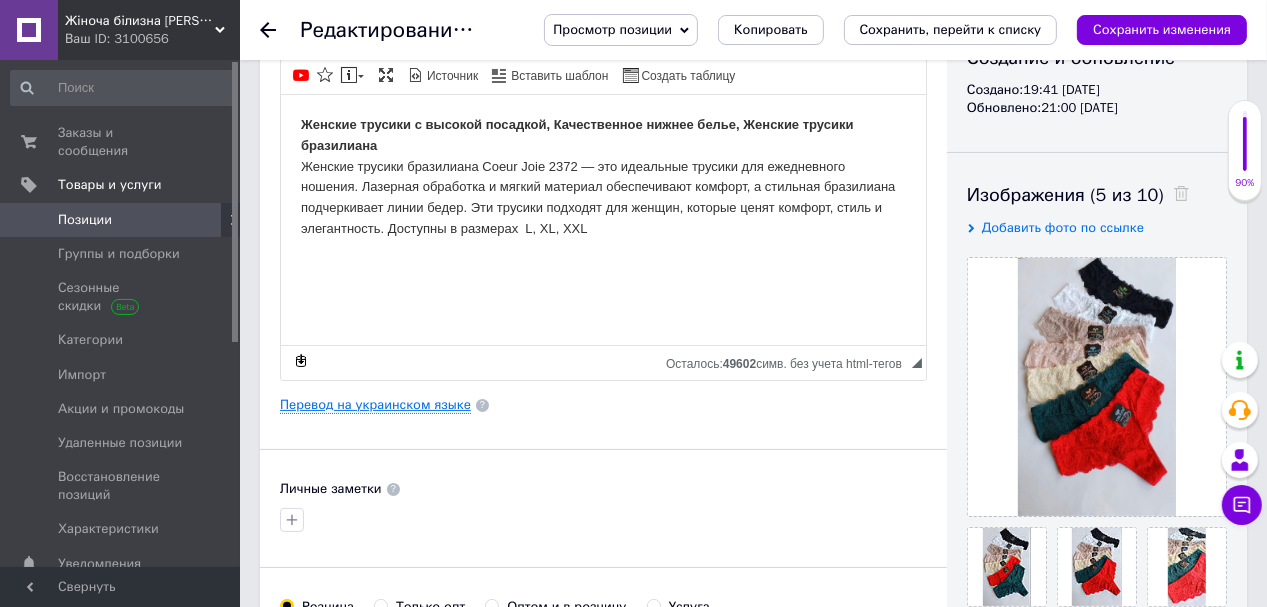 click on "Перевод на украинском языке" at bounding box center [375, 405] 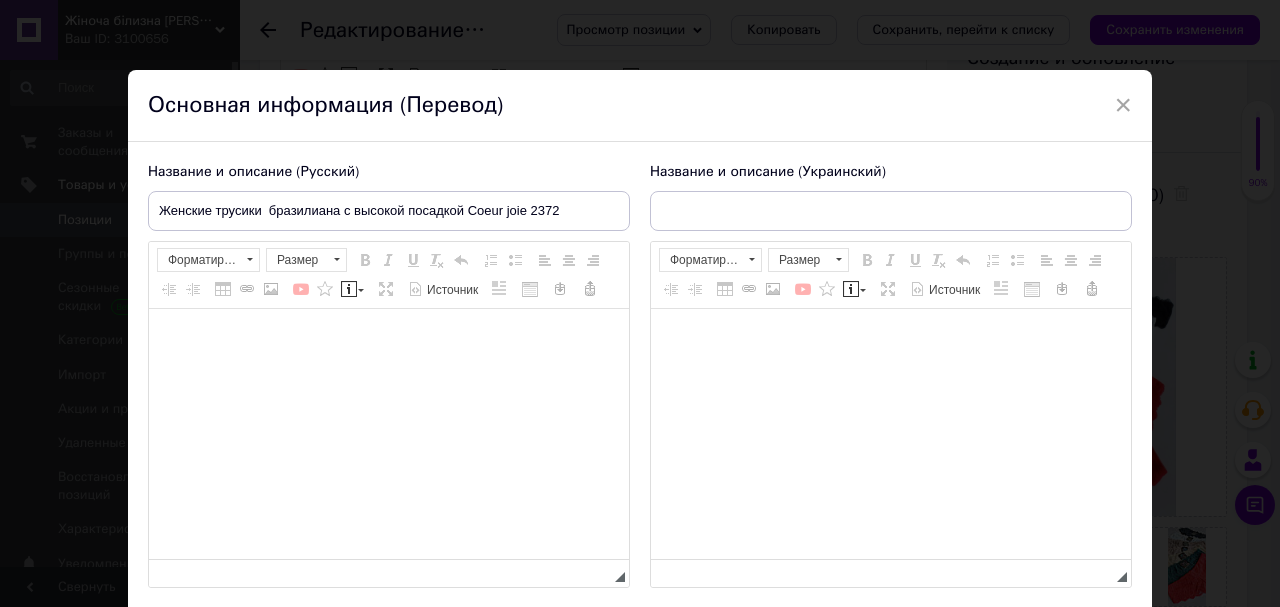 type on "Жіночі трусики бразиліана з високою посадкою Coeur joie 2372" 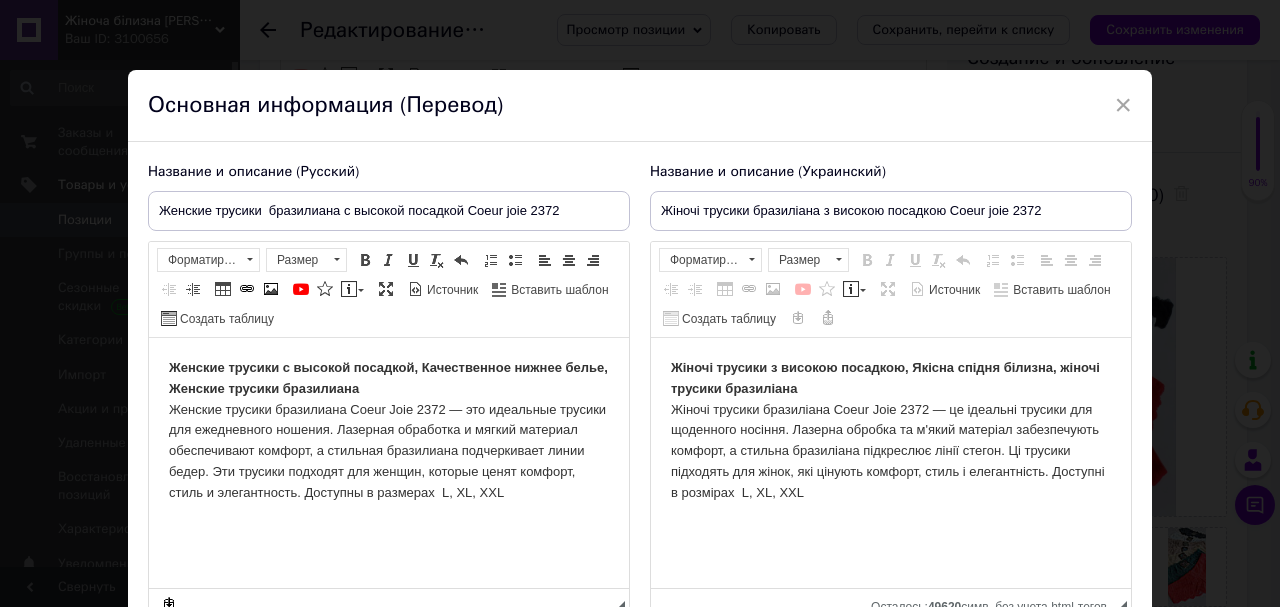scroll, scrollTop: 0, scrollLeft: 0, axis: both 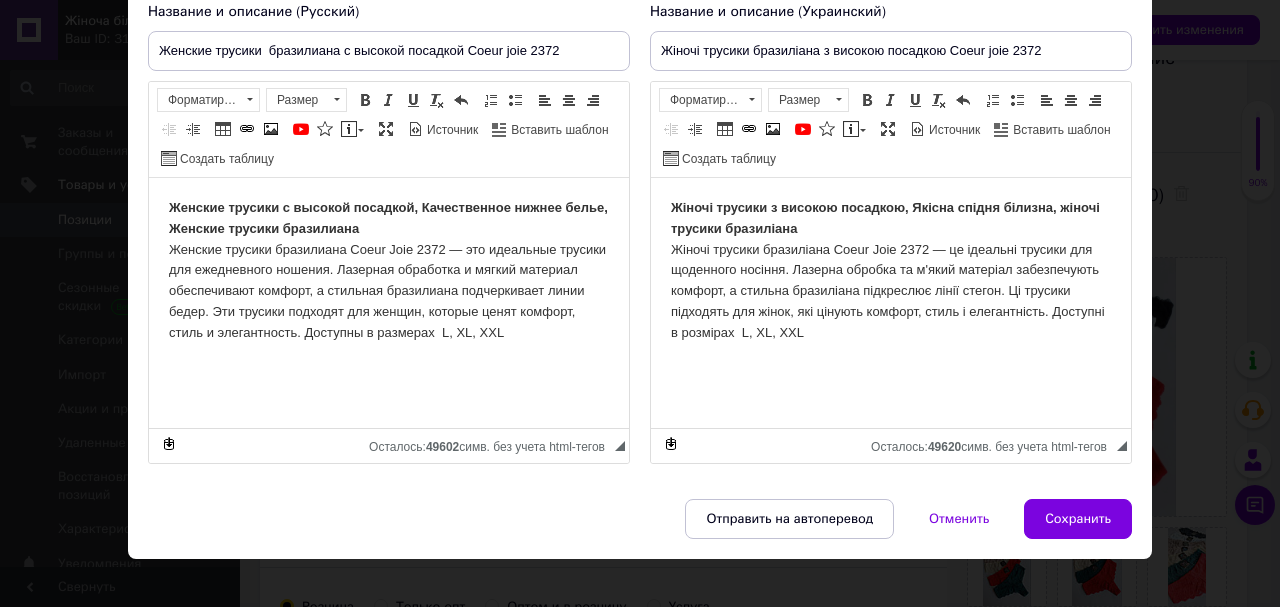 drag, startPoint x: 1069, startPoint y: 520, endPoint x: 818, endPoint y: 441, distance: 263.13873 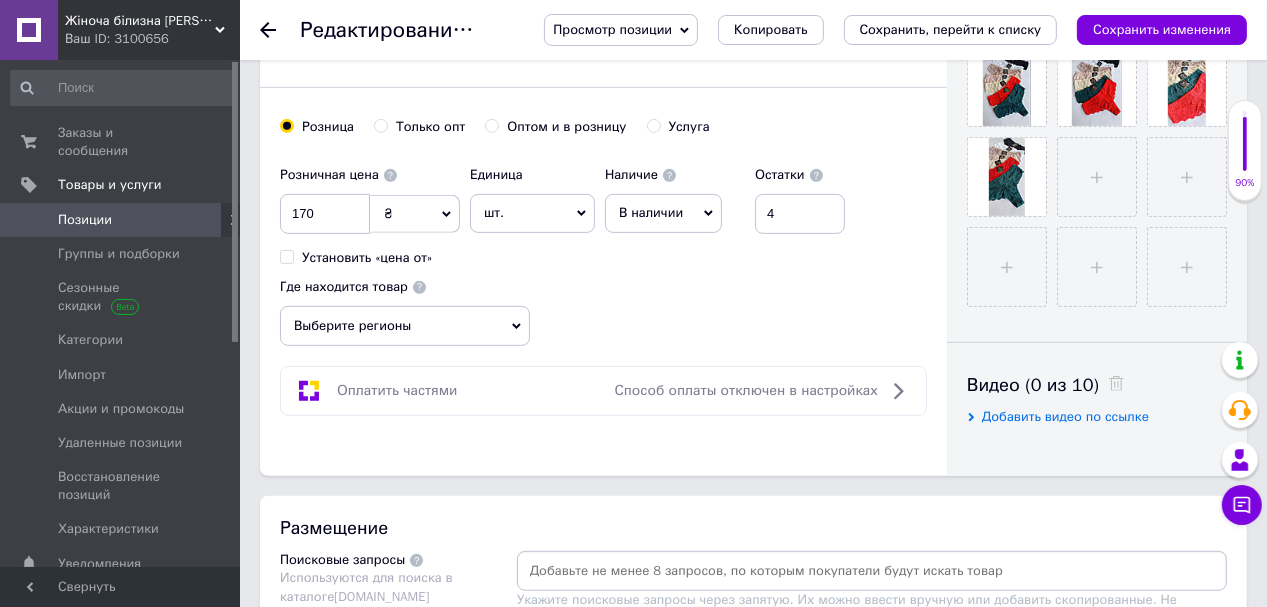 scroll, scrollTop: 800, scrollLeft: 0, axis: vertical 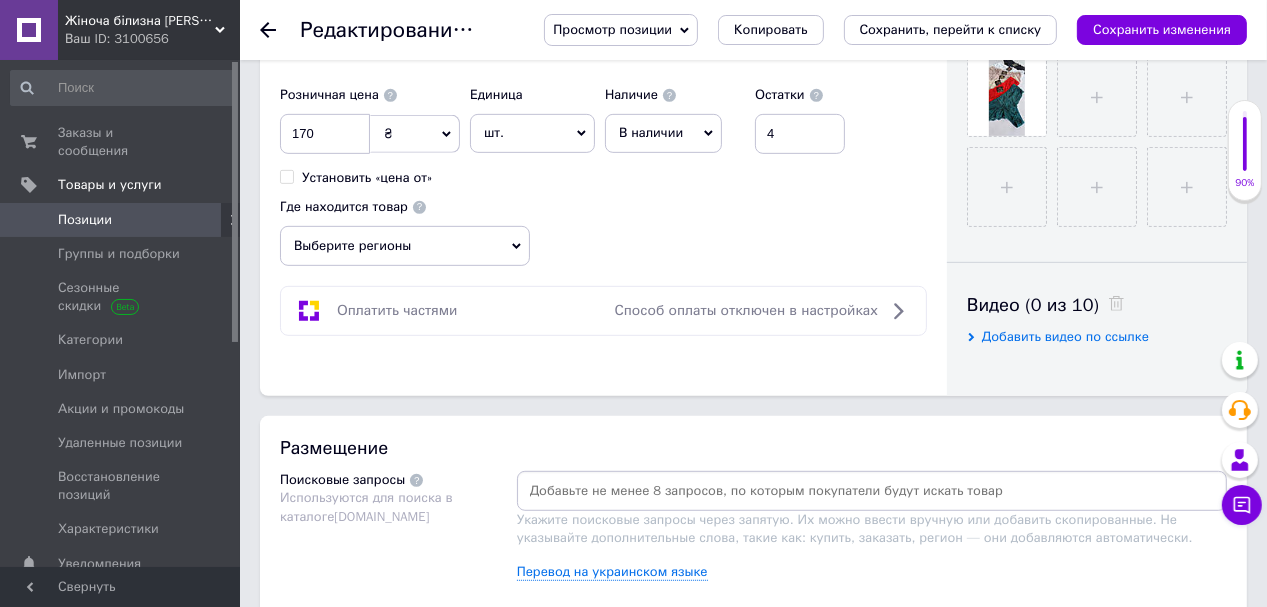 click 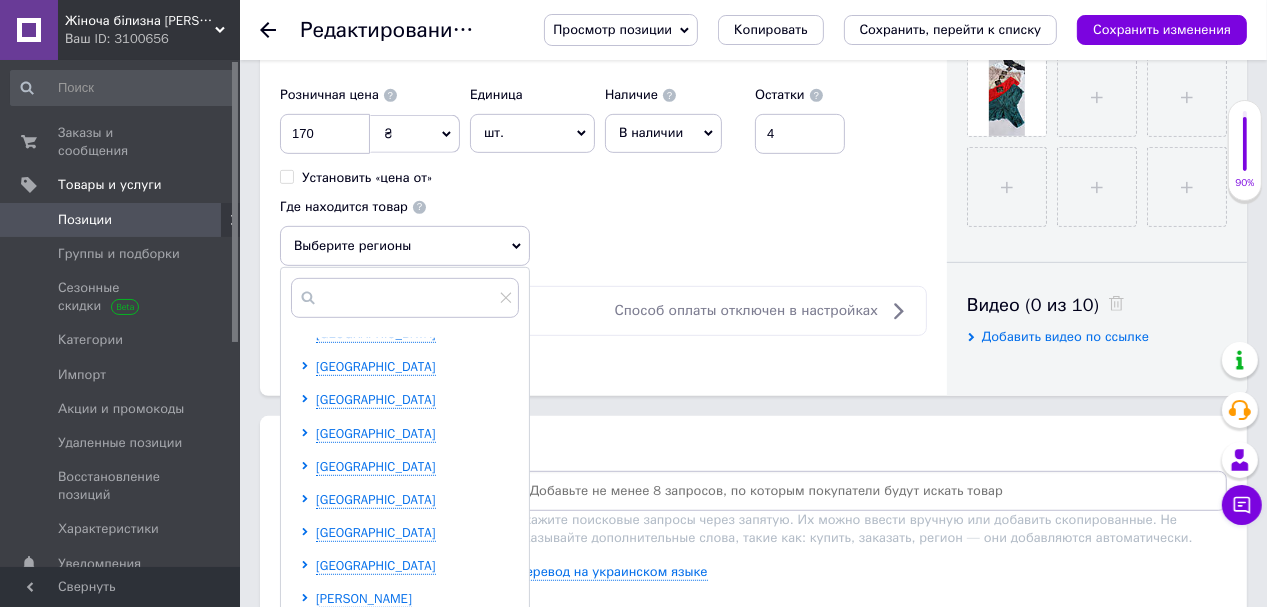 scroll, scrollTop: 171, scrollLeft: 0, axis: vertical 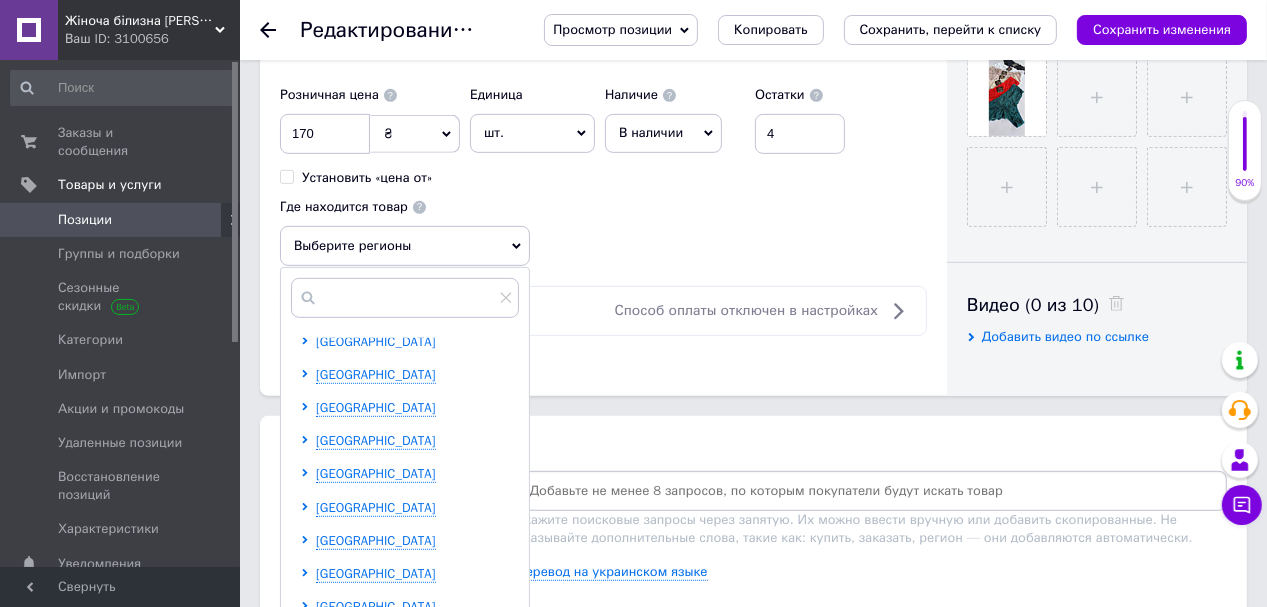 click on "[GEOGRAPHIC_DATA]" at bounding box center [376, 341] 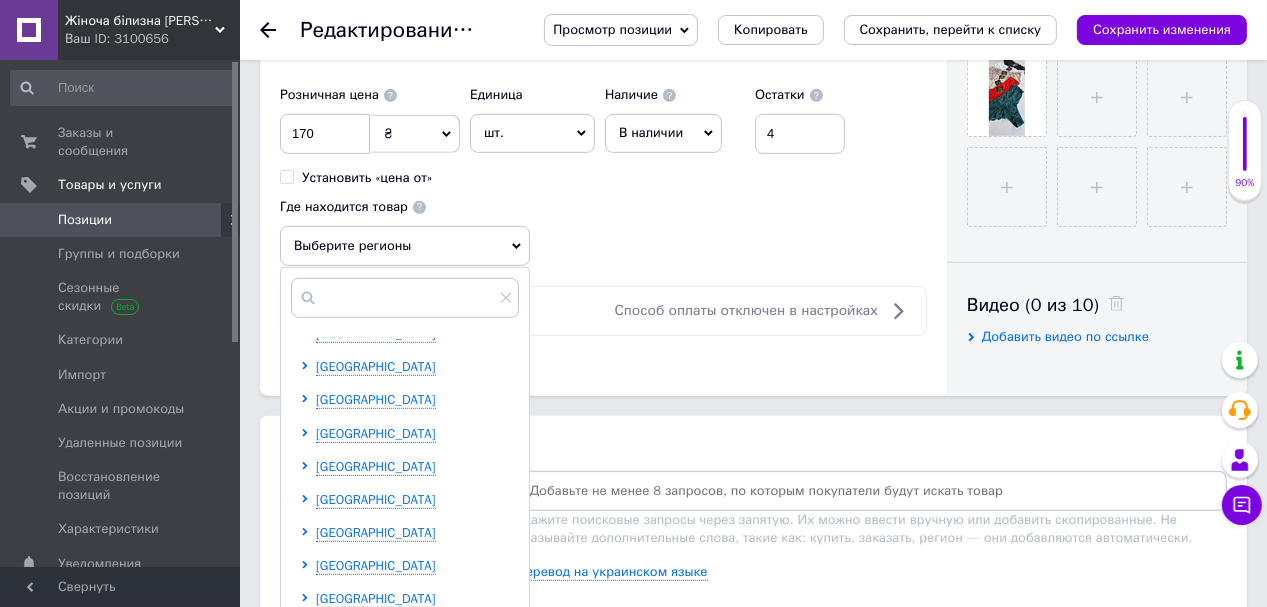 scroll, scrollTop: 544, scrollLeft: 0, axis: vertical 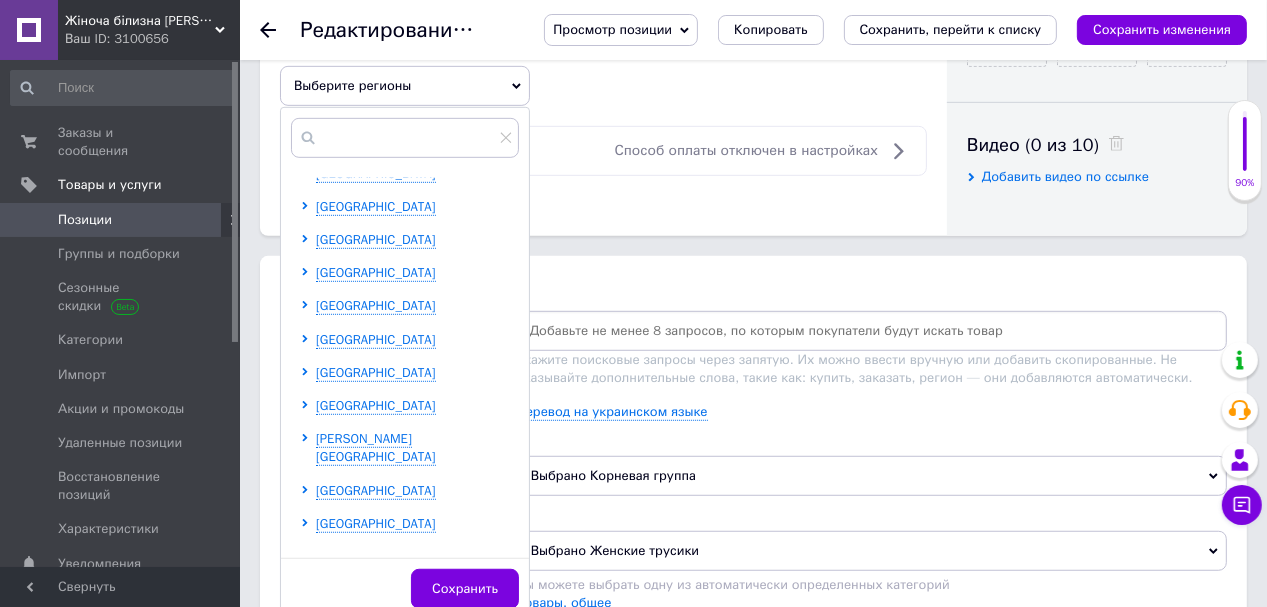 drag, startPoint x: 484, startPoint y: 584, endPoint x: 509, endPoint y: 550, distance: 42.201897 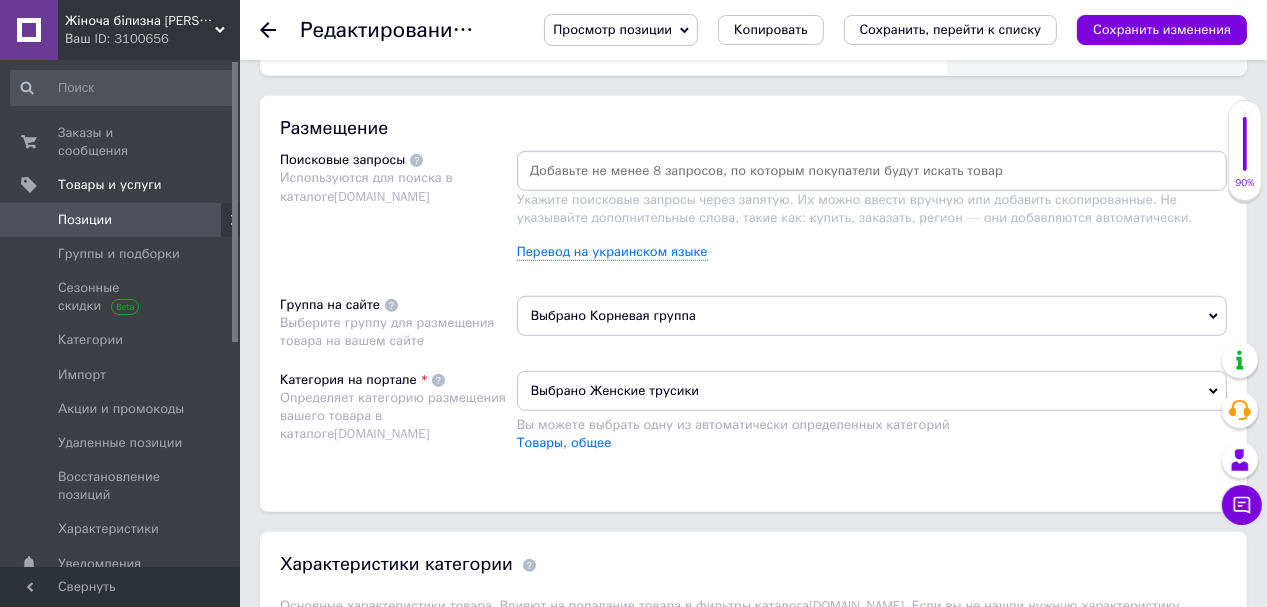 scroll, scrollTop: 960, scrollLeft: 0, axis: vertical 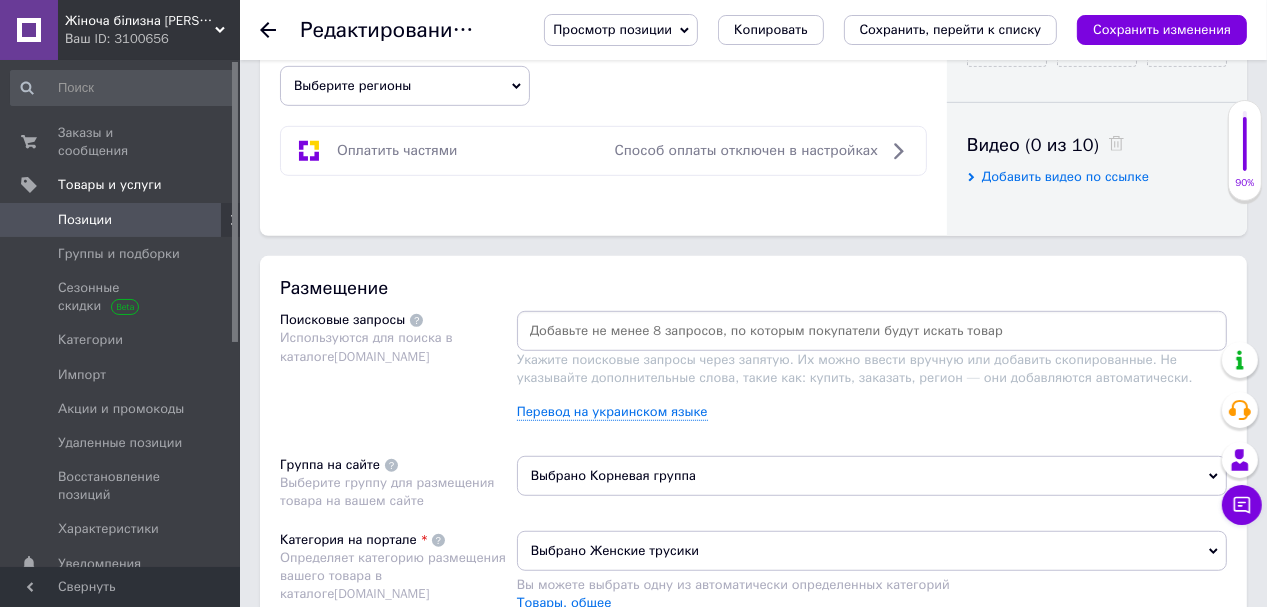 click at bounding box center [872, 331] 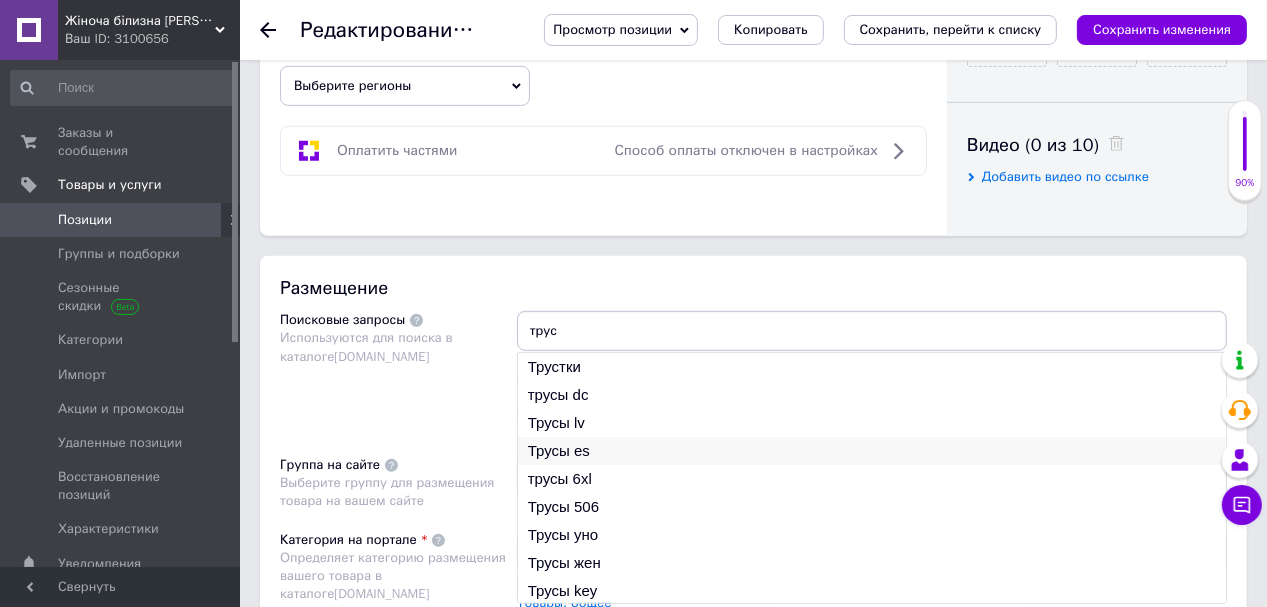 scroll, scrollTop: 29, scrollLeft: 0, axis: vertical 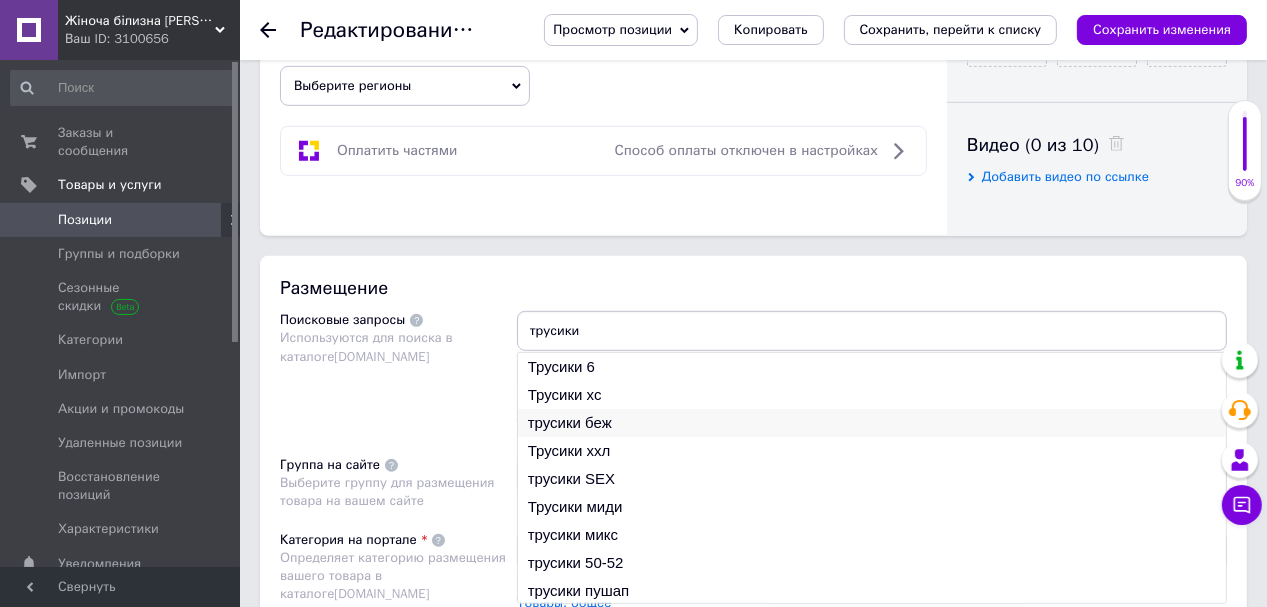 type on "трусики" 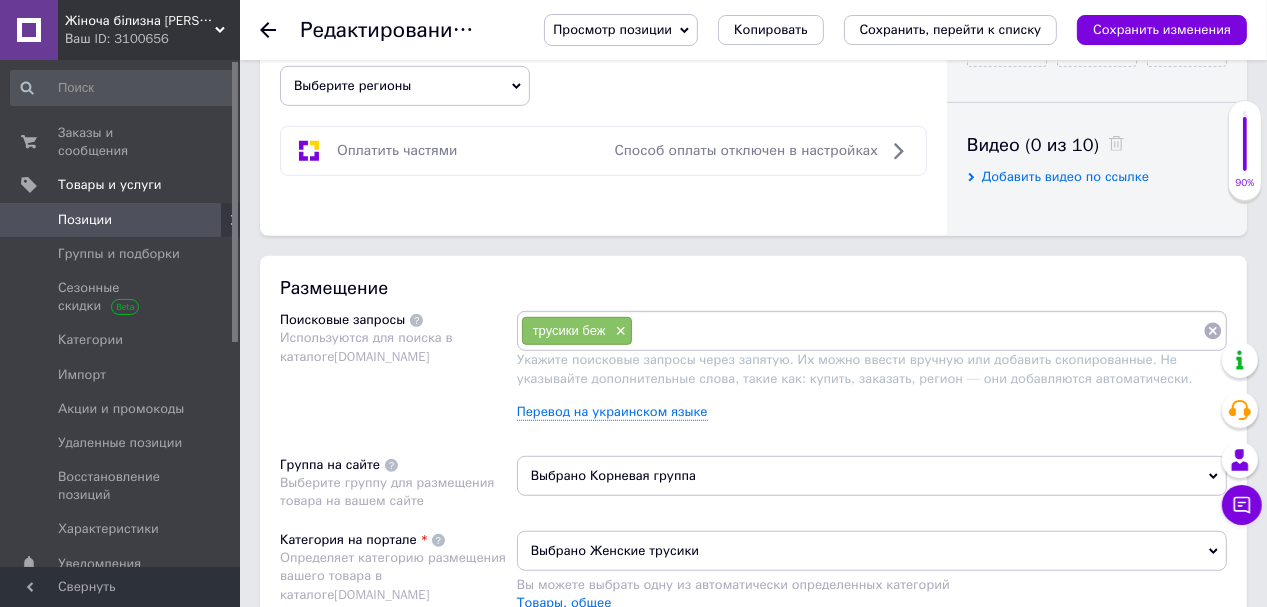 click at bounding box center (918, 331) 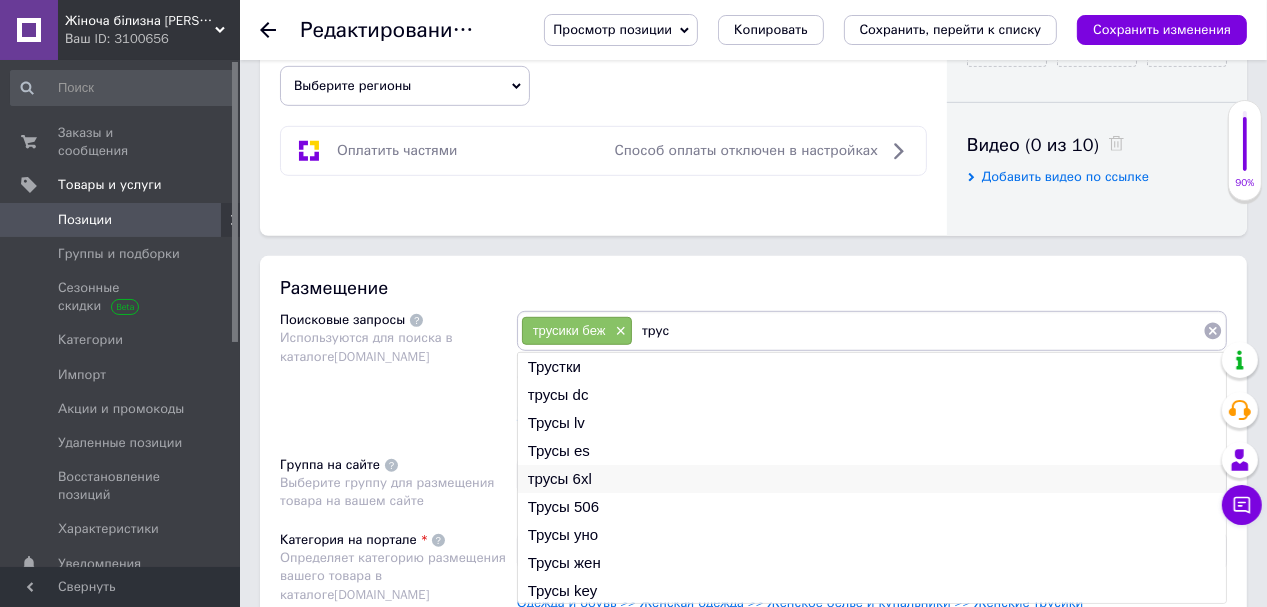 scroll, scrollTop: 29, scrollLeft: 0, axis: vertical 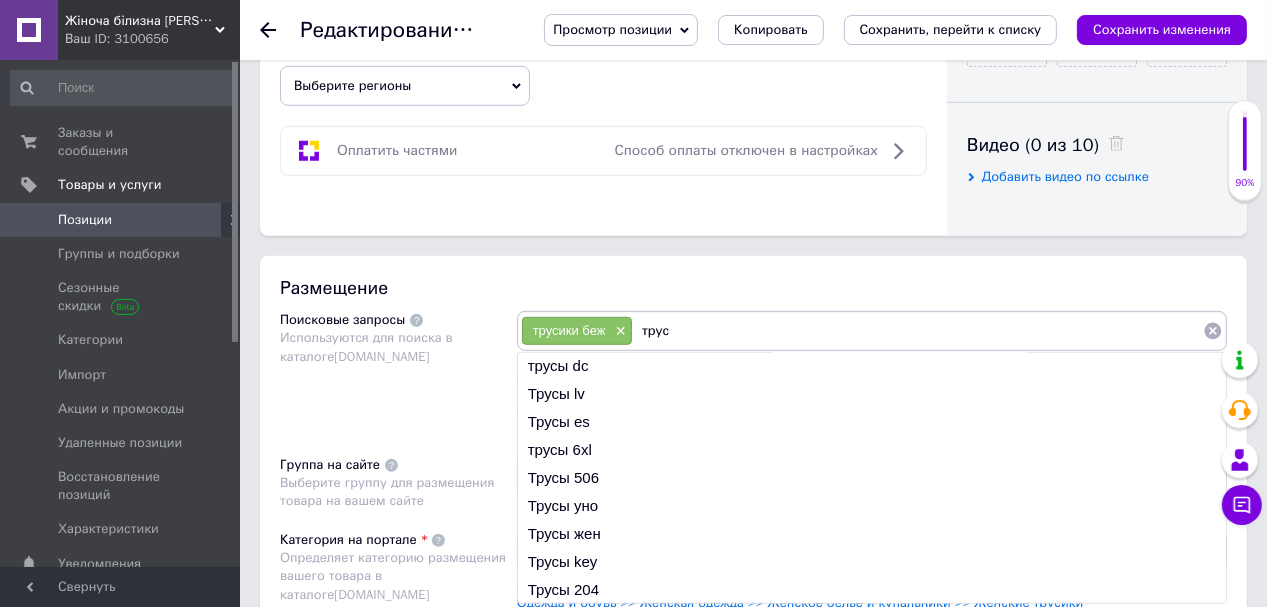 type on "трус" 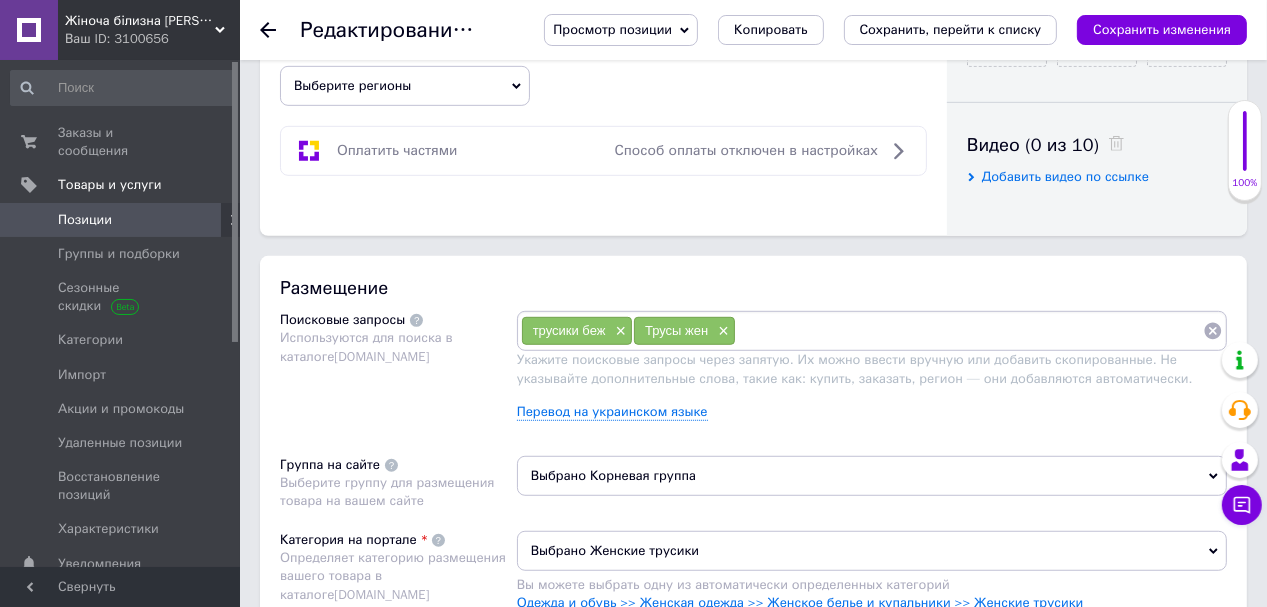 click at bounding box center (969, 331) 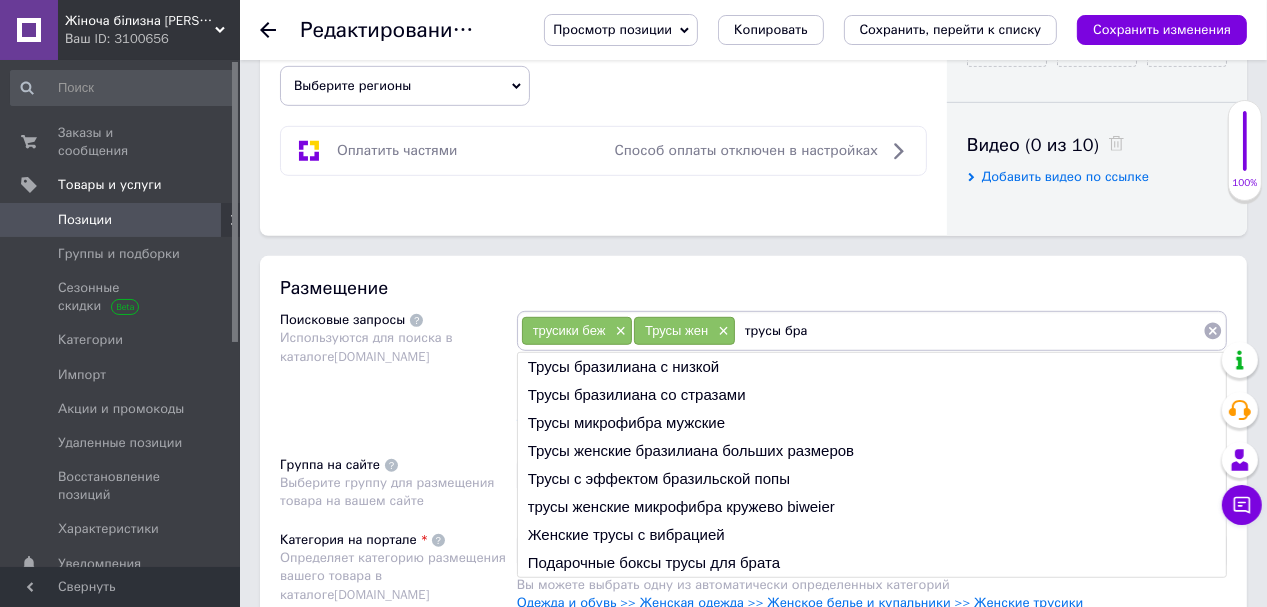 type on "трусы бра" 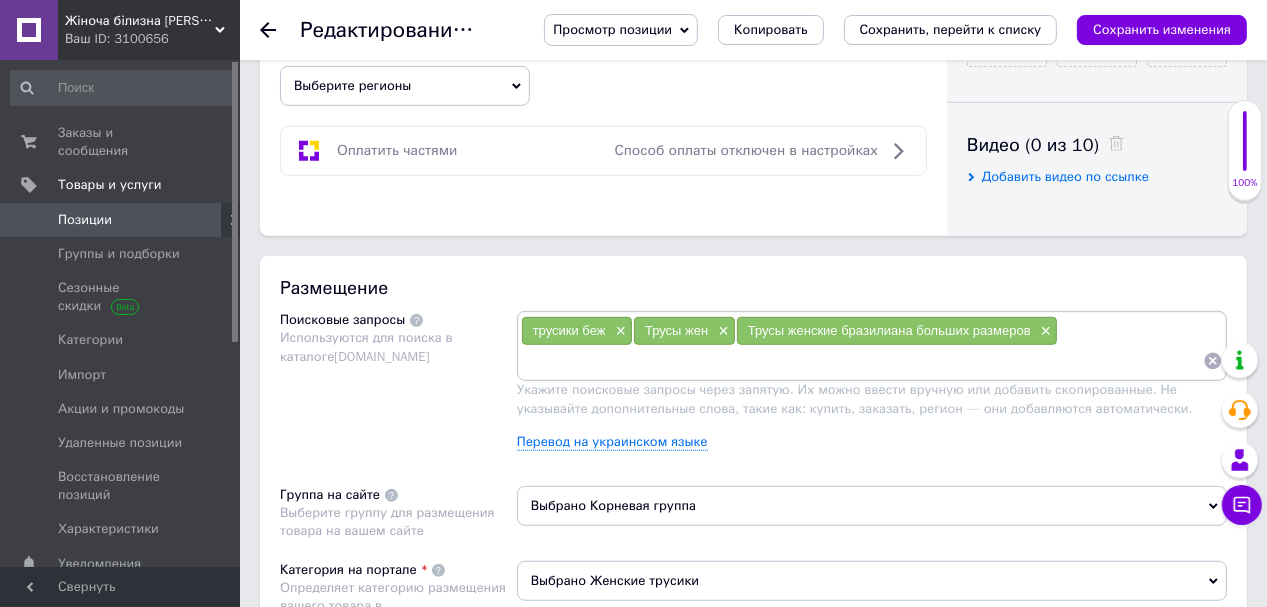 drag, startPoint x: 568, startPoint y: 364, endPoint x: 592, endPoint y: 340, distance: 33.941124 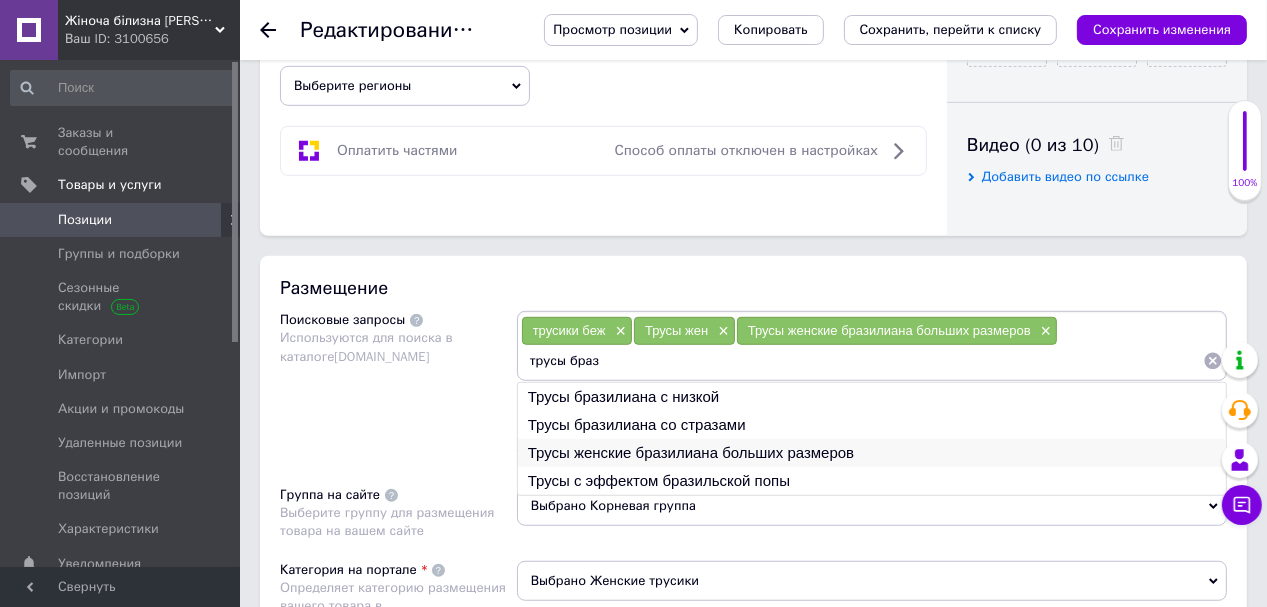 scroll, scrollTop: 1040, scrollLeft: 0, axis: vertical 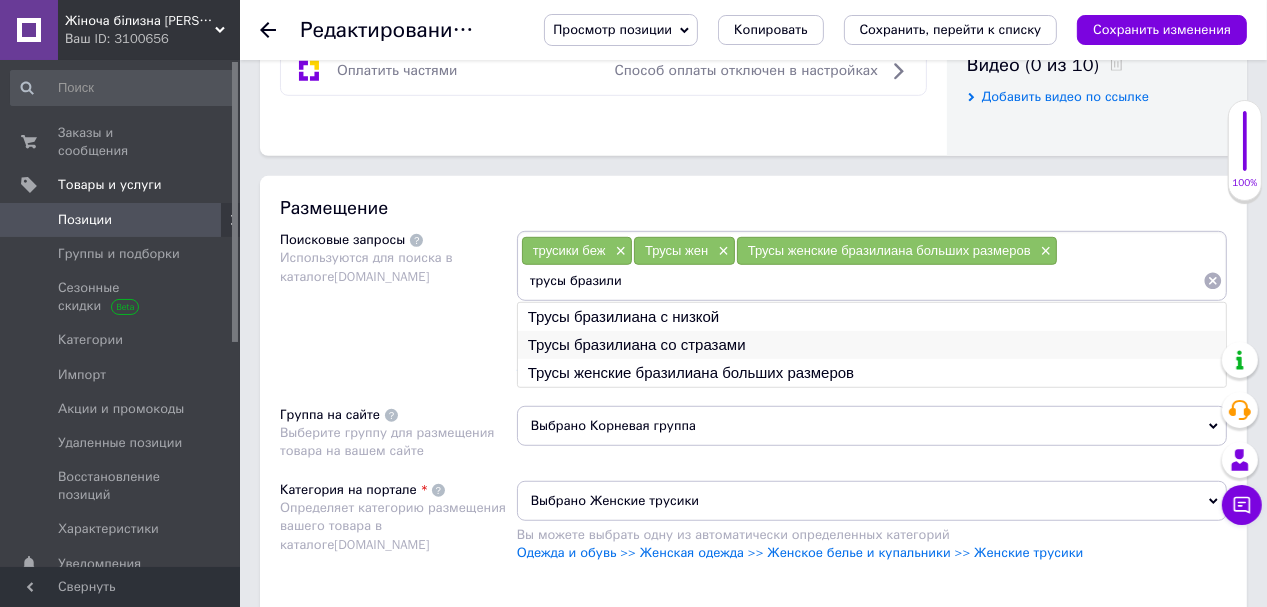 type on "трусы бразили" 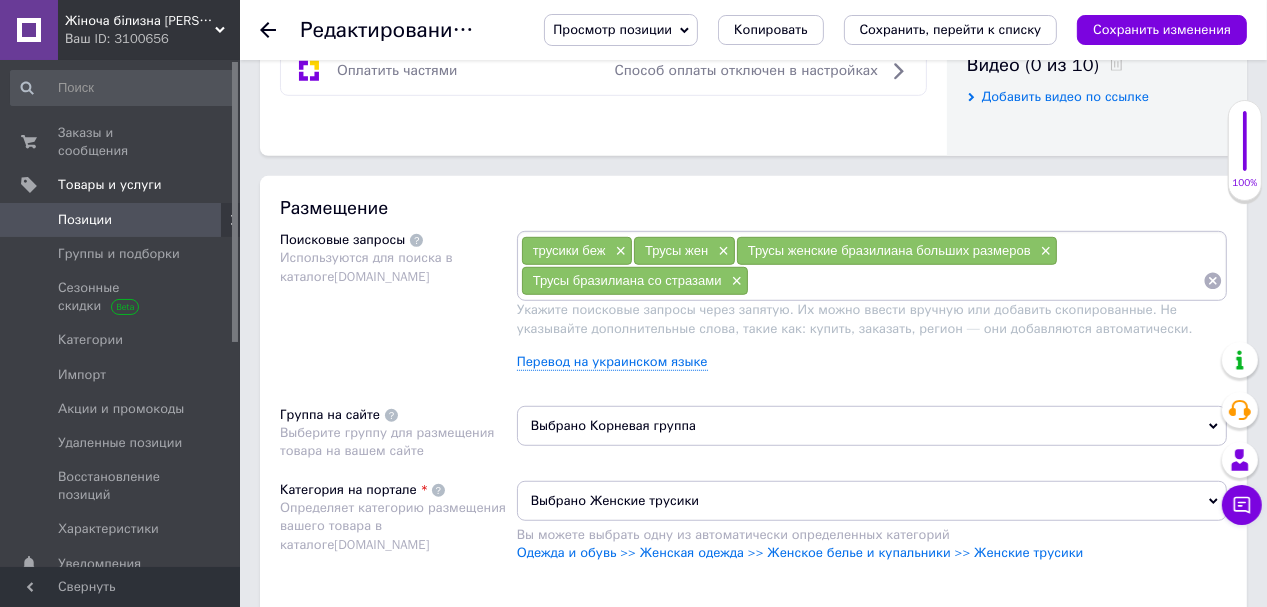 click at bounding box center (976, 281) 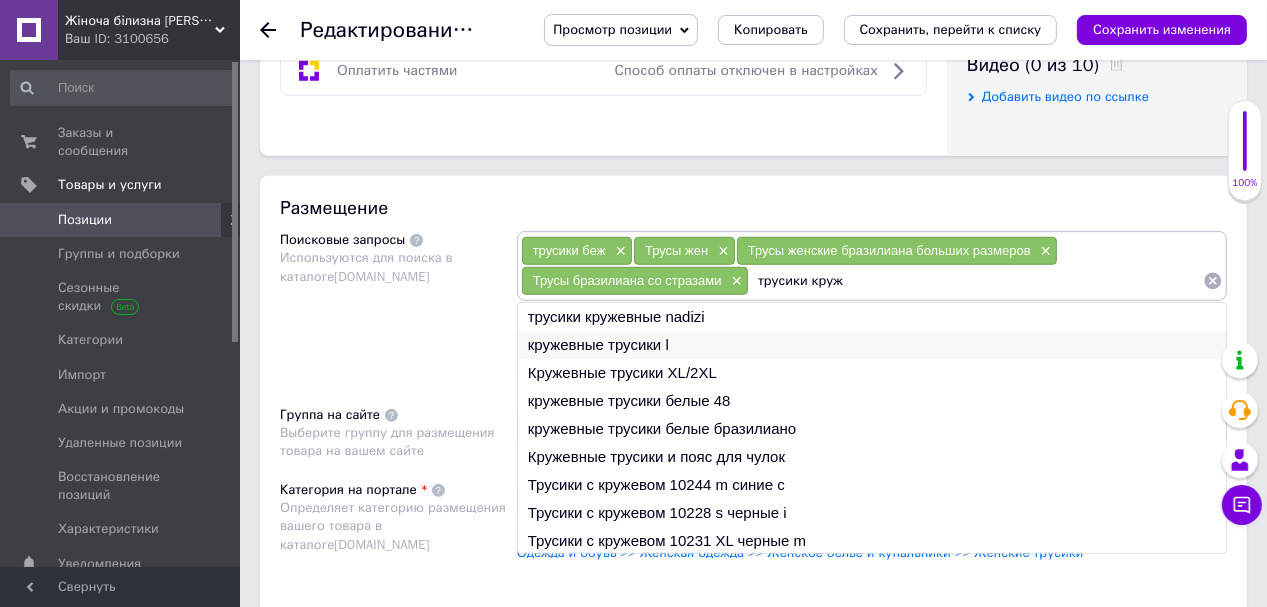 type on "трусики круж" 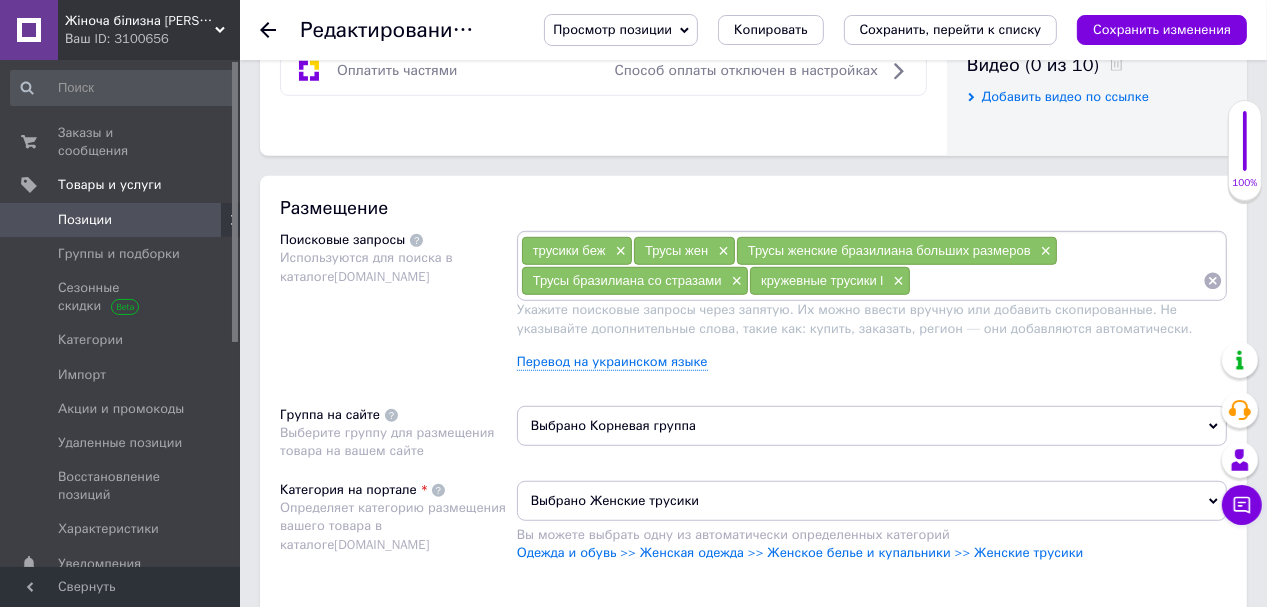click at bounding box center [1057, 281] 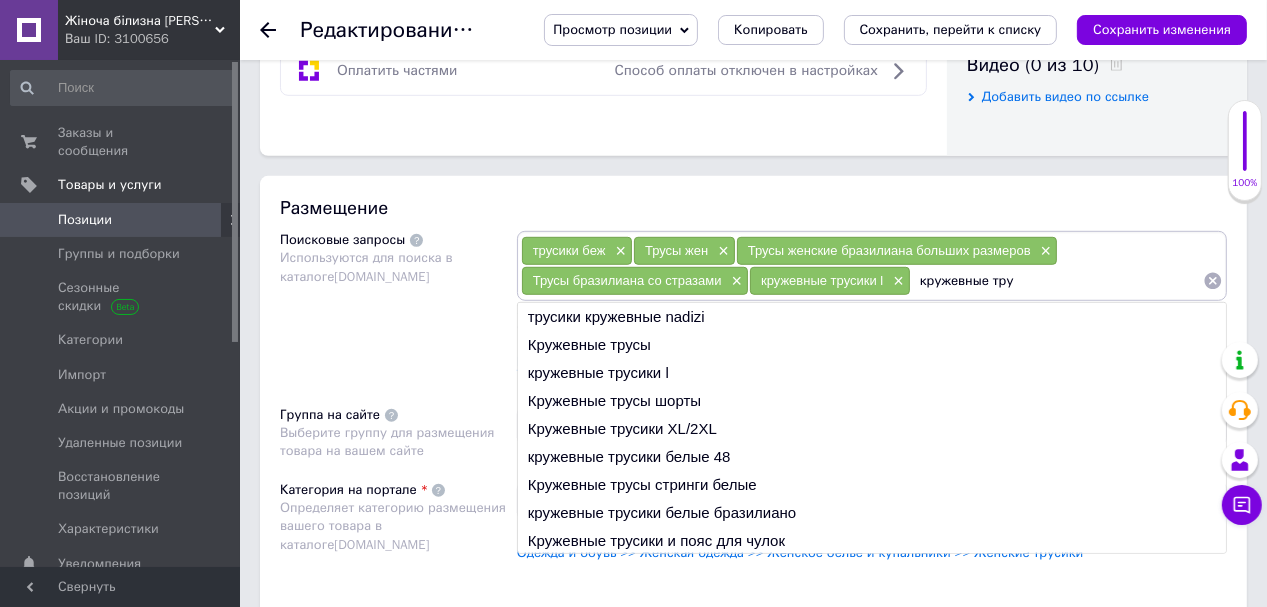 type on "кружевные тру" 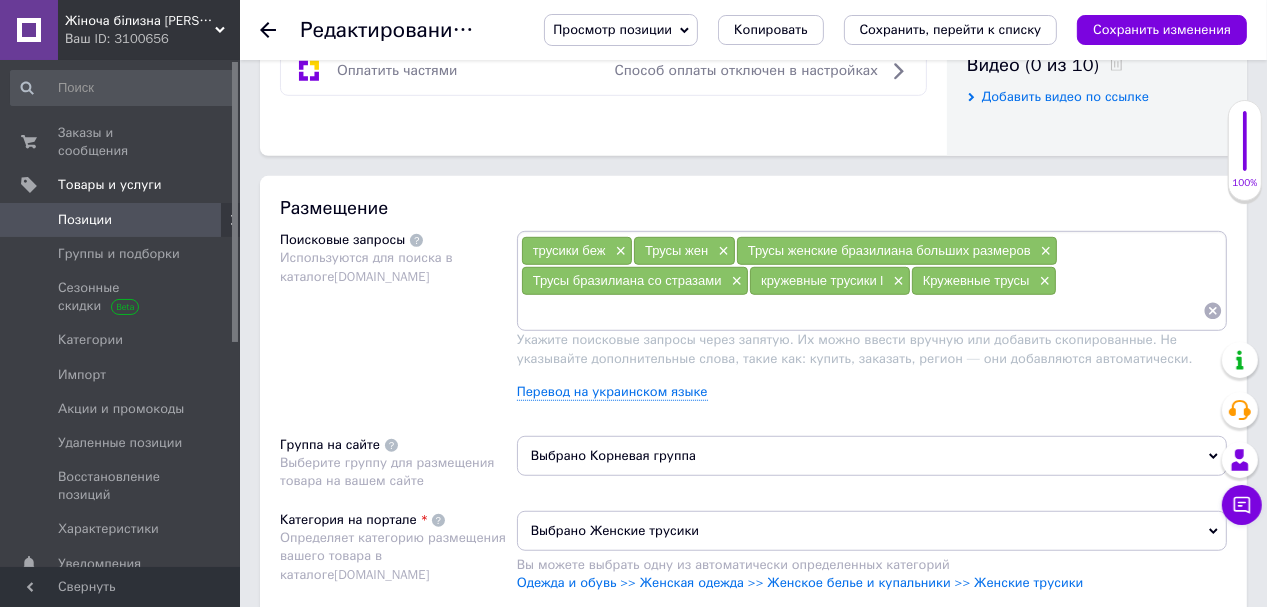 click at bounding box center [862, 311] 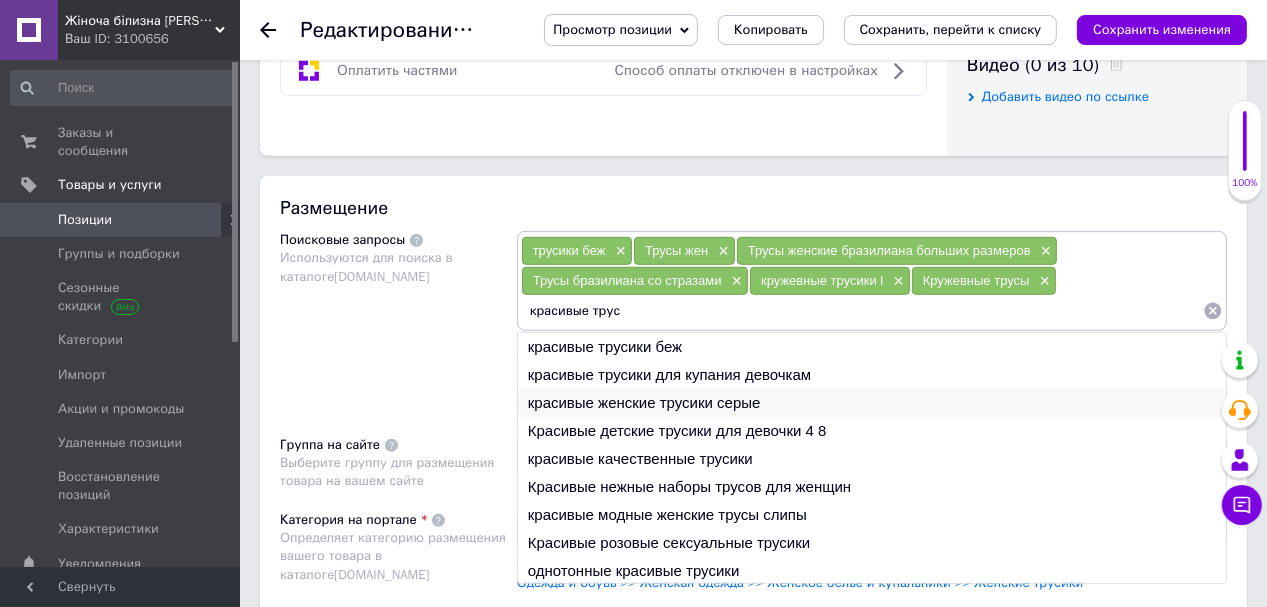 type on "красивые трус" 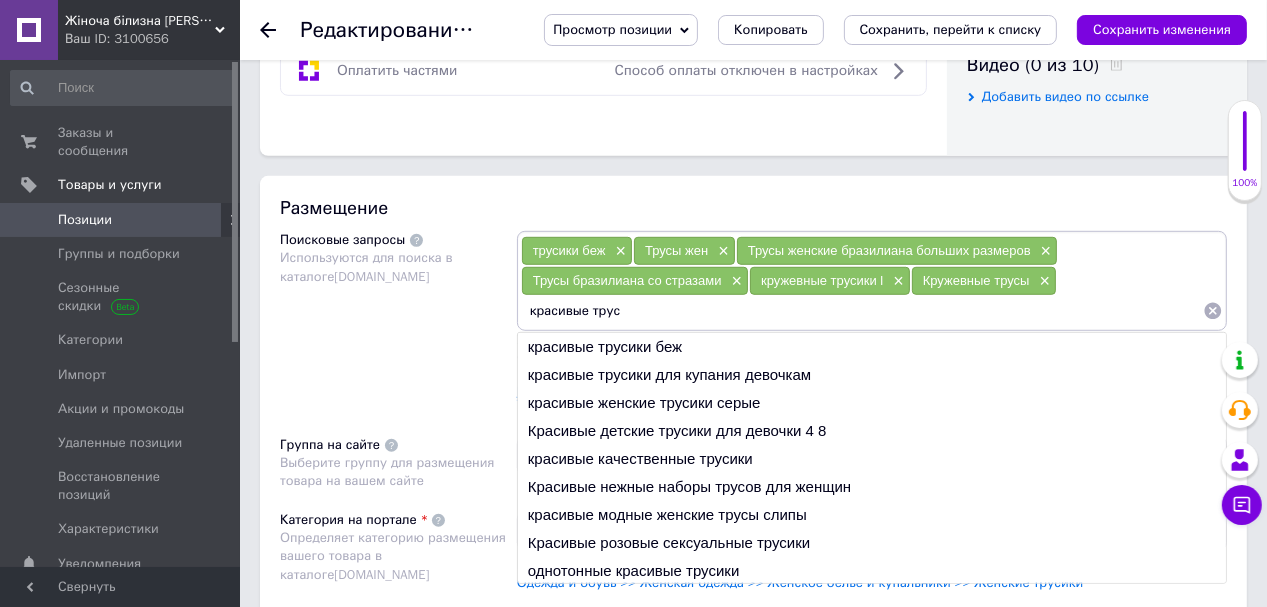 type 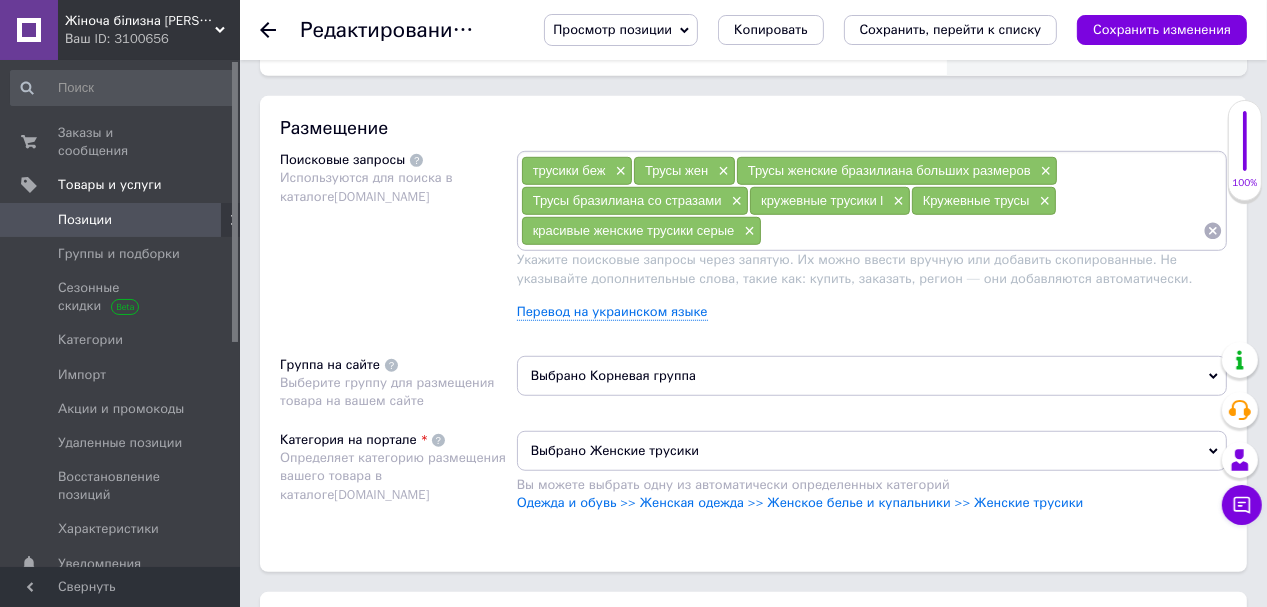 scroll, scrollTop: 1040, scrollLeft: 0, axis: vertical 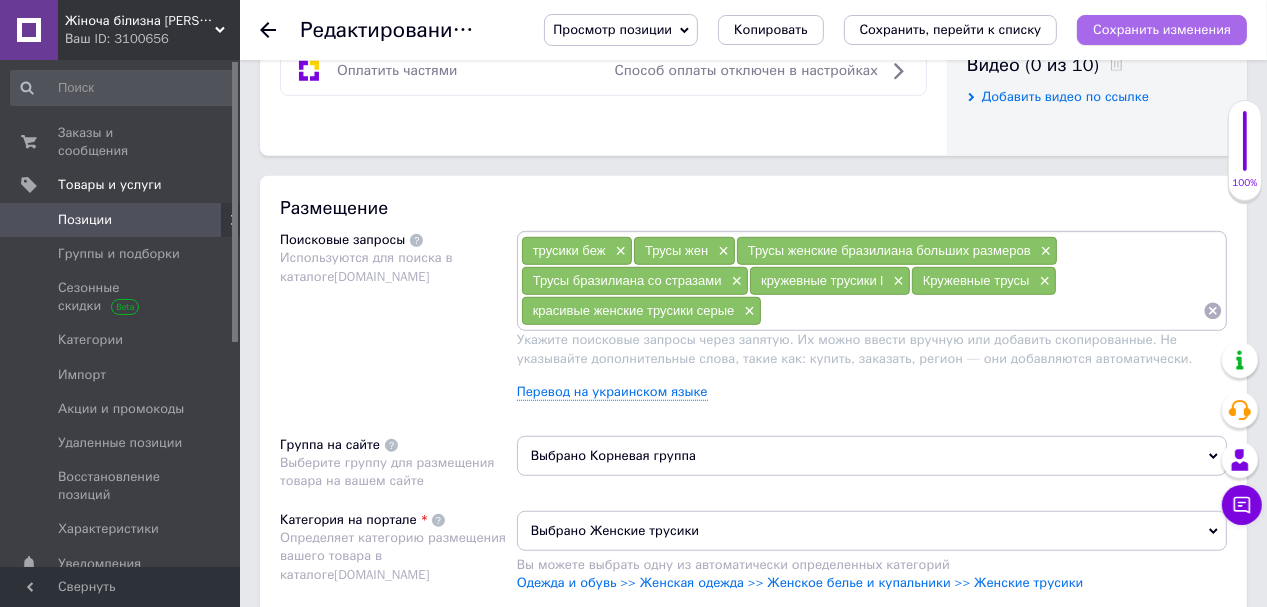 click on "Сохранить изменения" at bounding box center [1162, 29] 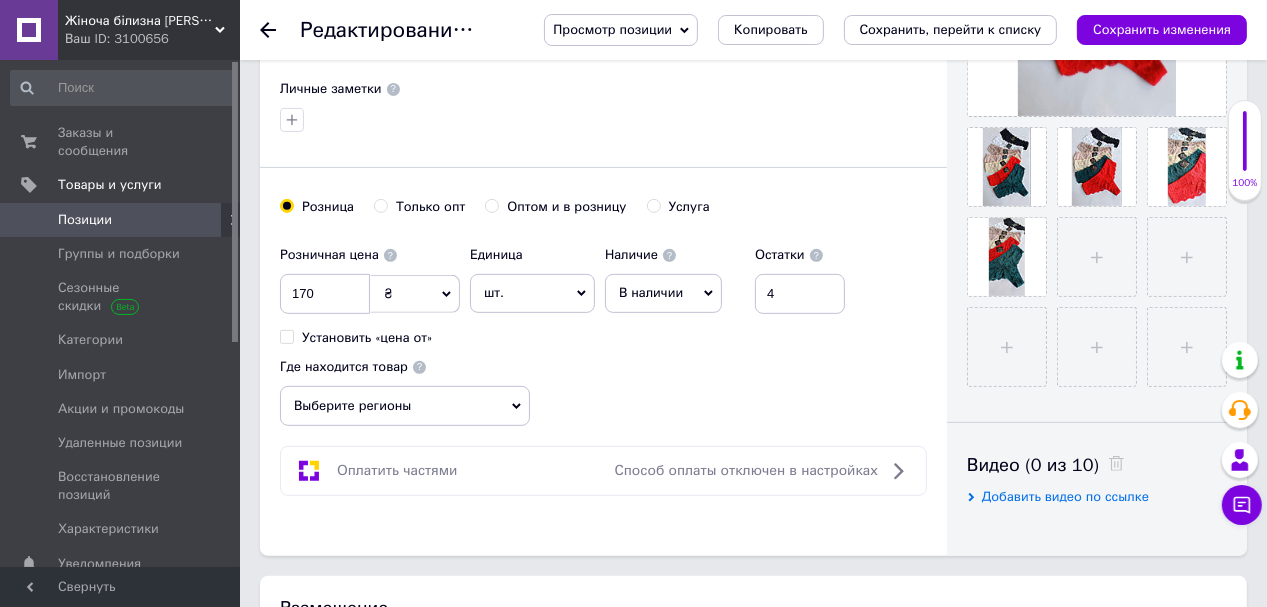 scroll, scrollTop: 560, scrollLeft: 0, axis: vertical 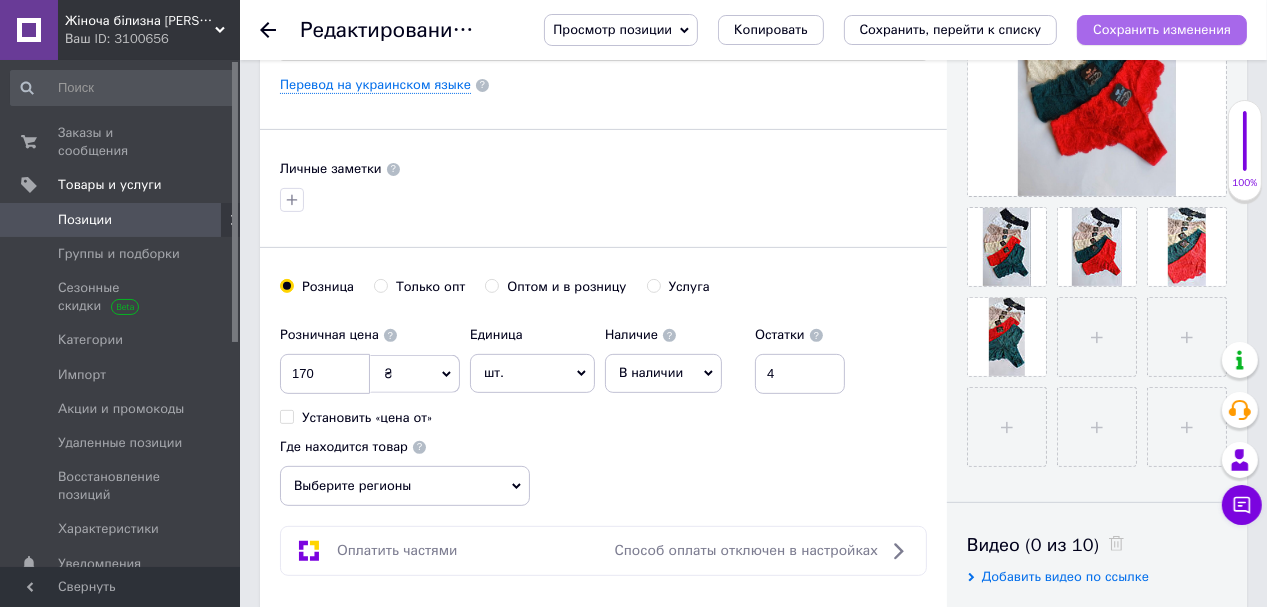 click on "Сохранить изменения" at bounding box center [1162, 29] 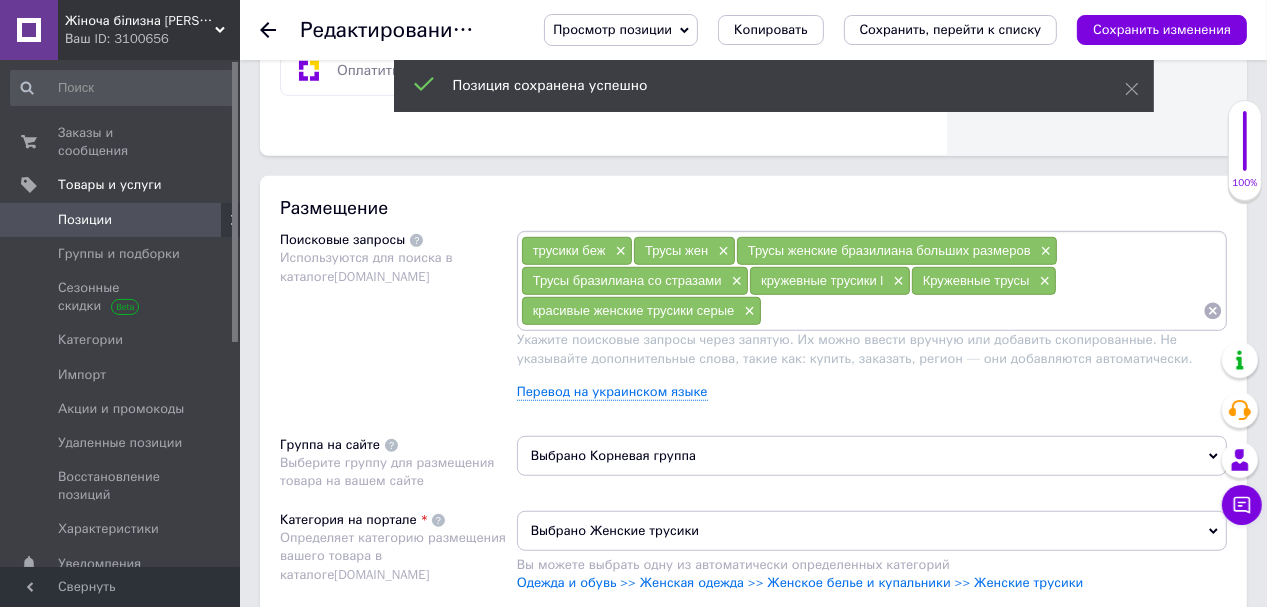 scroll, scrollTop: 1120, scrollLeft: 0, axis: vertical 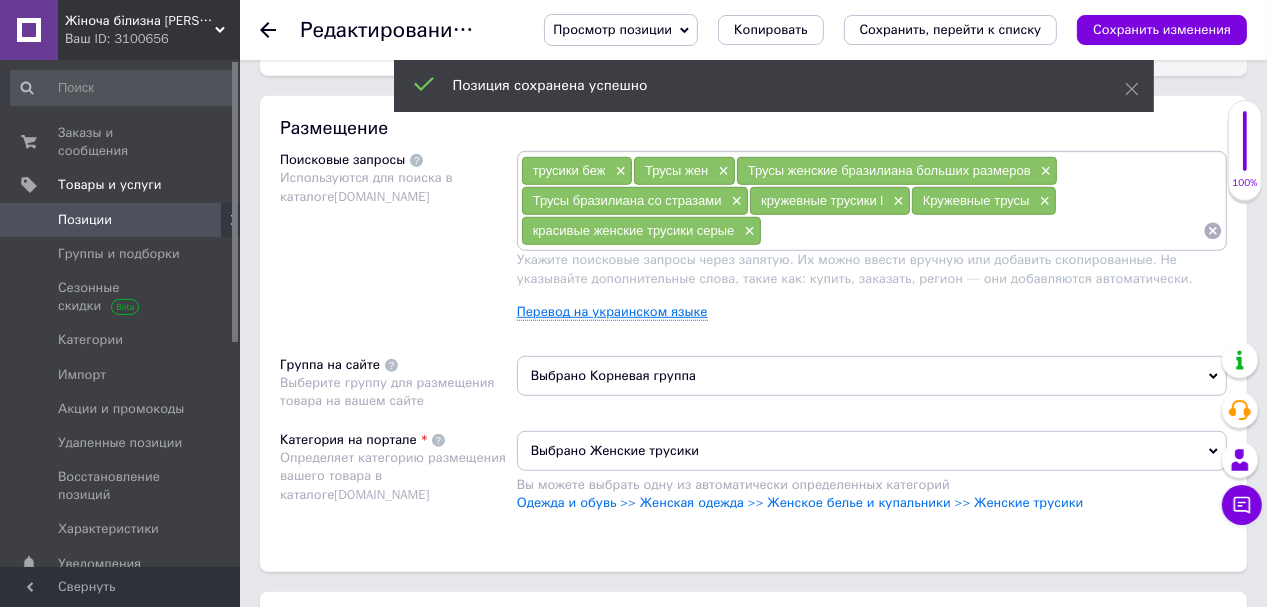 click on "Перевод на украинском языке" at bounding box center [612, 312] 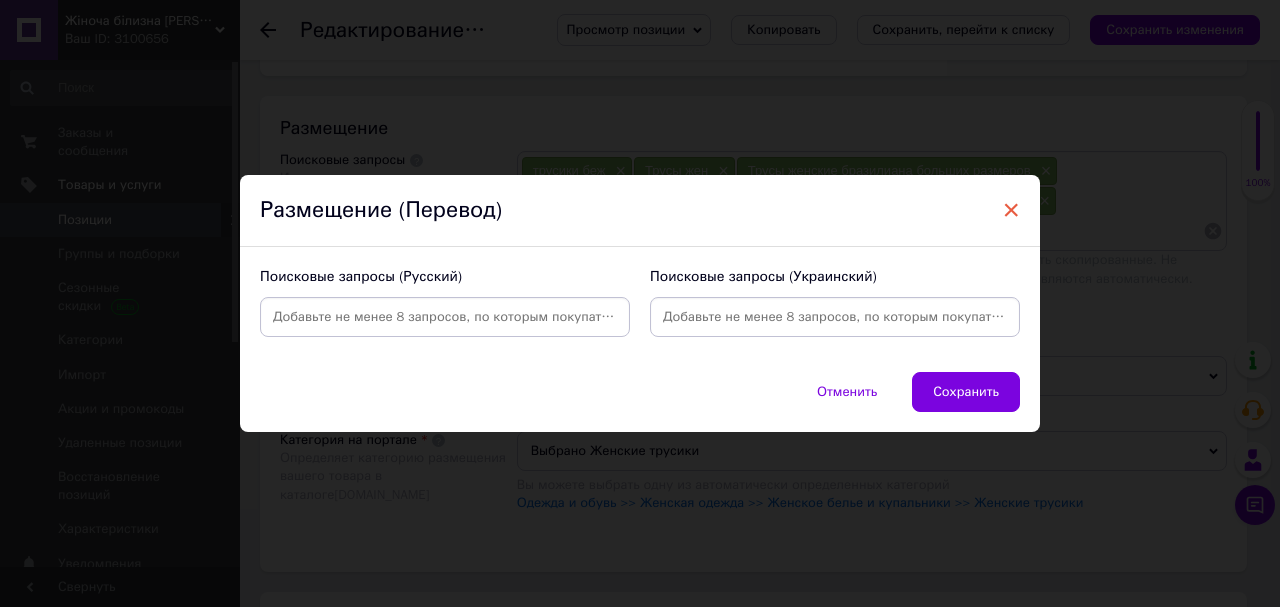 click on "×" at bounding box center [1011, 210] 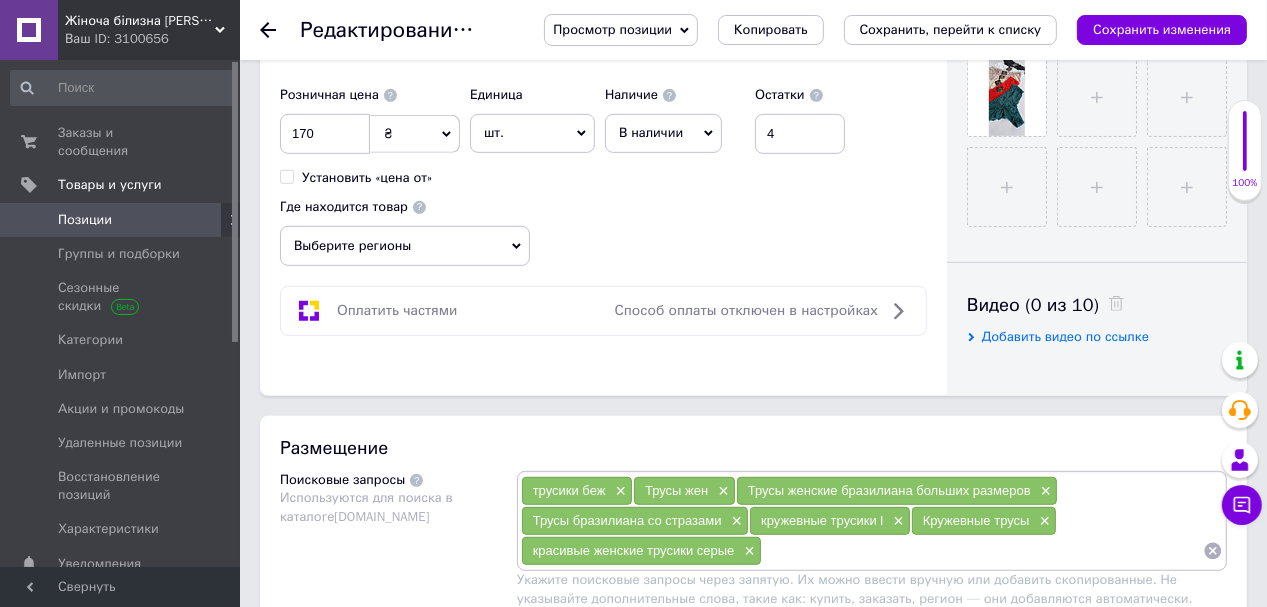 scroll, scrollTop: 1040, scrollLeft: 0, axis: vertical 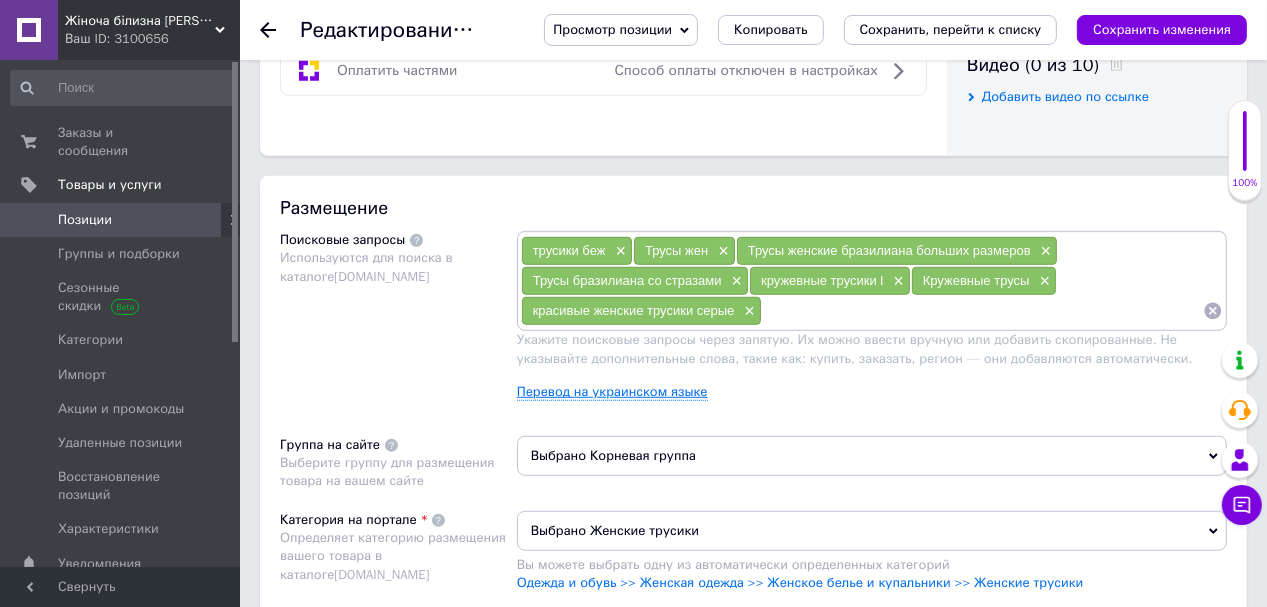 click on "Перевод на украинском языке" at bounding box center [612, 392] 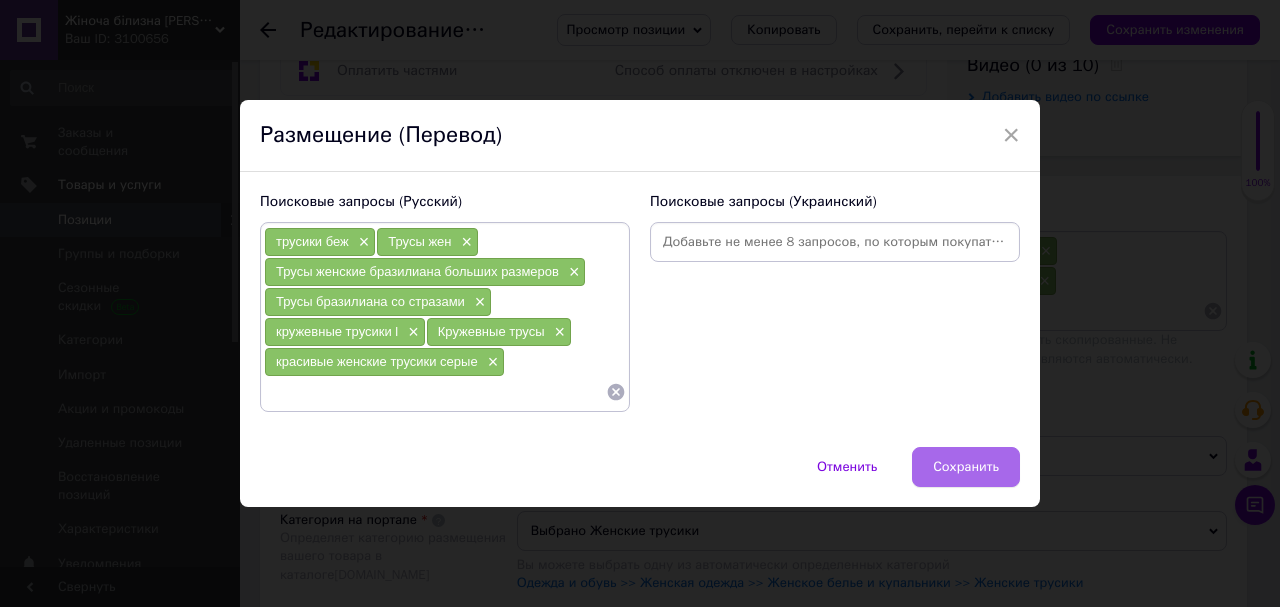 click on "Сохранить" at bounding box center (966, 467) 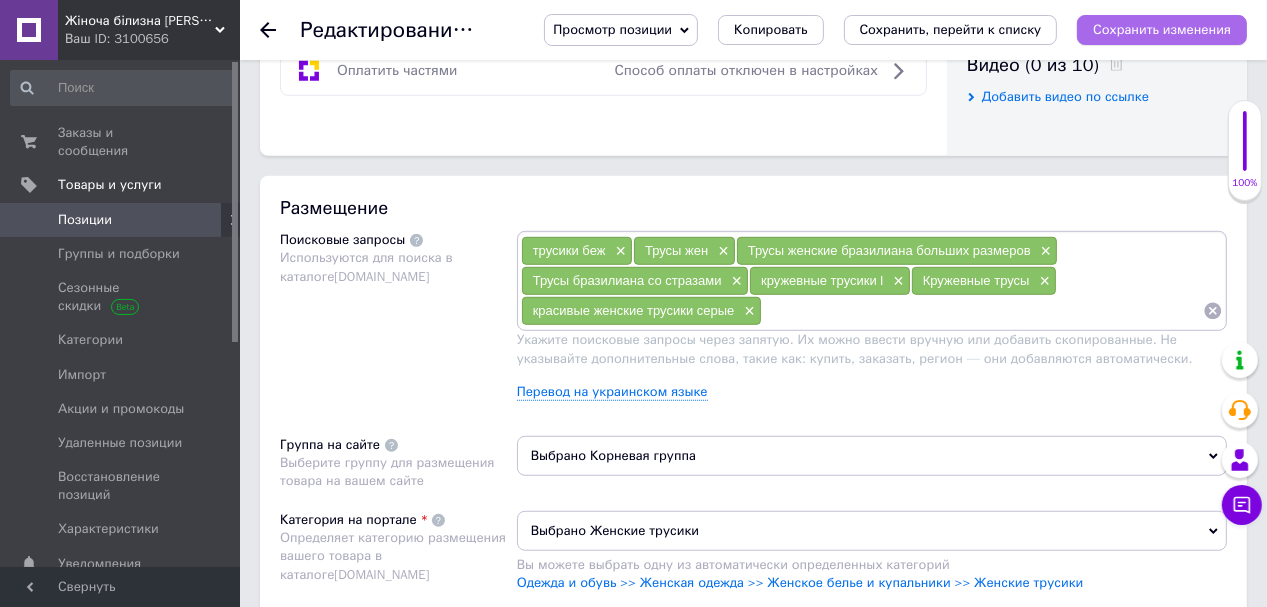click on "Сохранить изменения" at bounding box center [1162, 29] 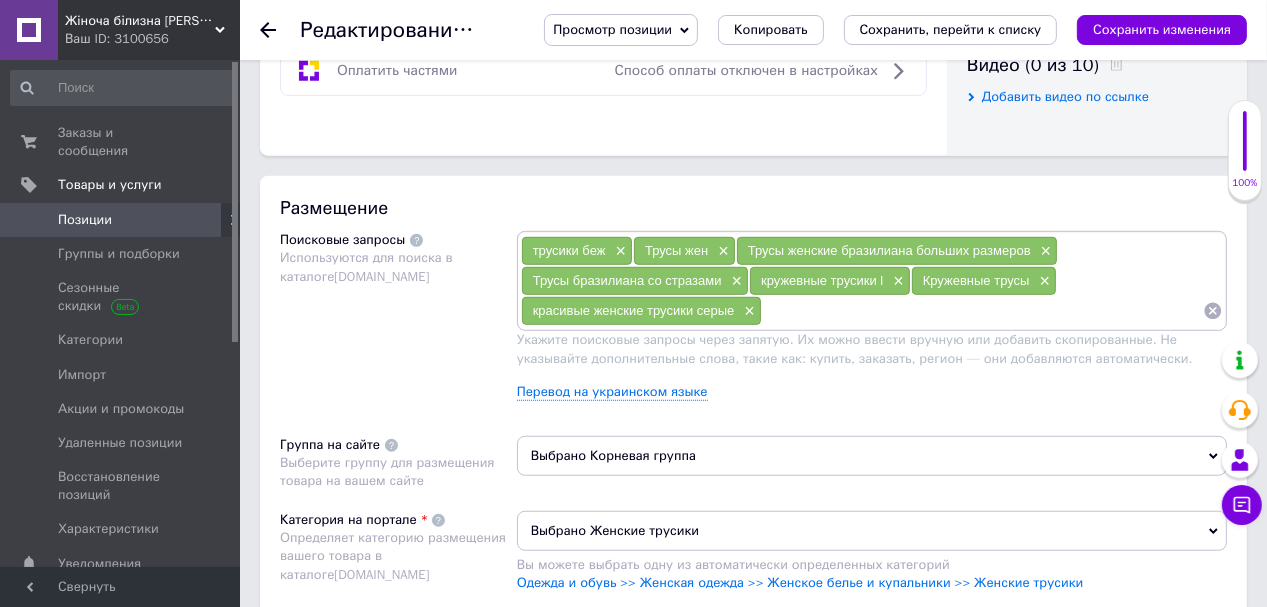 drag, startPoint x: 265, startPoint y: 24, endPoint x: 304, endPoint y: 159, distance: 140.52046 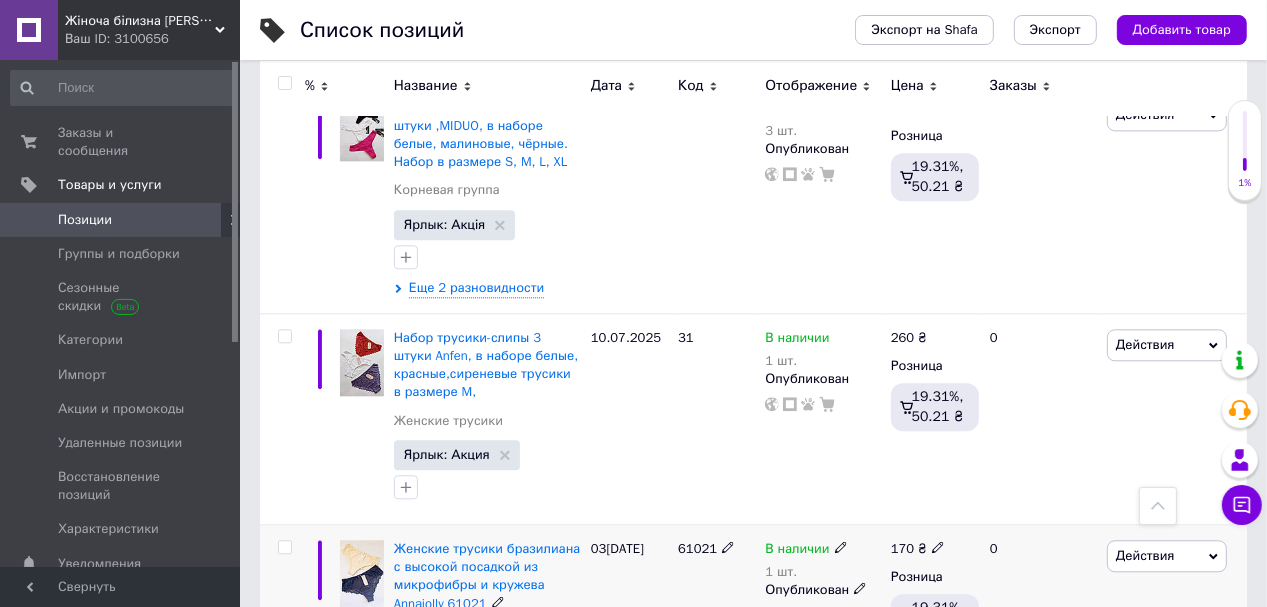 scroll, scrollTop: 4052, scrollLeft: 0, axis: vertical 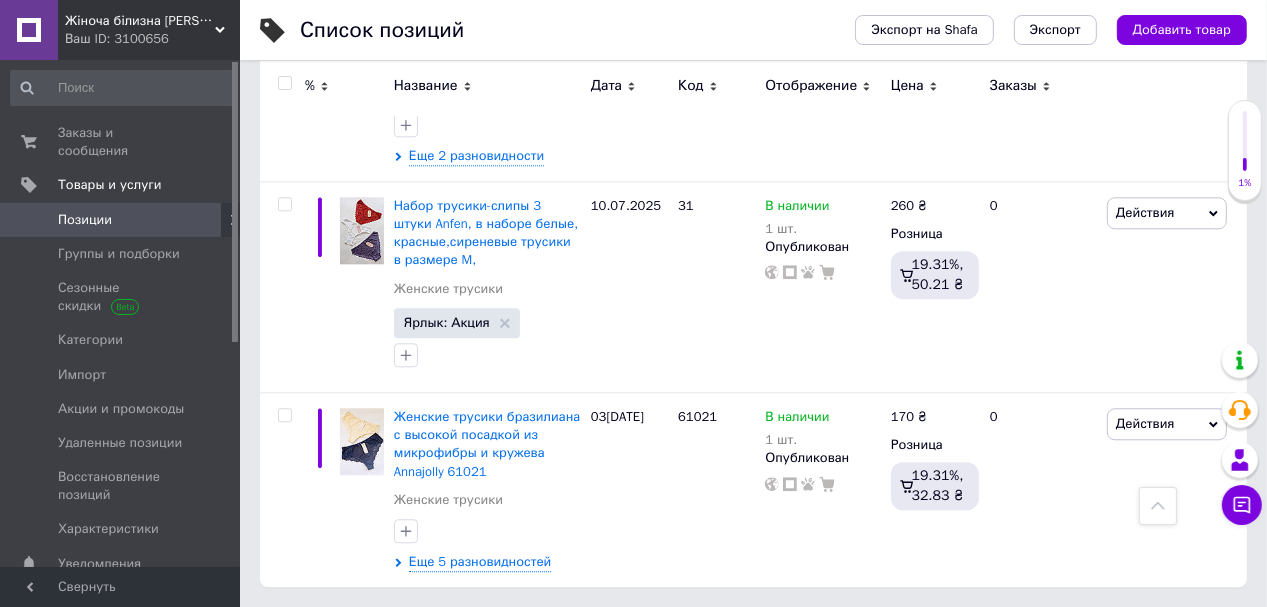 click on "2" at bounding box center (327, 628) 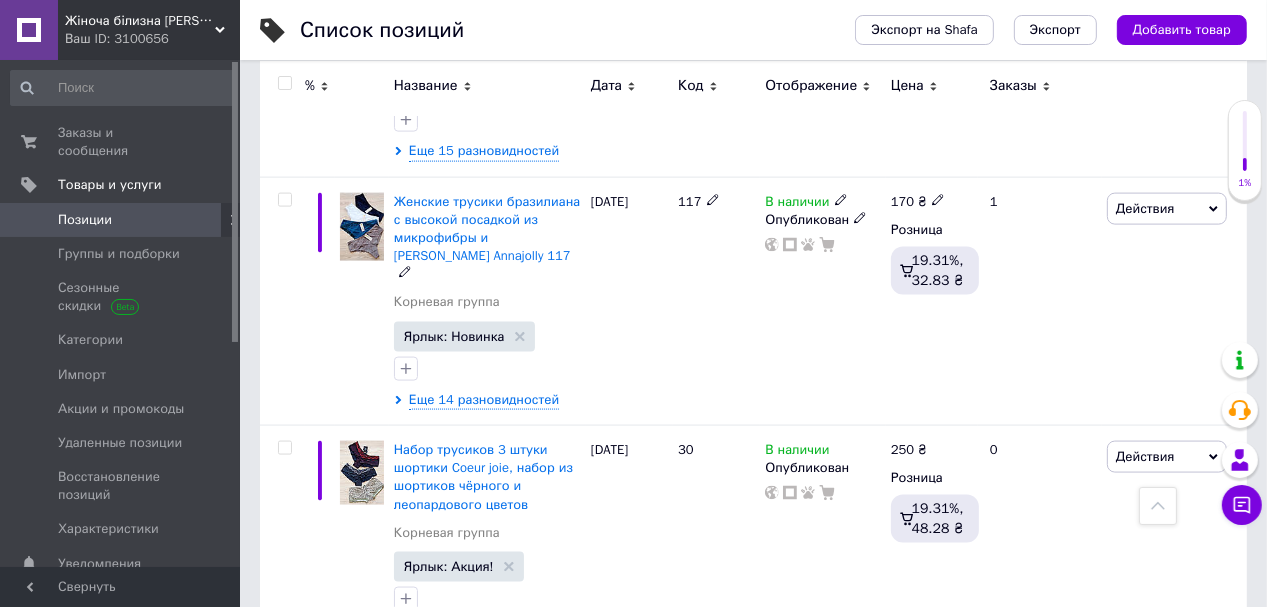 scroll, scrollTop: 2205, scrollLeft: 0, axis: vertical 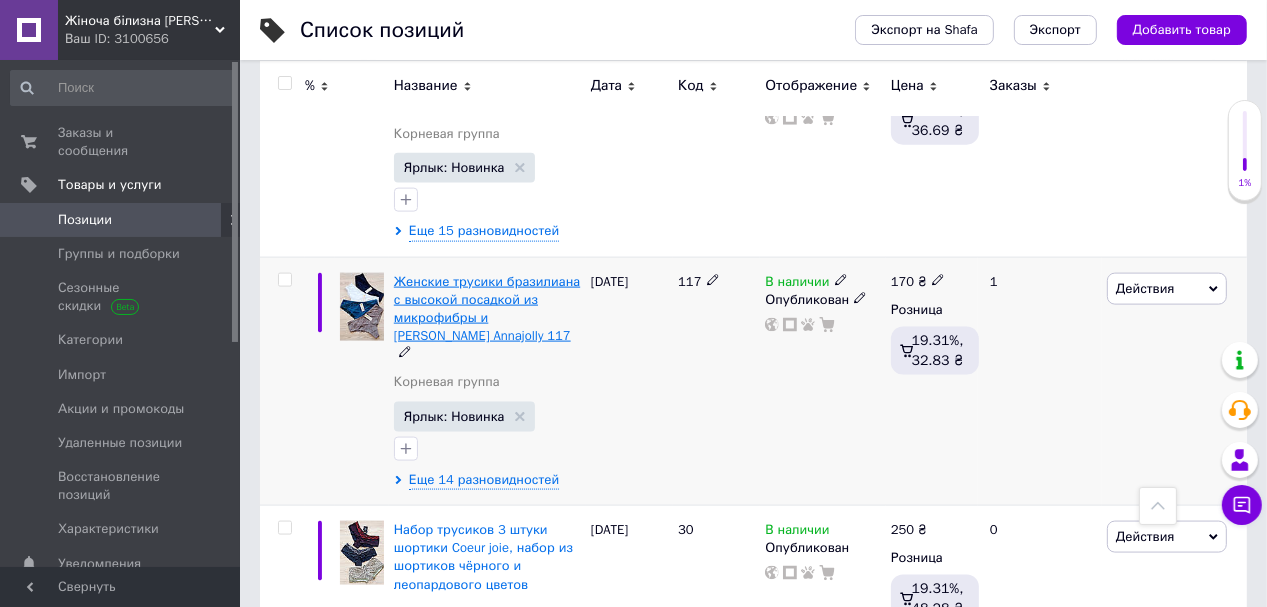 click on "Женские трусики бразилиана с высокой посадкой из микрофибры и [PERSON_NAME] Annajolly 117" at bounding box center (487, 309) 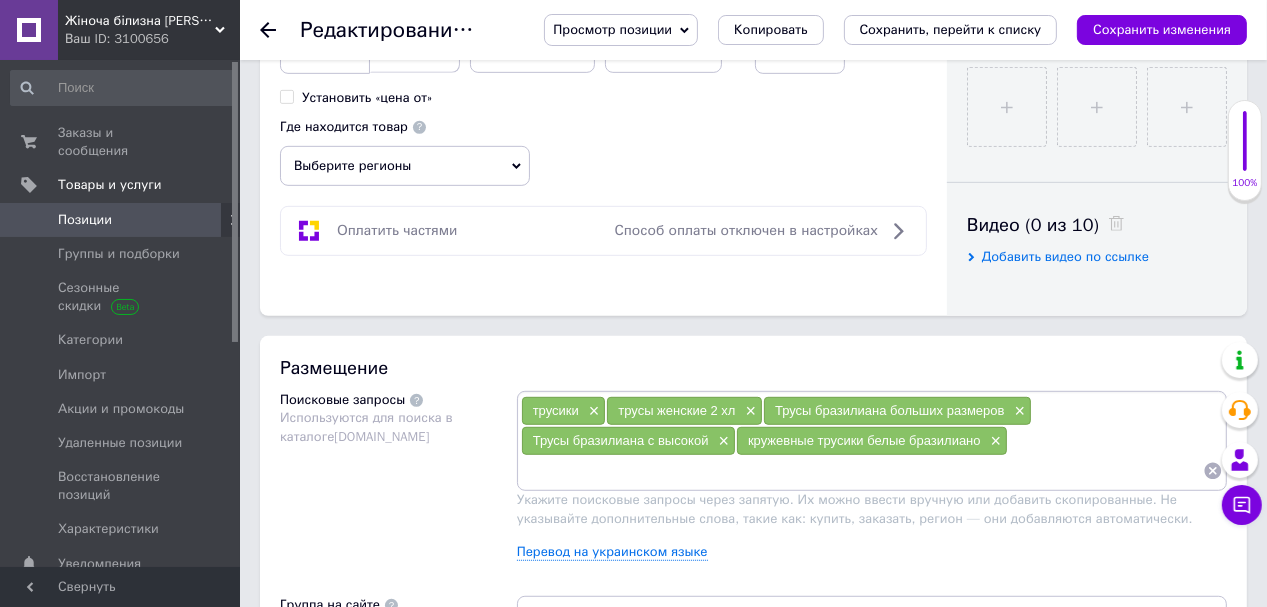 scroll, scrollTop: 640, scrollLeft: 0, axis: vertical 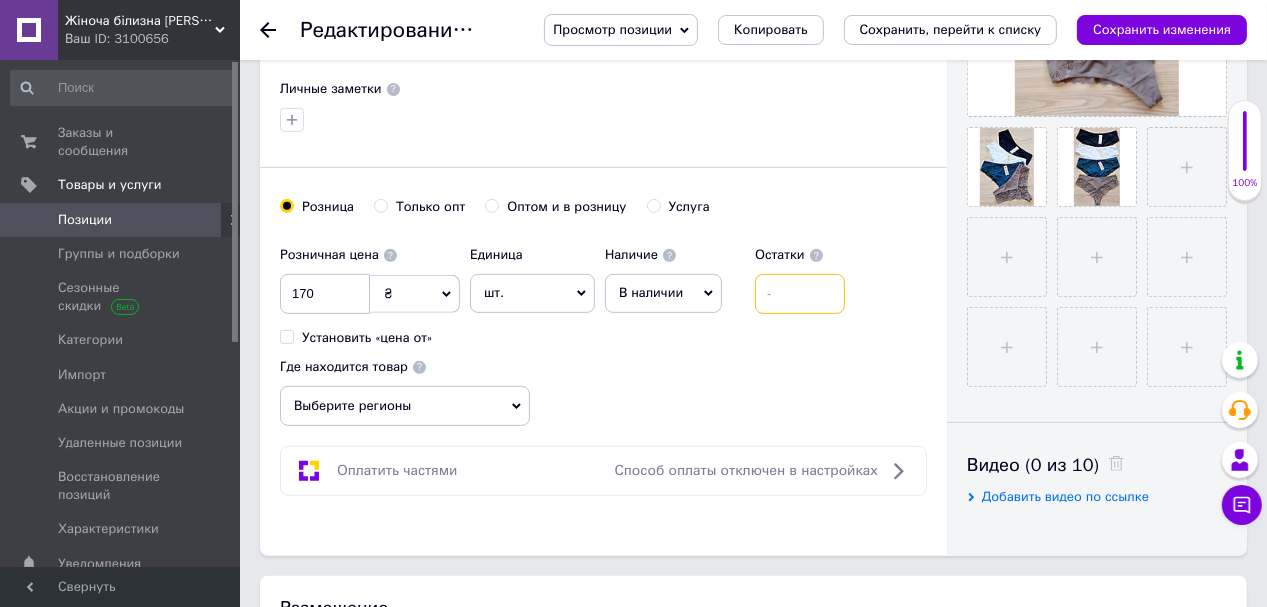 click at bounding box center [800, 294] 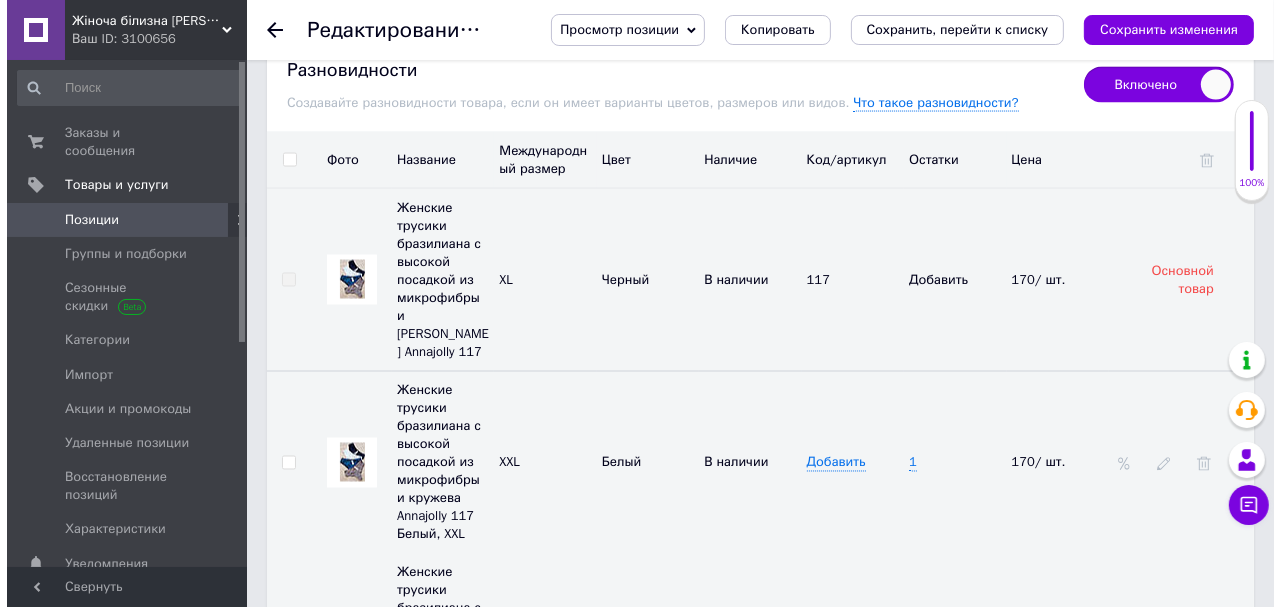 scroll, scrollTop: 2880, scrollLeft: 0, axis: vertical 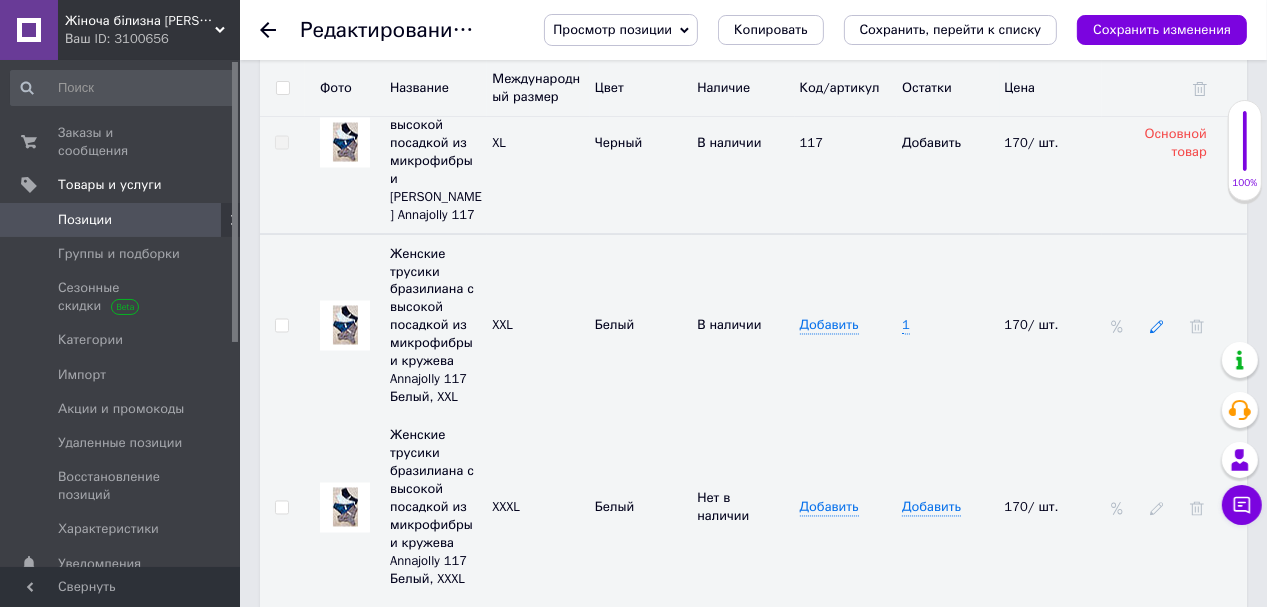 type on "2" 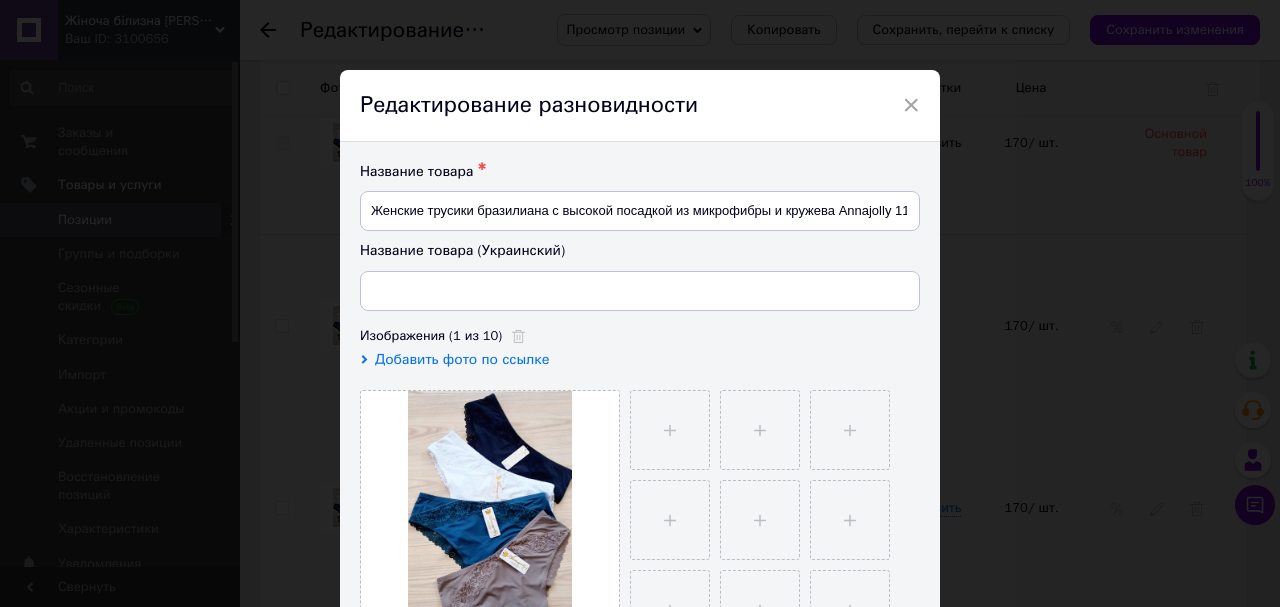type on "Жіночі трусики бразиліана з високою посадкою з мікрофібри та [PERSON_NAME] 117 Білий, XXL" 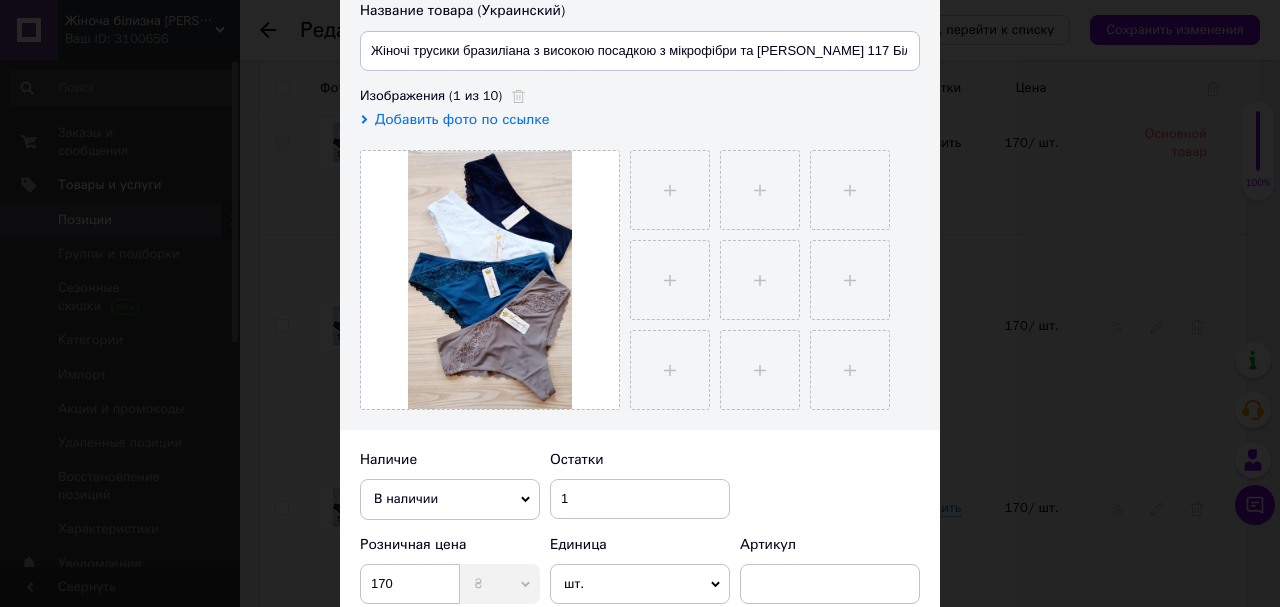 scroll, scrollTop: 400, scrollLeft: 0, axis: vertical 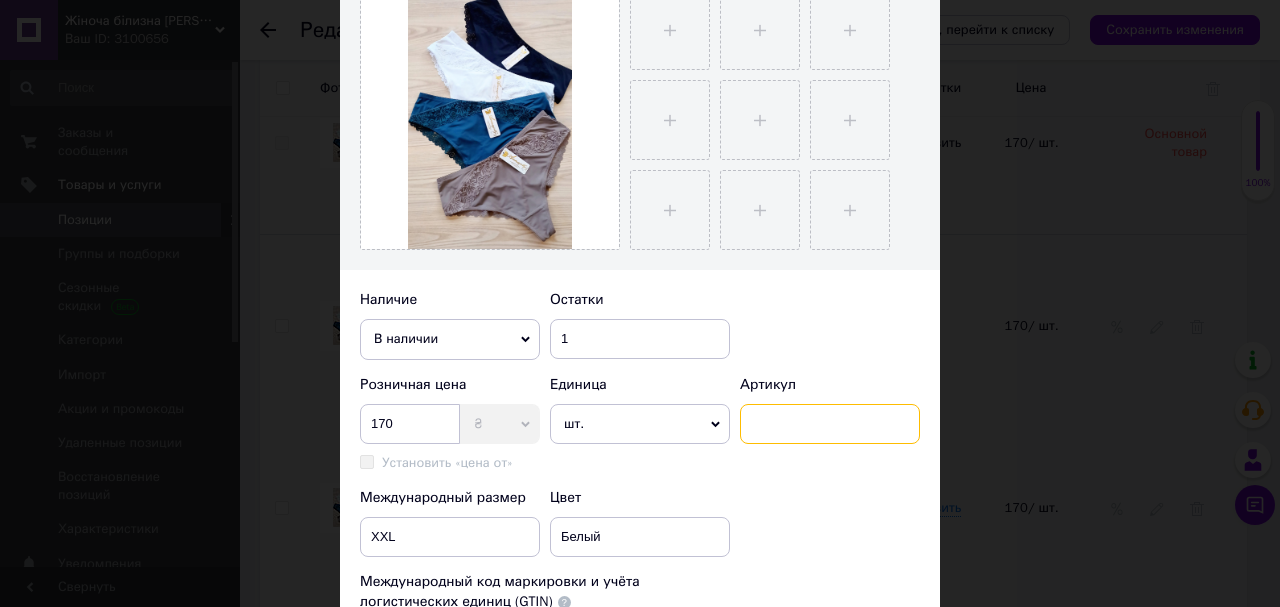 click at bounding box center (830, 424) 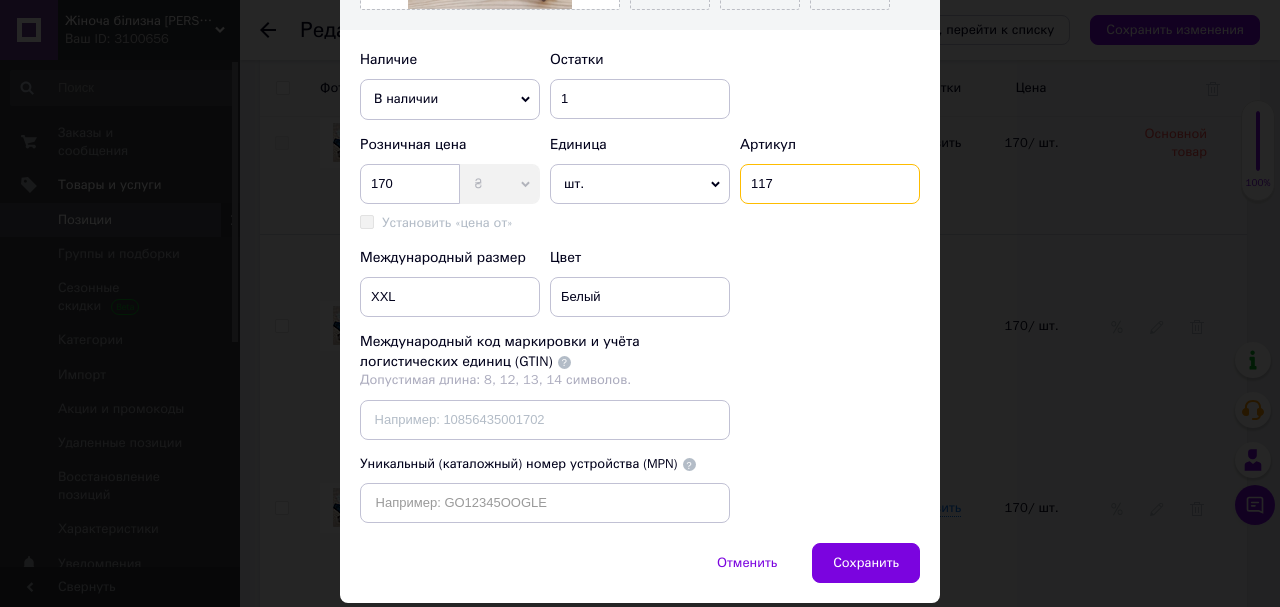 scroll, scrollTop: 740, scrollLeft: 0, axis: vertical 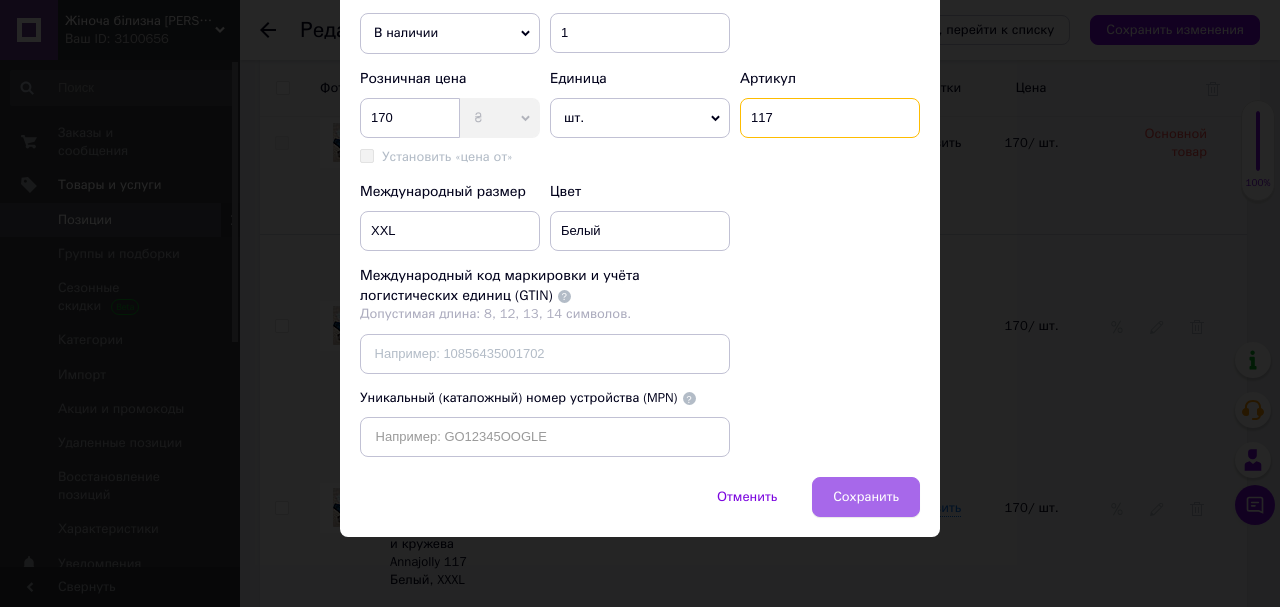 type on "117" 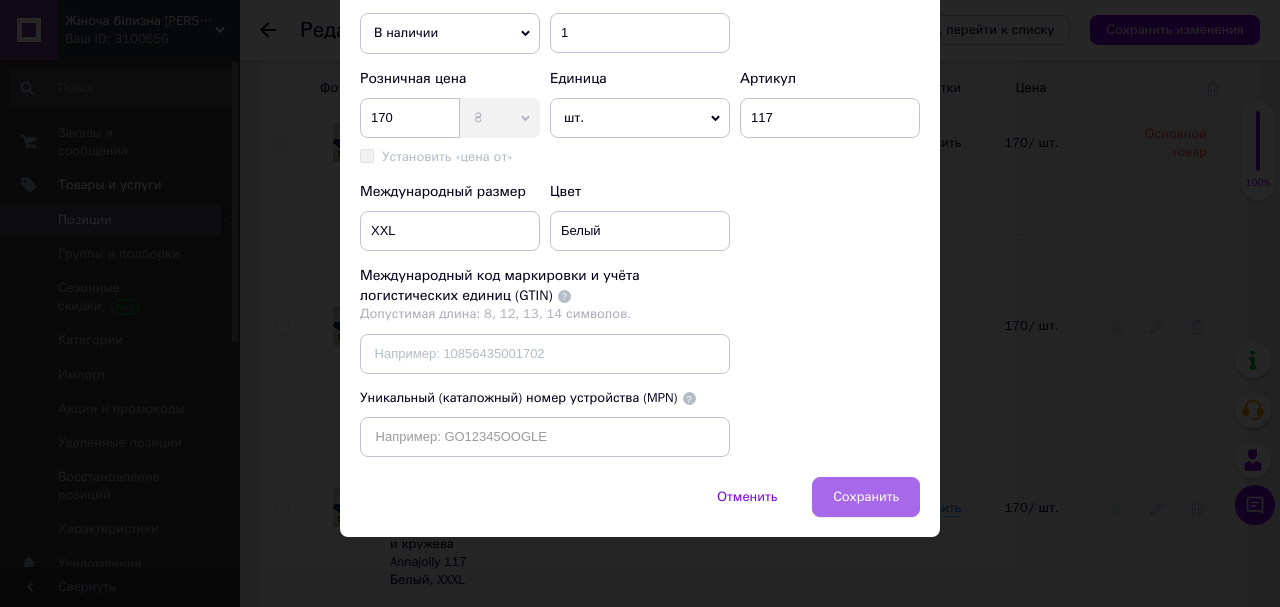 click on "Сохранить" at bounding box center [866, 497] 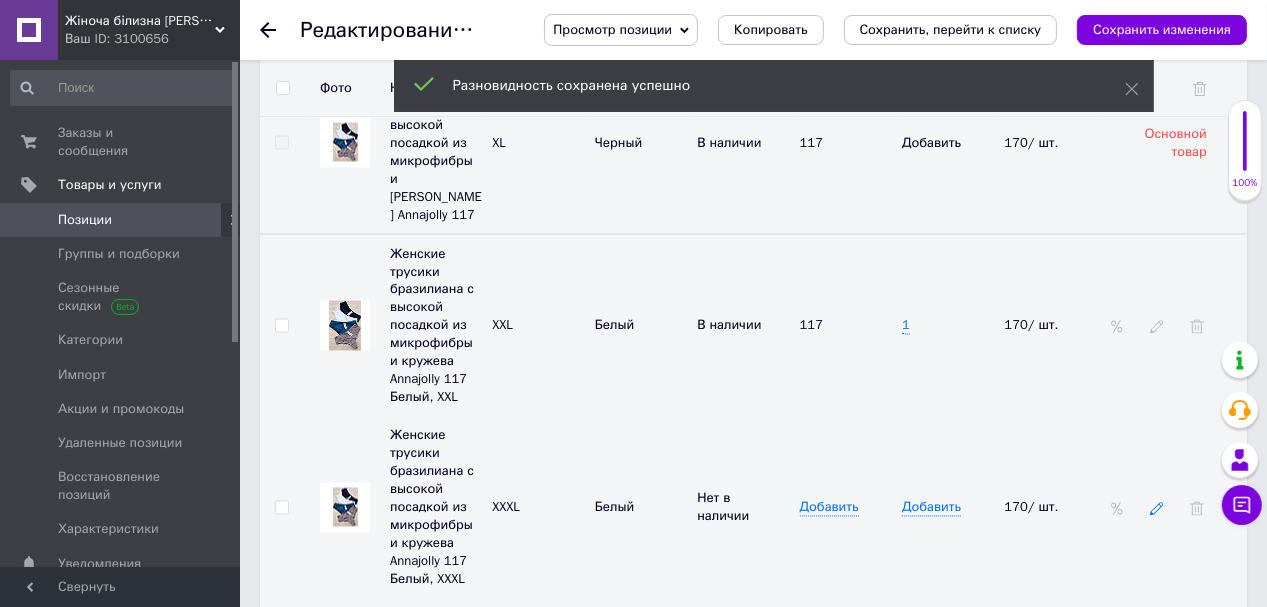 click 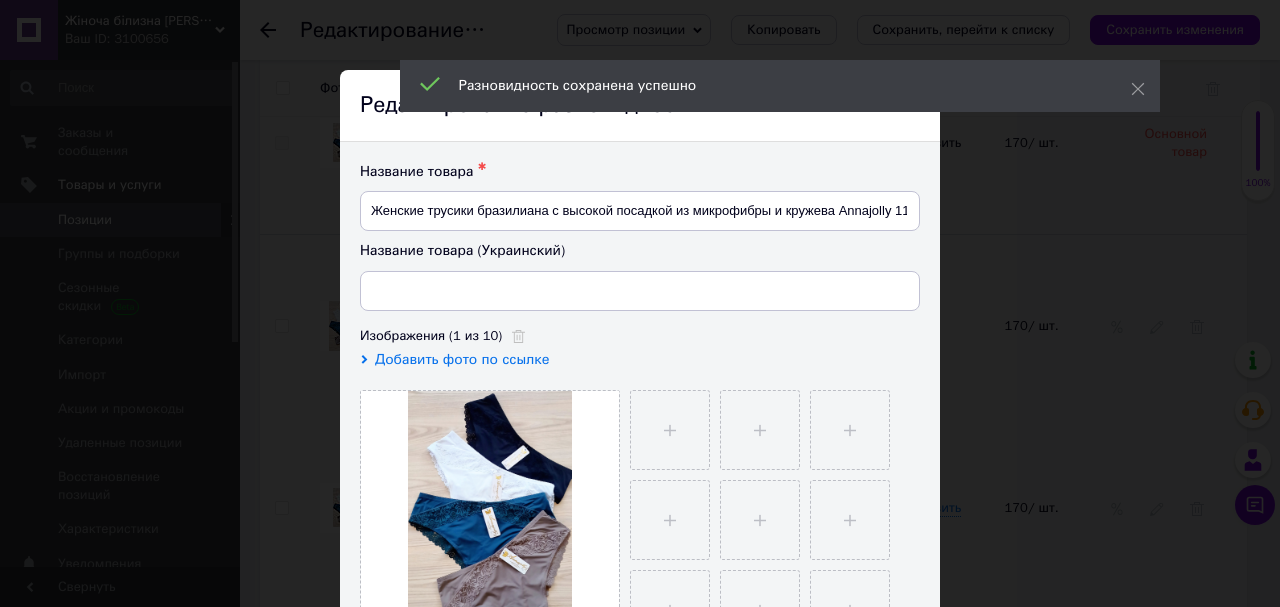 type on "Жіночі трусики бразиліана з високою посадкою з мікрофібри та [PERSON_NAME] 117 Білий, XXXL" 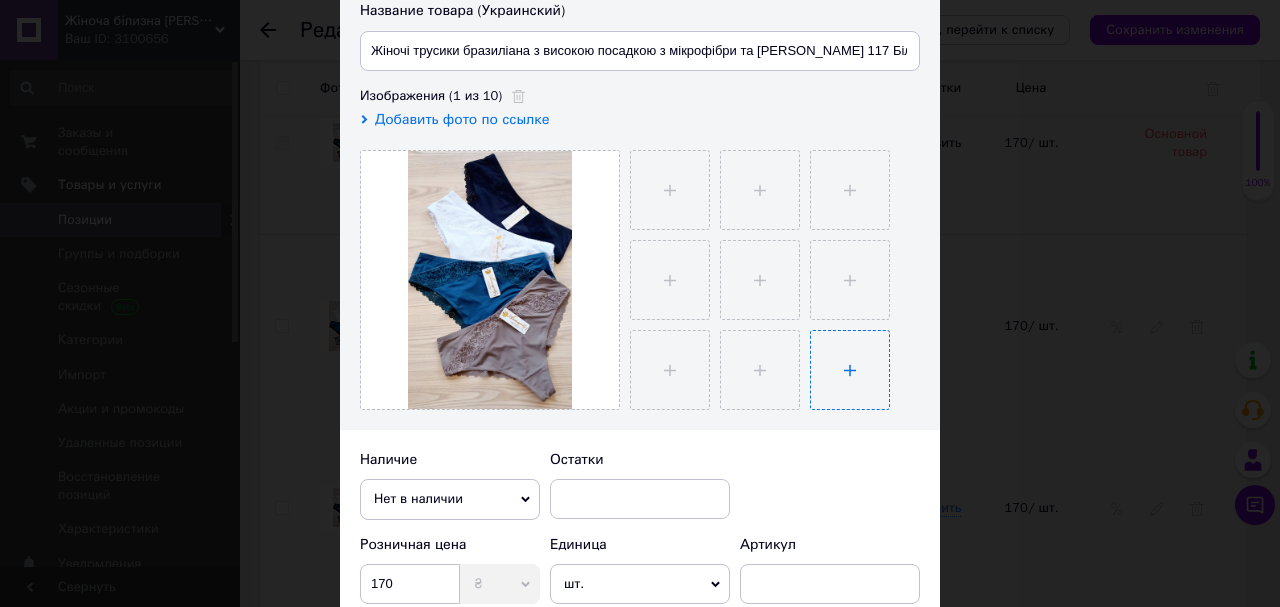 scroll, scrollTop: 400, scrollLeft: 0, axis: vertical 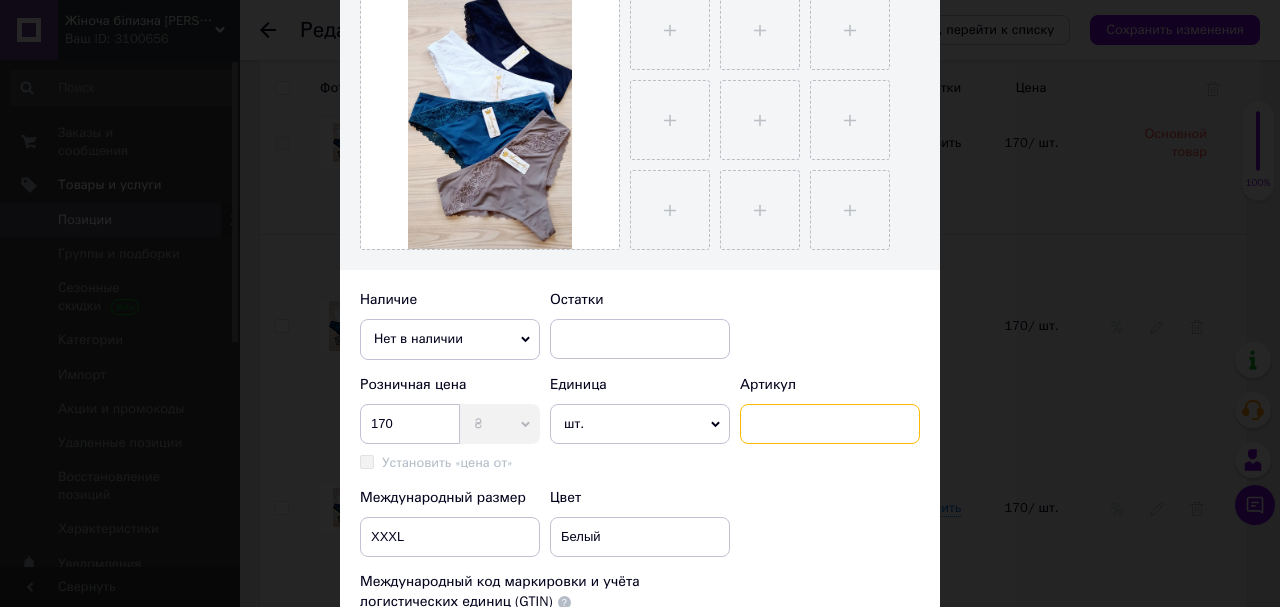 click at bounding box center (830, 424) 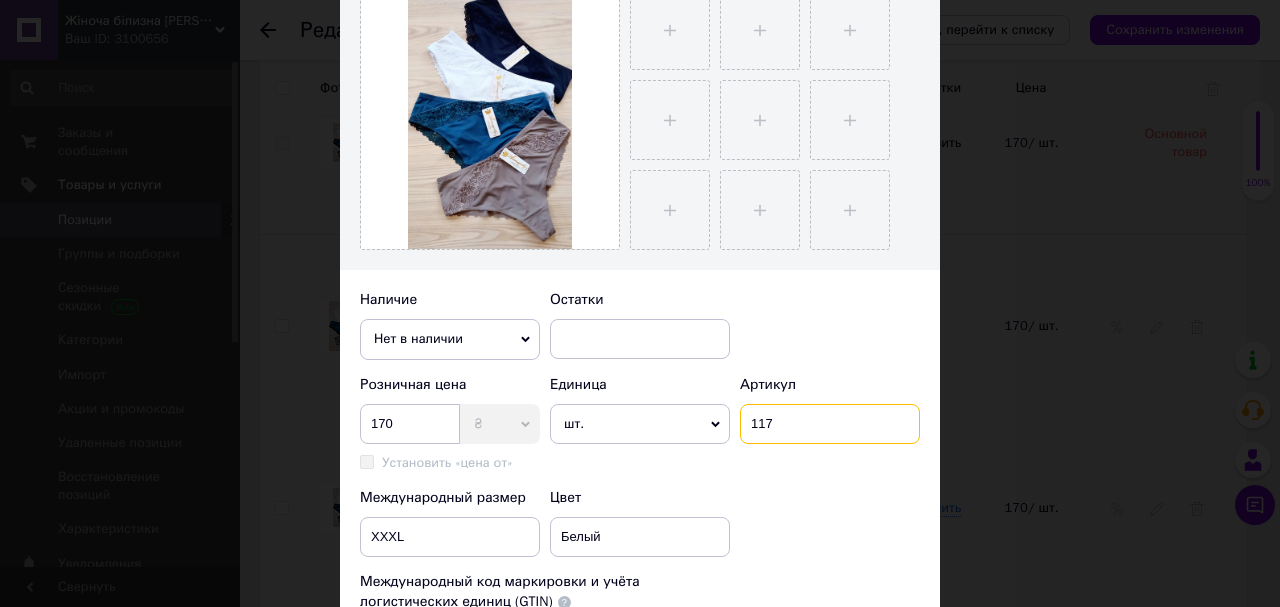 type on "117" 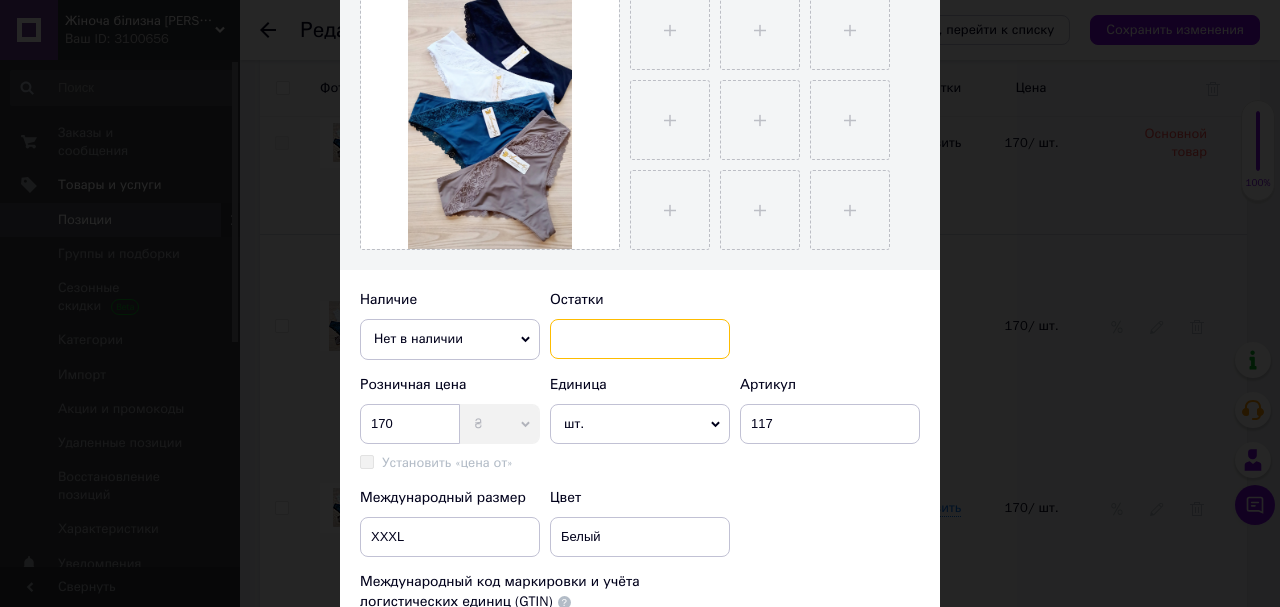 click at bounding box center (640, 339) 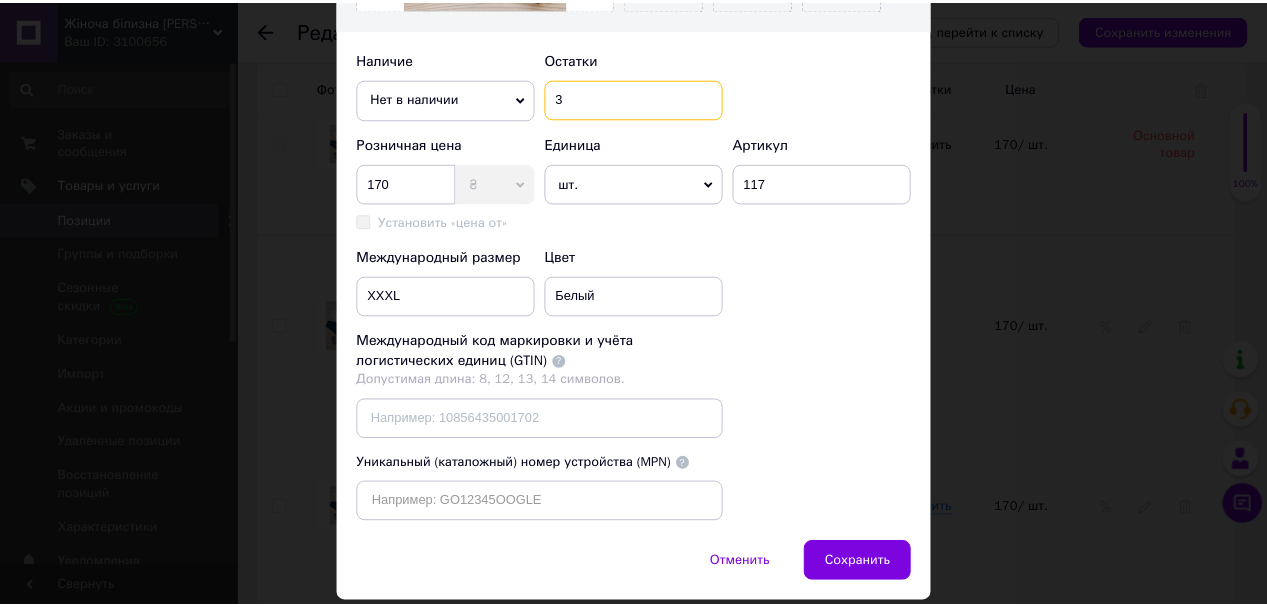 scroll, scrollTop: 740, scrollLeft: 0, axis: vertical 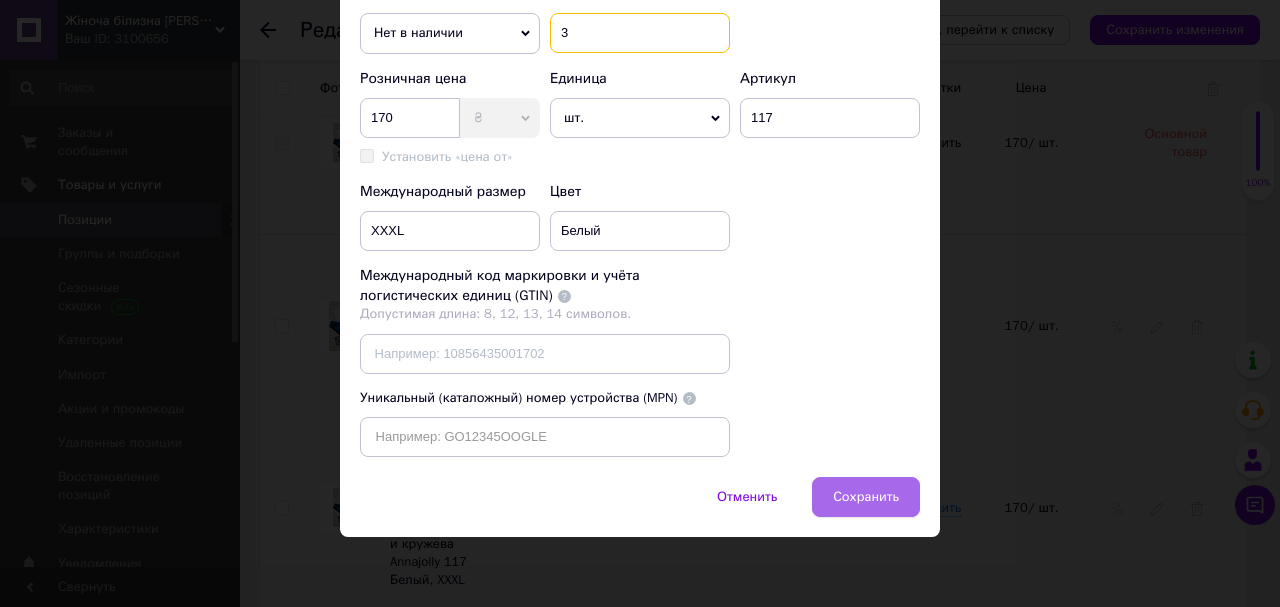 type on "3" 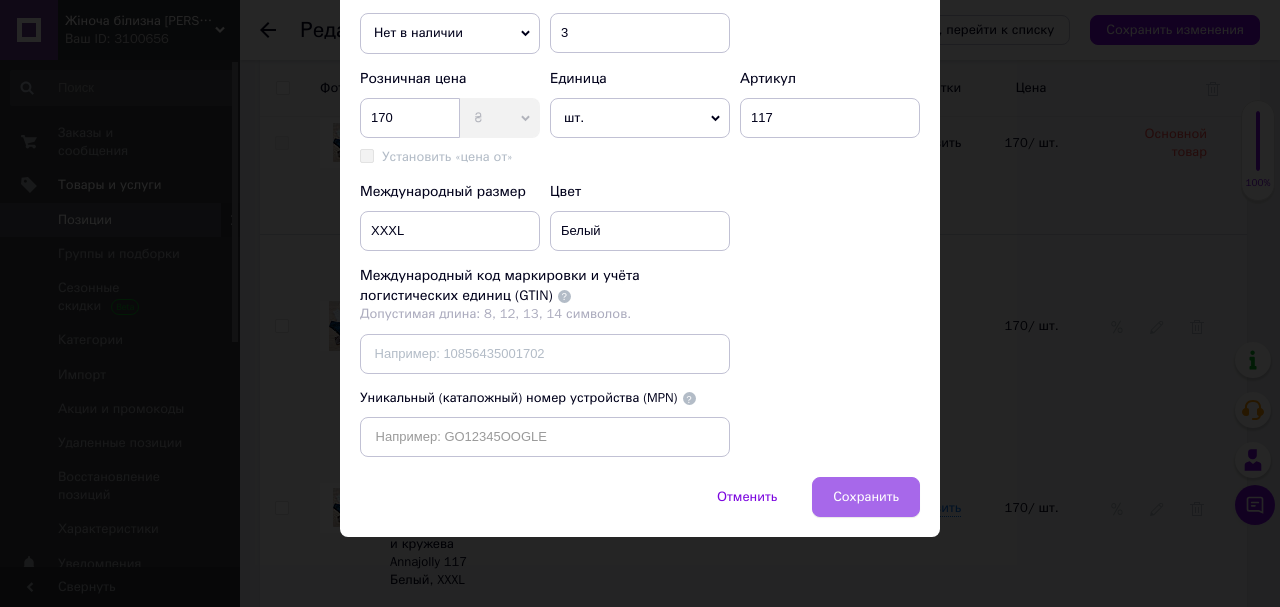 click on "Сохранить" at bounding box center [866, 497] 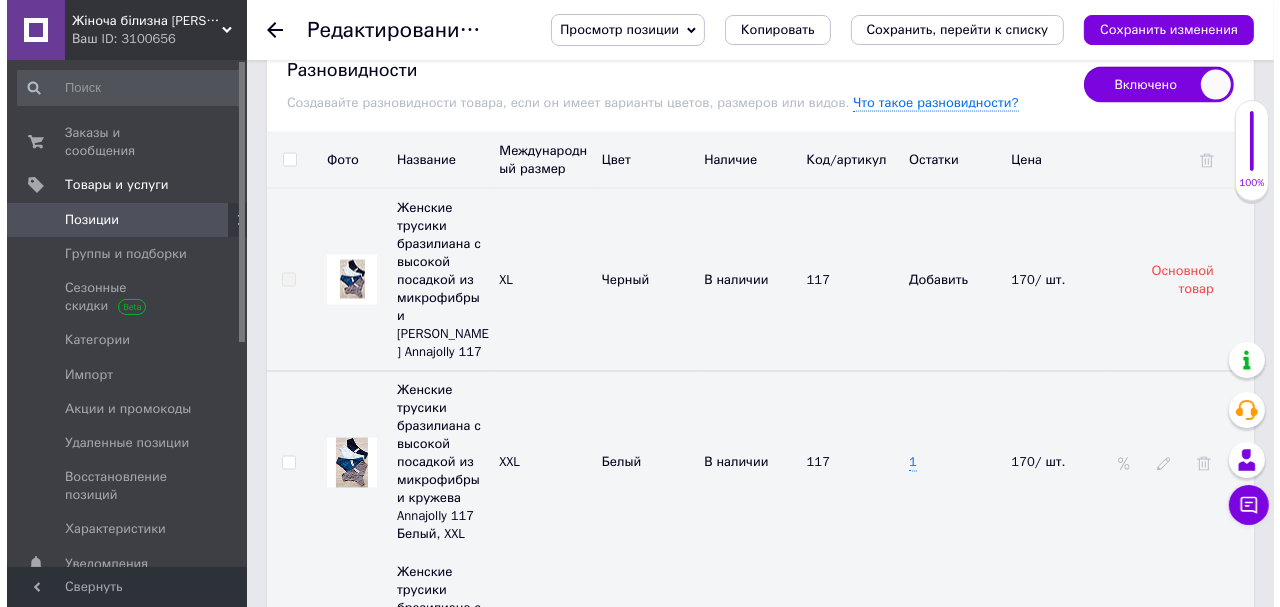 scroll, scrollTop: 2880, scrollLeft: 0, axis: vertical 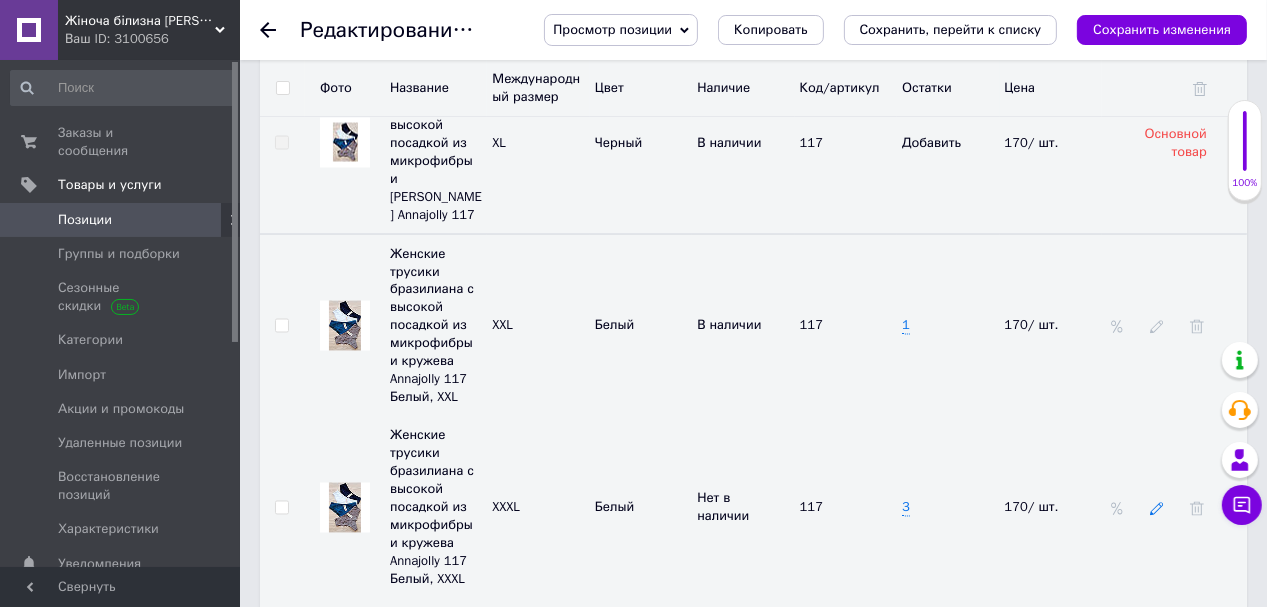 click 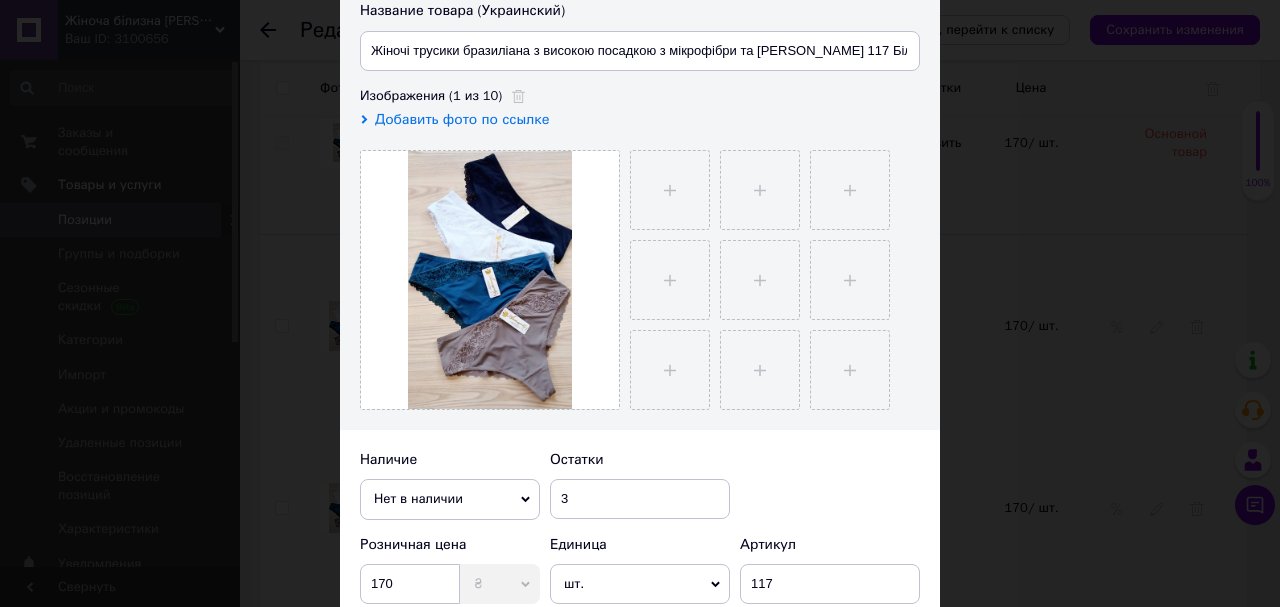 scroll, scrollTop: 320, scrollLeft: 0, axis: vertical 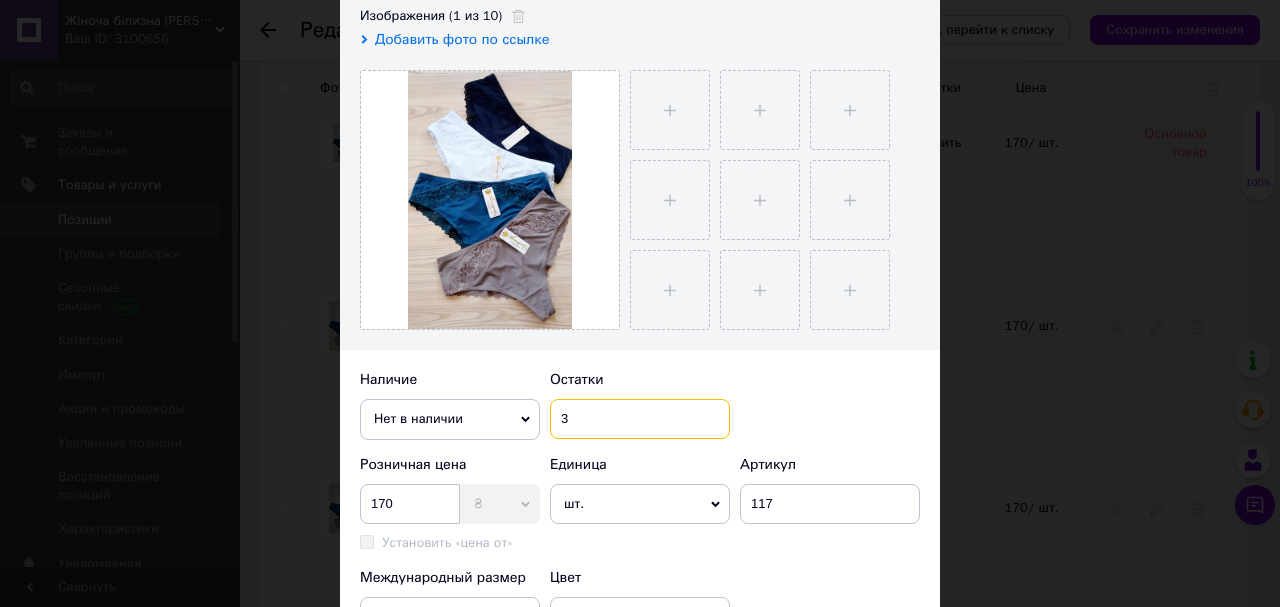 drag, startPoint x: 590, startPoint y: 419, endPoint x: 550, endPoint y: 423, distance: 40.1995 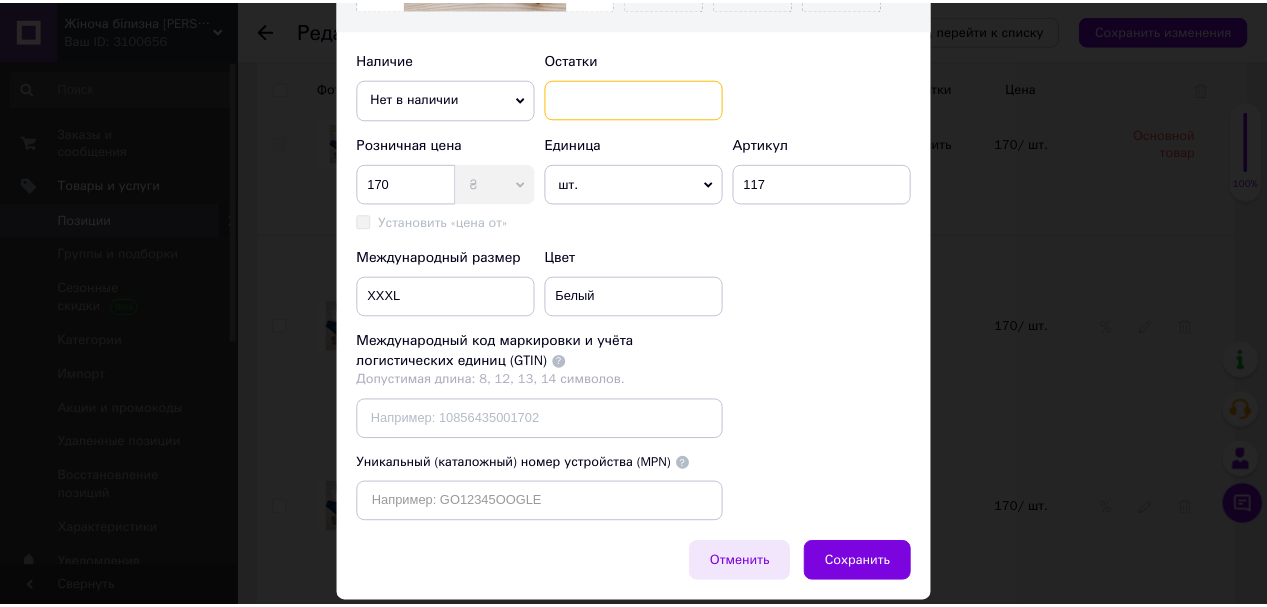 scroll, scrollTop: 740, scrollLeft: 0, axis: vertical 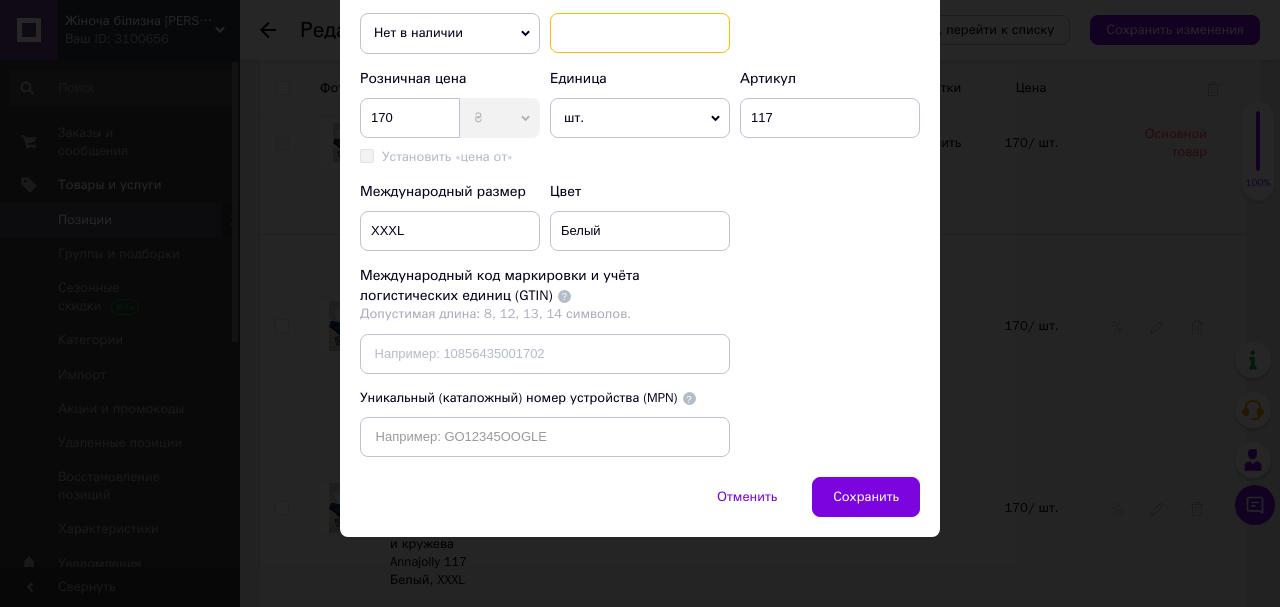 type 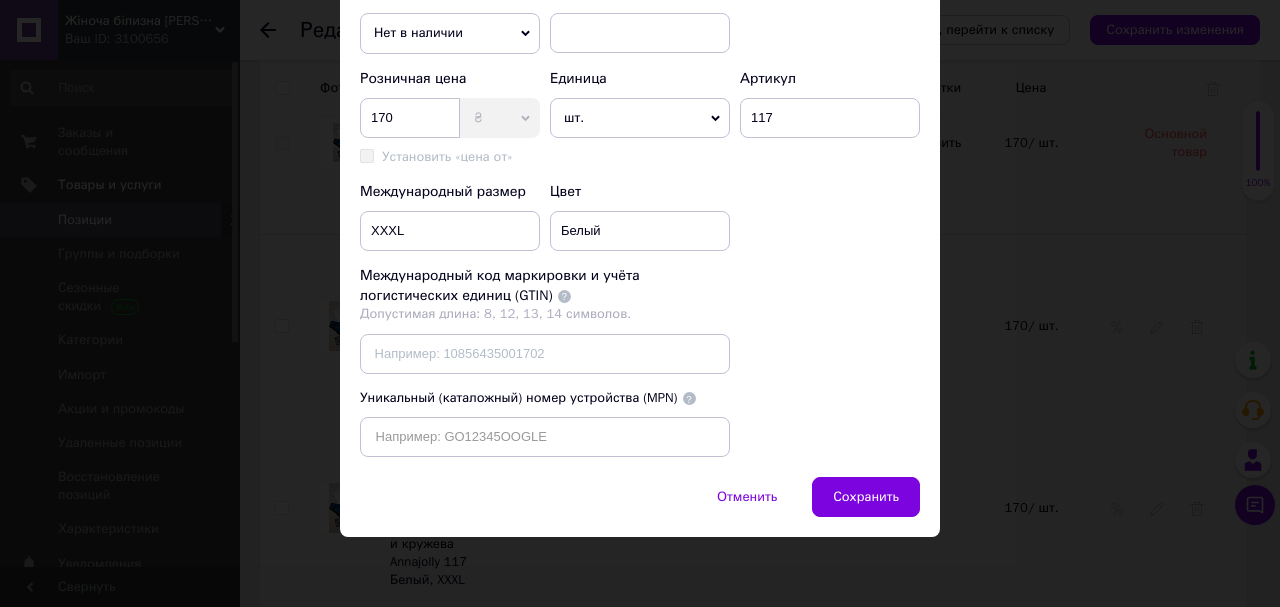 click on "Сохранить" at bounding box center (866, 497) 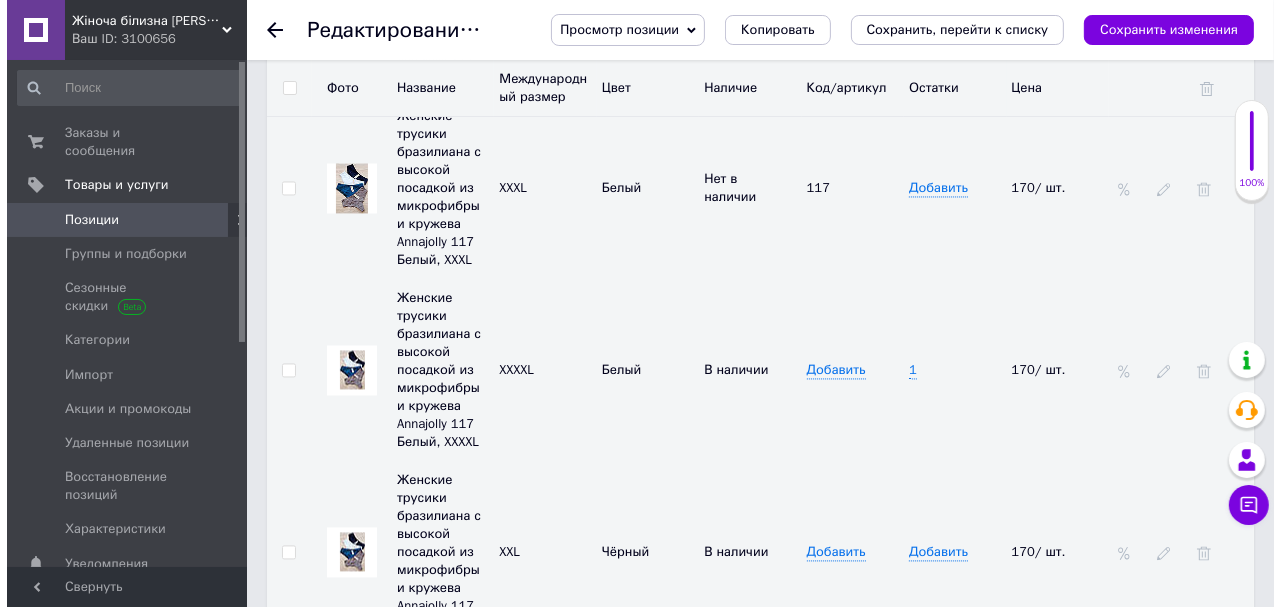 scroll, scrollTop: 3280, scrollLeft: 0, axis: vertical 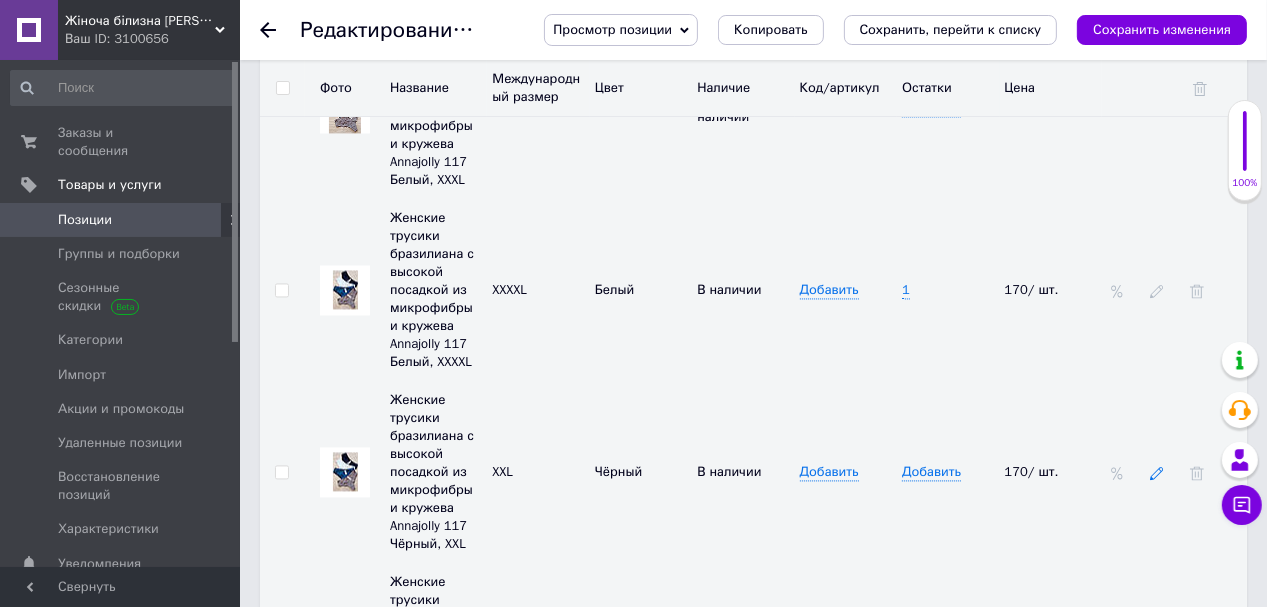 click 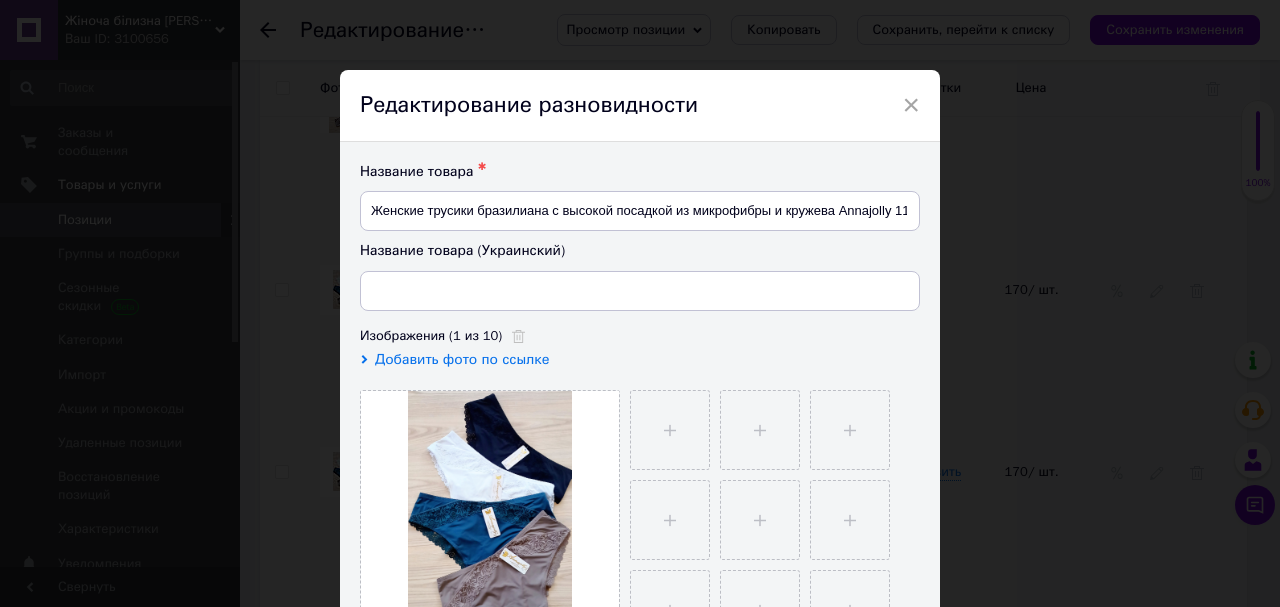 type on "Жіночі трусики бразиліана з високою посадкою з мікрофібри та мережива Annajolly 117 Чорний, XXL" 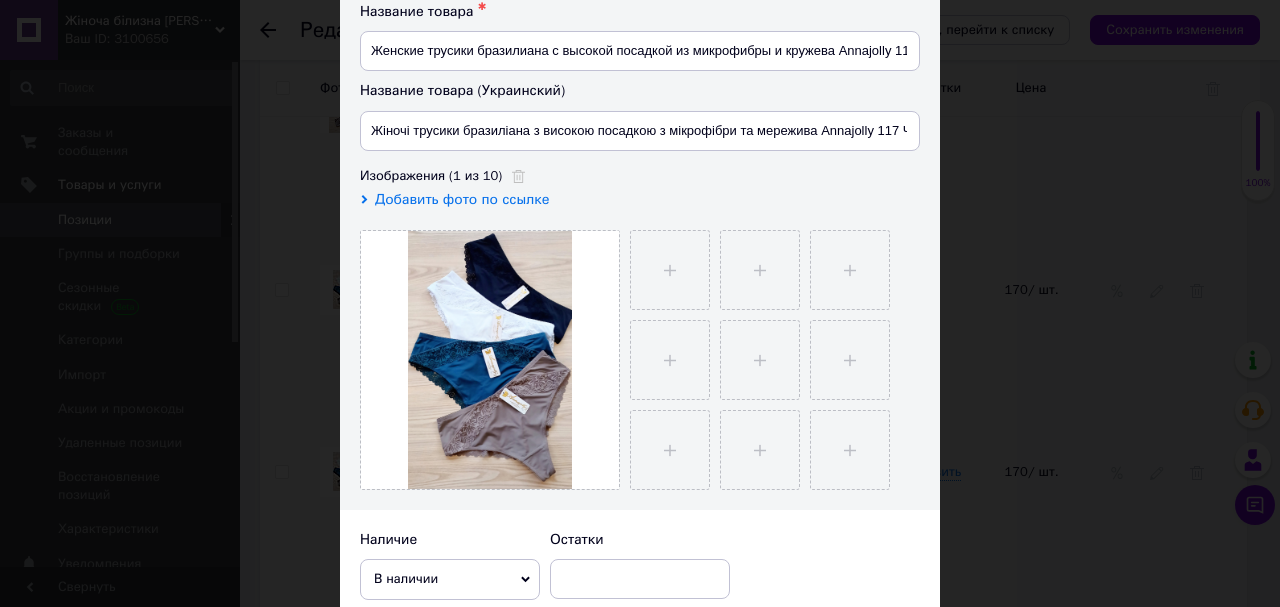 scroll, scrollTop: 400, scrollLeft: 0, axis: vertical 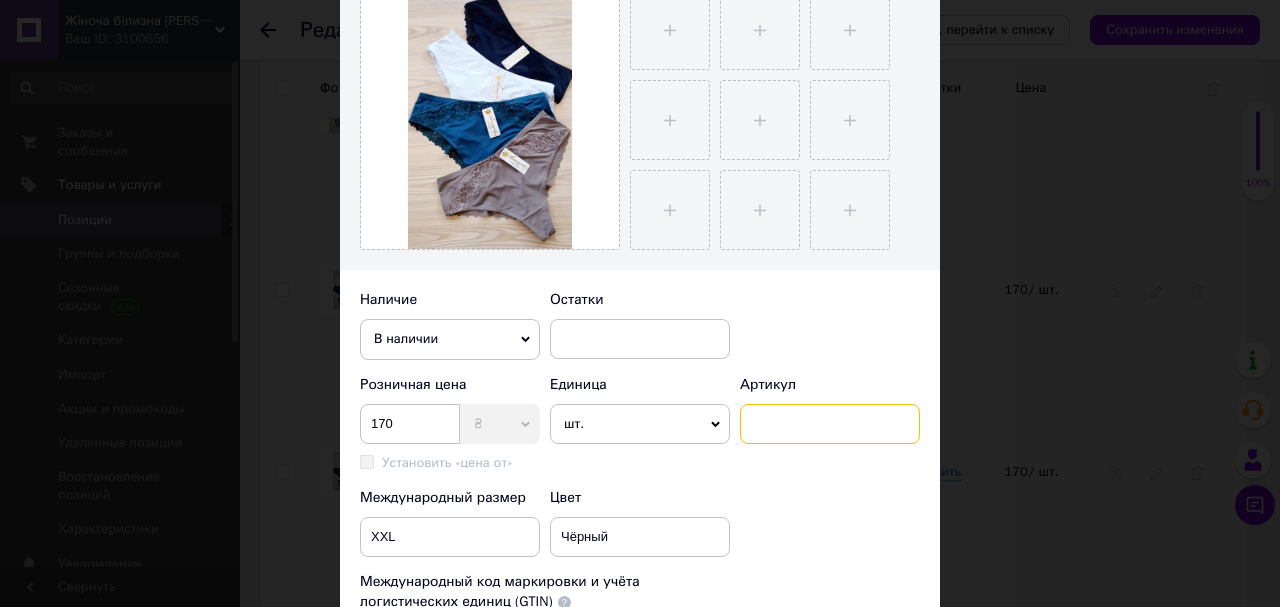 click at bounding box center (830, 424) 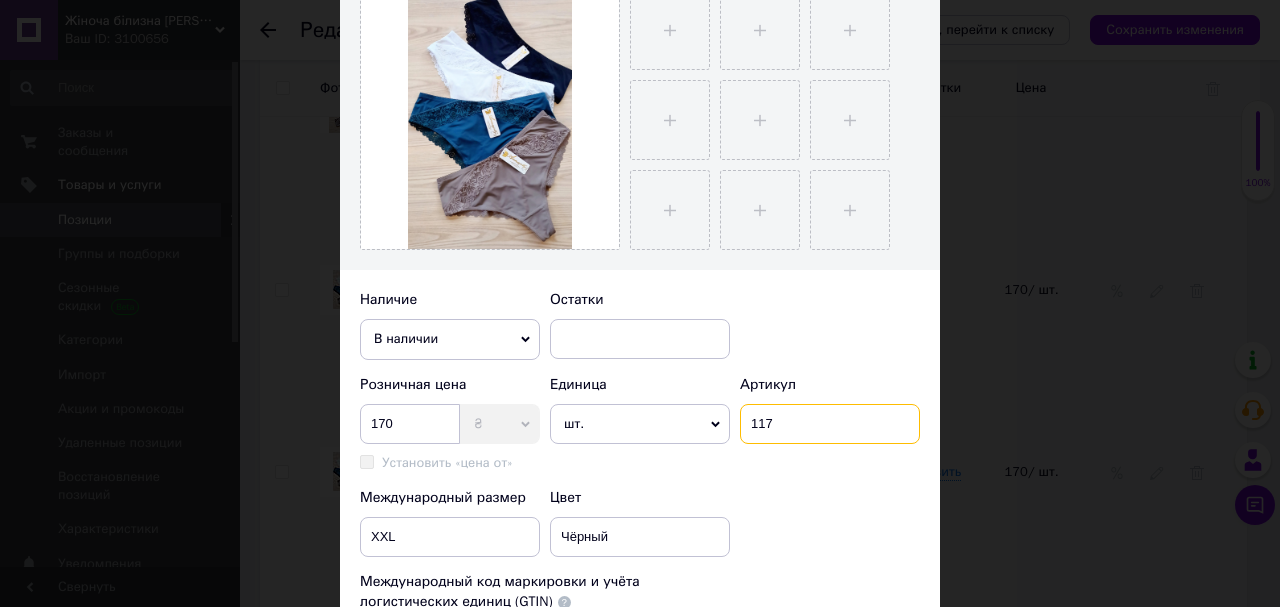 type on "117" 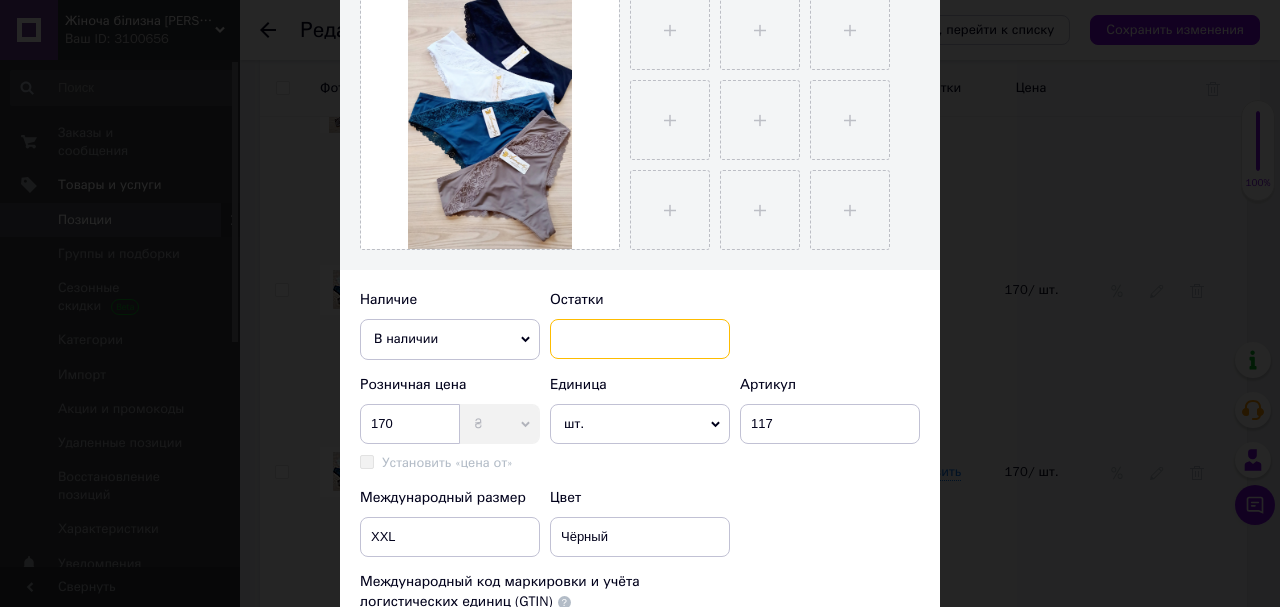 click at bounding box center [640, 339] 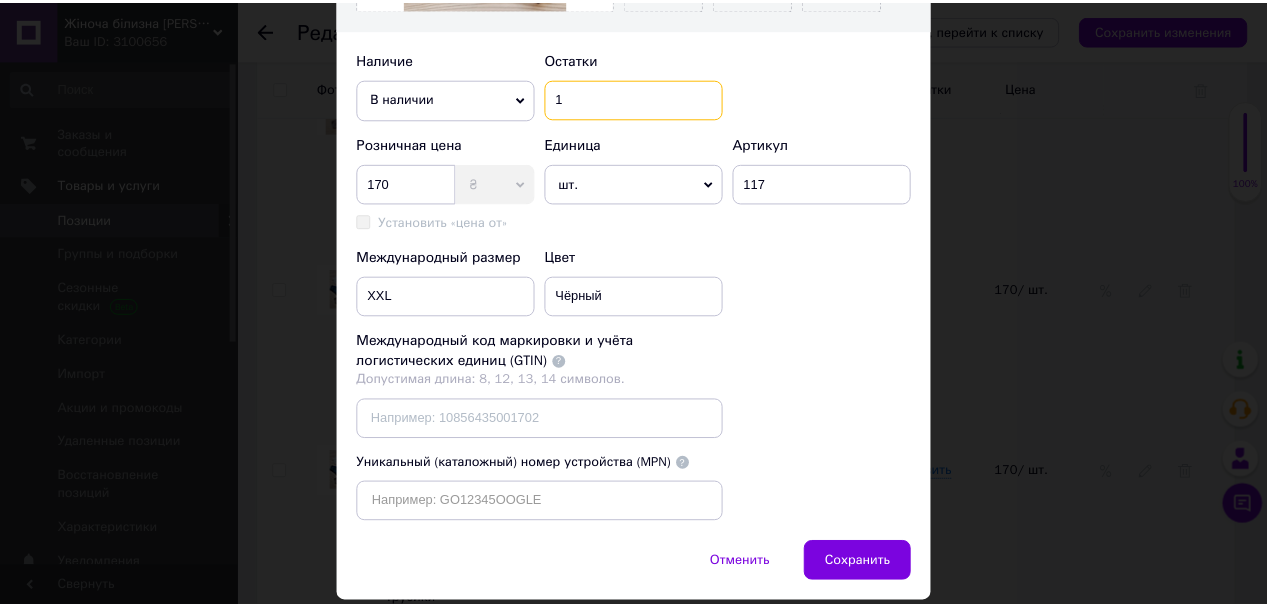scroll, scrollTop: 720, scrollLeft: 0, axis: vertical 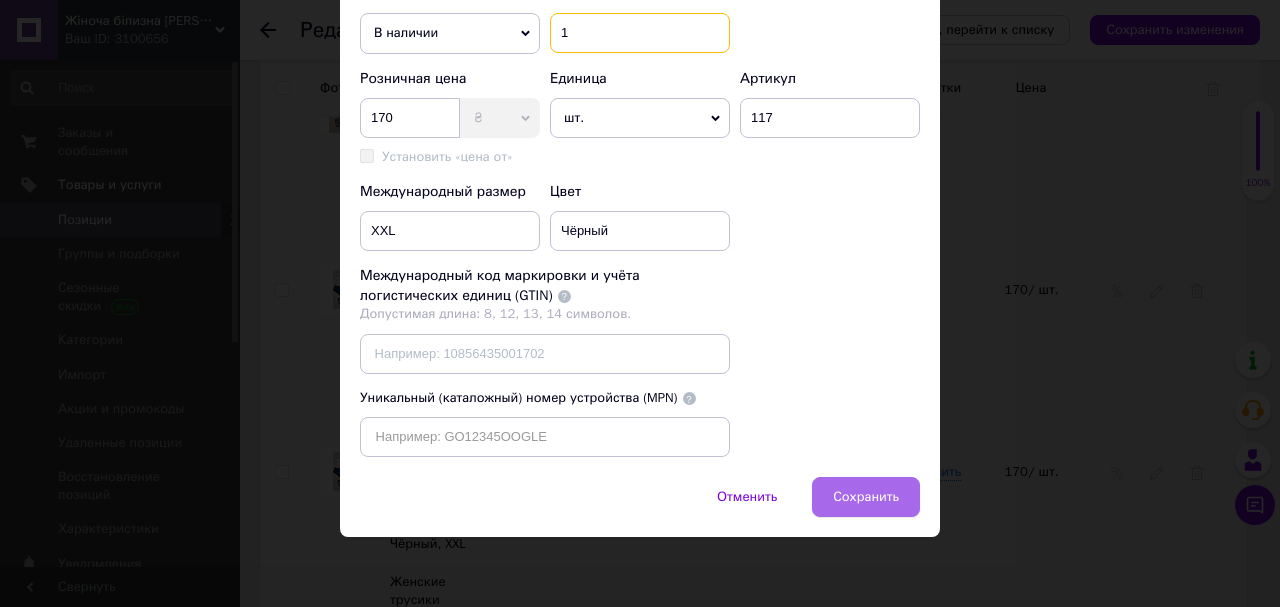 type on "1" 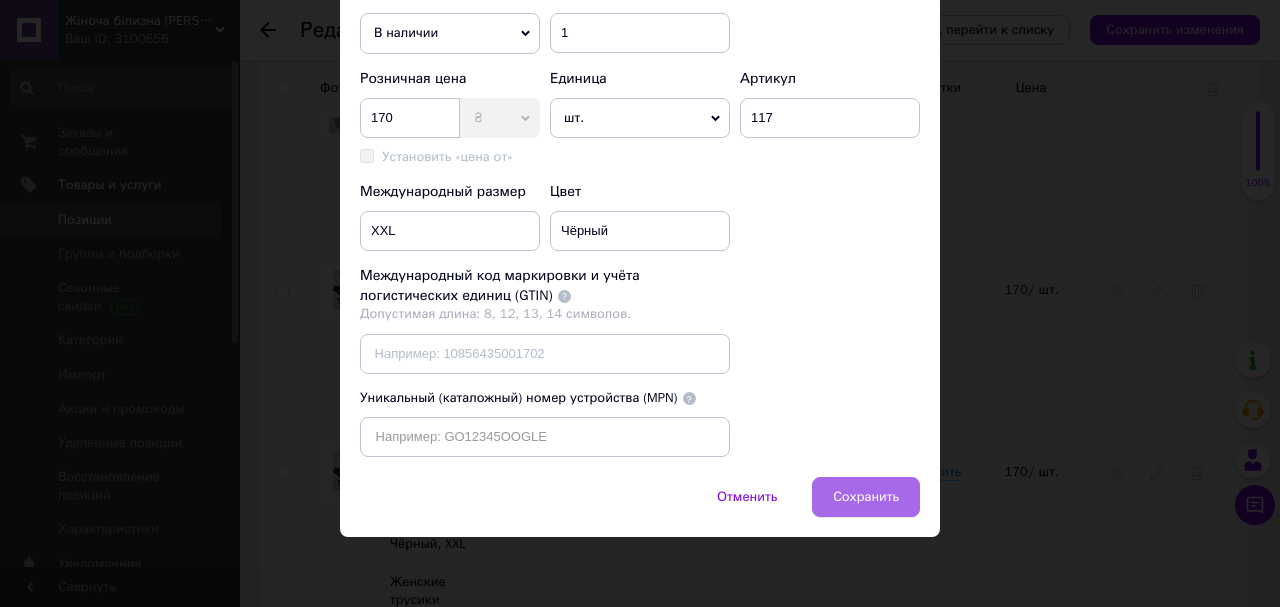 click on "Сохранить" at bounding box center (866, 497) 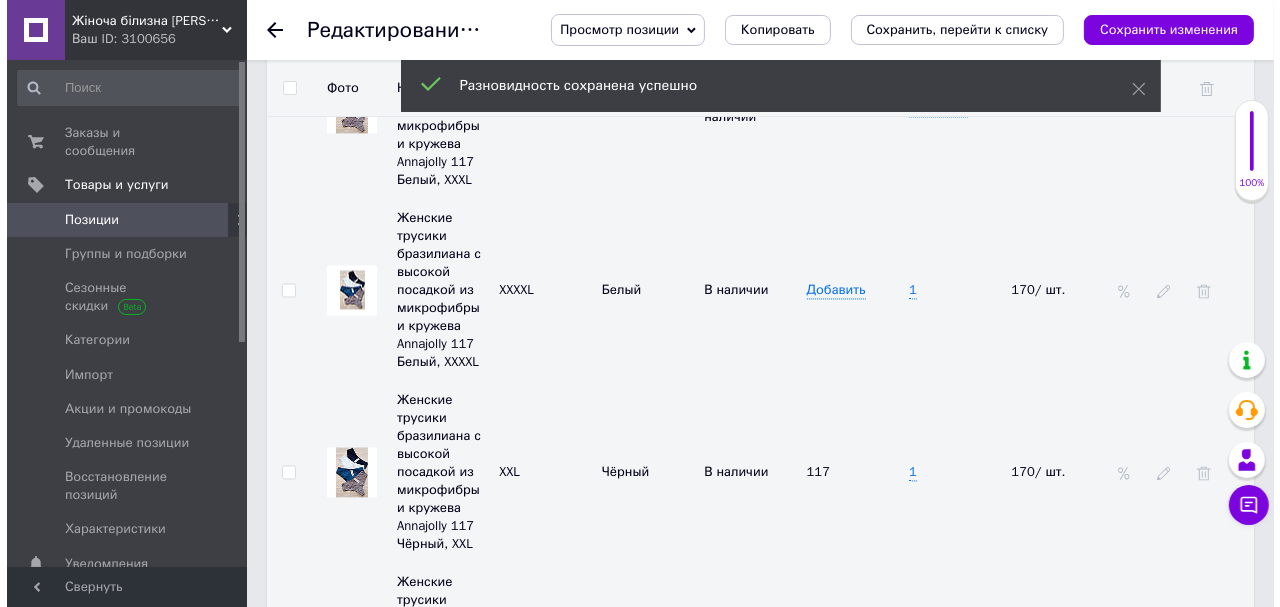 scroll, scrollTop: 3200, scrollLeft: 0, axis: vertical 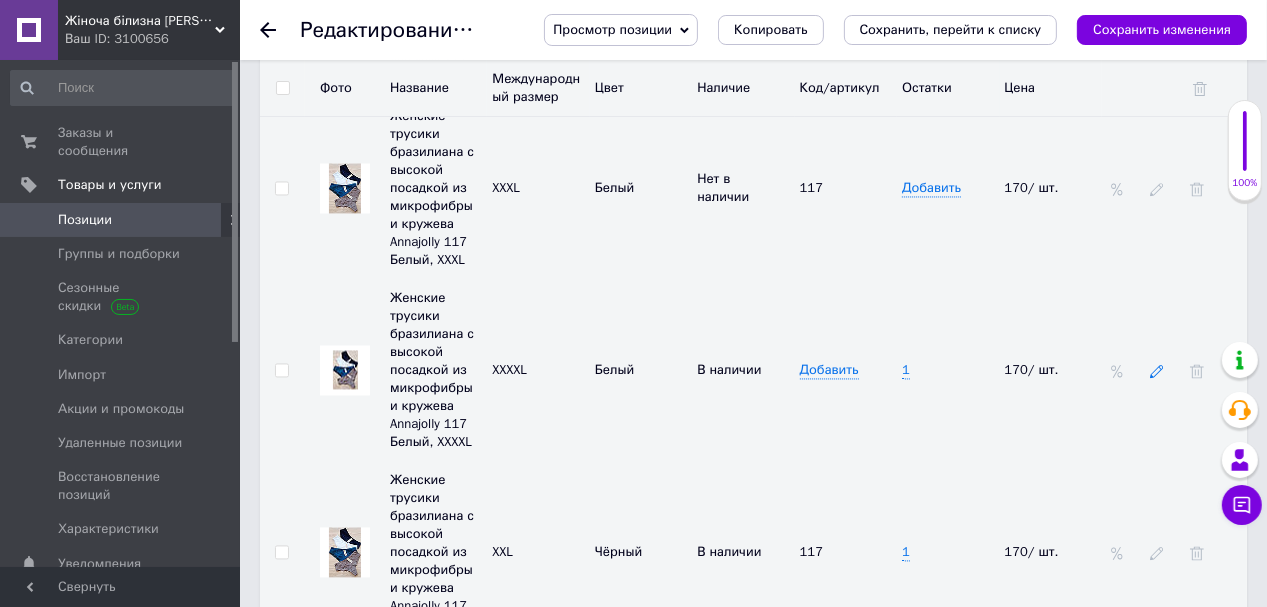 click 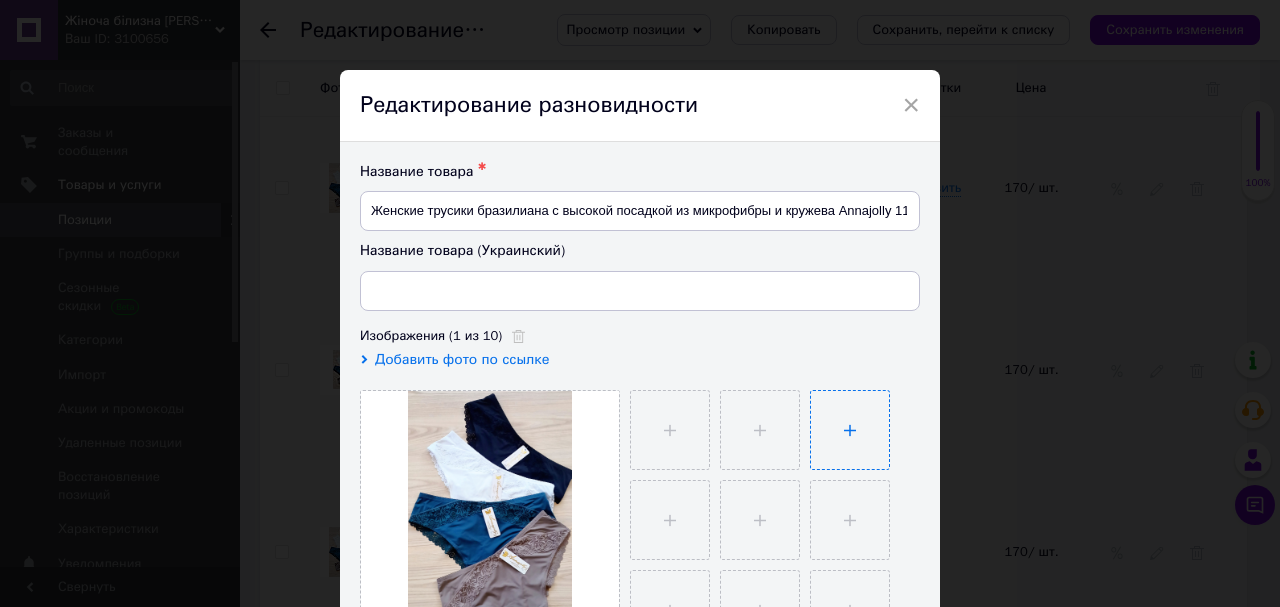 type on "Жіночі трусики бразиліана з високою посадкою з мікрофібри та мережива Annajolly 117 Білий, XXXXL" 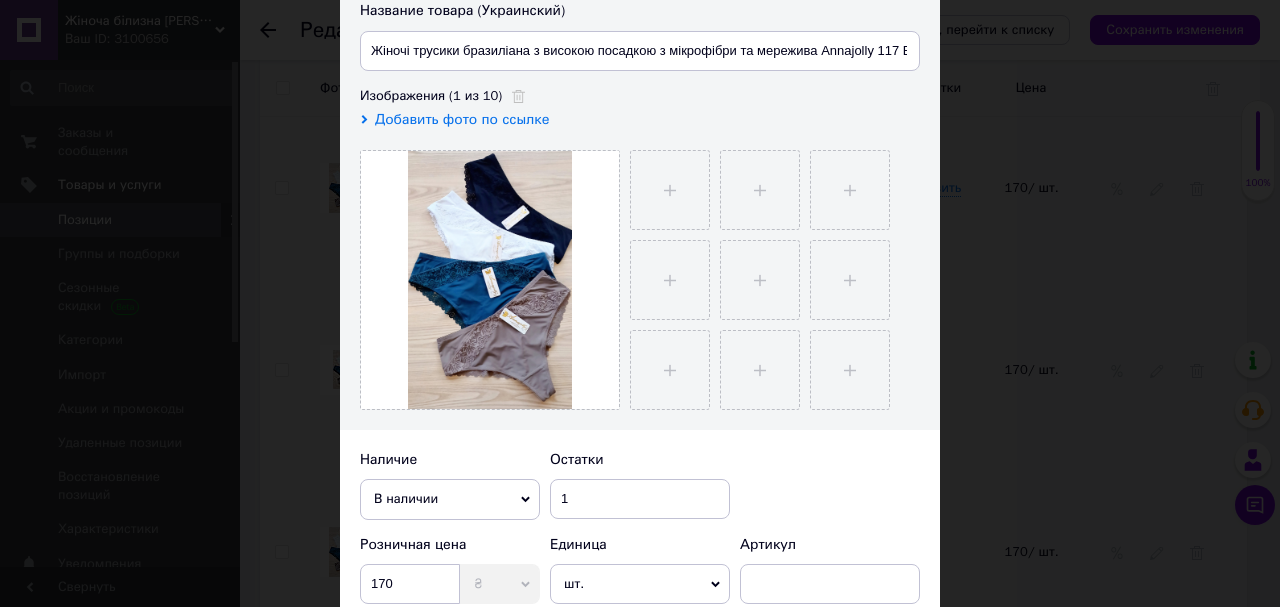 scroll, scrollTop: 480, scrollLeft: 0, axis: vertical 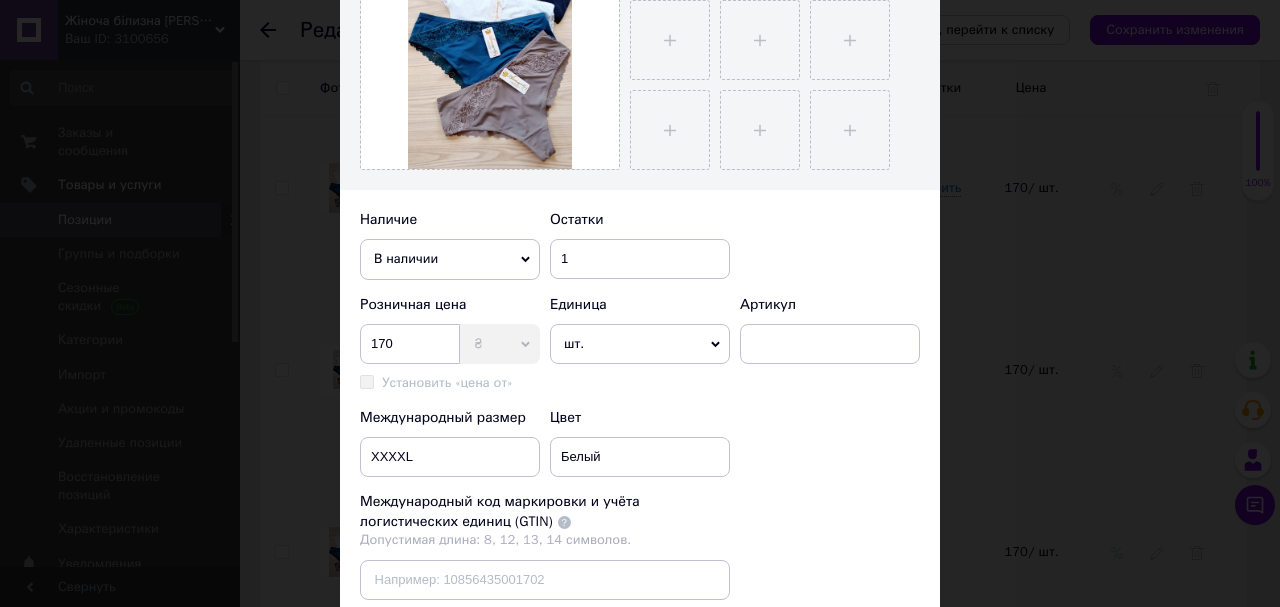 click on "Артикул" at bounding box center [830, 344] 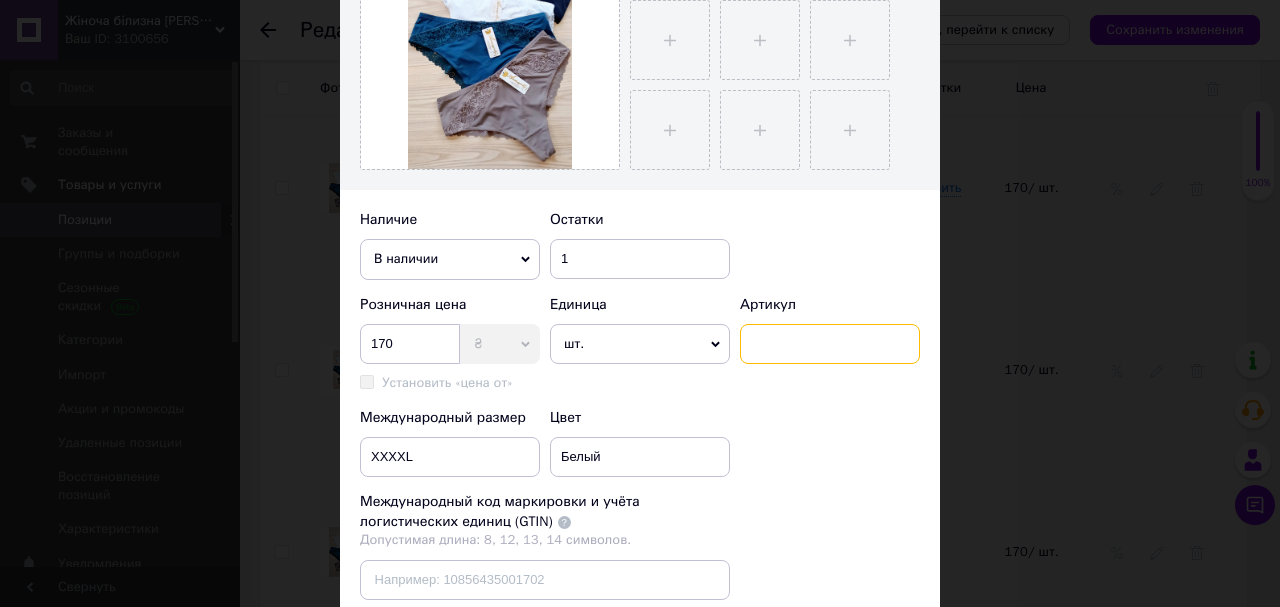 drag, startPoint x: 770, startPoint y: 337, endPoint x: 769, endPoint y: 350, distance: 13.038404 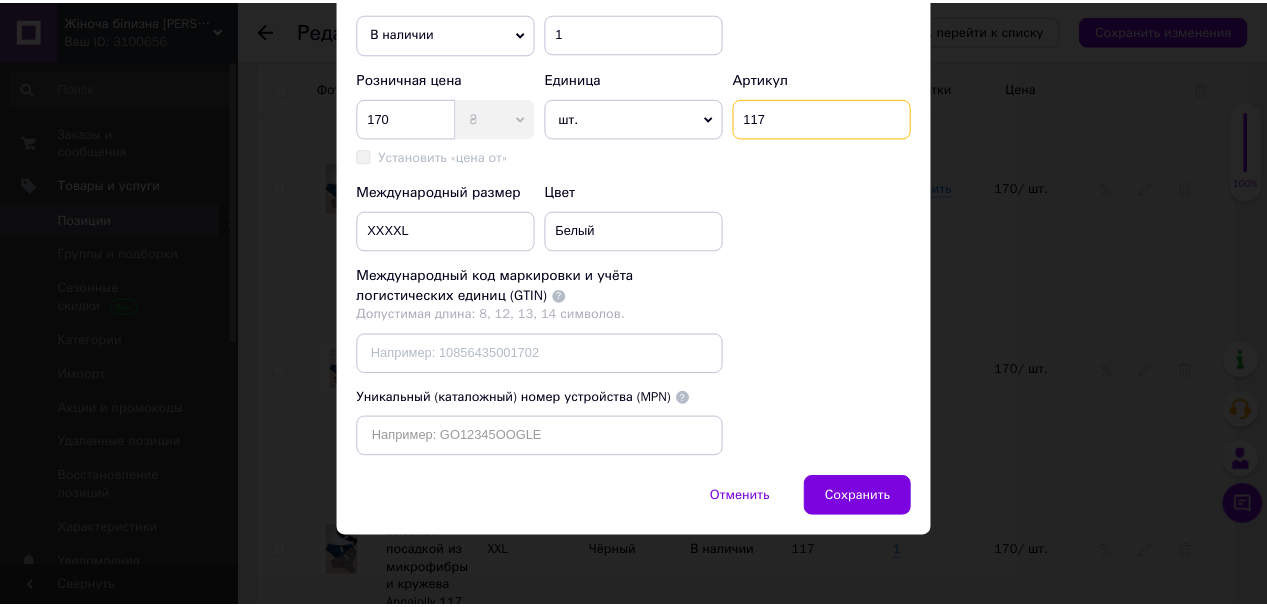 scroll, scrollTop: 740, scrollLeft: 0, axis: vertical 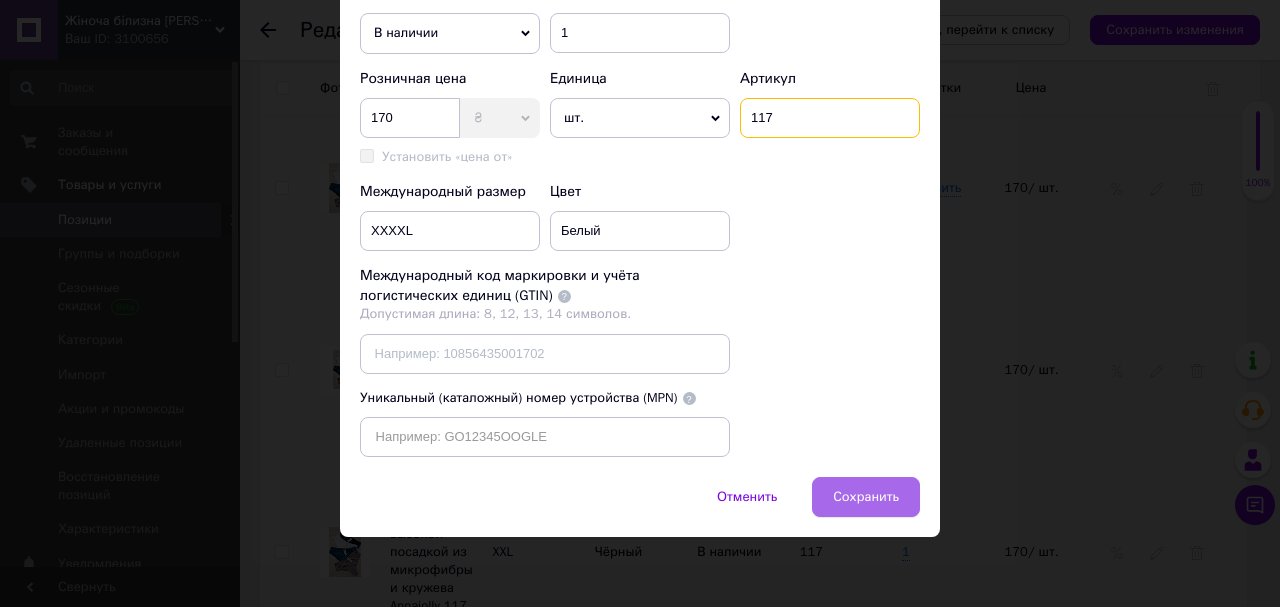 type on "117" 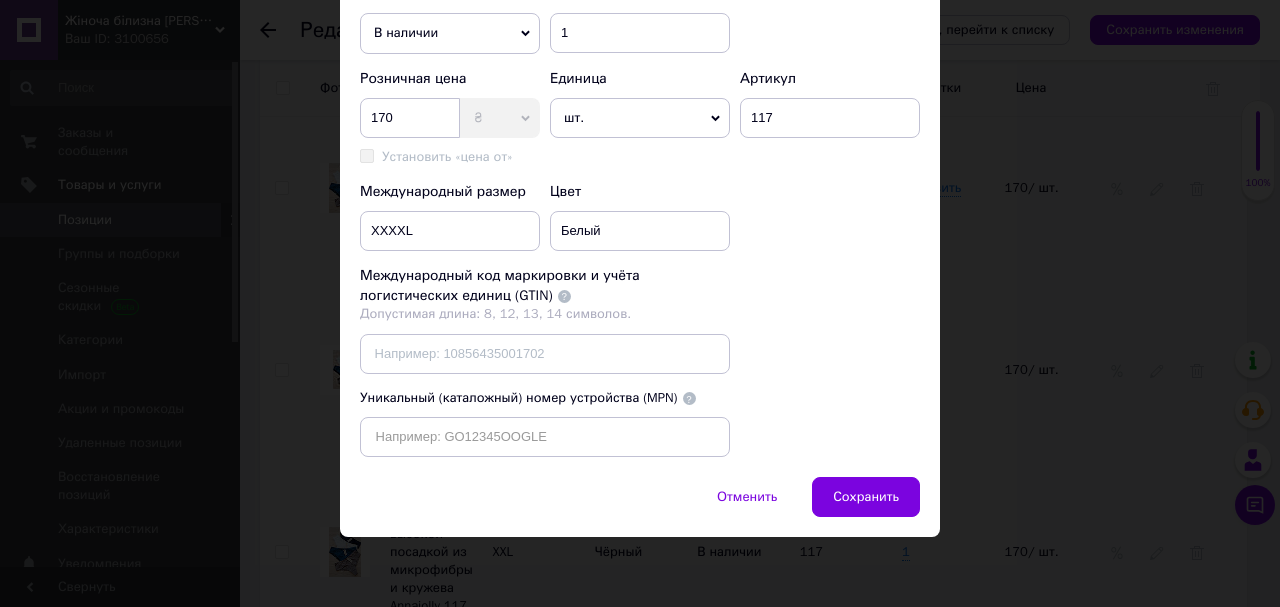 drag, startPoint x: 867, startPoint y: 491, endPoint x: 896, endPoint y: 474, distance: 33.61547 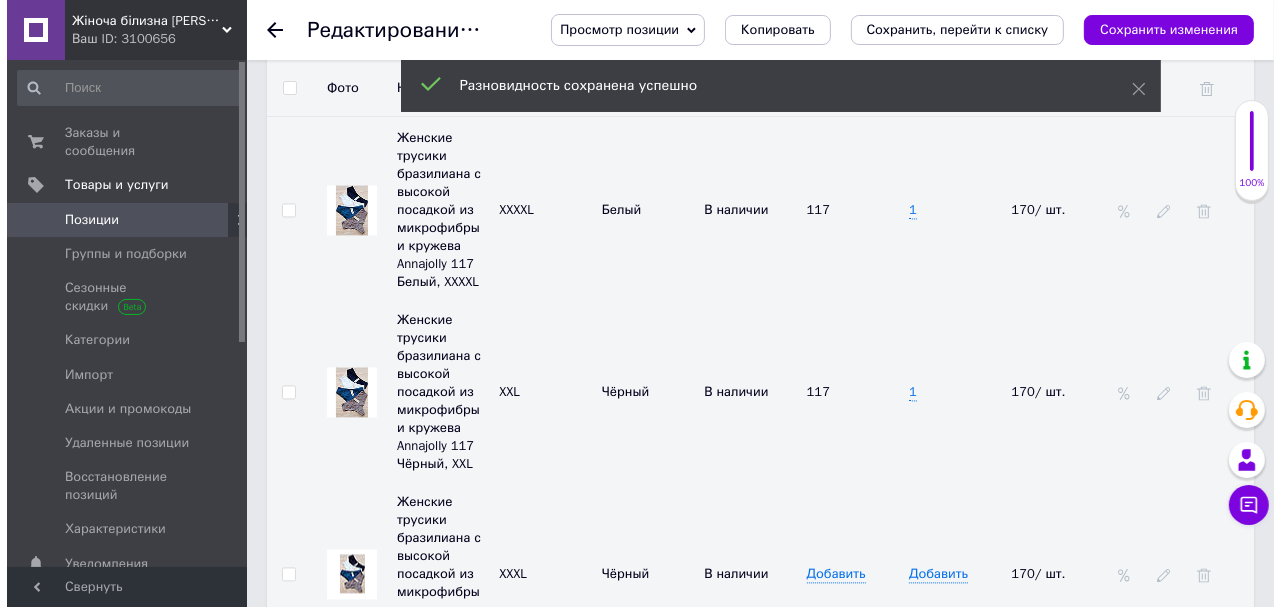 scroll, scrollTop: 3440, scrollLeft: 0, axis: vertical 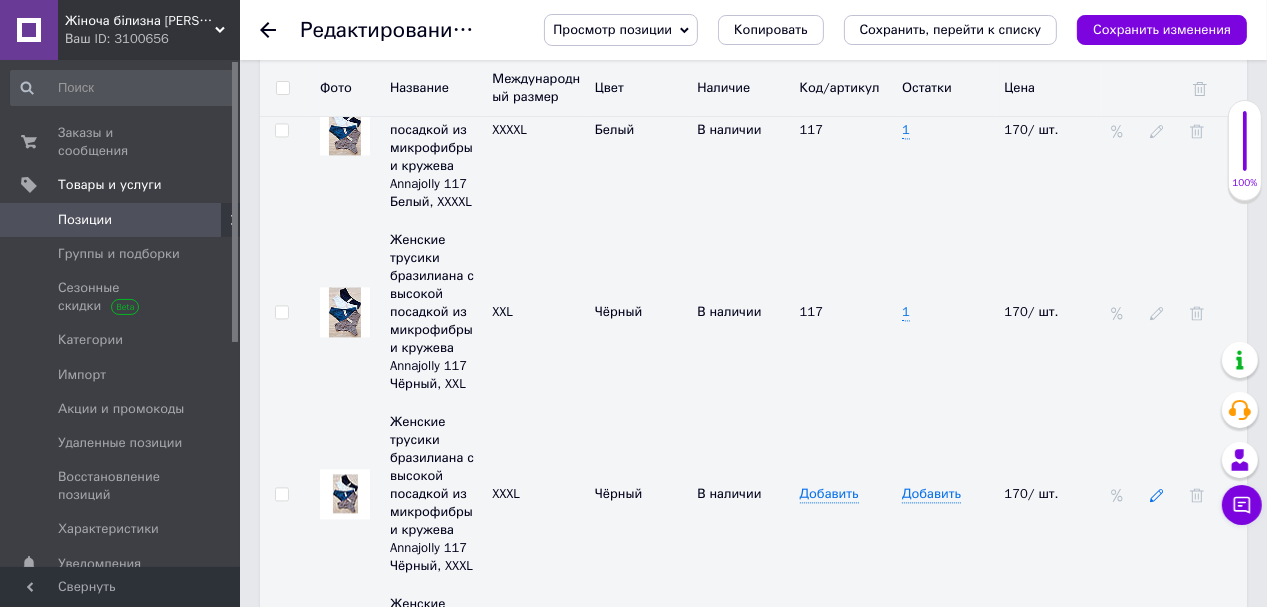 click 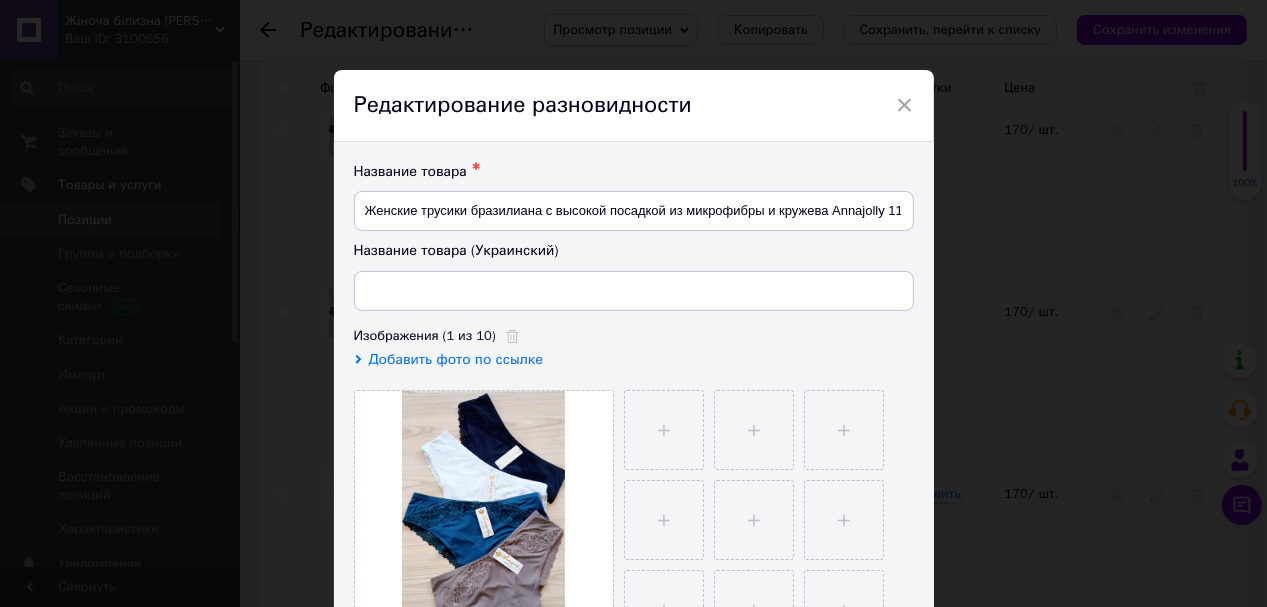 type on "Жіночі трусики бразиліана з високою посадкою з мікрофібри та мережива Annajolly 117 Чорний, XXXL" 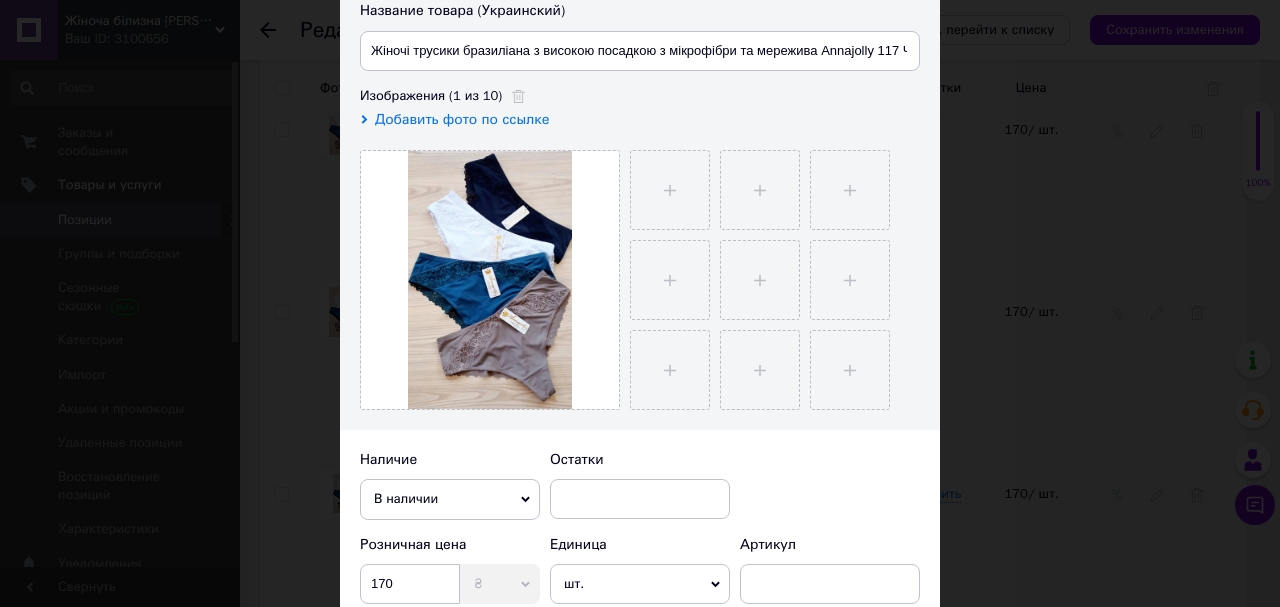 scroll, scrollTop: 400, scrollLeft: 0, axis: vertical 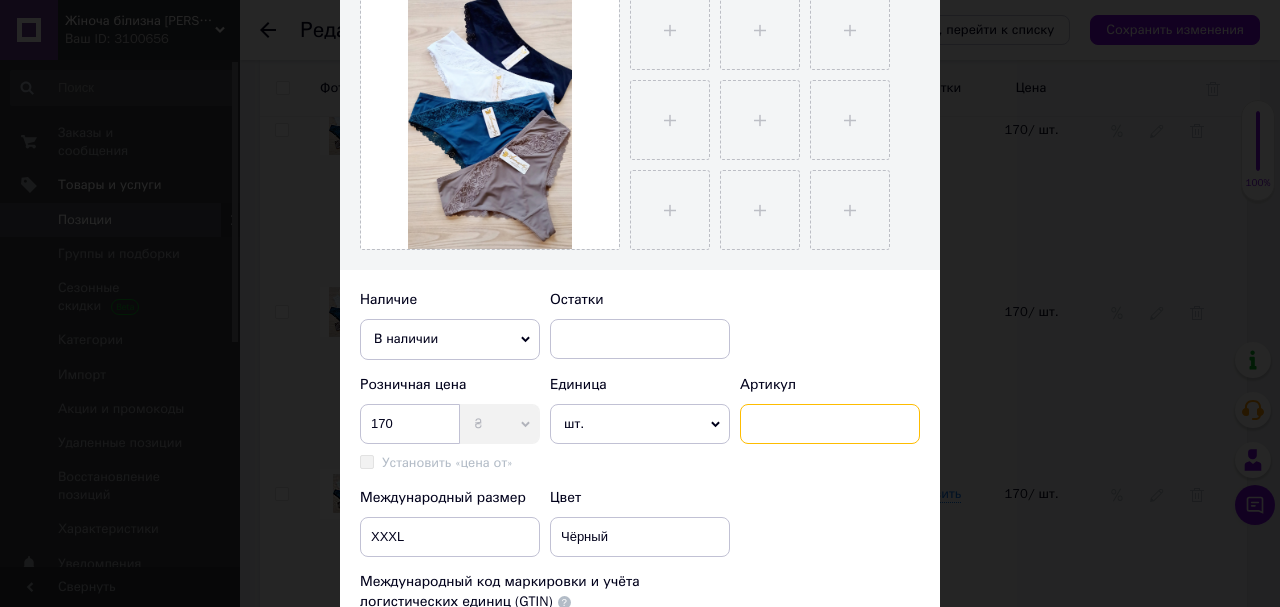 click at bounding box center (830, 424) 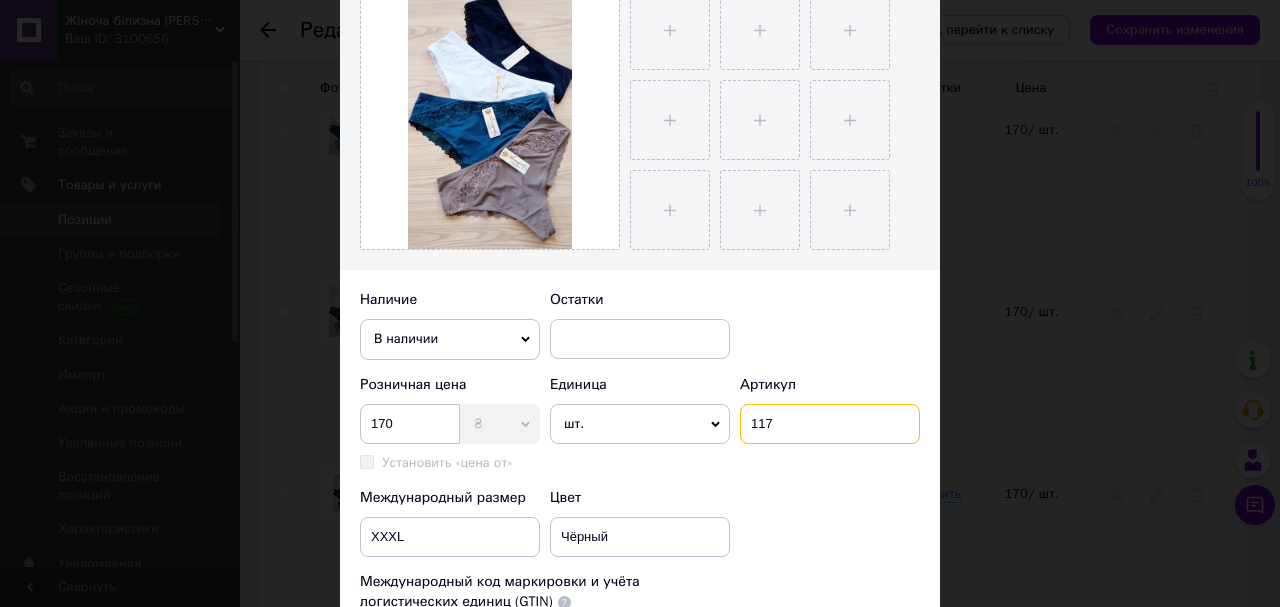 type on "117" 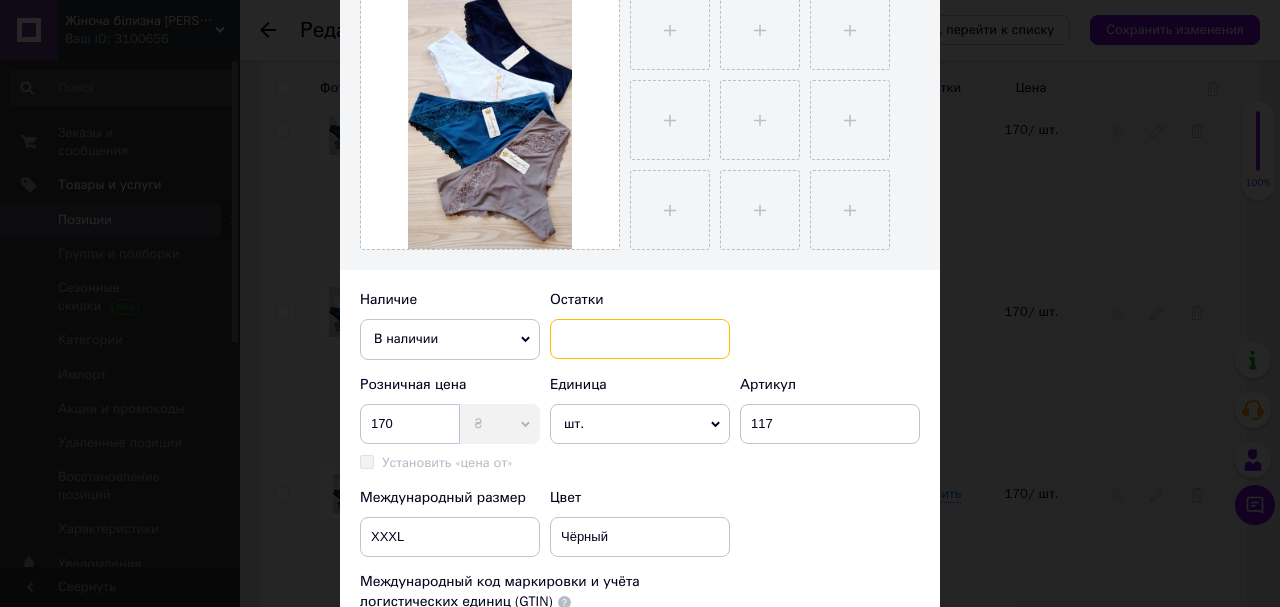 click at bounding box center [640, 339] 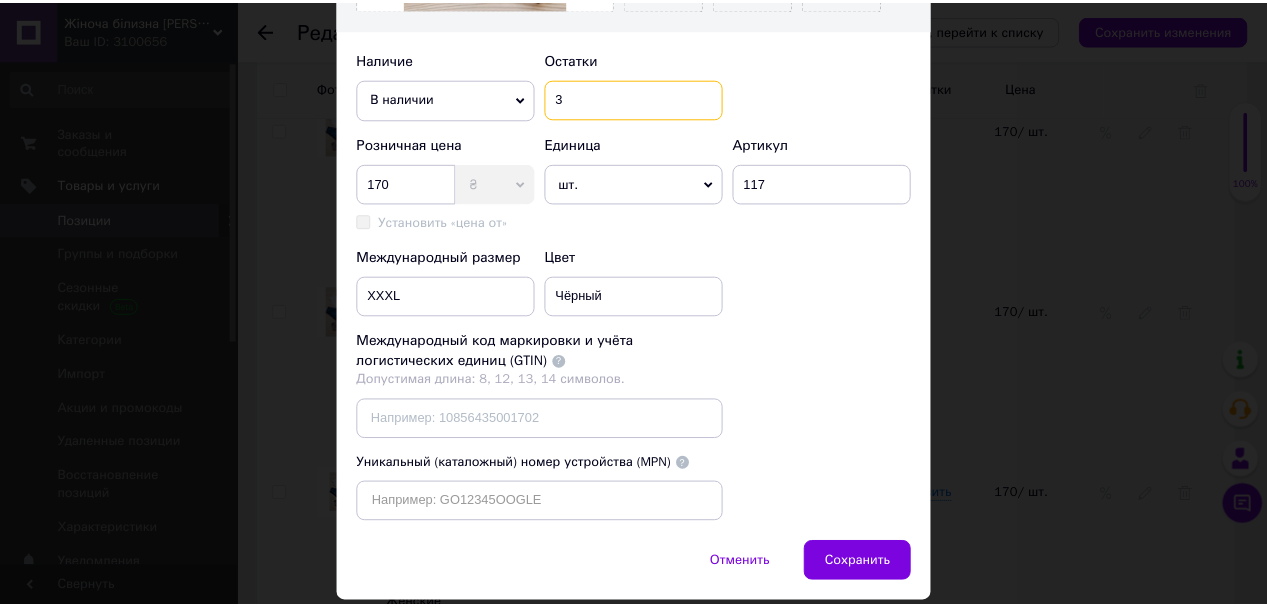 scroll, scrollTop: 740, scrollLeft: 0, axis: vertical 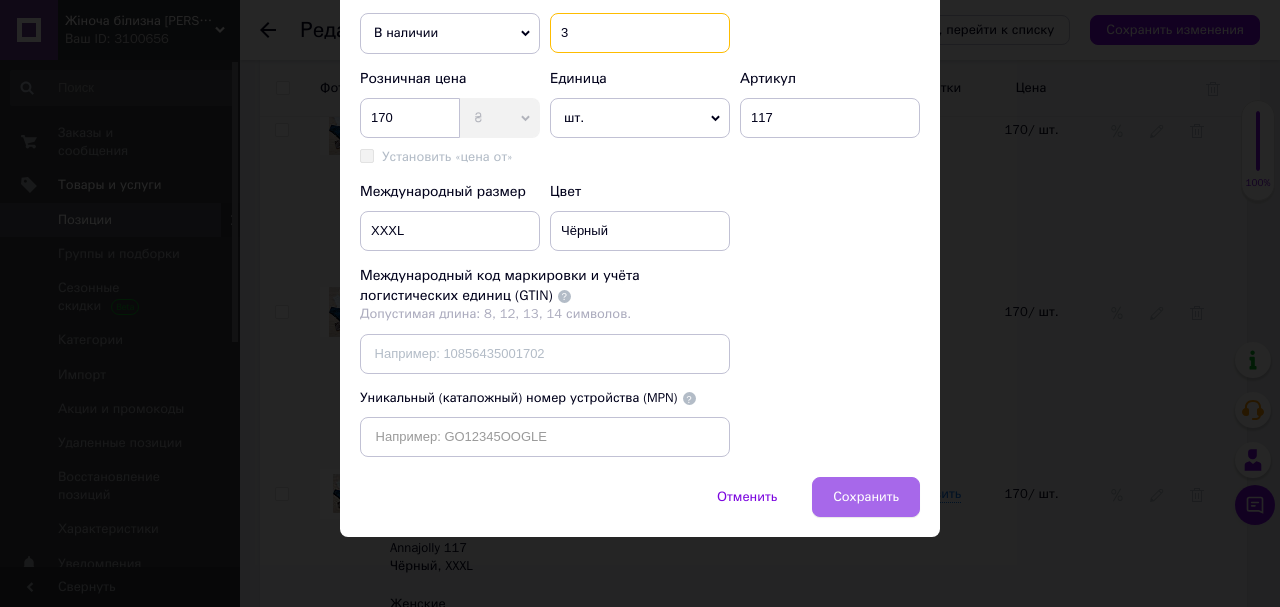 type on "3" 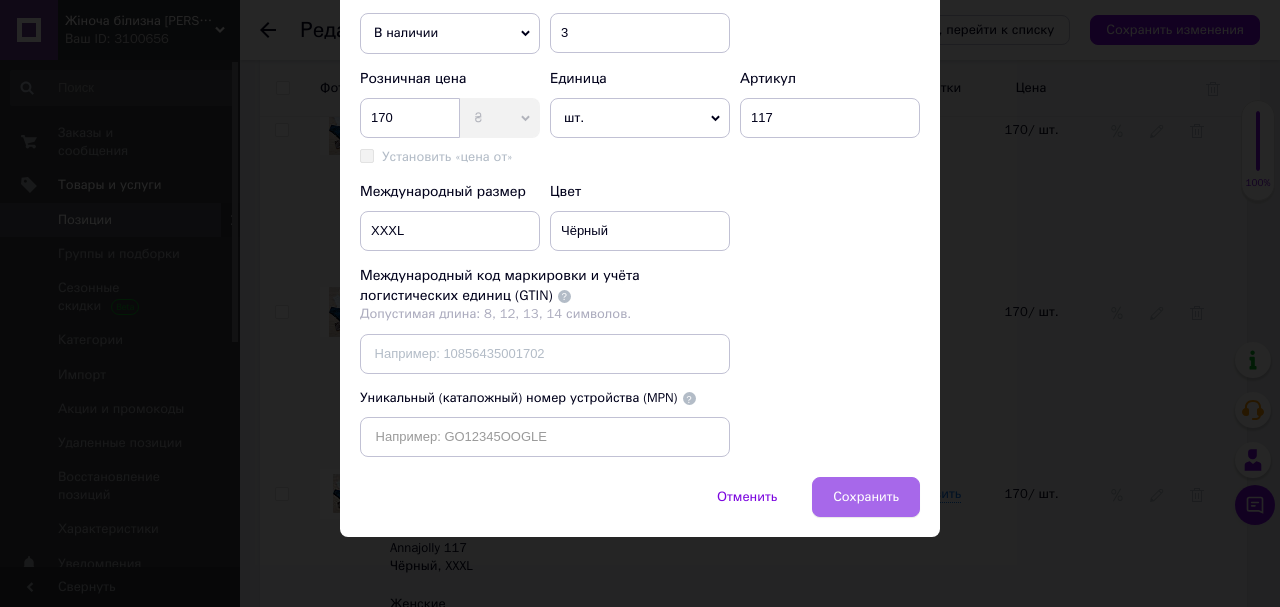 click on "Сохранить" at bounding box center (866, 497) 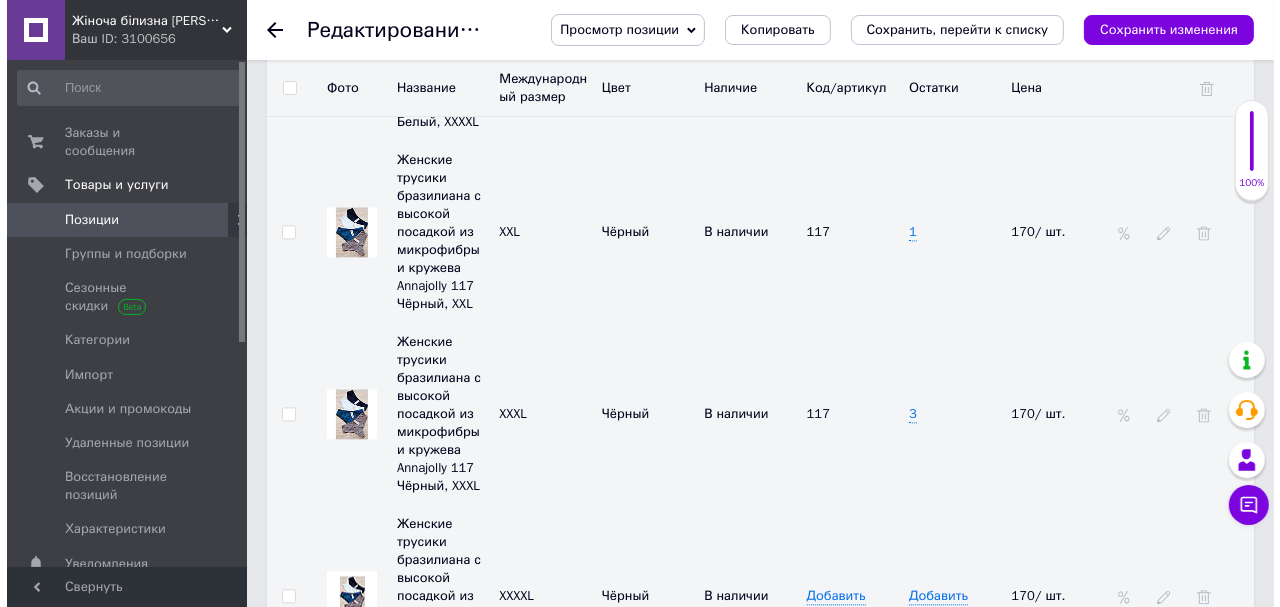 scroll, scrollTop: 3600, scrollLeft: 0, axis: vertical 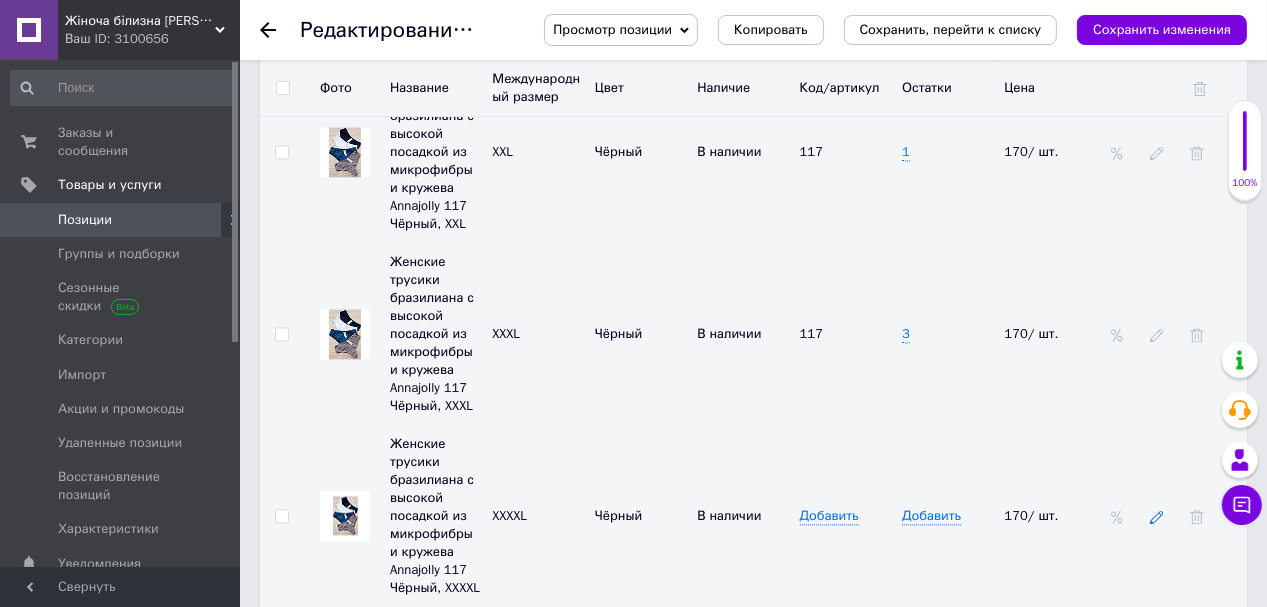 click 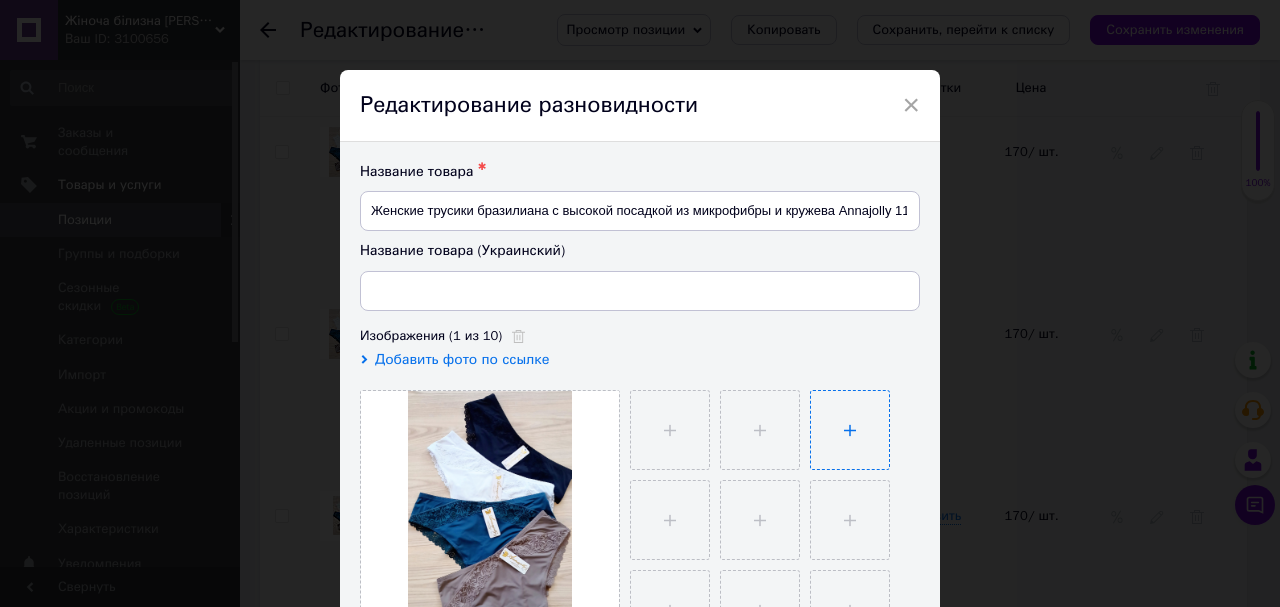 type on "Жіночі трусики бразиліана з високою посадкою з мікрофібри та мережива Annajolly 117 Чорний, XXXXL" 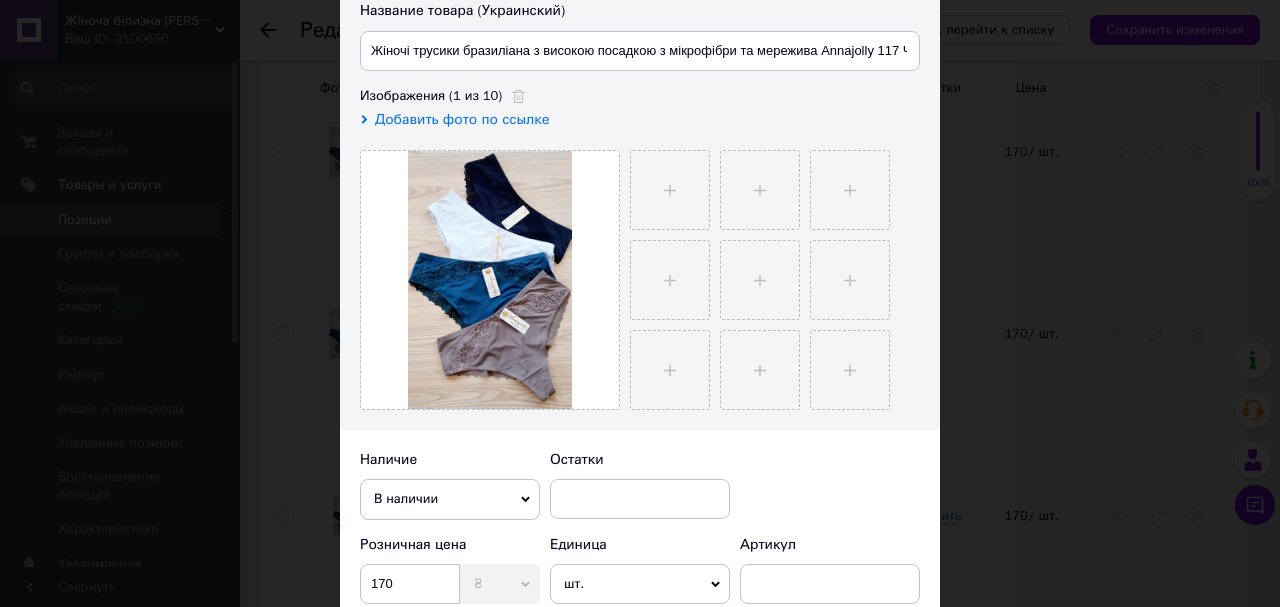 scroll, scrollTop: 400, scrollLeft: 0, axis: vertical 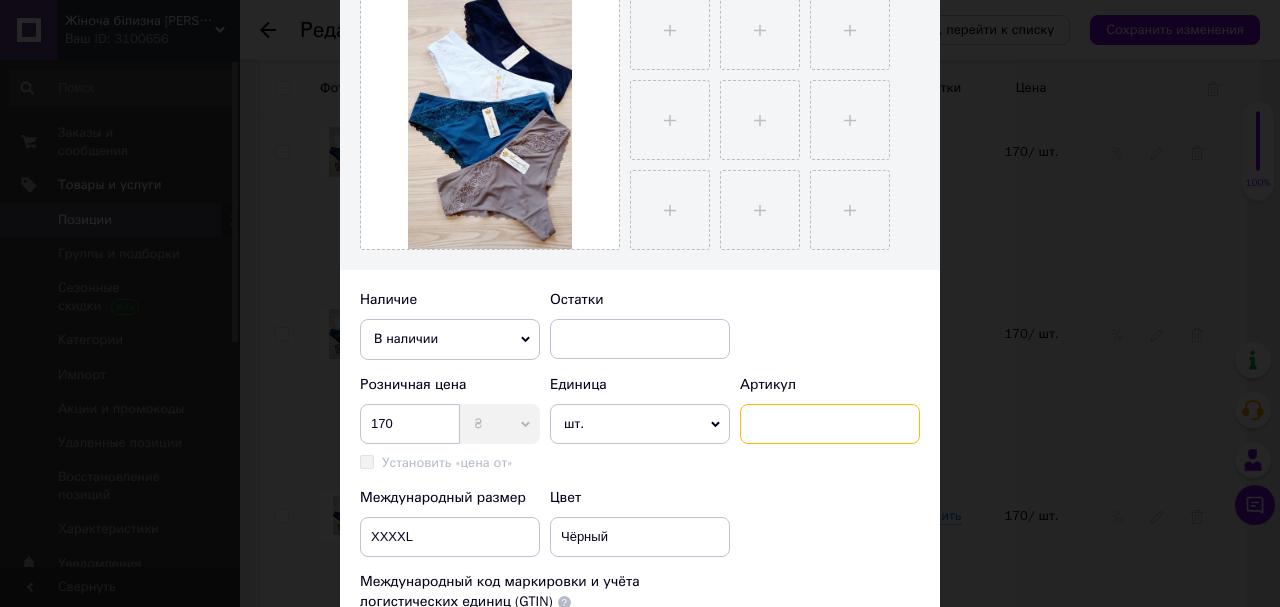 click at bounding box center [830, 424] 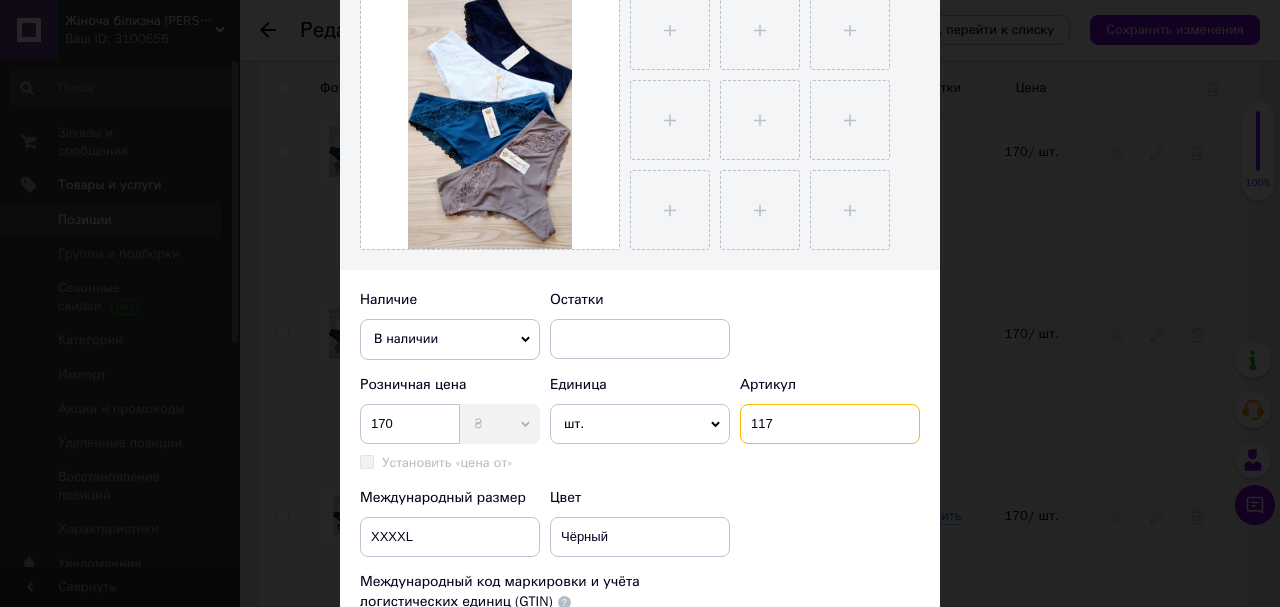type on "117" 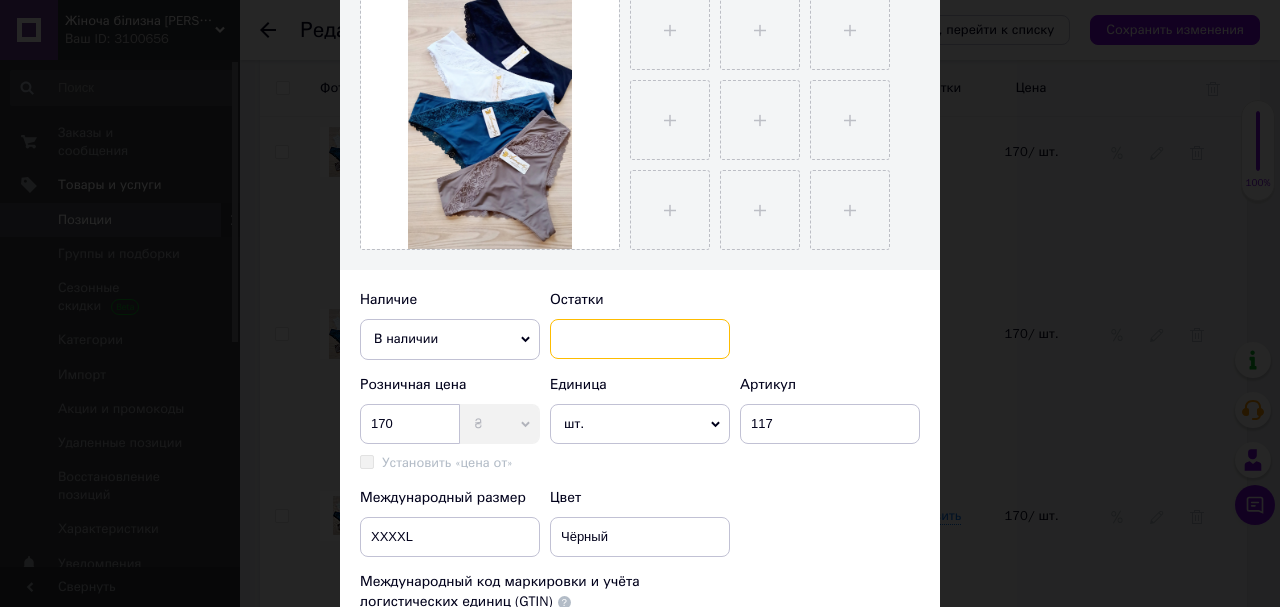 click at bounding box center (640, 339) 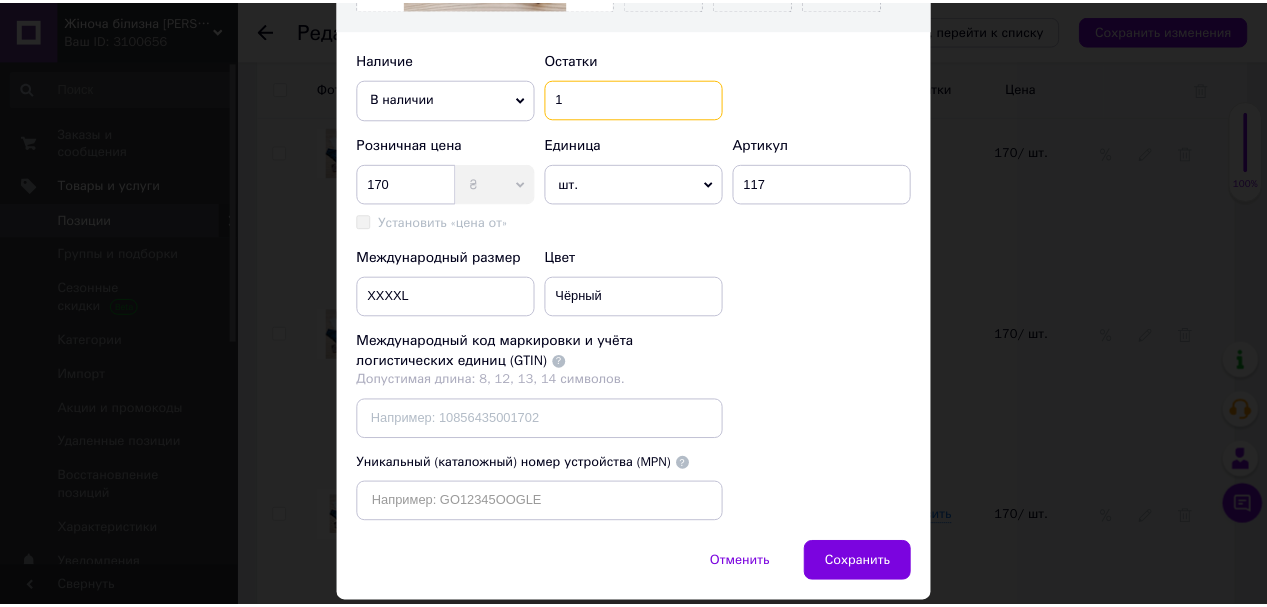 scroll, scrollTop: 720, scrollLeft: 0, axis: vertical 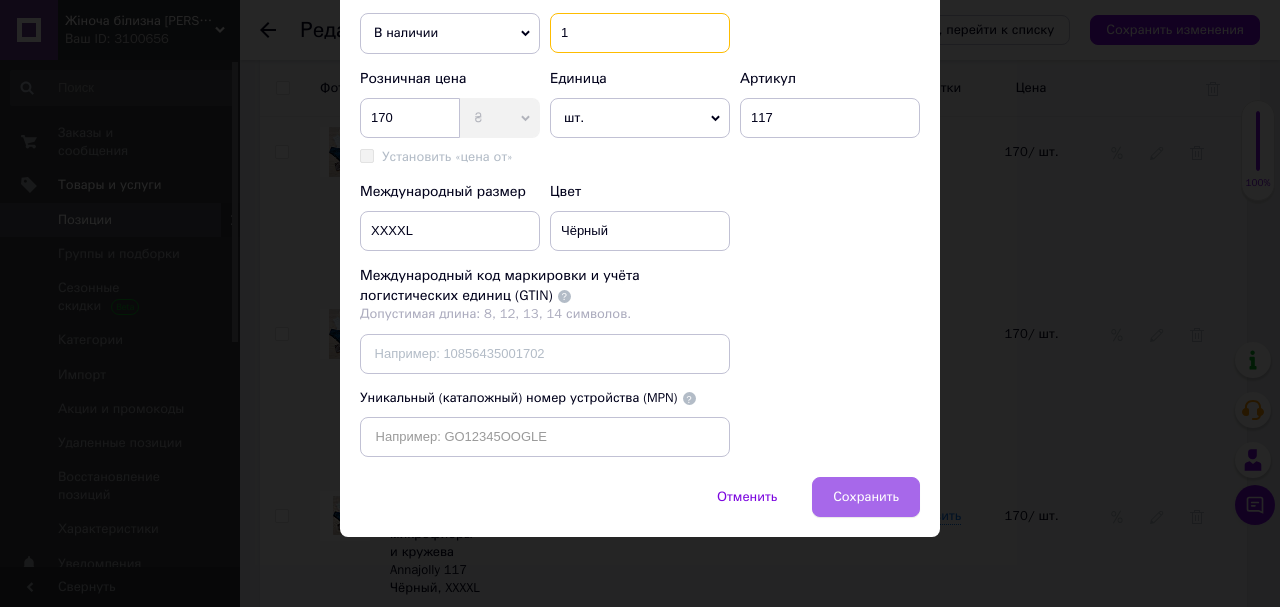 type on "1" 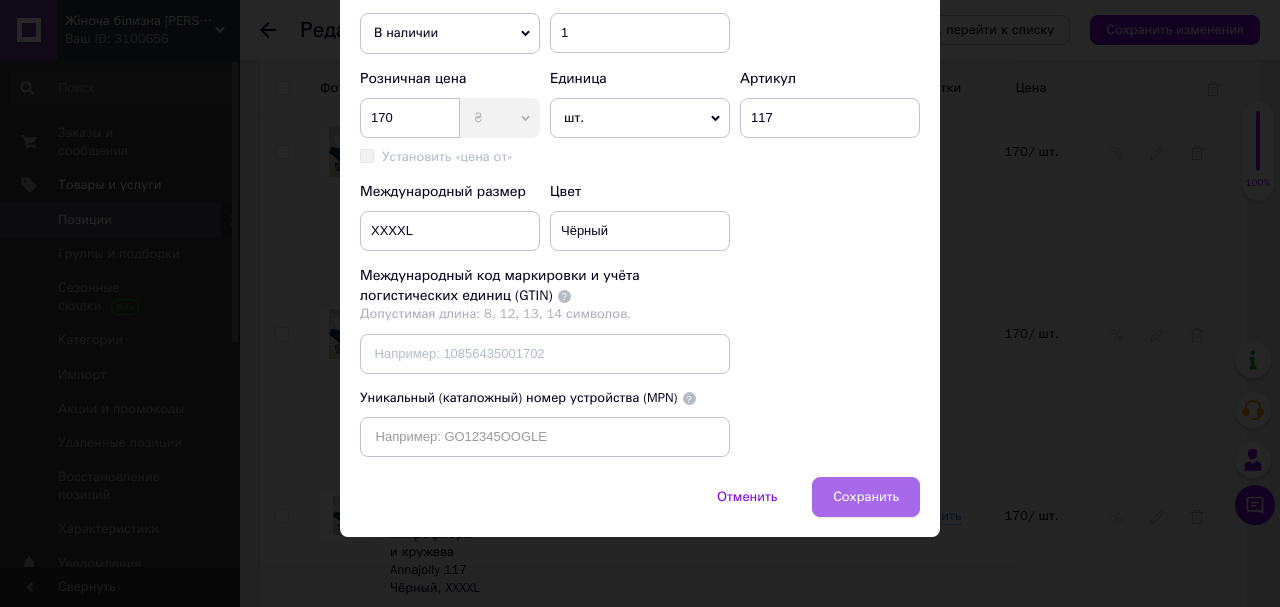click on "Сохранить" at bounding box center (866, 497) 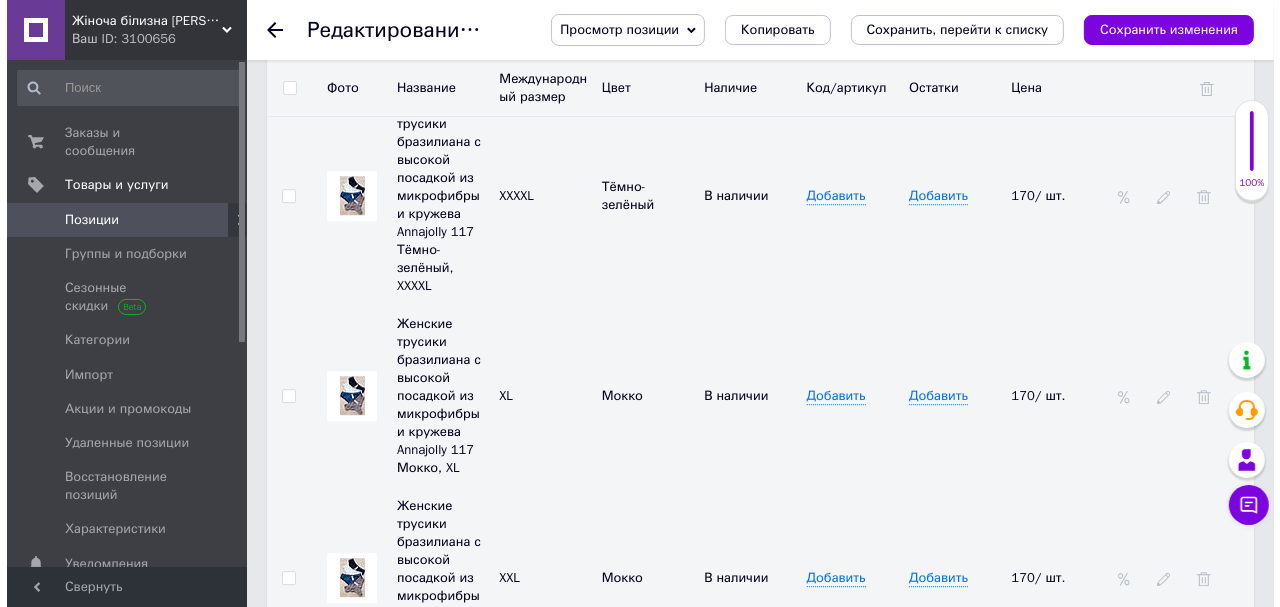 scroll, scrollTop: 4800, scrollLeft: 0, axis: vertical 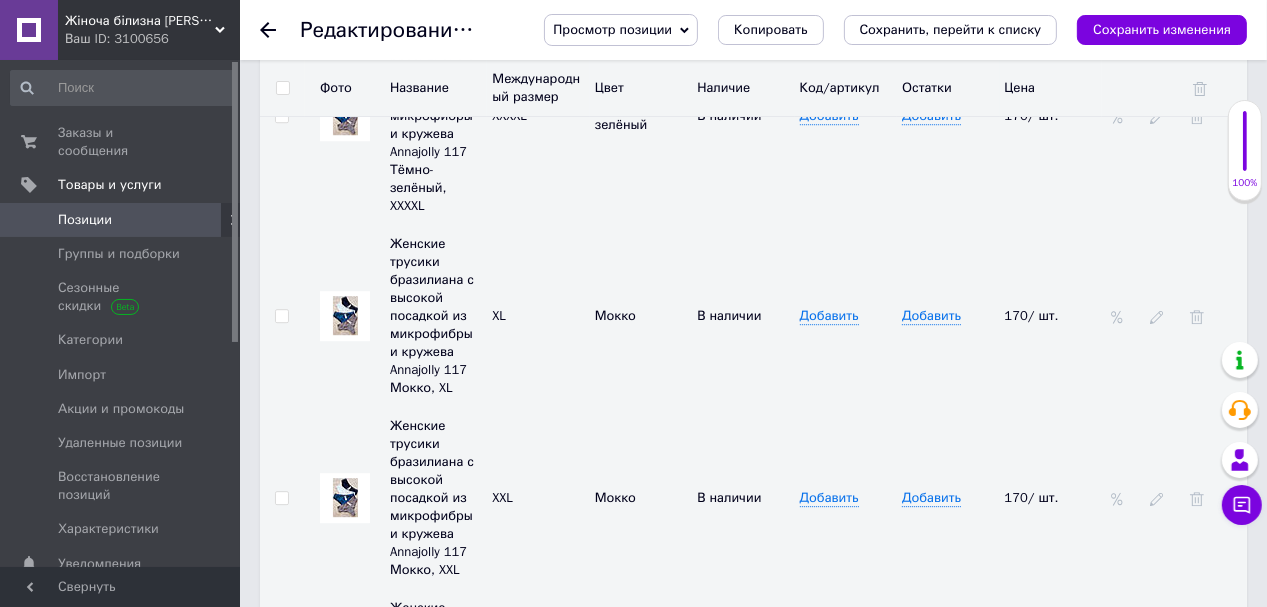 click 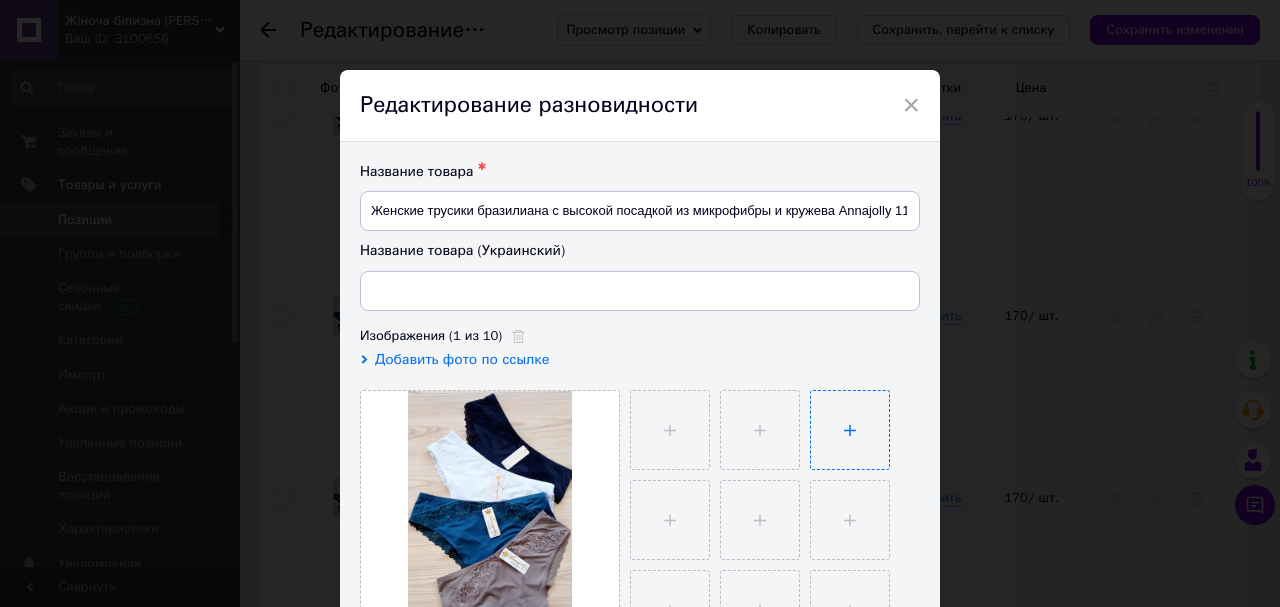 type on "Жіночі трусики бразиліана з високою посадкою з мікрофібри та мережива Annajolly 117 Моко, XXXXL" 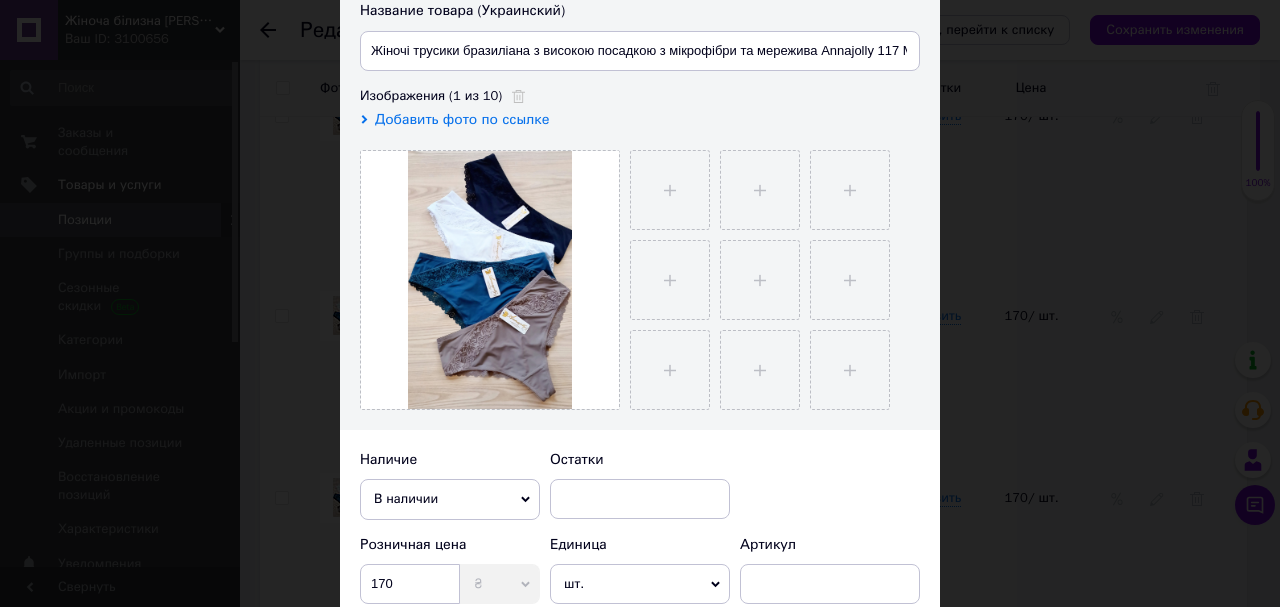 scroll, scrollTop: 400, scrollLeft: 0, axis: vertical 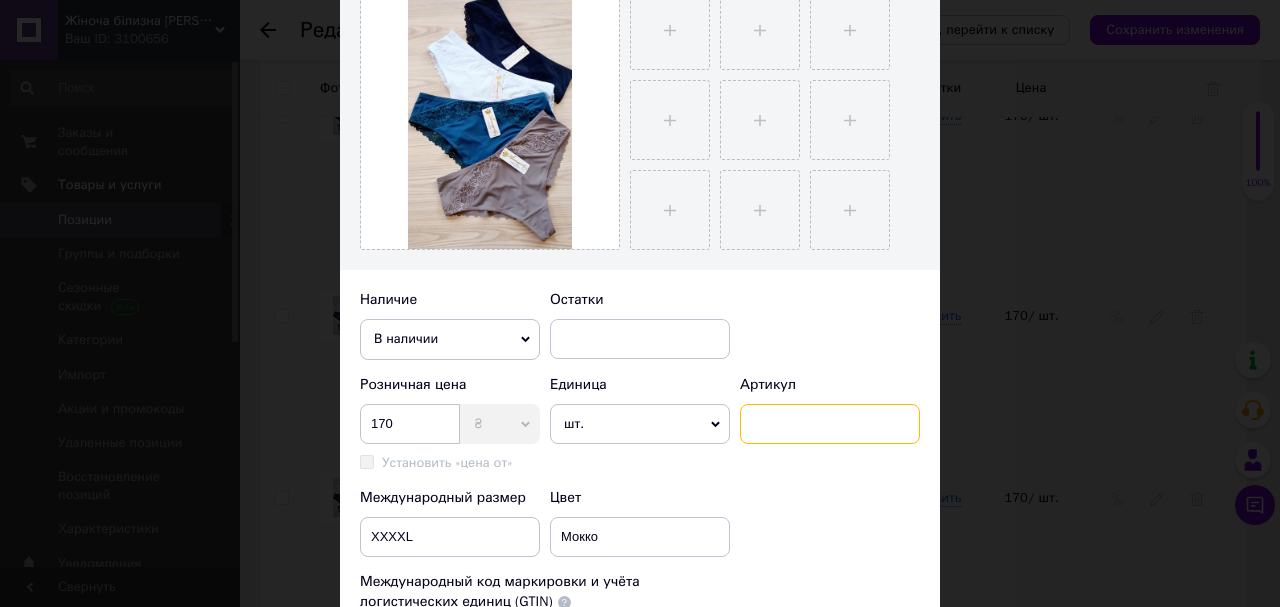 click at bounding box center (830, 424) 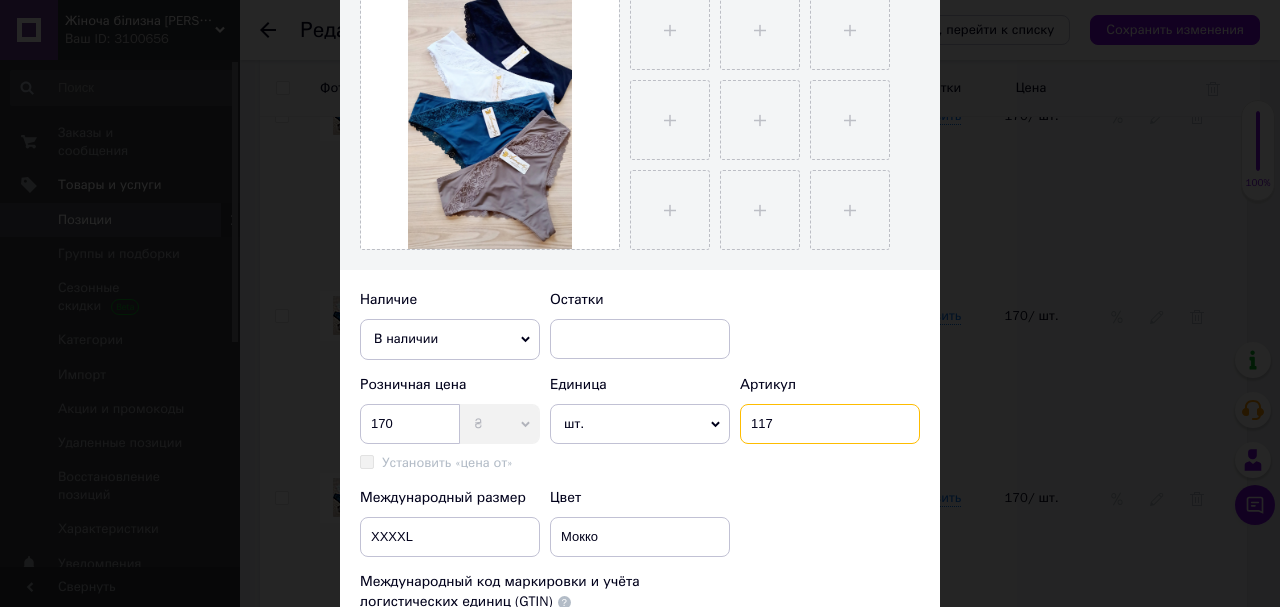 type on "117" 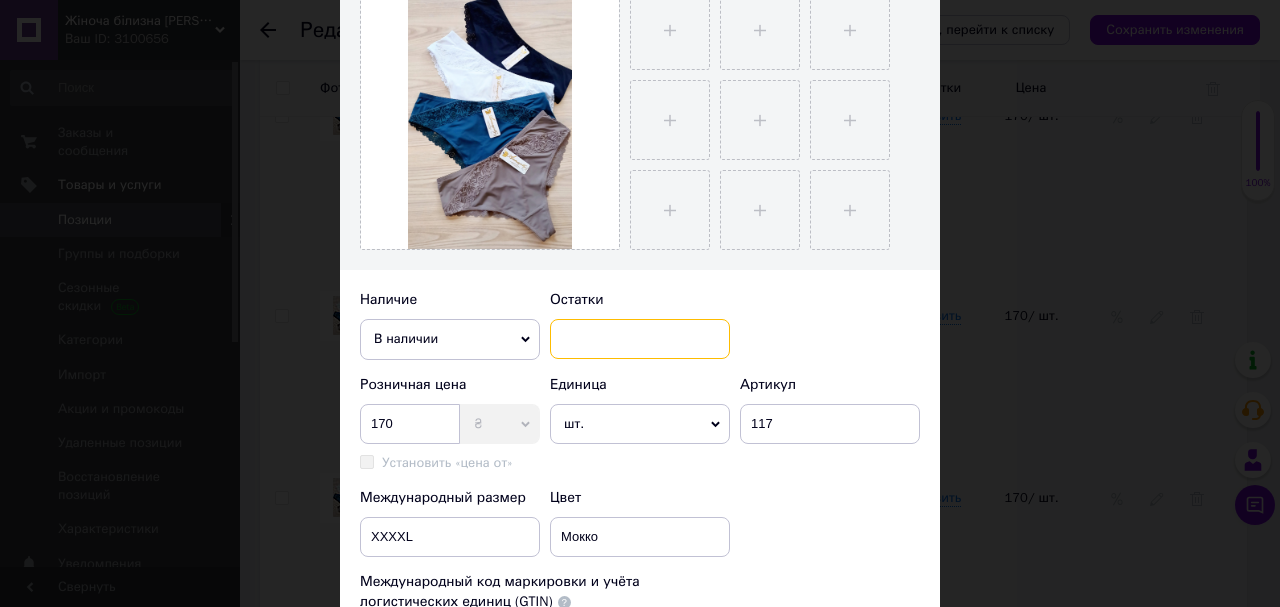 click at bounding box center [640, 339] 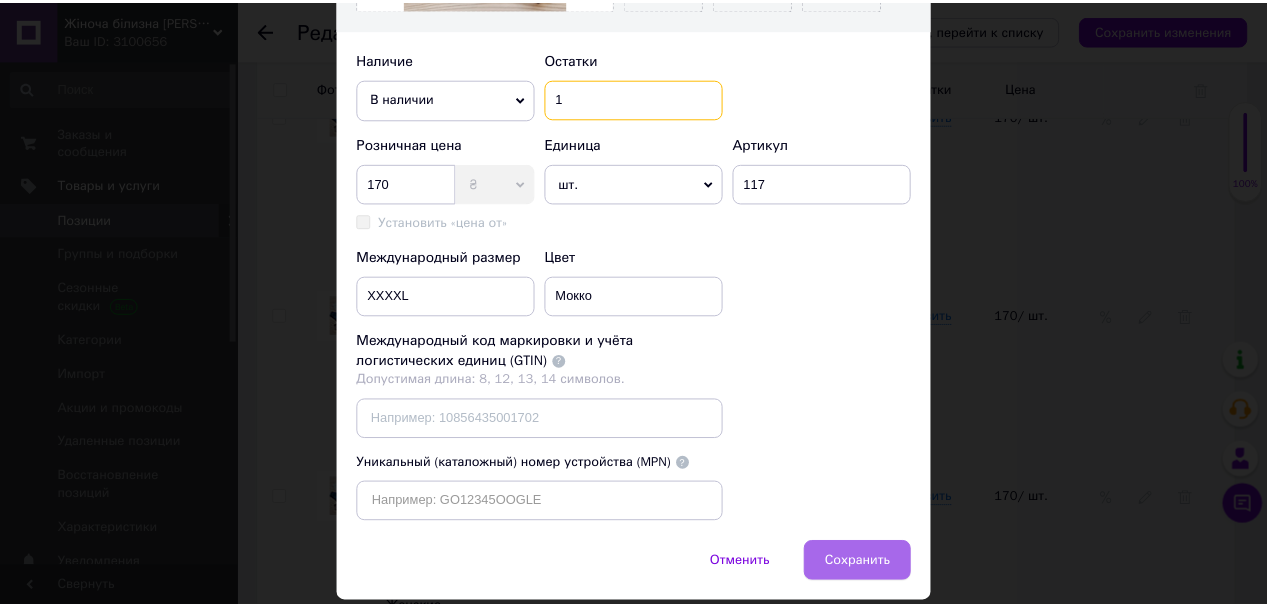 scroll, scrollTop: 740, scrollLeft: 0, axis: vertical 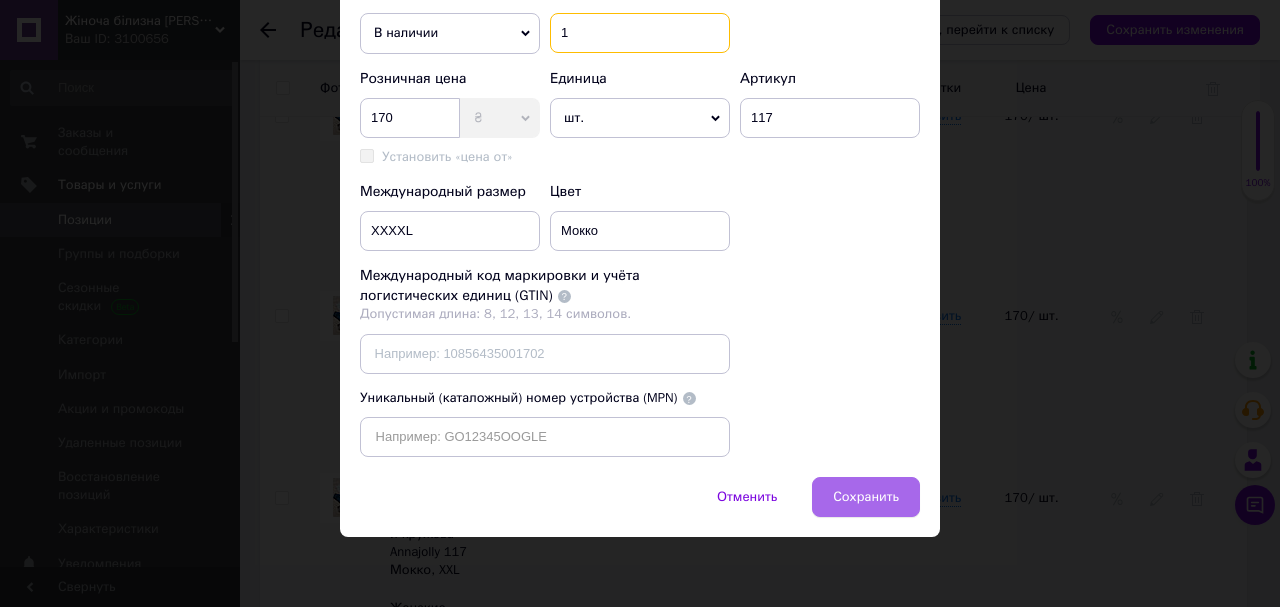 type on "1" 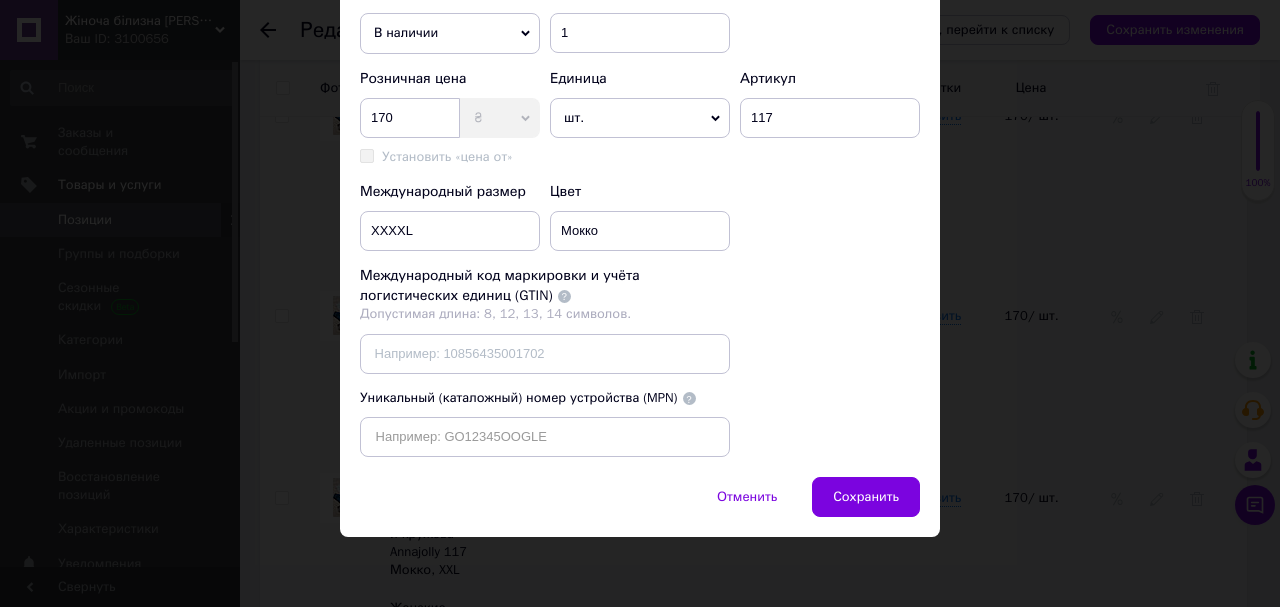 click on "Сохранить" at bounding box center (866, 497) 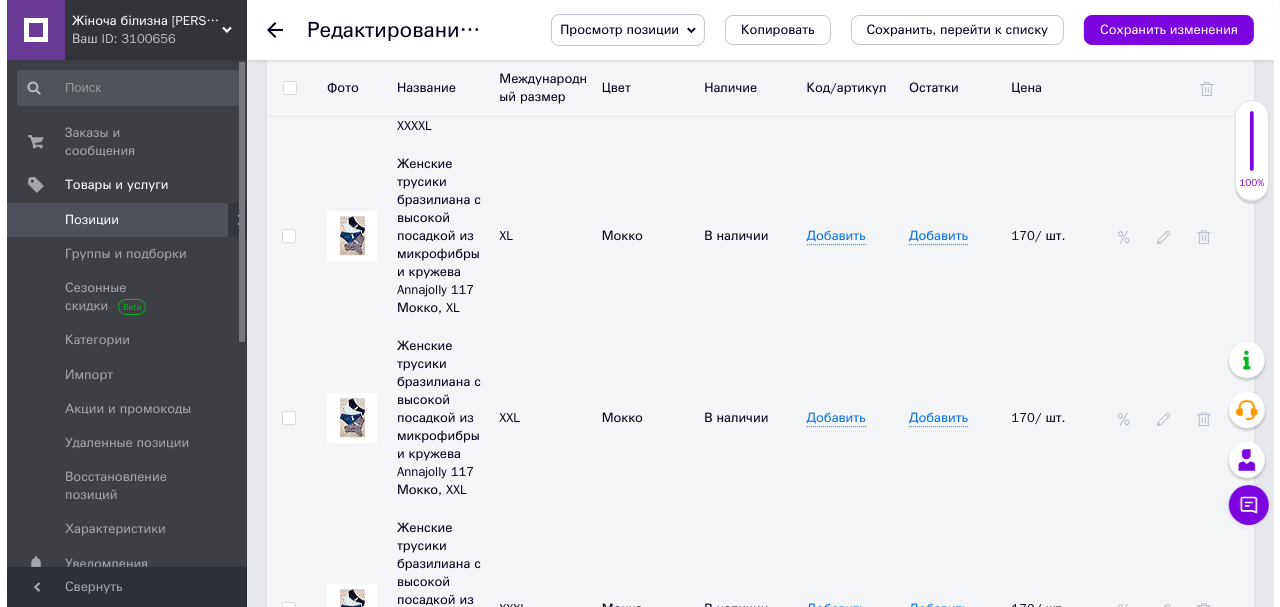 scroll, scrollTop: 4800, scrollLeft: 0, axis: vertical 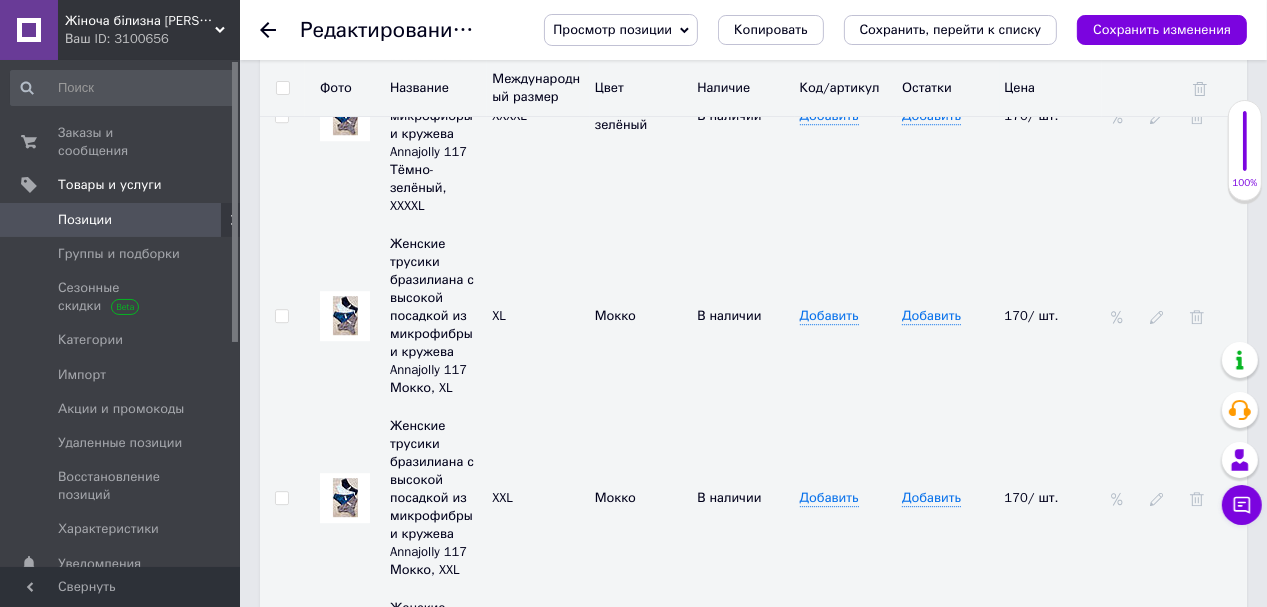 click 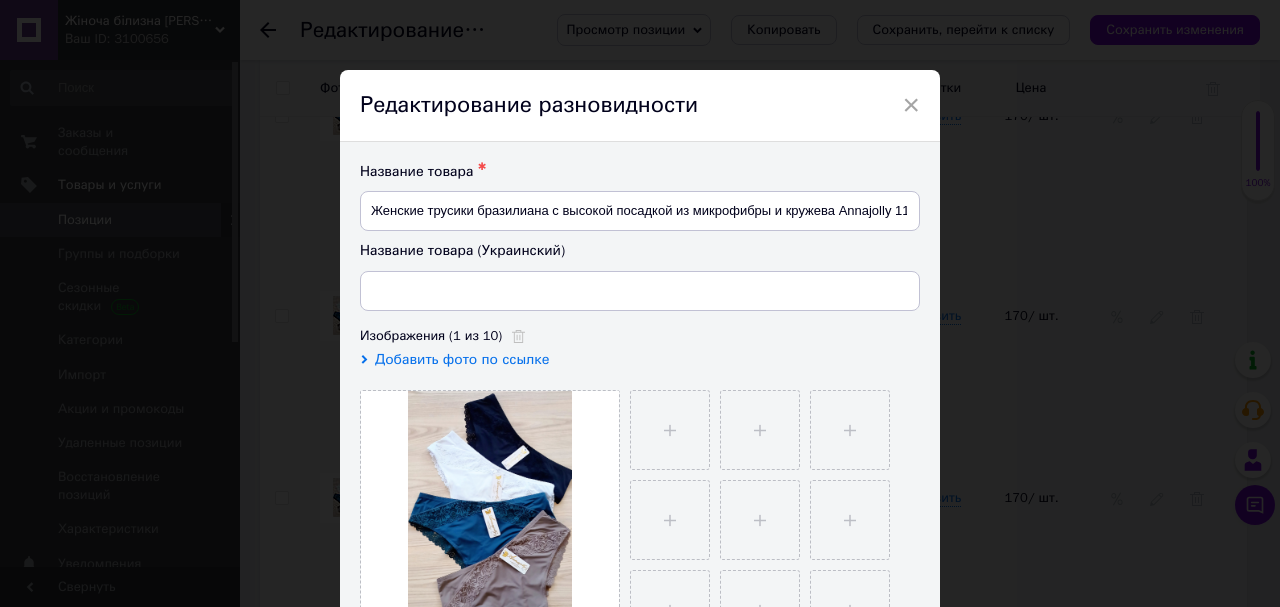 type on "Жіночі трусики бразиліана з високою посадкою з мікрофібри та [PERSON_NAME] 117 Моко, XXXL" 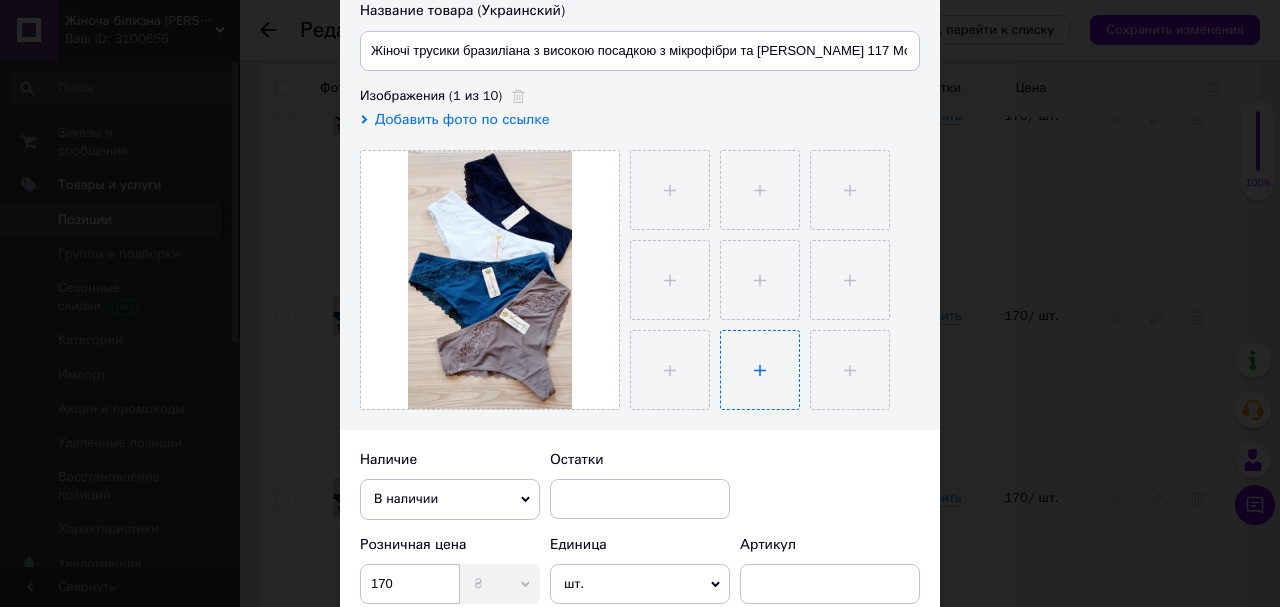 scroll, scrollTop: 480, scrollLeft: 0, axis: vertical 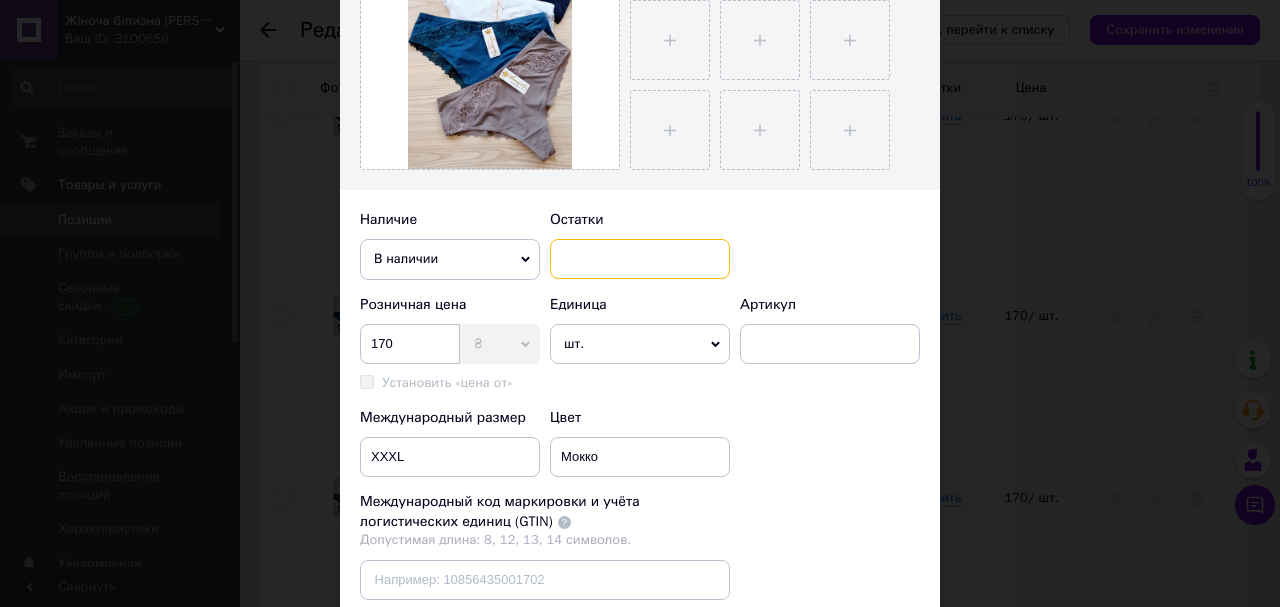 click at bounding box center (640, 259) 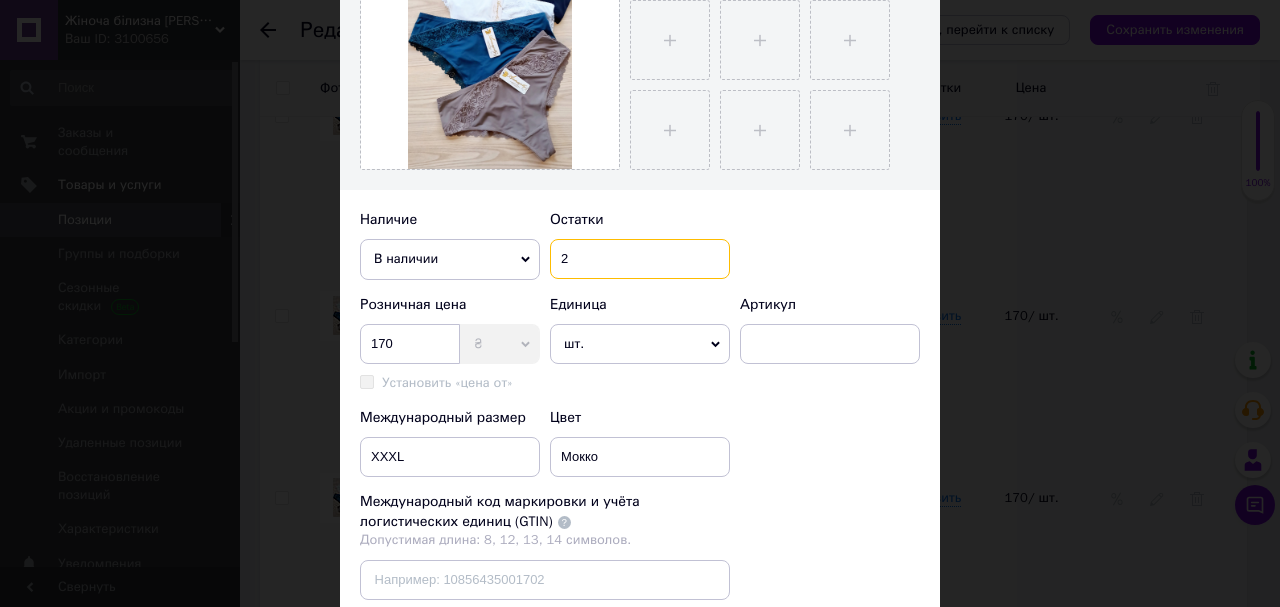type on "2" 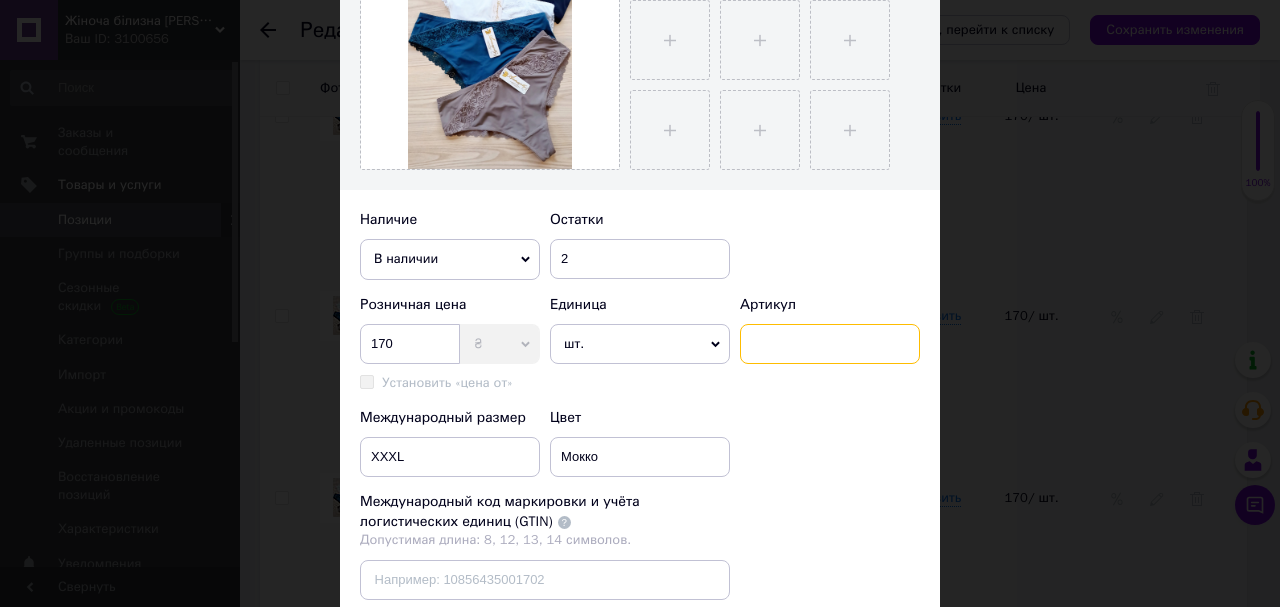 click at bounding box center [830, 344] 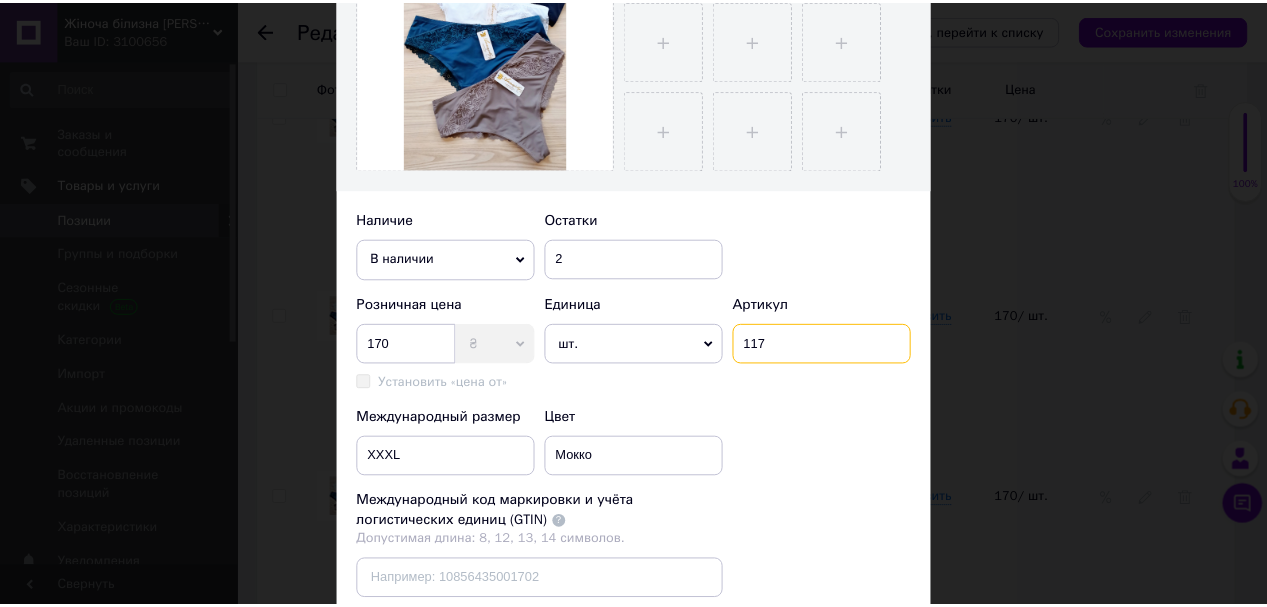 scroll, scrollTop: 740, scrollLeft: 0, axis: vertical 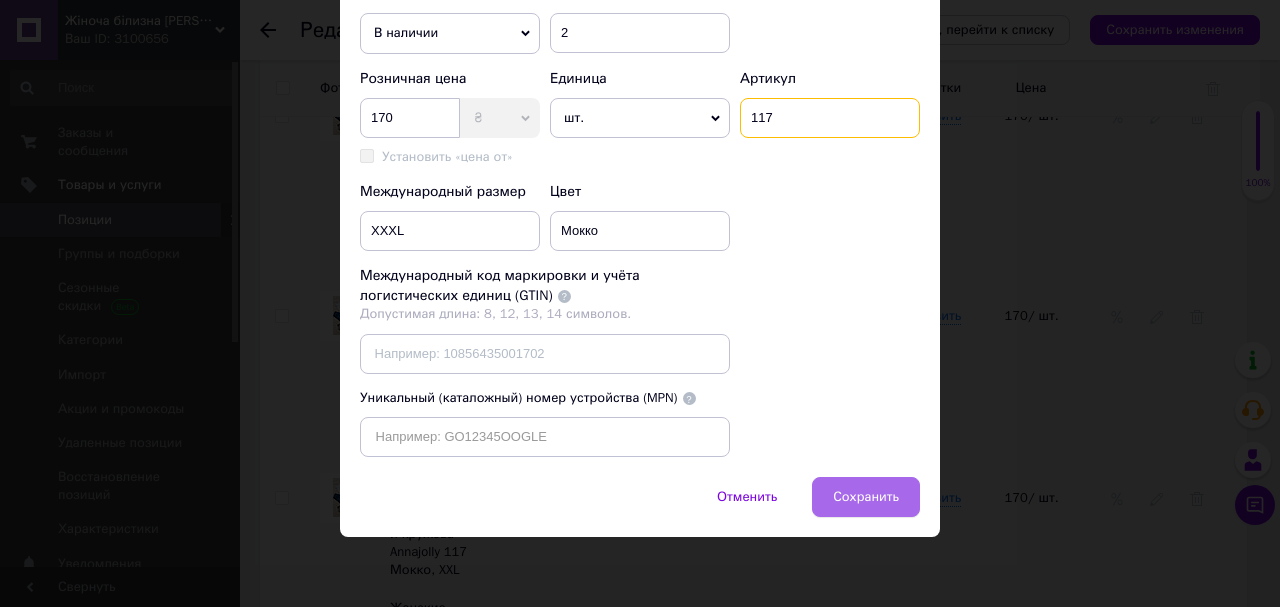 type on "117" 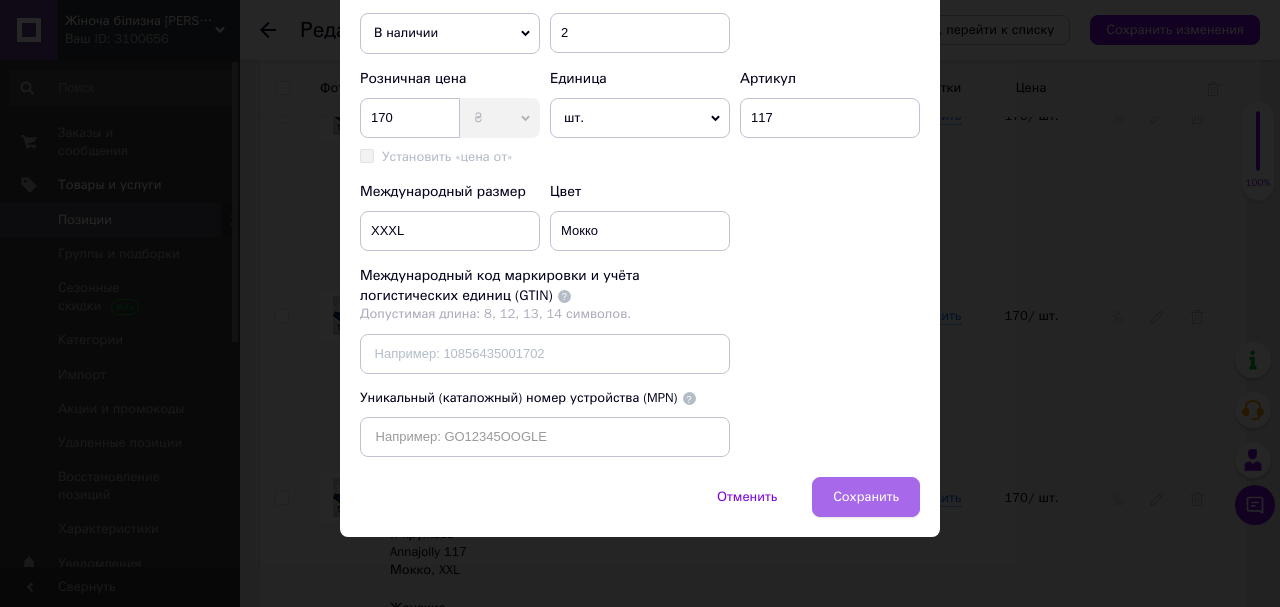 click on "Сохранить" at bounding box center [866, 497] 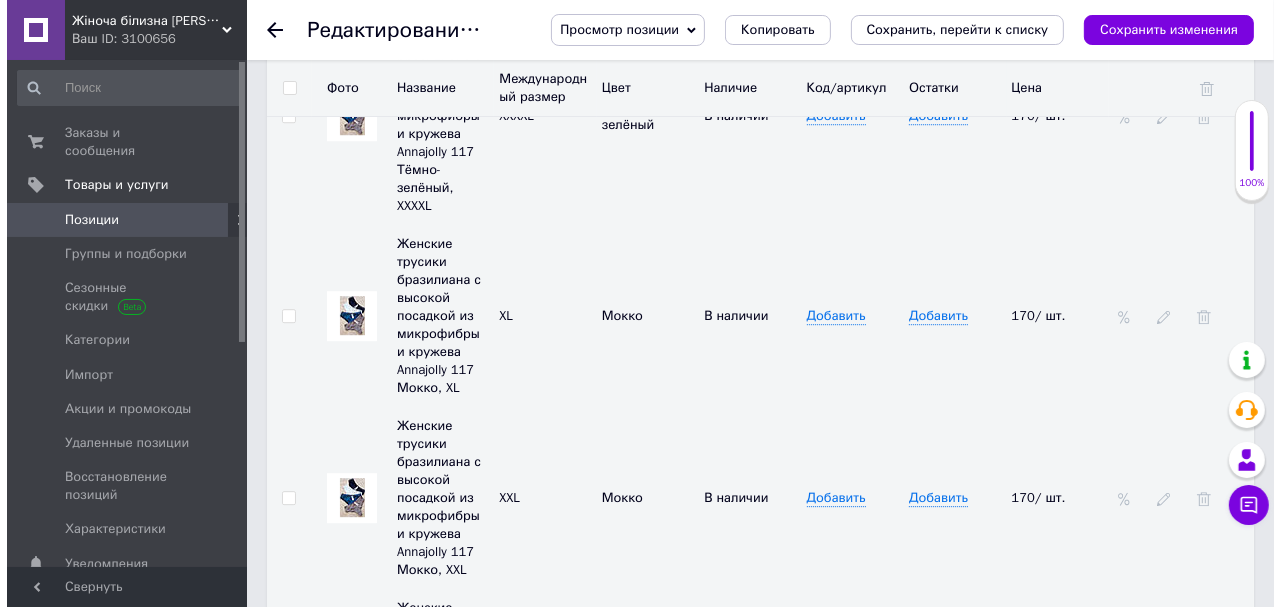 scroll, scrollTop: 4720, scrollLeft: 0, axis: vertical 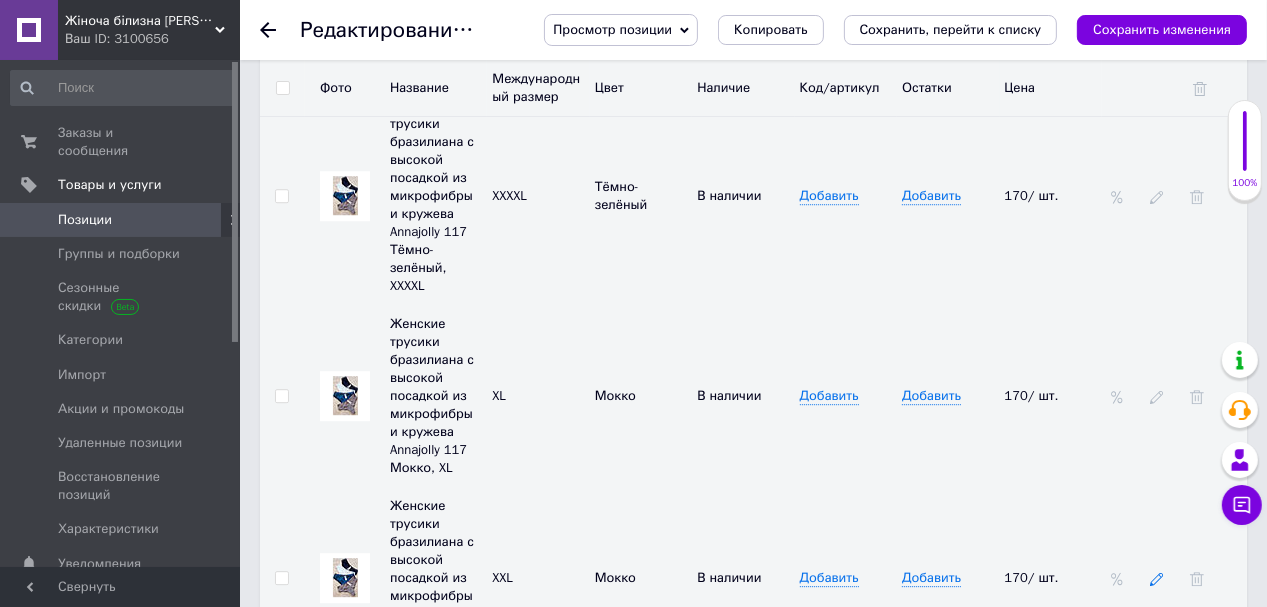 click 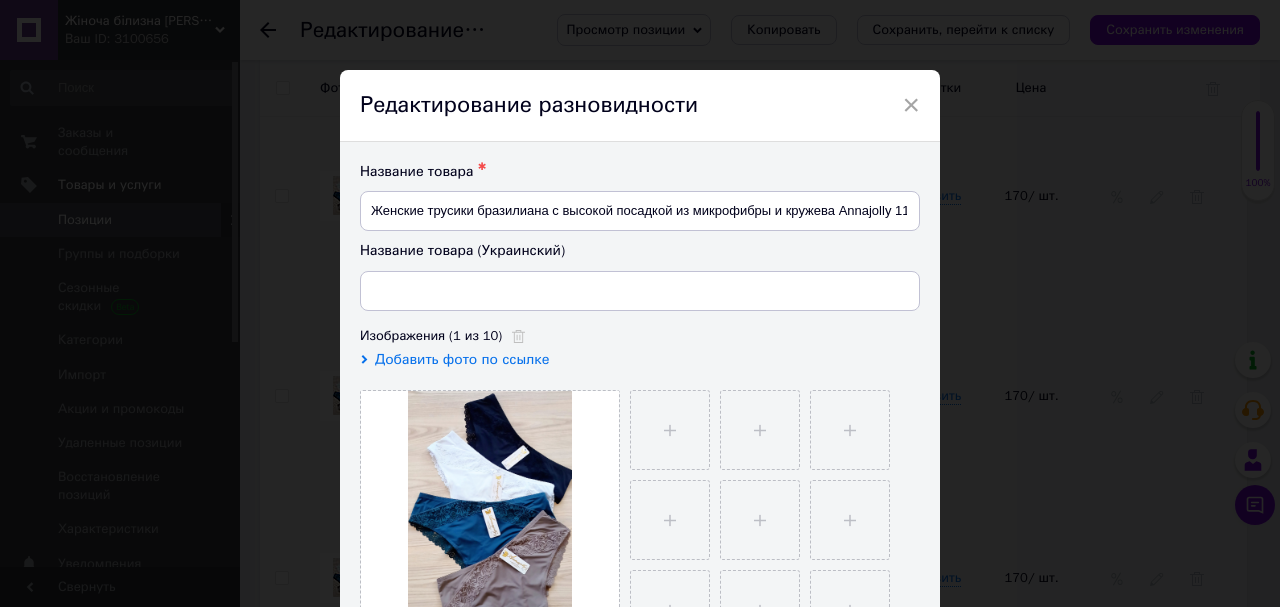 type on "Жіночі трусики бразиліана з високою посадкою з мікрофібри та [PERSON_NAME] 117 Моко, XXL" 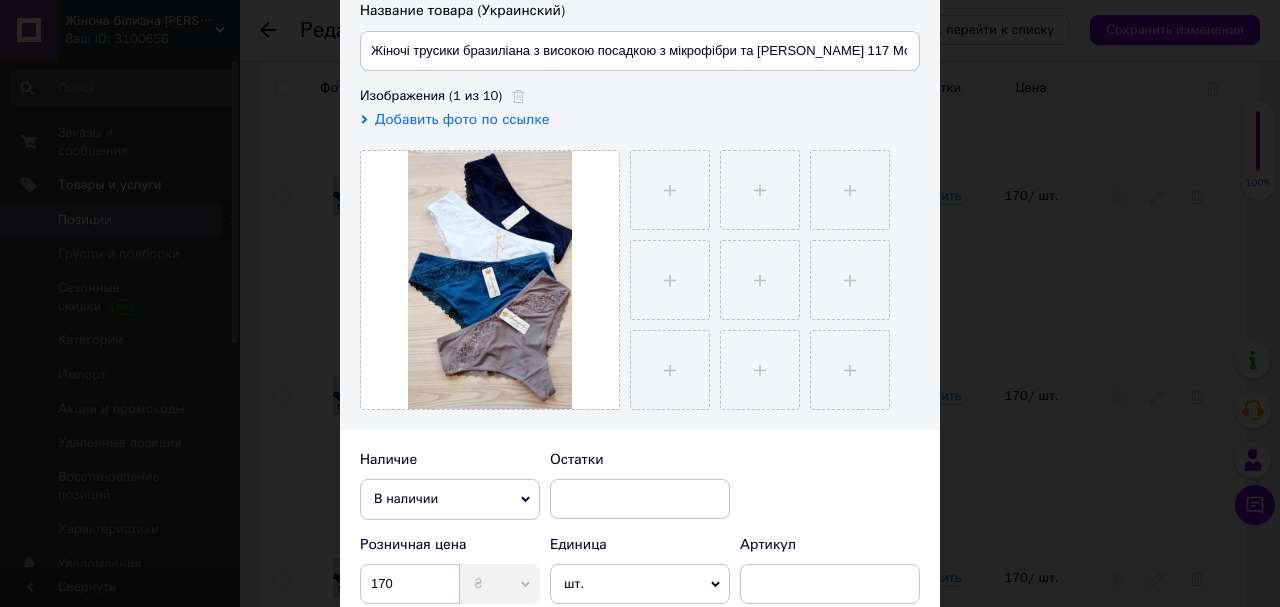 scroll, scrollTop: 400, scrollLeft: 0, axis: vertical 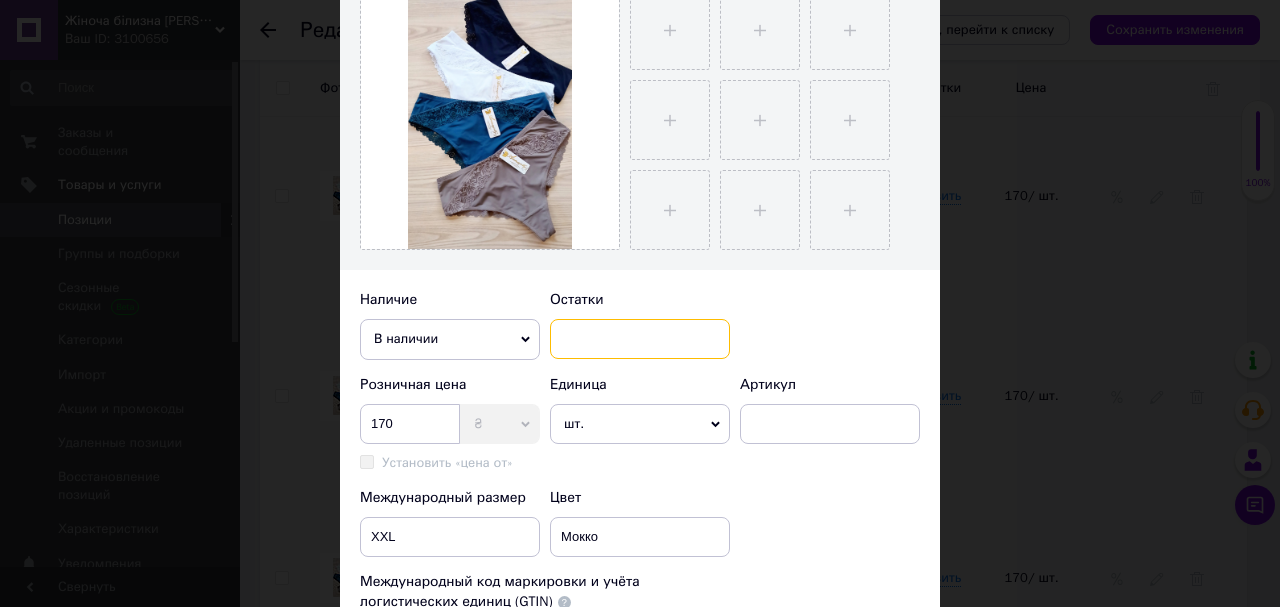 click at bounding box center [640, 339] 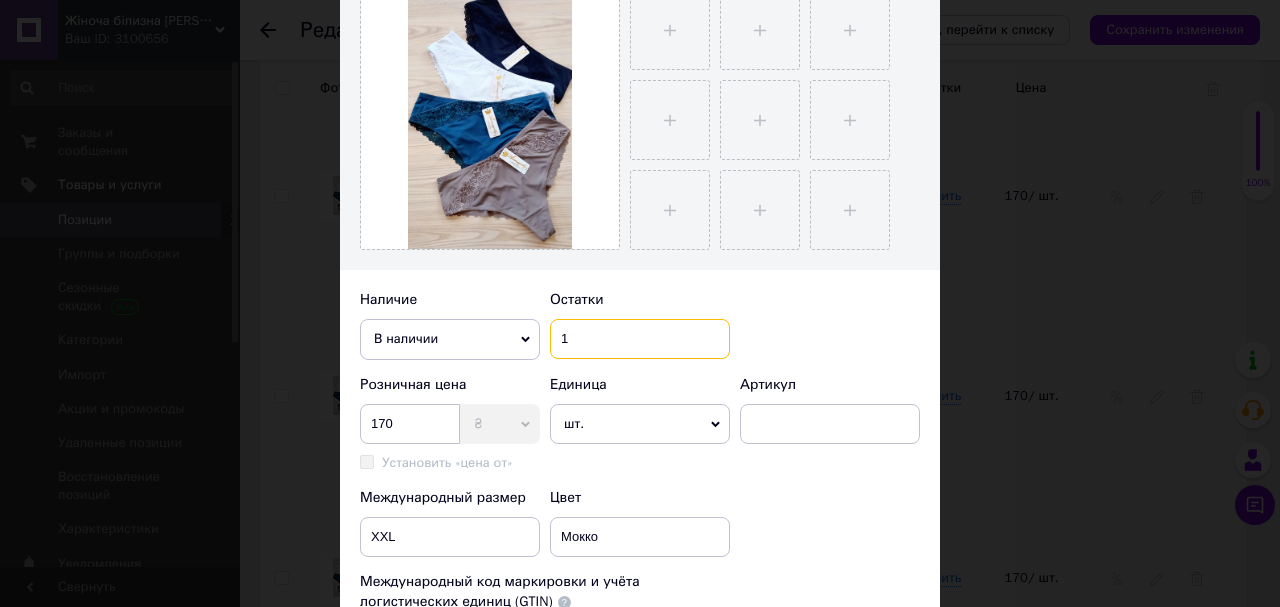 scroll, scrollTop: 640, scrollLeft: 0, axis: vertical 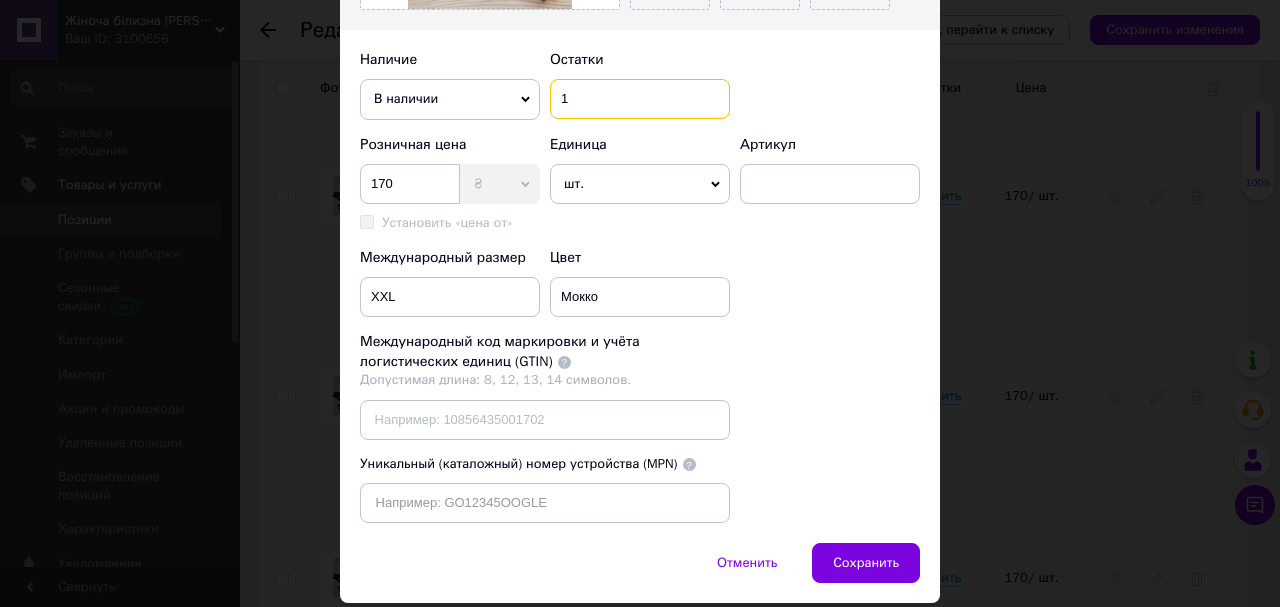 type on "1" 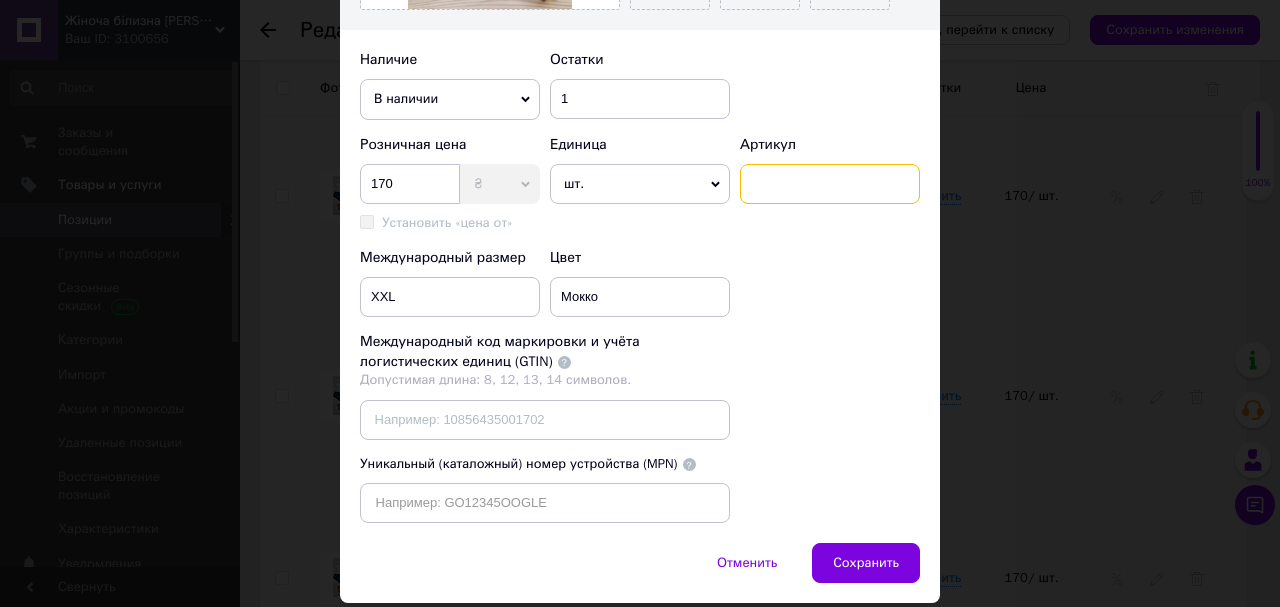 click at bounding box center [830, 184] 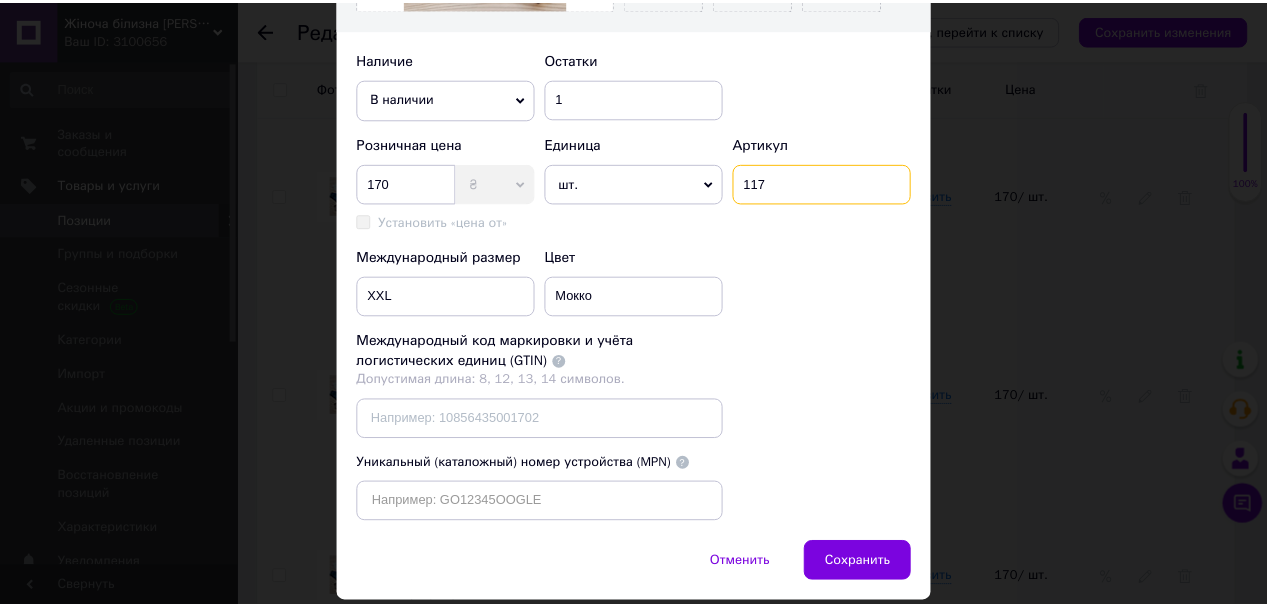 scroll, scrollTop: 740, scrollLeft: 0, axis: vertical 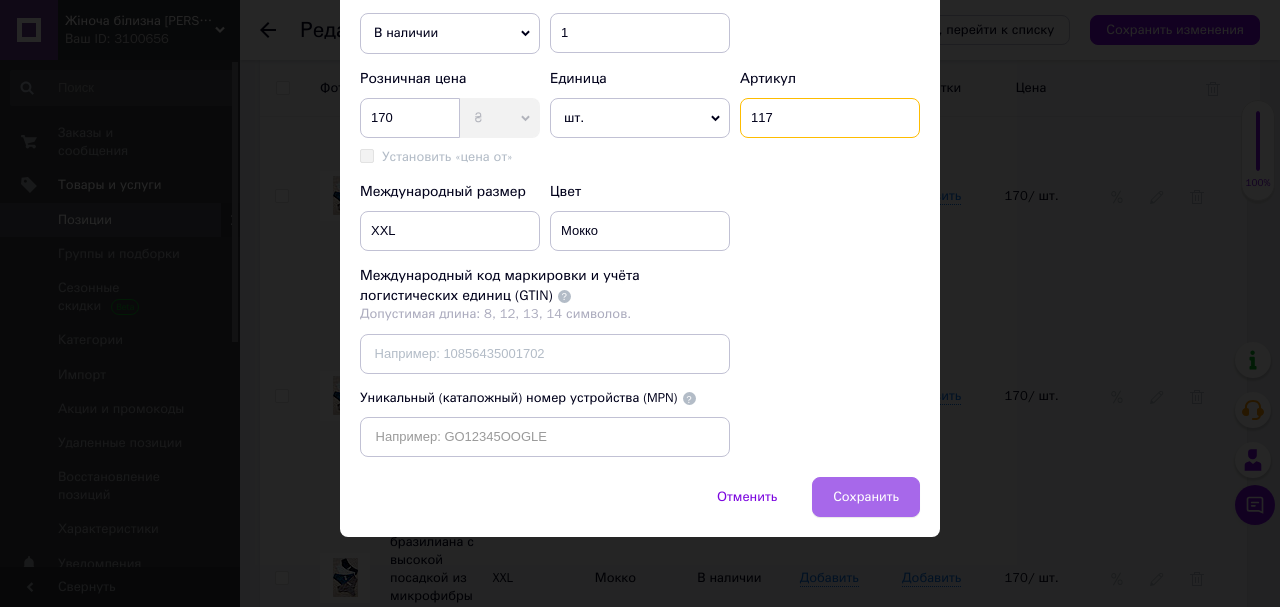 type on "117" 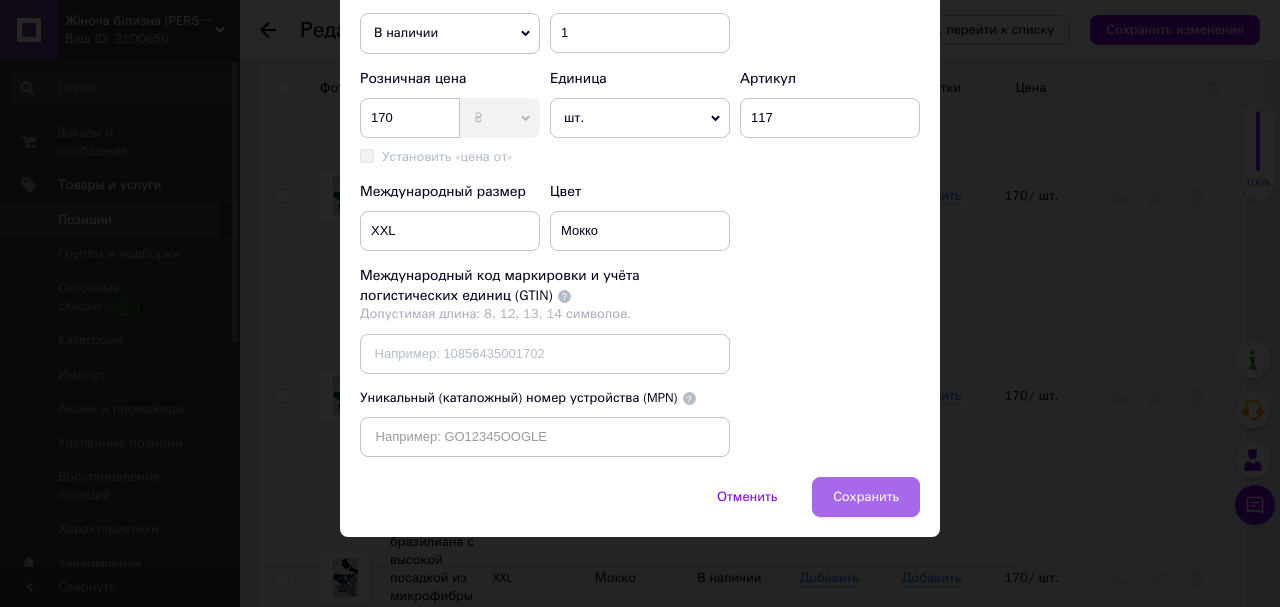 click on "Сохранить" at bounding box center (866, 497) 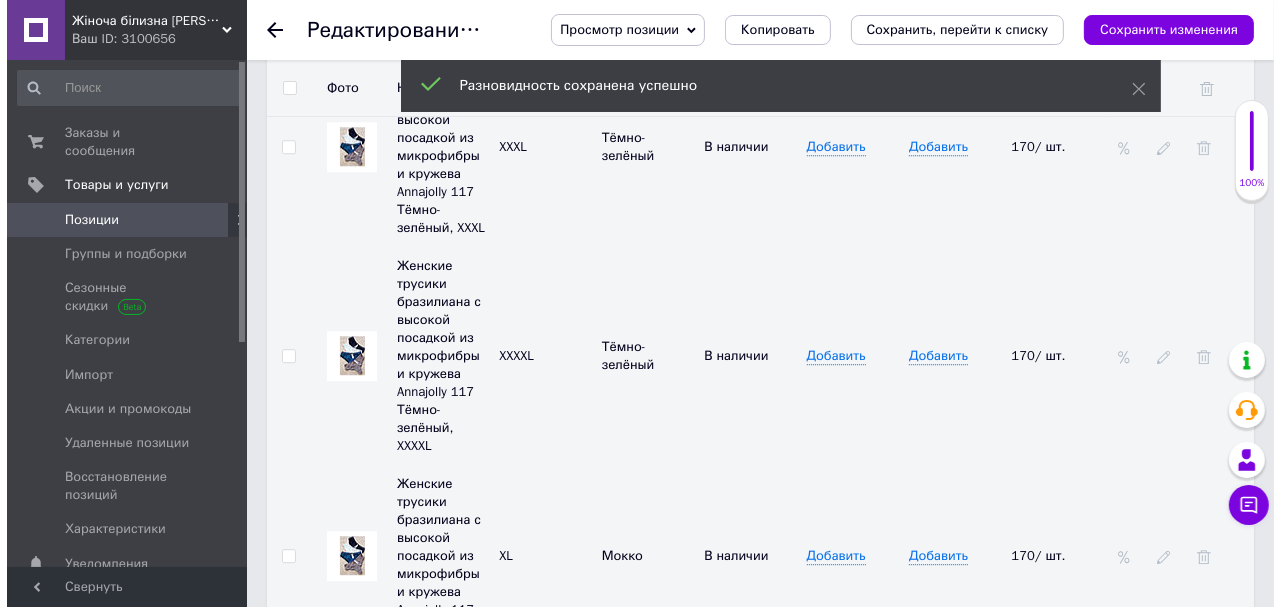 scroll, scrollTop: 4480, scrollLeft: 0, axis: vertical 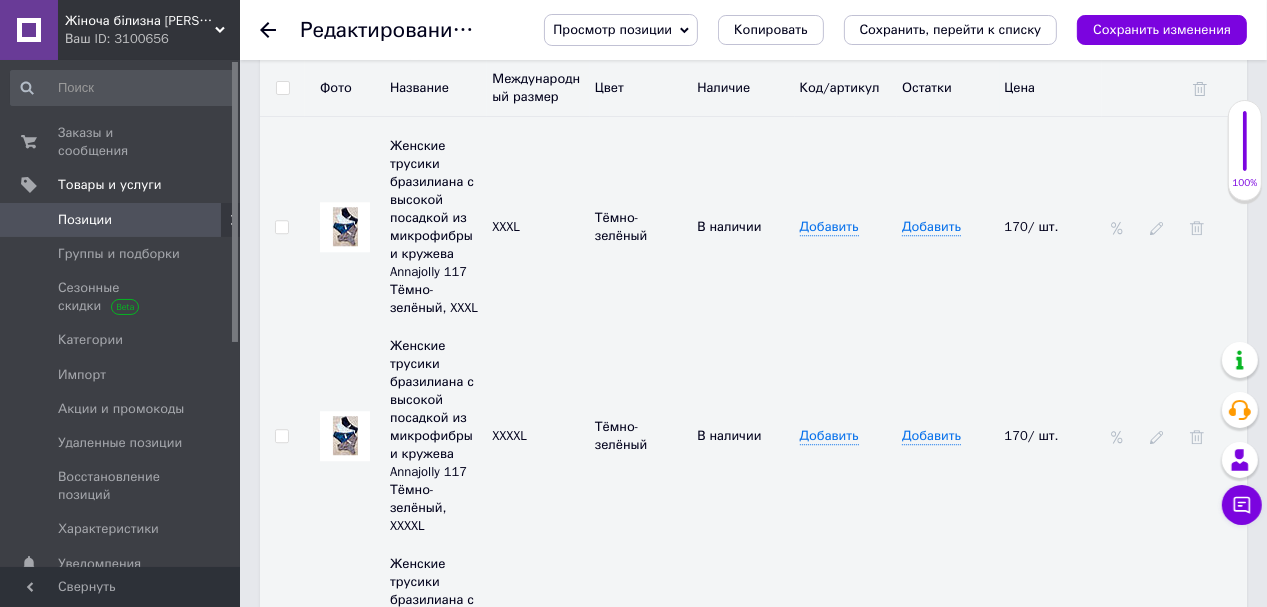 click 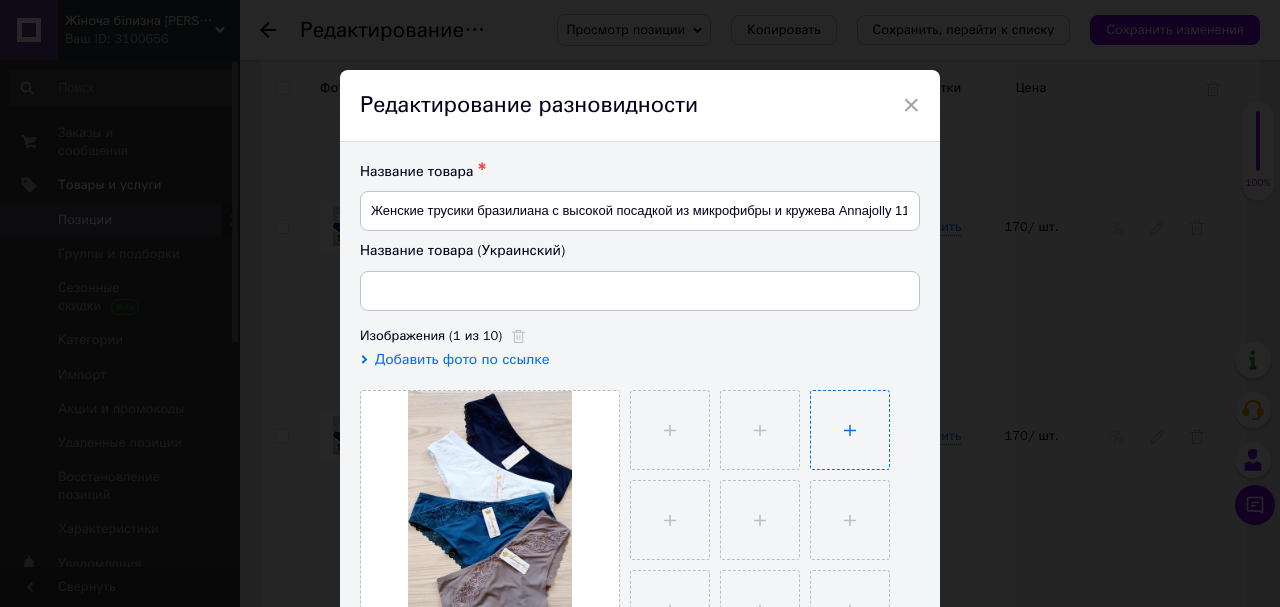 type on "Жіночі трусики бразиліана з високою посадкою з мікрофібри та [PERSON_NAME] 117 Моко, XL" 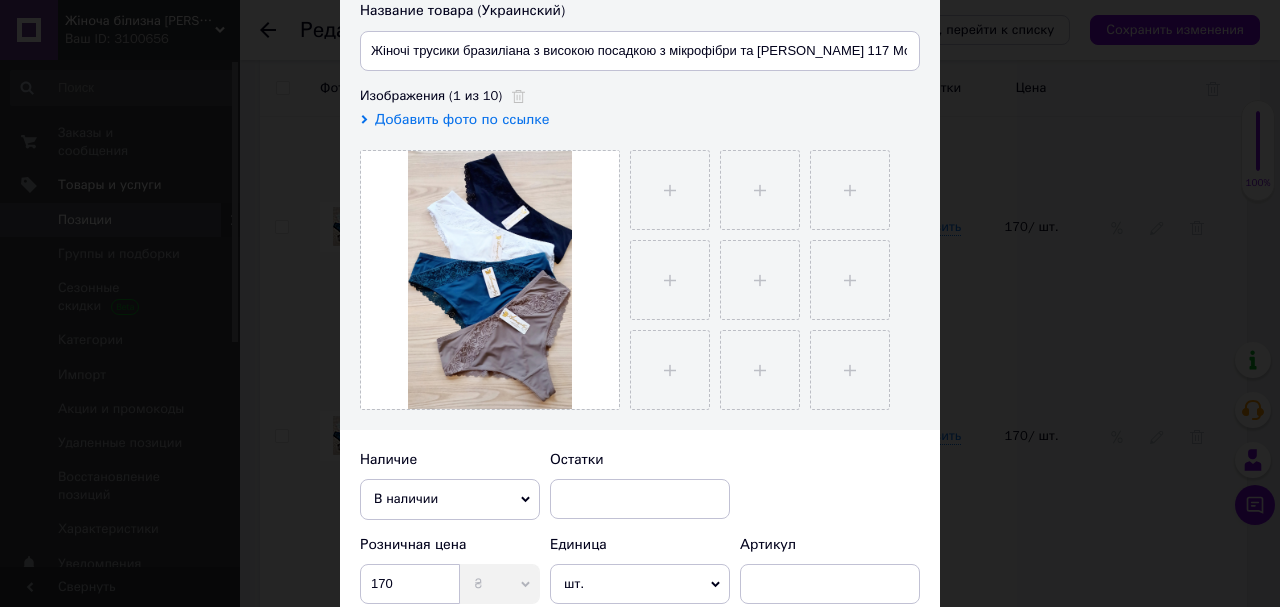 scroll, scrollTop: 400, scrollLeft: 0, axis: vertical 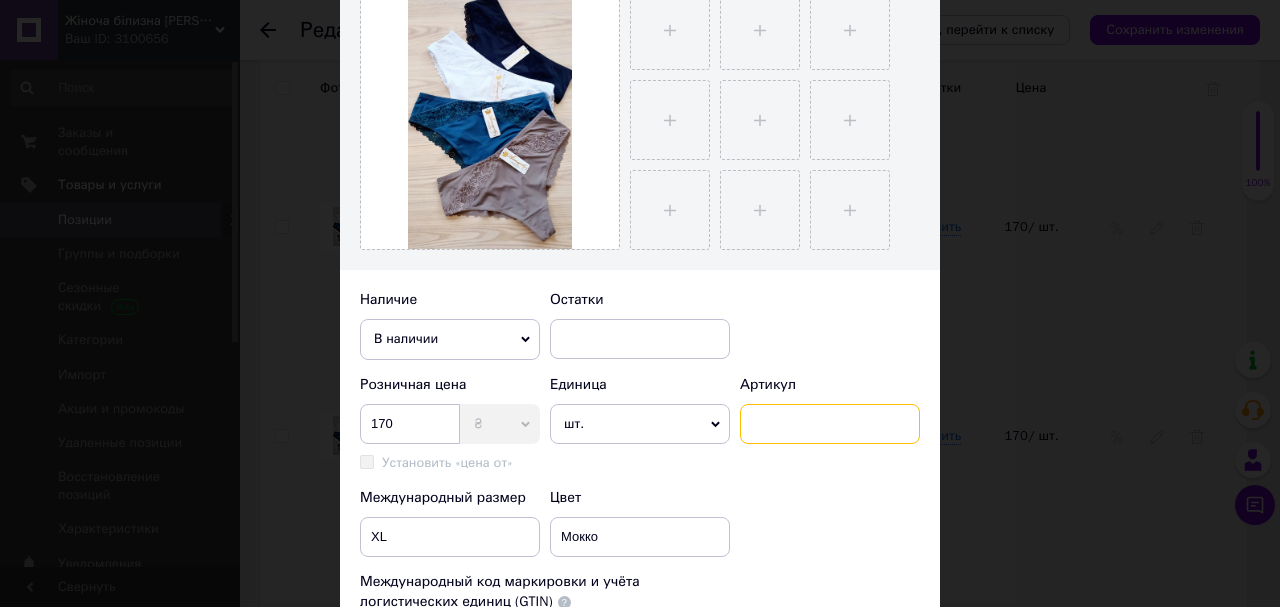 click at bounding box center (830, 424) 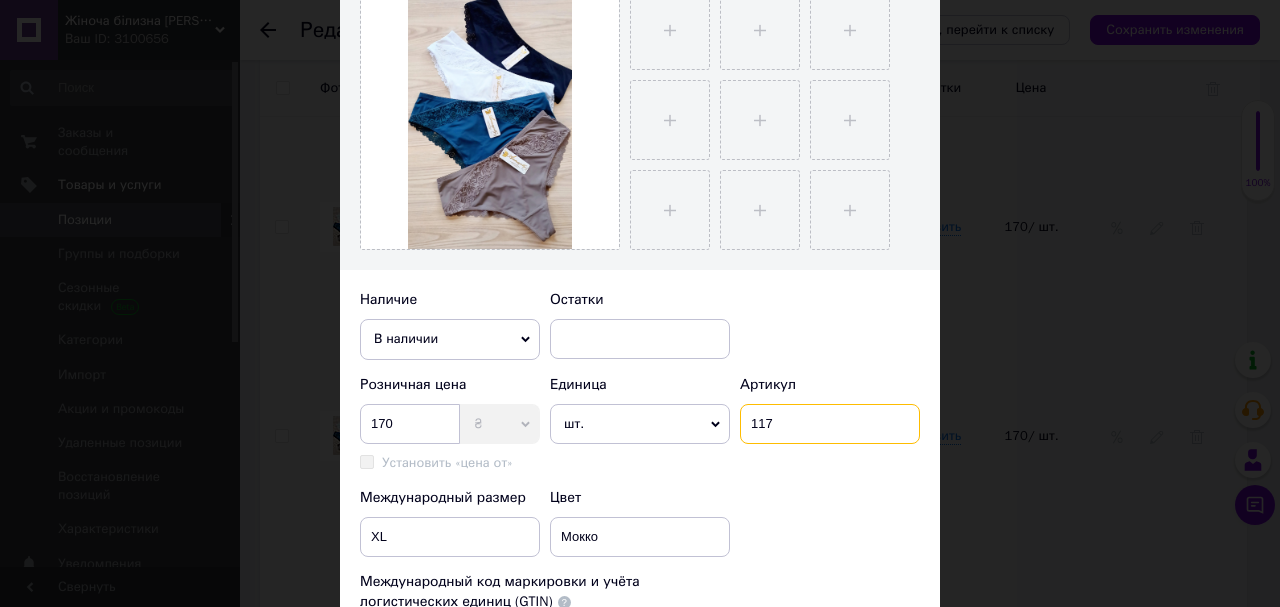 type on "117" 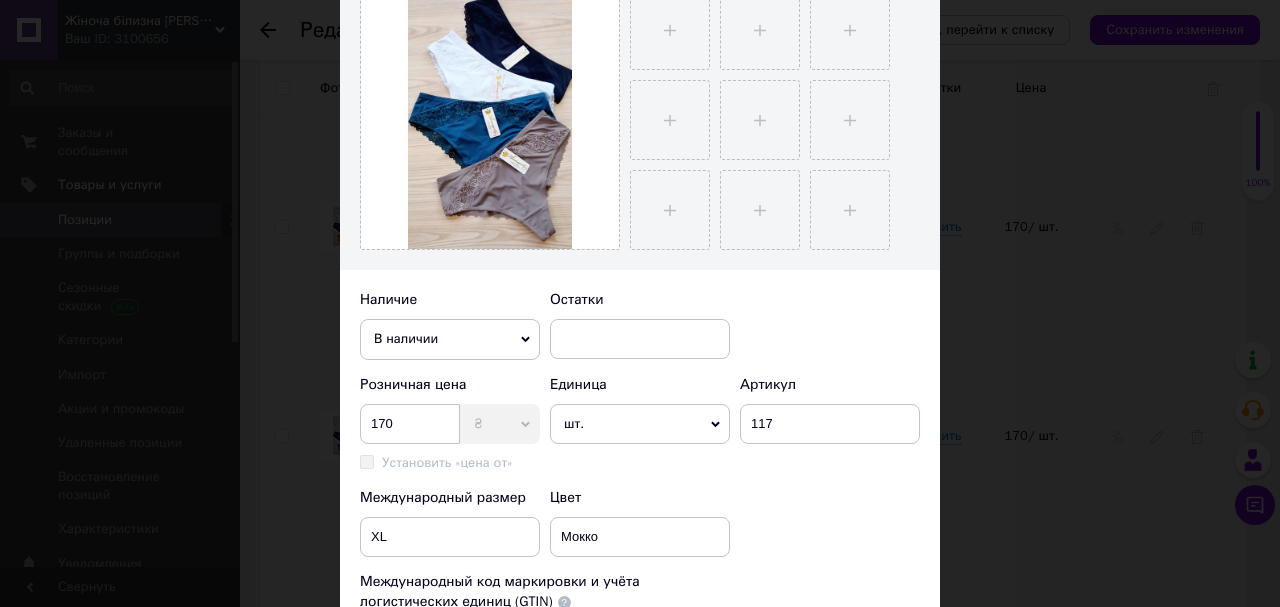 click 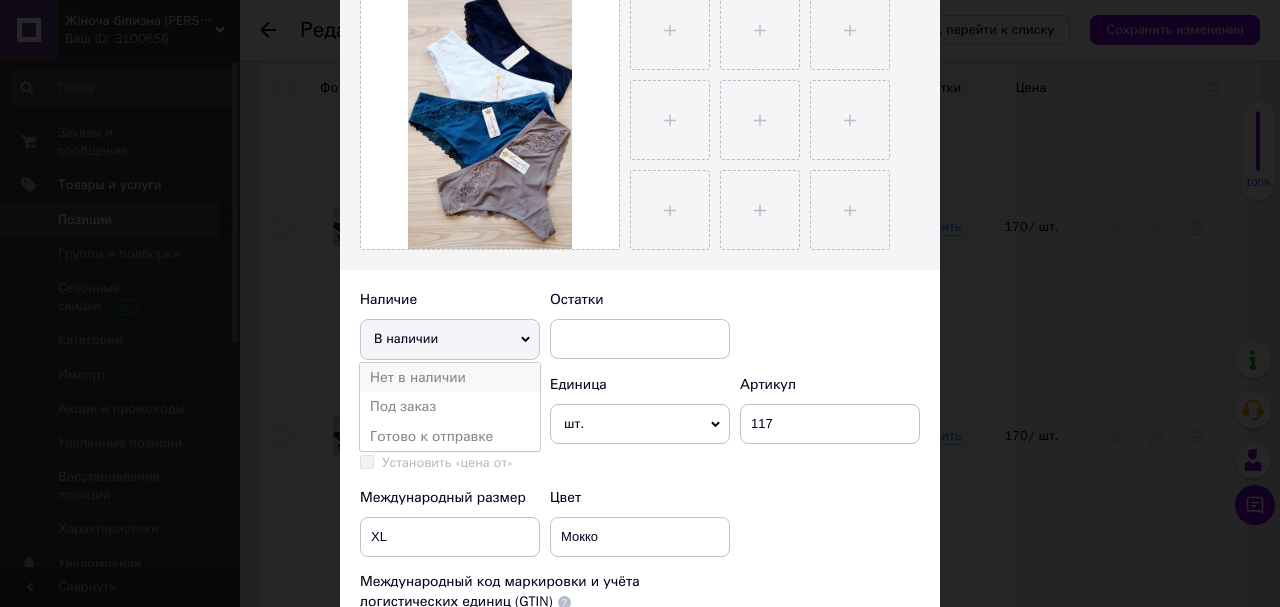 click on "Нет в наличии" at bounding box center (450, 378) 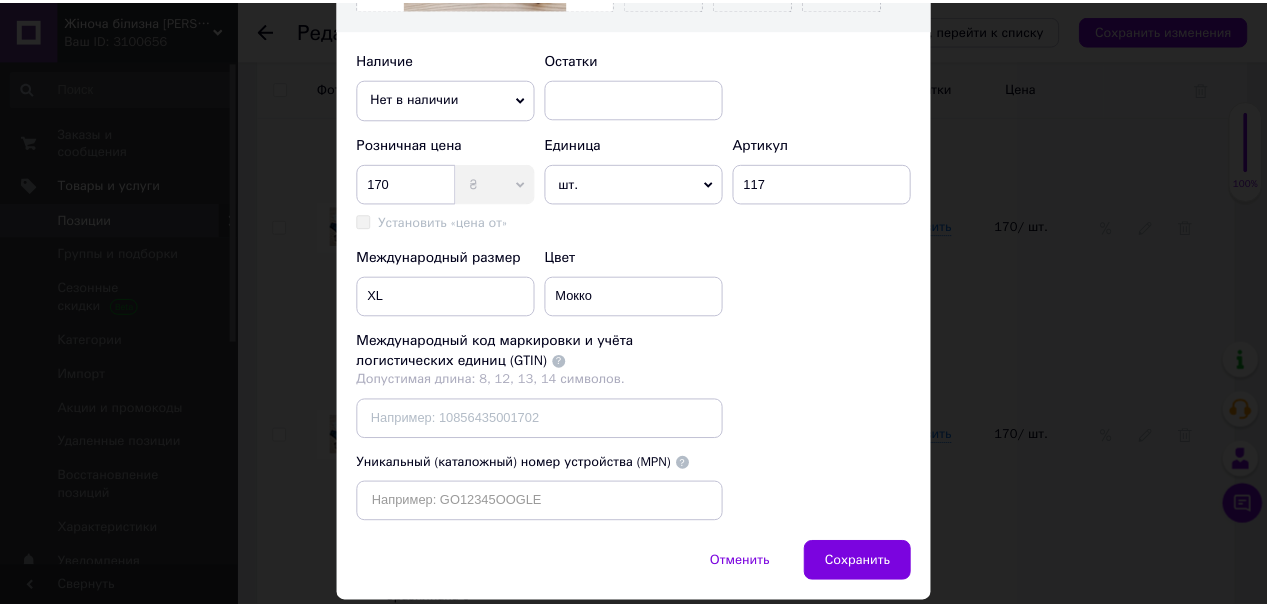 scroll, scrollTop: 740, scrollLeft: 0, axis: vertical 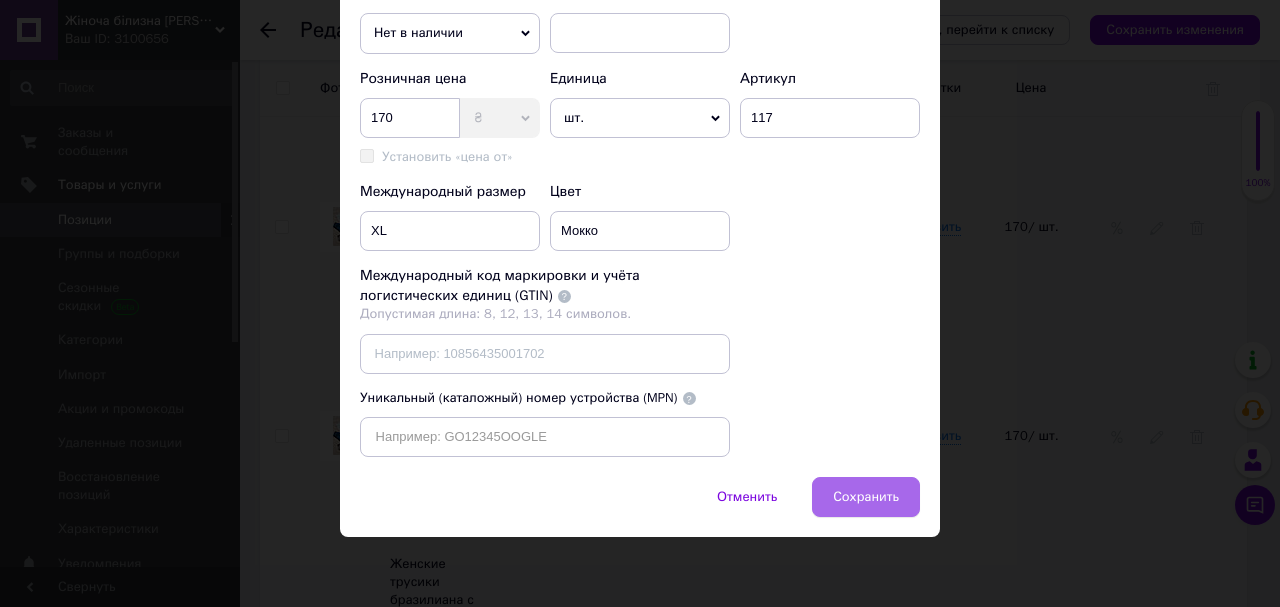 click on "Сохранить" at bounding box center [866, 497] 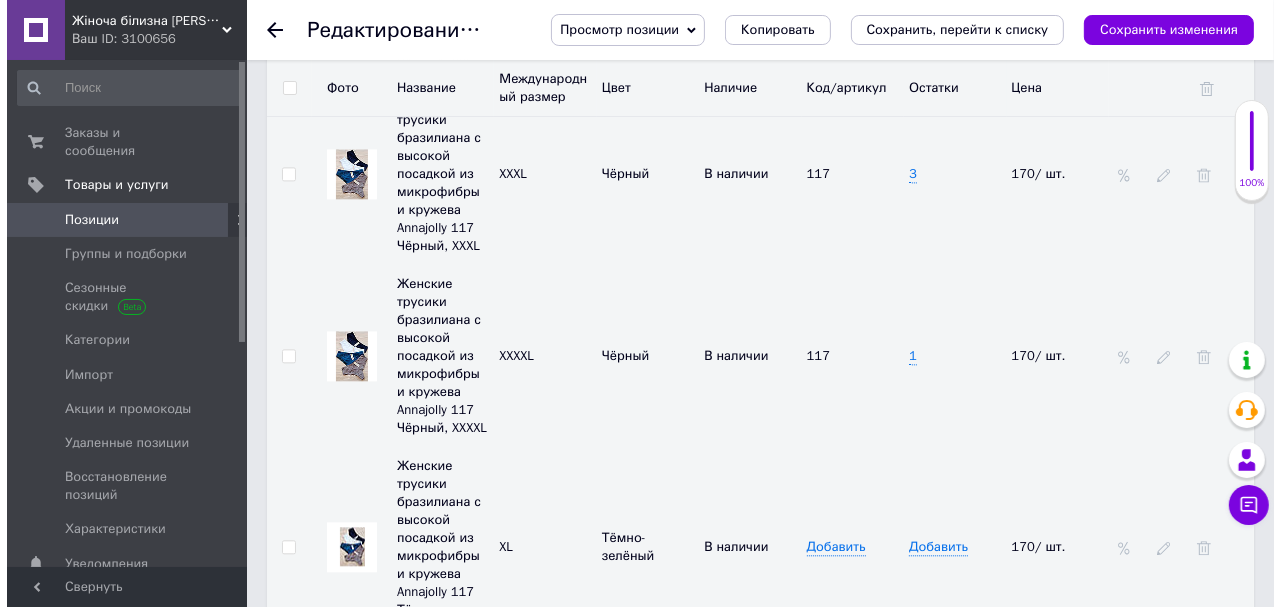 scroll, scrollTop: 3840, scrollLeft: 0, axis: vertical 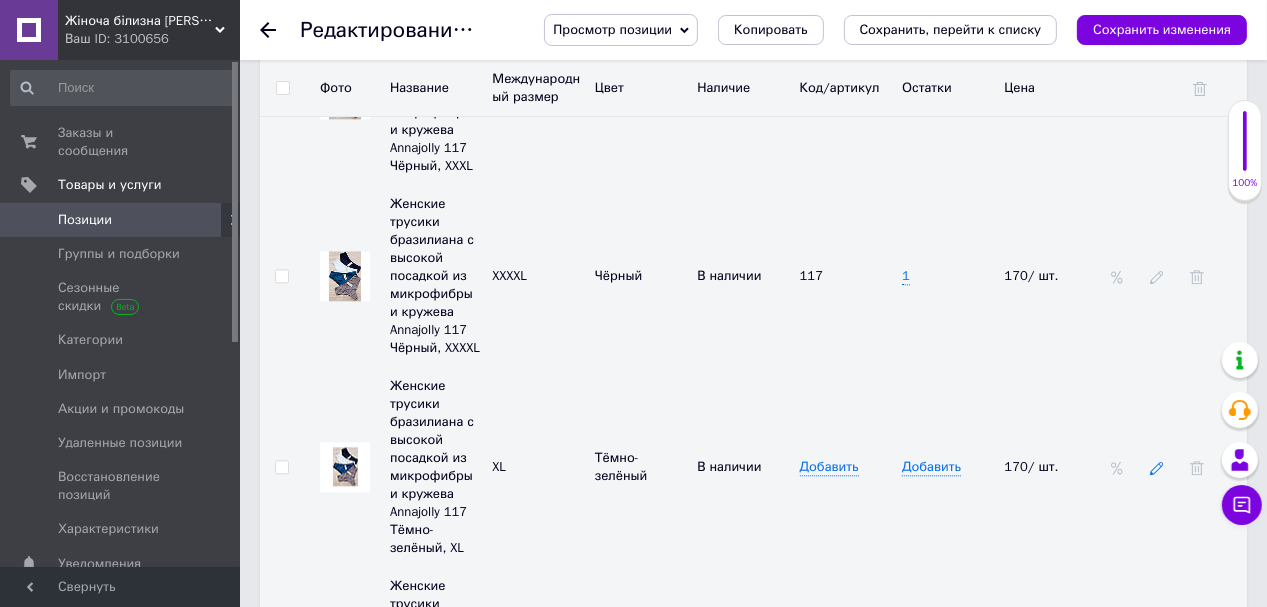 click 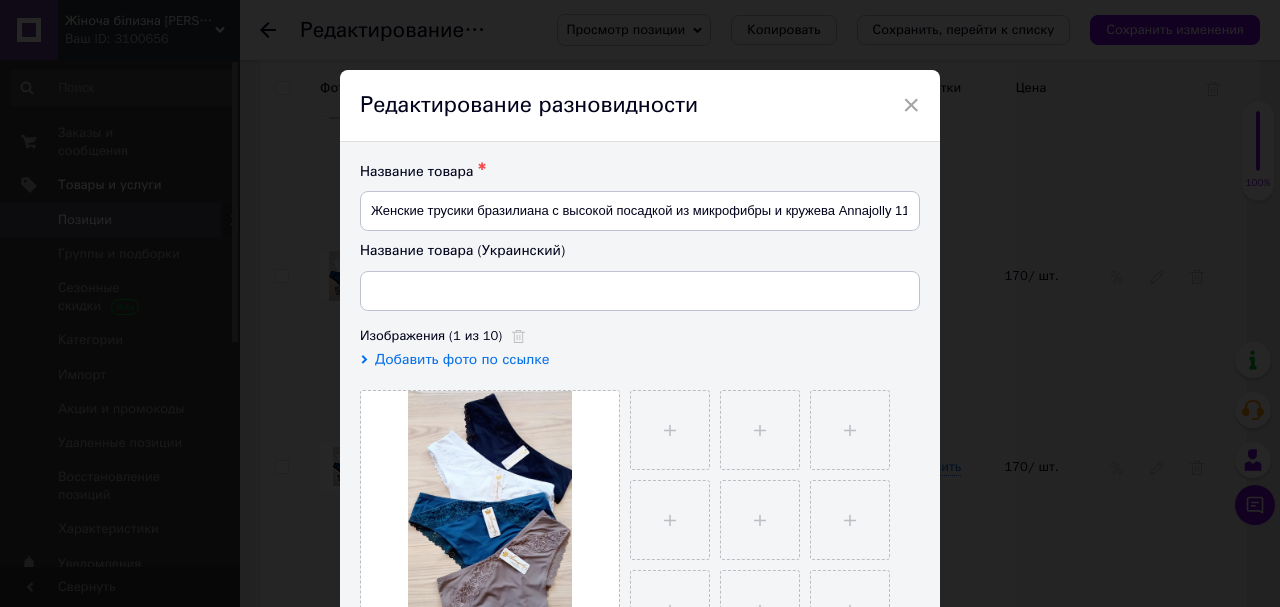 type on "Жіночі трусики бразиліана з високою посадкою з мікрофібри та мережива Annajolly 117 Темно-зелений, XL" 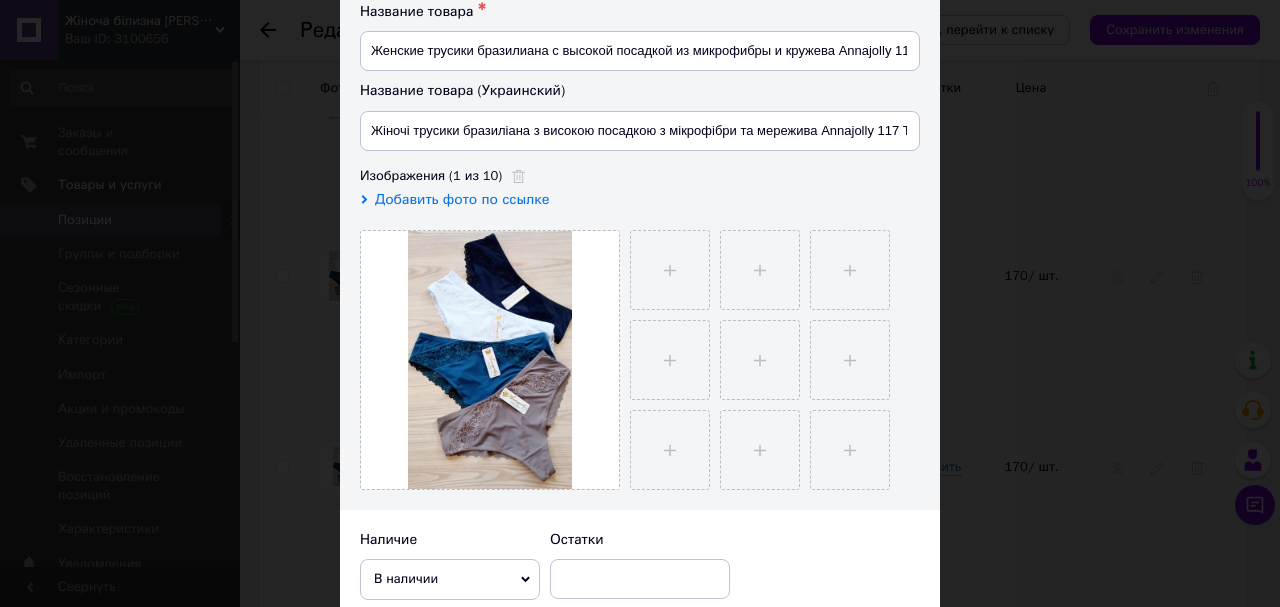 scroll, scrollTop: 320, scrollLeft: 0, axis: vertical 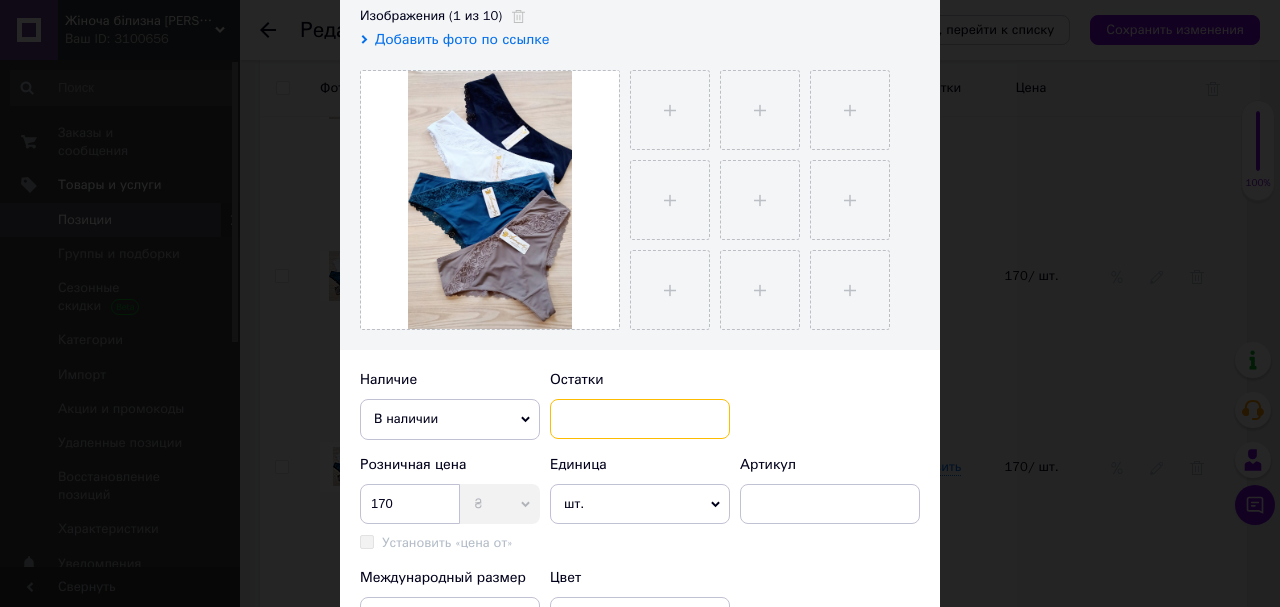 click at bounding box center [640, 419] 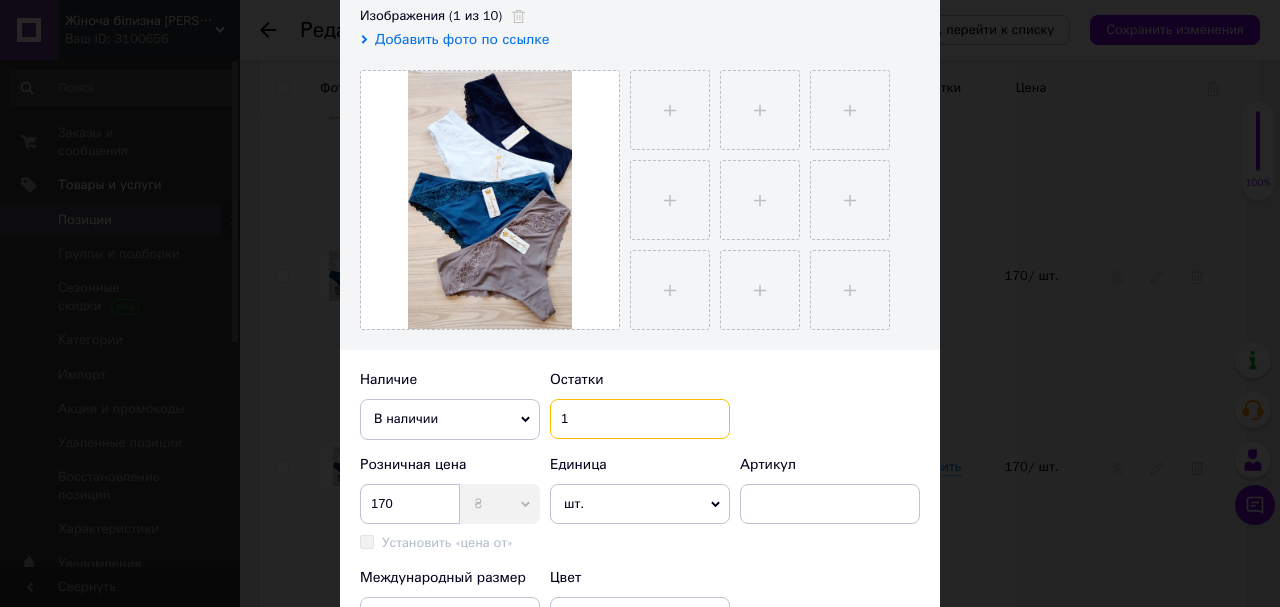 scroll, scrollTop: 480, scrollLeft: 0, axis: vertical 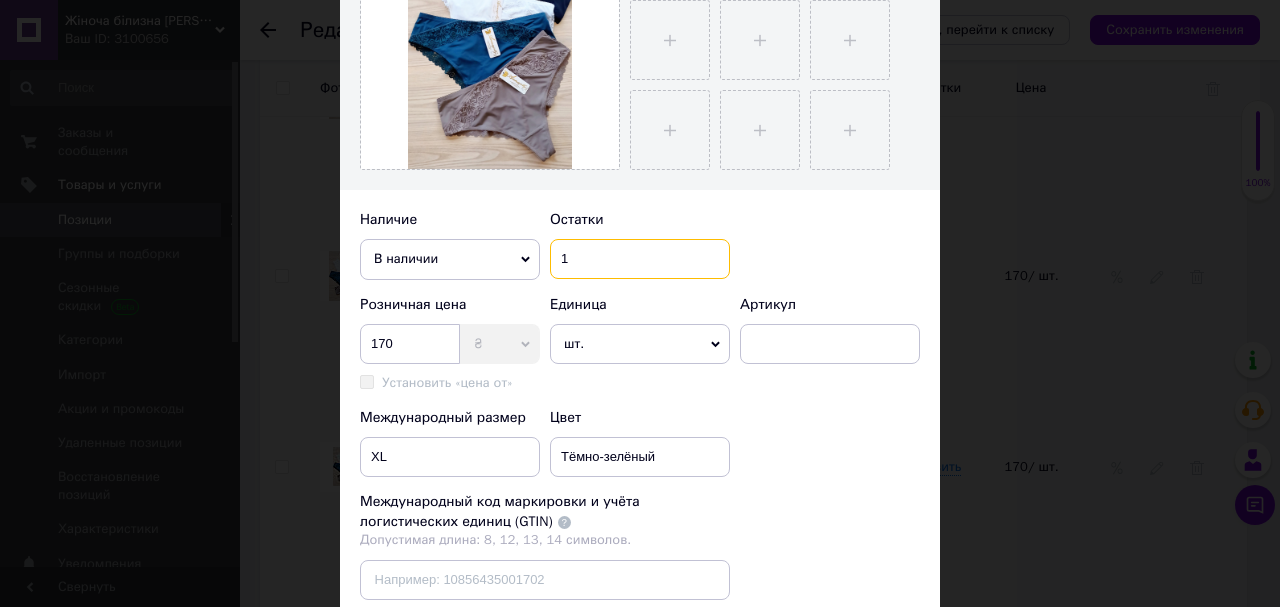type on "1" 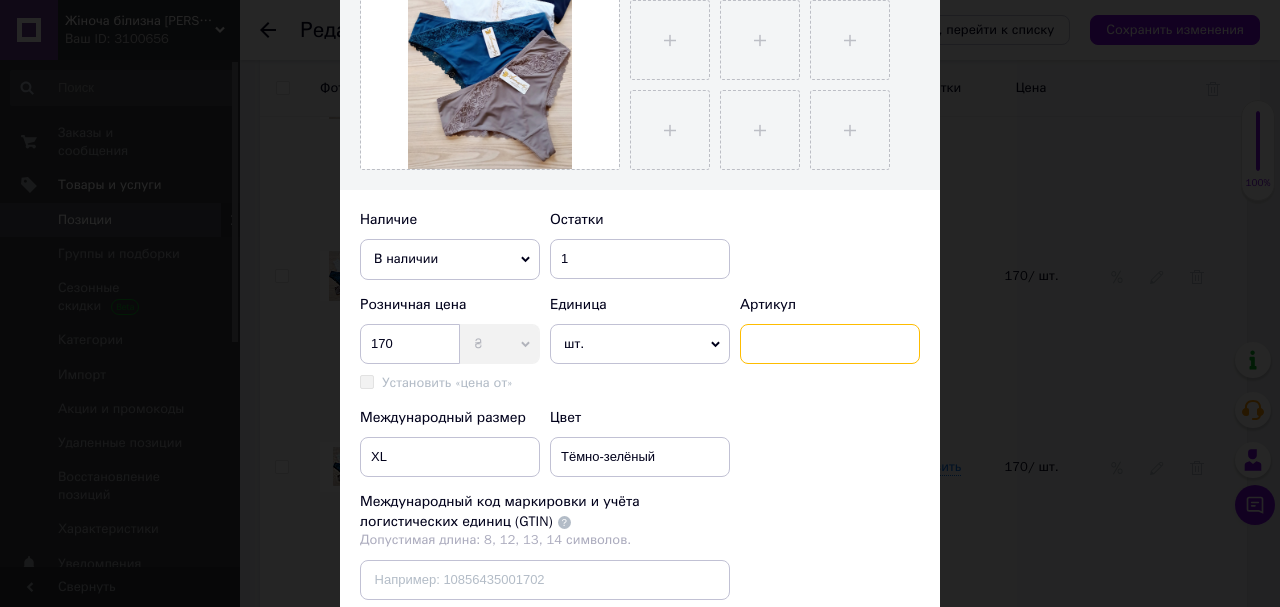 click at bounding box center [830, 344] 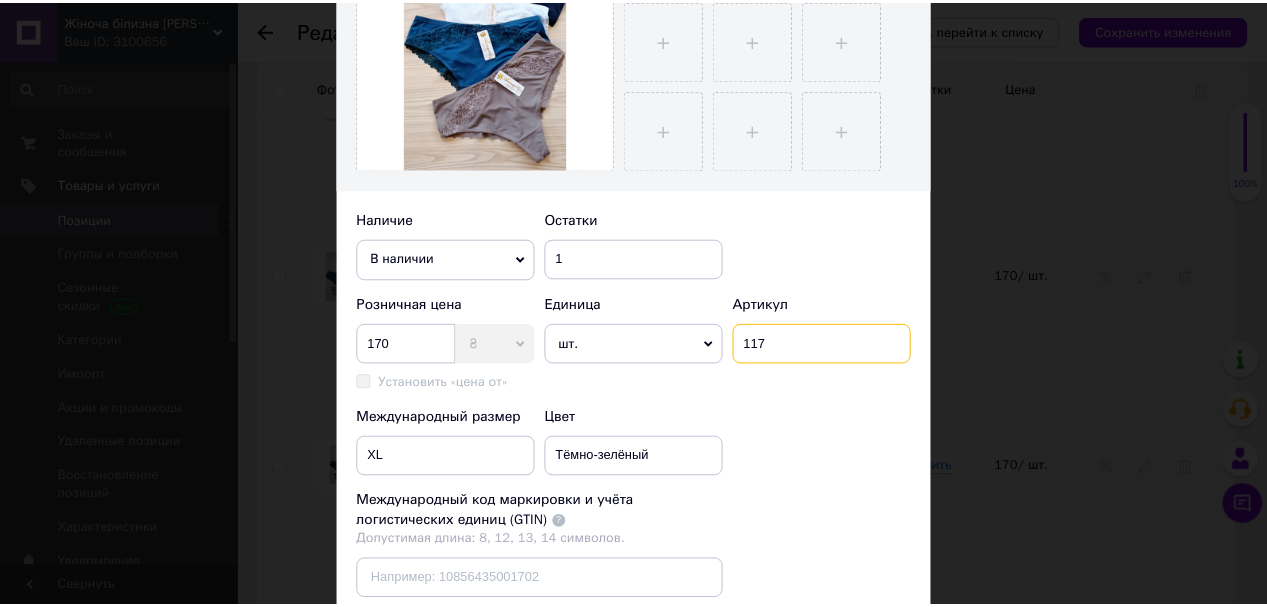 scroll, scrollTop: 720, scrollLeft: 0, axis: vertical 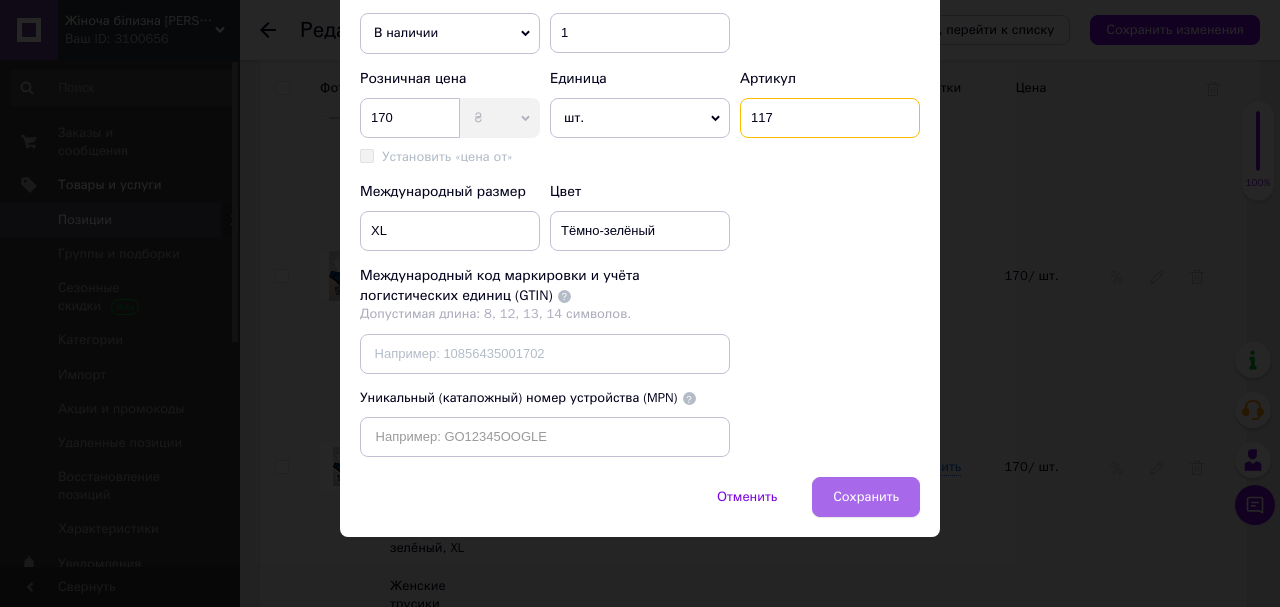 type on "117" 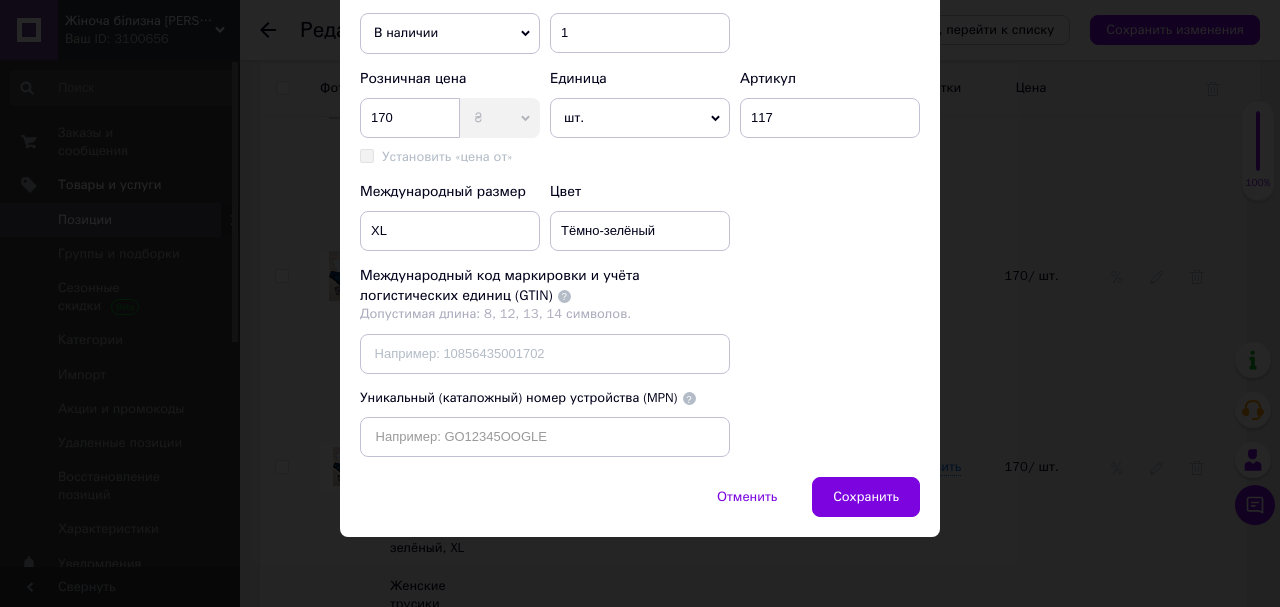 drag, startPoint x: 855, startPoint y: 512, endPoint x: 884, endPoint y: 466, distance: 54.378304 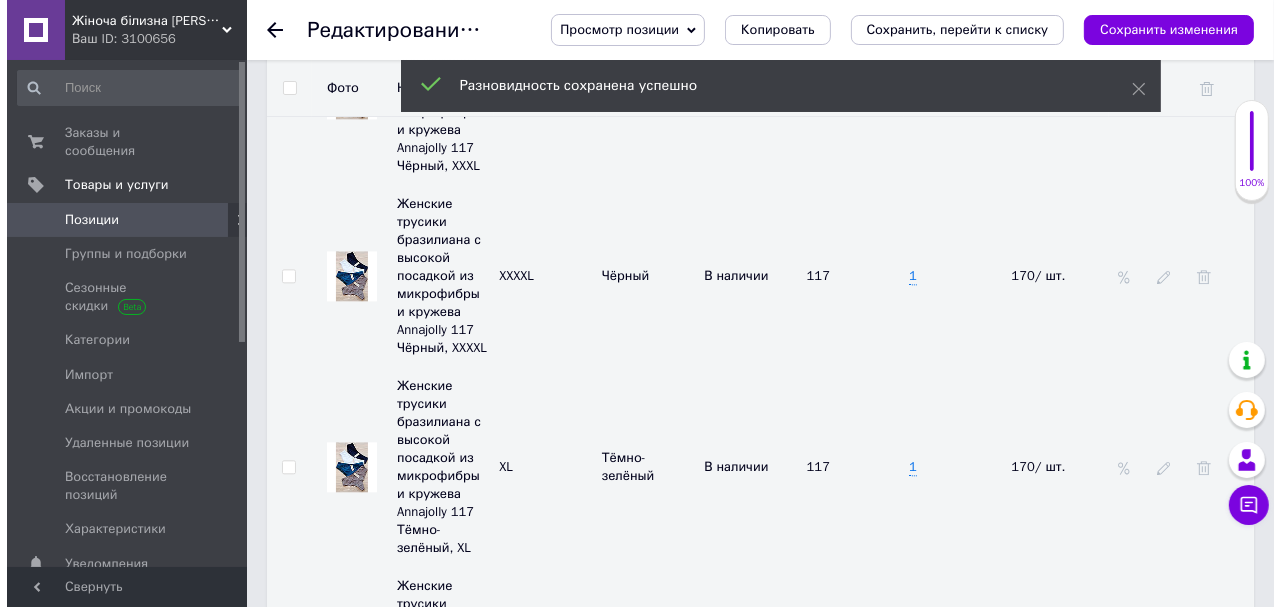 scroll, scrollTop: 3920, scrollLeft: 0, axis: vertical 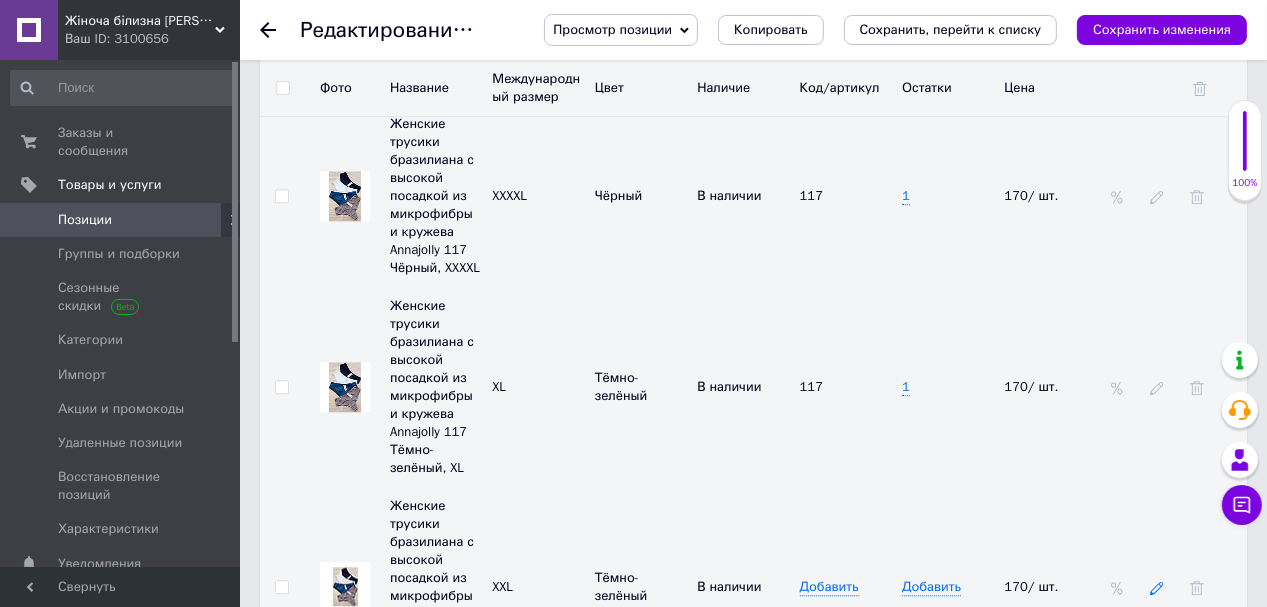 click 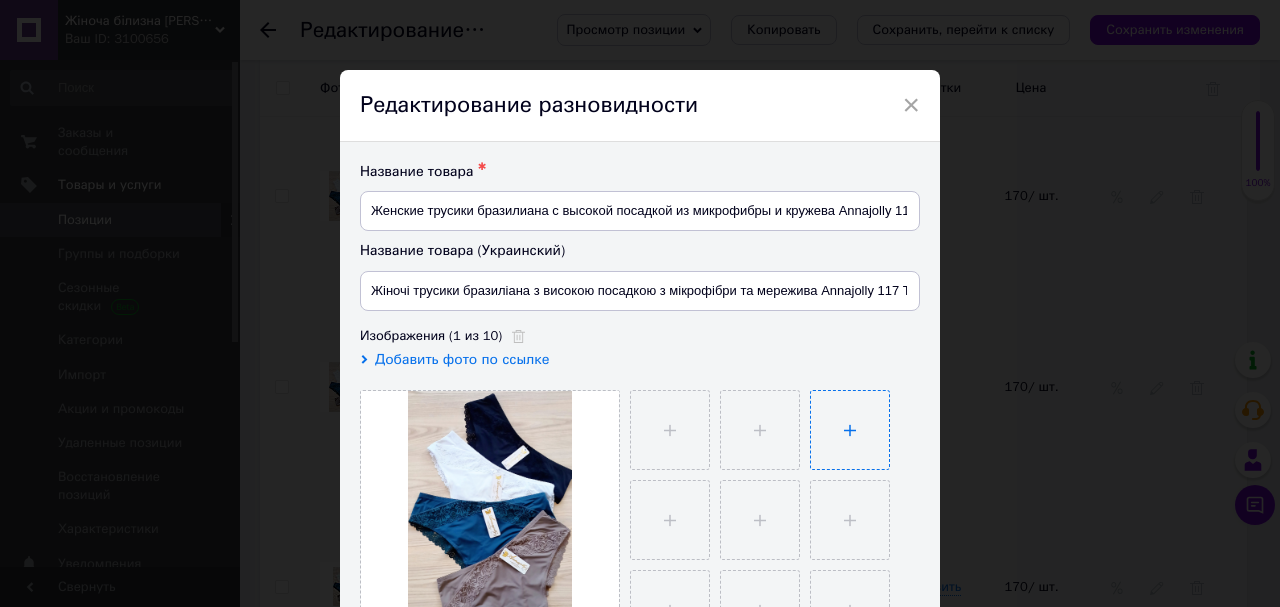 type on "Жіночі трусики бразиліана з високою посадкою з мікрофібри та мережива Annajolly 117 Темно-зелений, XXL" 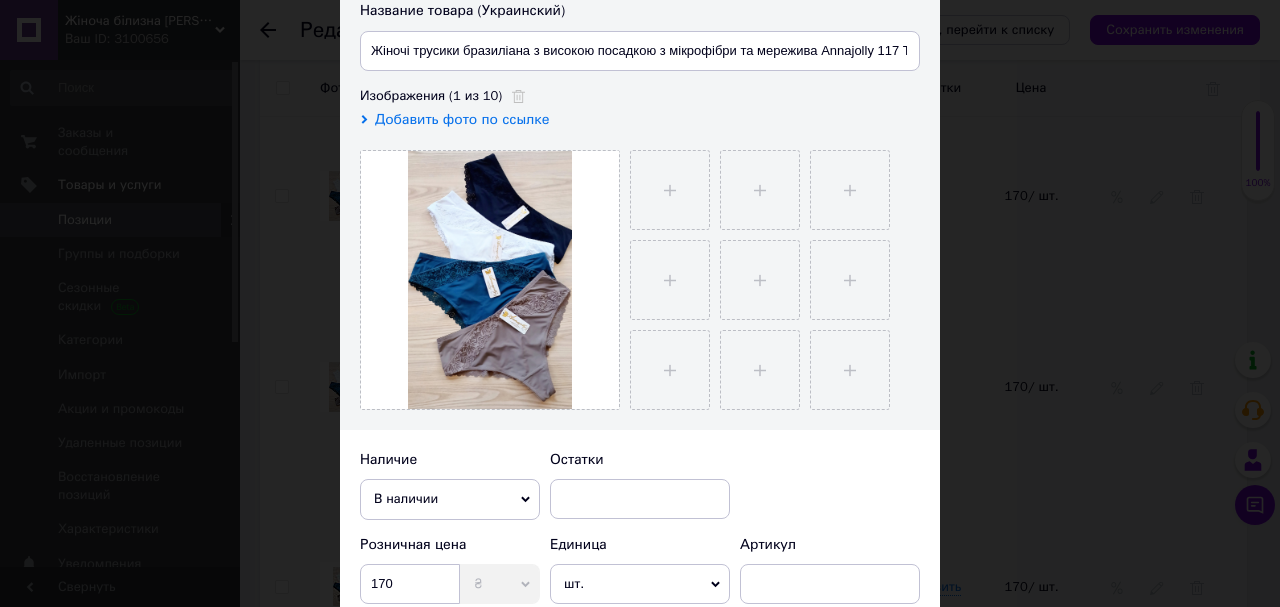 scroll, scrollTop: 400, scrollLeft: 0, axis: vertical 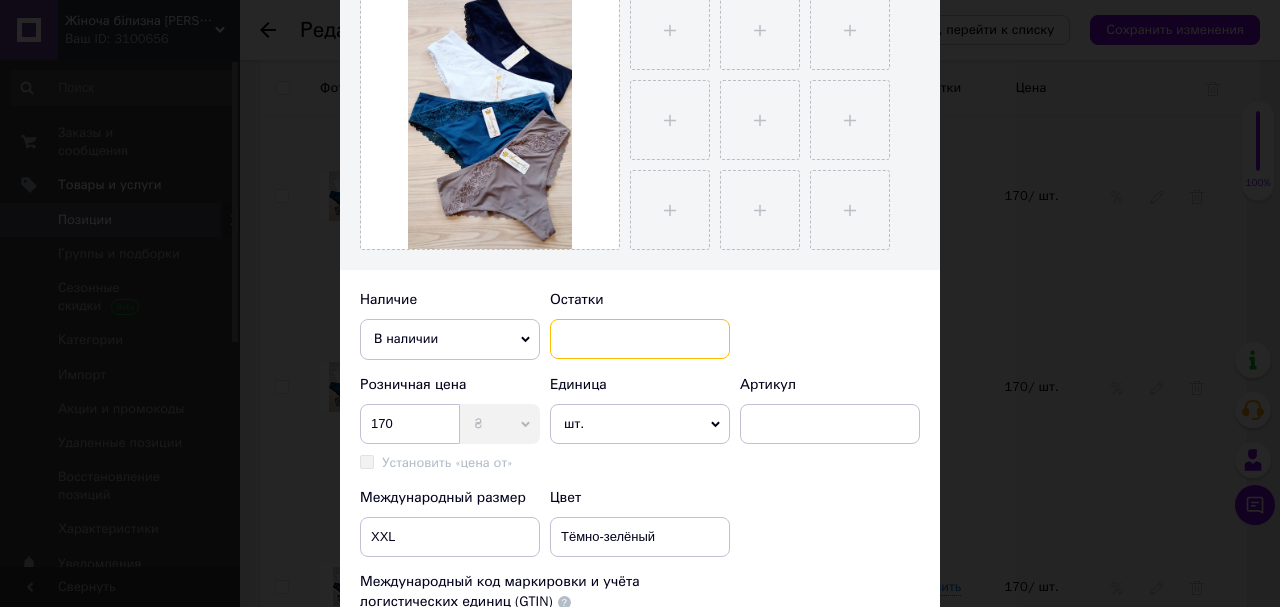 click at bounding box center (640, 339) 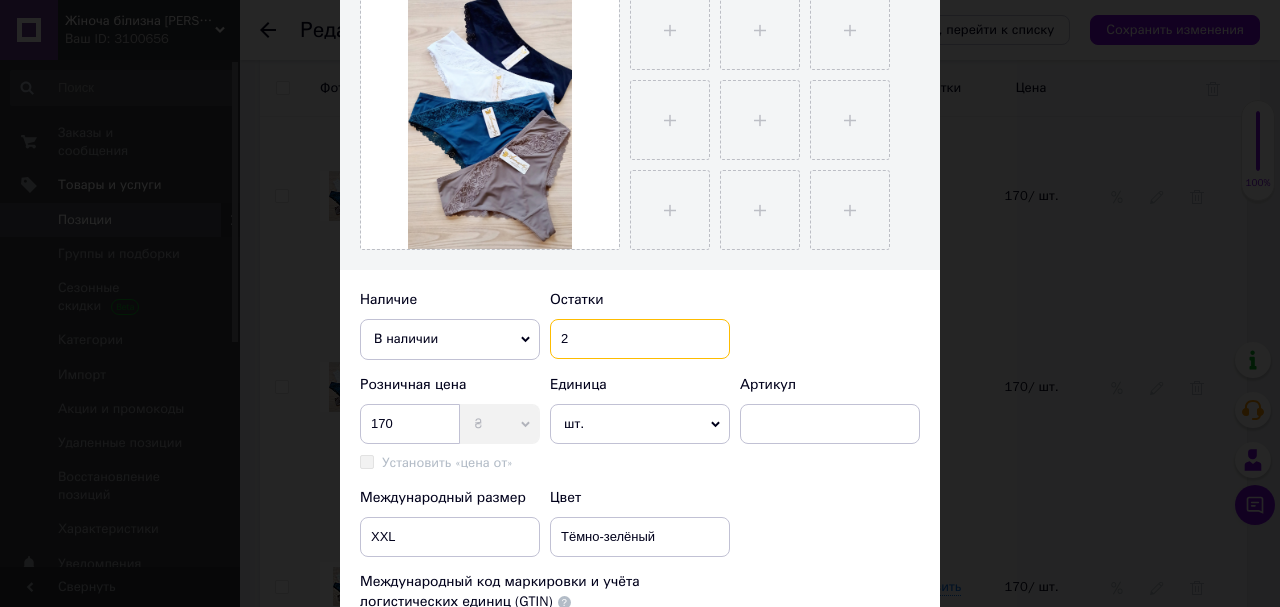 scroll, scrollTop: 480, scrollLeft: 0, axis: vertical 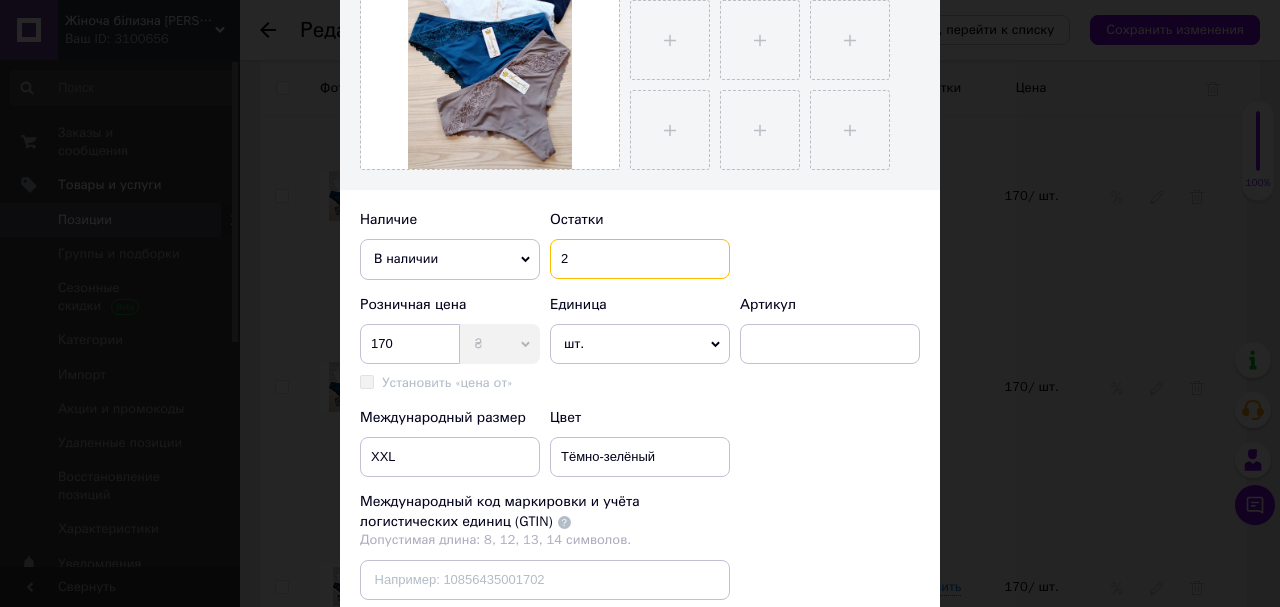 type on "2" 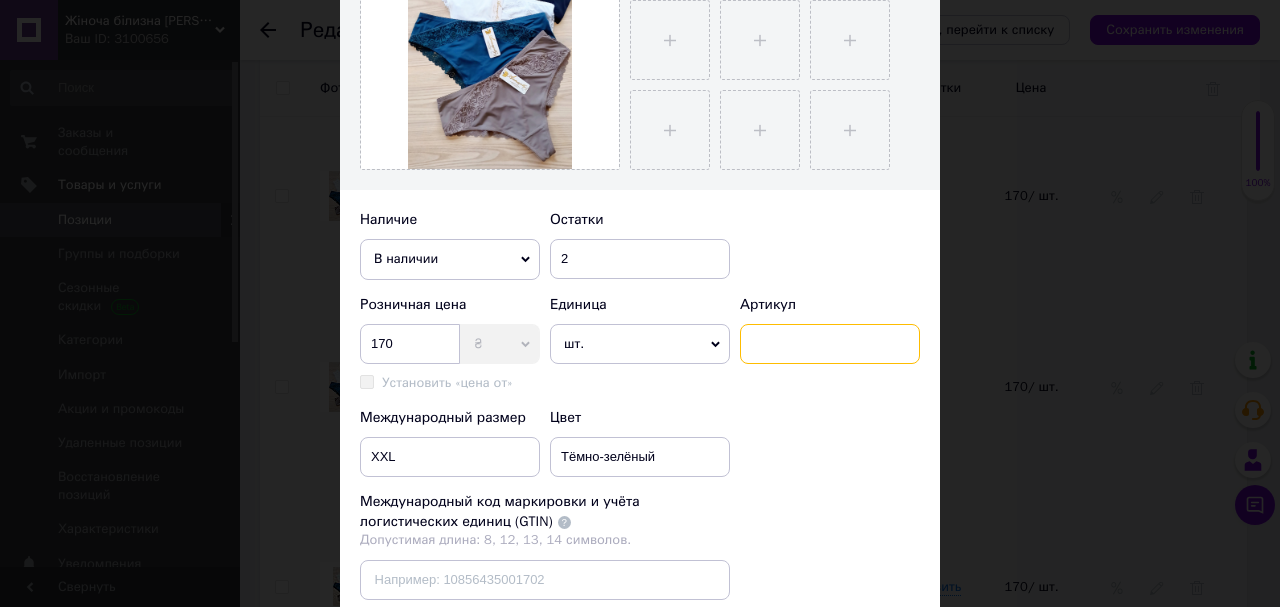 click at bounding box center (830, 344) 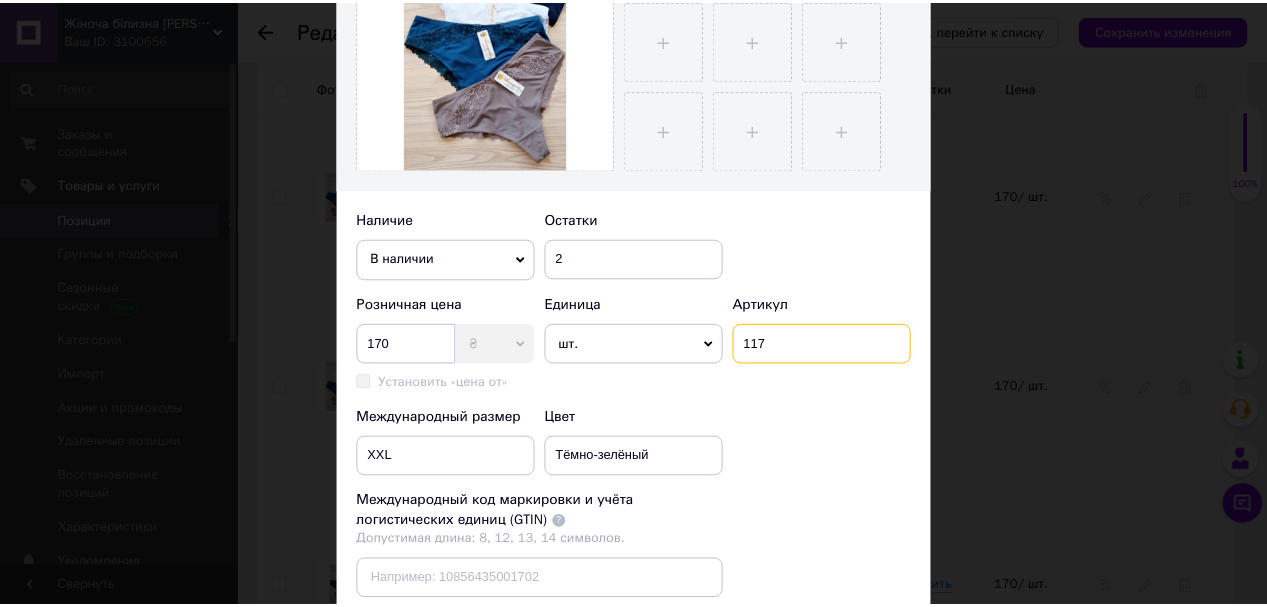 scroll, scrollTop: 720, scrollLeft: 0, axis: vertical 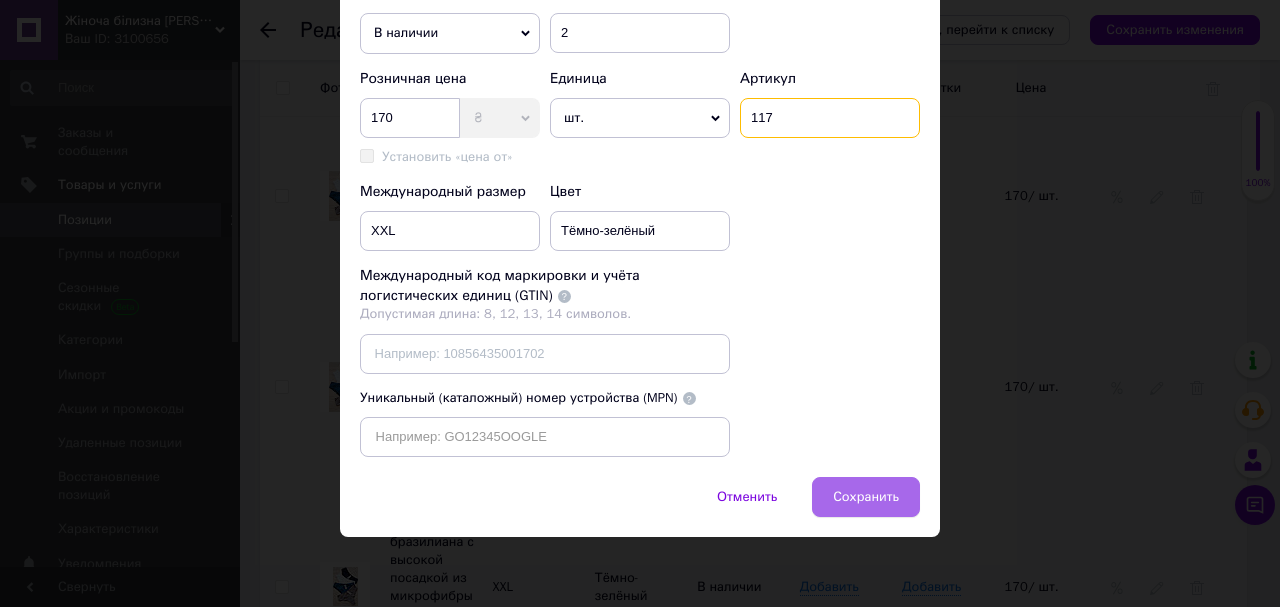 type on "117" 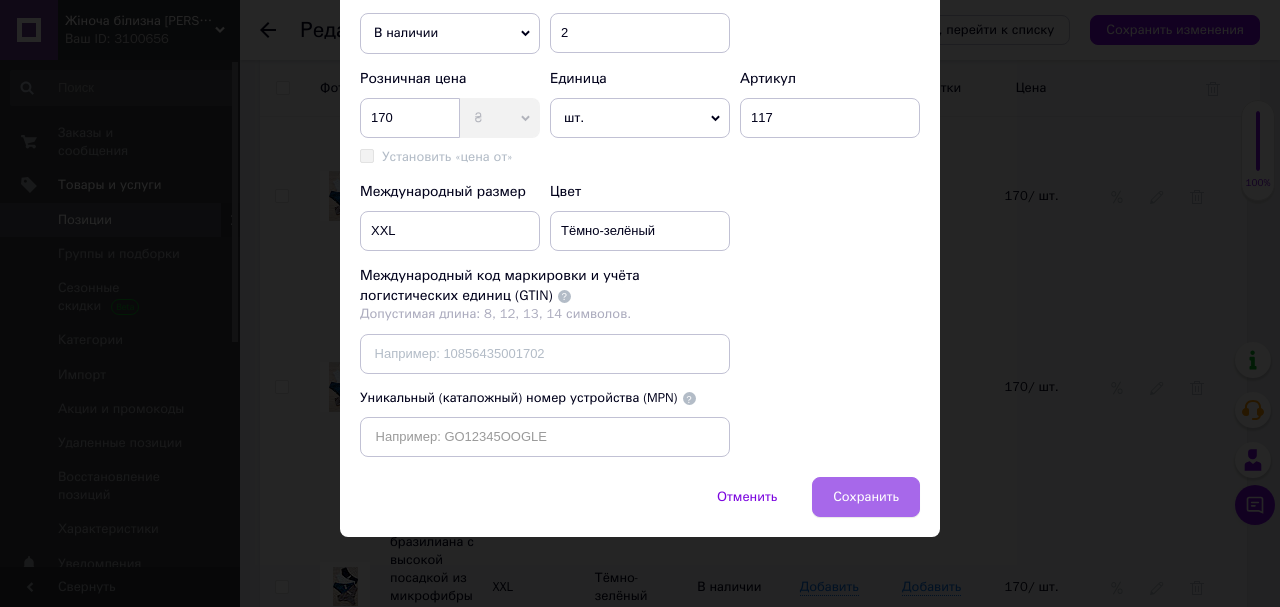 click on "Сохранить" at bounding box center [866, 497] 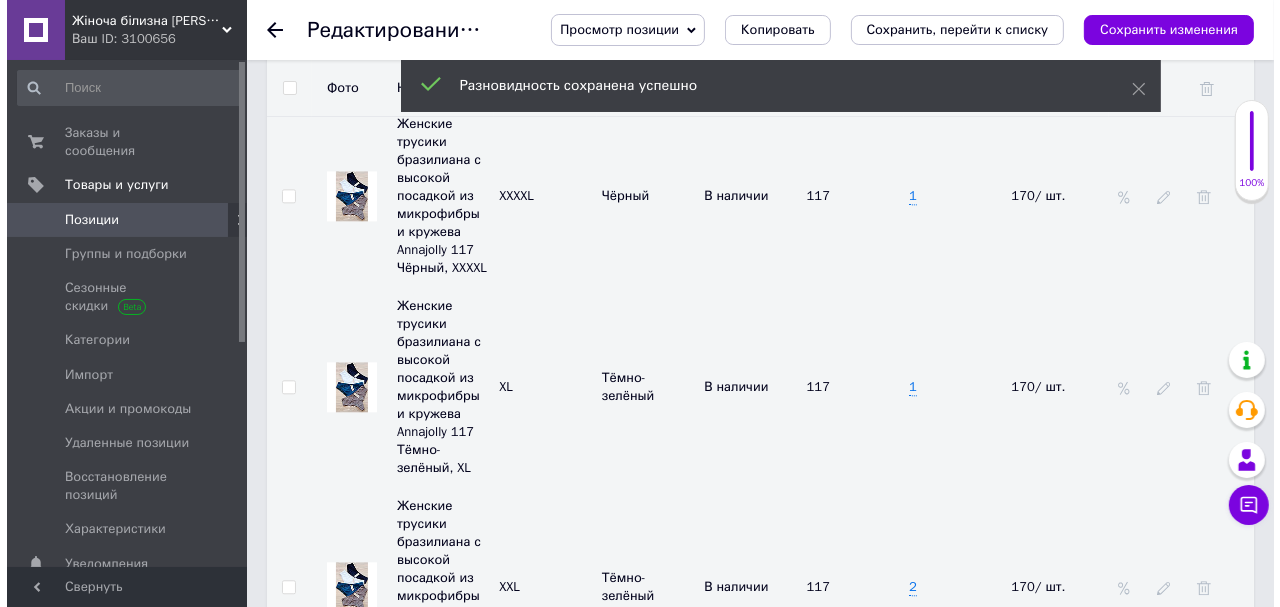 scroll, scrollTop: 4000, scrollLeft: 0, axis: vertical 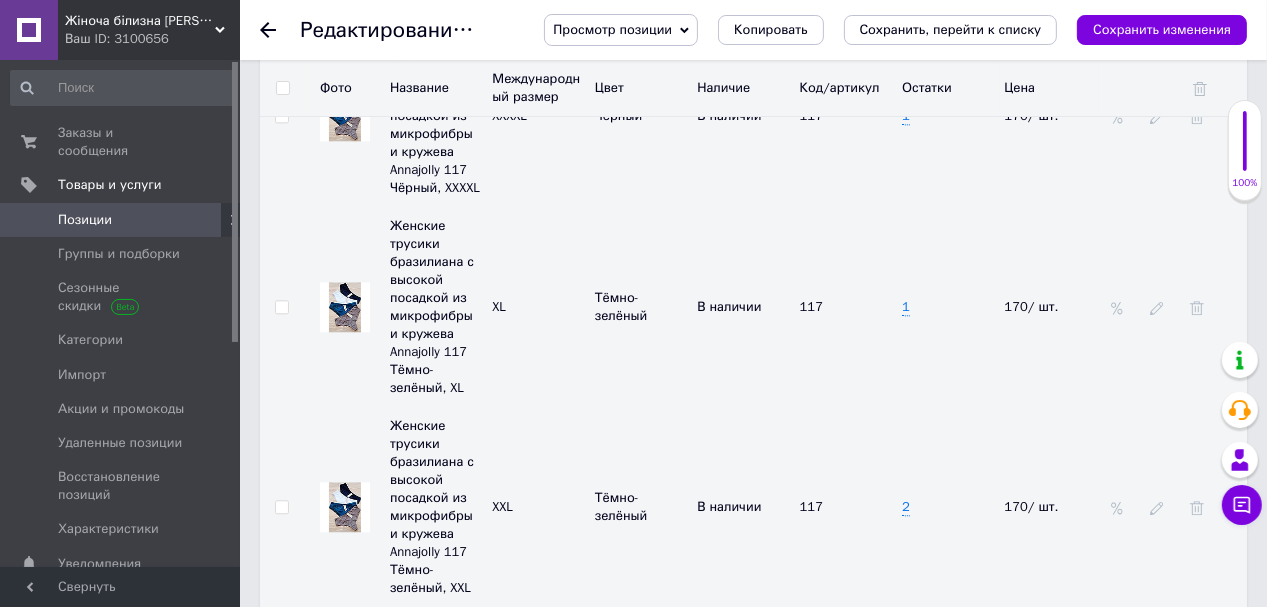 click 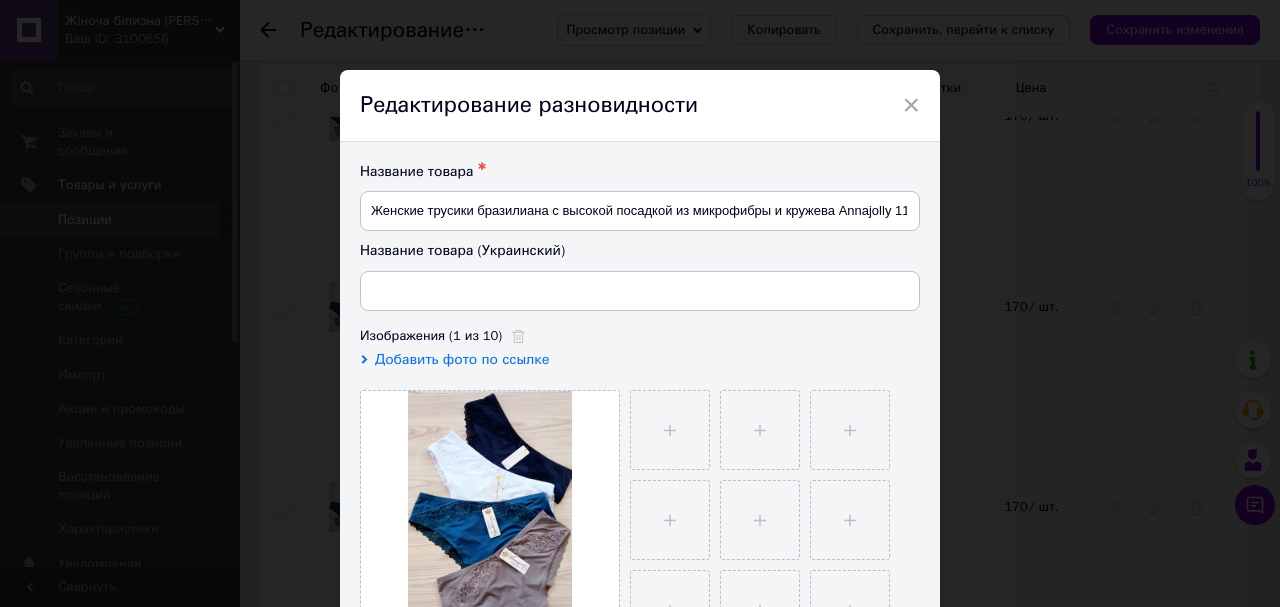 type on "Жіночі трусики бразиліана з високою посадкою з мікрофібри та мережива Annajolly 117 Темно-зелений, XXXL" 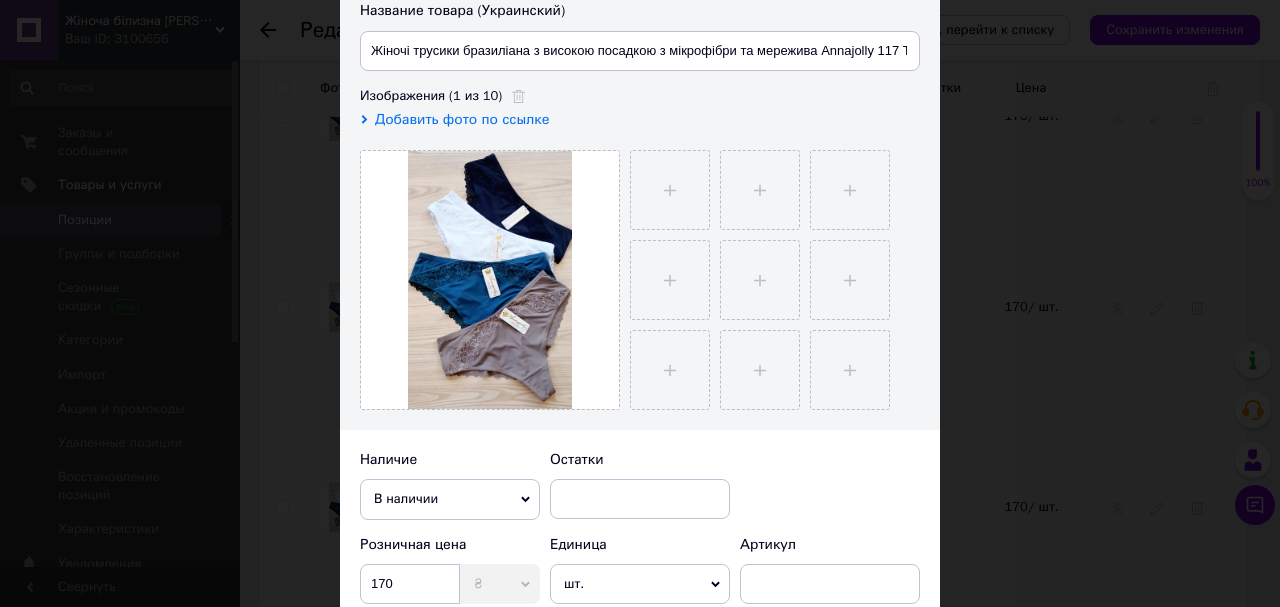 scroll, scrollTop: 320, scrollLeft: 0, axis: vertical 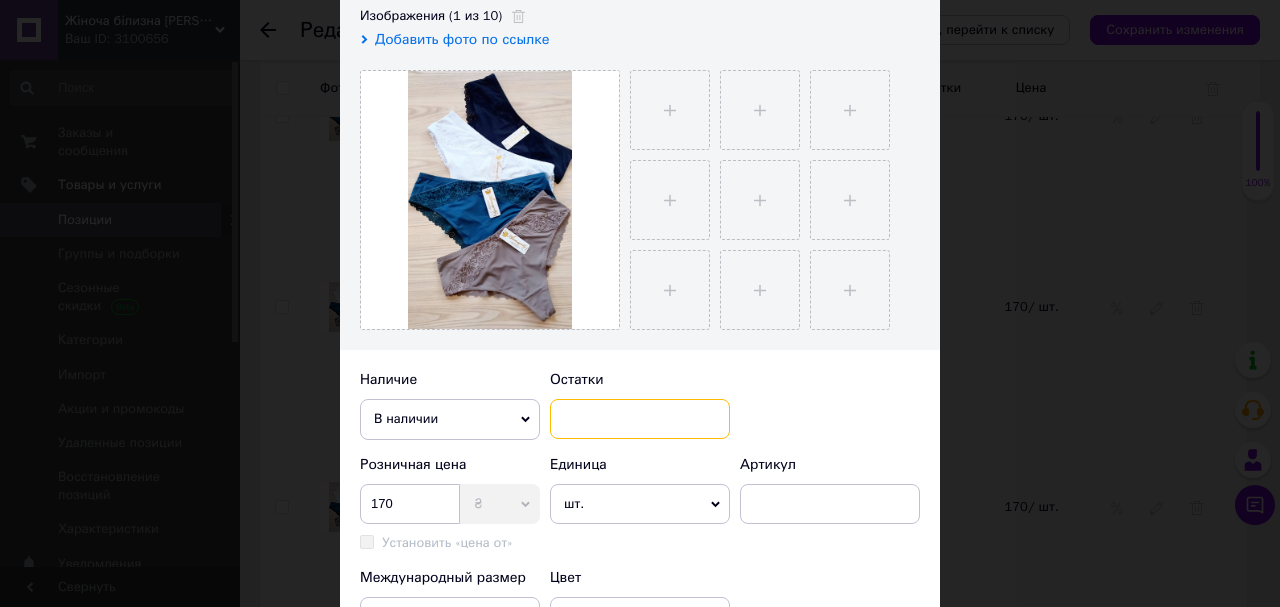 click at bounding box center [640, 419] 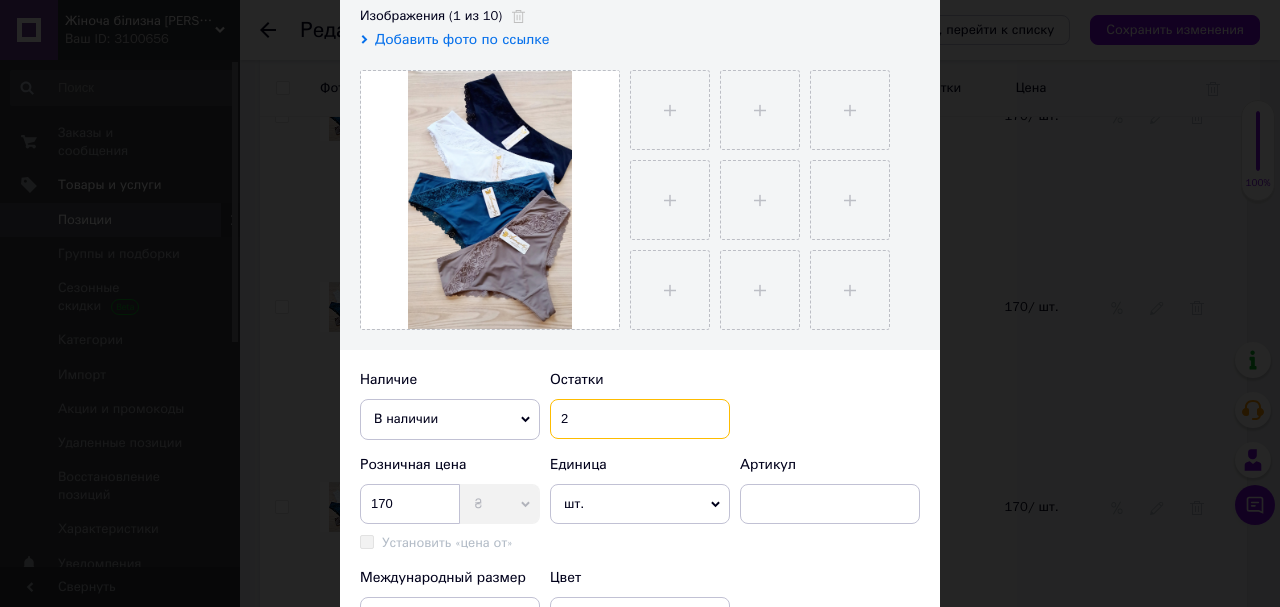 scroll, scrollTop: 480, scrollLeft: 0, axis: vertical 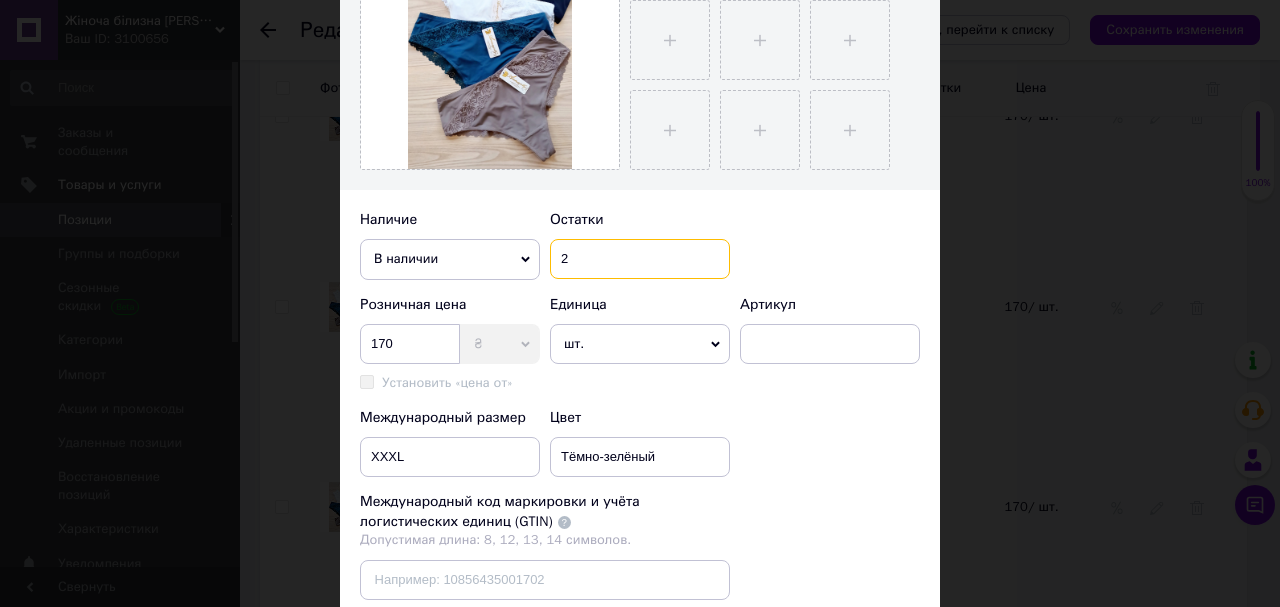type on "2" 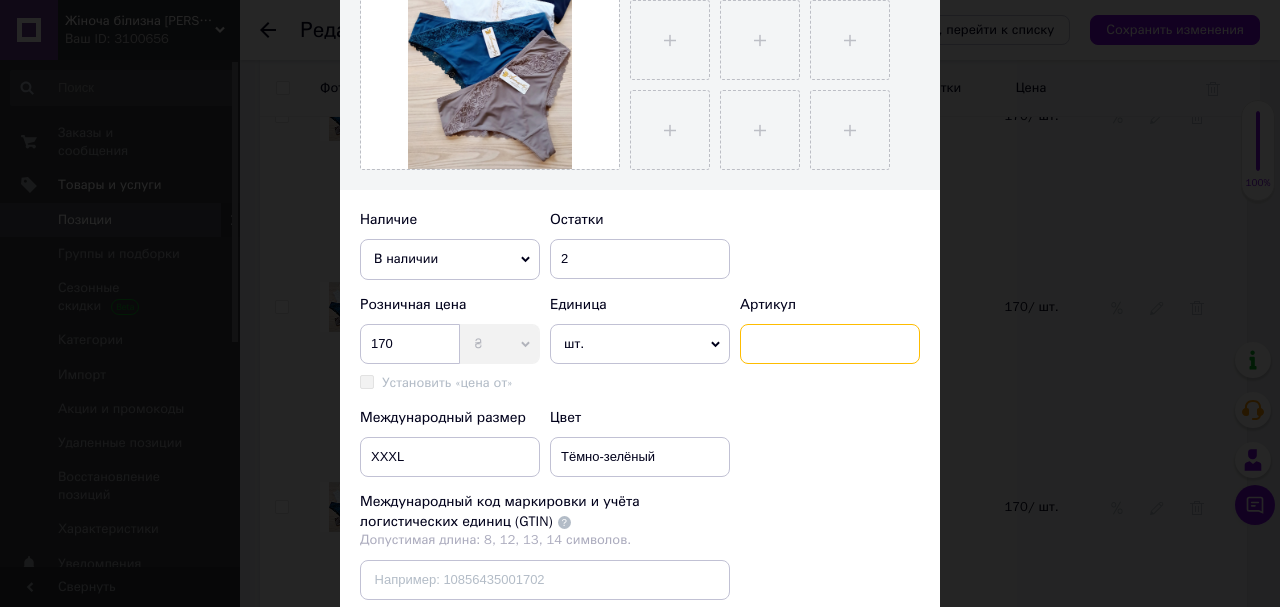 click at bounding box center (830, 344) 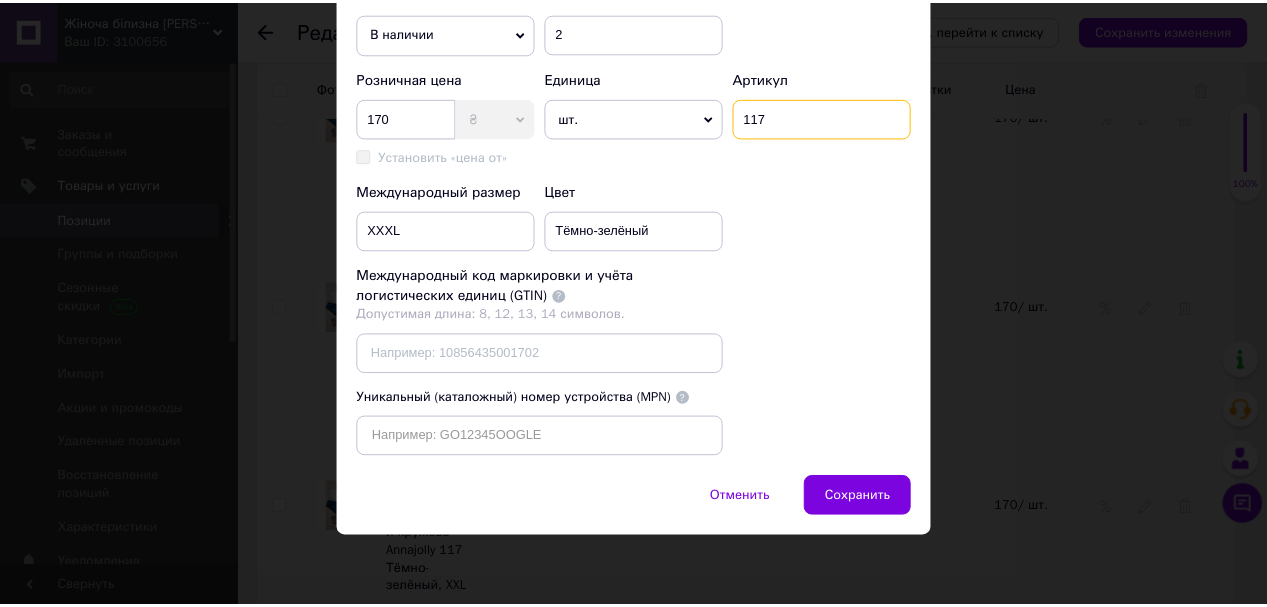 scroll, scrollTop: 740, scrollLeft: 0, axis: vertical 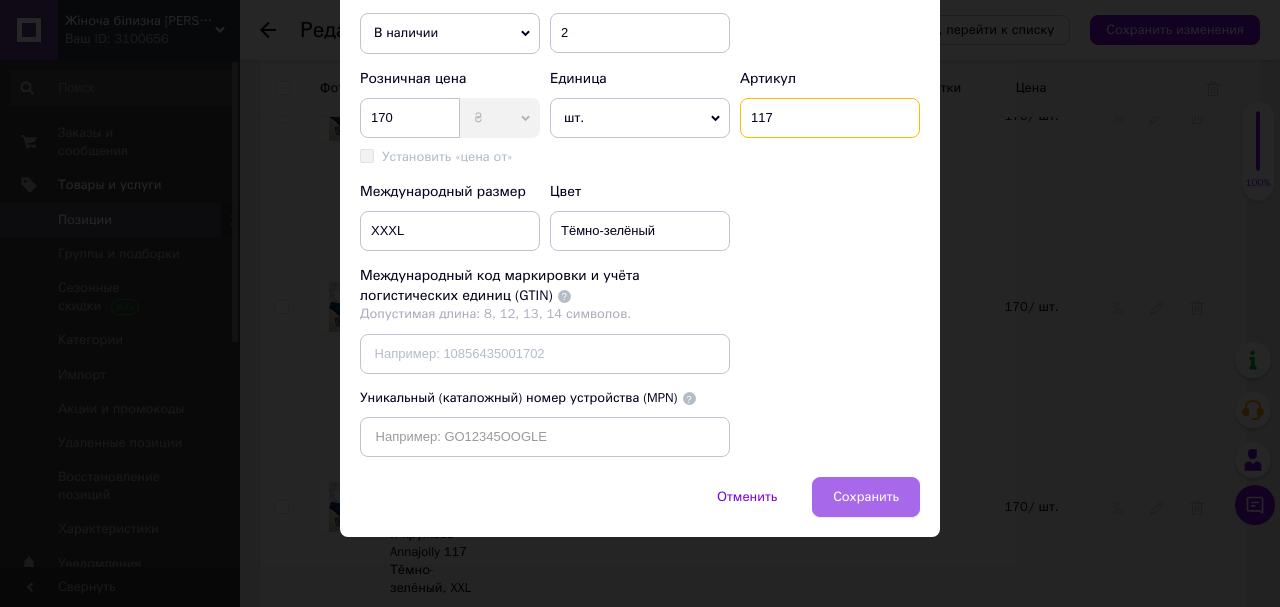 type on "117" 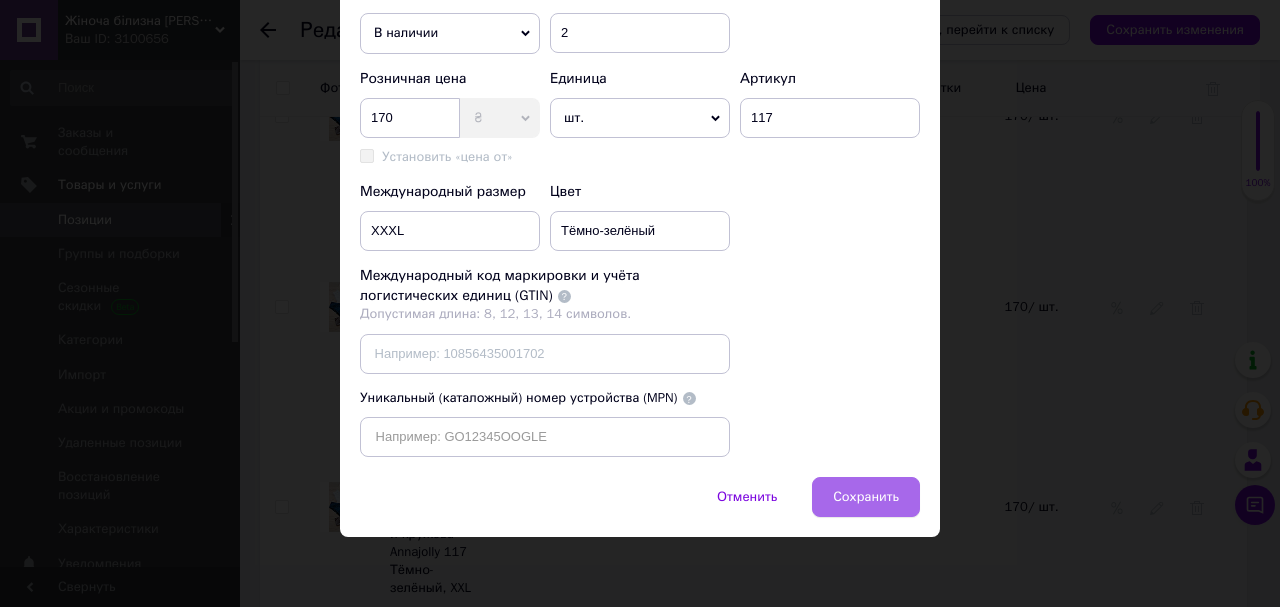 click on "Сохранить" at bounding box center [866, 497] 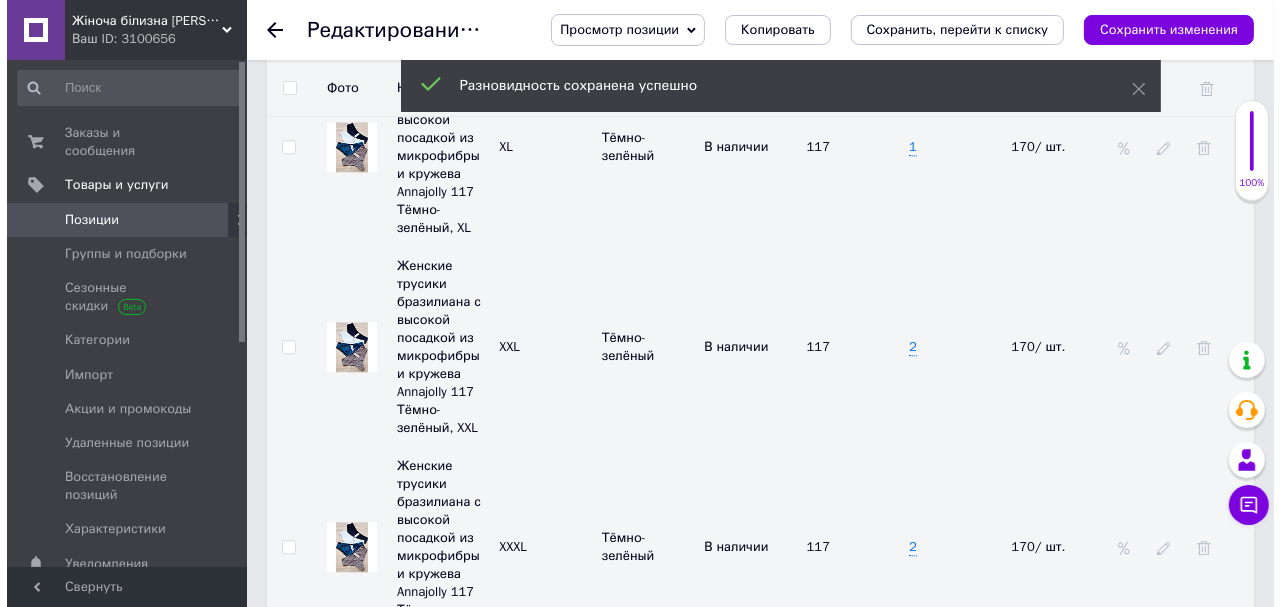 scroll, scrollTop: 4240, scrollLeft: 0, axis: vertical 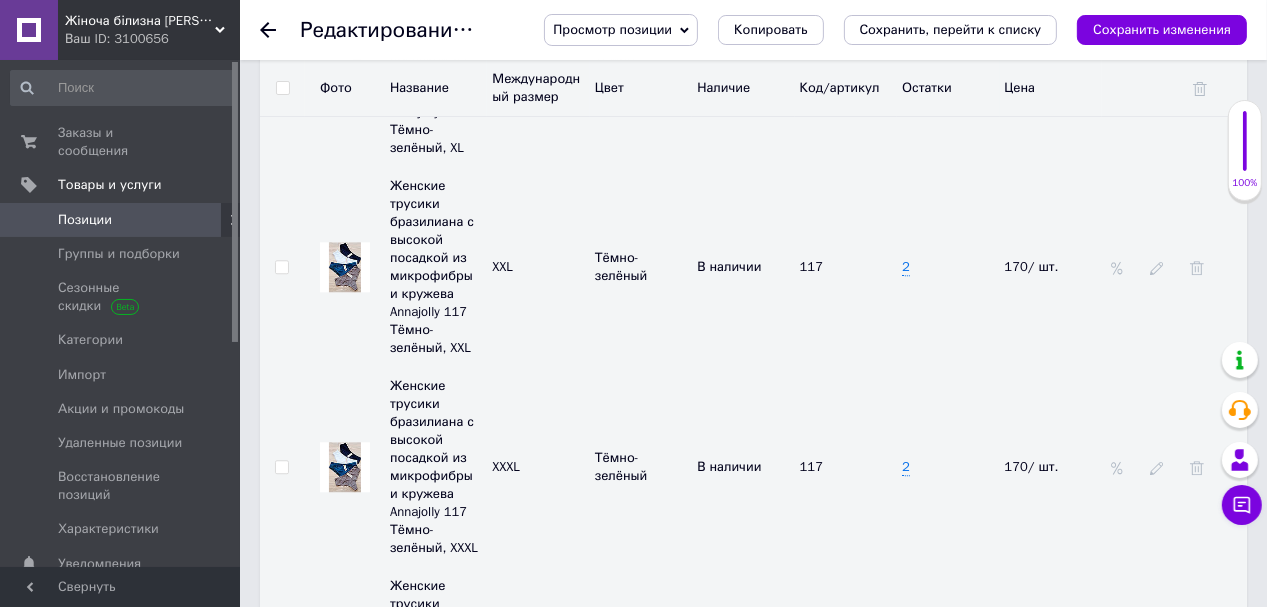 click 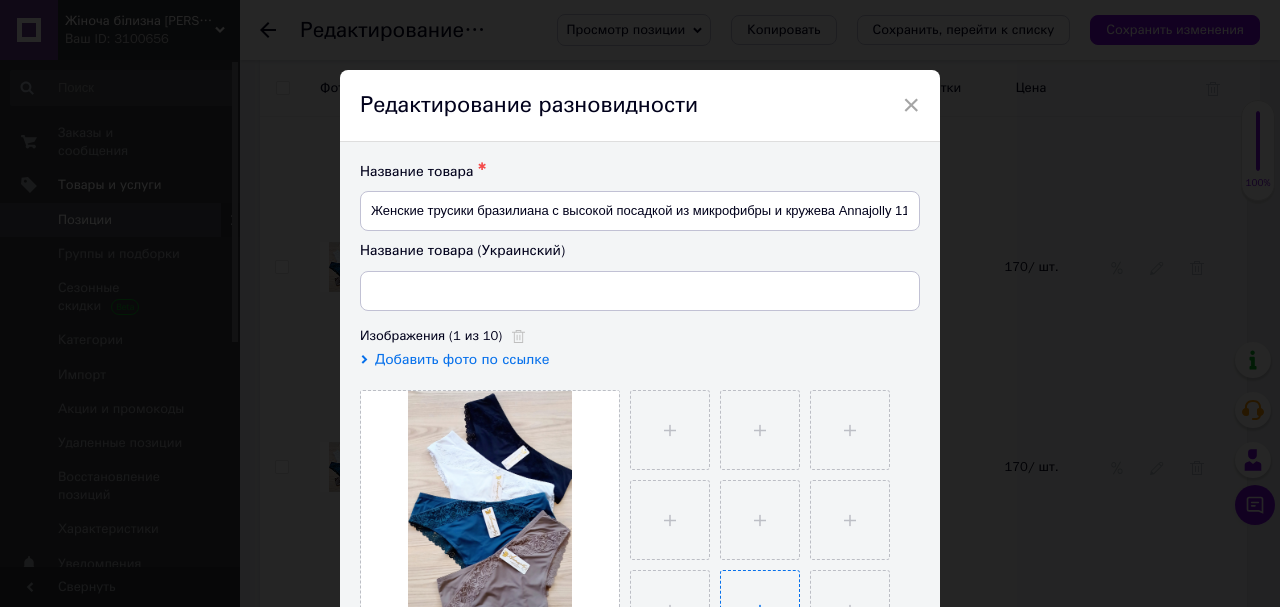 scroll, scrollTop: 240, scrollLeft: 0, axis: vertical 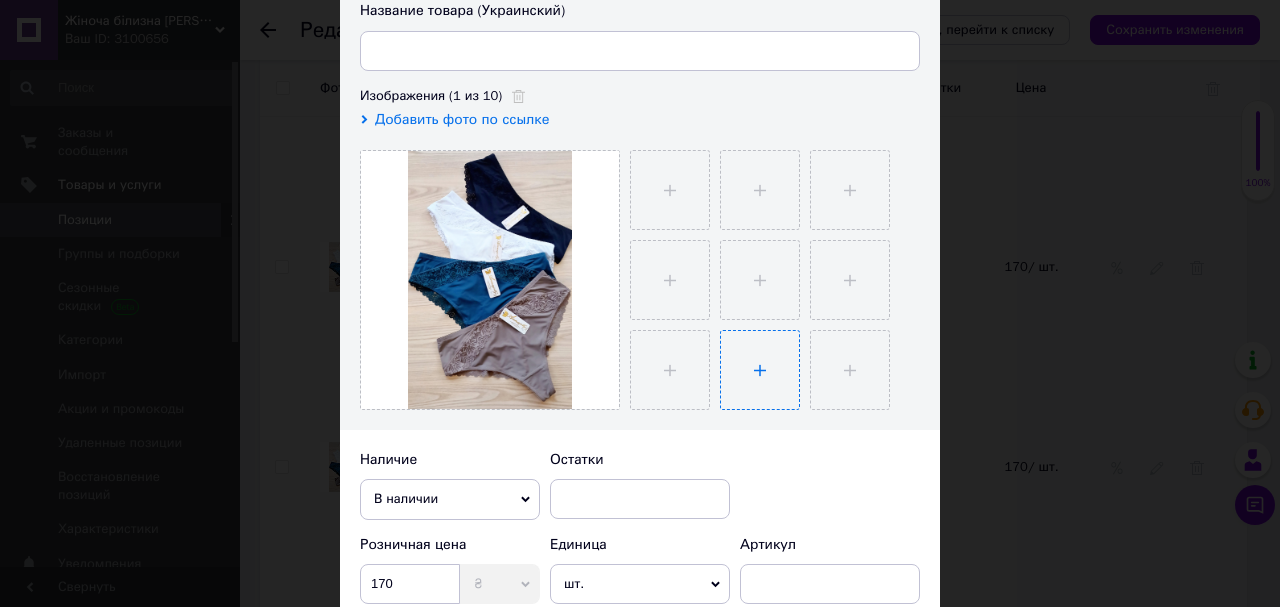 type on "Жіночі трусики бразиліана з високою посадкою з мікрофібри та мережива Annajolly 117 Темно-зелений, XXXXL" 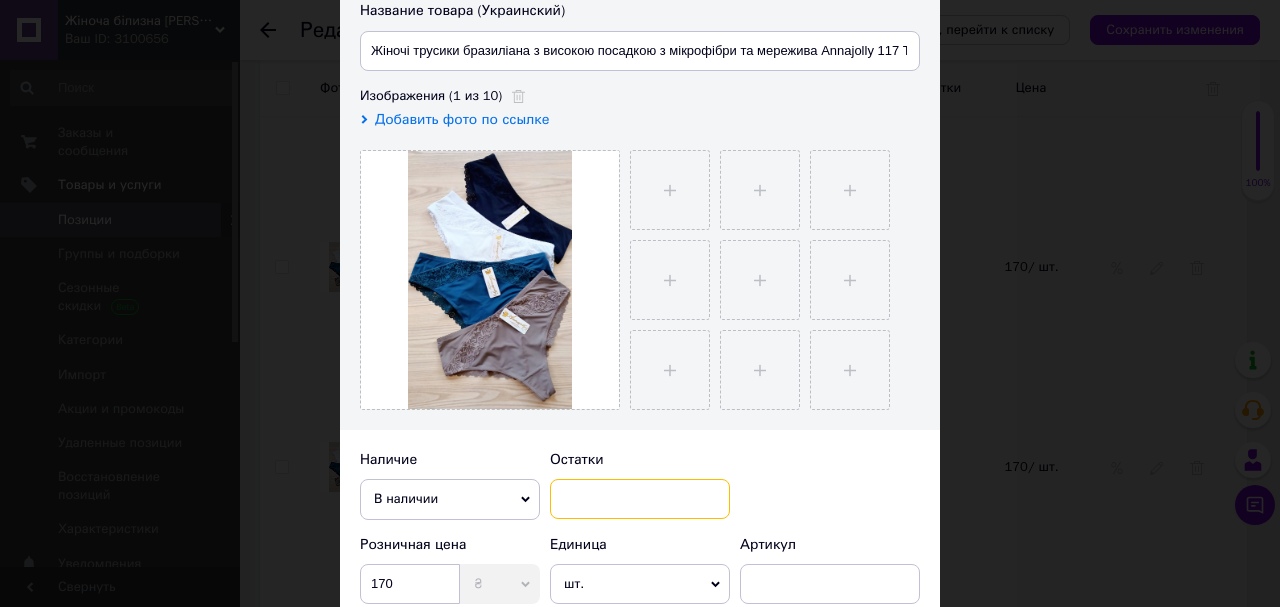 click at bounding box center [640, 499] 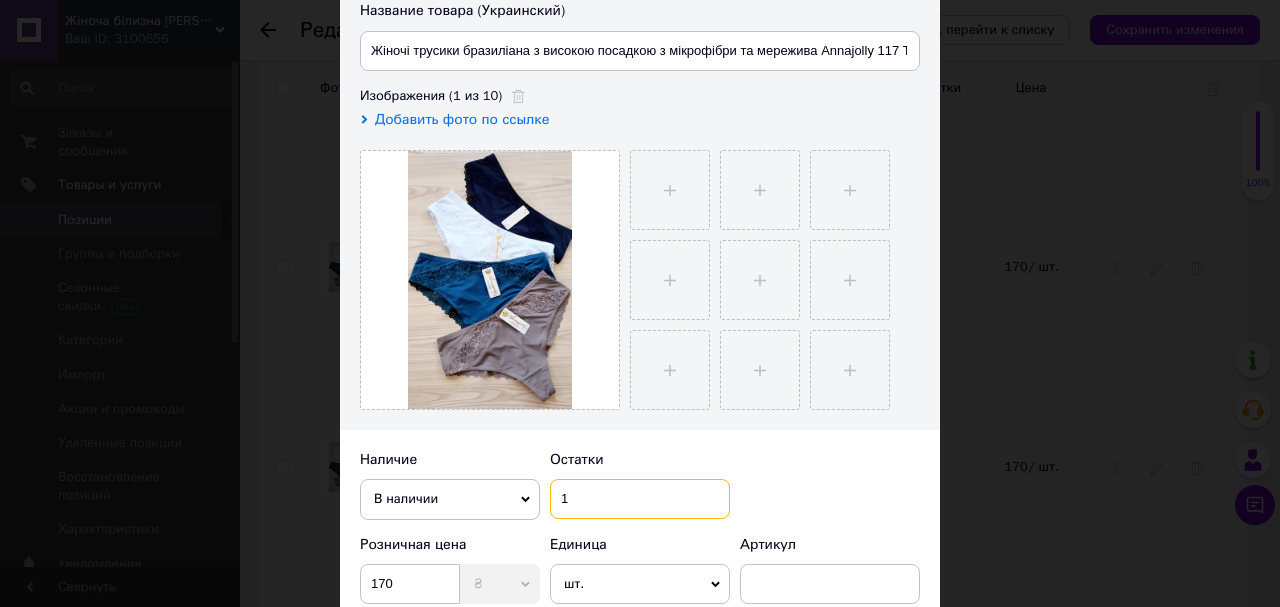 scroll, scrollTop: 480, scrollLeft: 0, axis: vertical 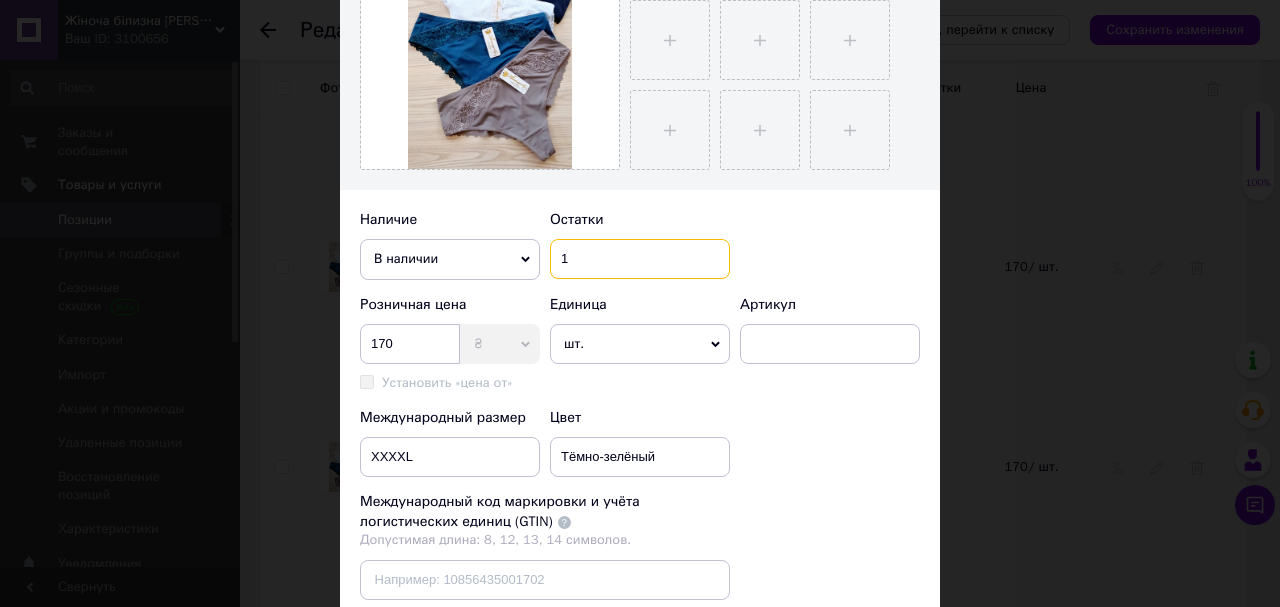 type on "1" 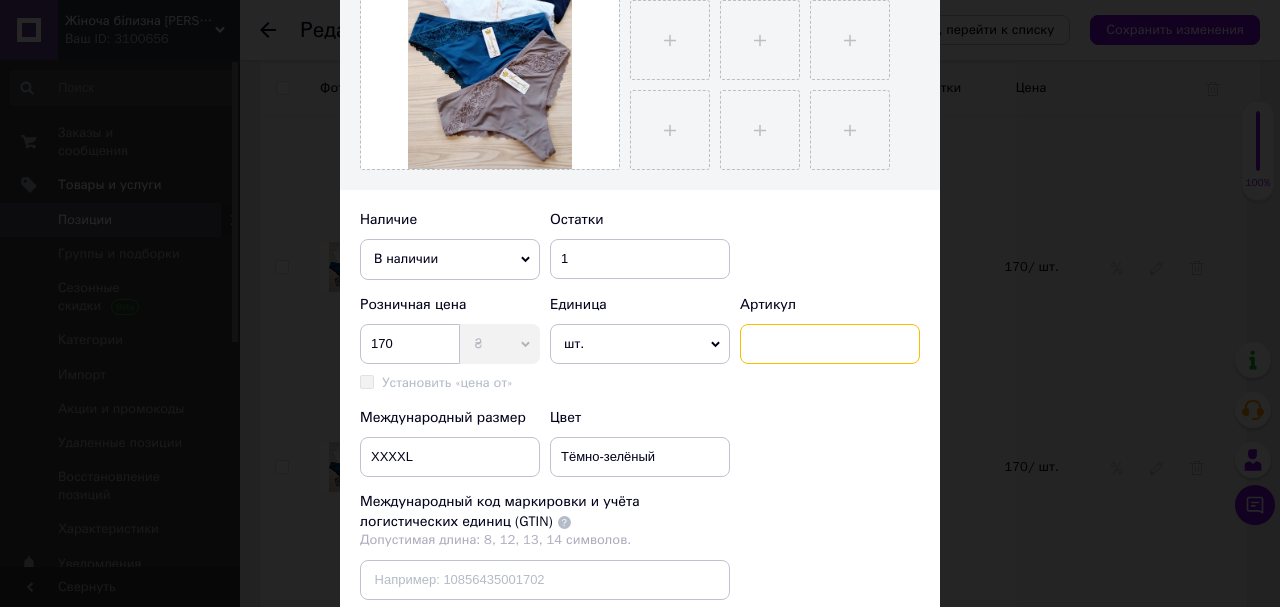 click at bounding box center [830, 344] 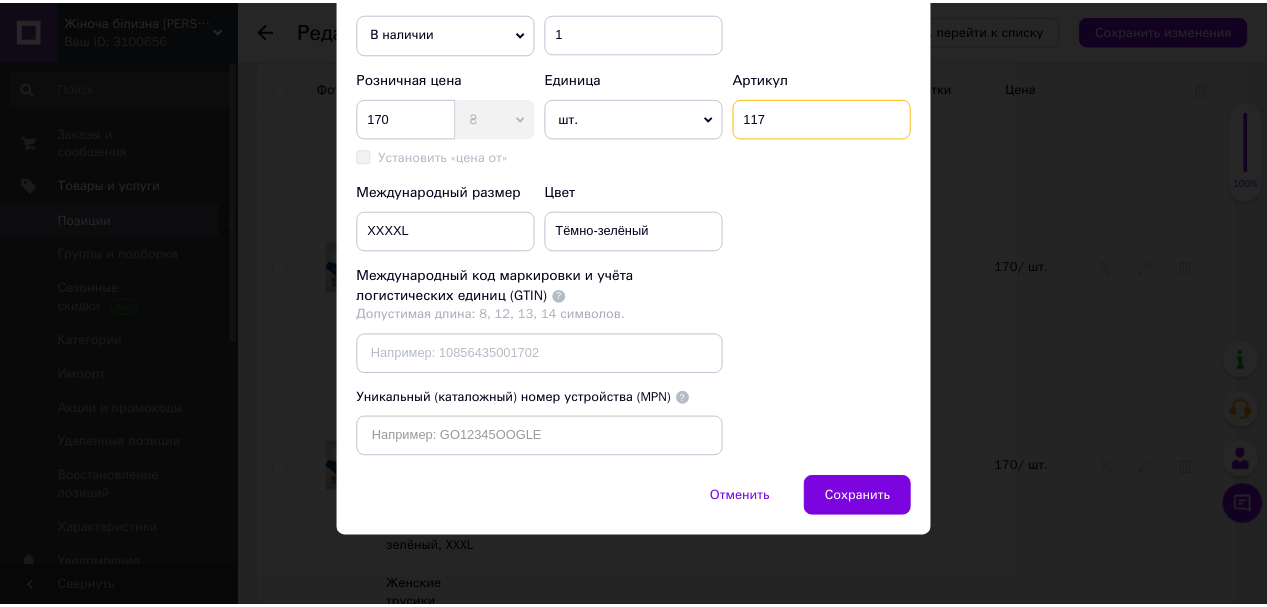 scroll, scrollTop: 740, scrollLeft: 0, axis: vertical 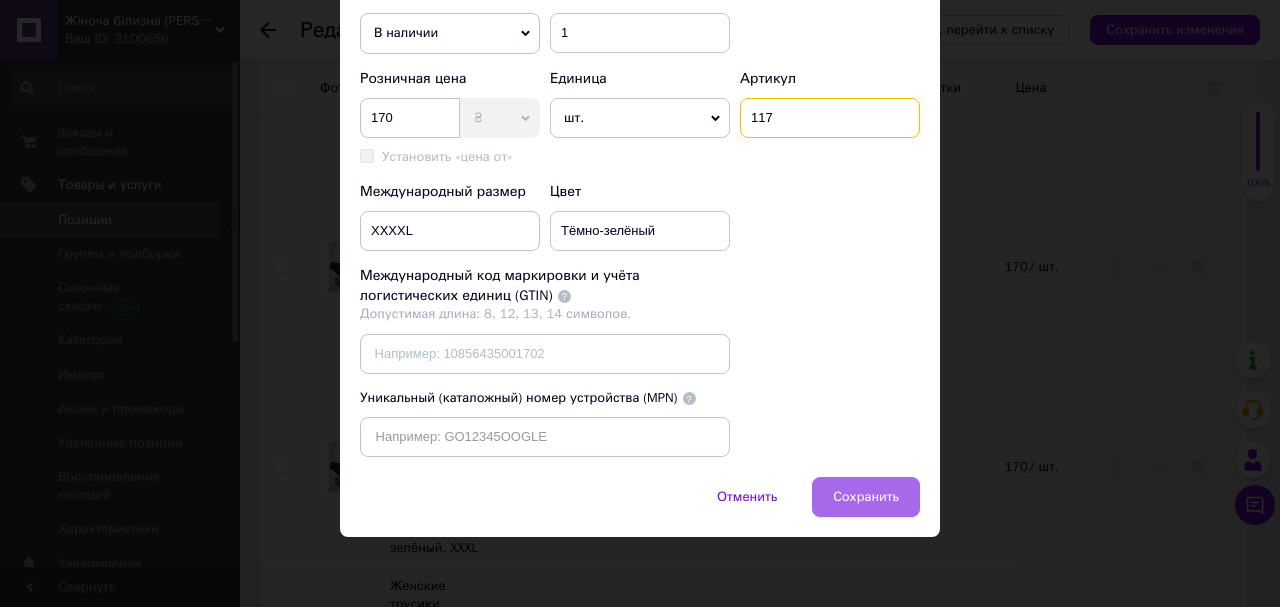 type on "117" 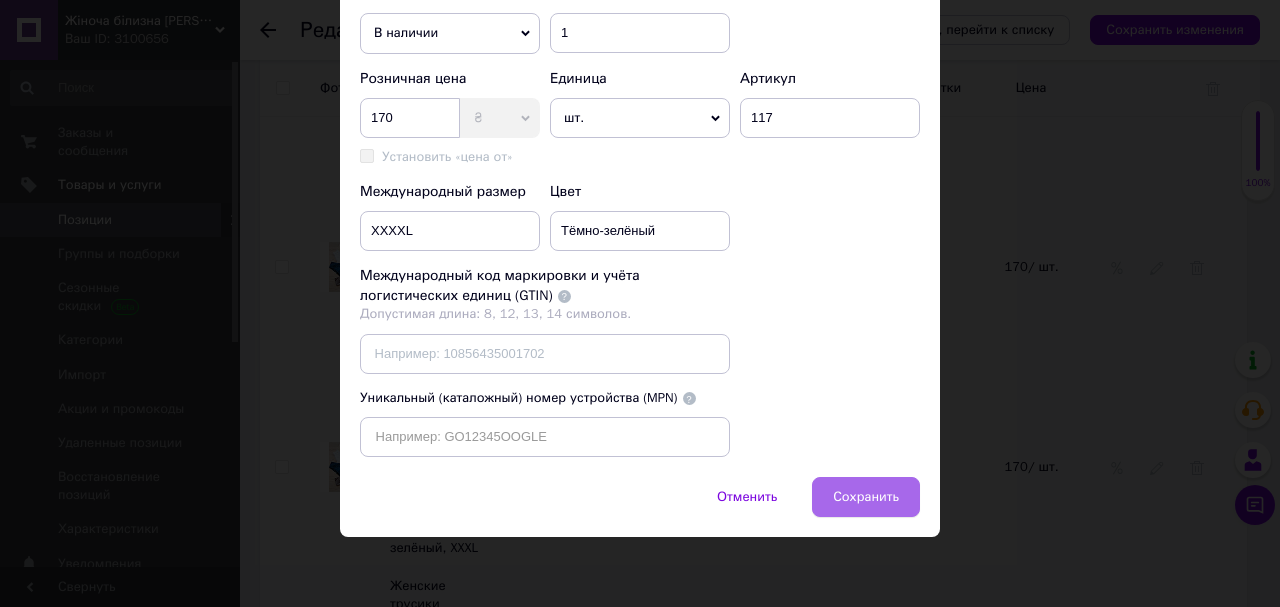 click on "Сохранить" at bounding box center [866, 497] 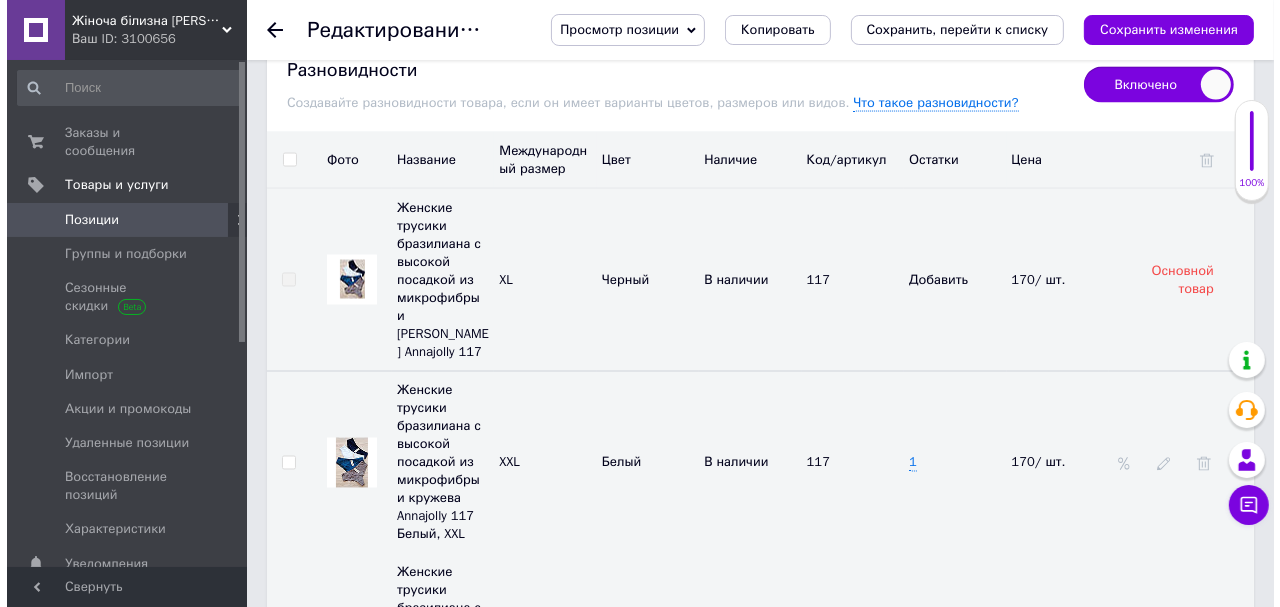 scroll, scrollTop: 2960, scrollLeft: 0, axis: vertical 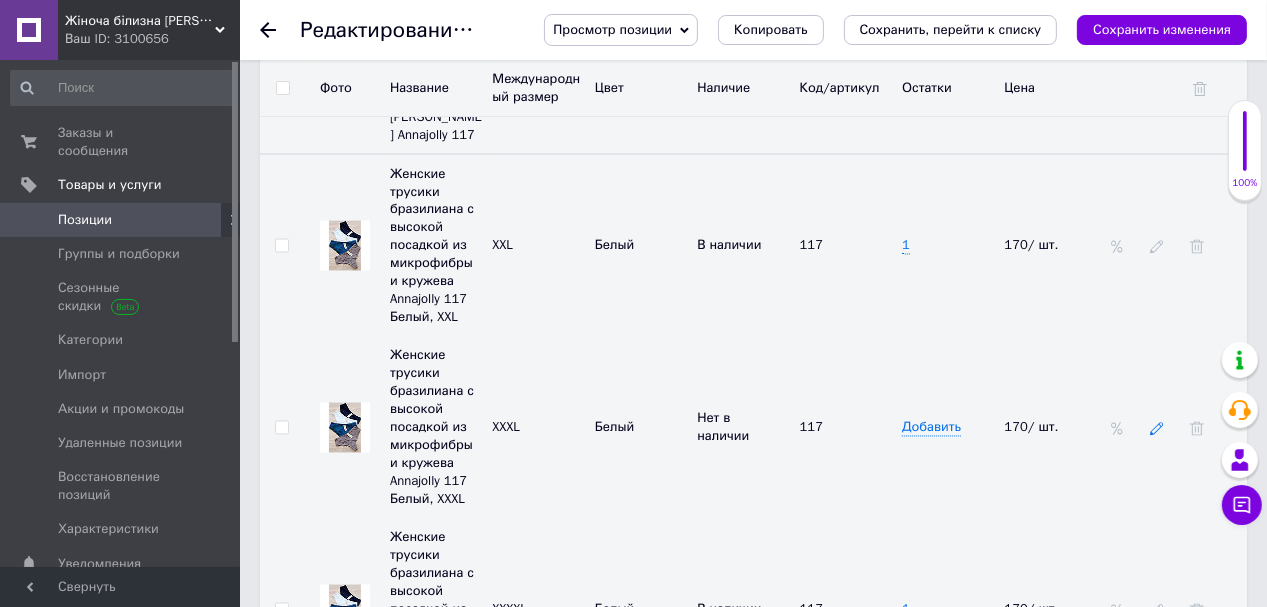 click 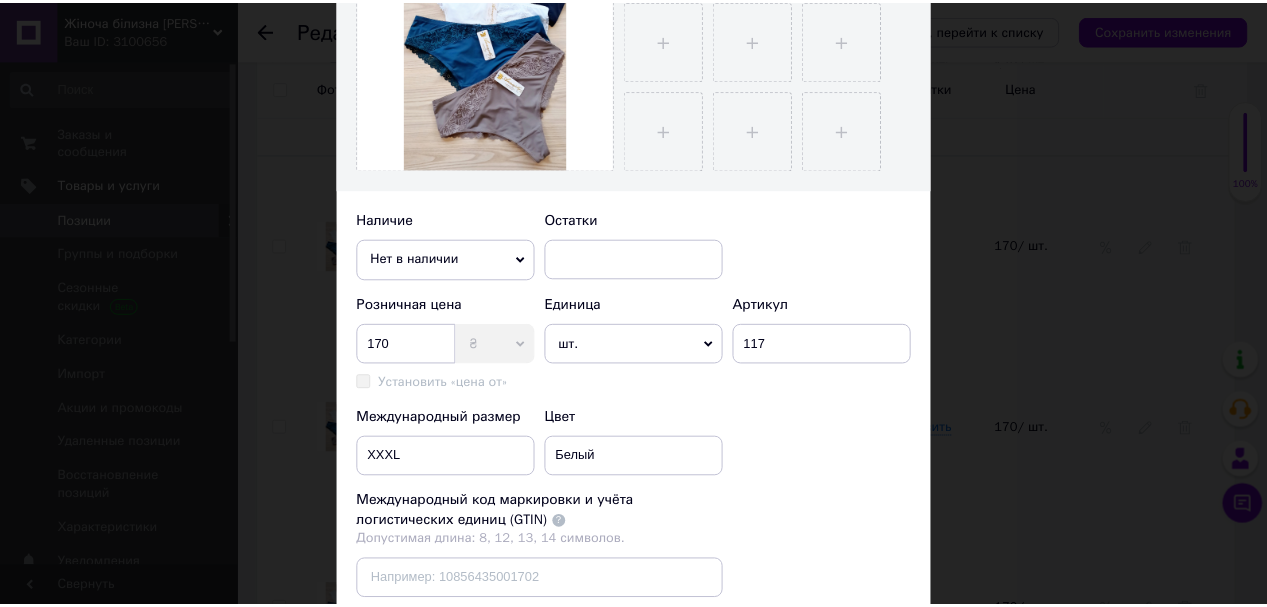 scroll, scrollTop: 720, scrollLeft: 0, axis: vertical 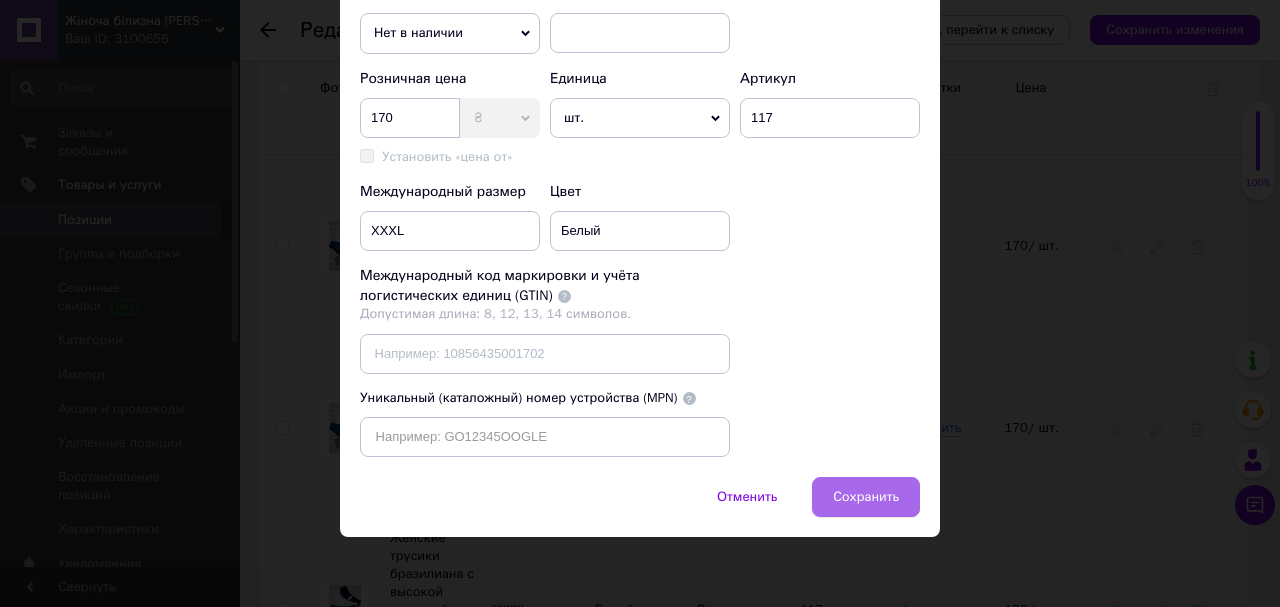 click on "Сохранить" at bounding box center (866, 497) 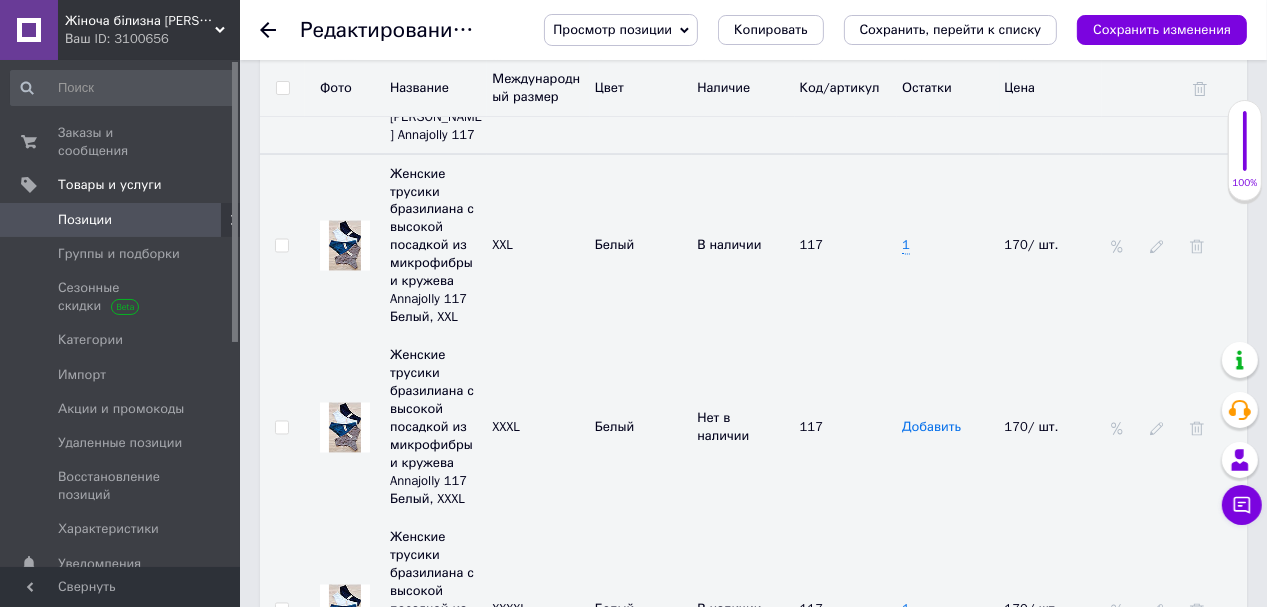 scroll, scrollTop: 2800, scrollLeft: 0, axis: vertical 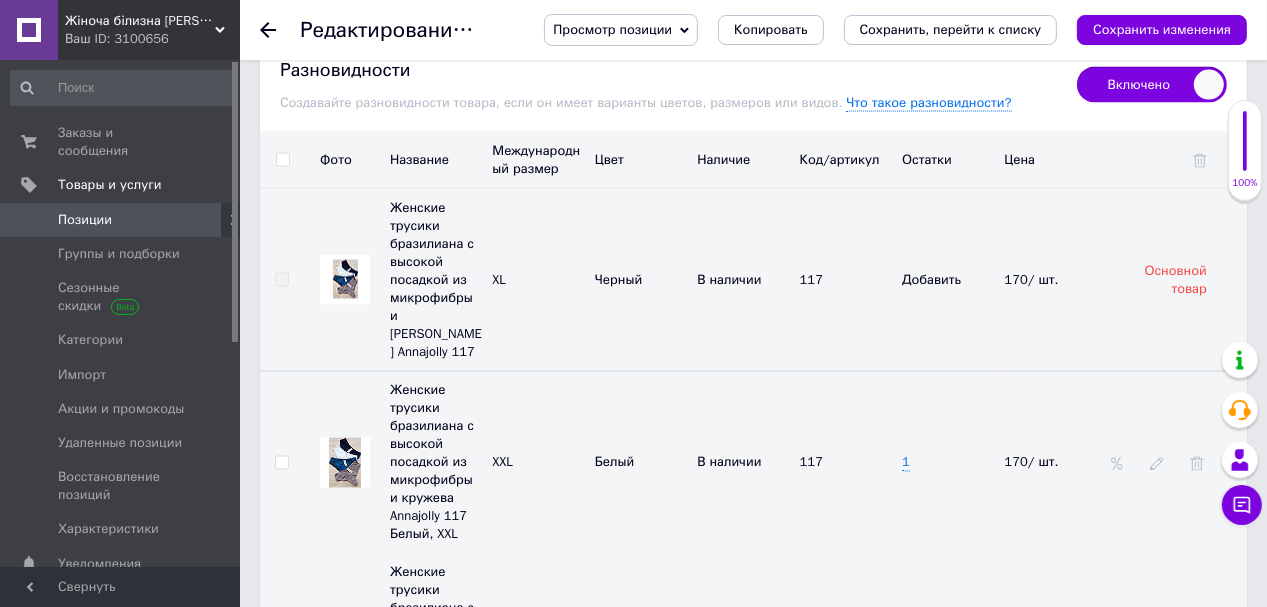 drag, startPoint x: 1168, startPoint y: 29, endPoint x: 1156, endPoint y: 45, distance: 20 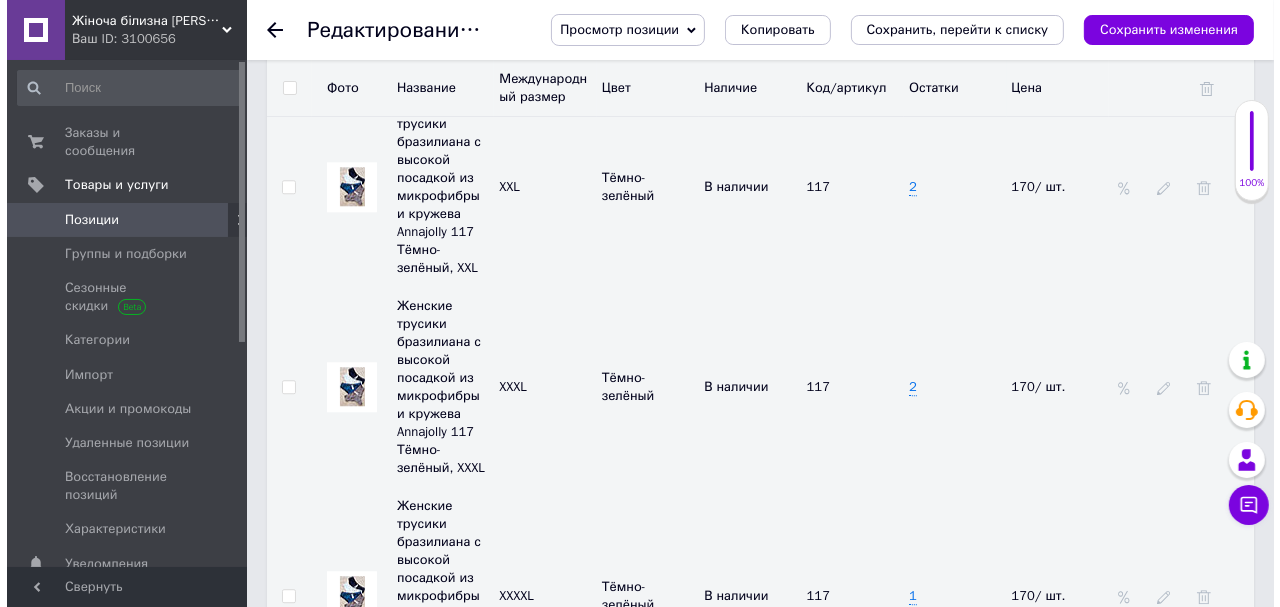 scroll, scrollTop: 4480, scrollLeft: 0, axis: vertical 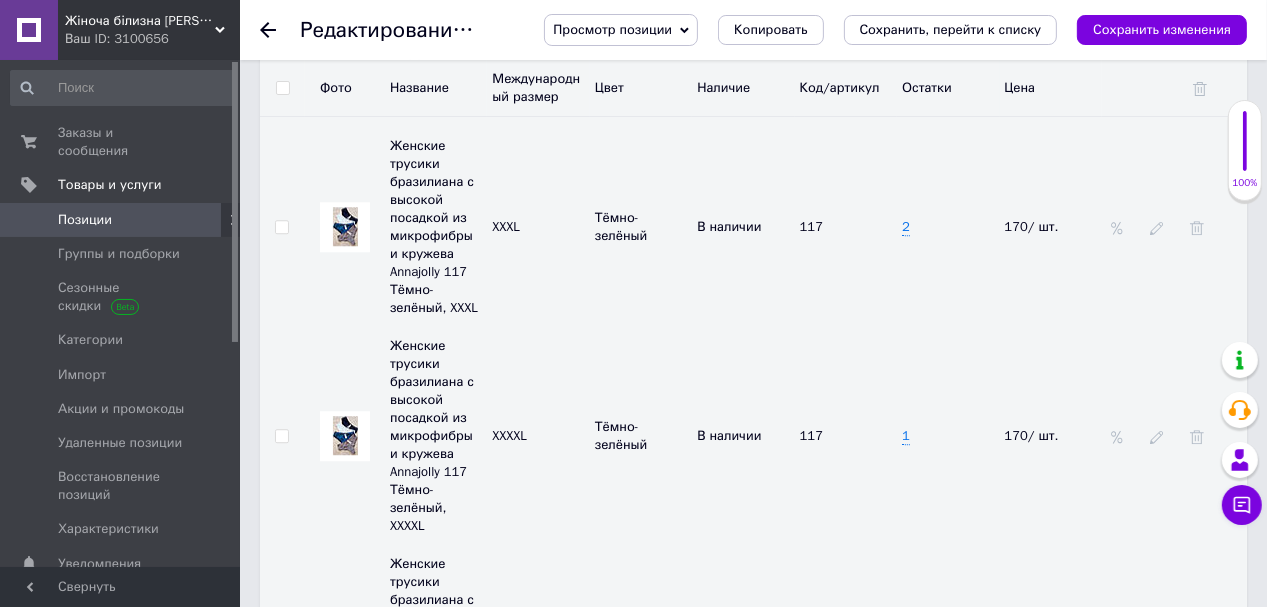 click 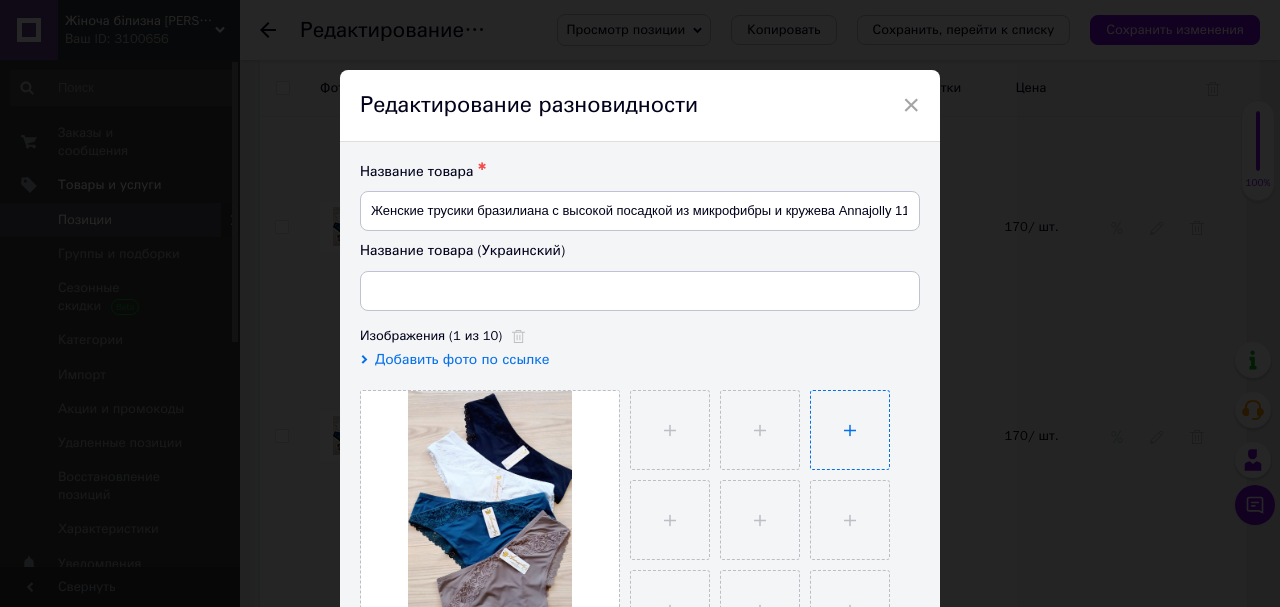 type on "Жіночі трусики бразиліана з високою посадкою з мікрофібри та [PERSON_NAME] 117 Моко, XL" 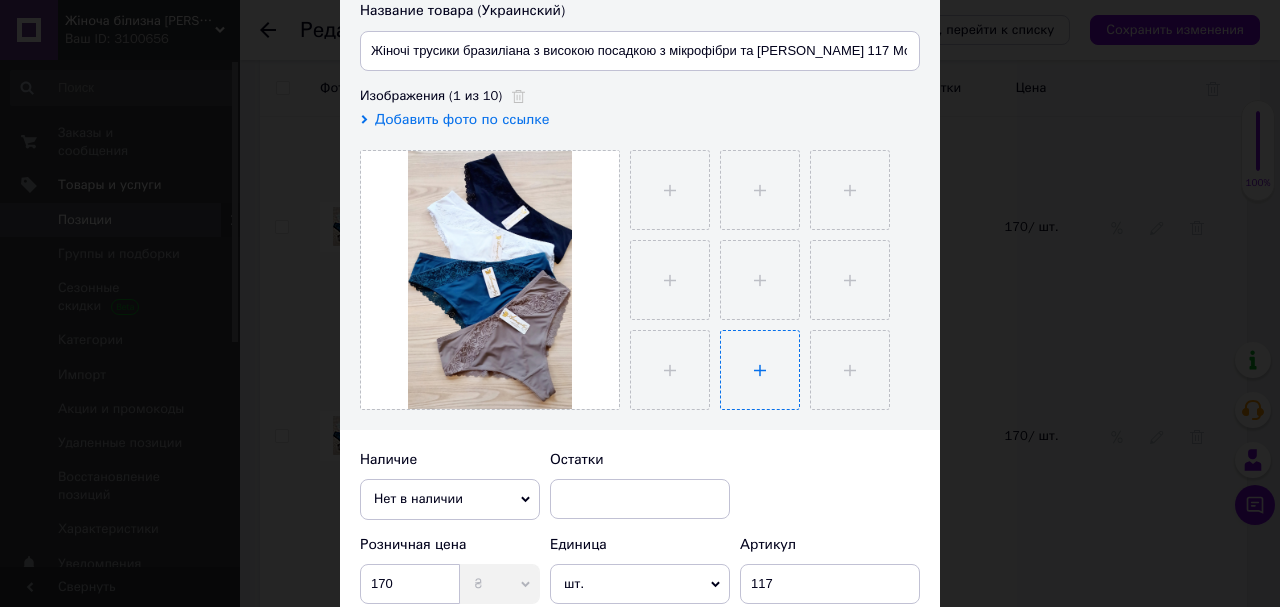 scroll, scrollTop: 400, scrollLeft: 0, axis: vertical 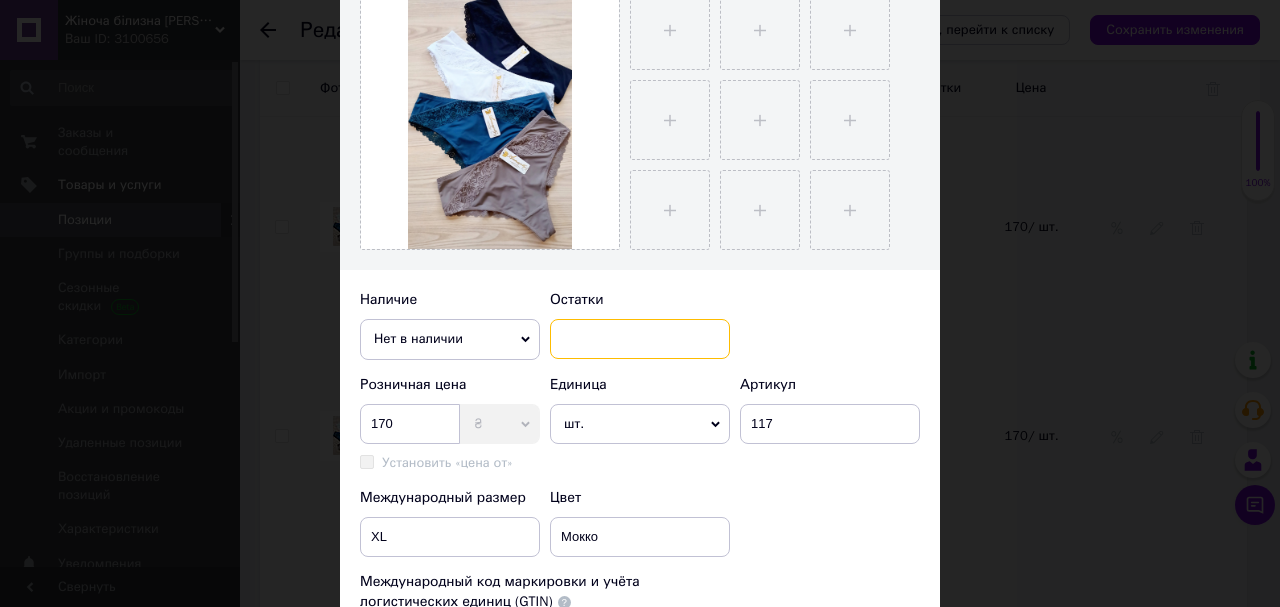 click at bounding box center [640, 339] 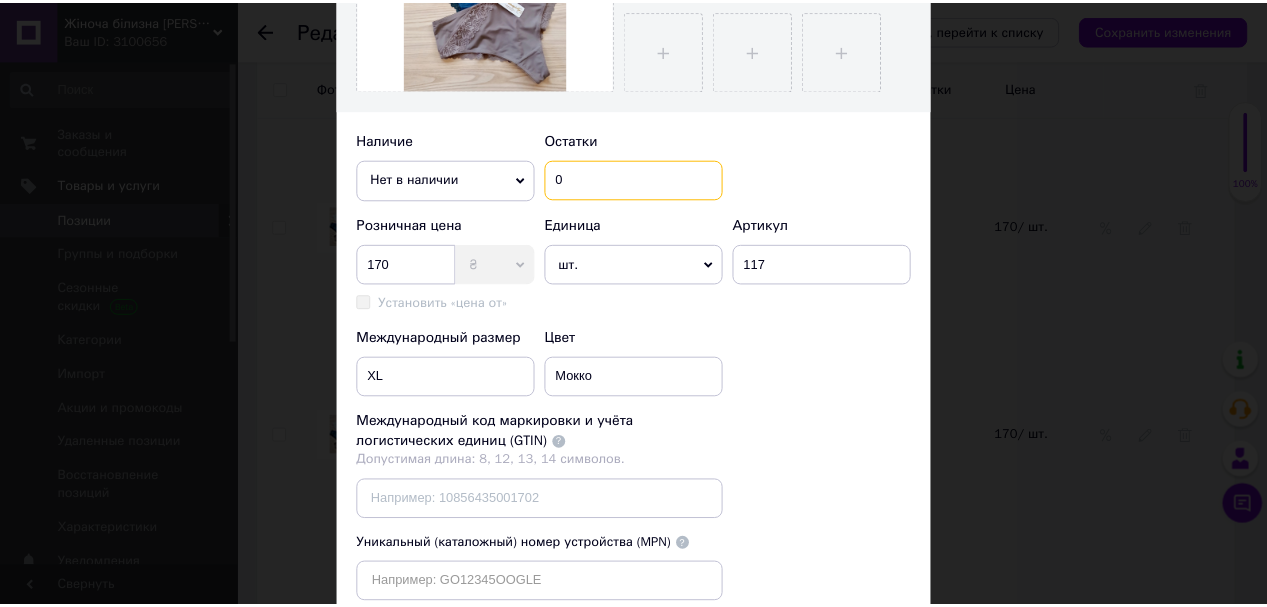 scroll, scrollTop: 640, scrollLeft: 0, axis: vertical 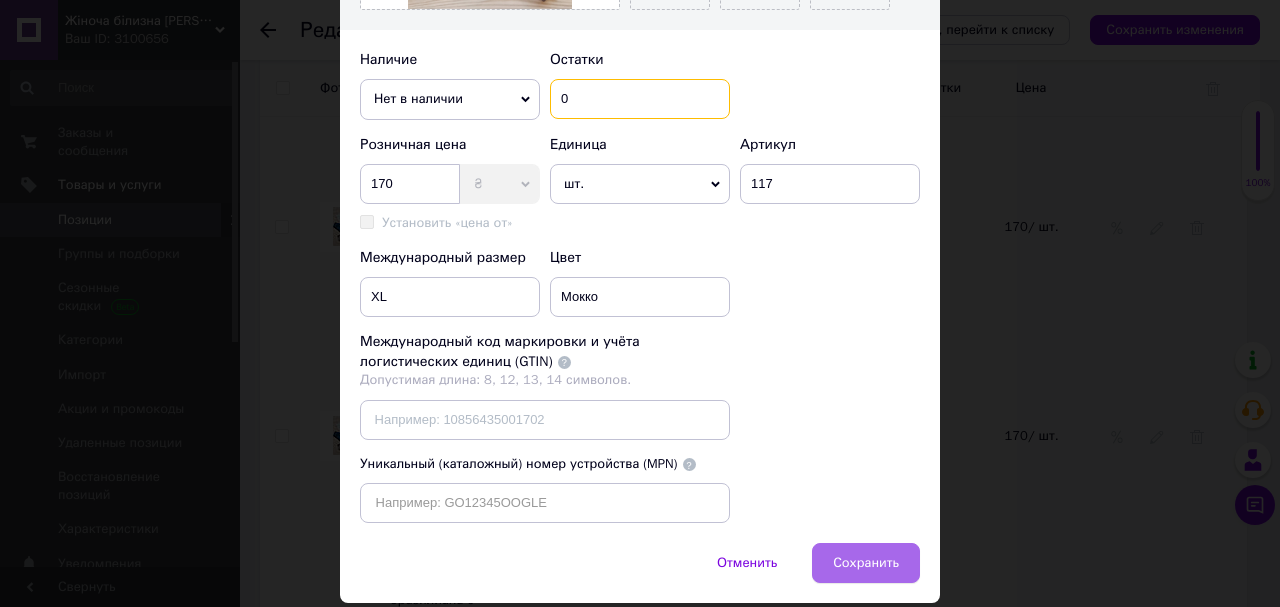 type on "0" 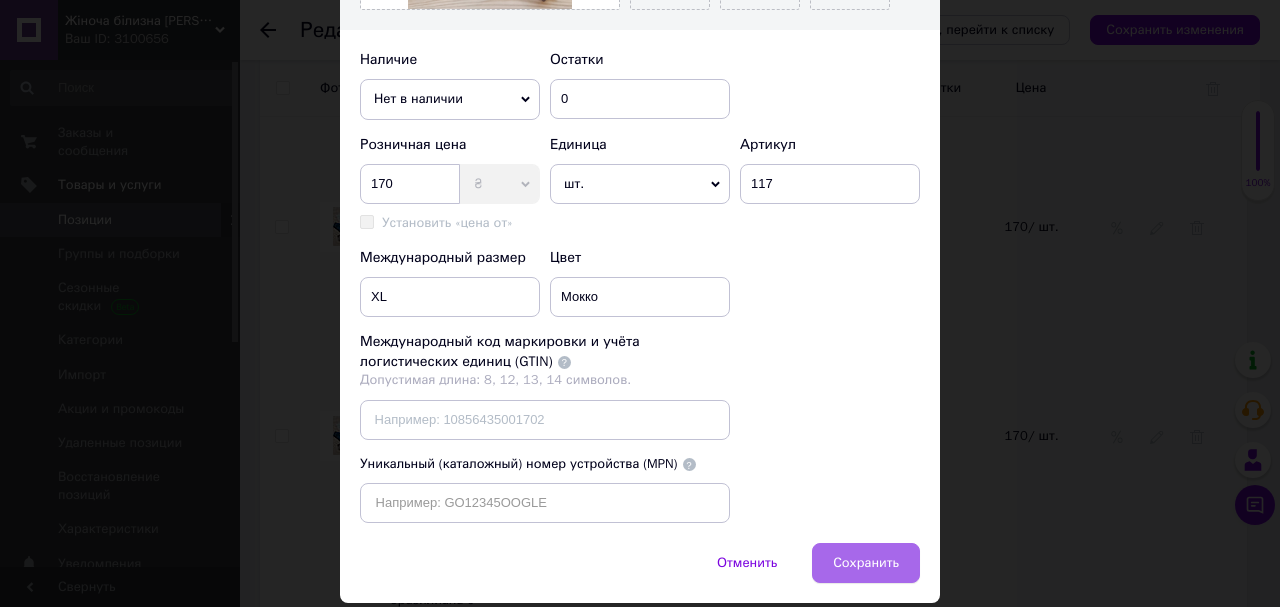 click on "Сохранить" at bounding box center [866, 563] 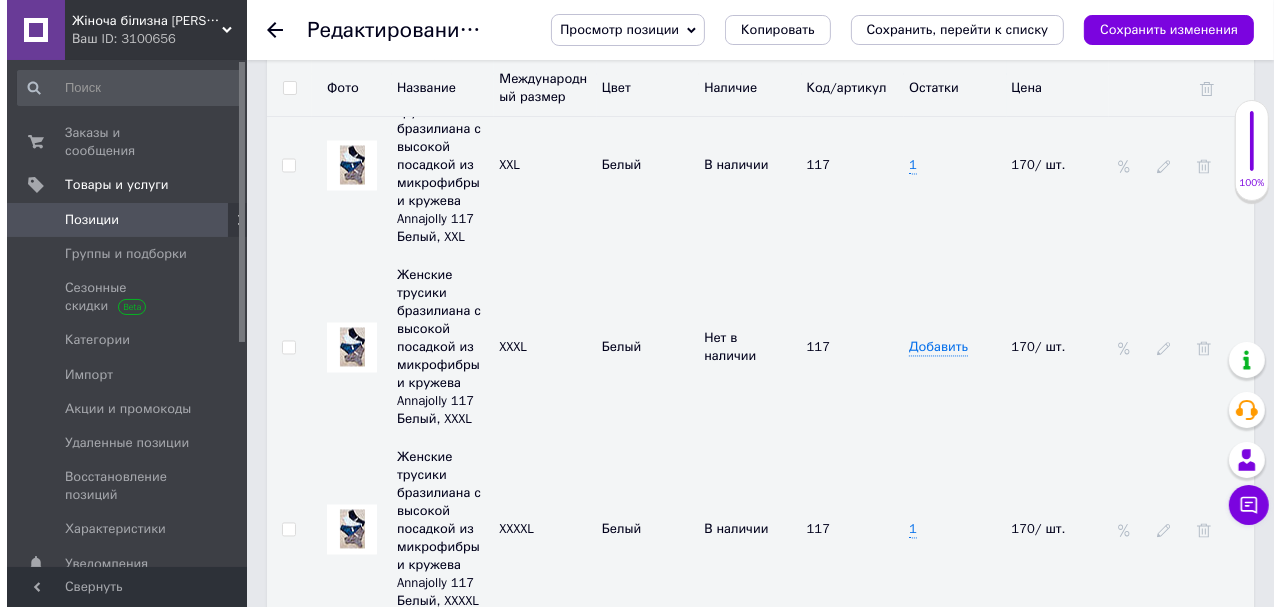scroll, scrollTop: 2960, scrollLeft: 0, axis: vertical 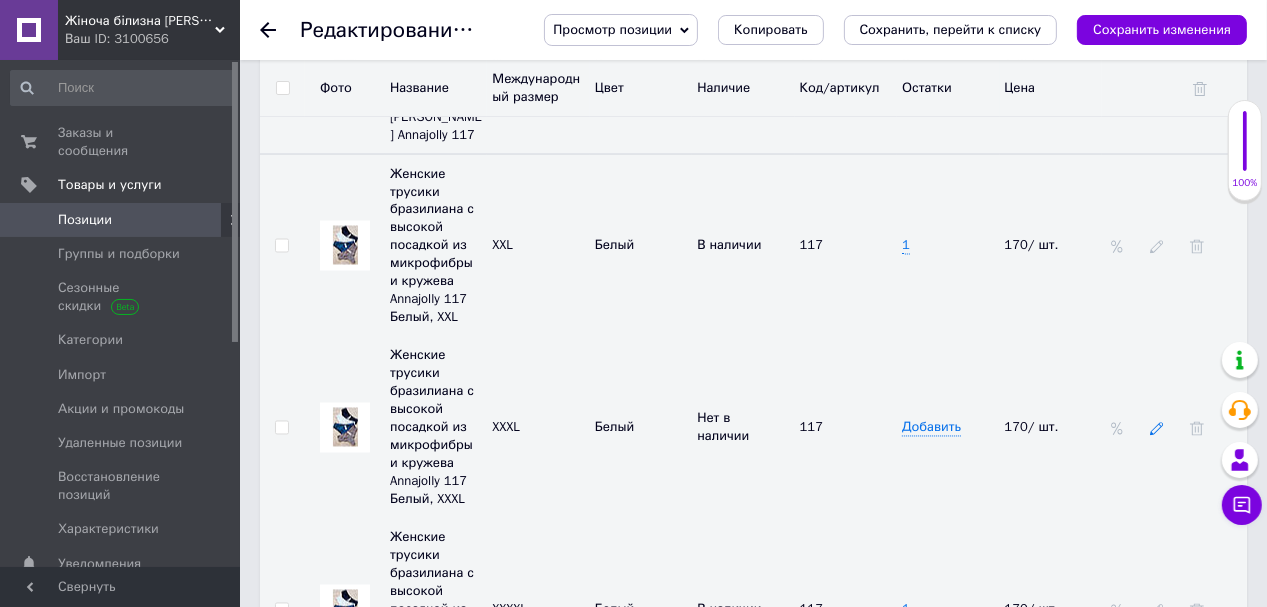 click 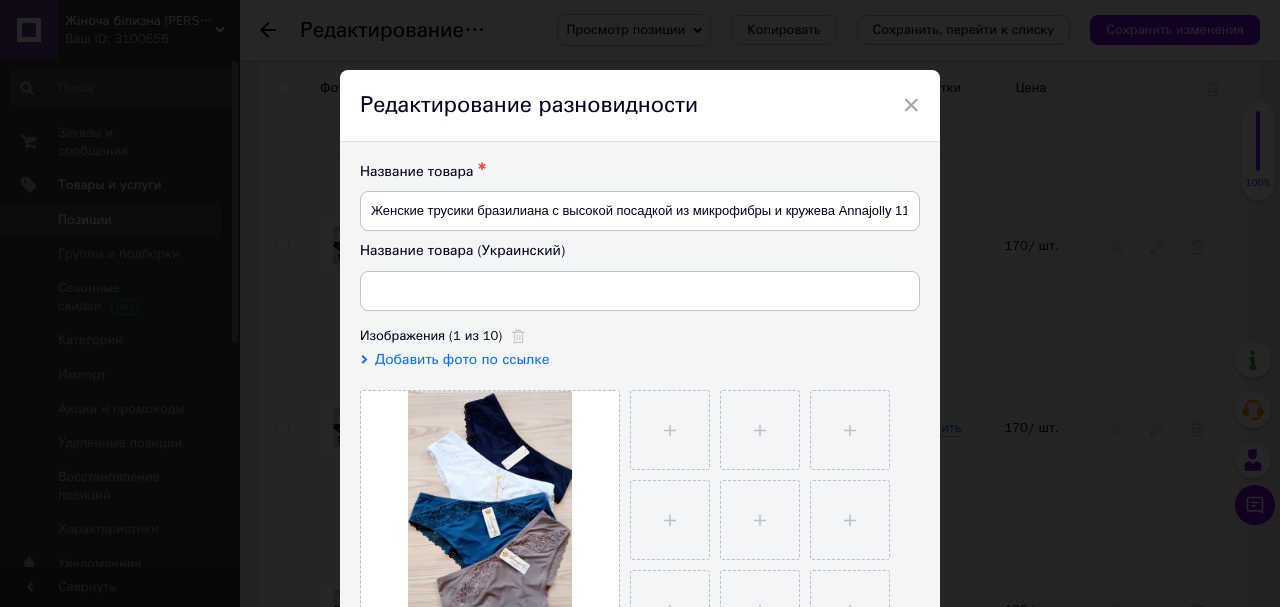 type on "Жіночі трусики бразиліана з високою посадкою з мікрофібри та [PERSON_NAME] 117 Білий, XXXL" 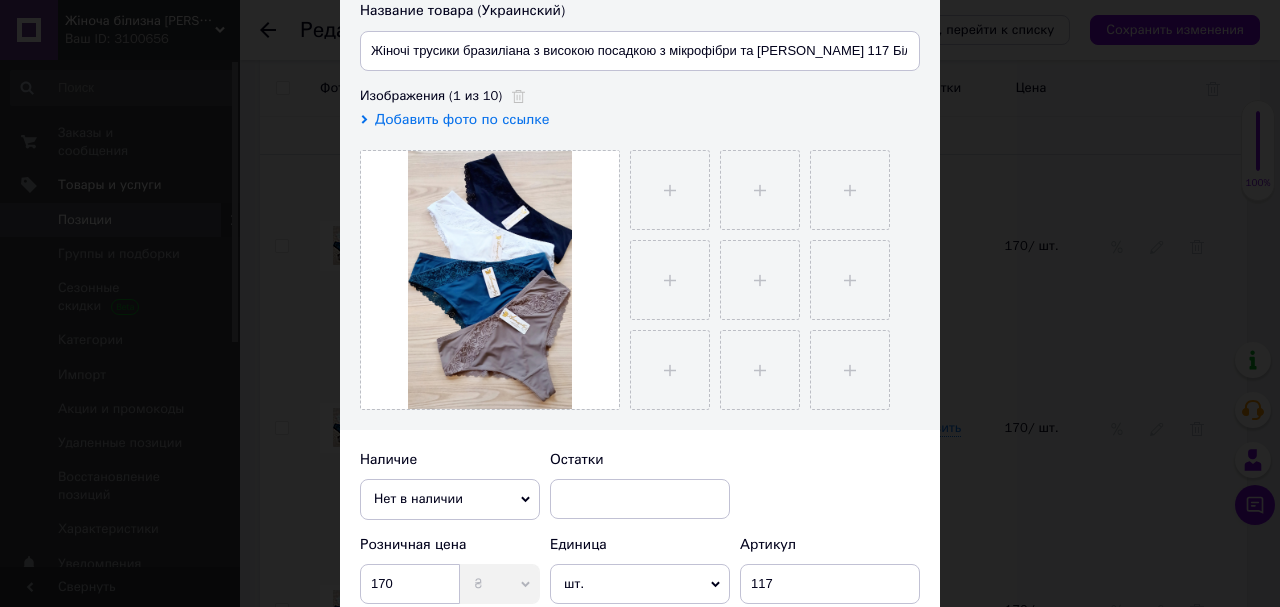 scroll, scrollTop: 400, scrollLeft: 0, axis: vertical 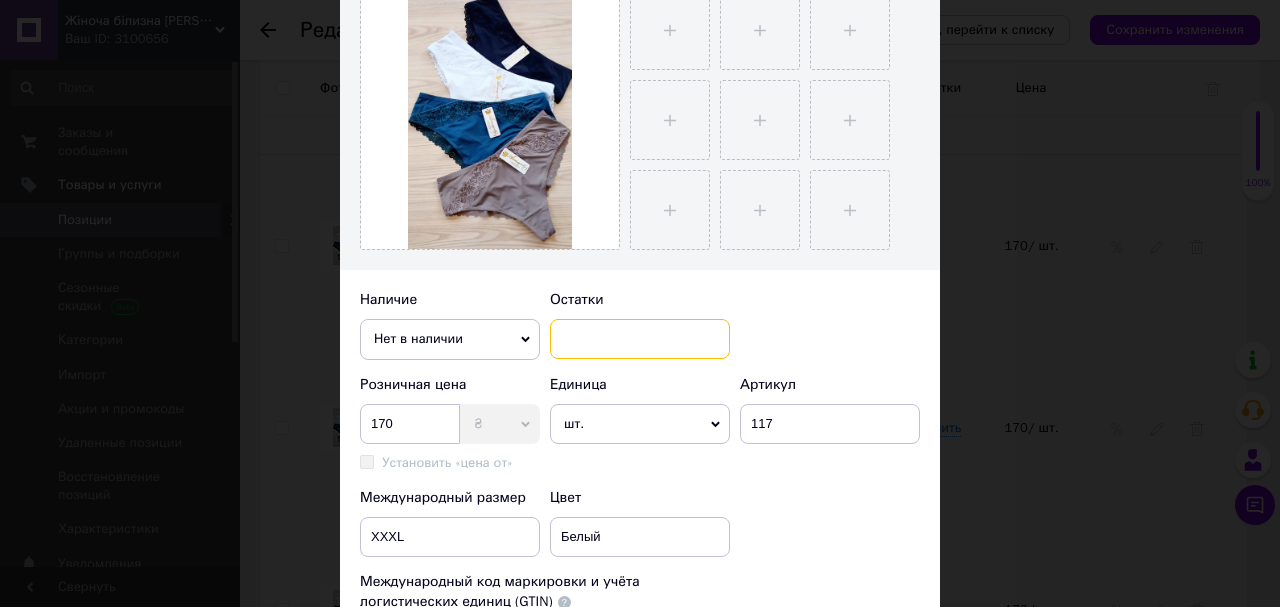 click at bounding box center [640, 339] 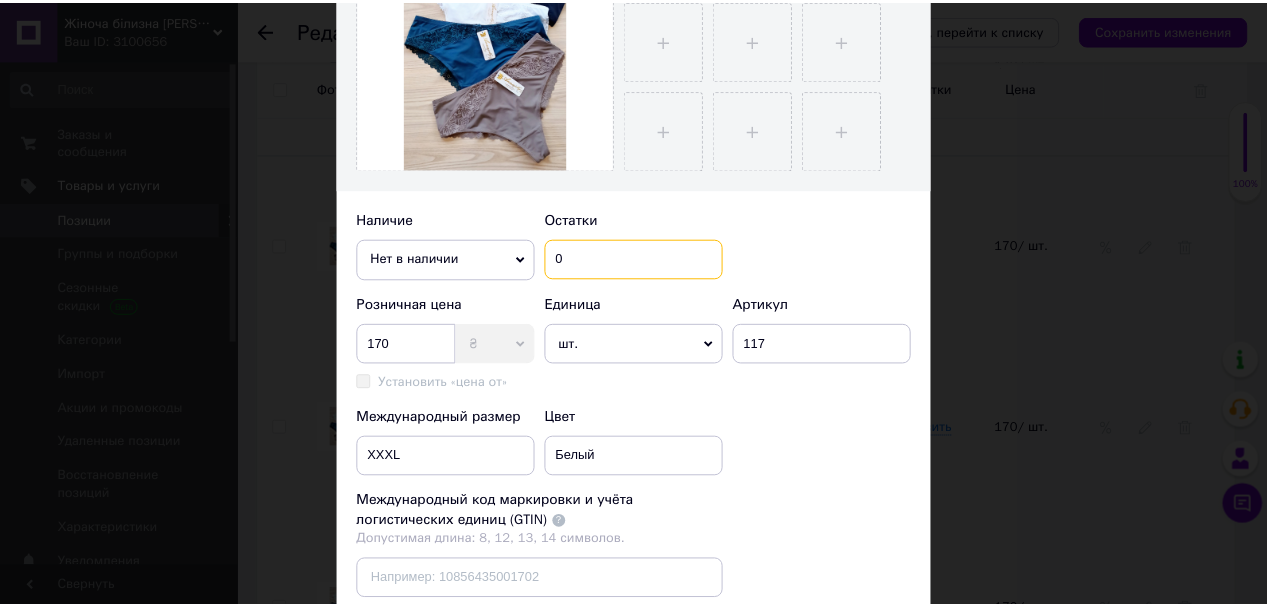 scroll, scrollTop: 640, scrollLeft: 0, axis: vertical 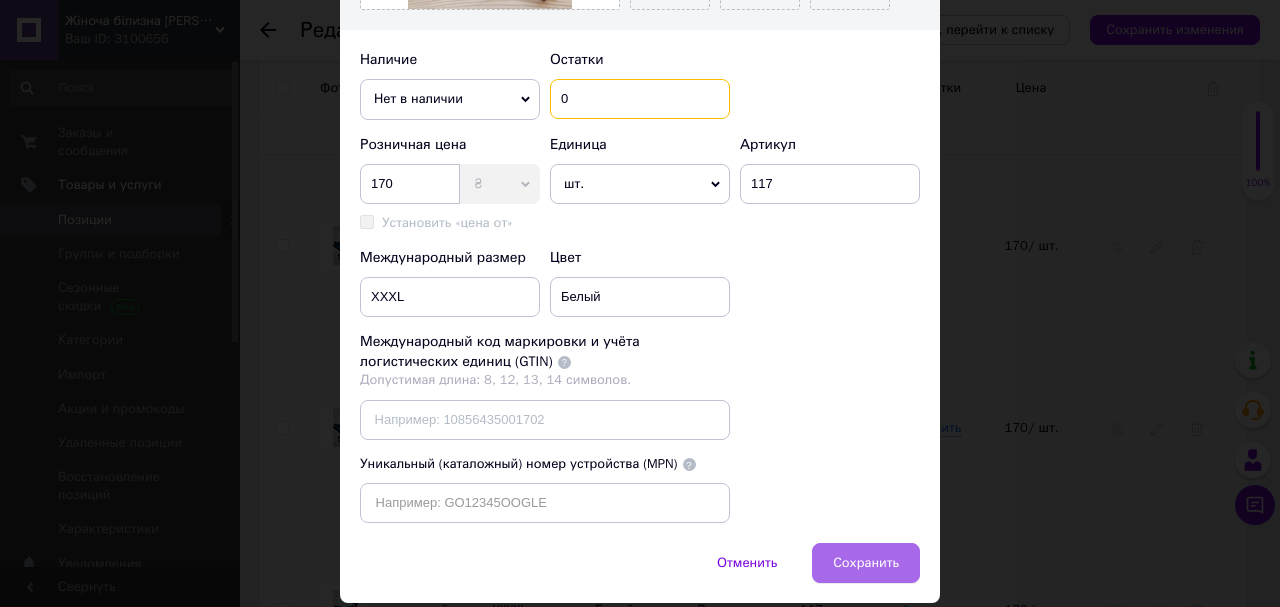 type on "0" 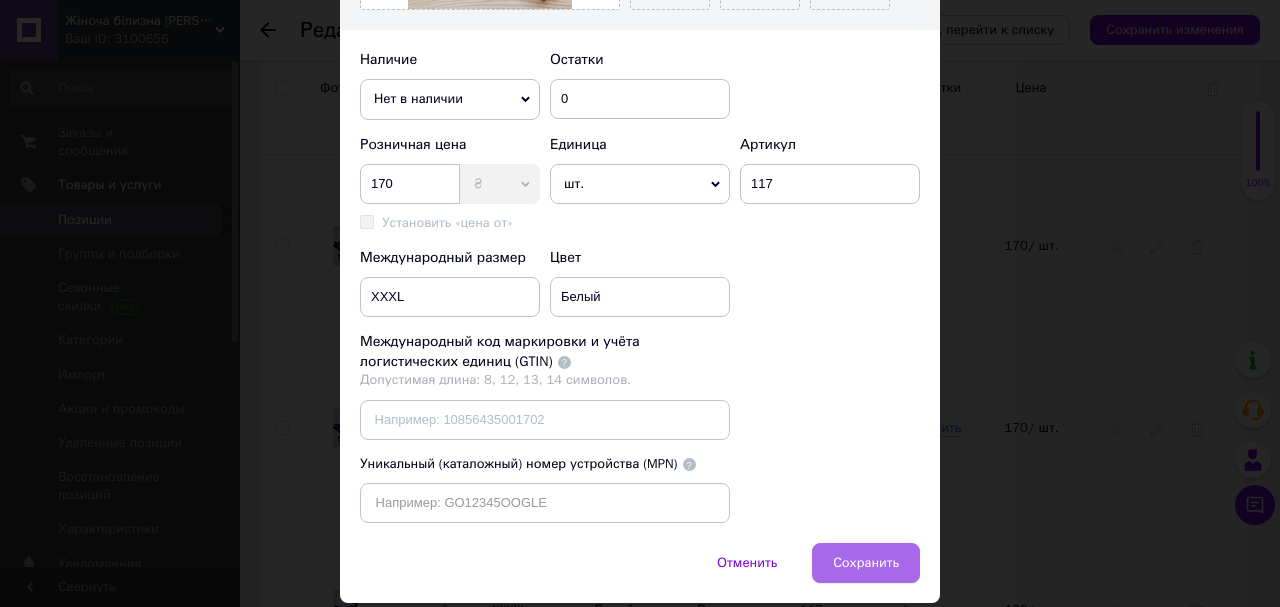 drag, startPoint x: 840, startPoint y: 585, endPoint x: 815, endPoint y: 517, distance: 72.44998 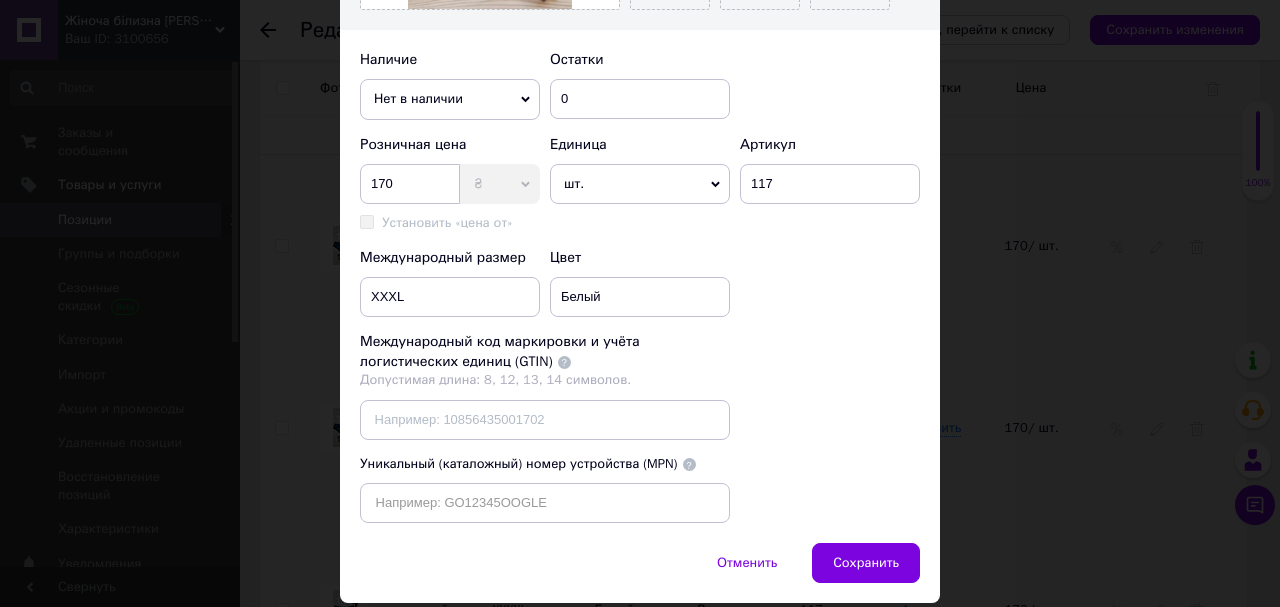 click on "Сохранить" at bounding box center (866, 563) 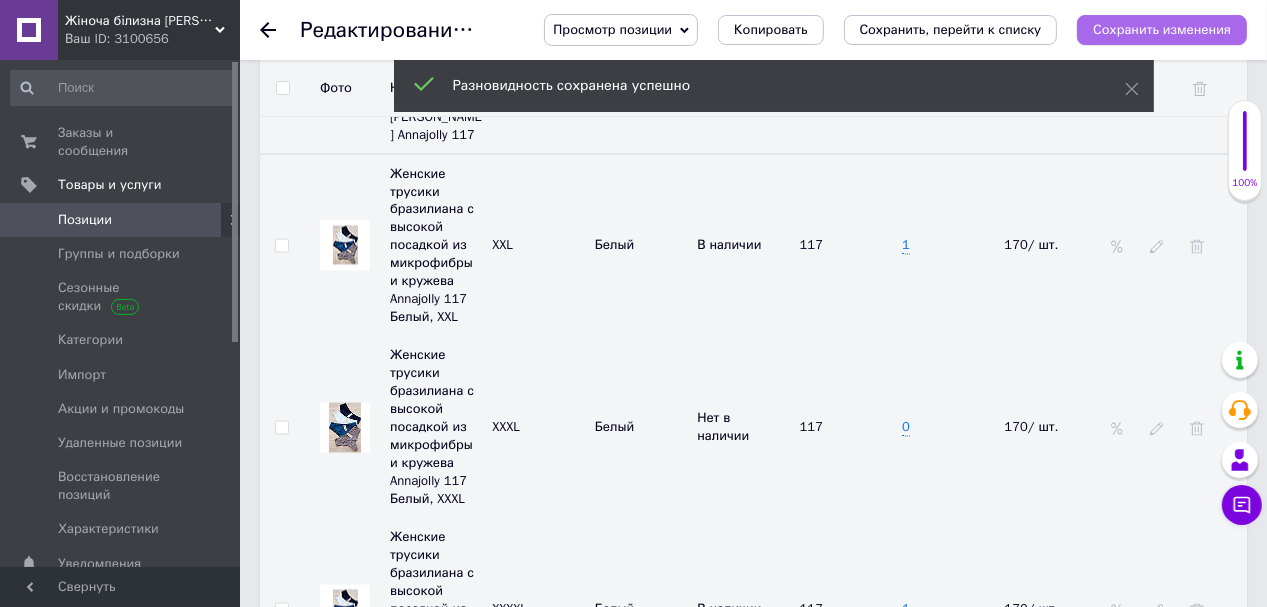 click on "Сохранить изменения" at bounding box center (1162, 29) 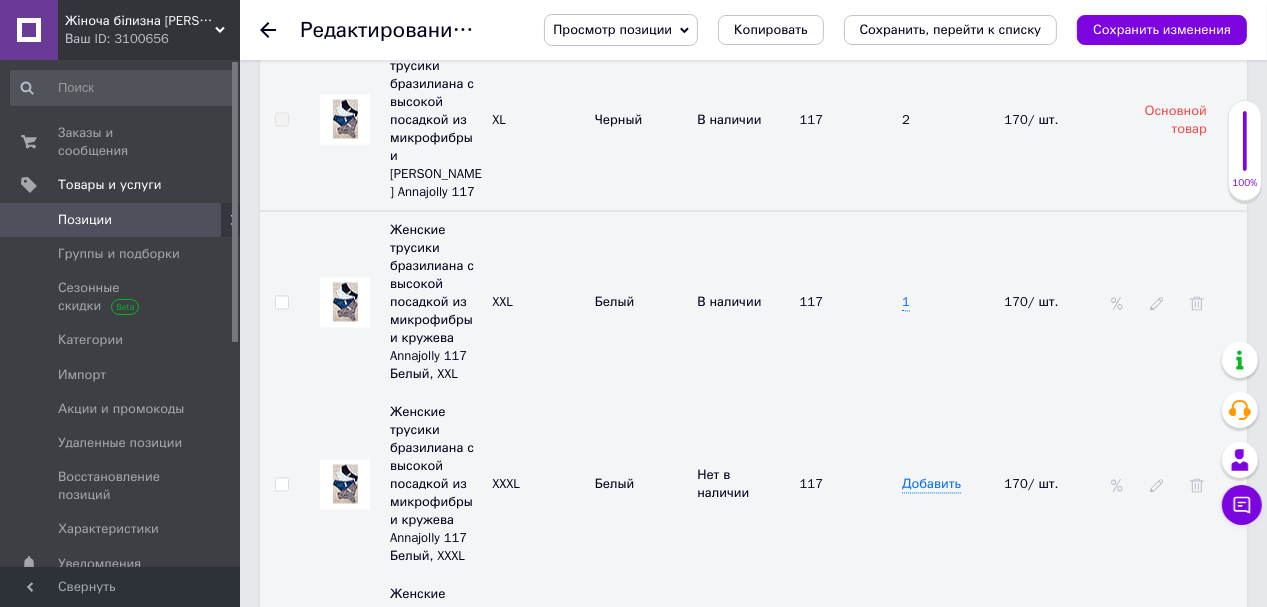 click 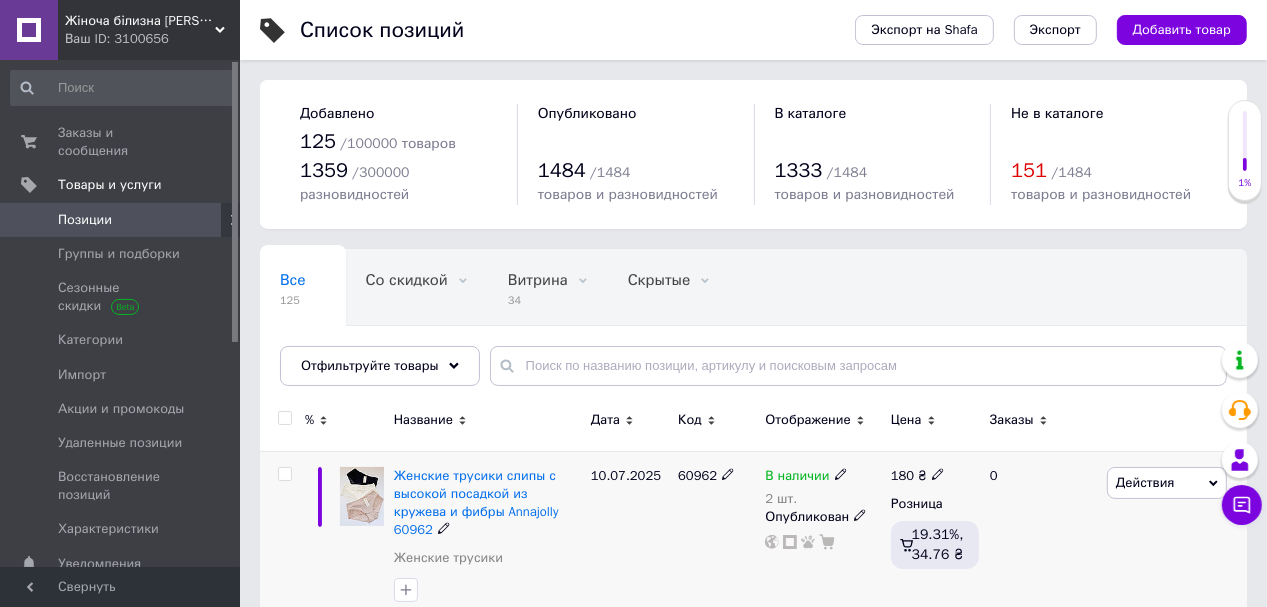 scroll, scrollTop: 80, scrollLeft: 0, axis: vertical 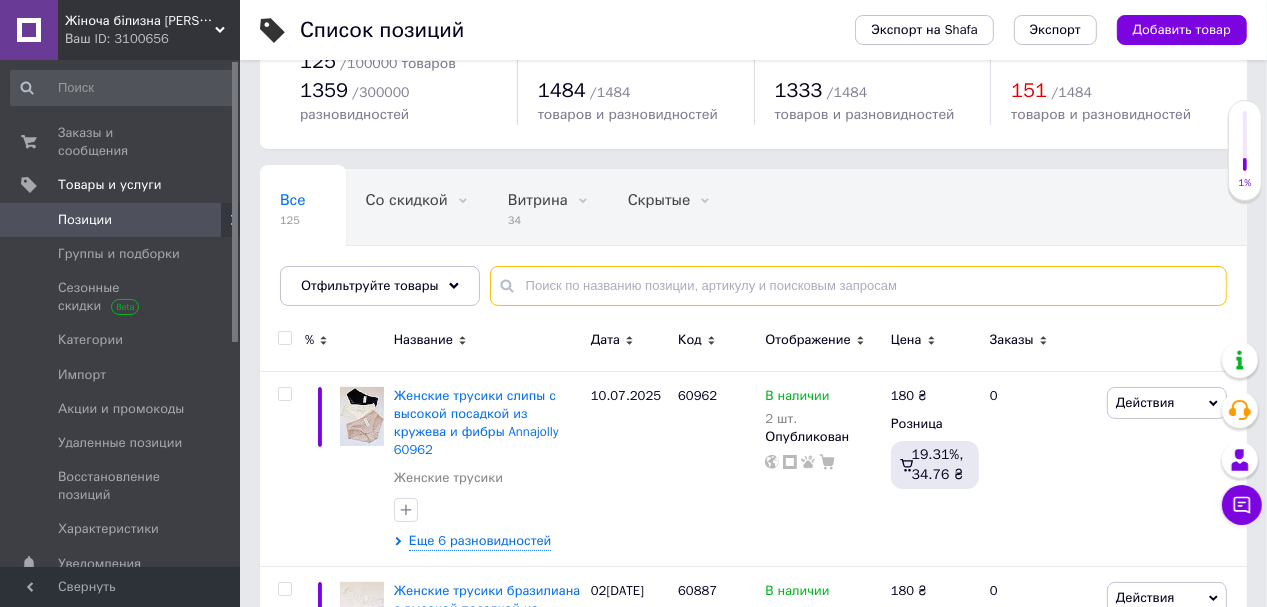 click at bounding box center (858, 286) 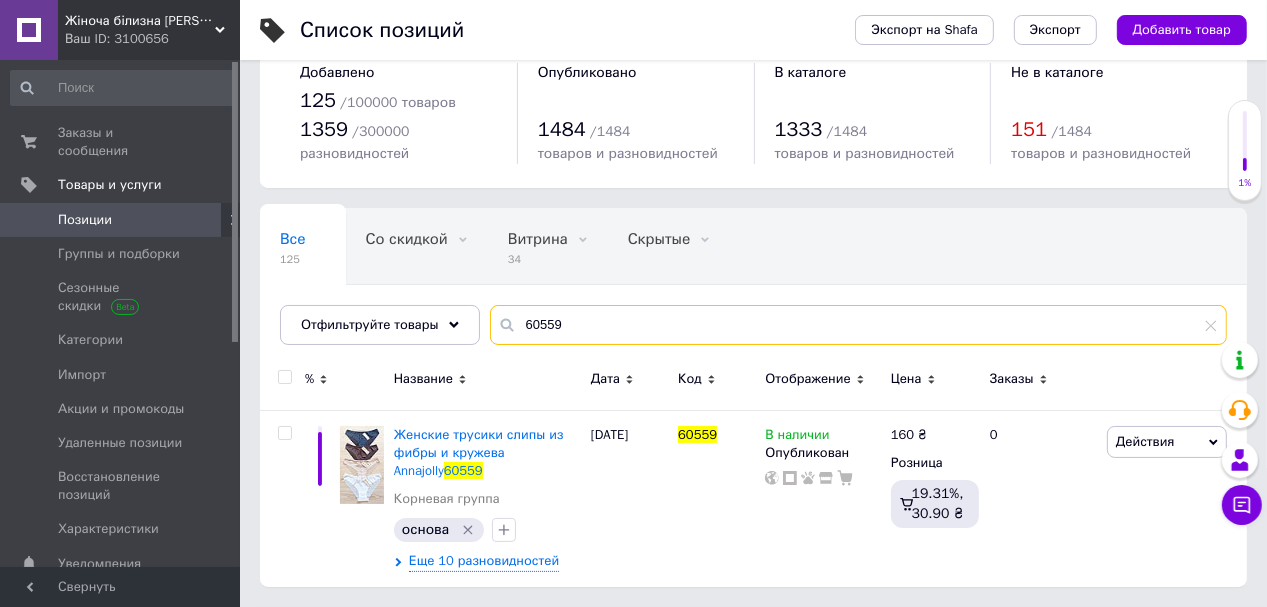 scroll, scrollTop: 39, scrollLeft: 0, axis: vertical 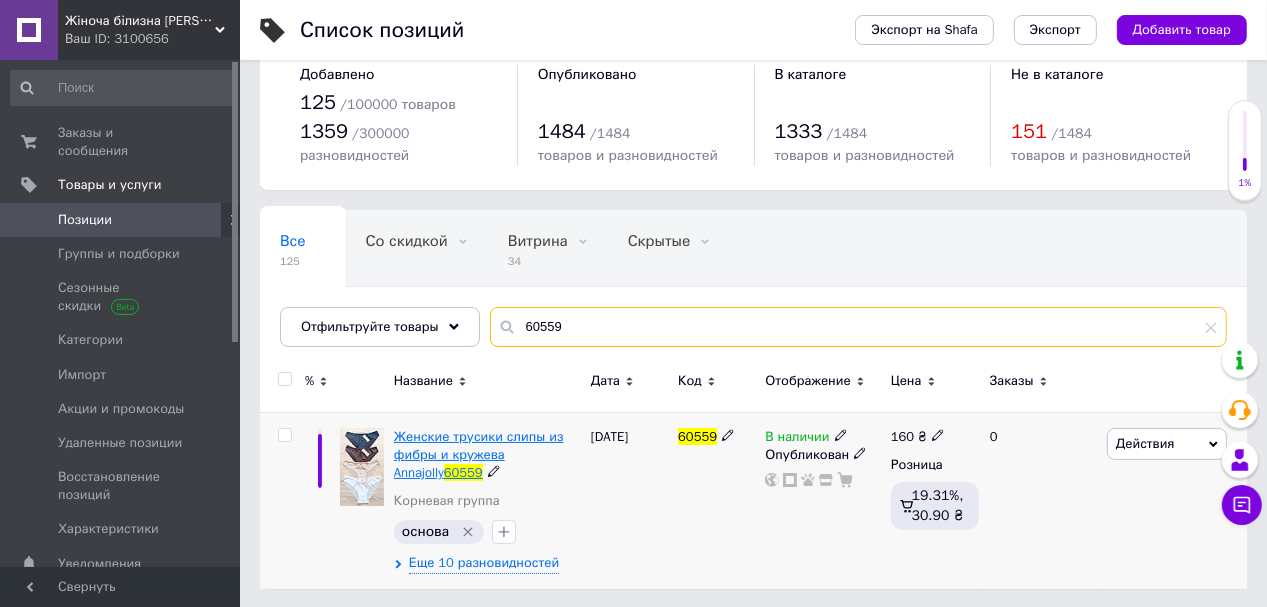 type on "60559" 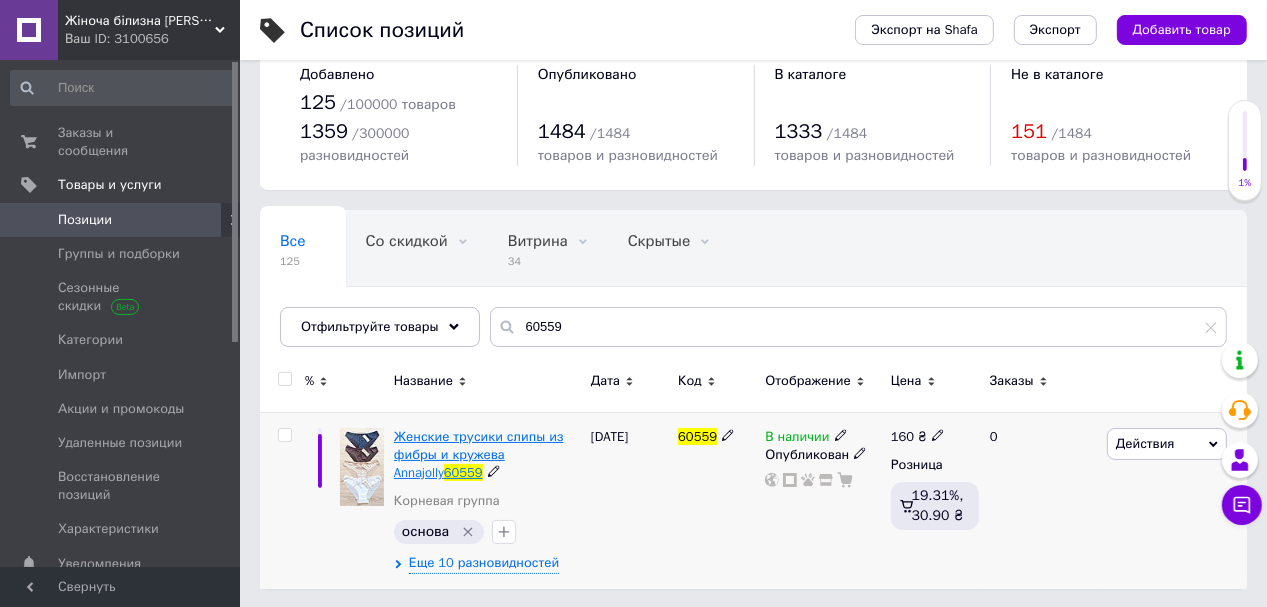 click on "Женские трусики слипы  из фибры  и кружева Annajolly" at bounding box center (479, 454) 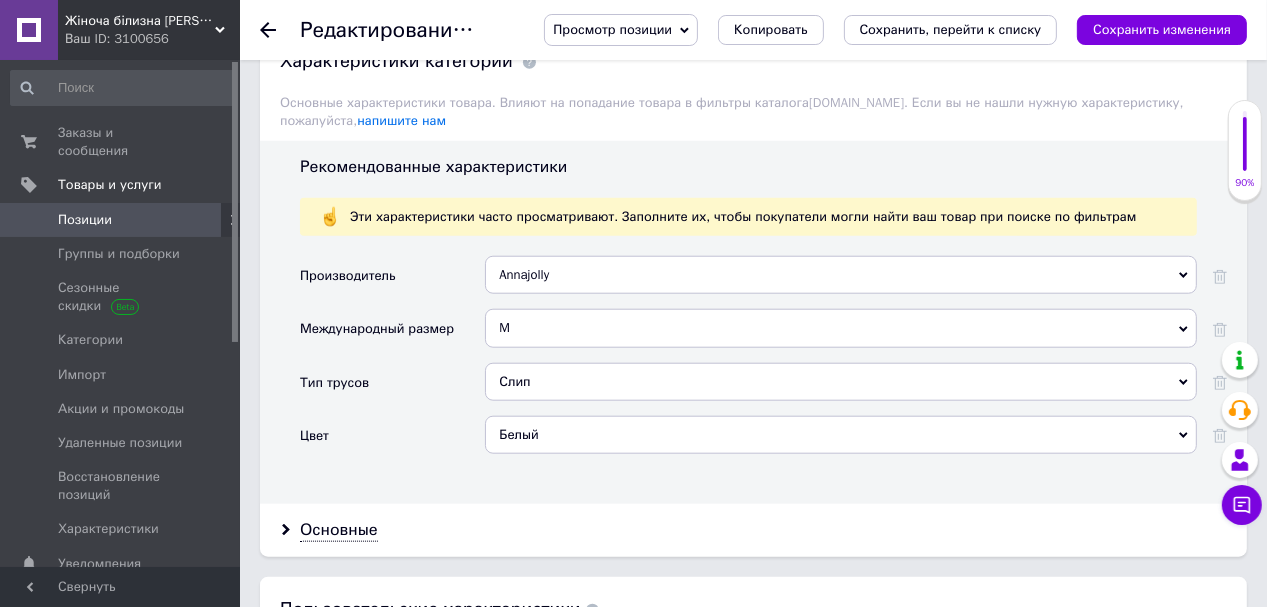scroll, scrollTop: 1680, scrollLeft: 0, axis: vertical 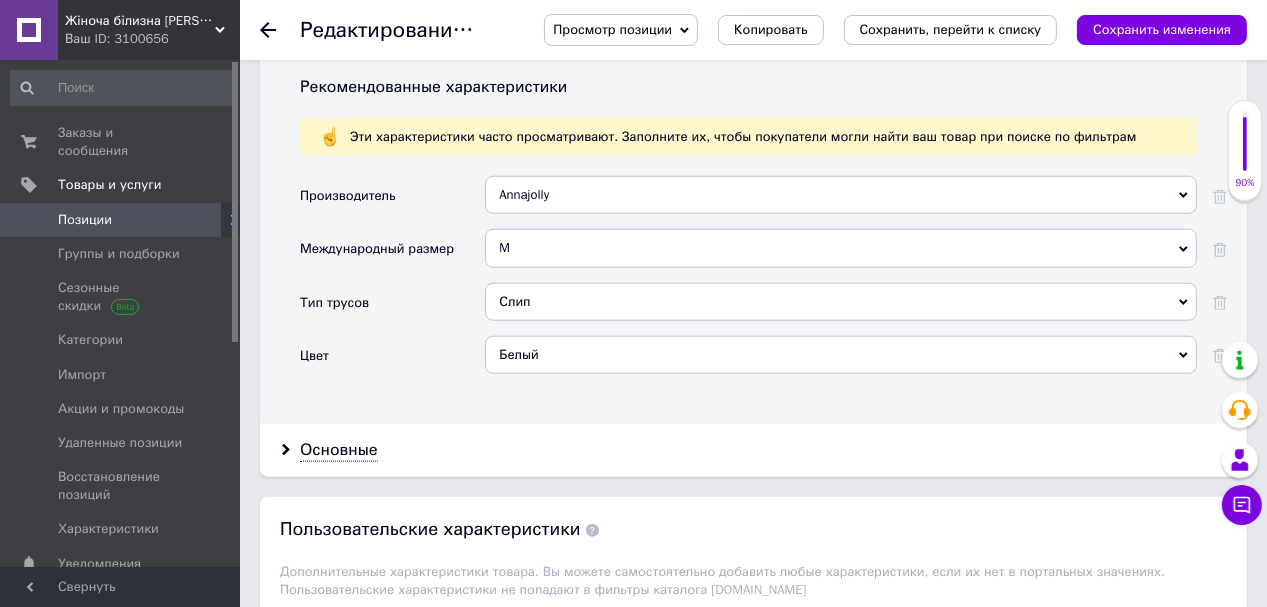 click 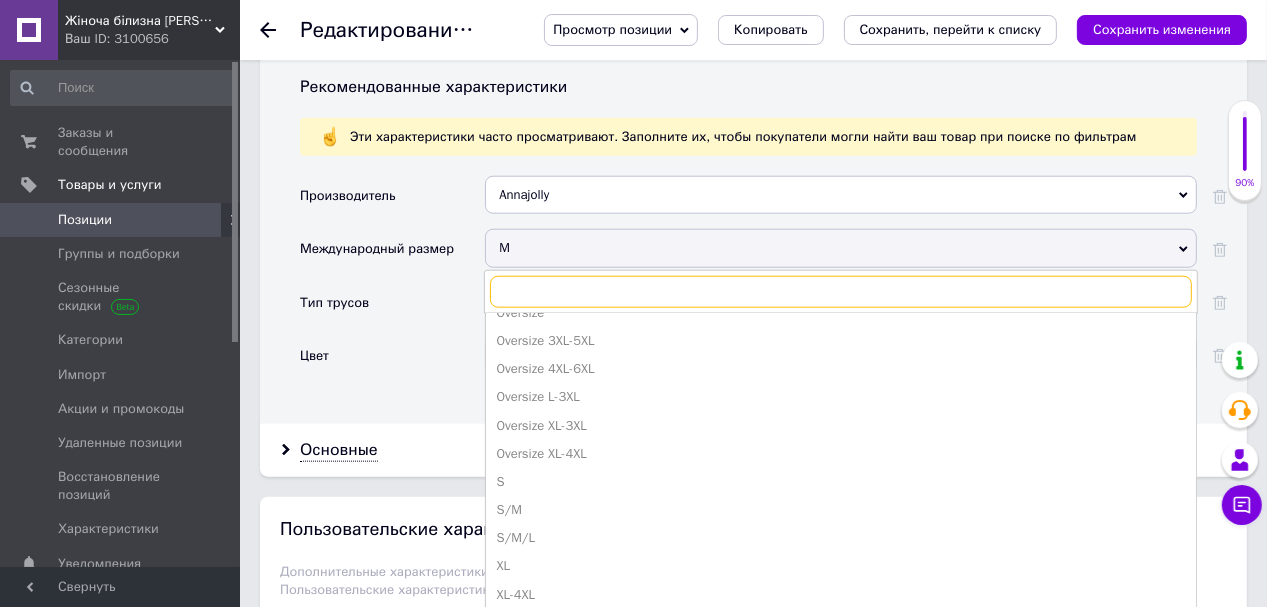 scroll, scrollTop: 720, scrollLeft: 0, axis: vertical 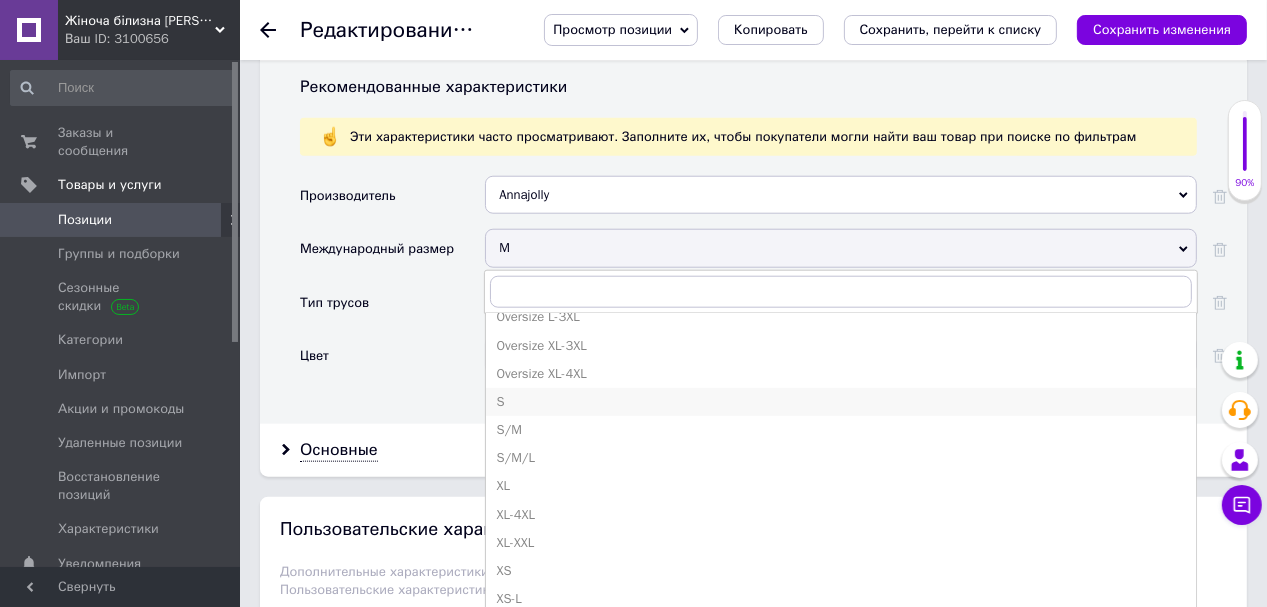 click on "S" at bounding box center (841, 402) 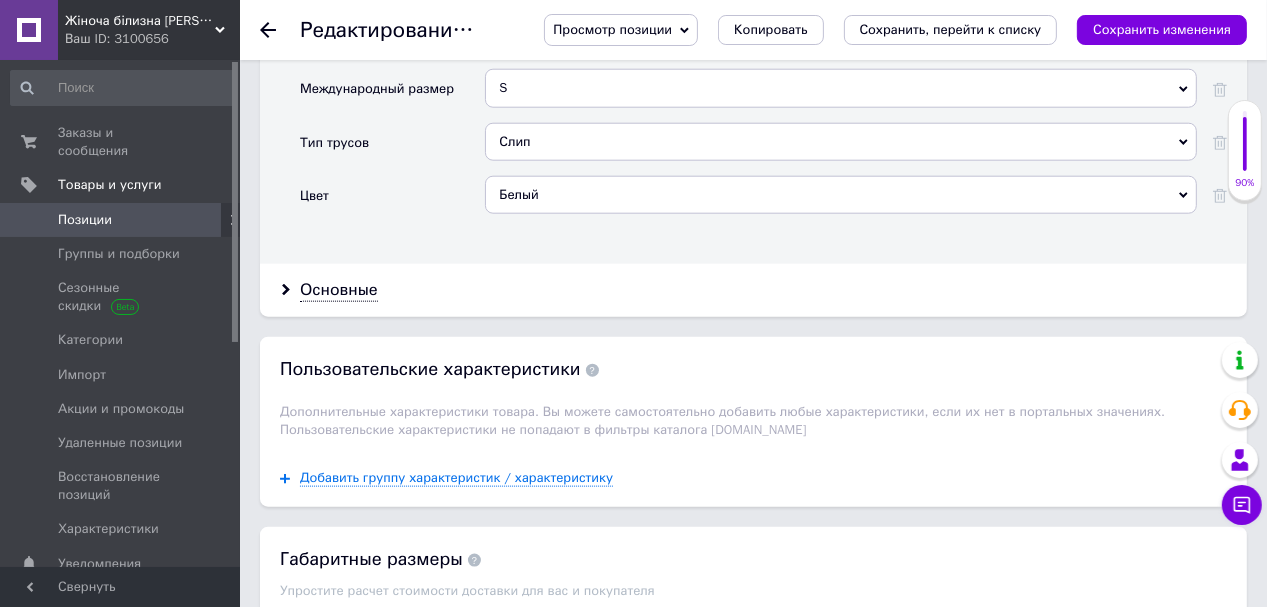 scroll, scrollTop: 1920, scrollLeft: 0, axis: vertical 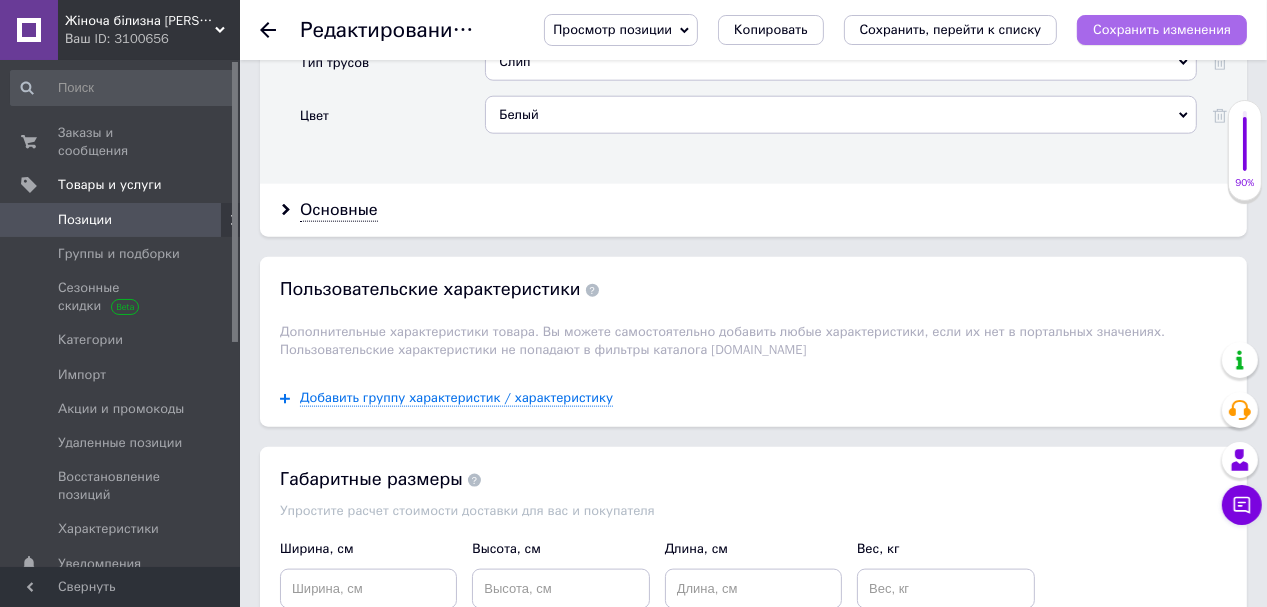 click on "Сохранить изменения" at bounding box center [1162, 29] 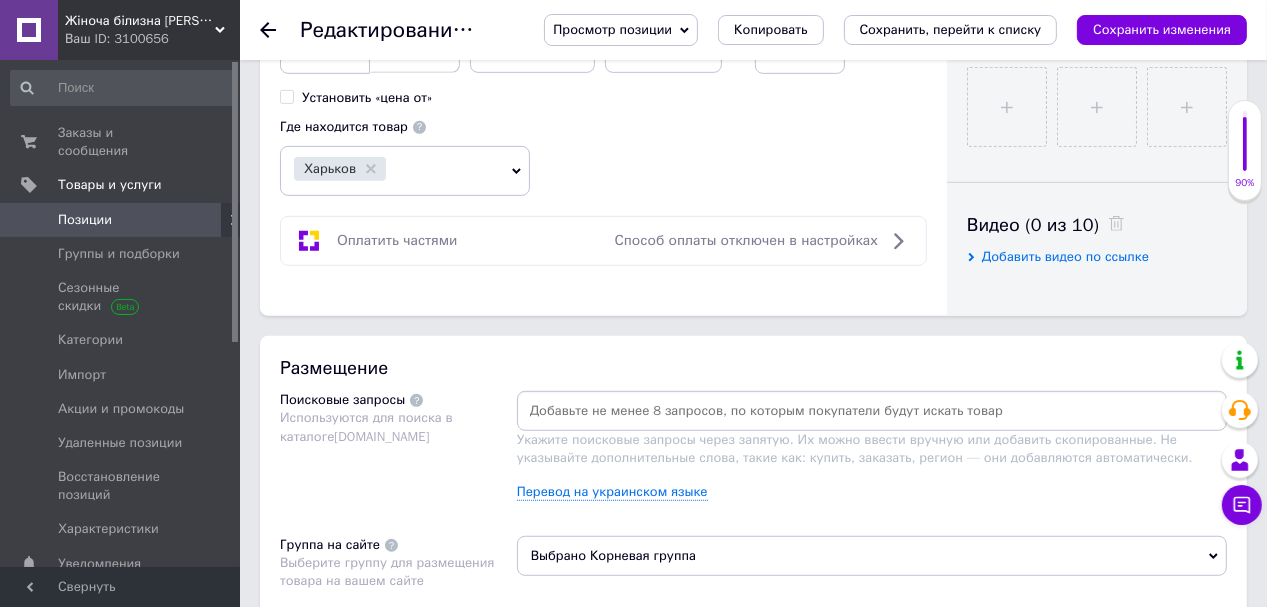 scroll, scrollTop: 720, scrollLeft: 0, axis: vertical 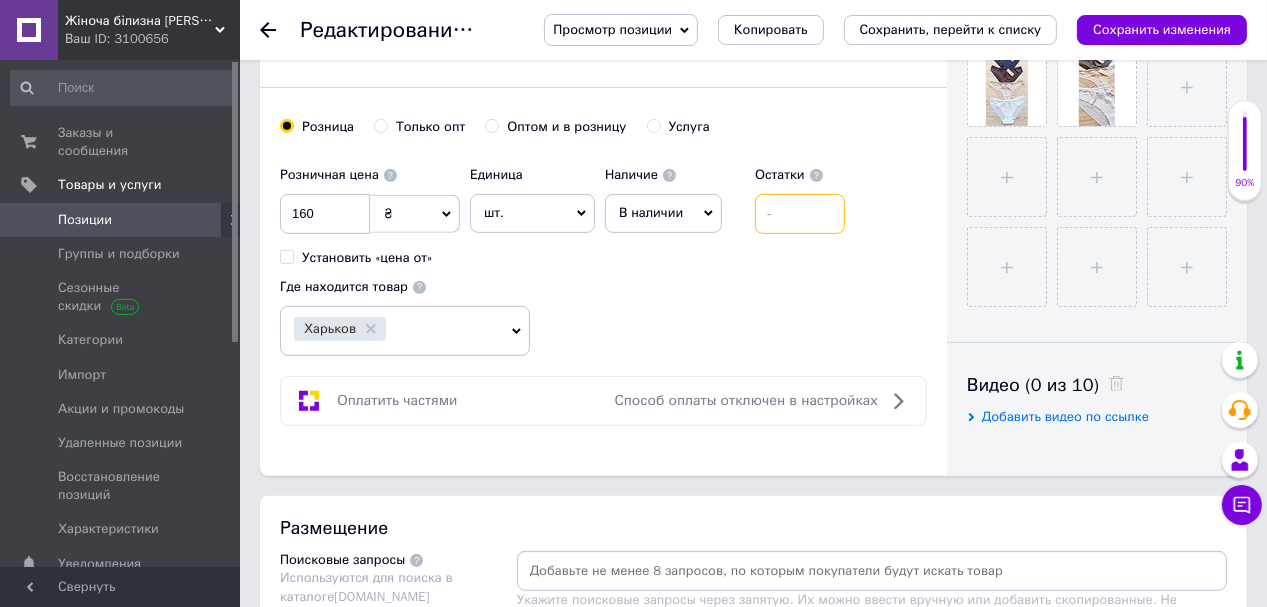 click at bounding box center [800, 214] 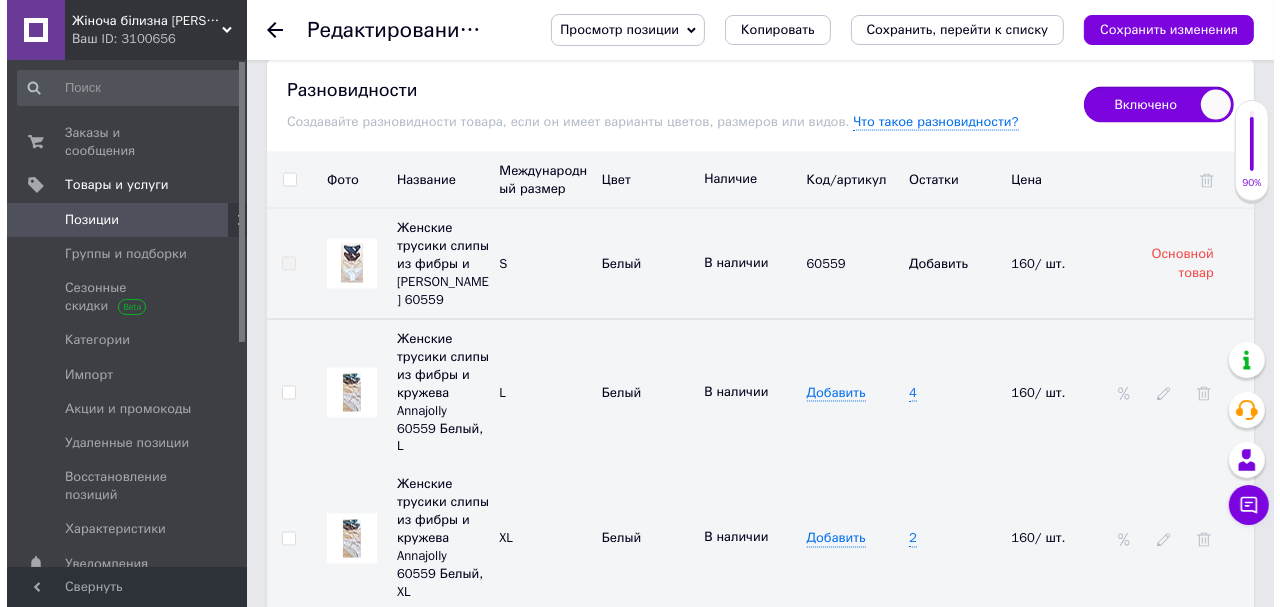 scroll, scrollTop: 2800, scrollLeft: 0, axis: vertical 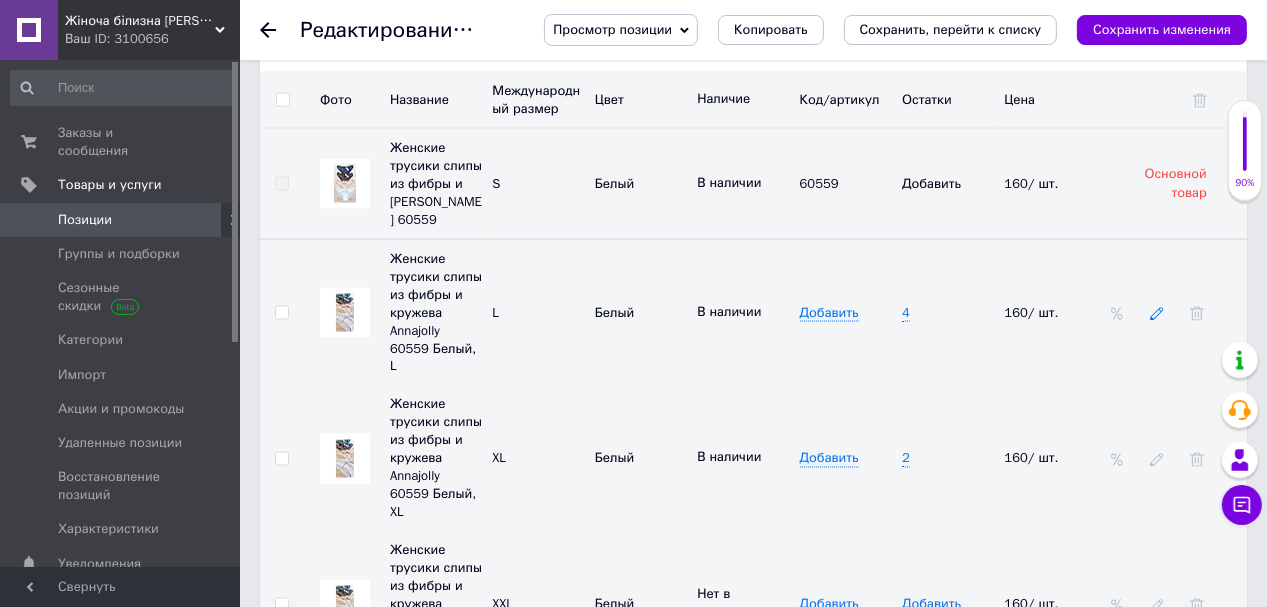 type on "2" 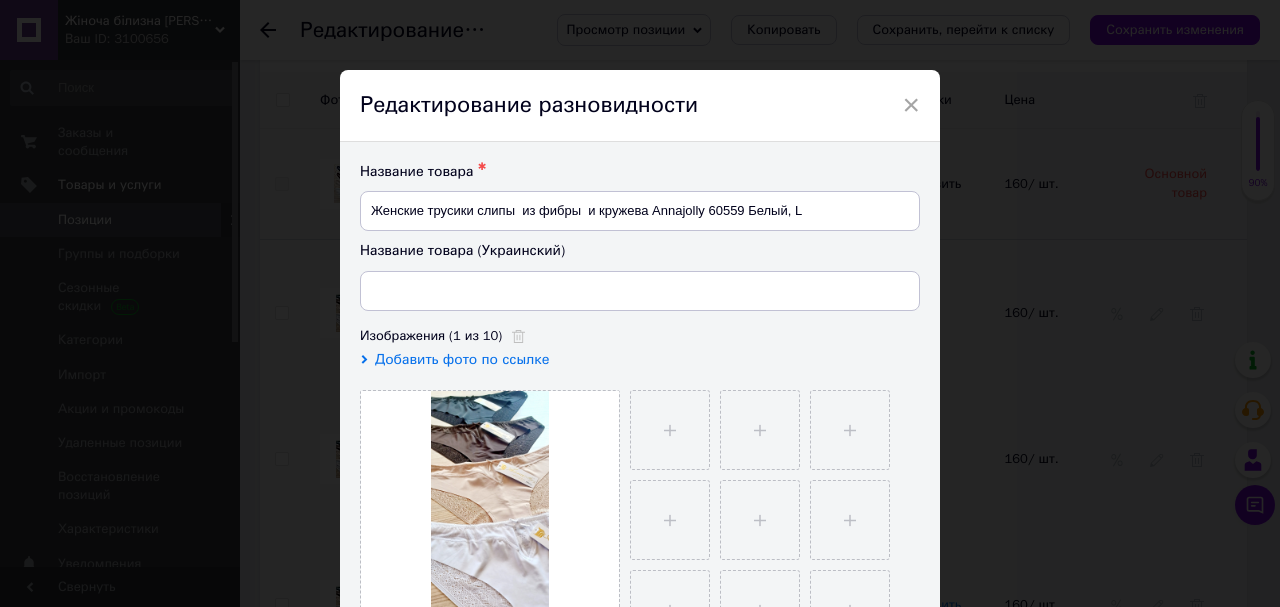 type on "Жіночі трусики сліпи з фібри та [PERSON_NAME] 60559 Білий, L" 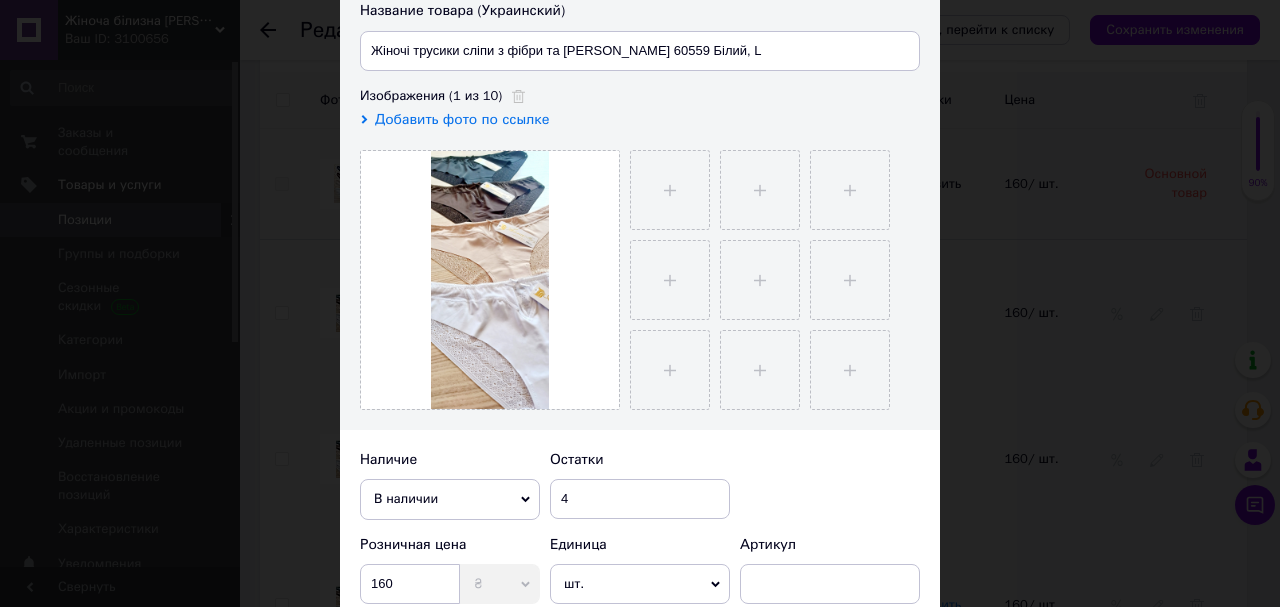 scroll, scrollTop: 320, scrollLeft: 0, axis: vertical 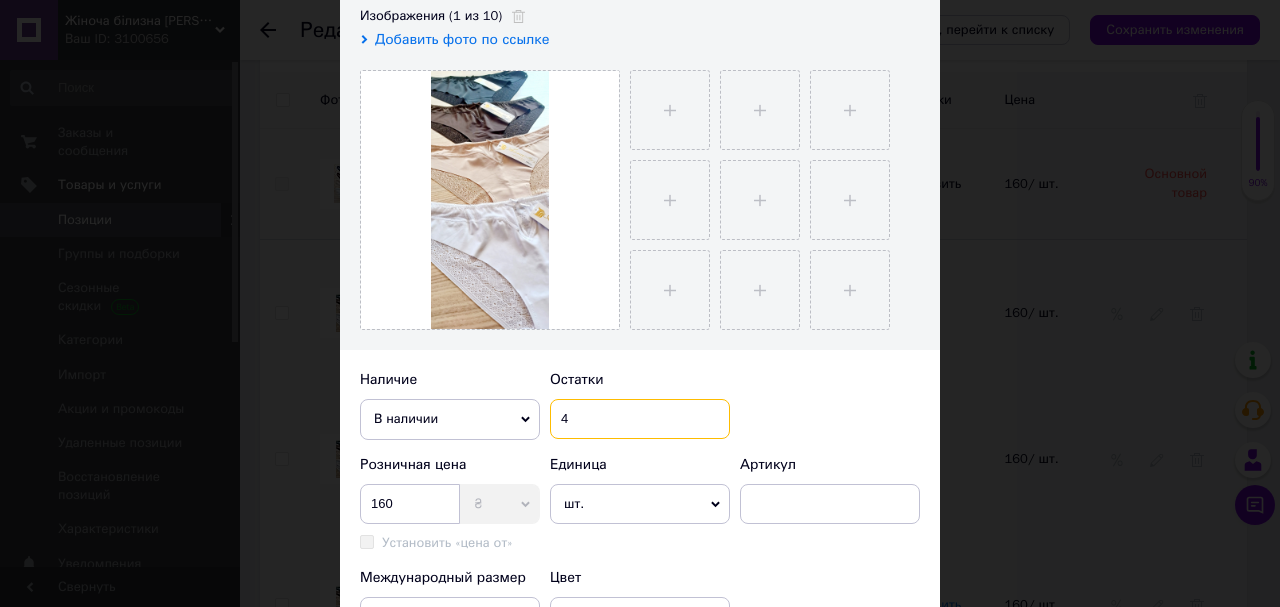 drag, startPoint x: 591, startPoint y: 417, endPoint x: 548, endPoint y: 424, distance: 43.56604 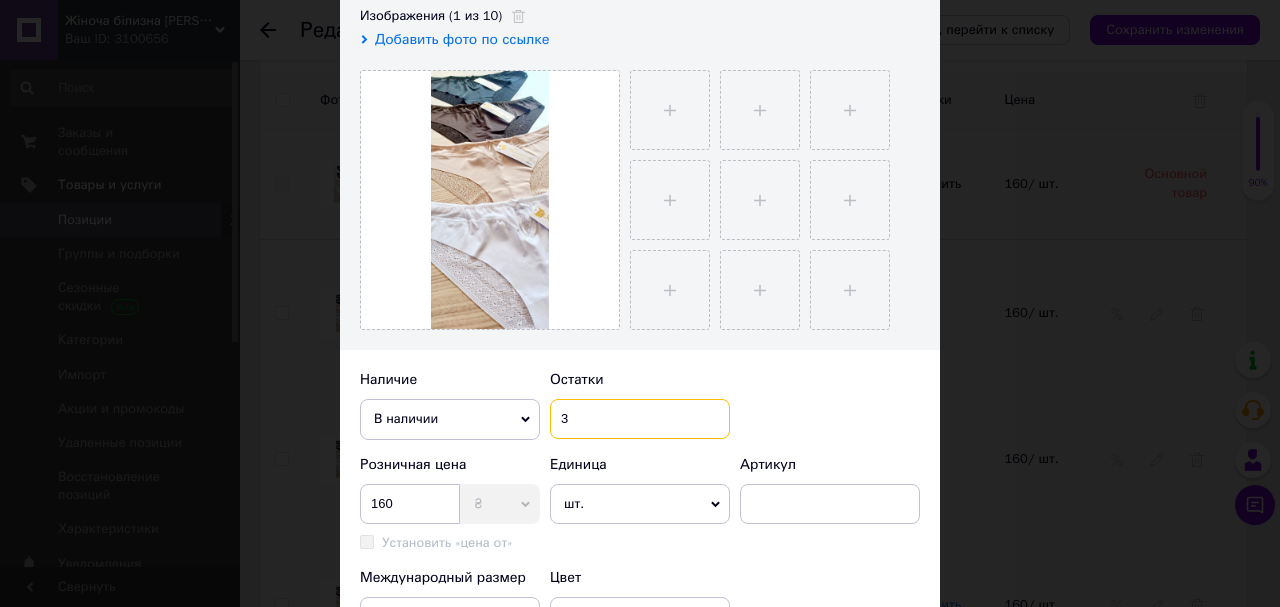 type on "3" 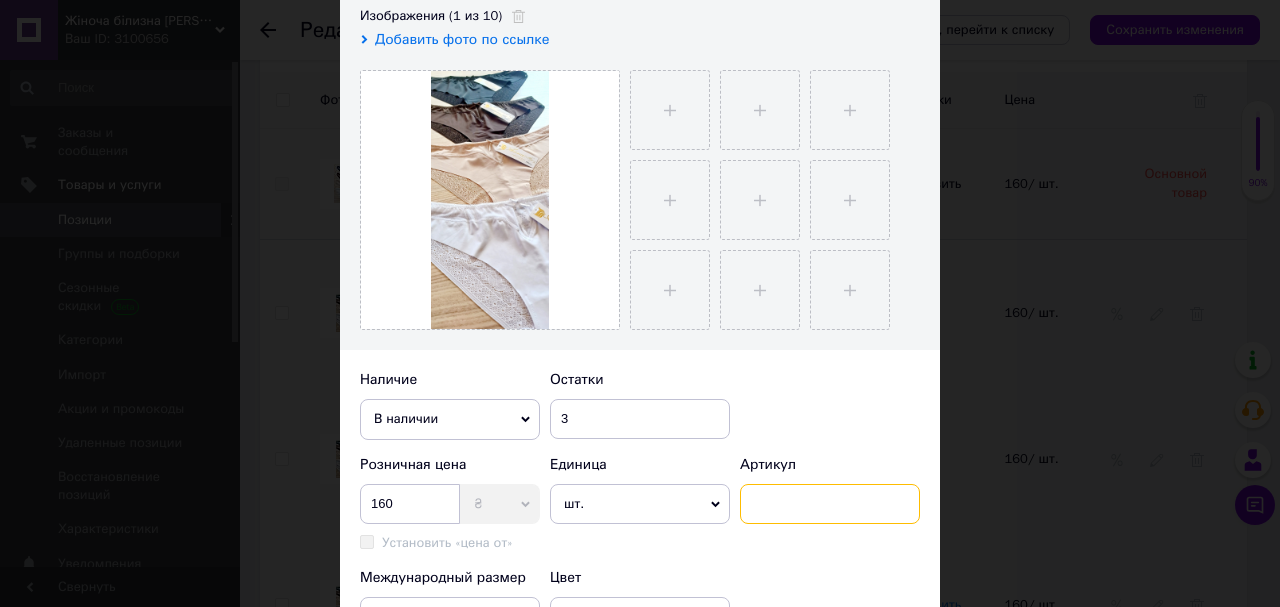 click at bounding box center (830, 504) 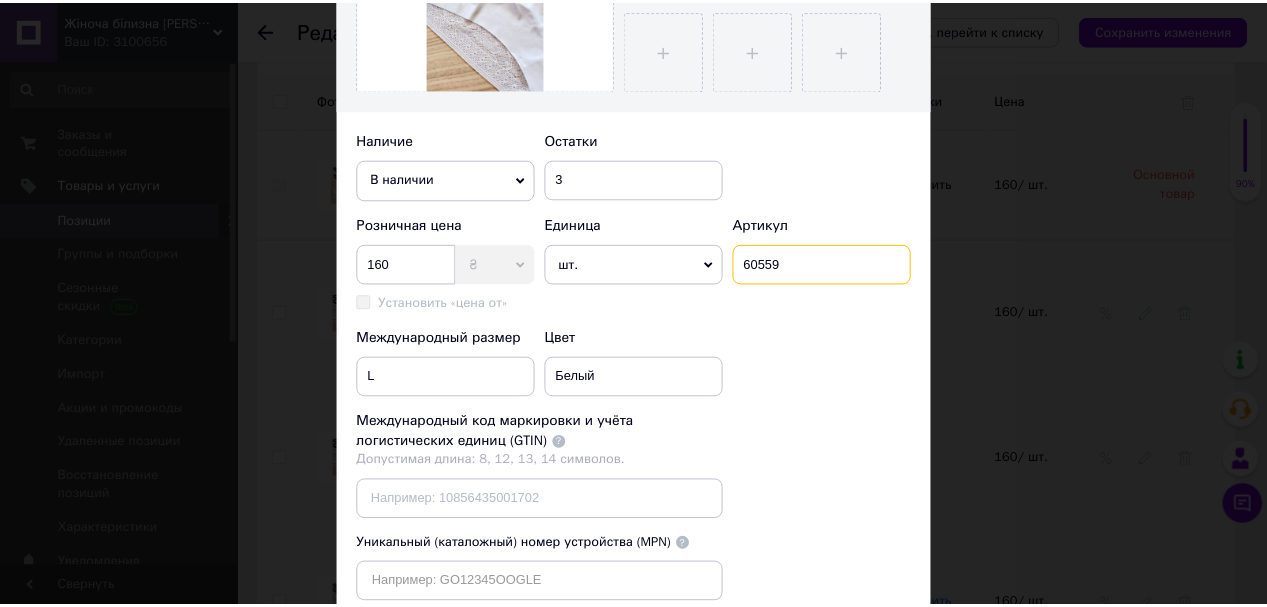 scroll, scrollTop: 720, scrollLeft: 0, axis: vertical 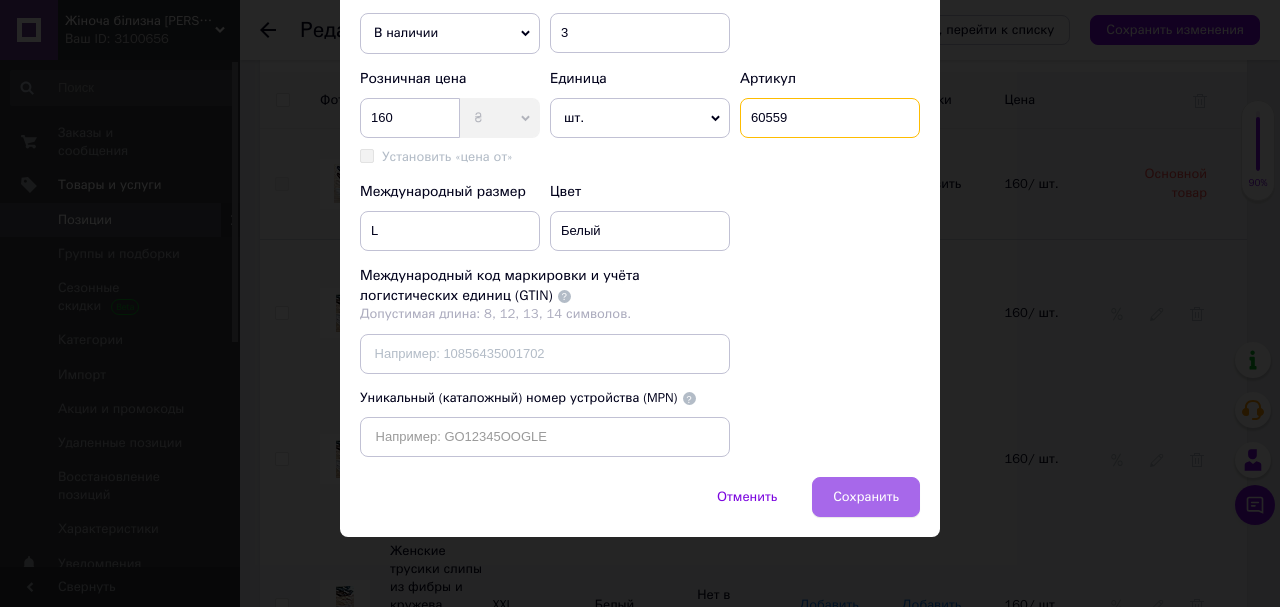 type on "60559" 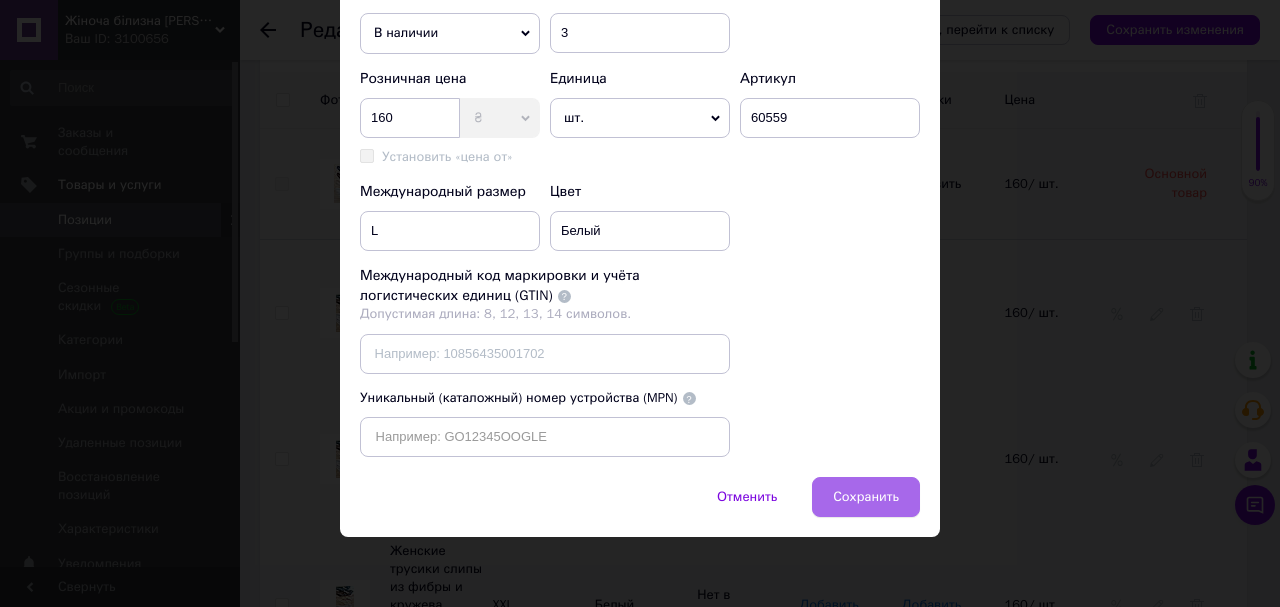 click on "Сохранить" at bounding box center (866, 497) 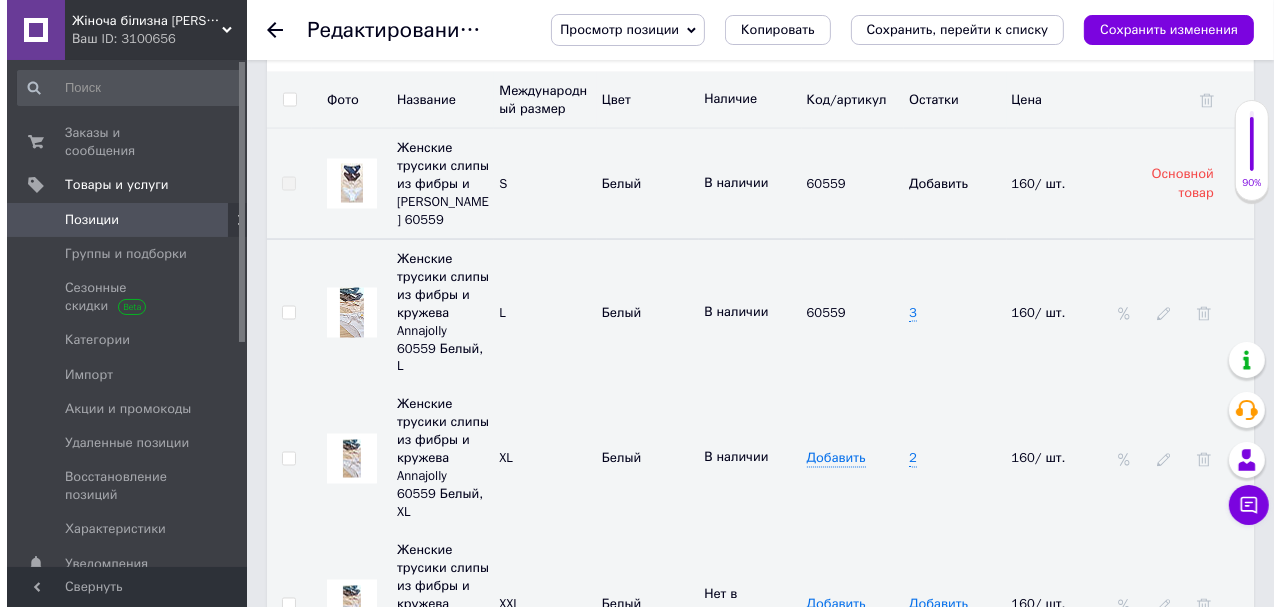 scroll, scrollTop: 2880, scrollLeft: 0, axis: vertical 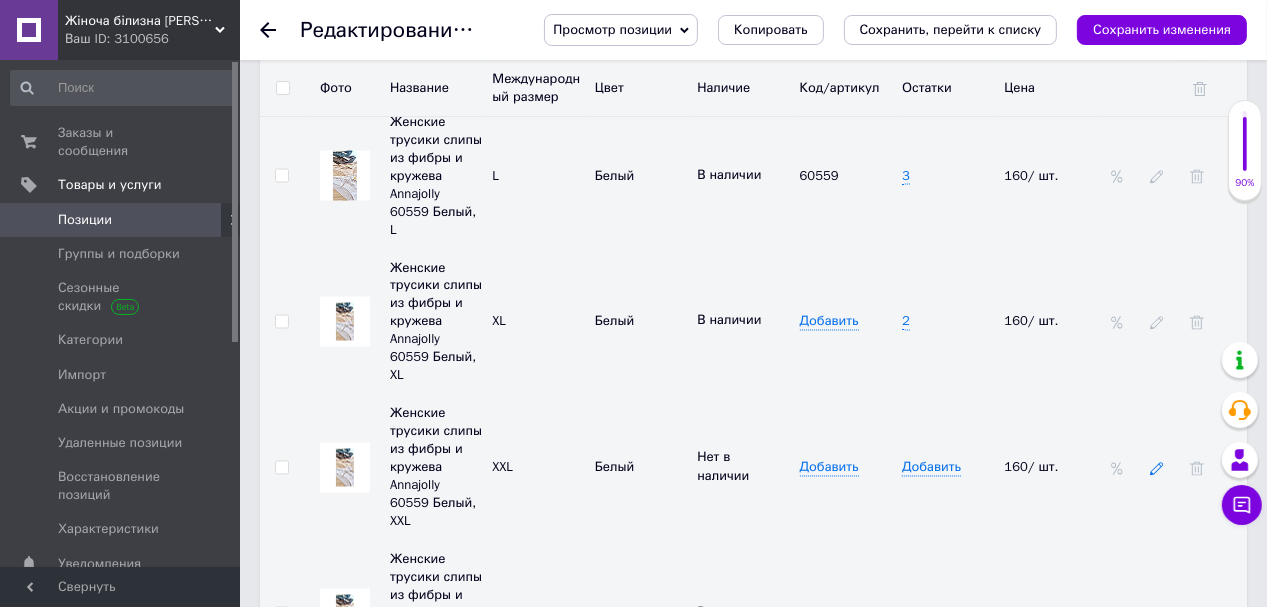 click 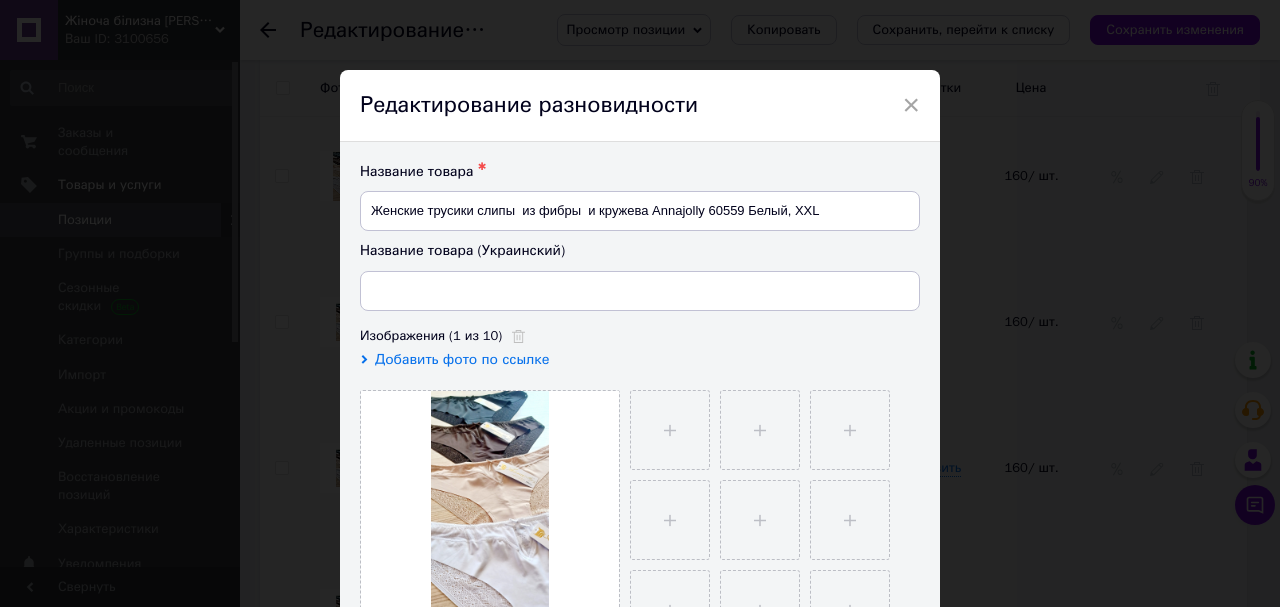 type on "Жіночі трусики сліпи з фібри та [PERSON_NAME] 60559 Білий, XXL" 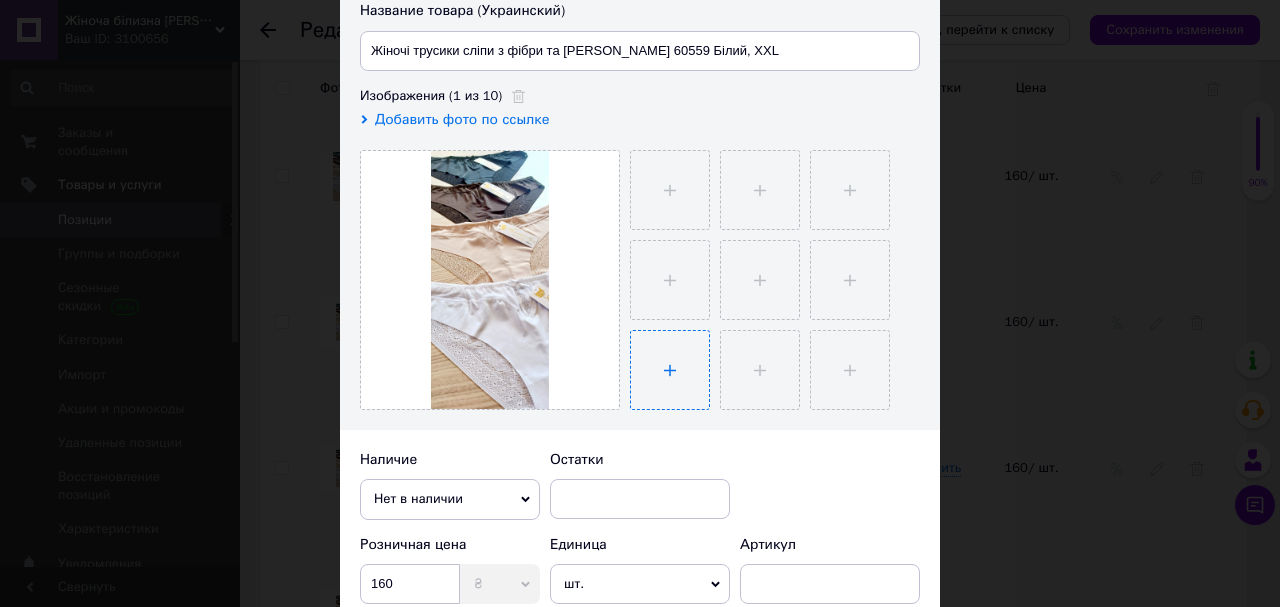 scroll, scrollTop: 320, scrollLeft: 0, axis: vertical 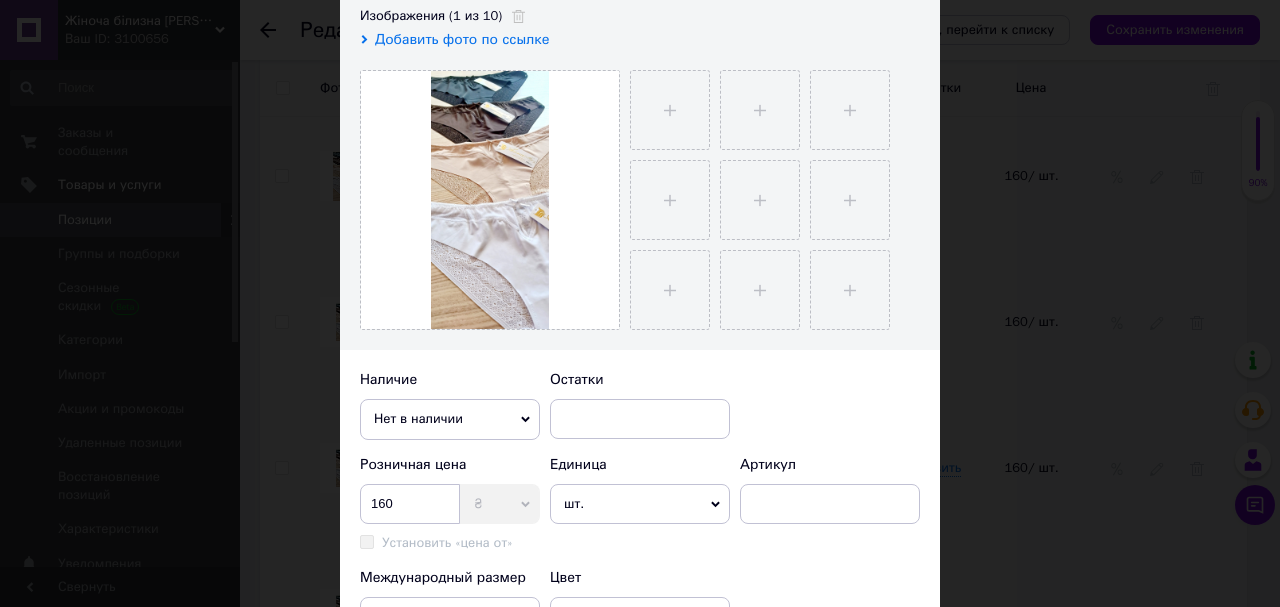 click 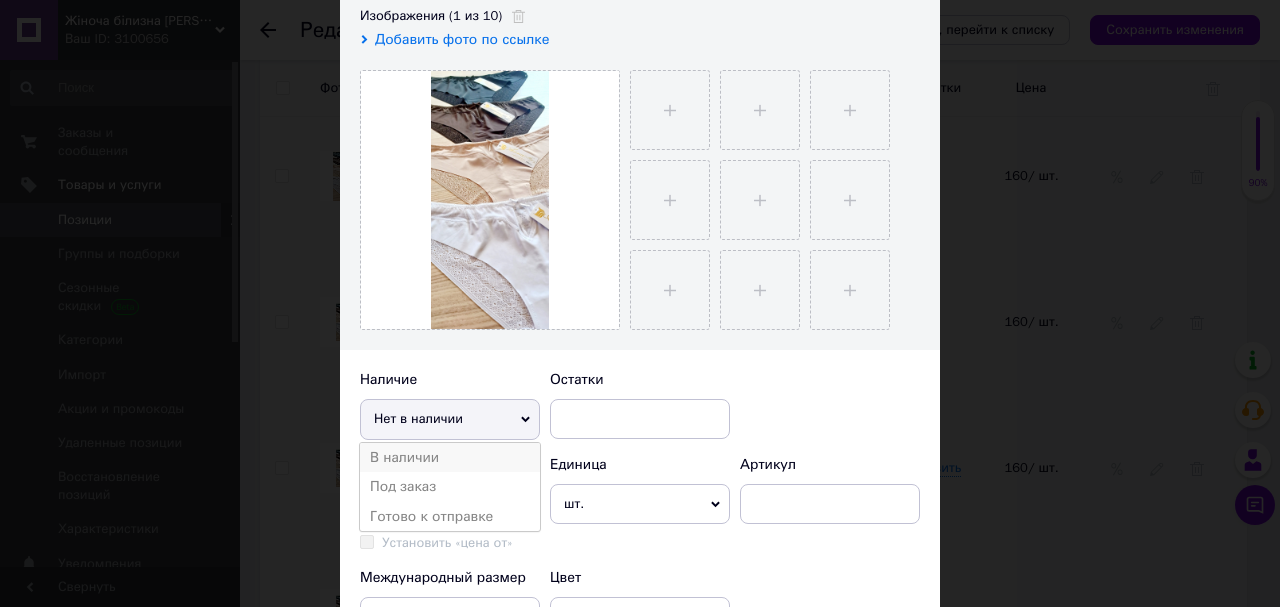 click on "В наличии" at bounding box center (450, 458) 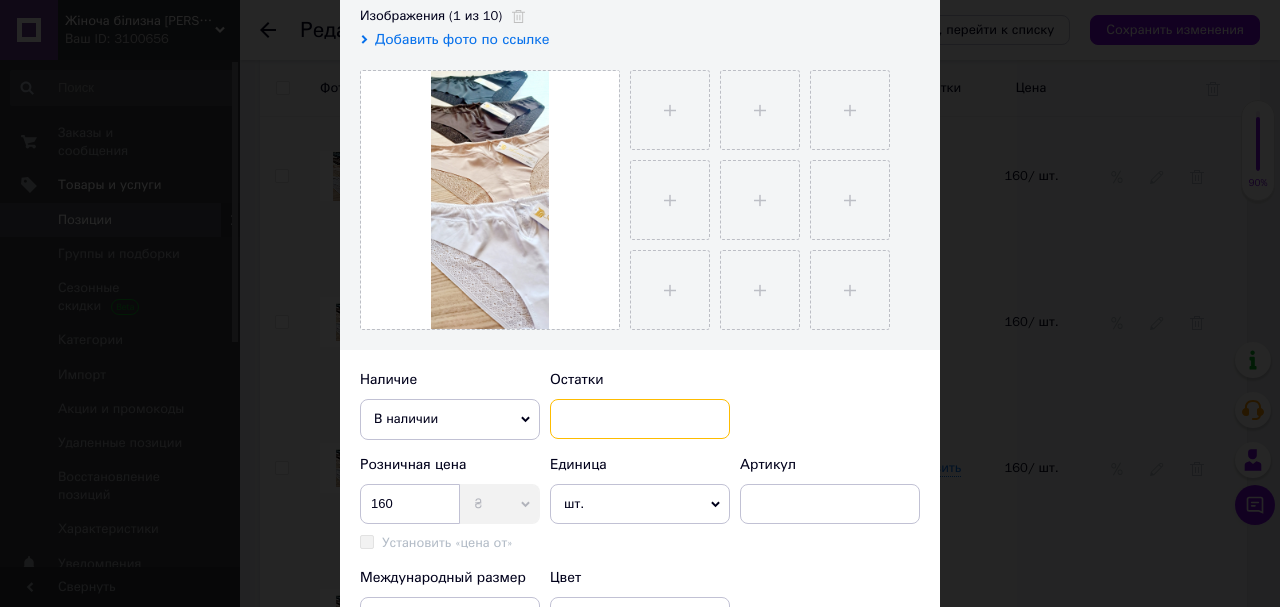 click at bounding box center [640, 419] 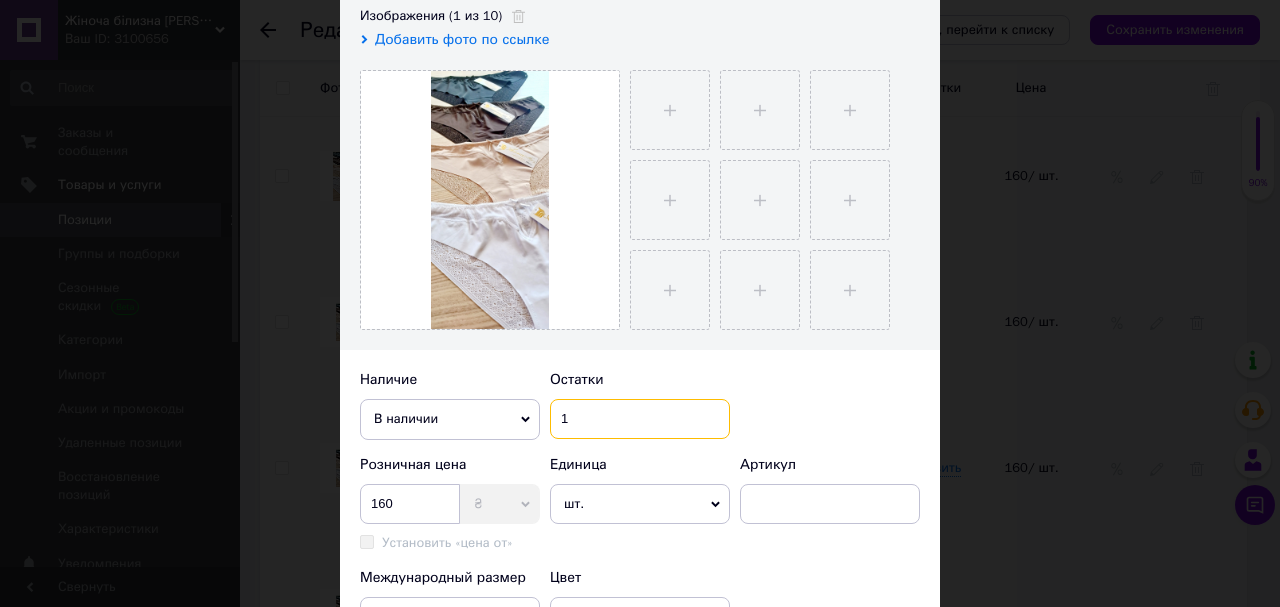 type on "1" 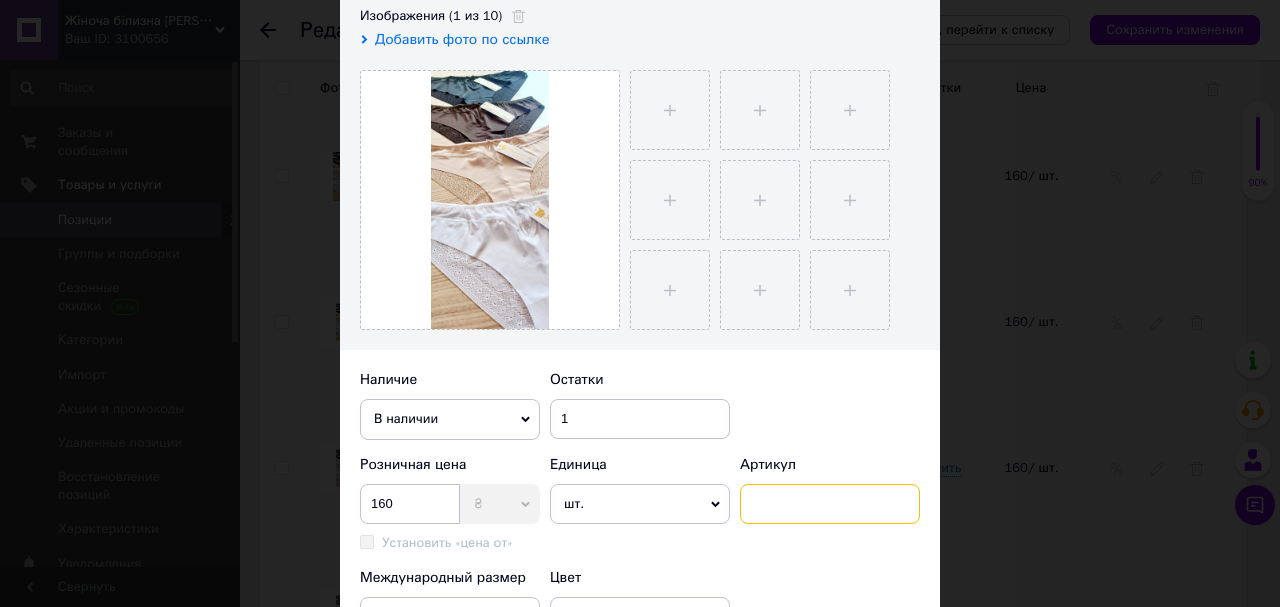 click at bounding box center [830, 504] 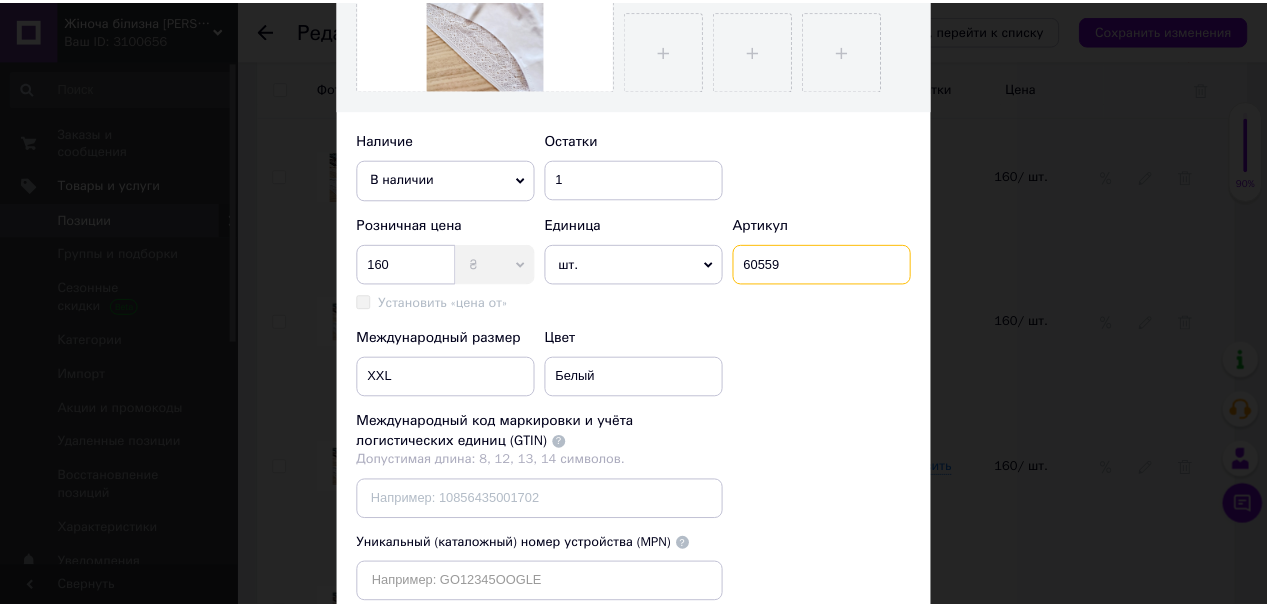scroll, scrollTop: 720, scrollLeft: 0, axis: vertical 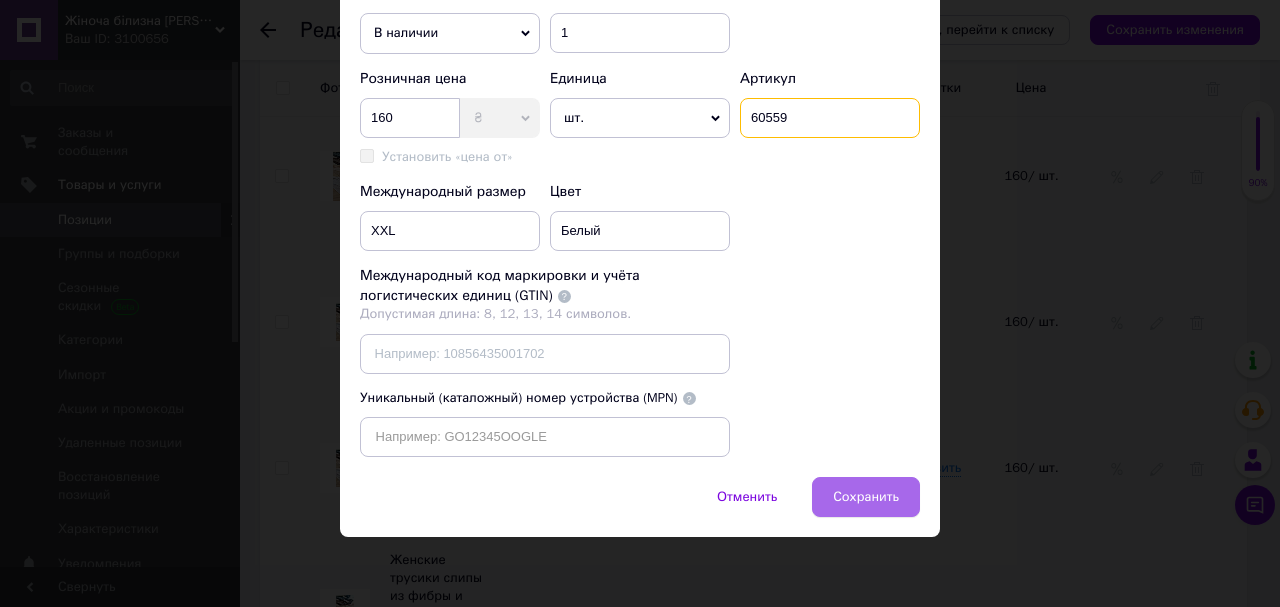 type on "60559" 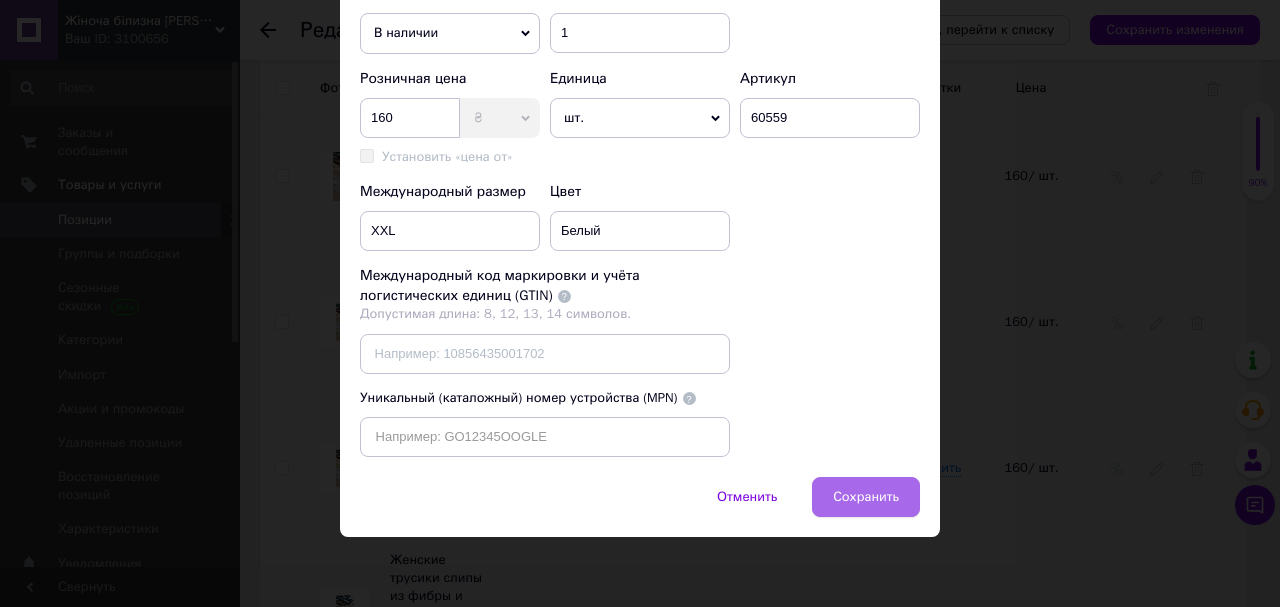 click on "Сохранить" at bounding box center (866, 497) 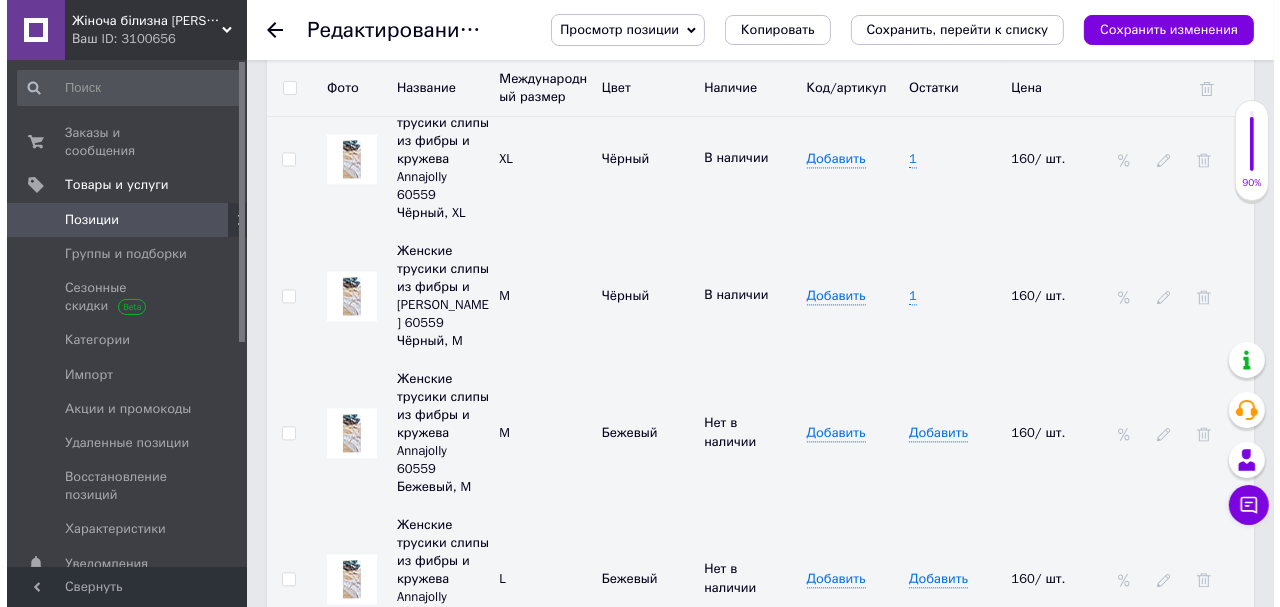 scroll, scrollTop: 3721, scrollLeft: 0, axis: vertical 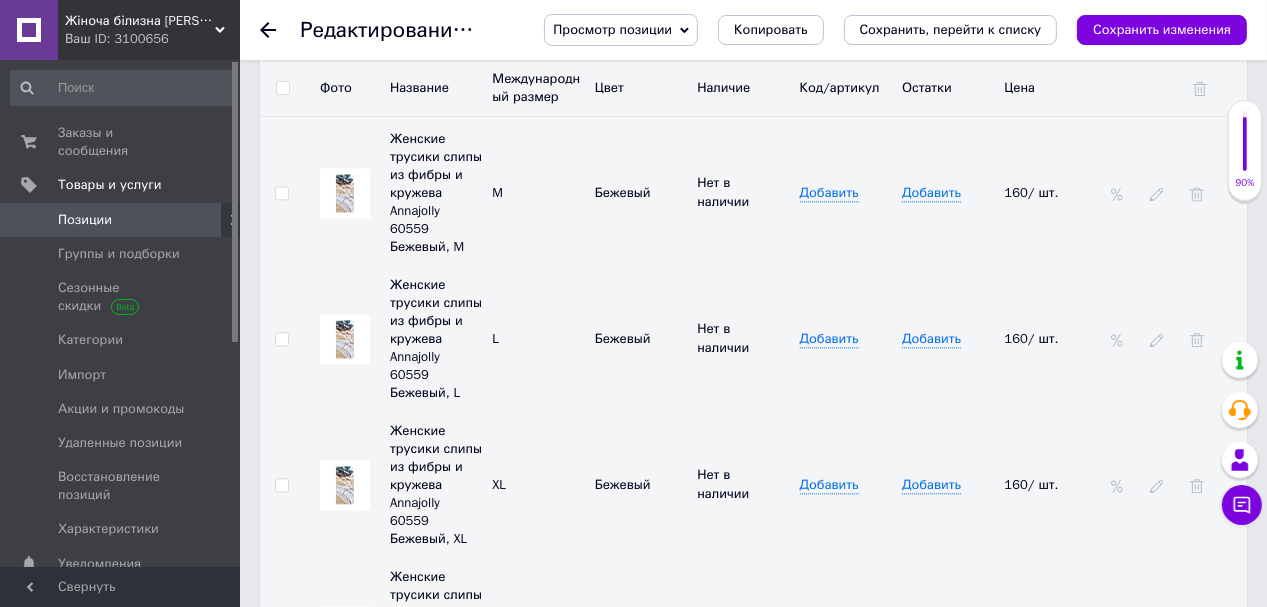 click on "Добавить разновидность" at bounding box center [383, 739] 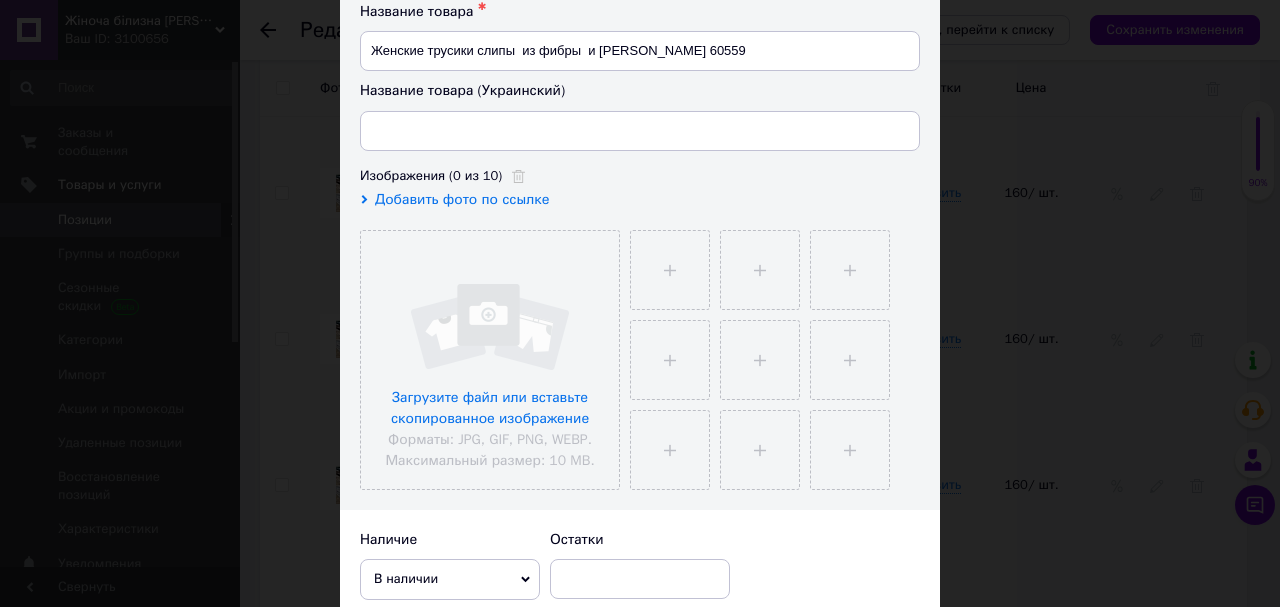 scroll, scrollTop: 240, scrollLeft: 0, axis: vertical 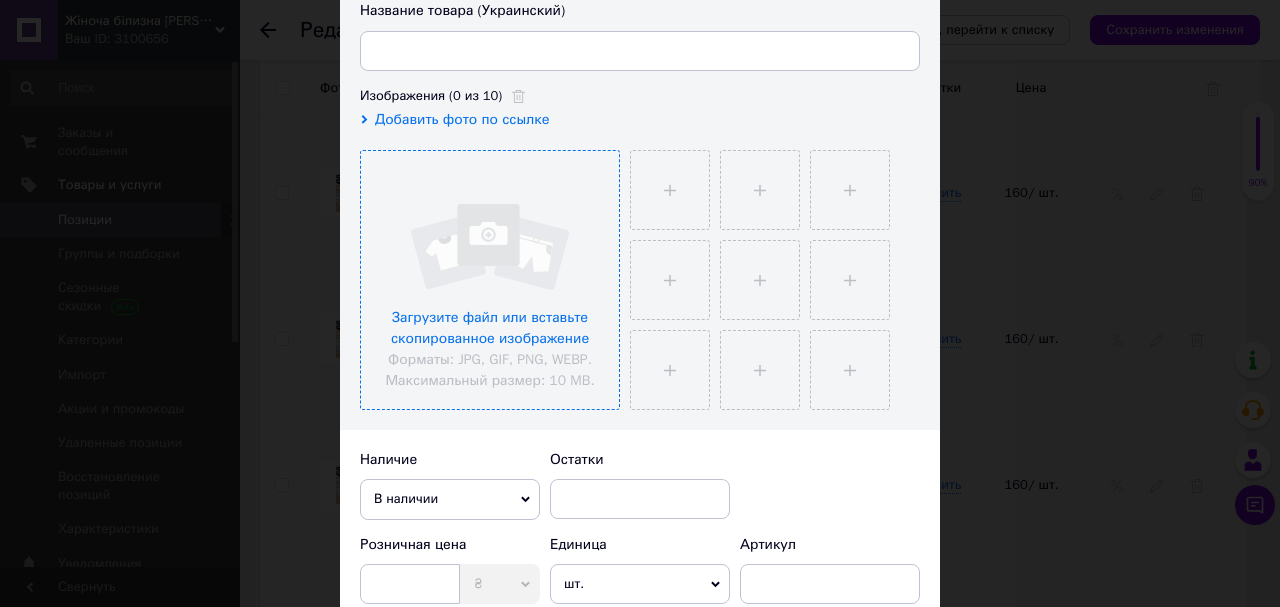 drag, startPoint x: 540, startPoint y: 325, endPoint x: 566, endPoint y: 331, distance: 26.683329 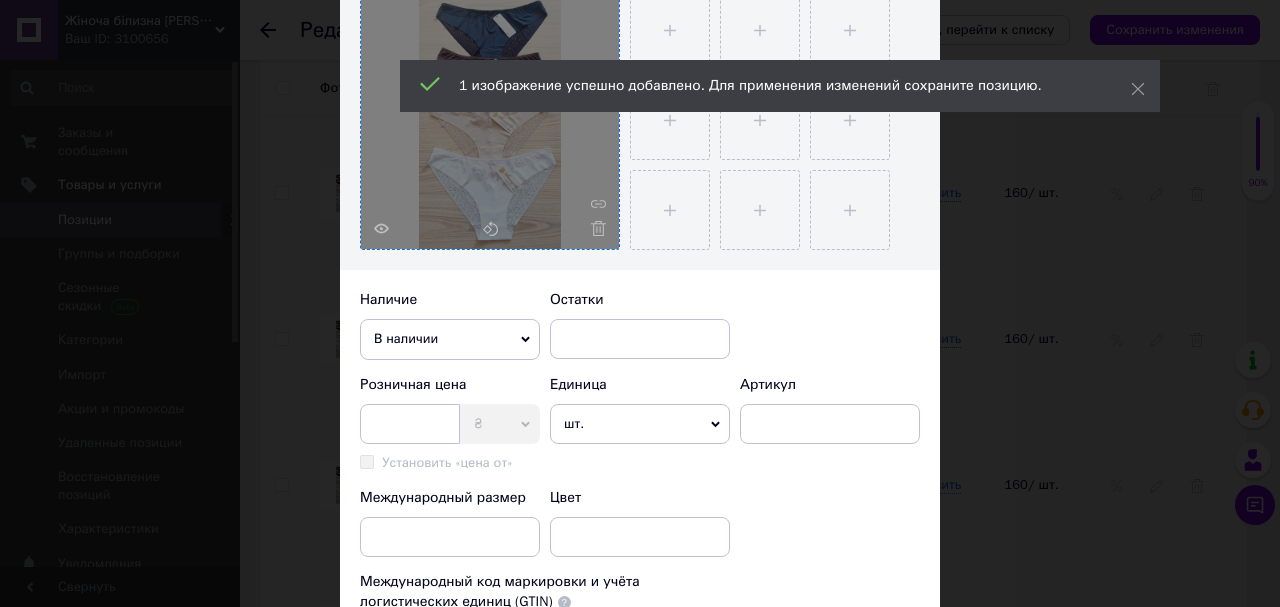 scroll, scrollTop: 480, scrollLeft: 0, axis: vertical 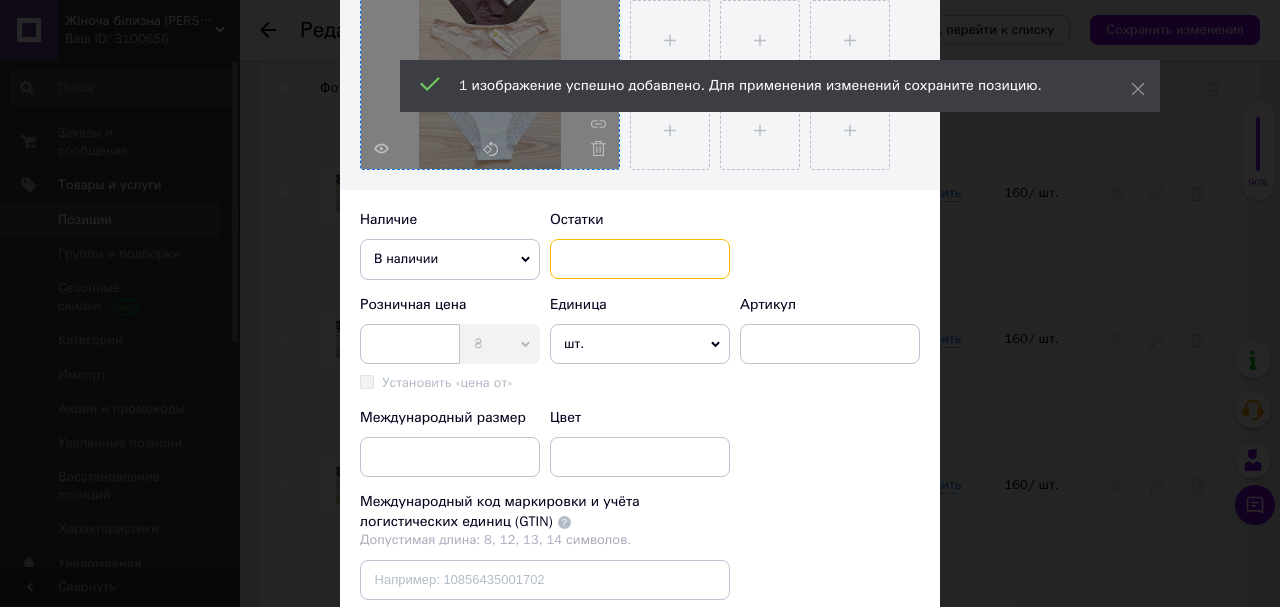 click at bounding box center [640, 259] 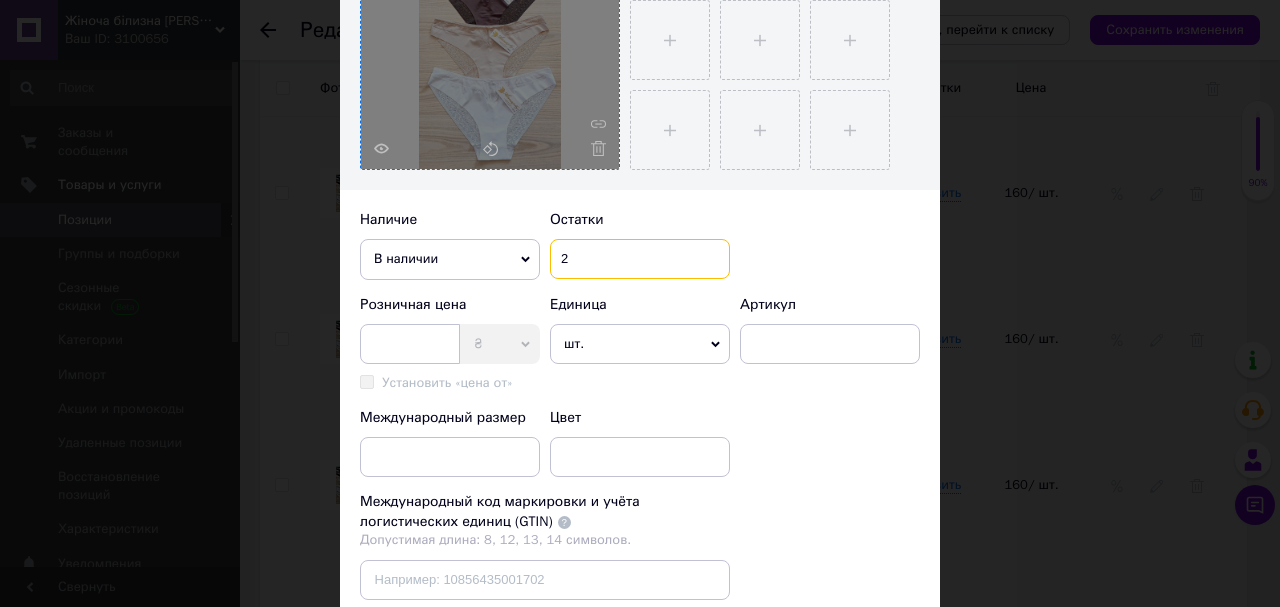 type on "2" 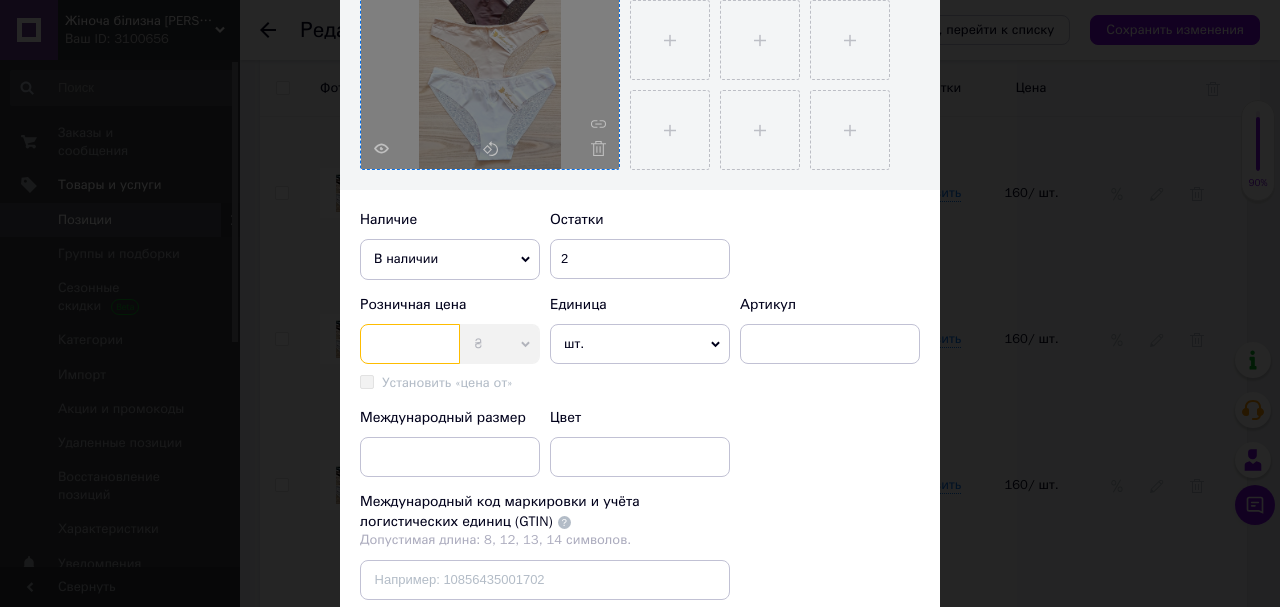 click at bounding box center (410, 344) 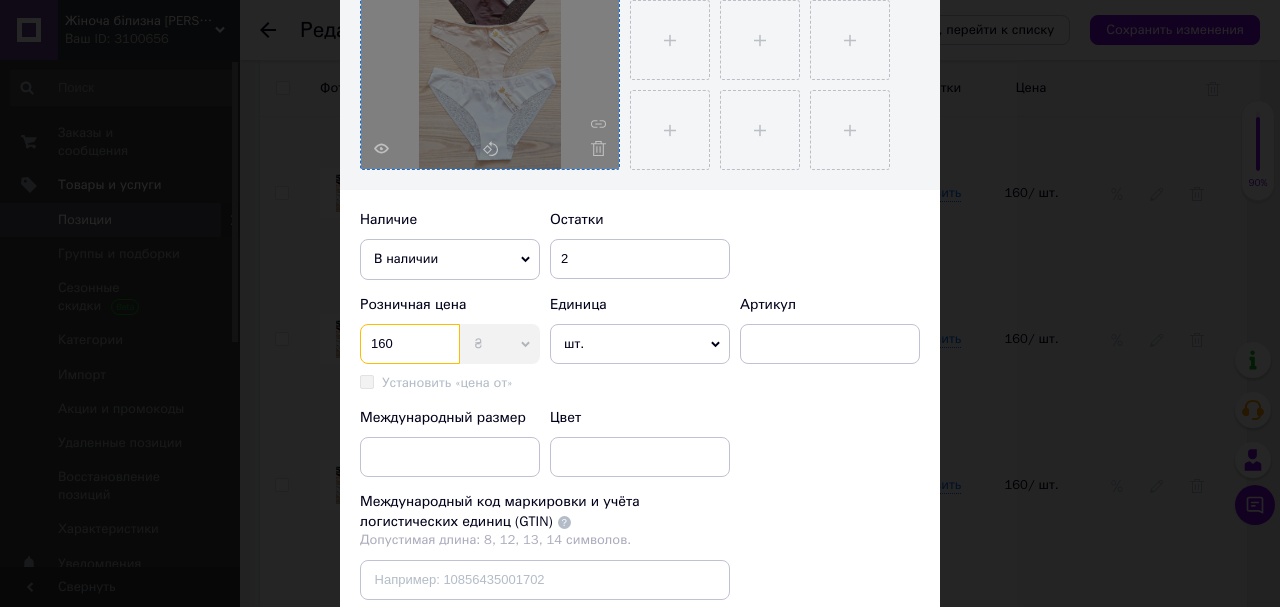 type on "160" 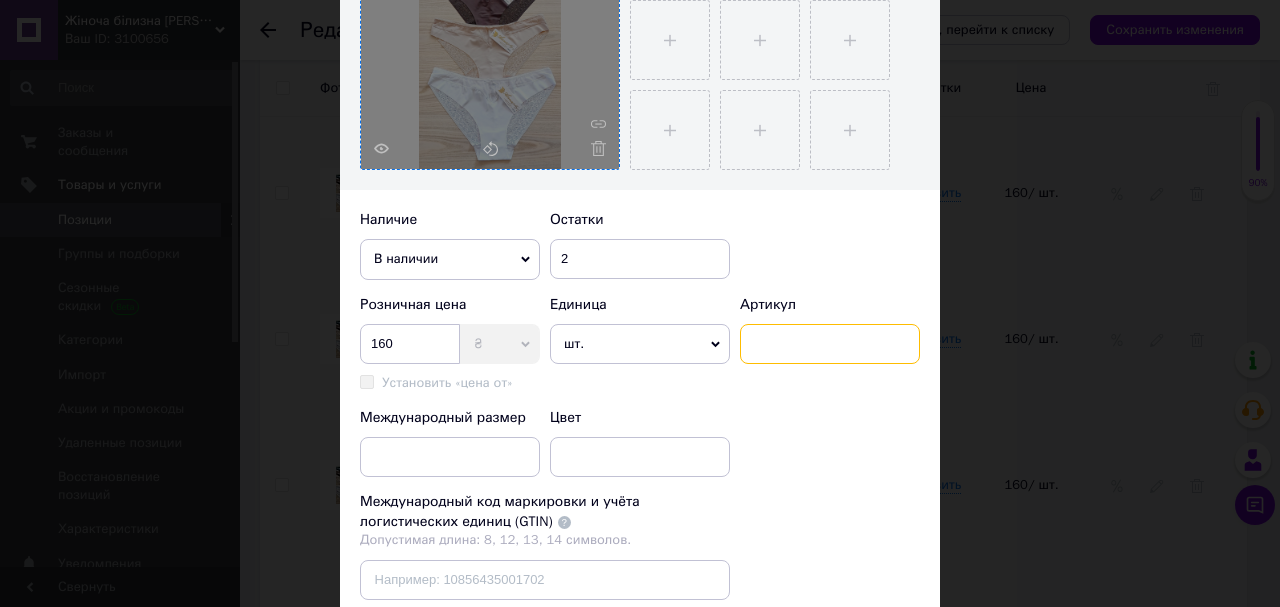 click at bounding box center (830, 344) 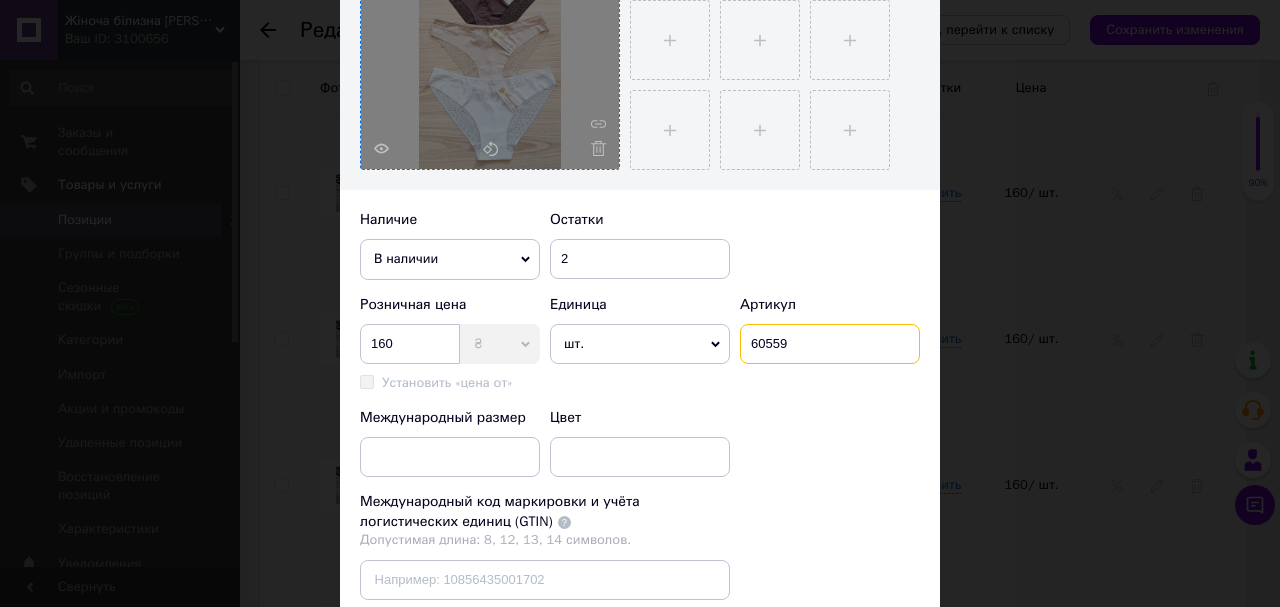 scroll, scrollTop: 560, scrollLeft: 0, axis: vertical 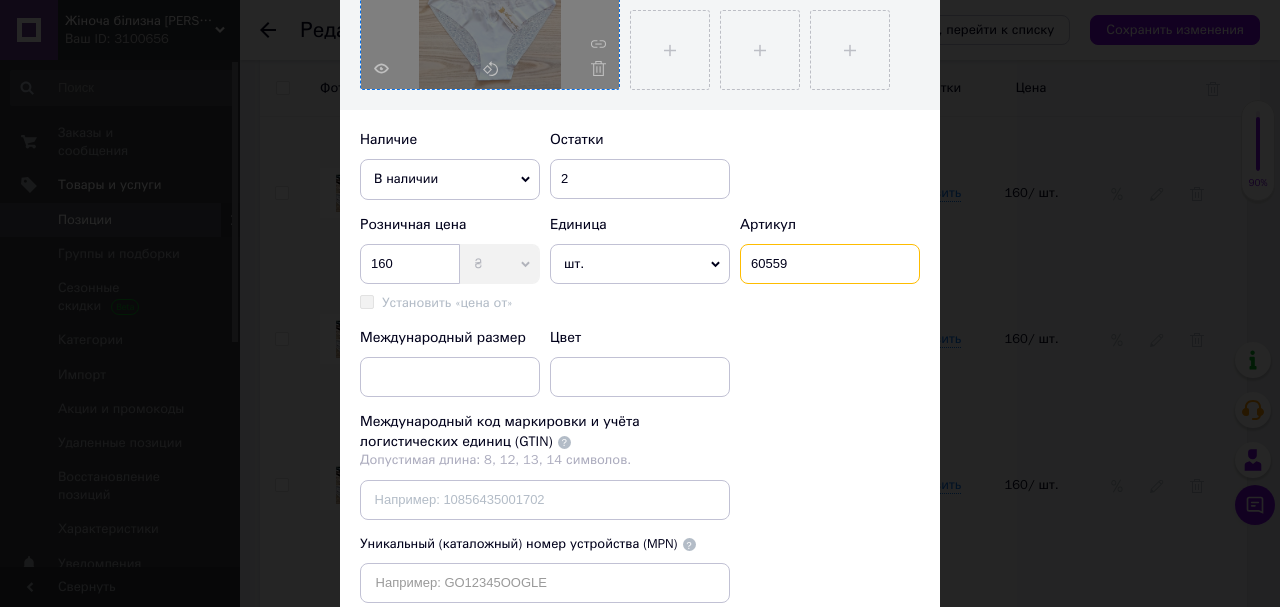 type on "60559" 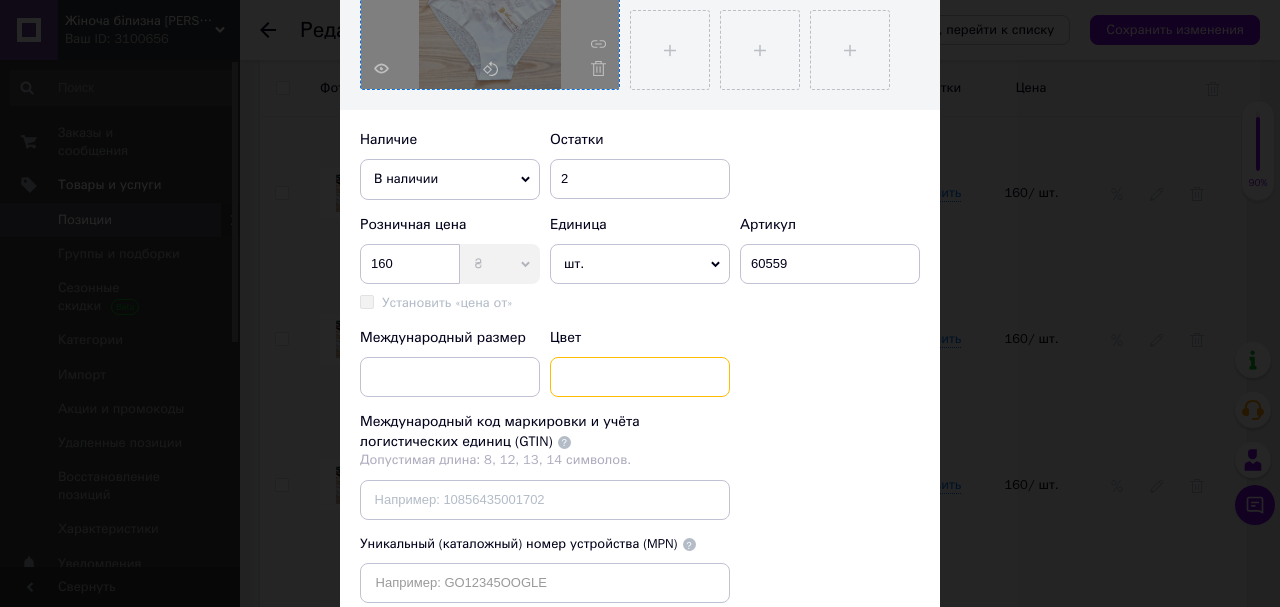 click at bounding box center (640, 377) 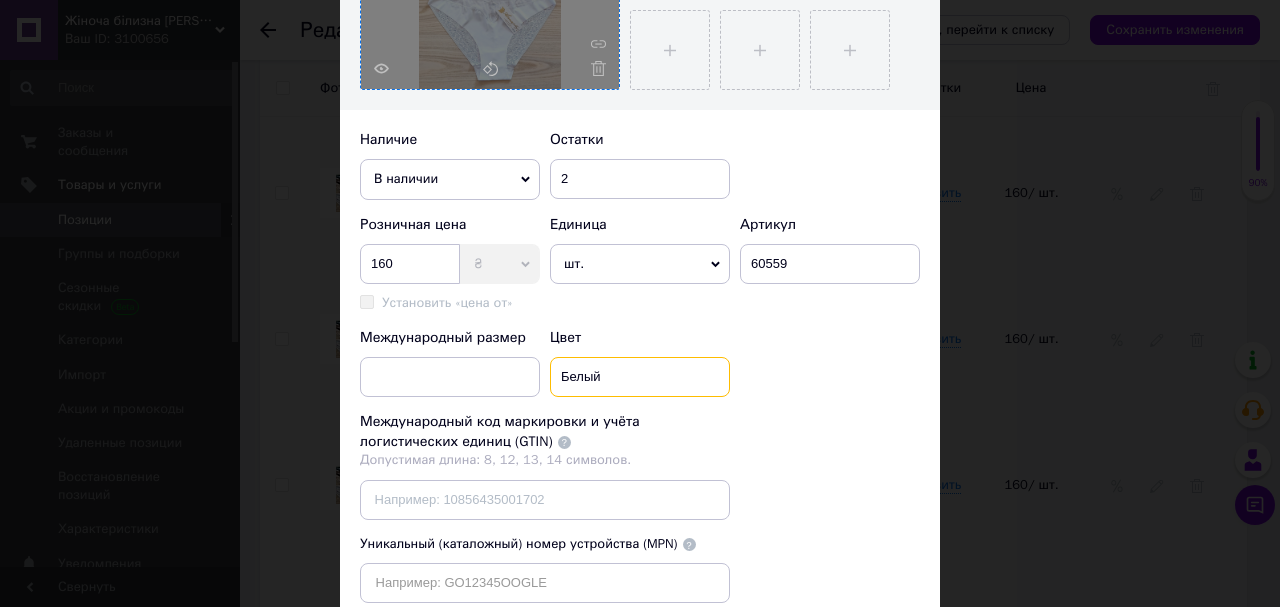 type on "Белый" 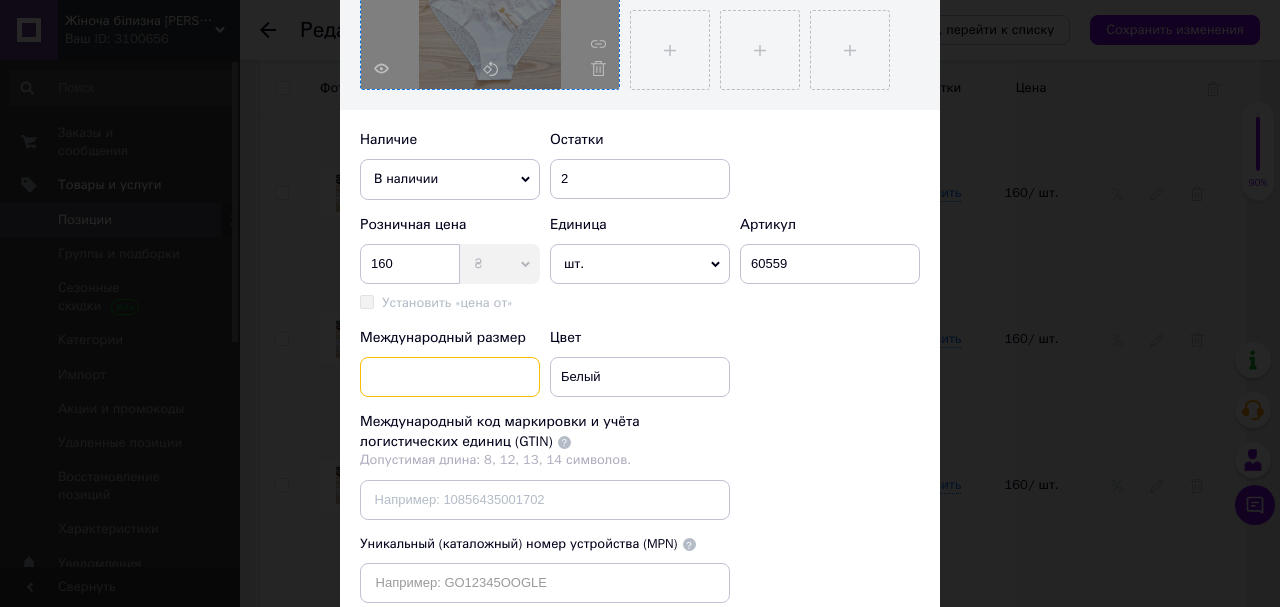 click at bounding box center [450, 377] 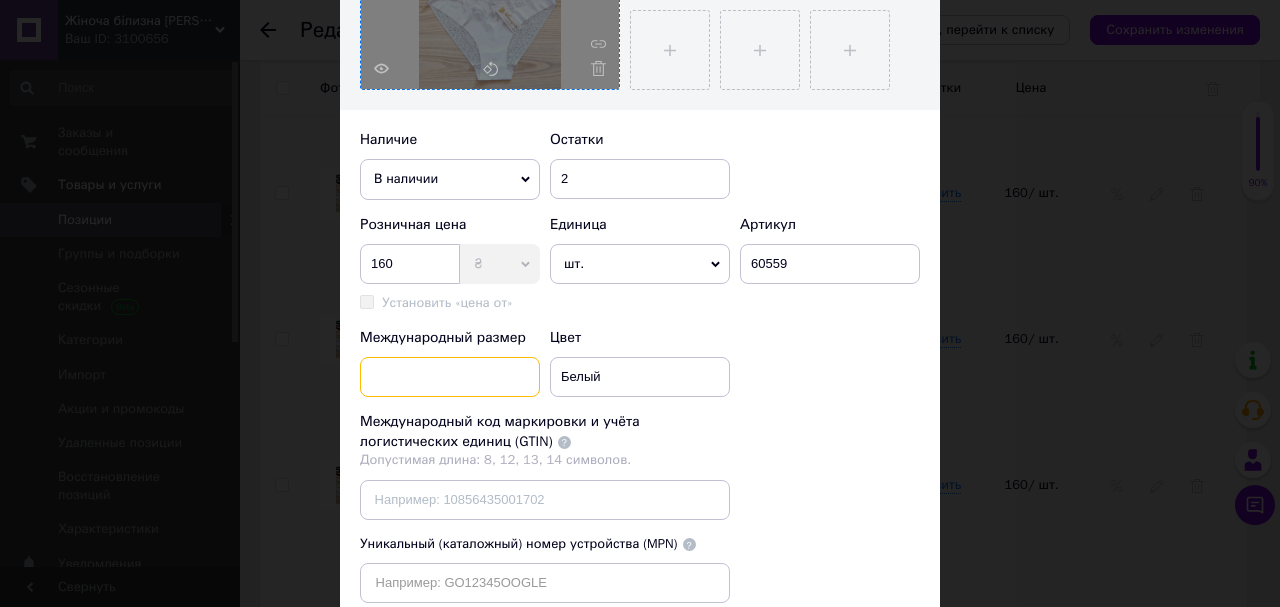 type on "Т" 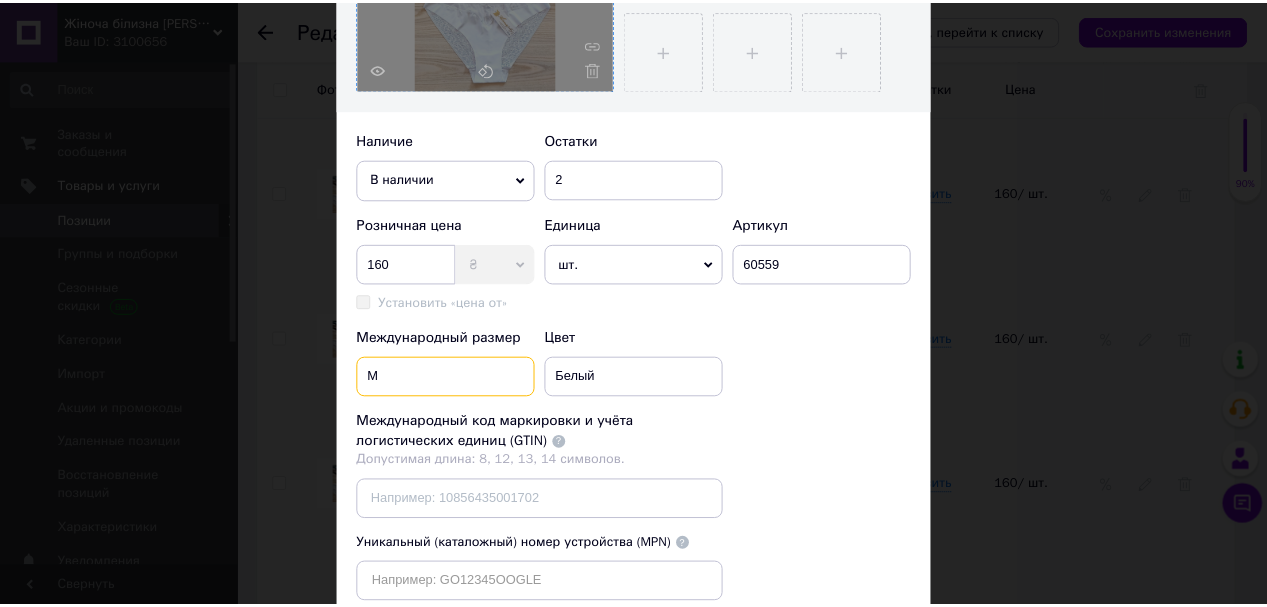 scroll, scrollTop: 740, scrollLeft: 0, axis: vertical 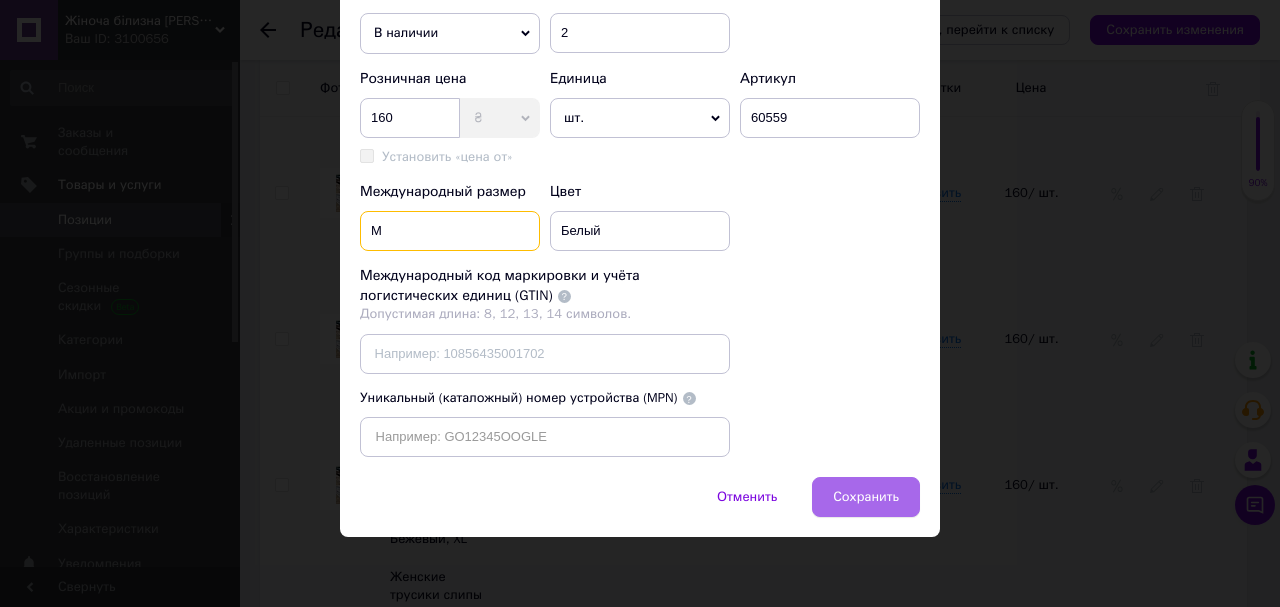 type on "М" 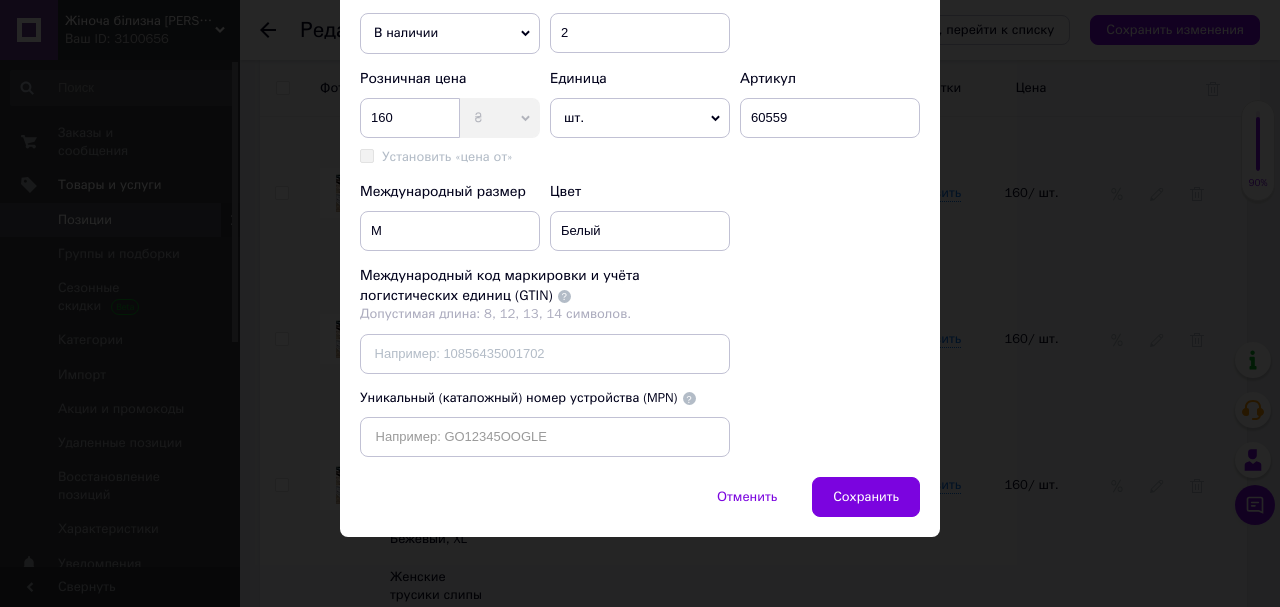drag, startPoint x: 852, startPoint y: 496, endPoint x: 797, endPoint y: 474, distance: 59.236813 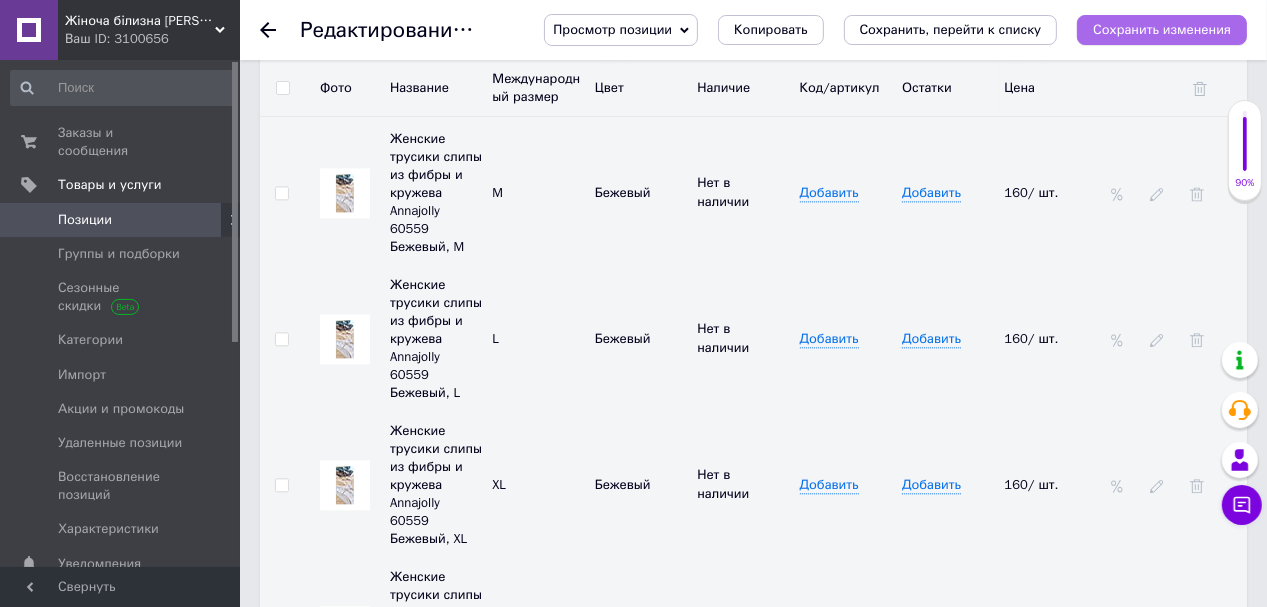 click on "Сохранить изменения" at bounding box center (1162, 29) 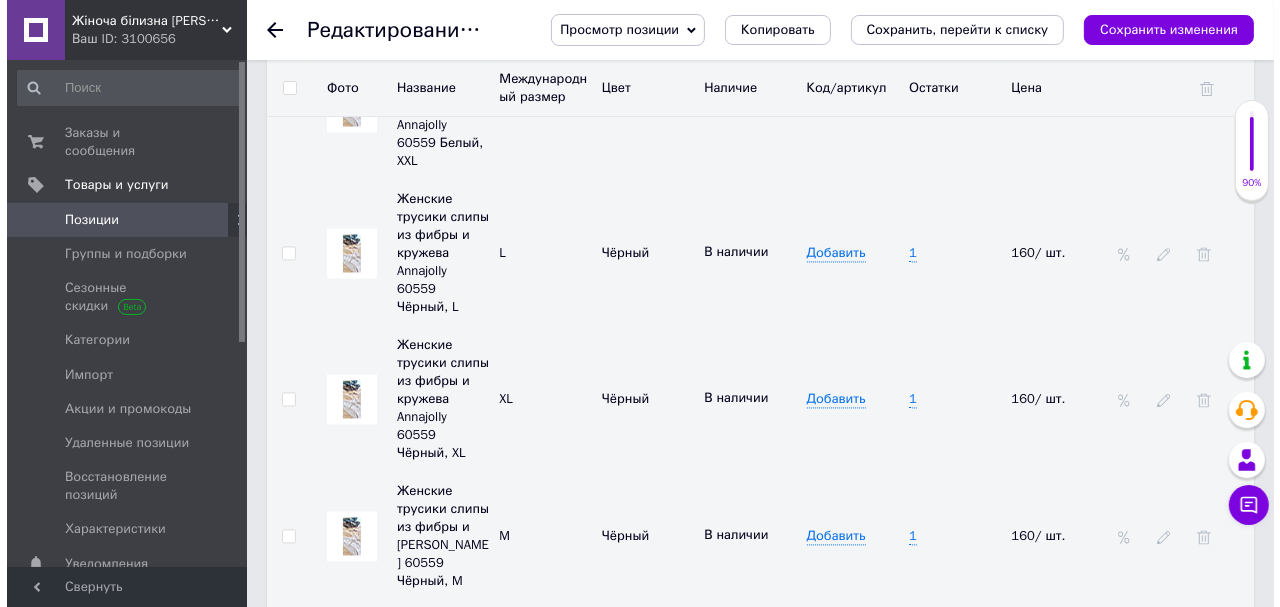 scroll, scrollTop: 3161, scrollLeft: 0, axis: vertical 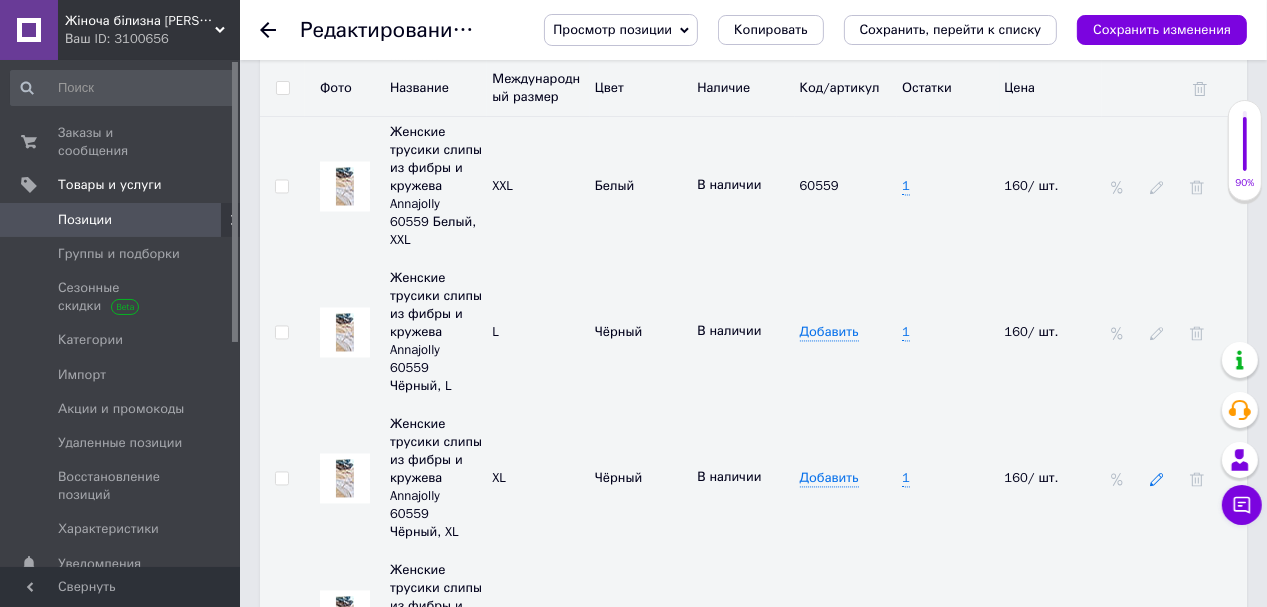click 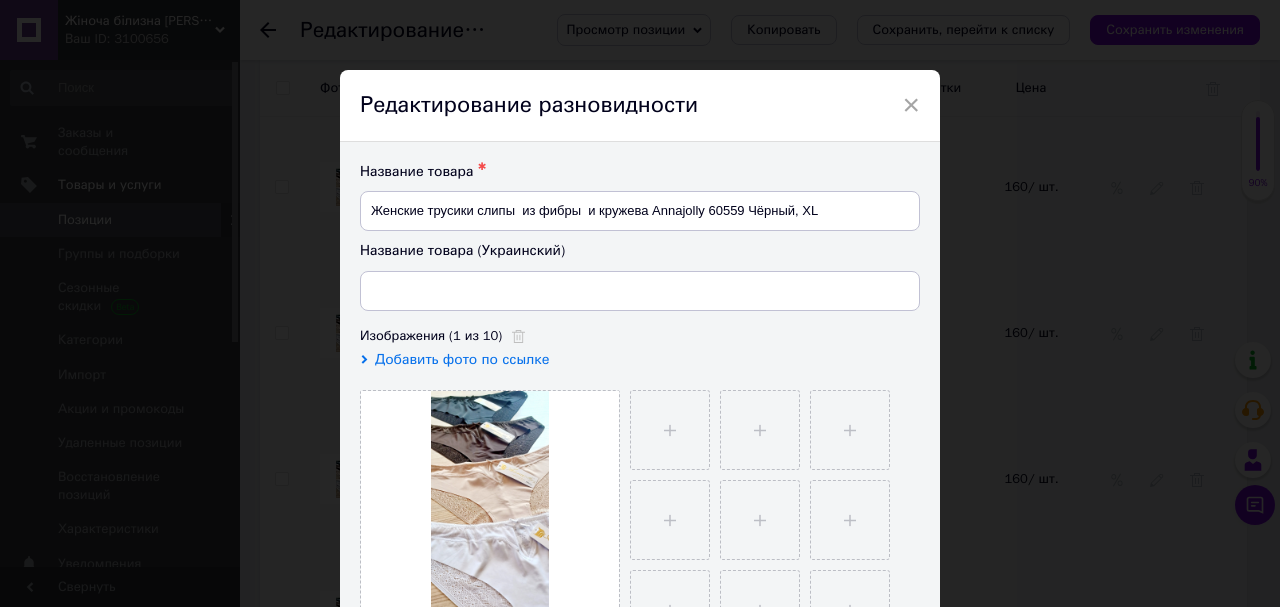 type on "Жіночі трусики сліпи з фібри та [PERSON_NAME] 60559 Чорний, XL" 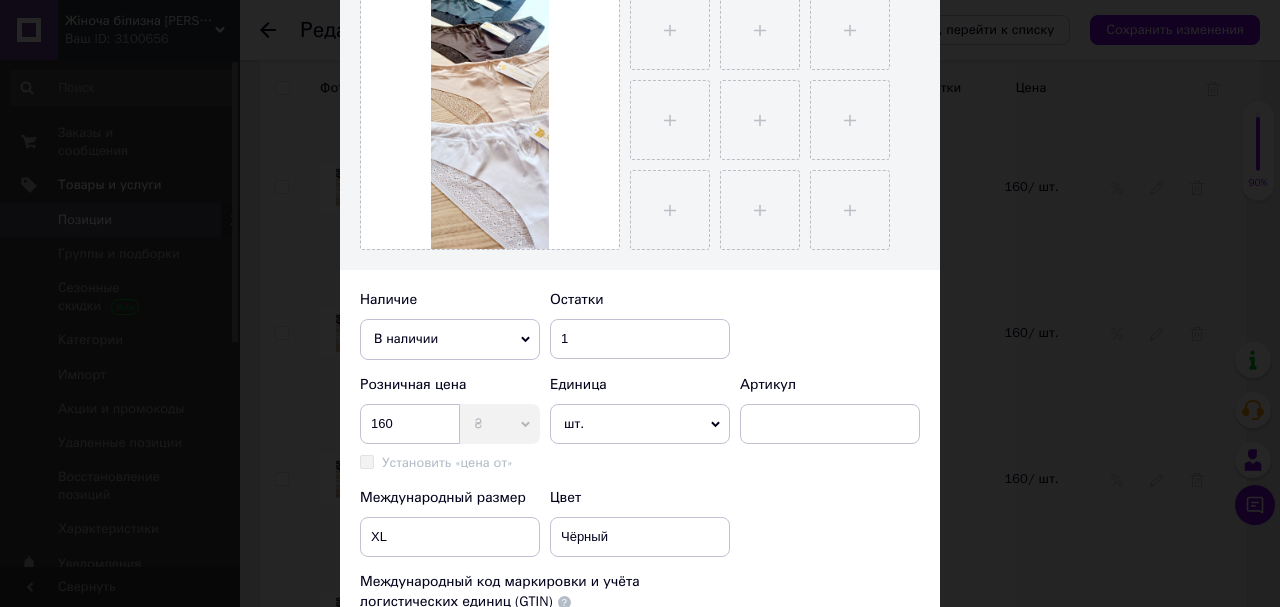scroll, scrollTop: 480, scrollLeft: 0, axis: vertical 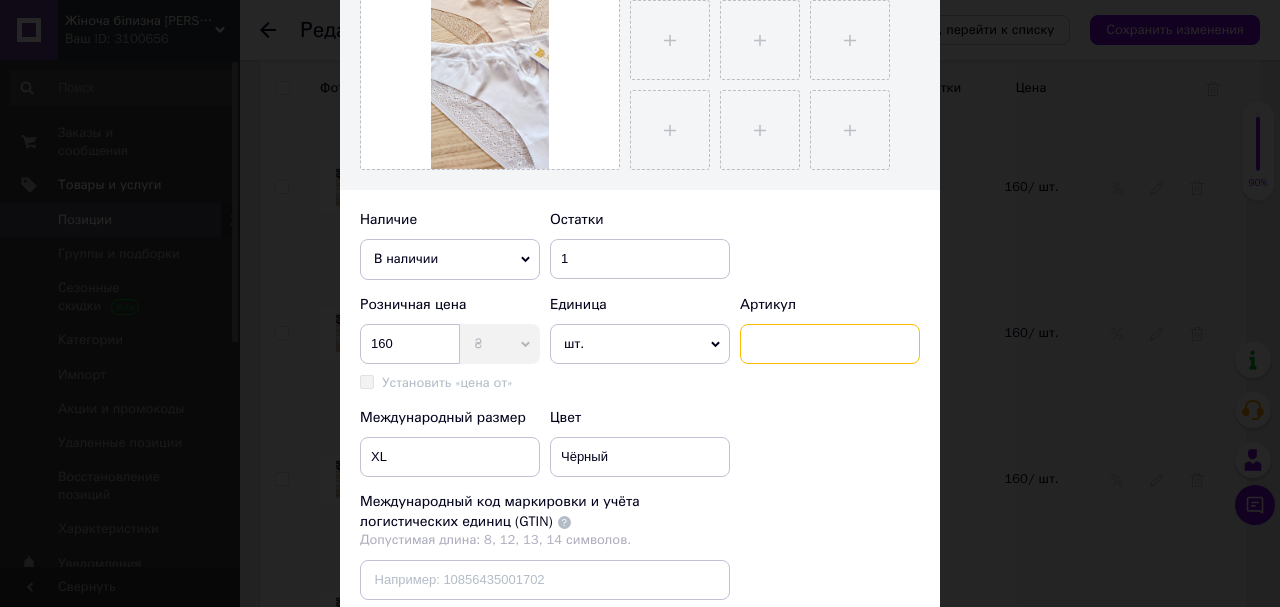click at bounding box center [830, 344] 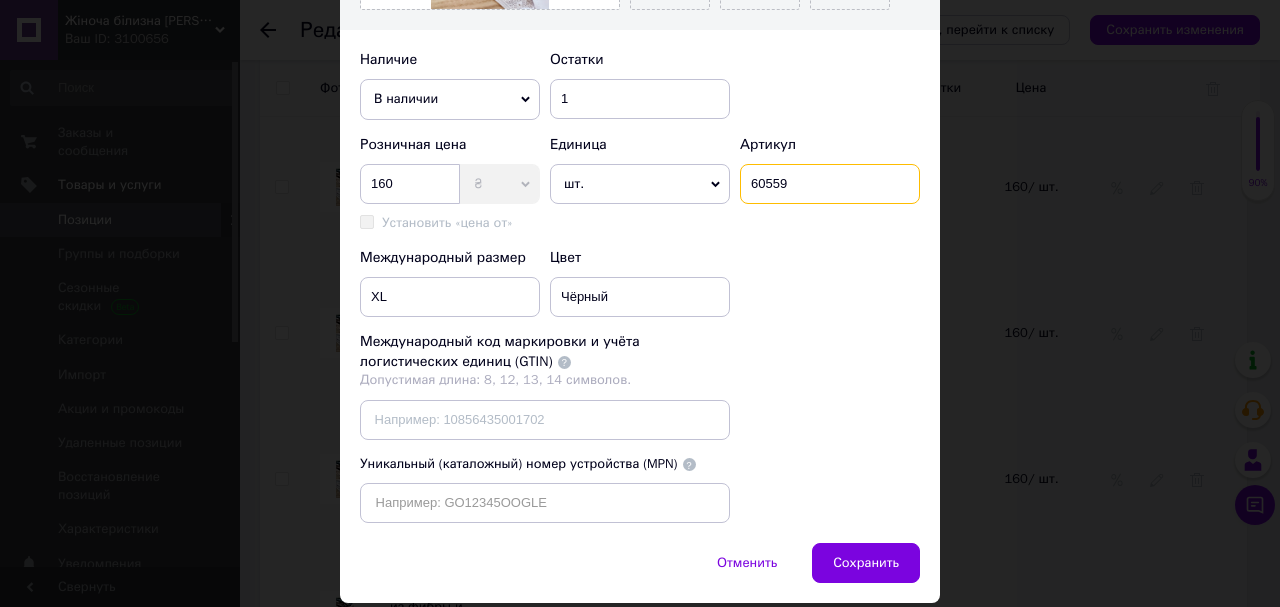 scroll, scrollTop: 720, scrollLeft: 0, axis: vertical 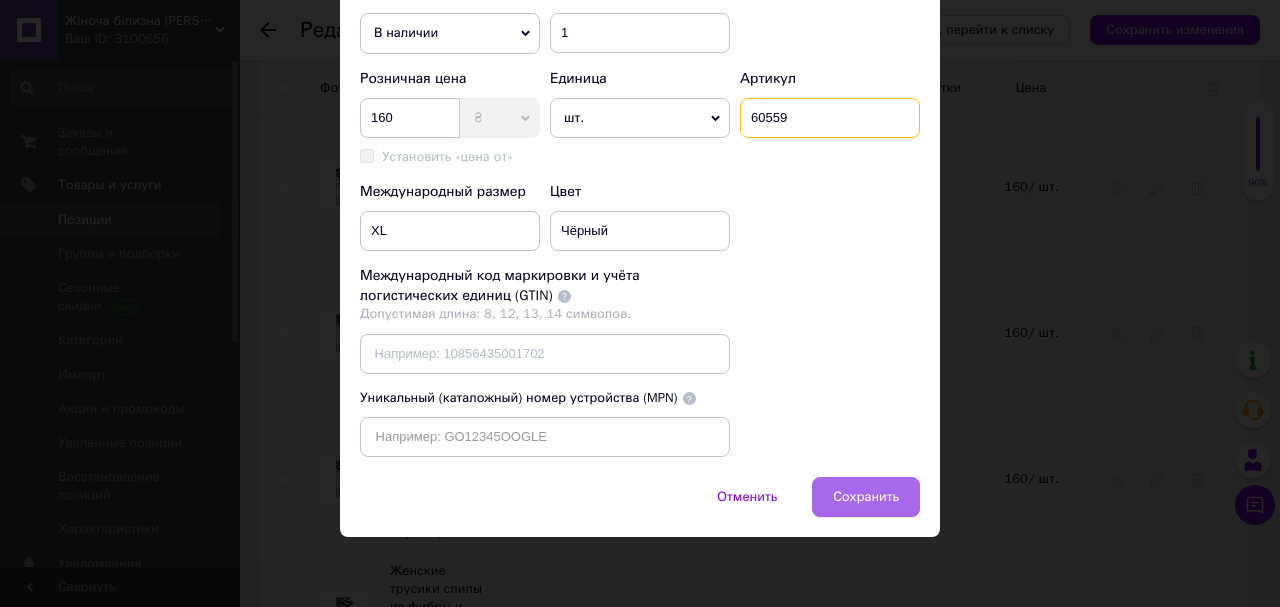 type on "60559" 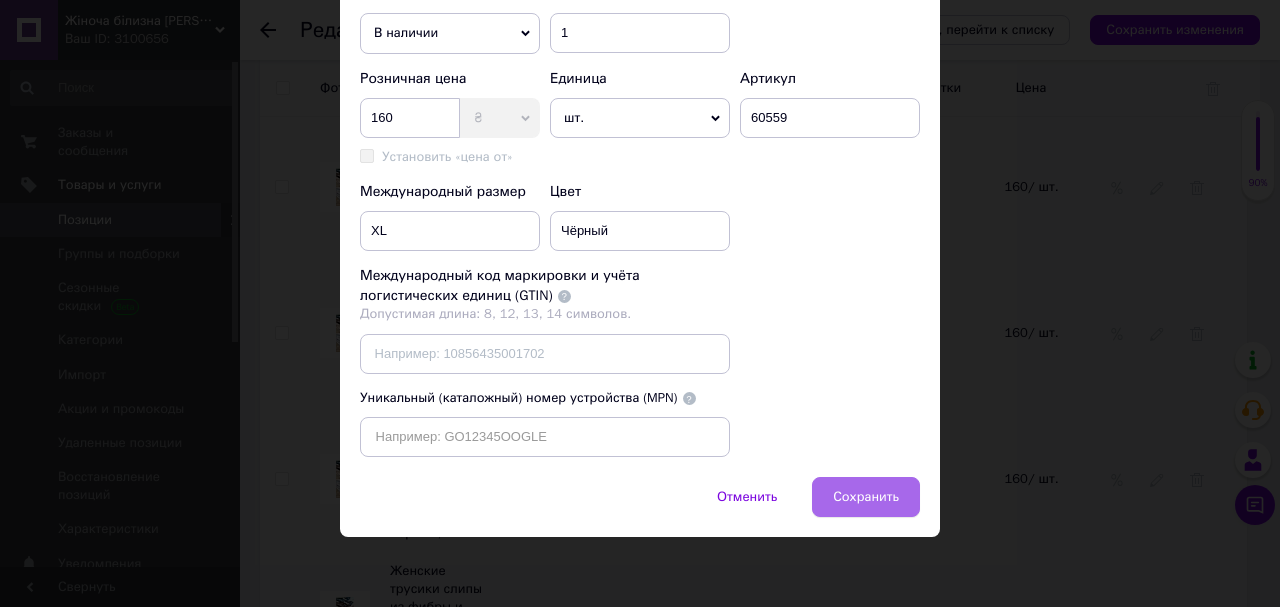 click on "Сохранить" at bounding box center (866, 497) 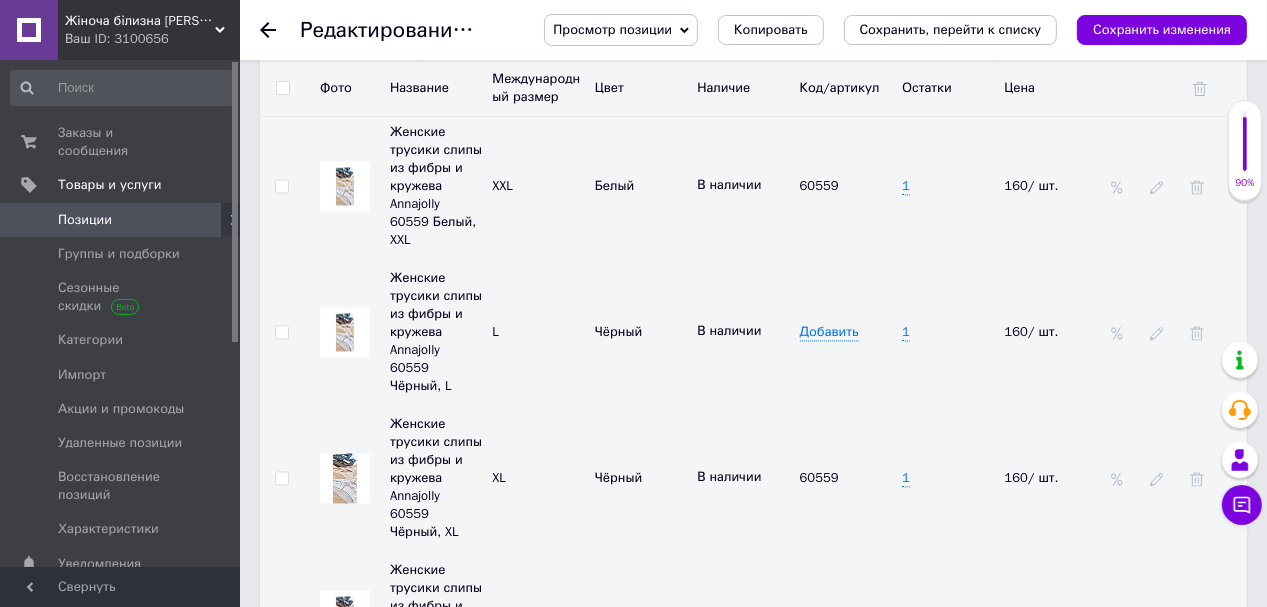 click 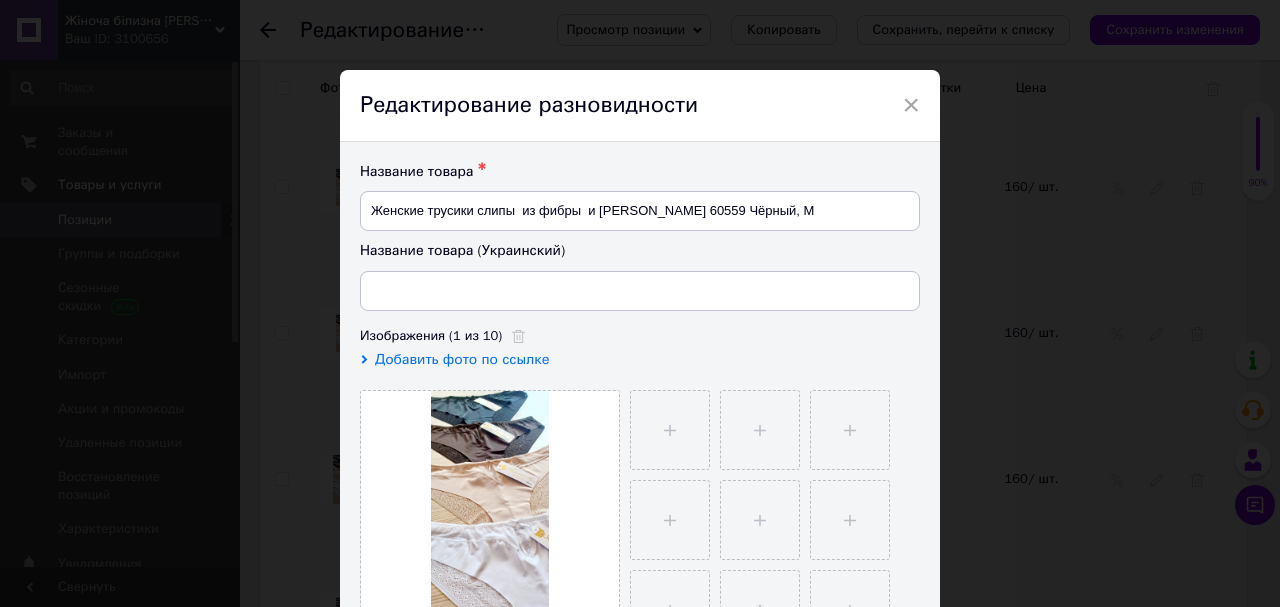 type on "Жіночі трусики сліпи з фібри та [PERSON_NAME] 60559 Чорний, M" 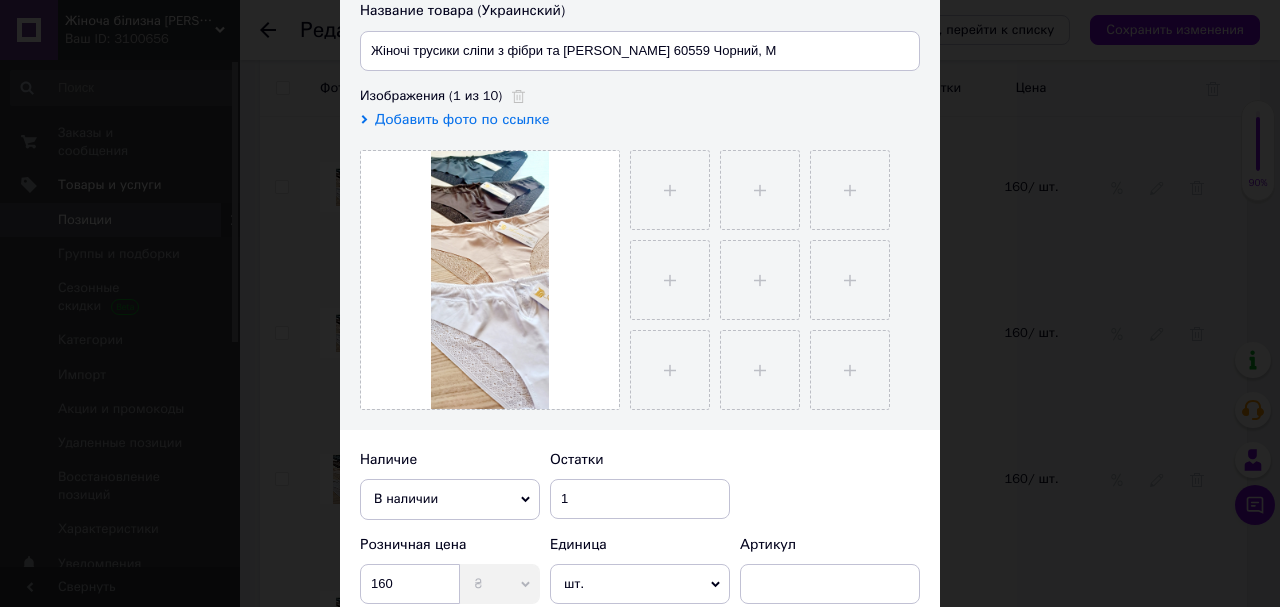 scroll, scrollTop: 400, scrollLeft: 0, axis: vertical 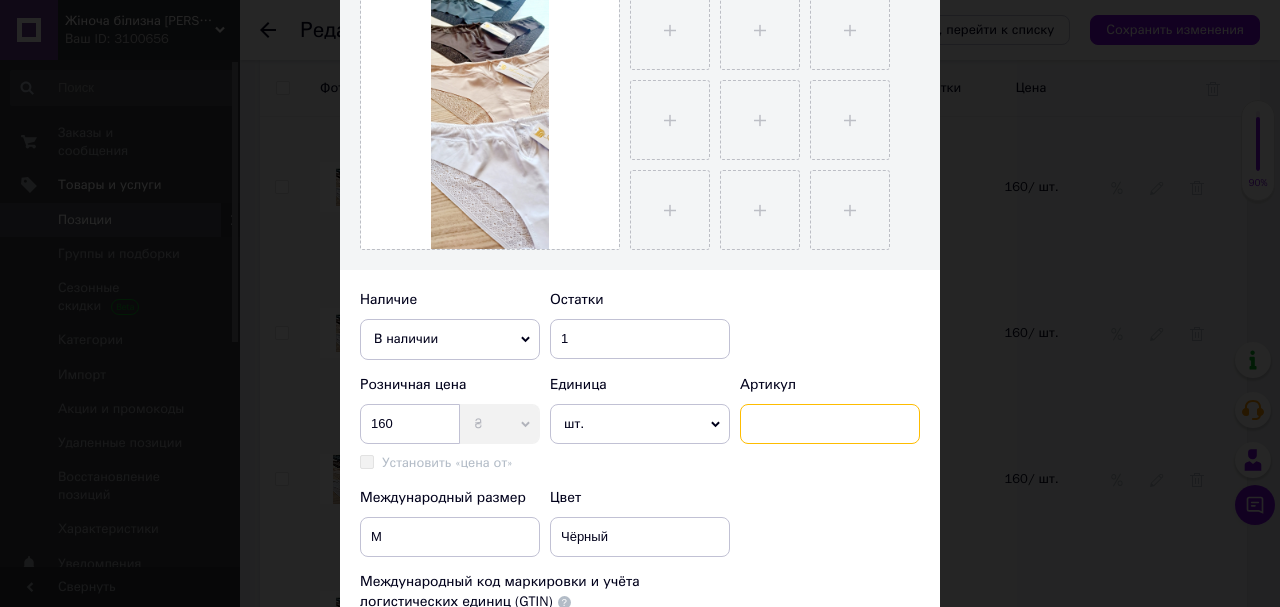 click at bounding box center [830, 424] 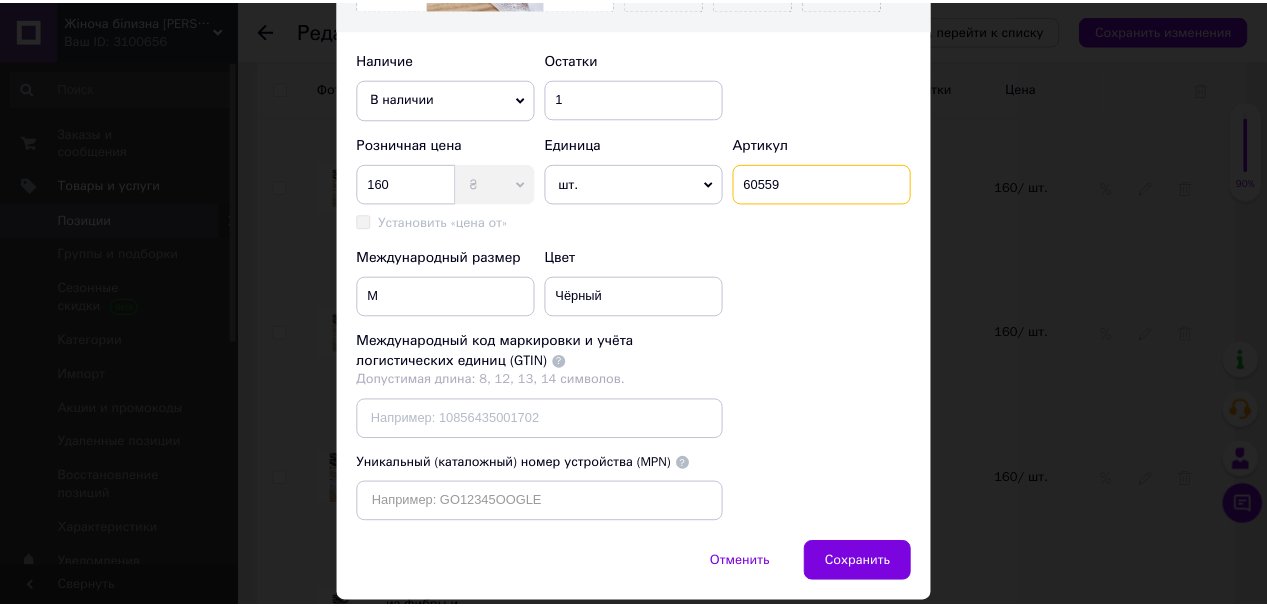 scroll, scrollTop: 740, scrollLeft: 0, axis: vertical 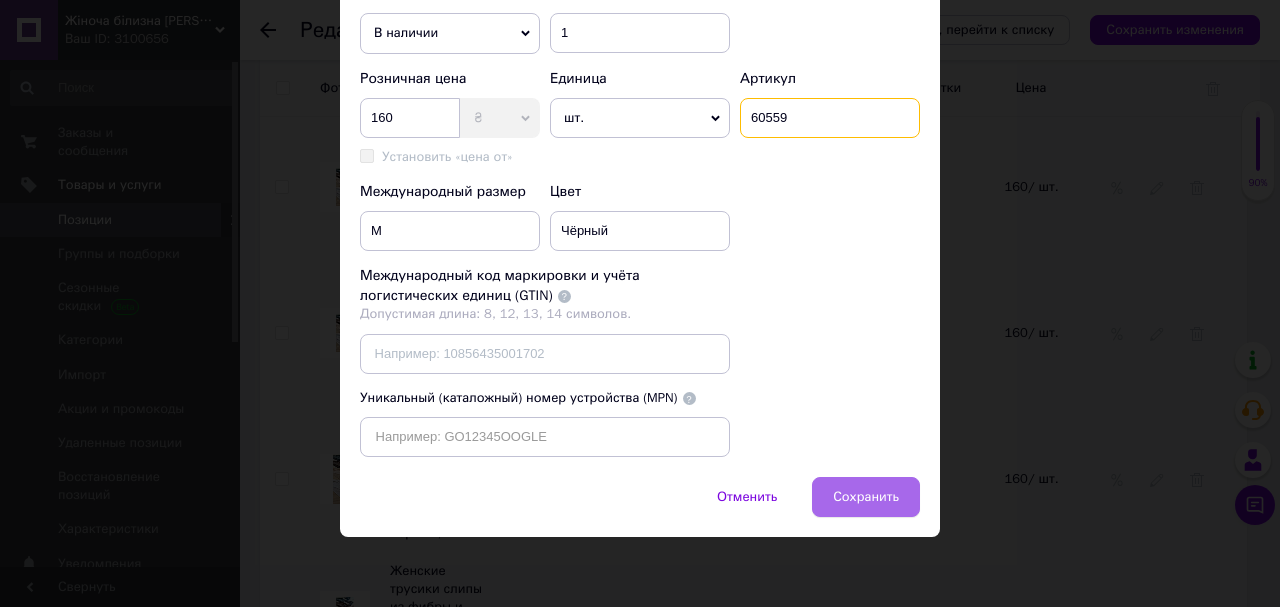 type on "60559" 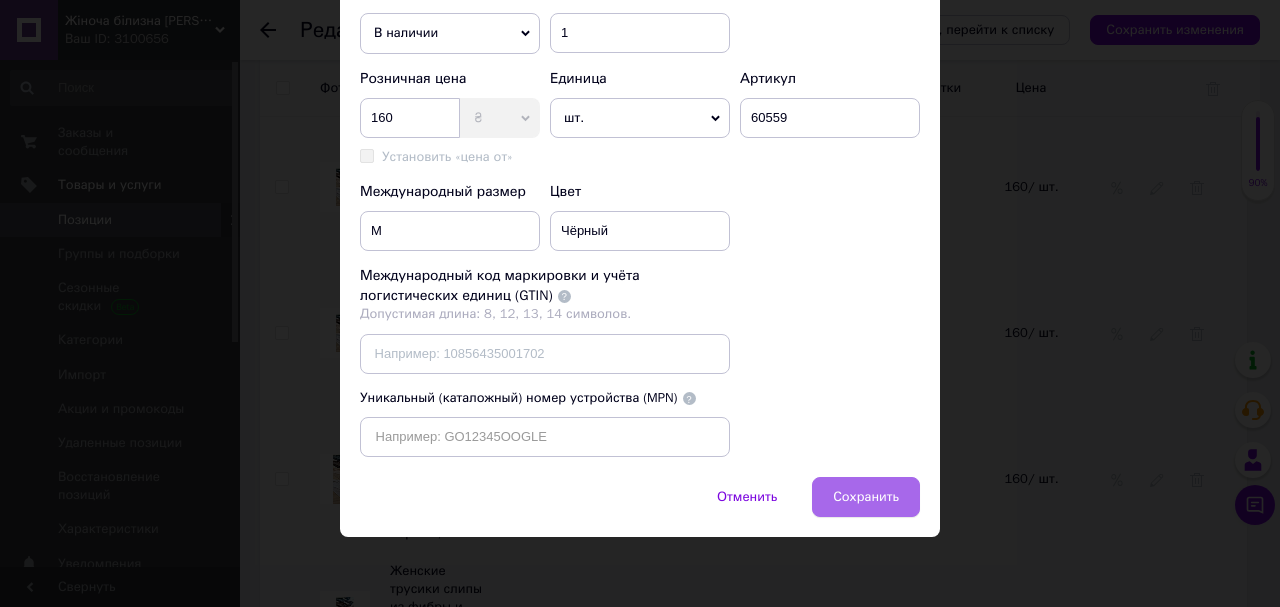 click on "Сохранить" at bounding box center [866, 497] 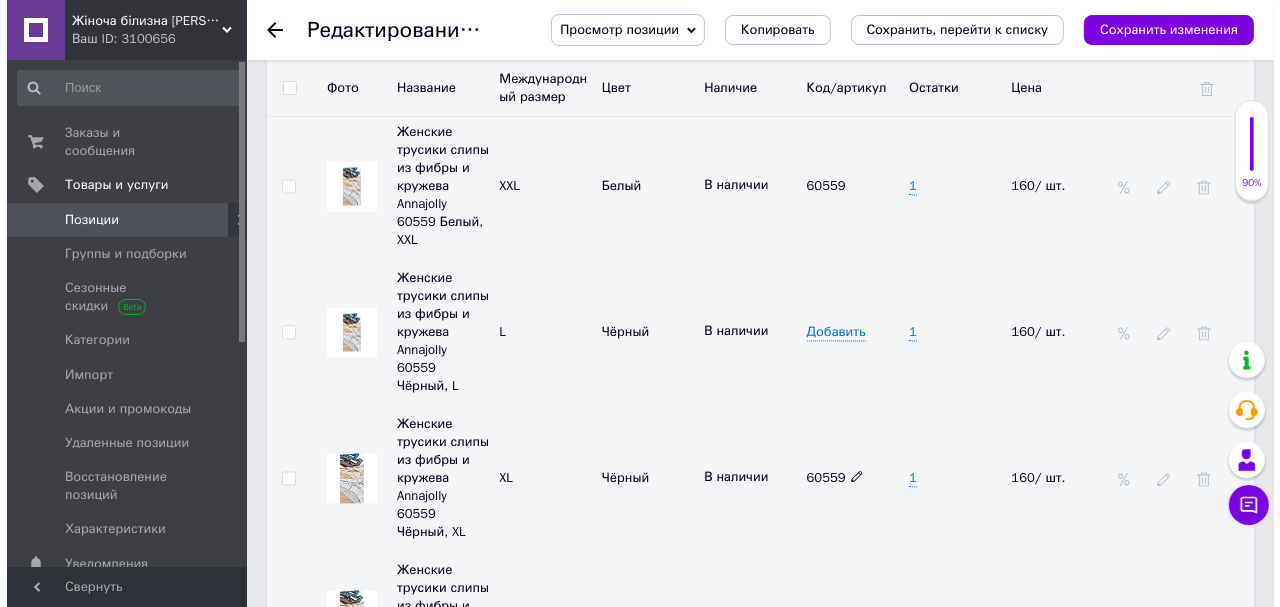 scroll, scrollTop: 3001, scrollLeft: 0, axis: vertical 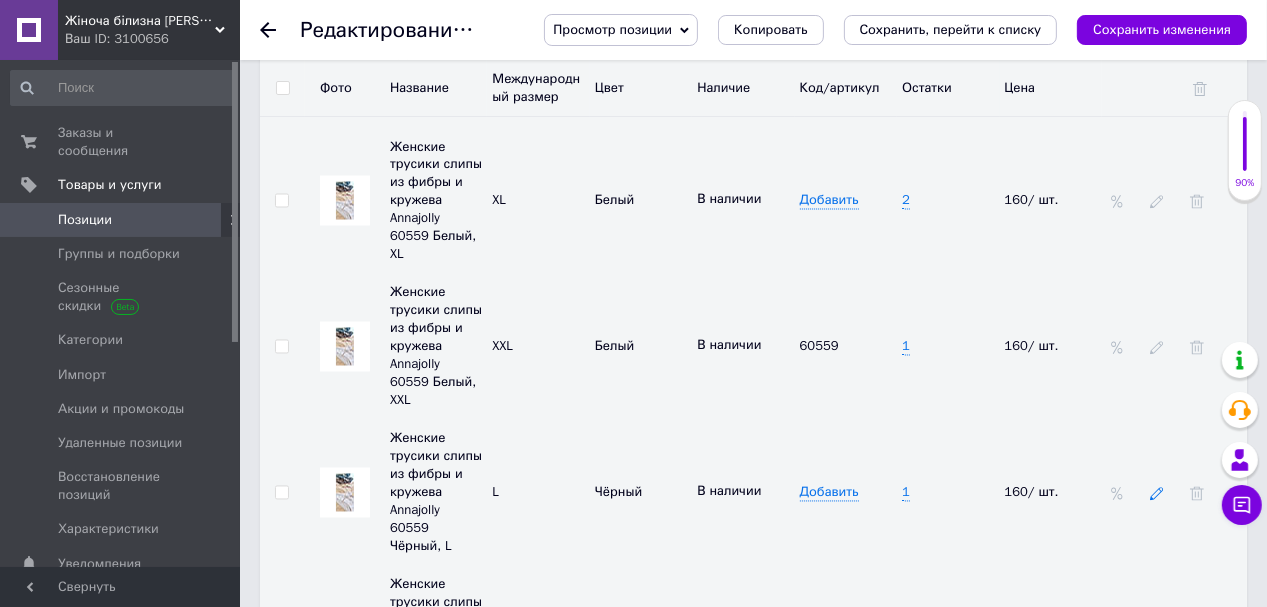 click 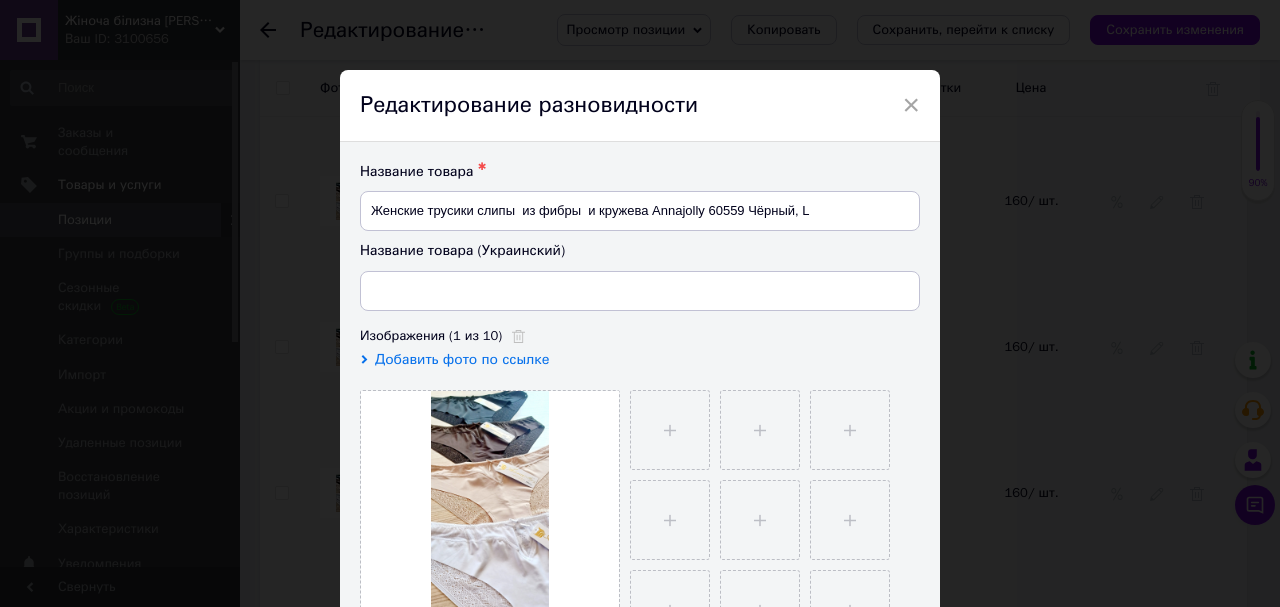 type on "Жіночі трусики сліпи з фібри та [PERSON_NAME] 60559 Чорний, L" 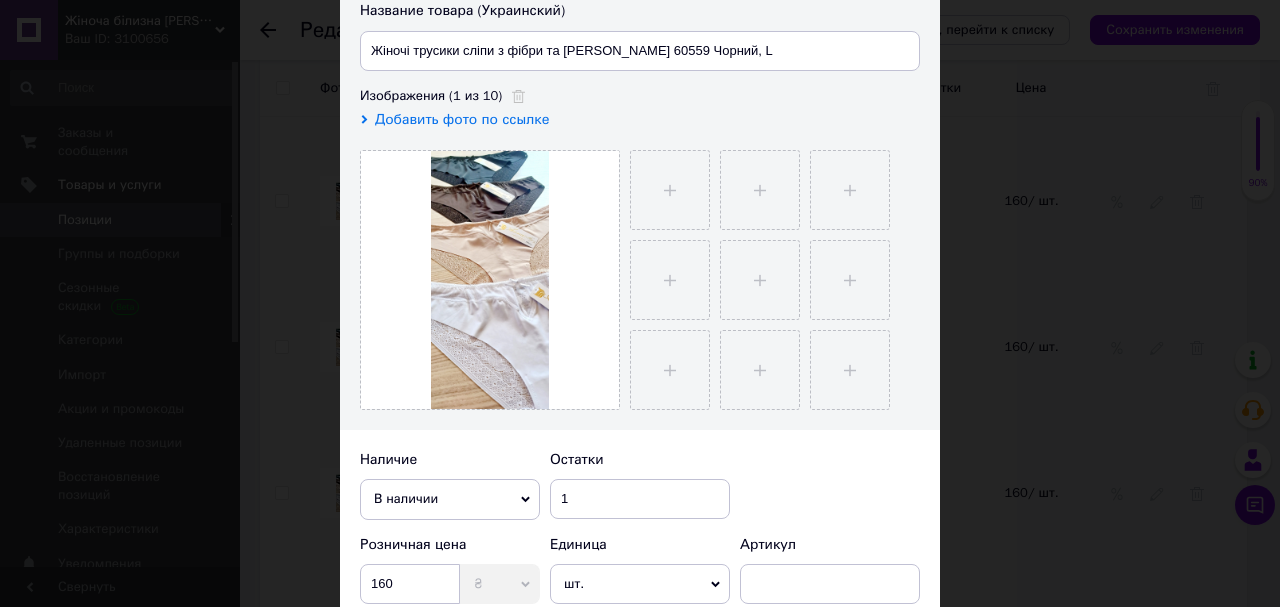 scroll, scrollTop: 400, scrollLeft: 0, axis: vertical 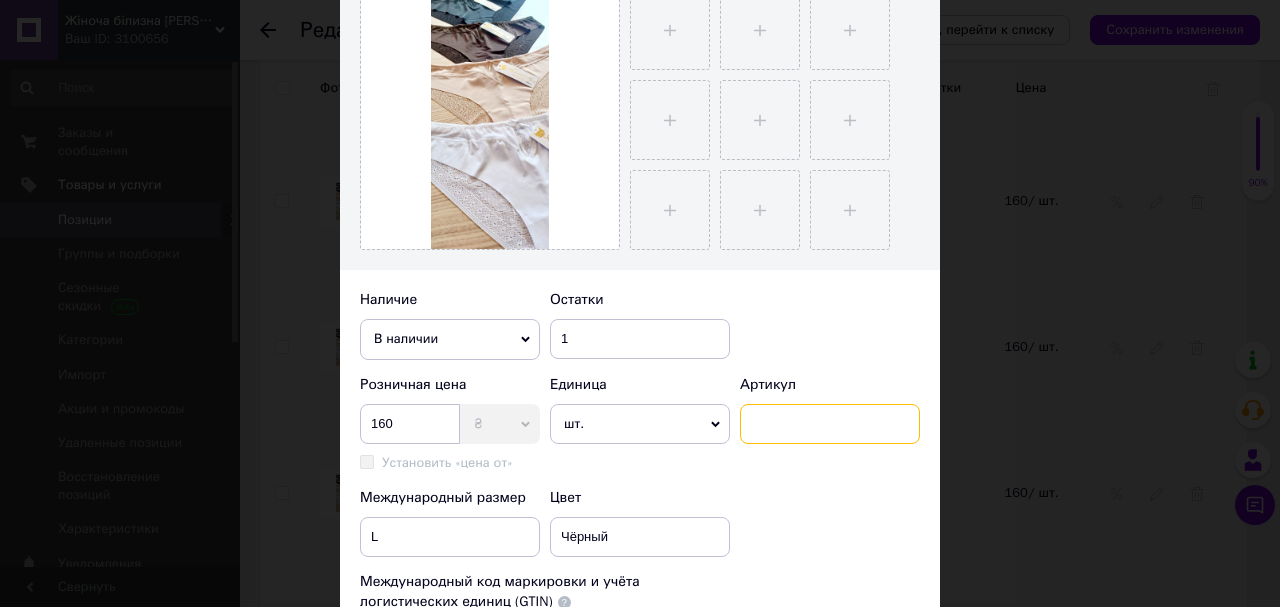 click at bounding box center [830, 424] 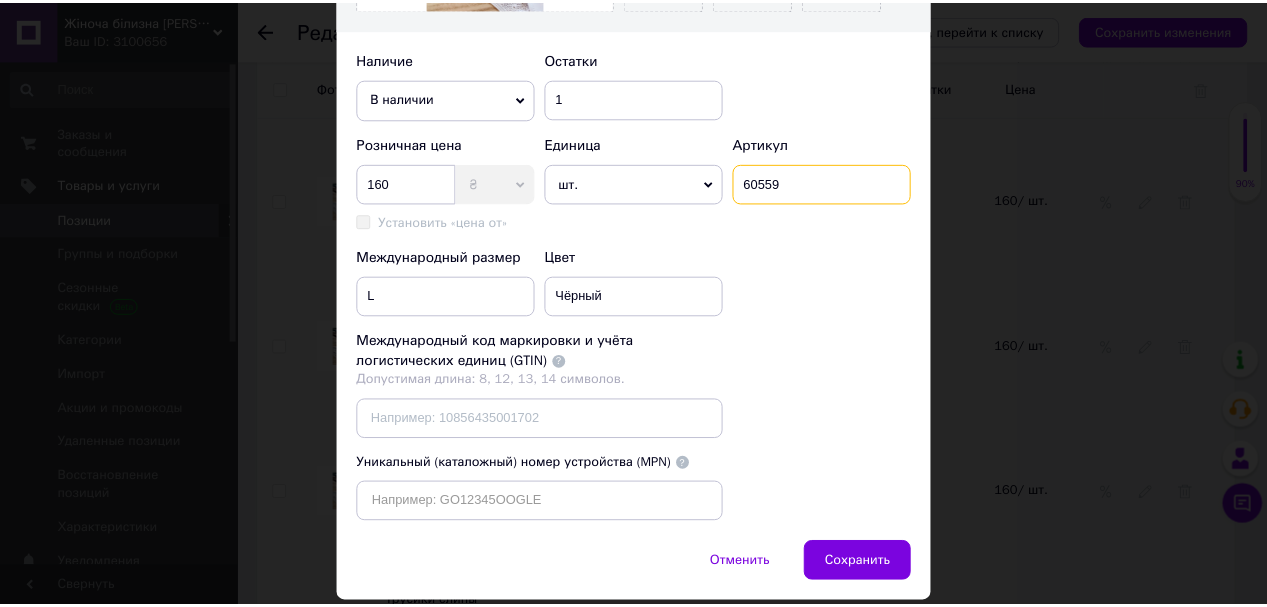 scroll, scrollTop: 740, scrollLeft: 0, axis: vertical 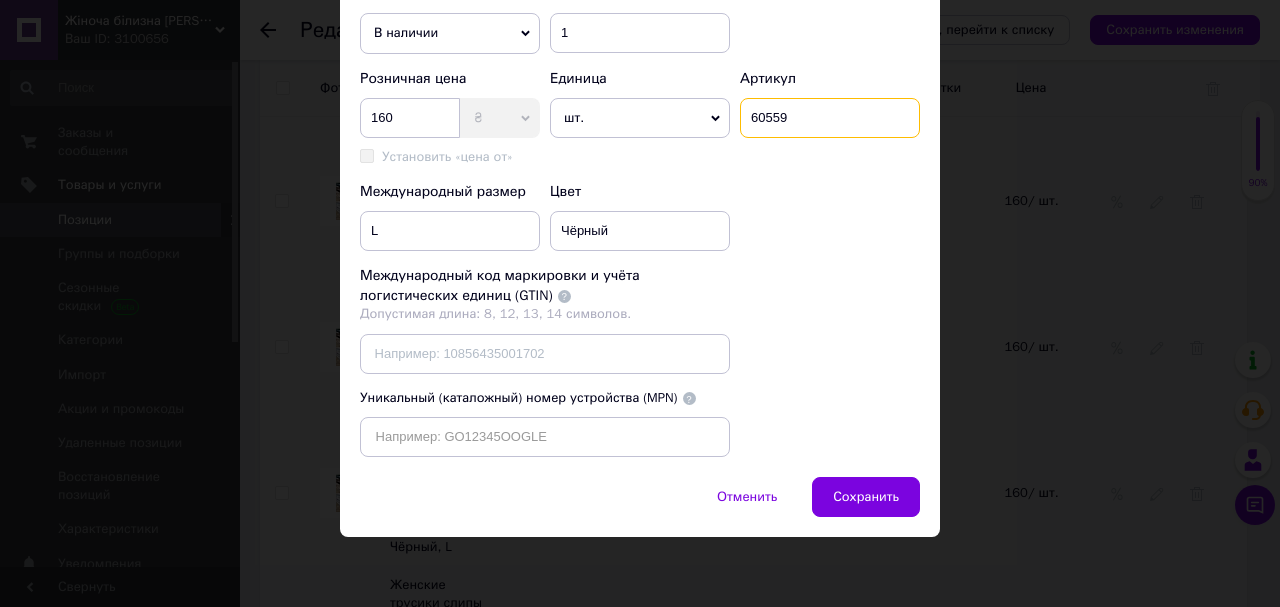 type on "60559" 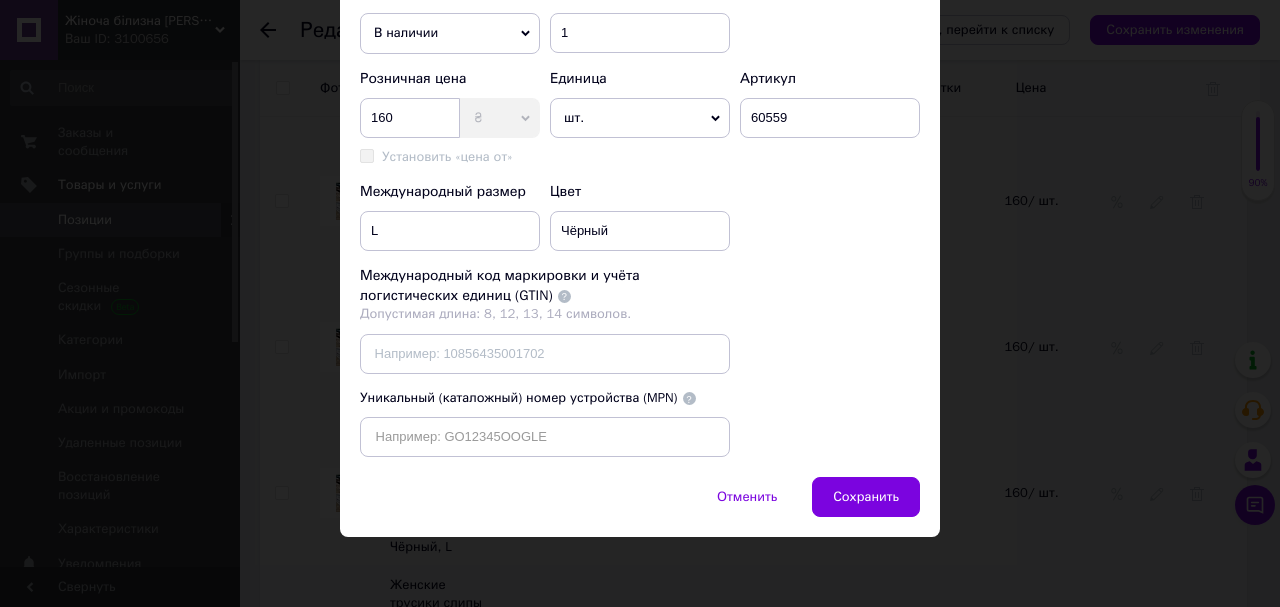 click on "Сохранить" at bounding box center (866, 497) 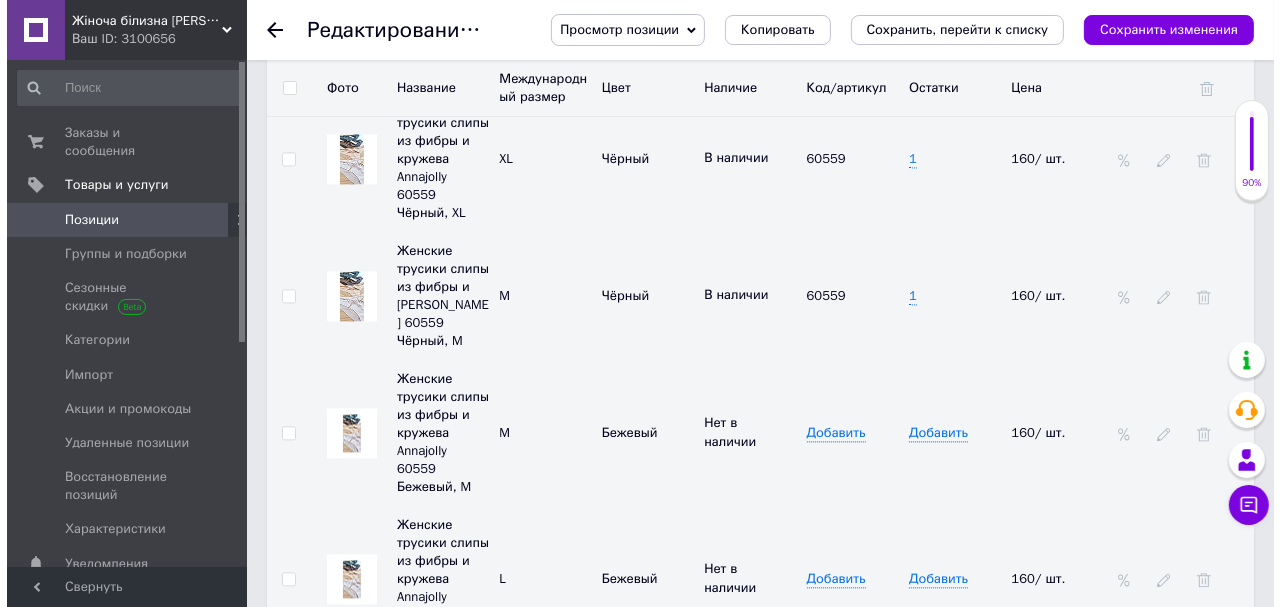 scroll, scrollTop: 3321, scrollLeft: 0, axis: vertical 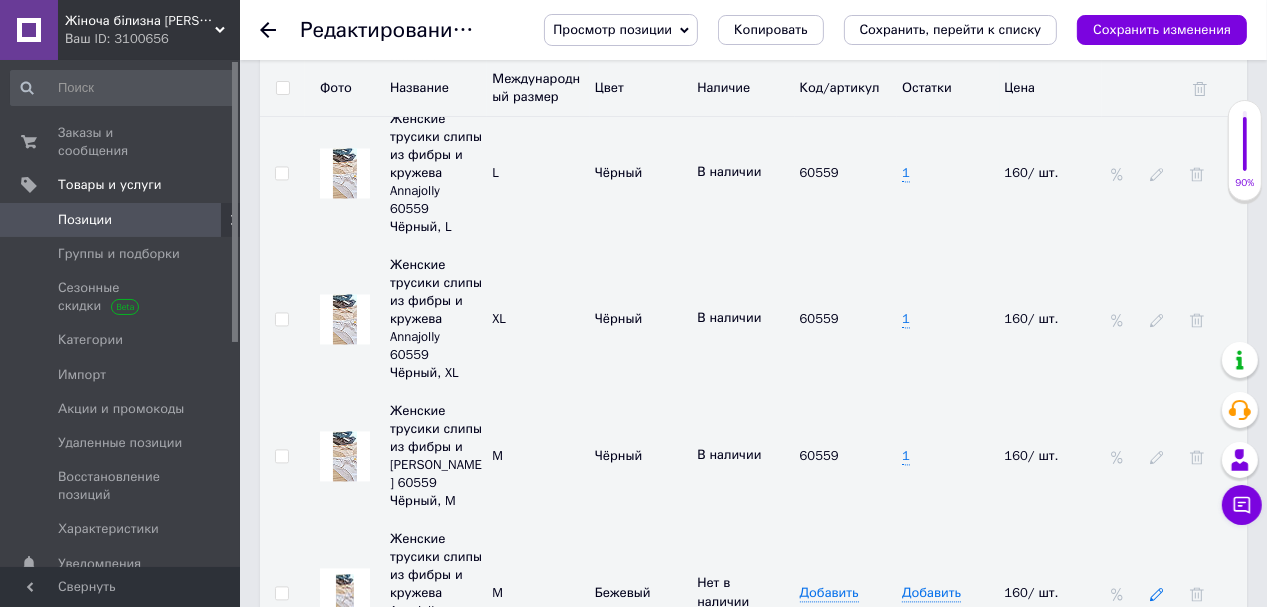 click 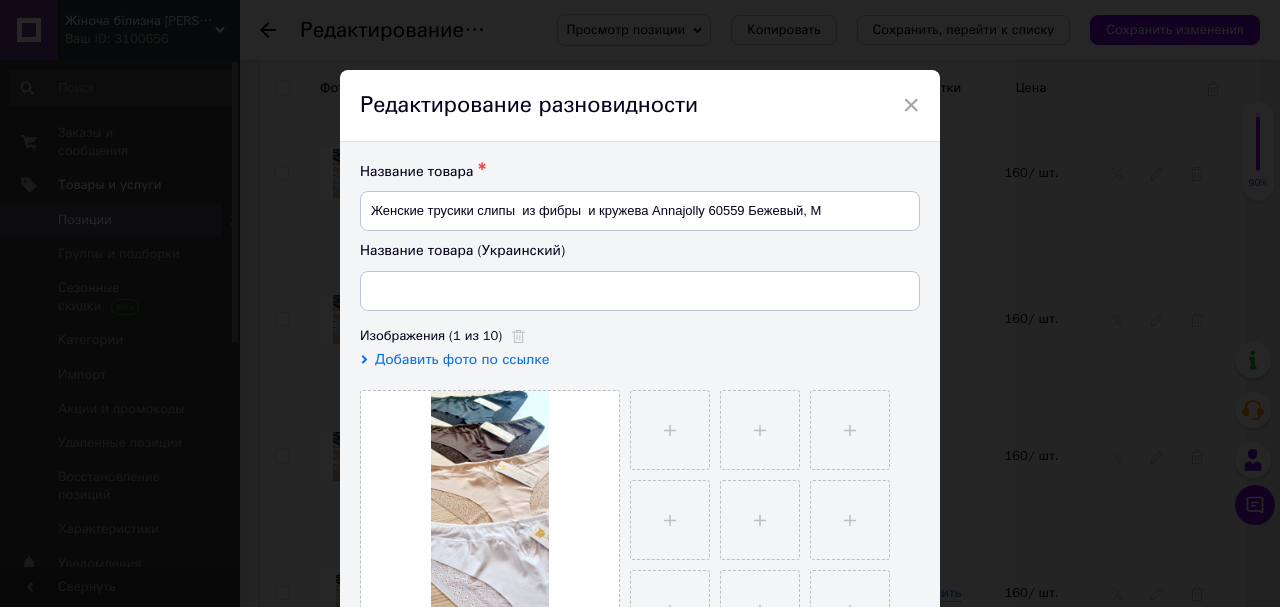 type on "Жіночі трусики сліпи з [GEOGRAPHIC_DATA] та [PERSON_NAME] 60559 Бежевий, M" 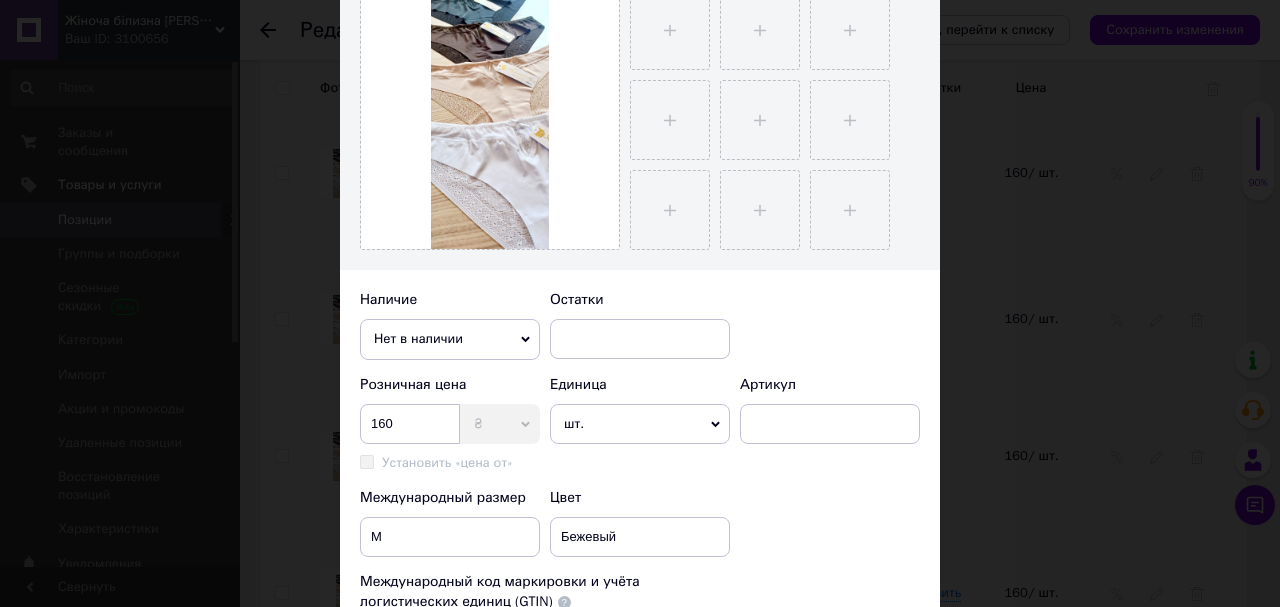 scroll, scrollTop: 480, scrollLeft: 0, axis: vertical 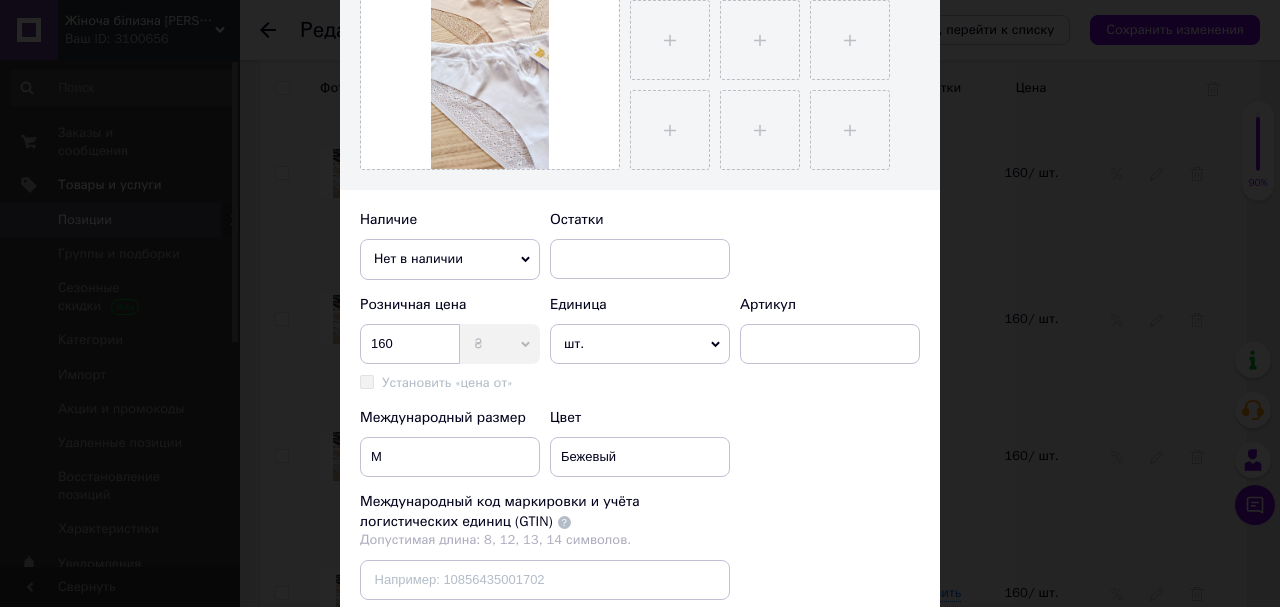 click 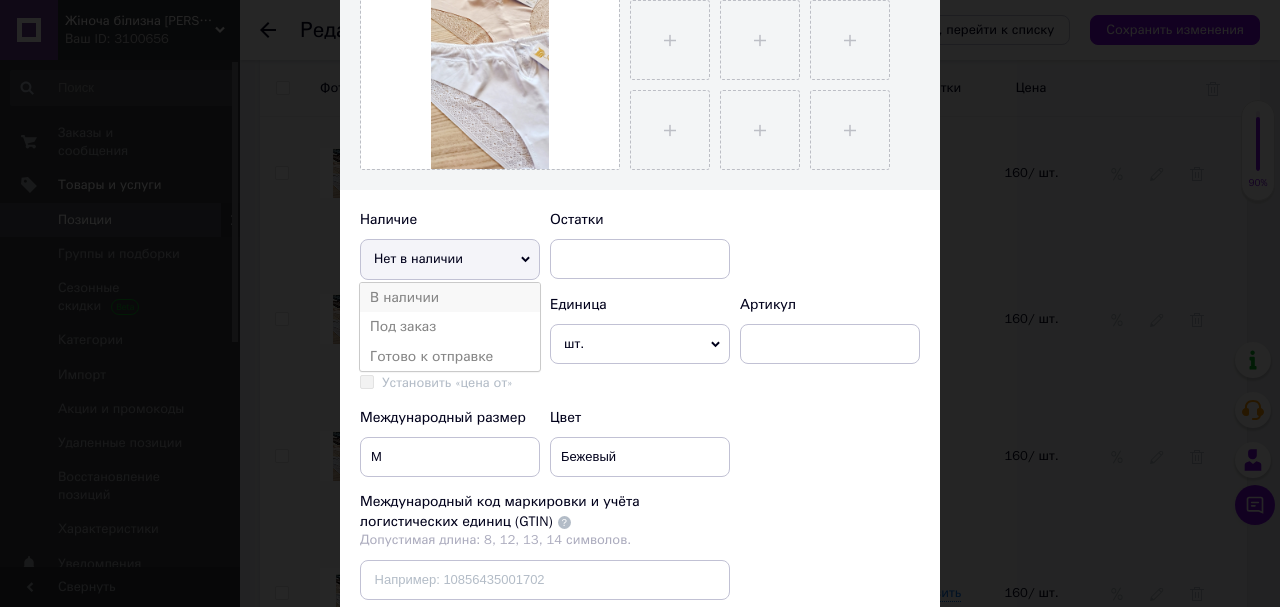 click on "В наличии" at bounding box center [450, 298] 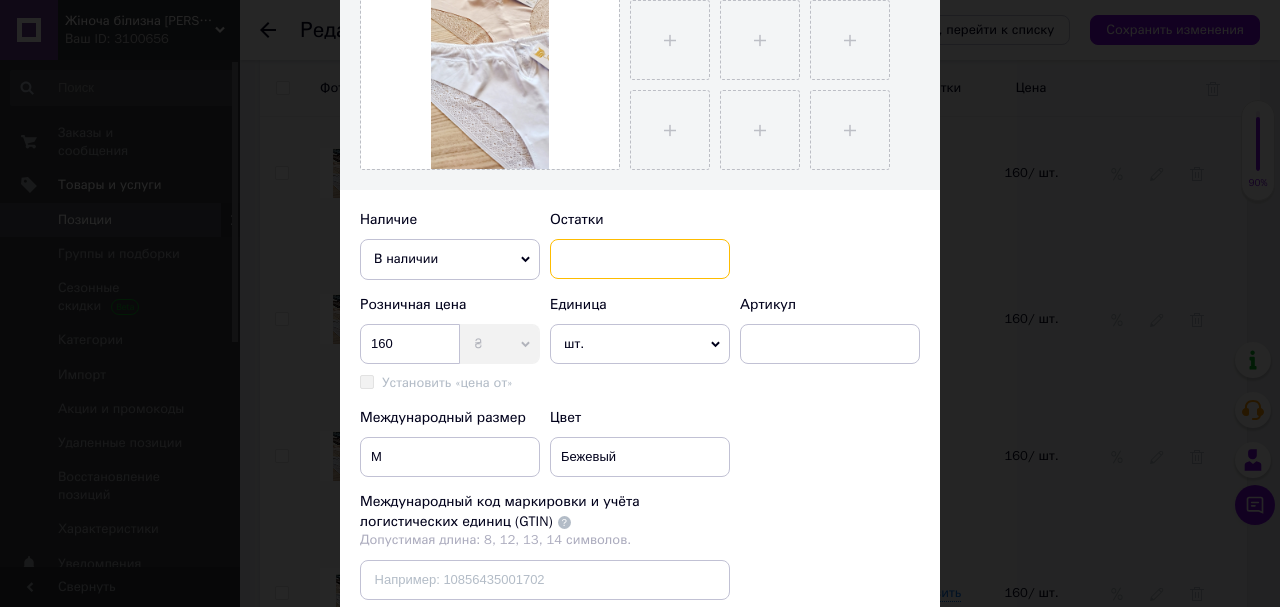 click at bounding box center [640, 259] 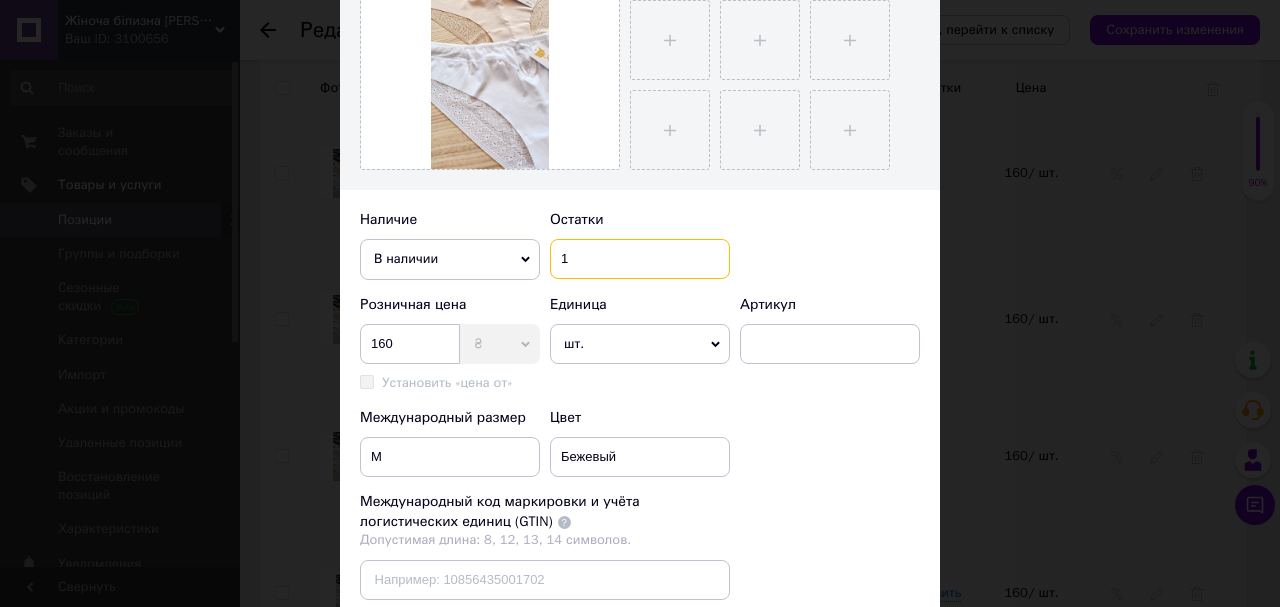type on "1" 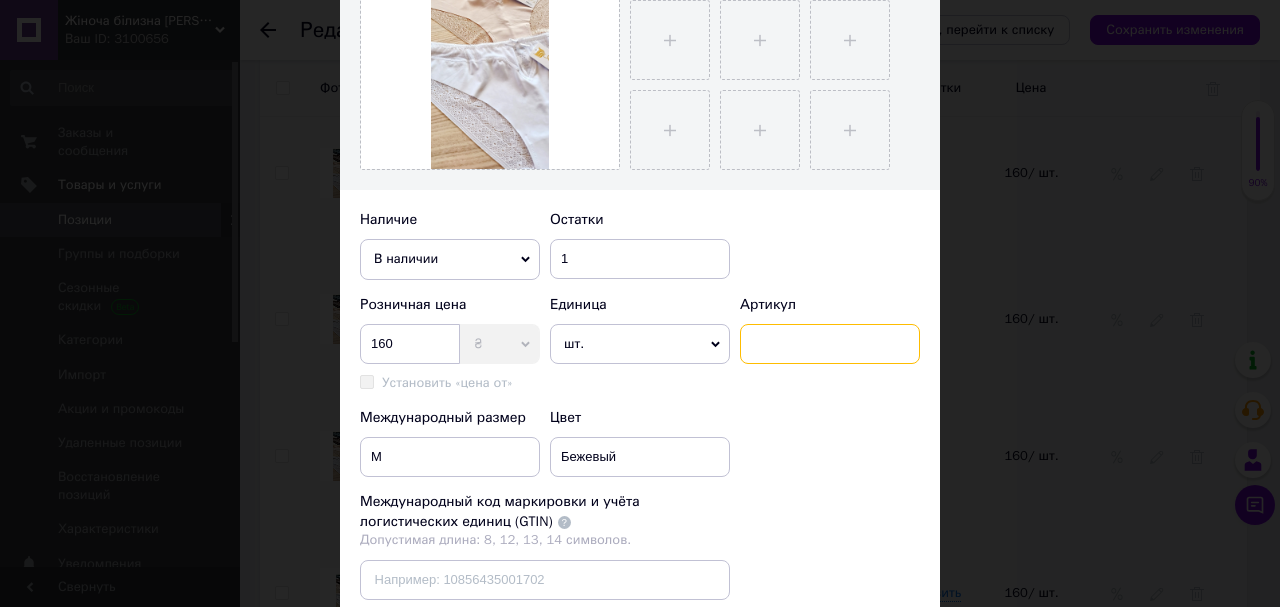 click at bounding box center [830, 344] 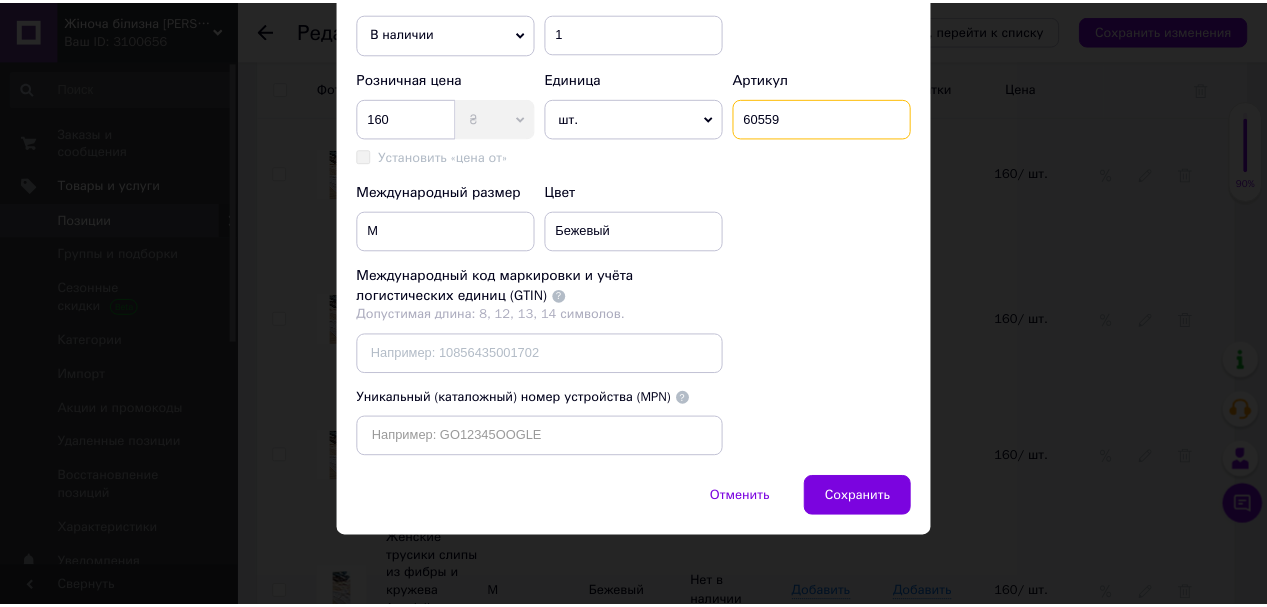 scroll, scrollTop: 740, scrollLeft: 0, axis: vertical 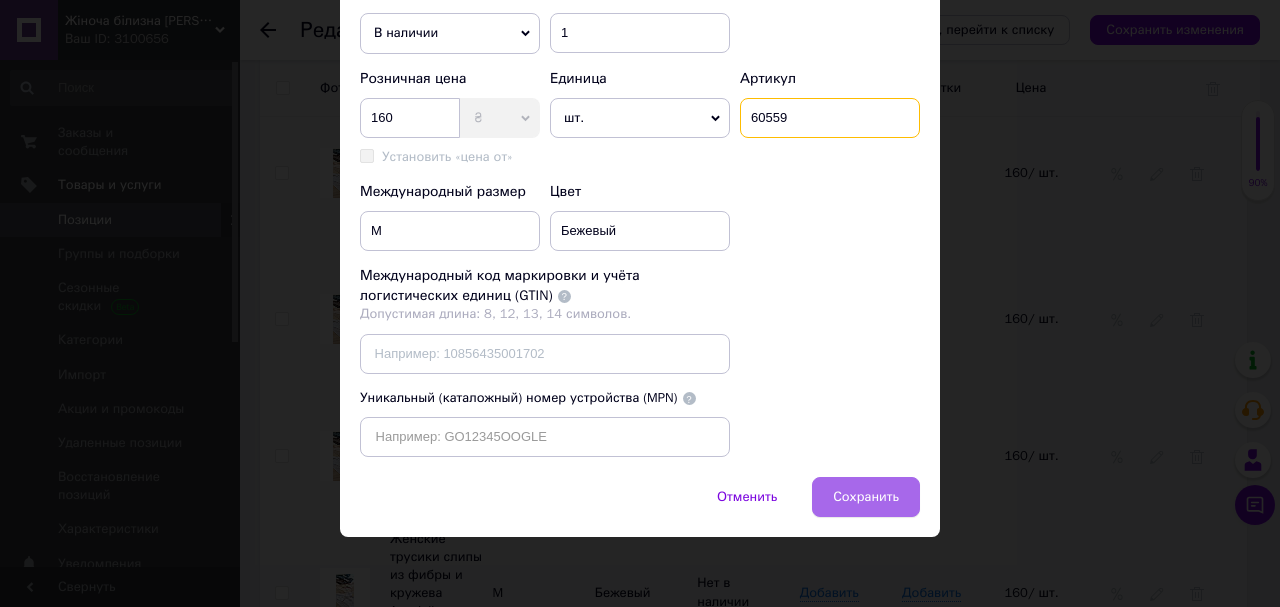 type on "60559" 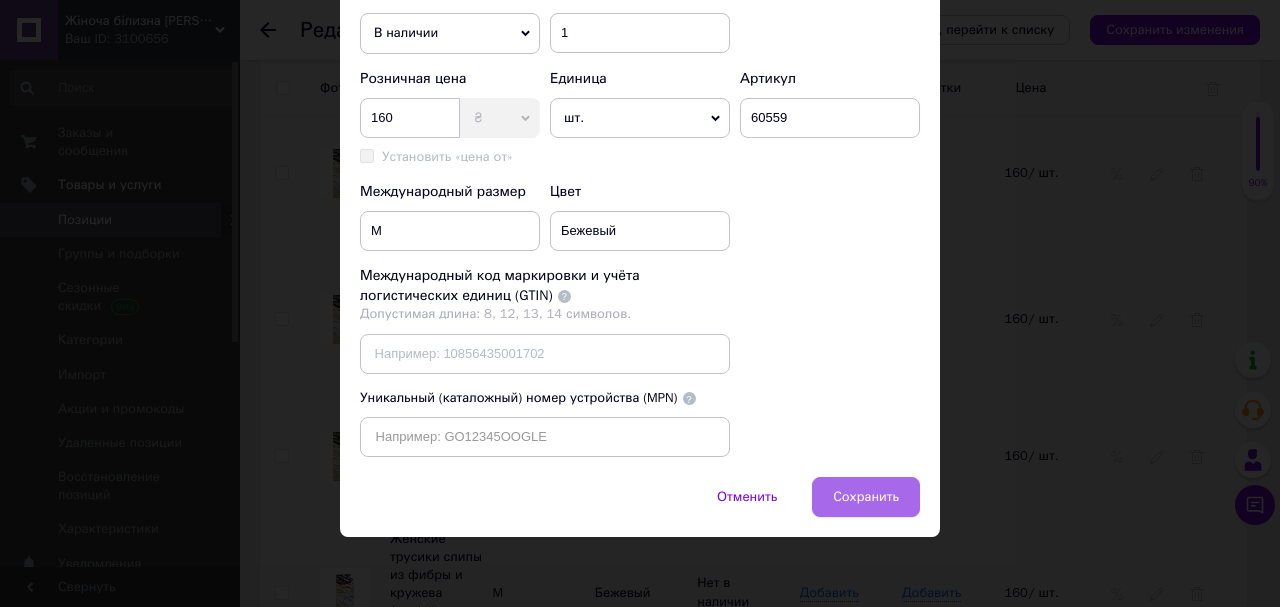 click on "Сохранить" at bounding box center [866, 497] 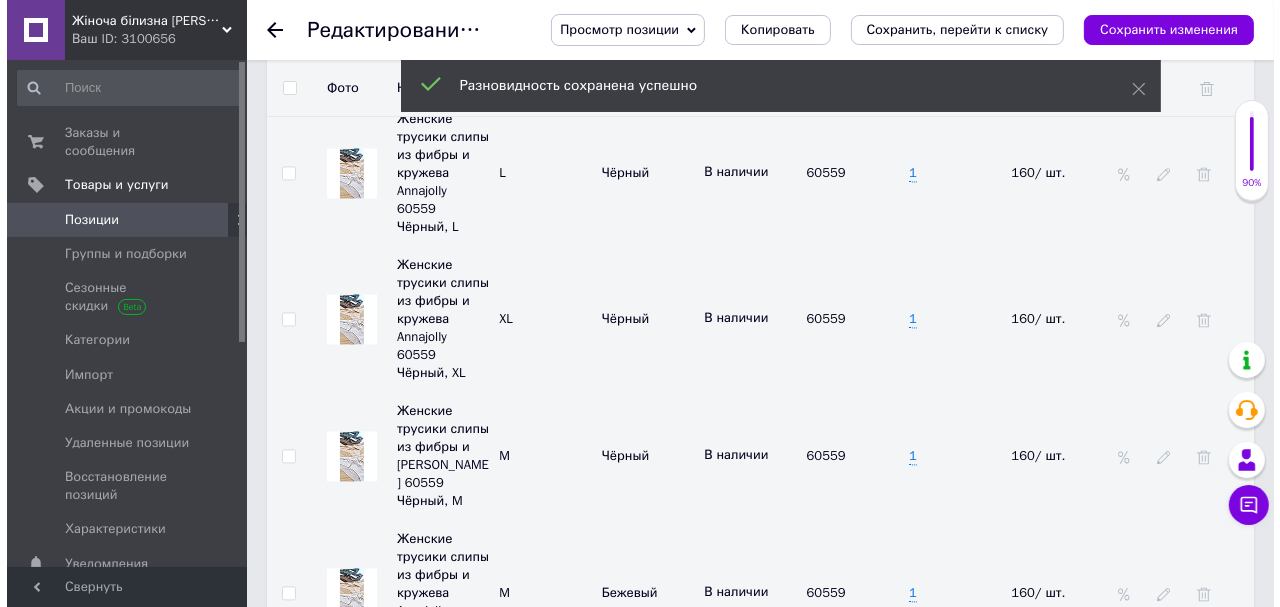 scroll, scrollTop: 3401, scrollLeft: 0, axis: vertical 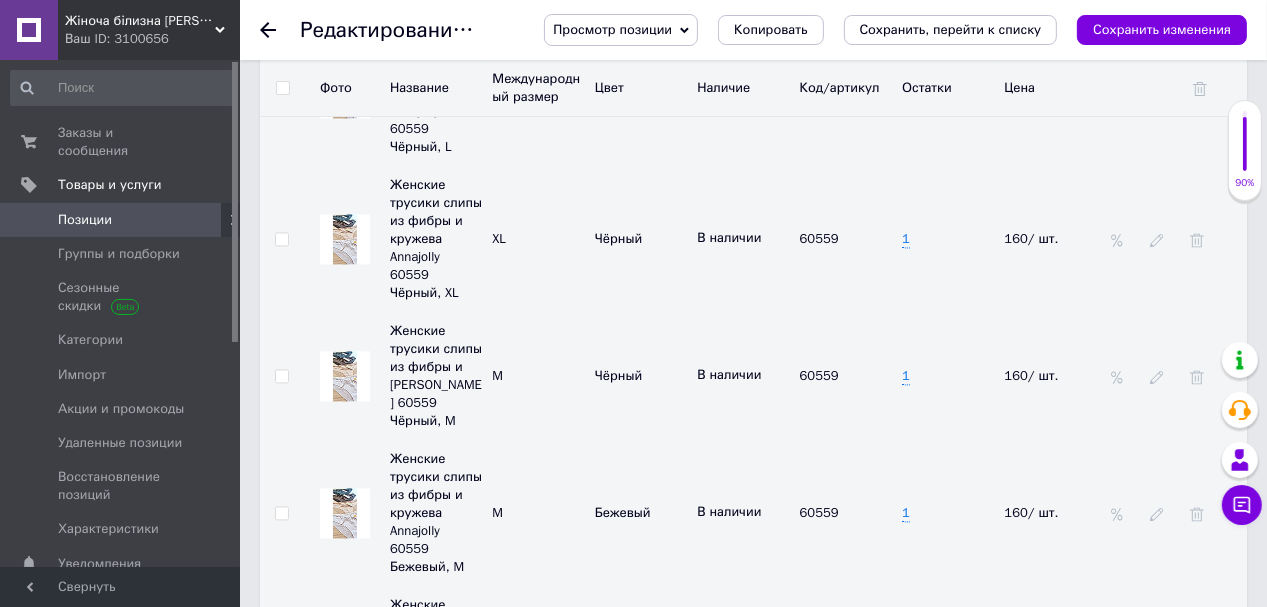 click 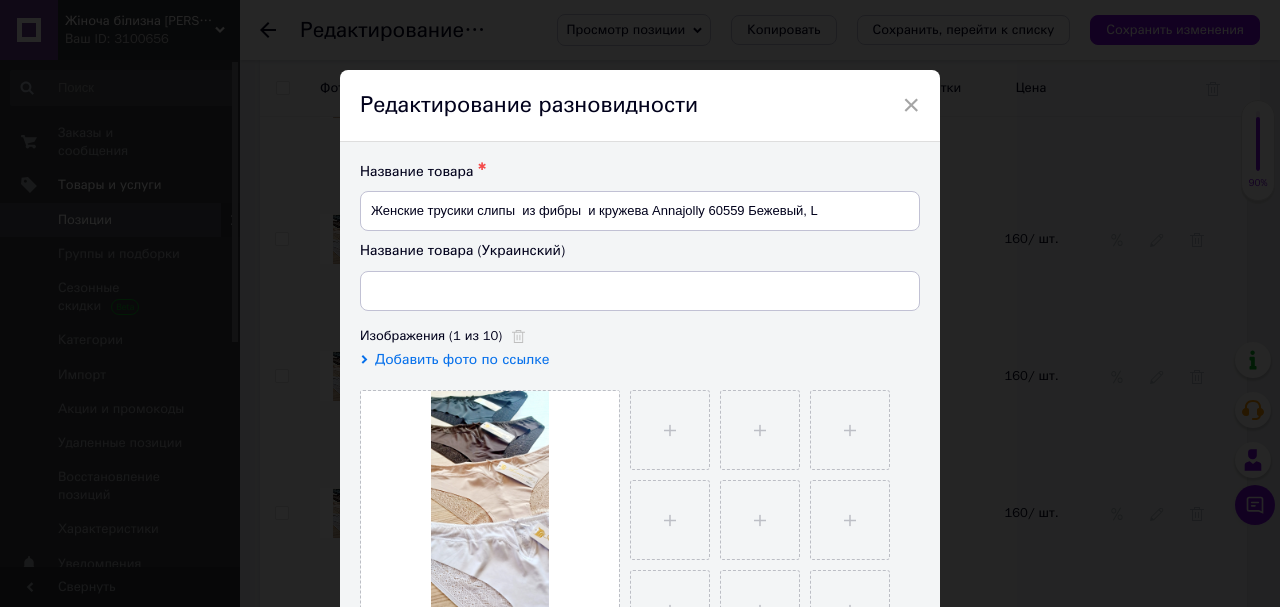 type on "Жіночі трусики сліпи з фібри та [PERSON_NAME] 60559 Бежевий, L" 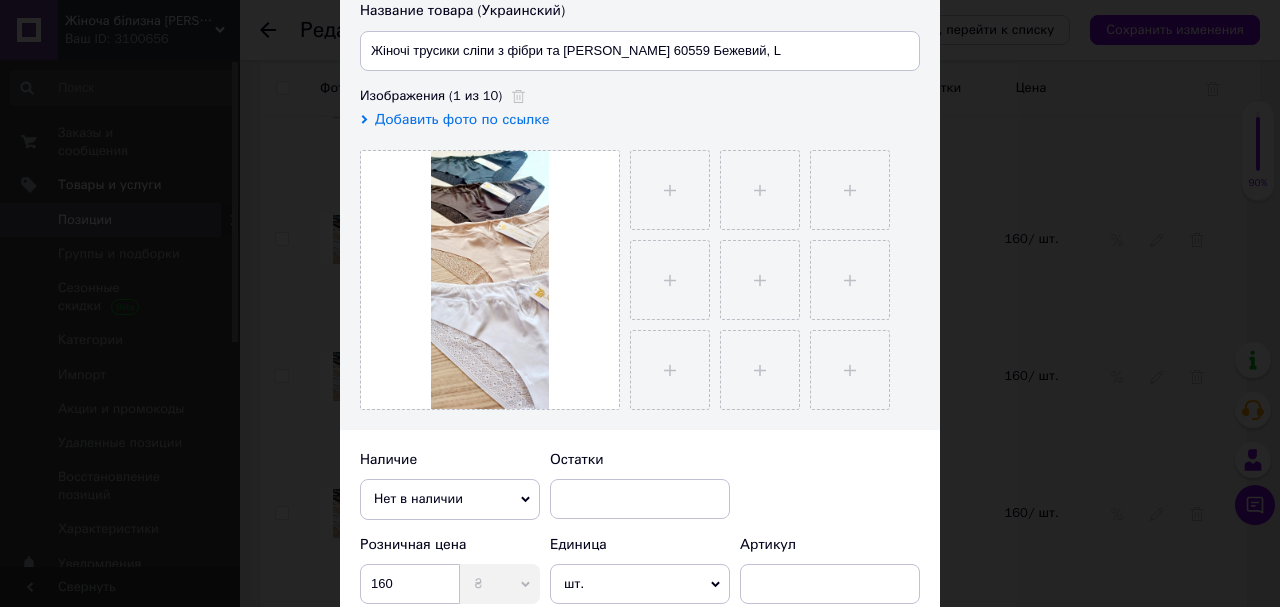 scroll, scrollTop: 400, scrollLeft: 0, axis: vertical 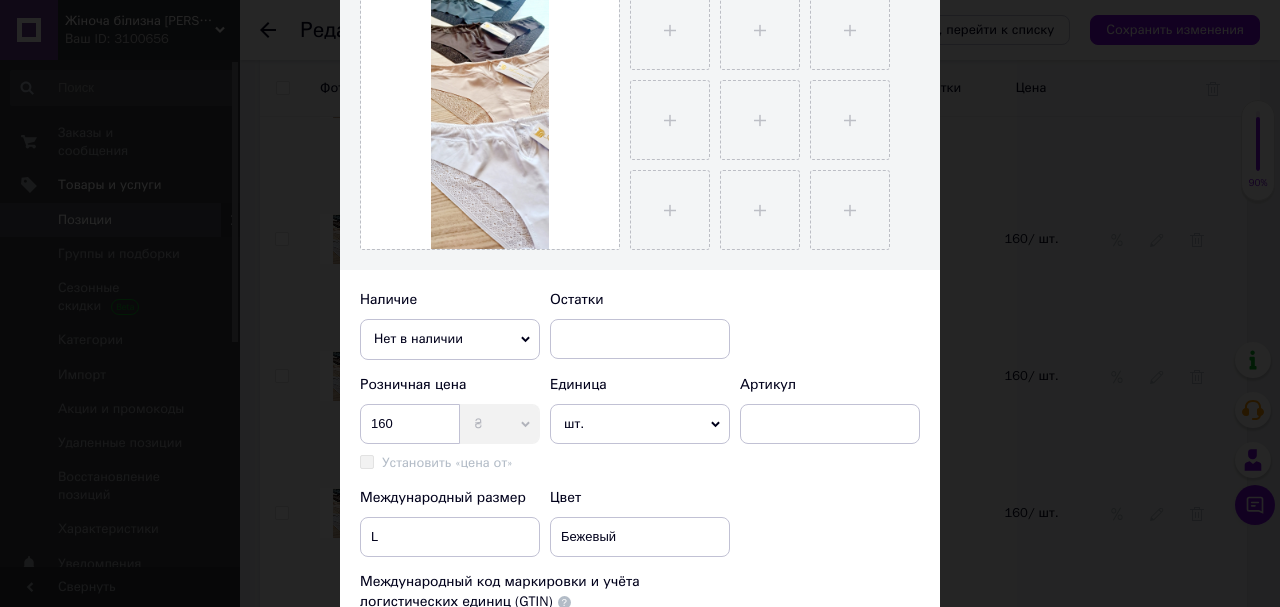 click 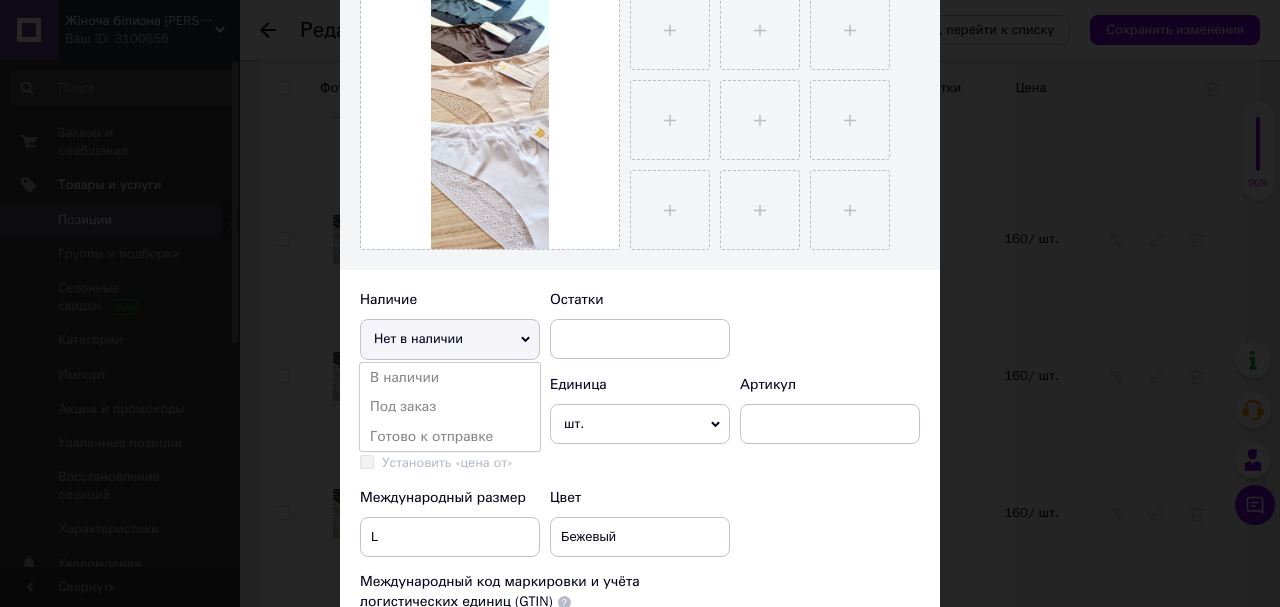 click on "В наличии" at bounding box center [450, 378] 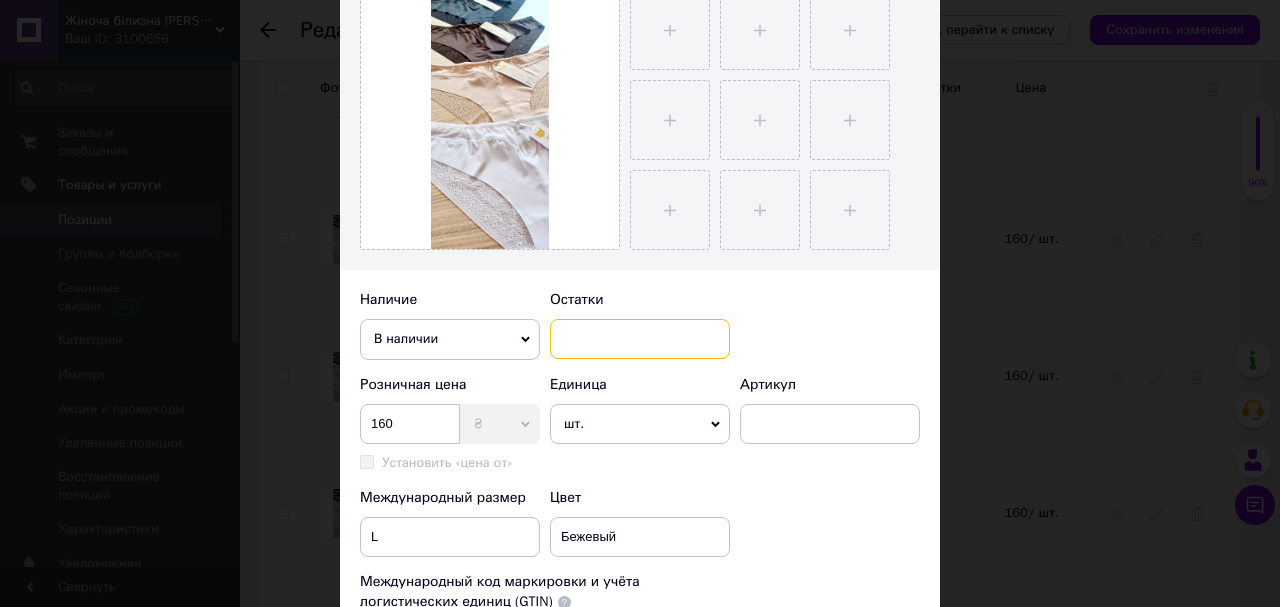 click at bounding box center (640, 339) 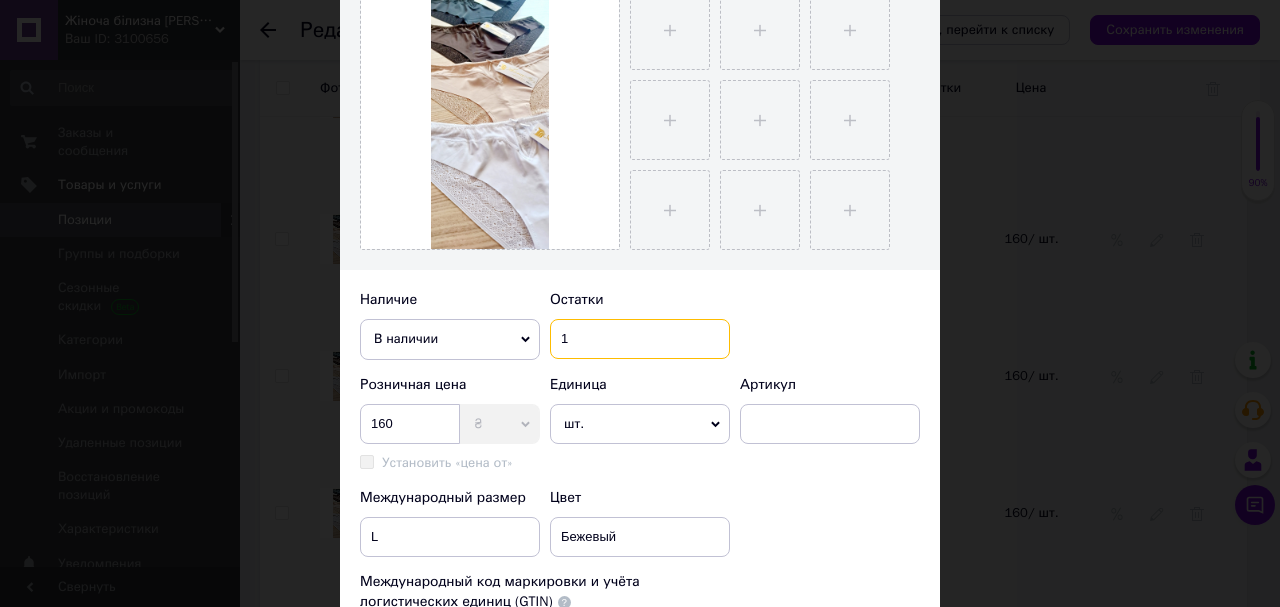 scroll, scrollTop: 480, scrollLeft: 0, axis: vertical 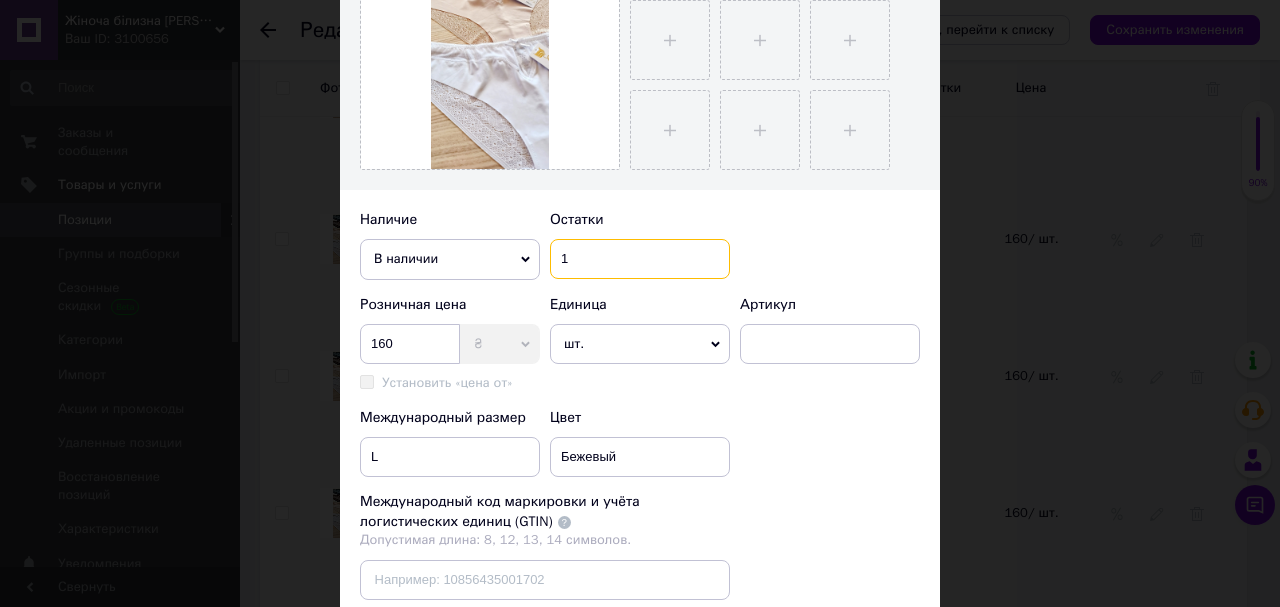 type on "1" 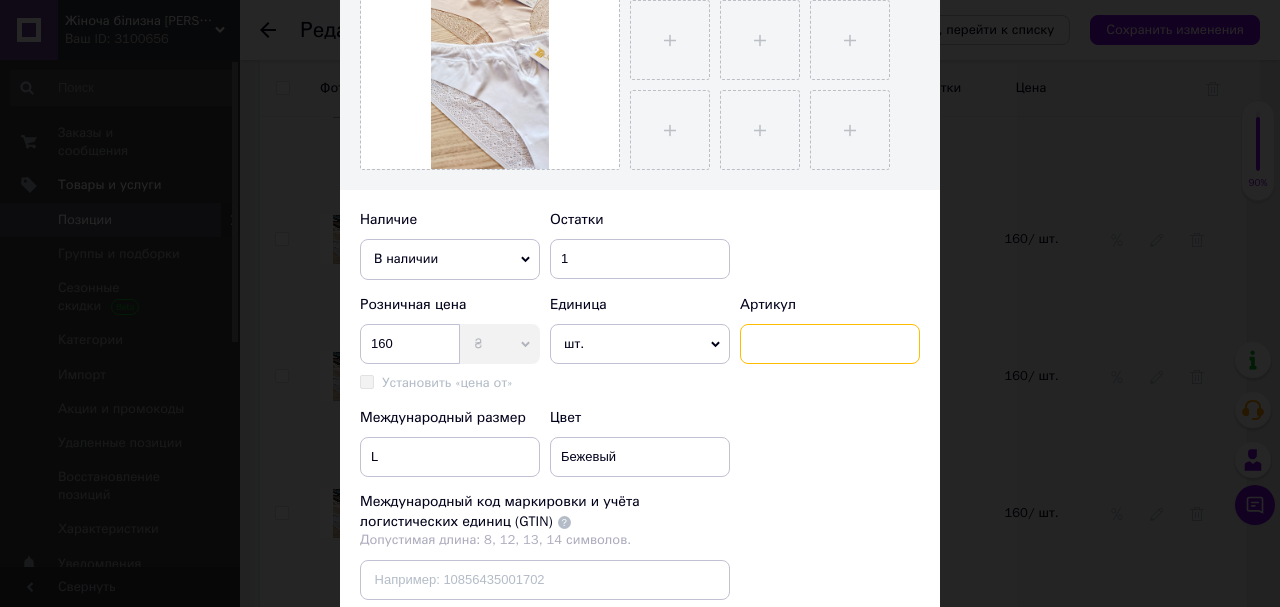 click at bounding box center [830, 344] 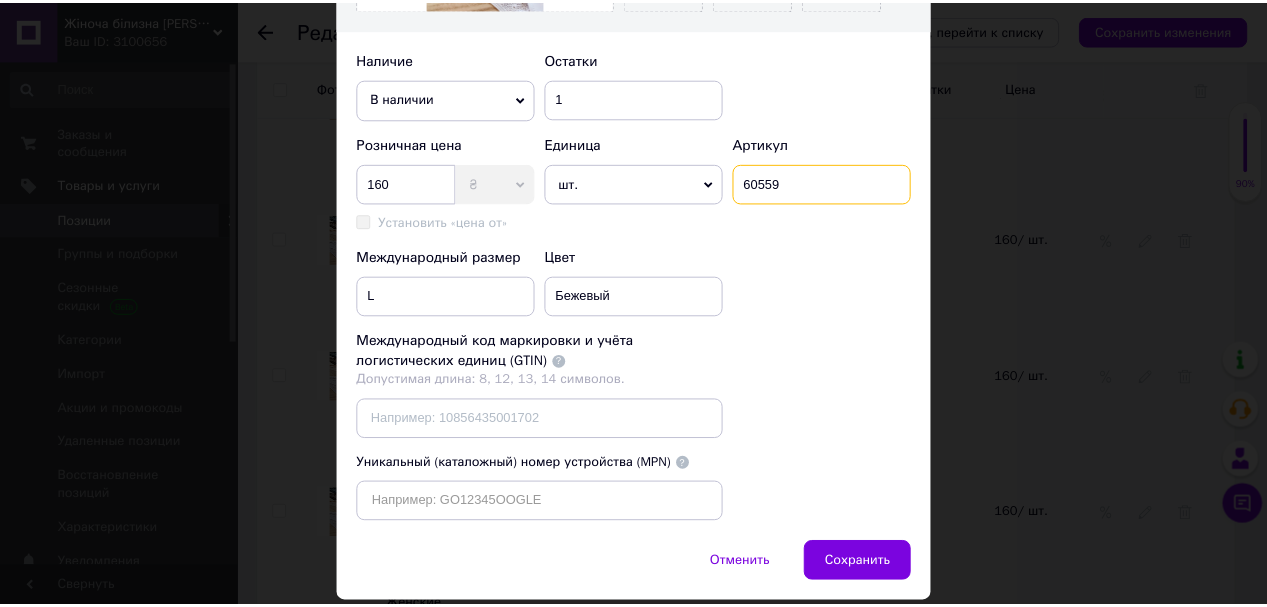 scroll, scrollTop: 720, scrollLeft: 0, axis: vertical 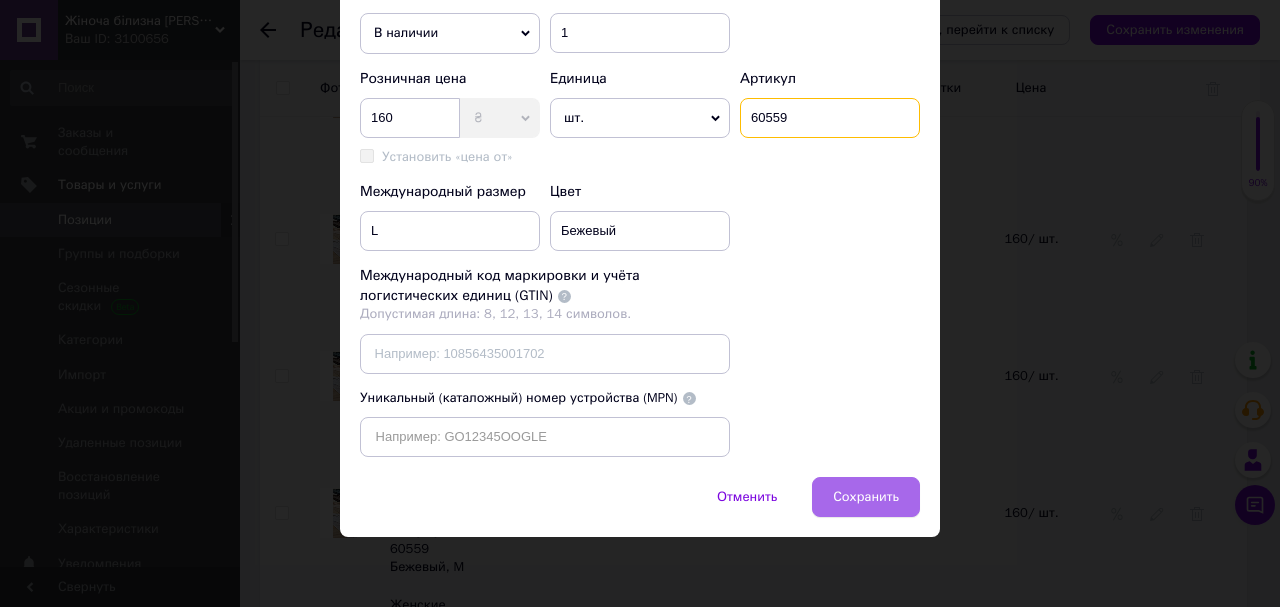 type on "60559" 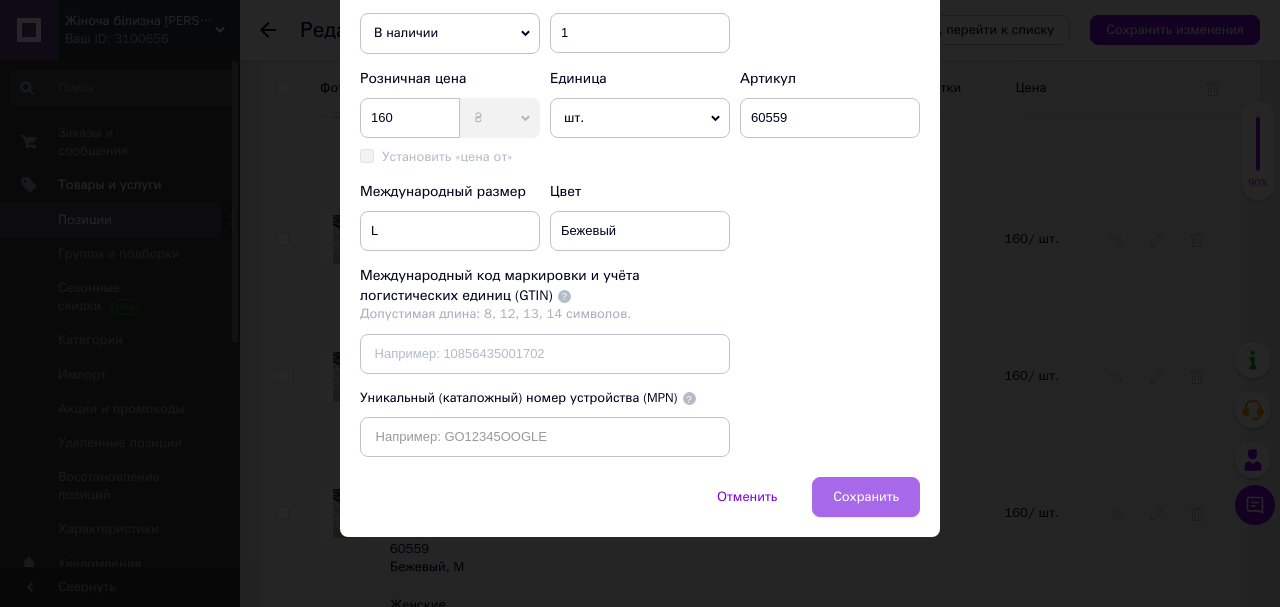click on "Сохранить" at bounding box center [866, 497] 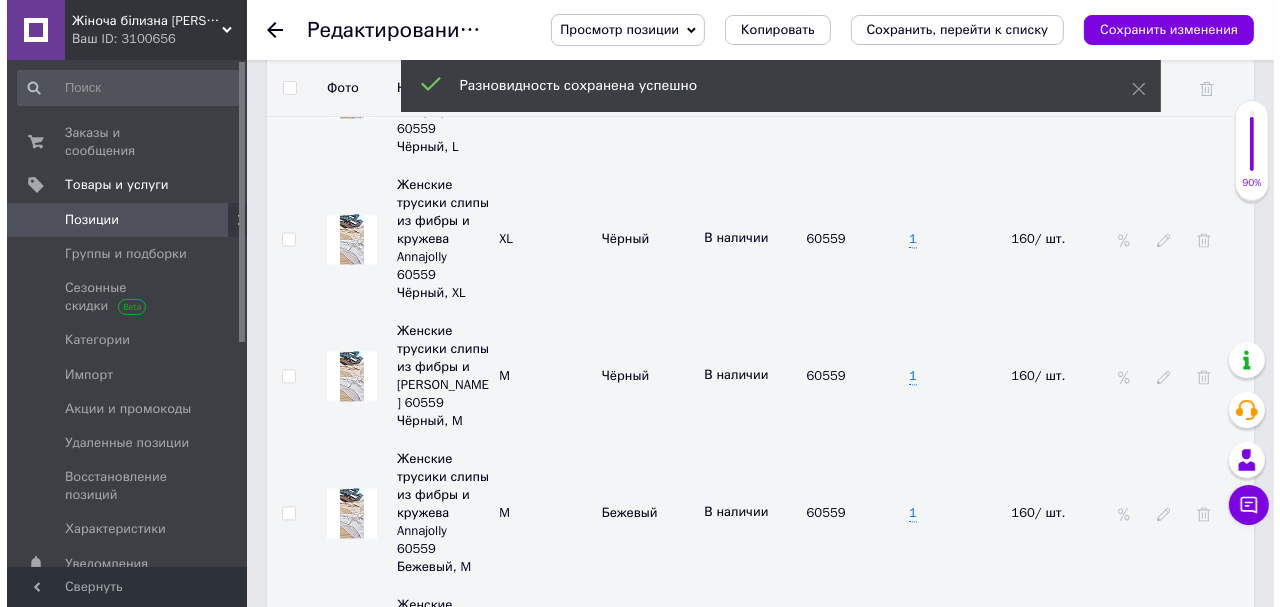 scroll, scrollTop: 3481, scrollLeft: 0, axis: vertical 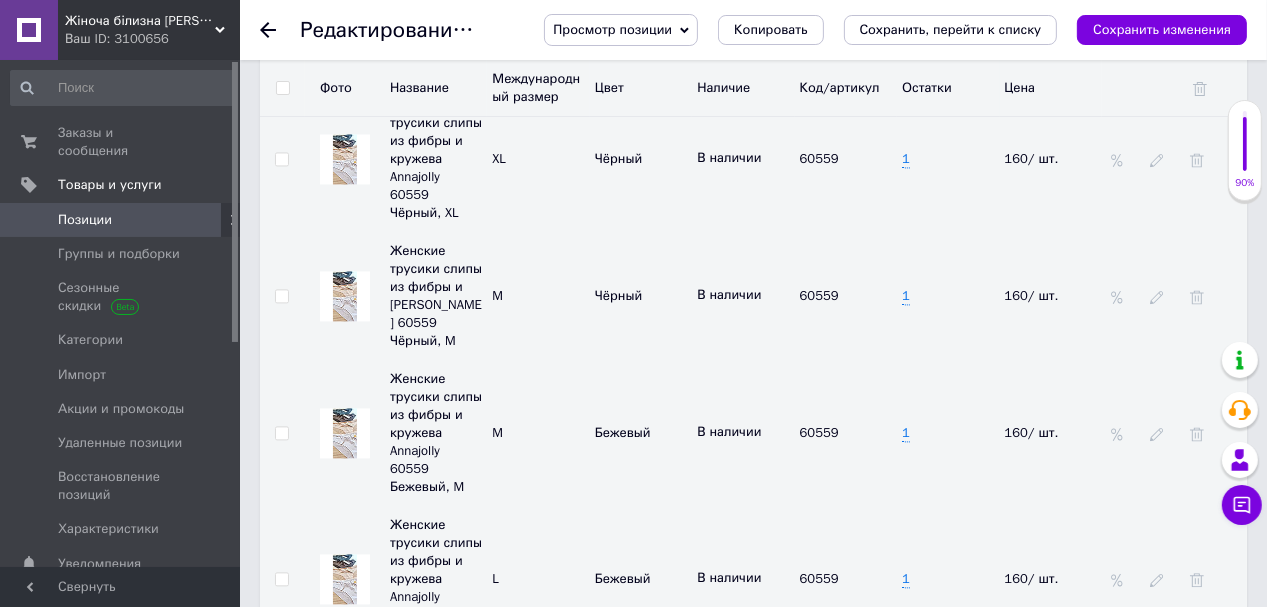 click 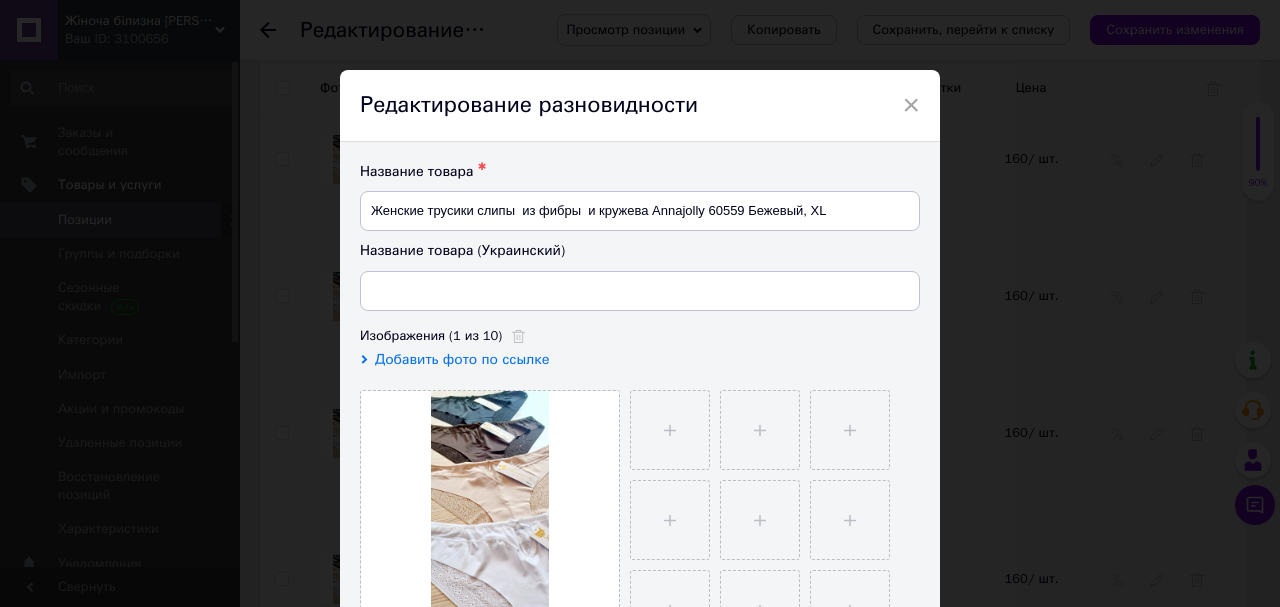 type on "Жіночі трусики сліпи з фібри та [PERSON_NAME] 60559 Бежевий, XL" 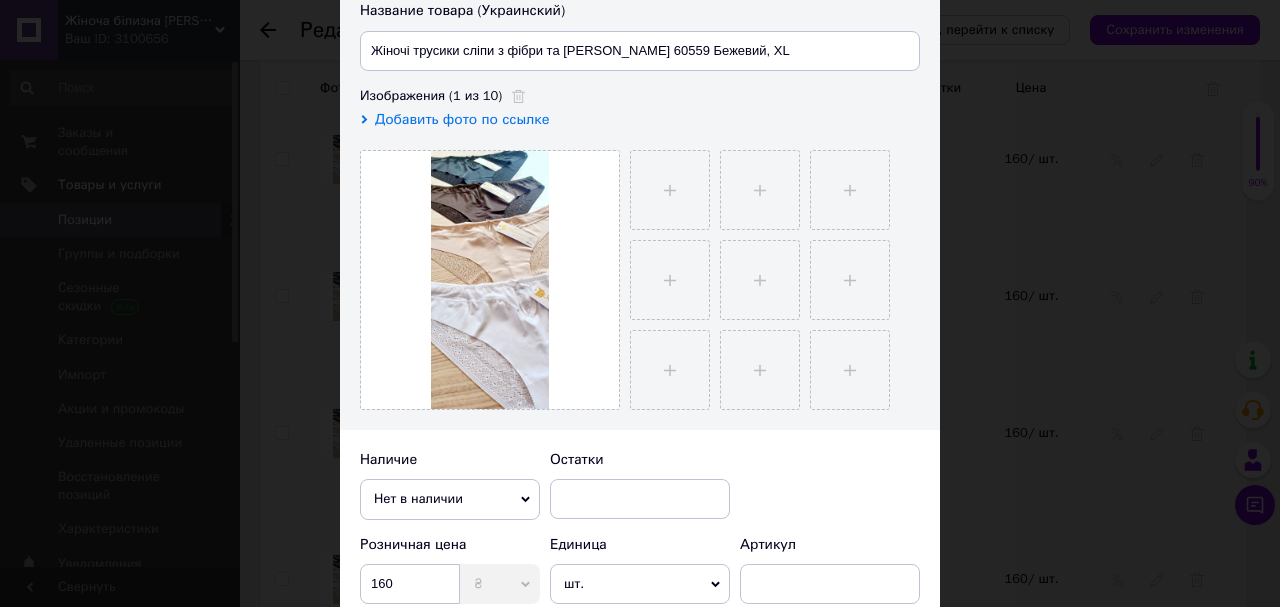 scroll, scrollTop: 400, scrollLeft: 0, axis: vertical 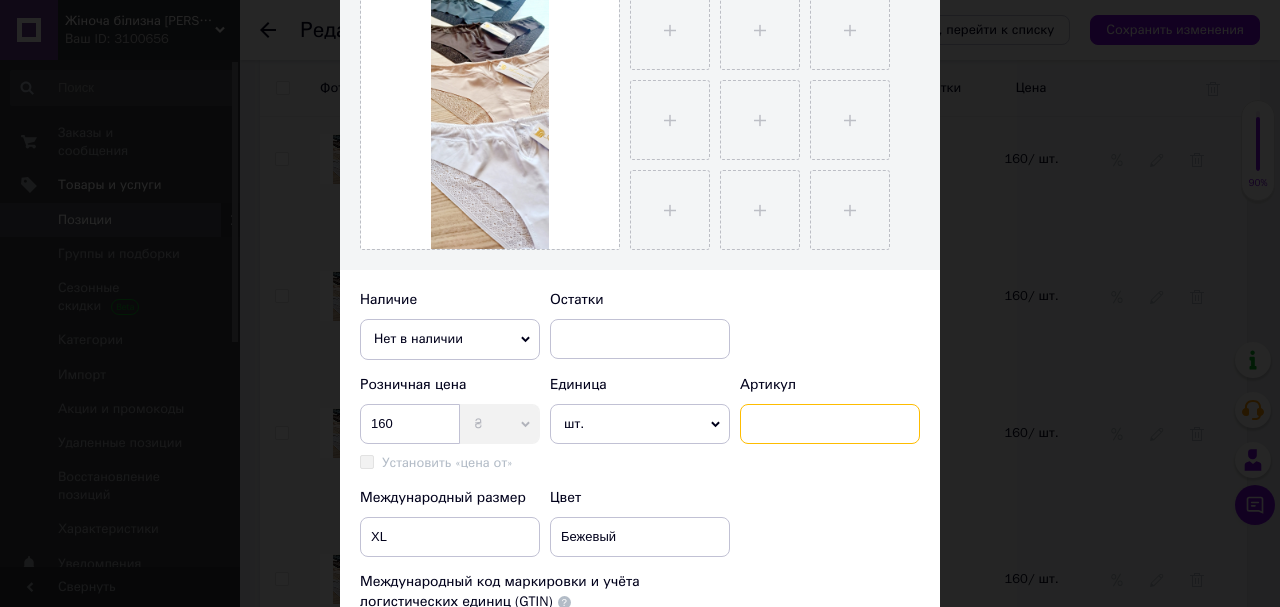 click at bounding box center (830, 424) 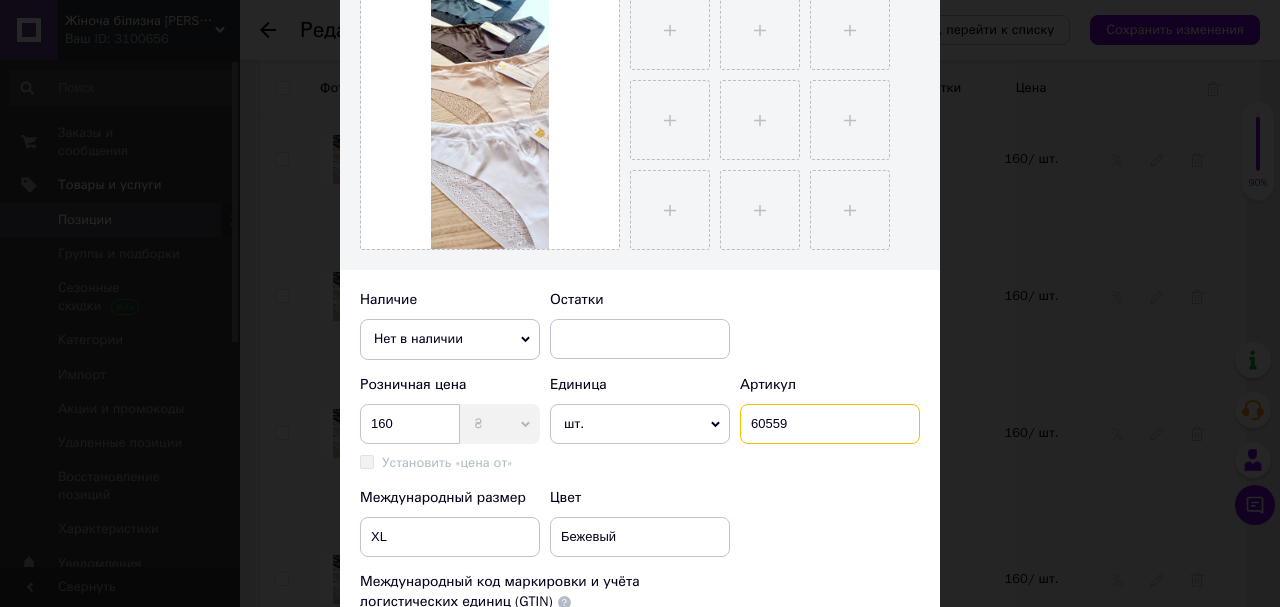 type on "60559" 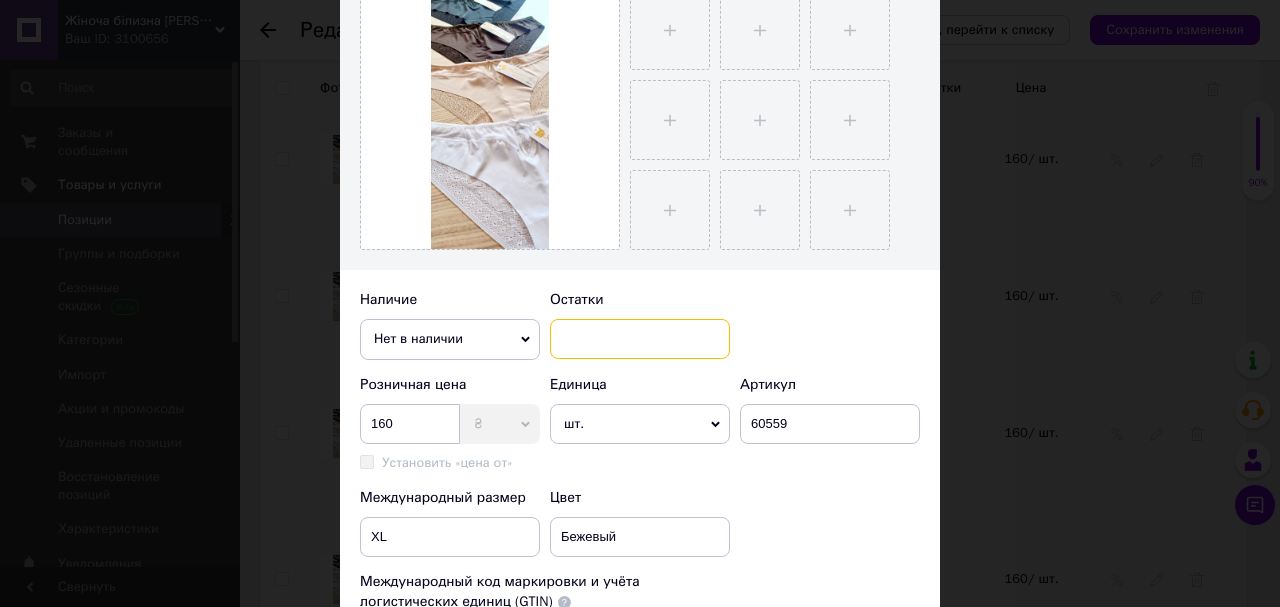 click at bounding box center (640, 339) 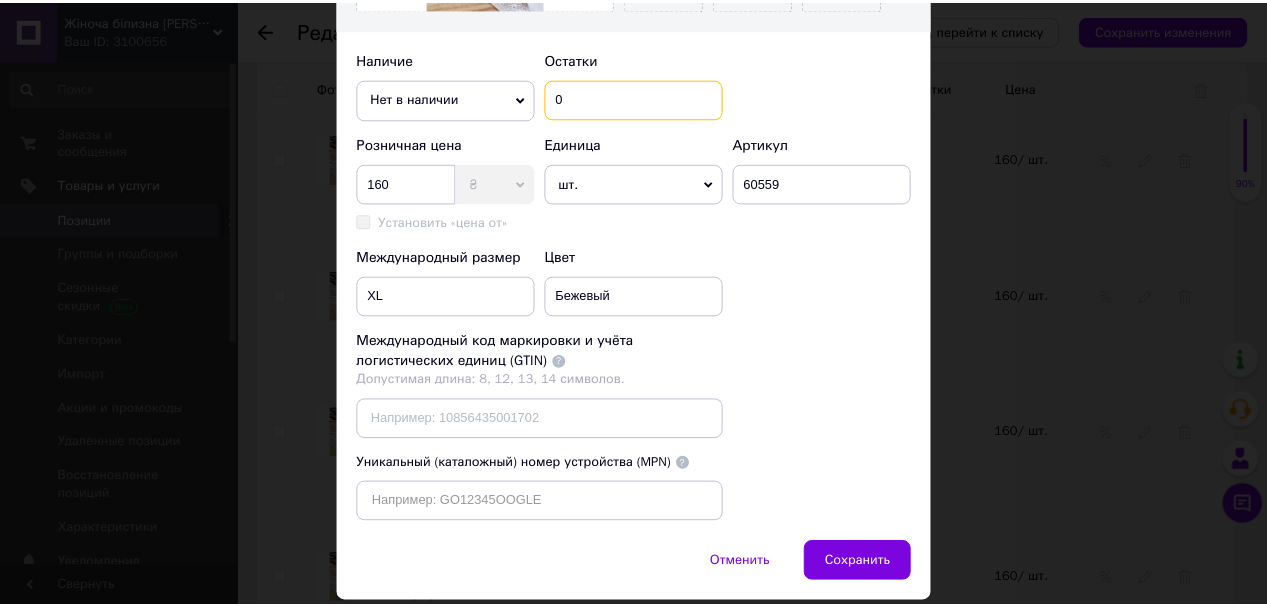 scroll, scrollTop: 720, scrollLeft: 0, axis: vertical 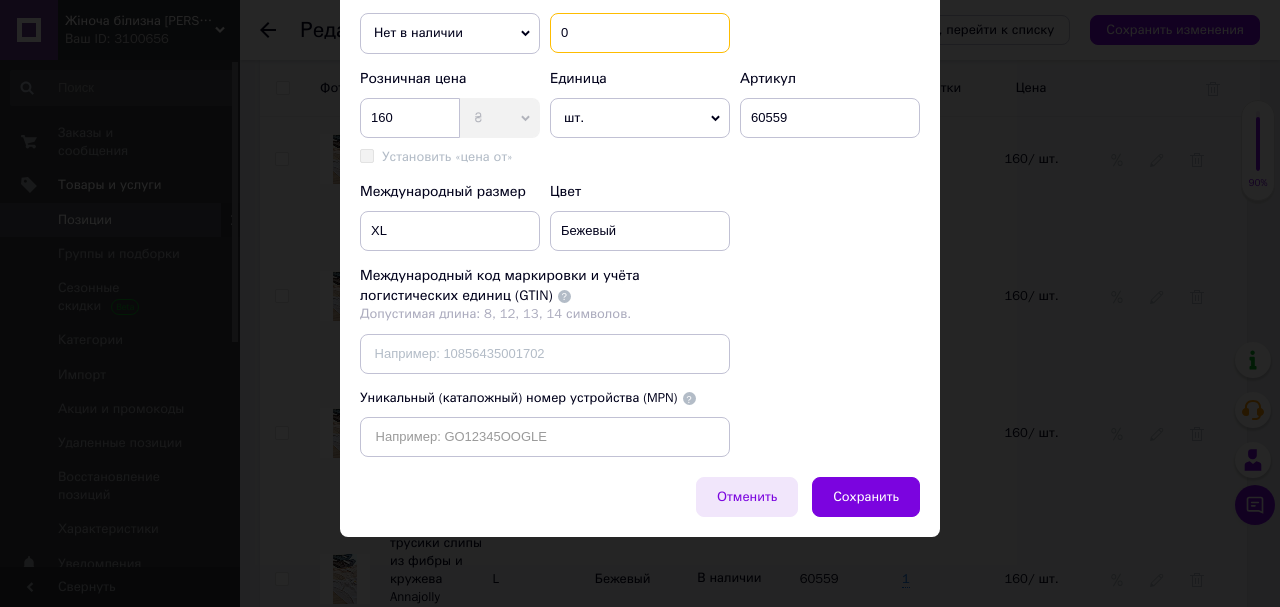 type on "0" 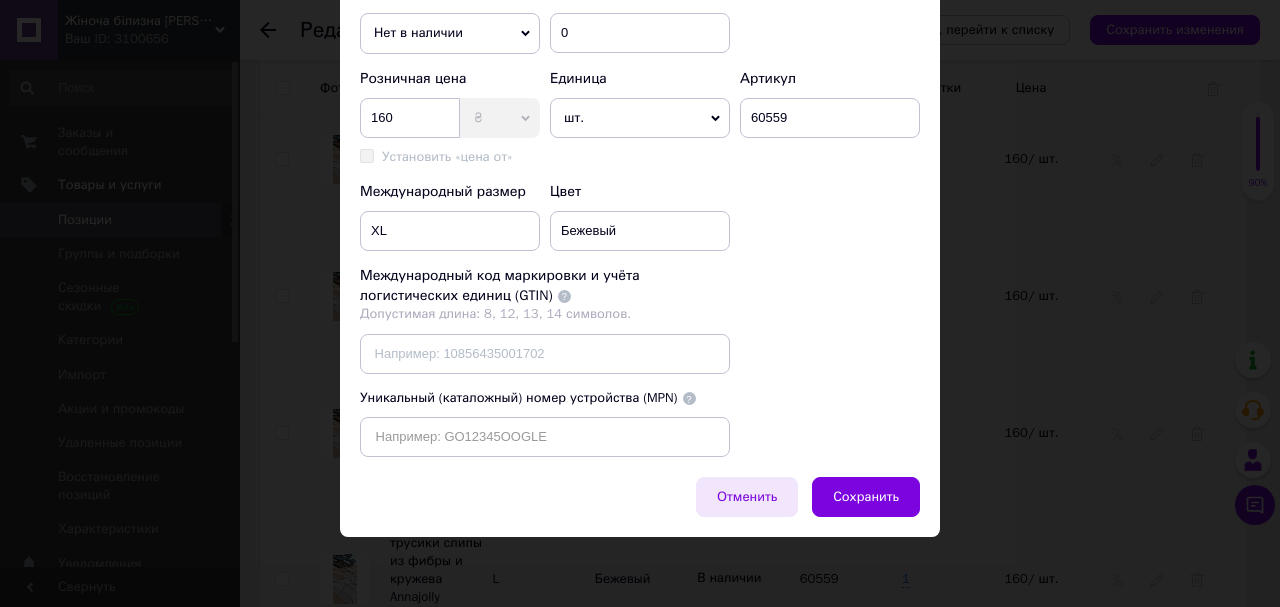 click on "Сохранить" at bounding box center (866, 497) 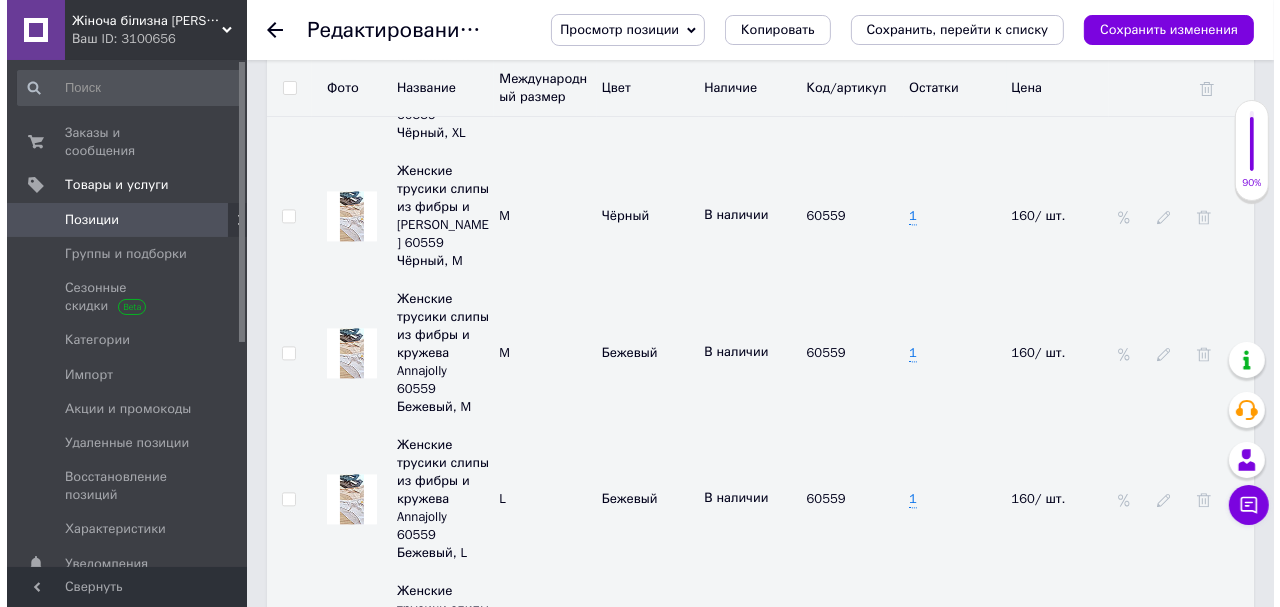 scroll, scrollTop: 3641, scrollLeft: 0, axis: vertical 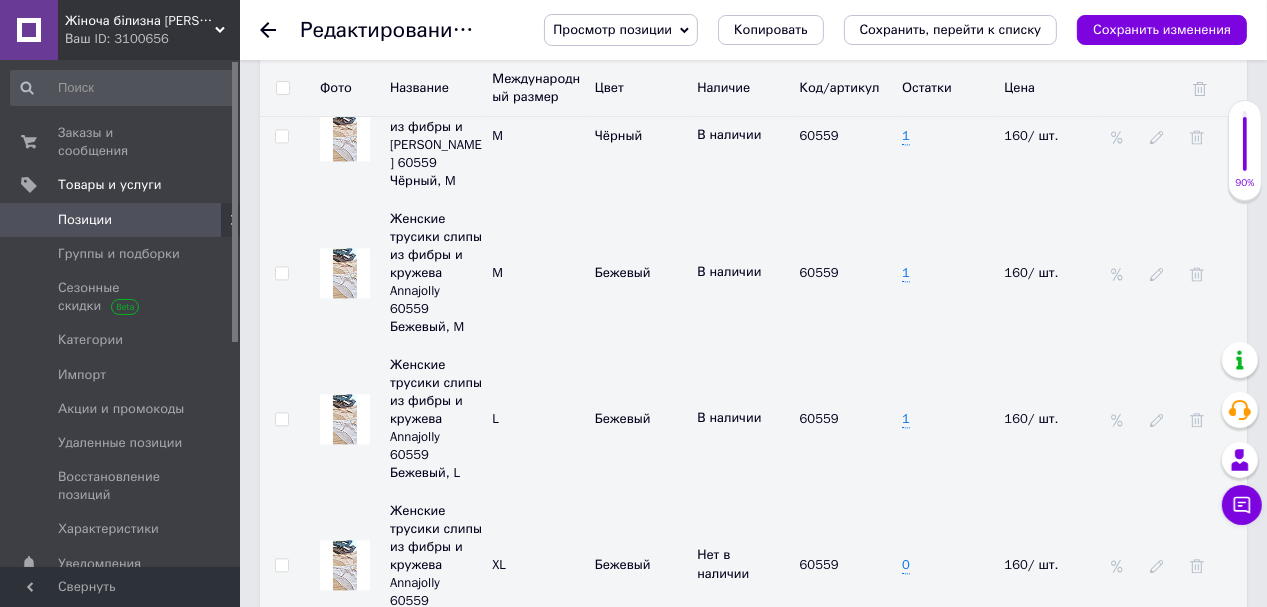 click 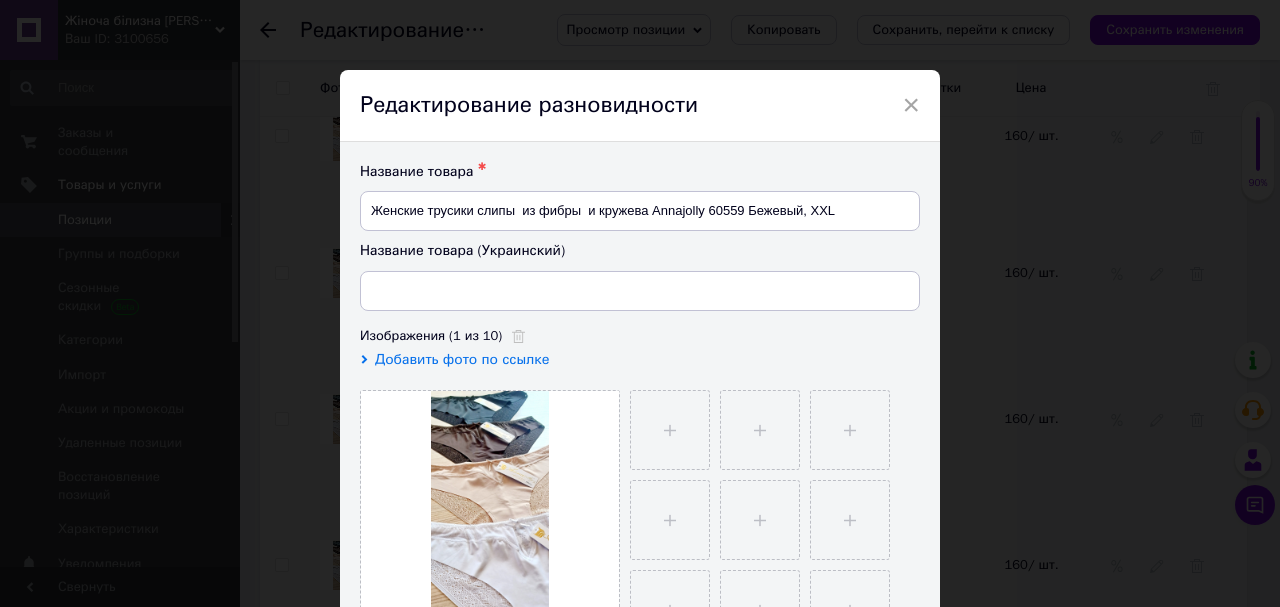 type on "Жіночі трусики сліпи з фібри та [PERSON_NAME] 60559 Бежевий, XXL" 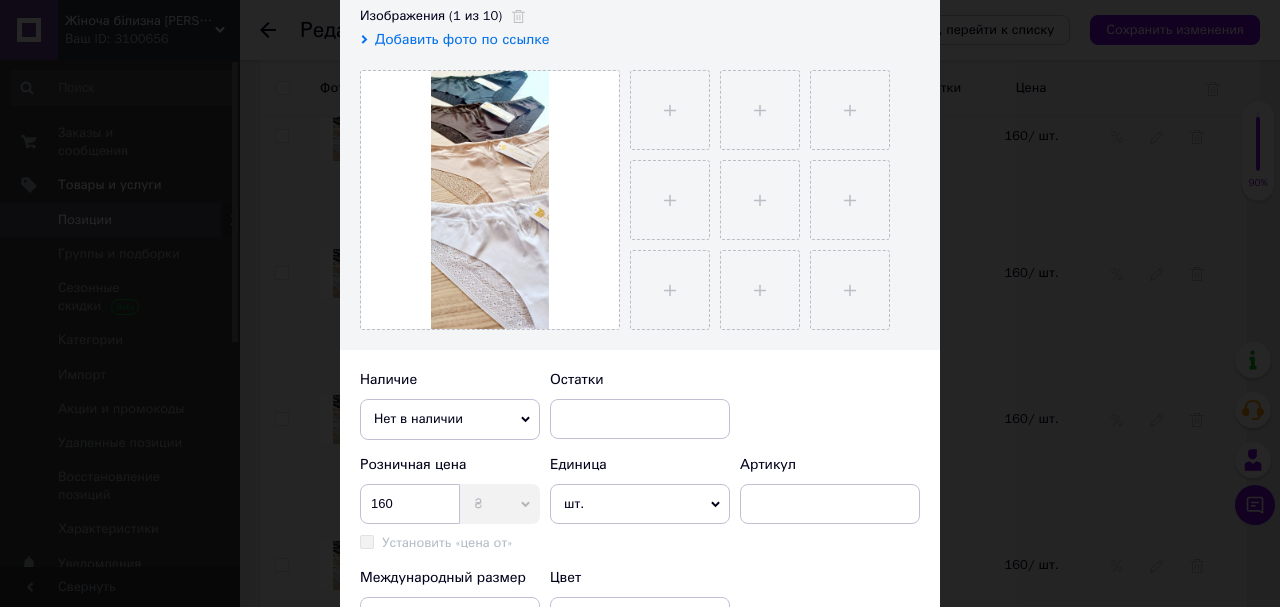 scroll, scrollTop: 480, scrollLeft: 0, axis: vertical 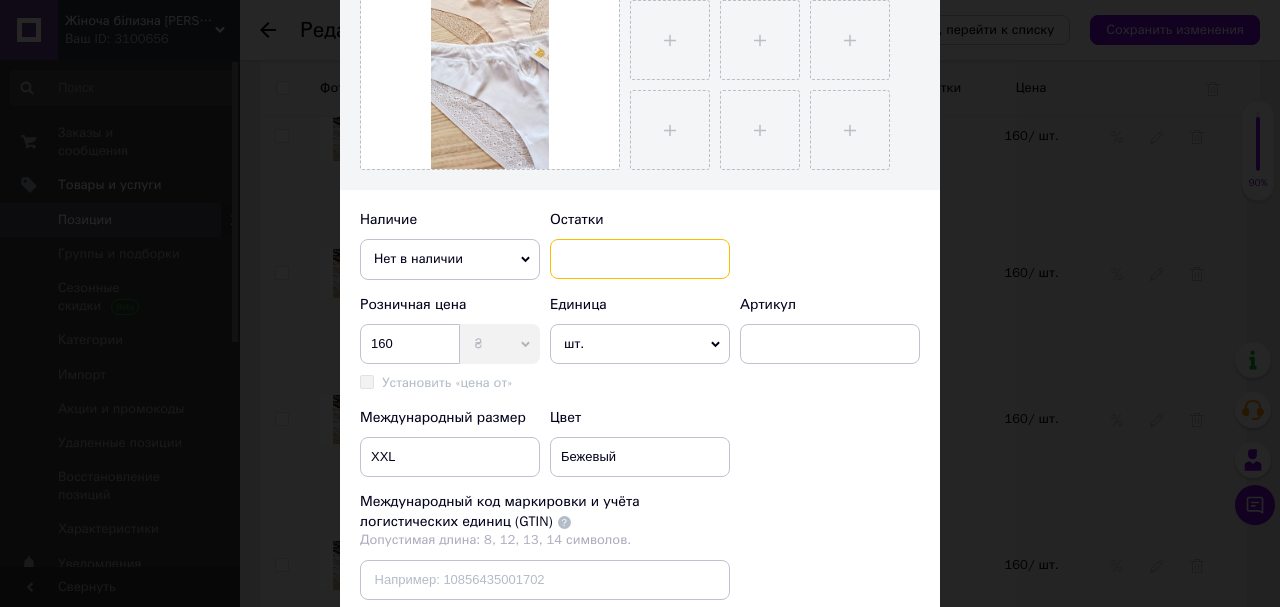 click at bounding box center (640, 259) 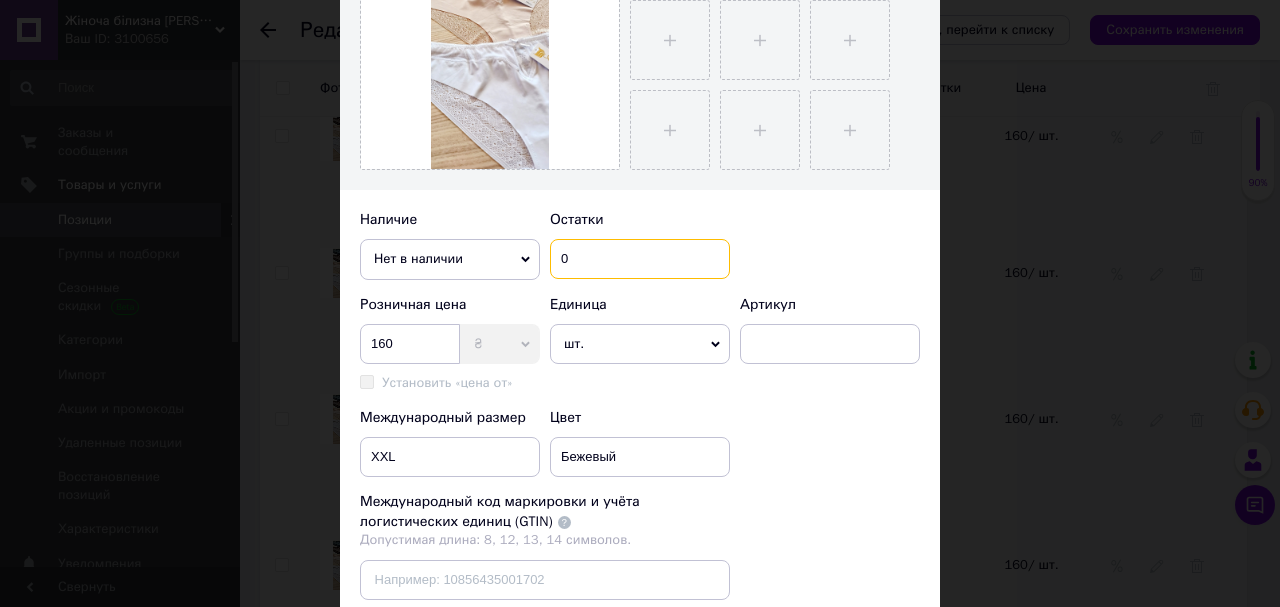 type on "0" 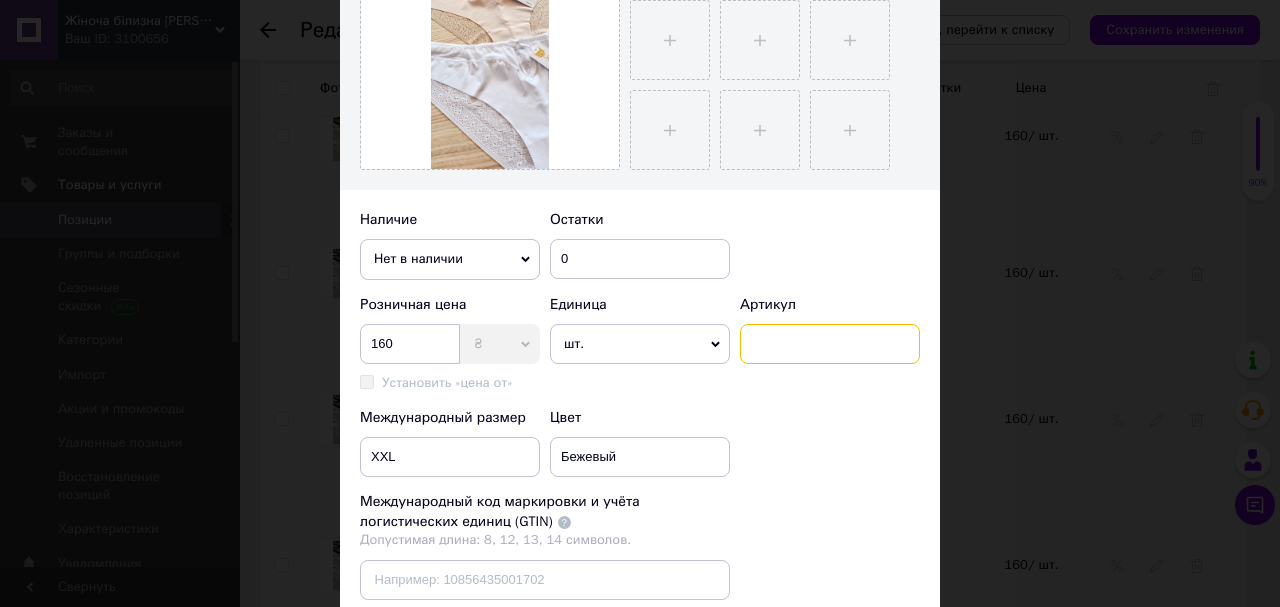 click at bounding box center (830, 344) 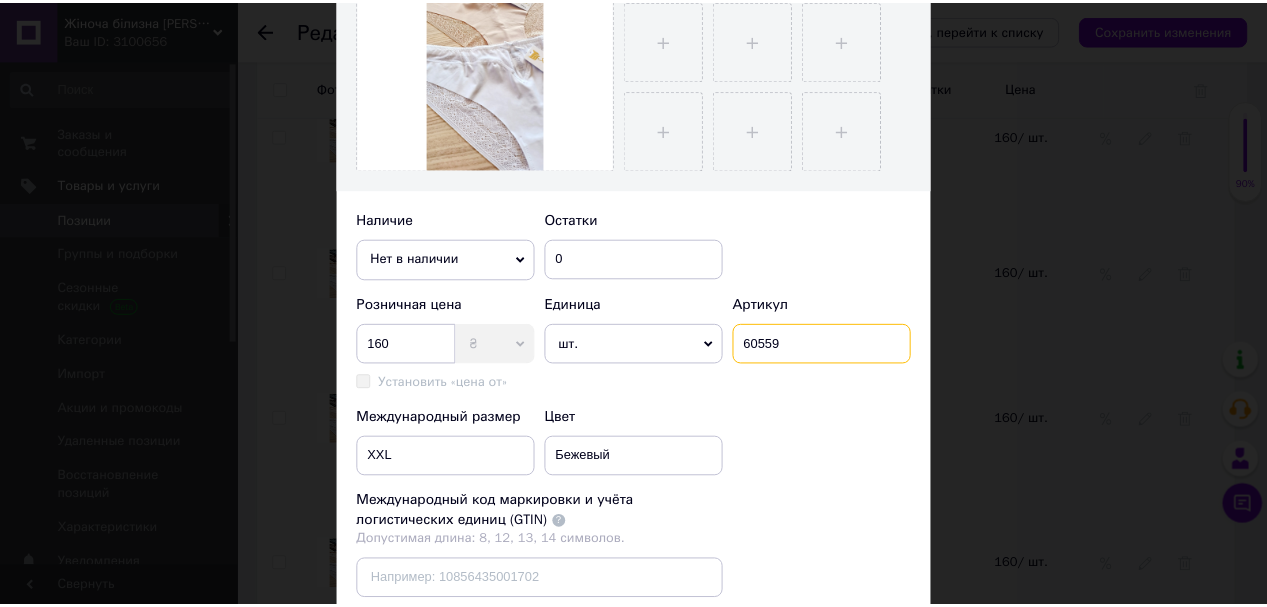 scroll, scrollTop: 740, scrollLeft: 0, axis: vertical 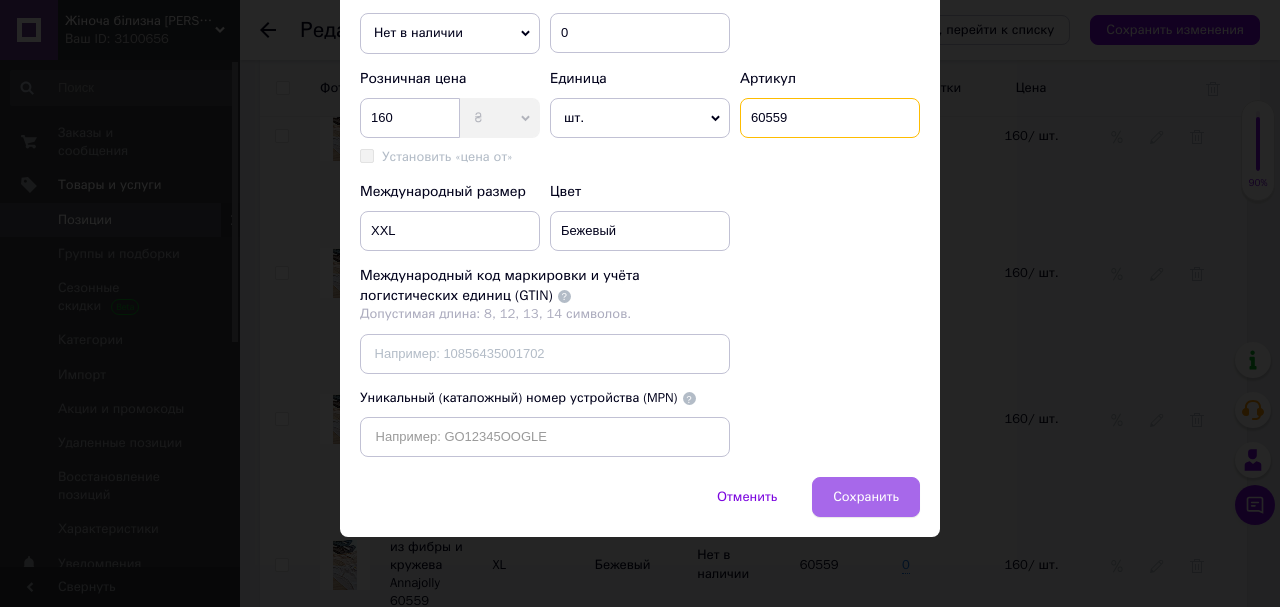 type on "60559" 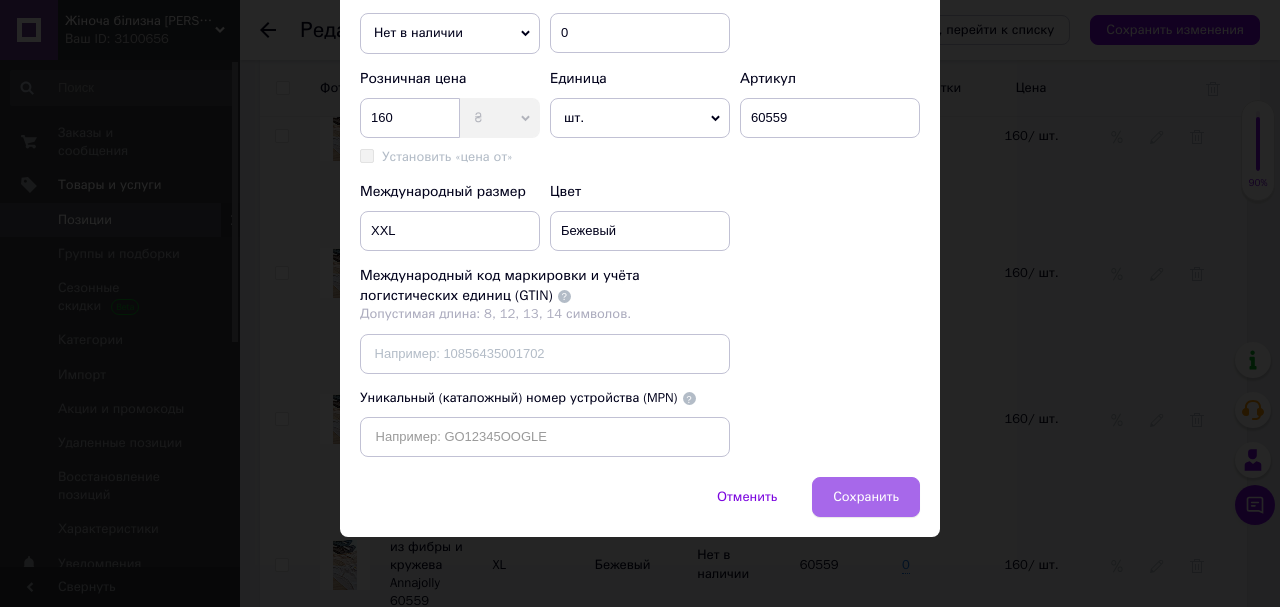click on "Сохранить" at bounding box center [866, 497] 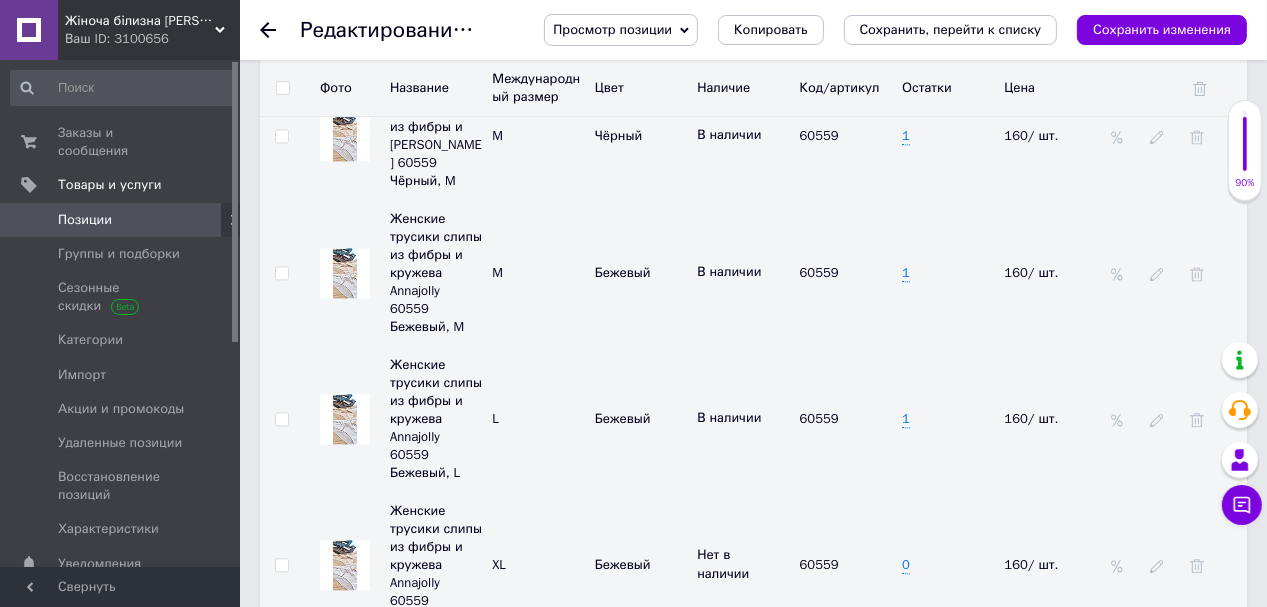 scroll, scrollTop: 3721, scrollLeft: 0, axis: vertical 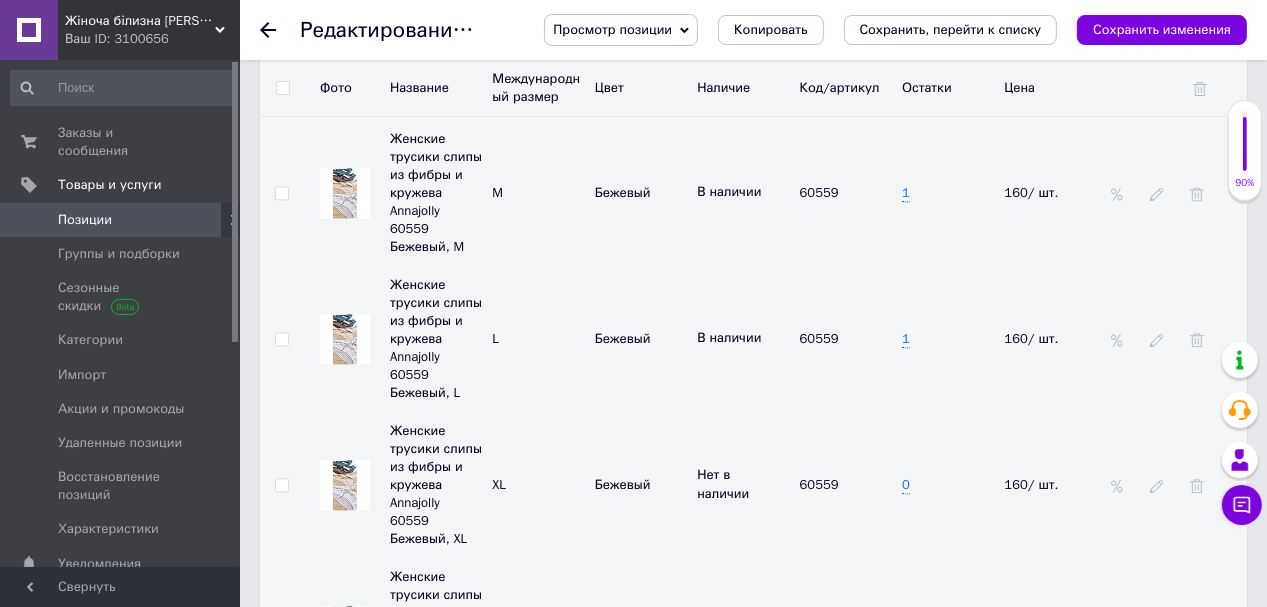 click on "Добавить разновидность" at bounding box center (383, 903) 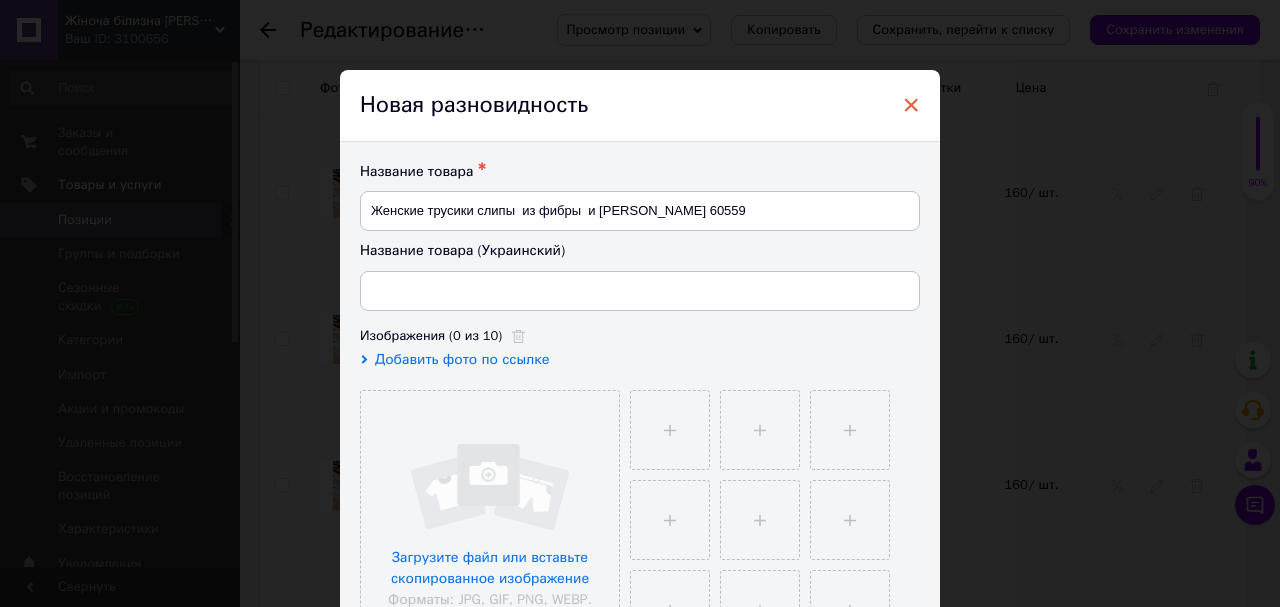 click on "×" at bounding box center (911, 105) 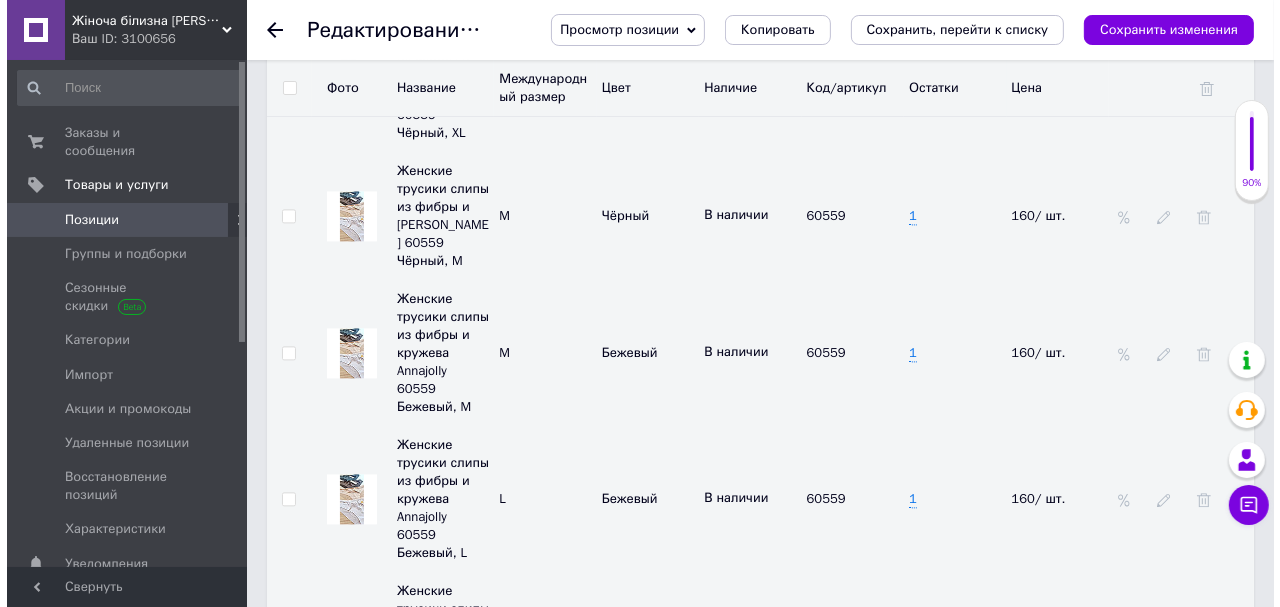 scroll, scrollTop: 3641, scrollLeft: 0, axis: vertical 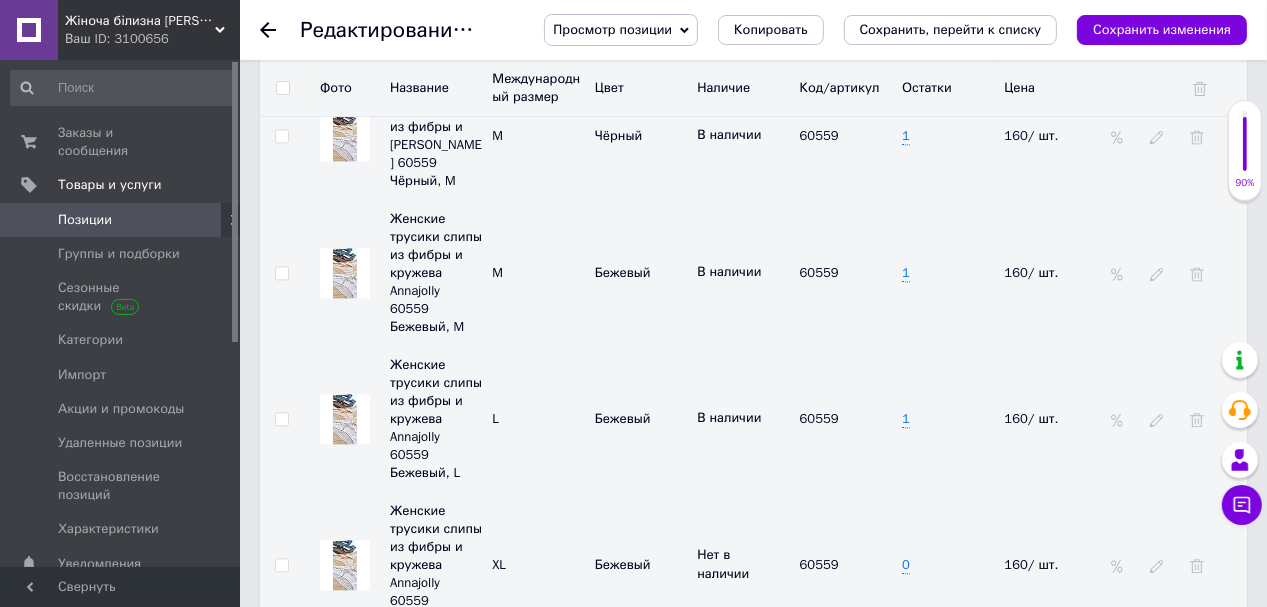 click 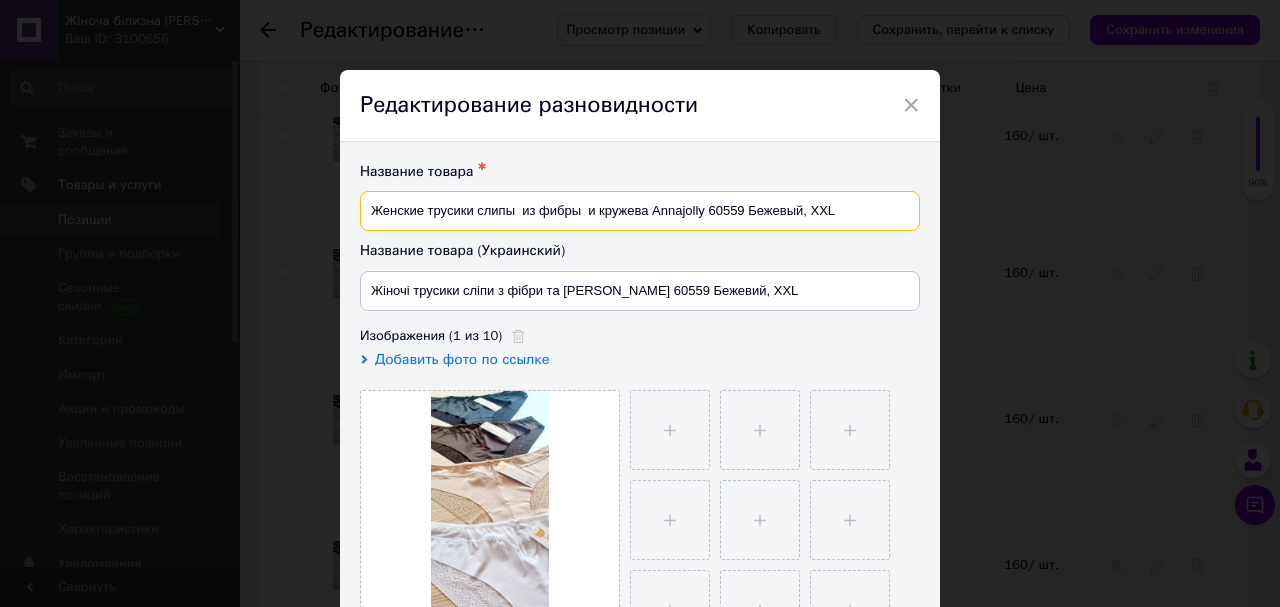 drag, startPoint x: 834, startPoint y: 210, endPoint x: 806, endPoint y: 215, distance: 28.442924 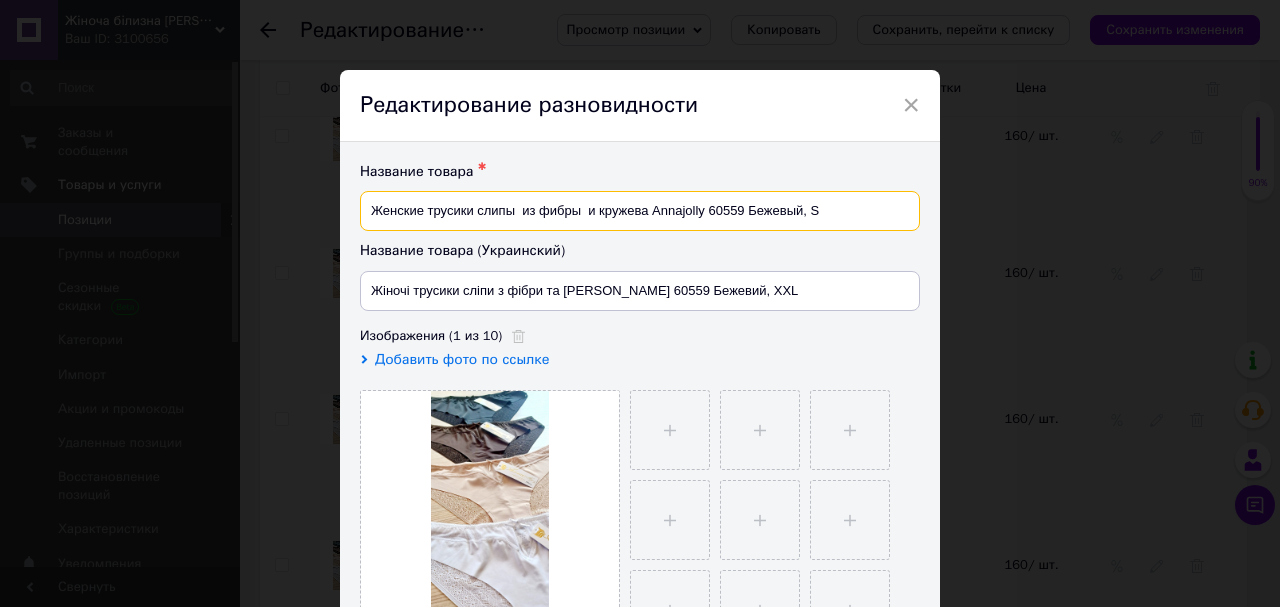 type on "Женские трусики слипы  из фибры  и кружева Annajolly 60559 Бежевый, S" 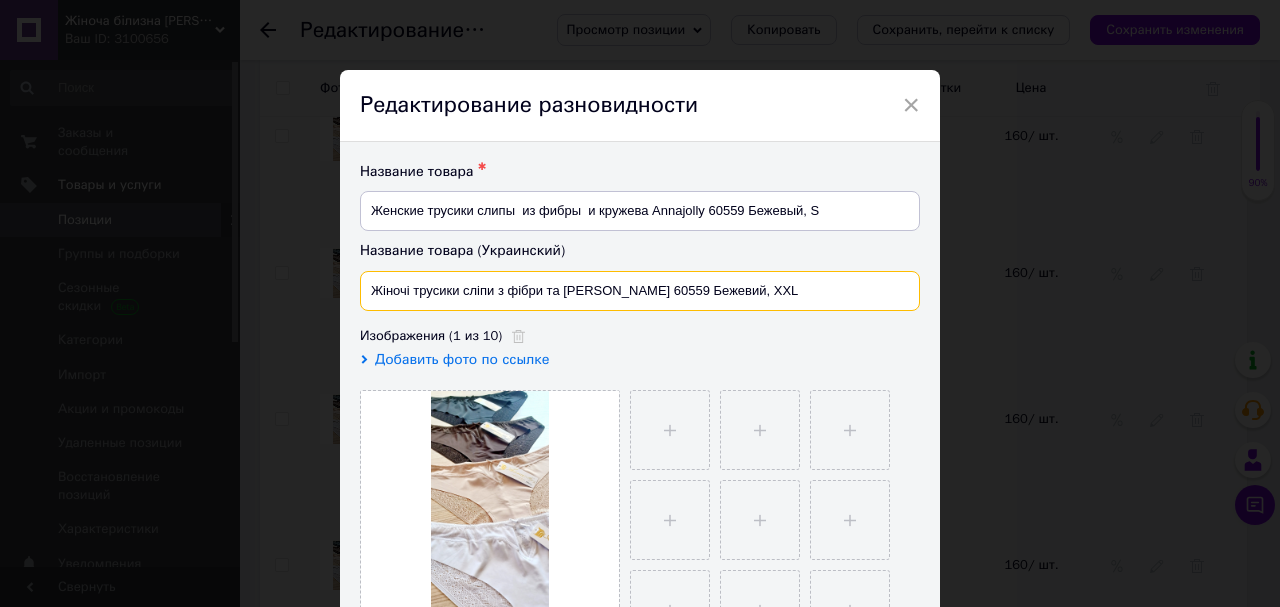 drag, startPoint x: 808, startPoint y: 288, endPoint x: 783, endPoint y: 300, distance: 27.730848 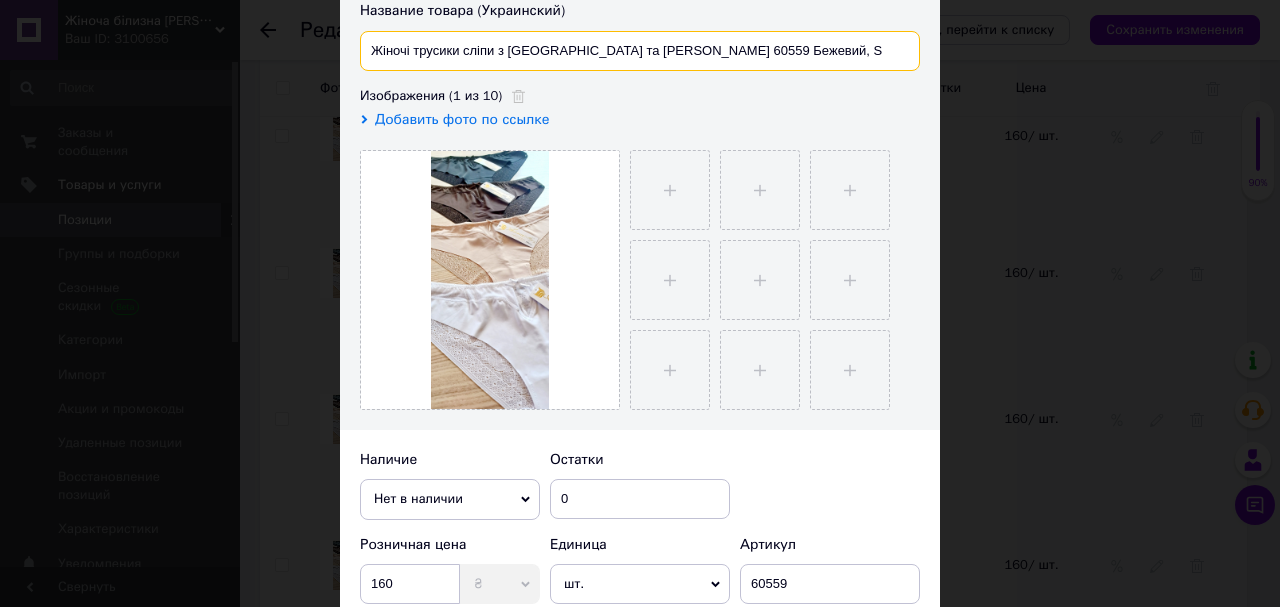 scroll, scrollTop: 400, scrollLeft: 0, axis: vertical 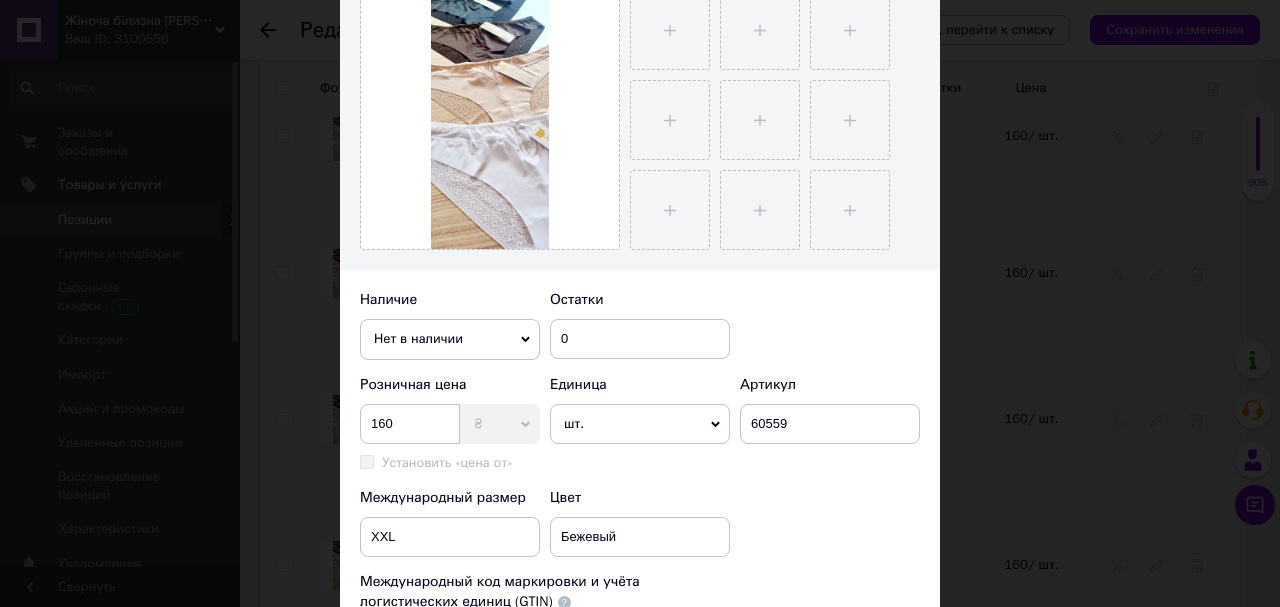type on "Жіночі трусики сліпи з [GEOGRAPHIC_DATA] та [PERSON_NAME] 60559 Бежевий, S" 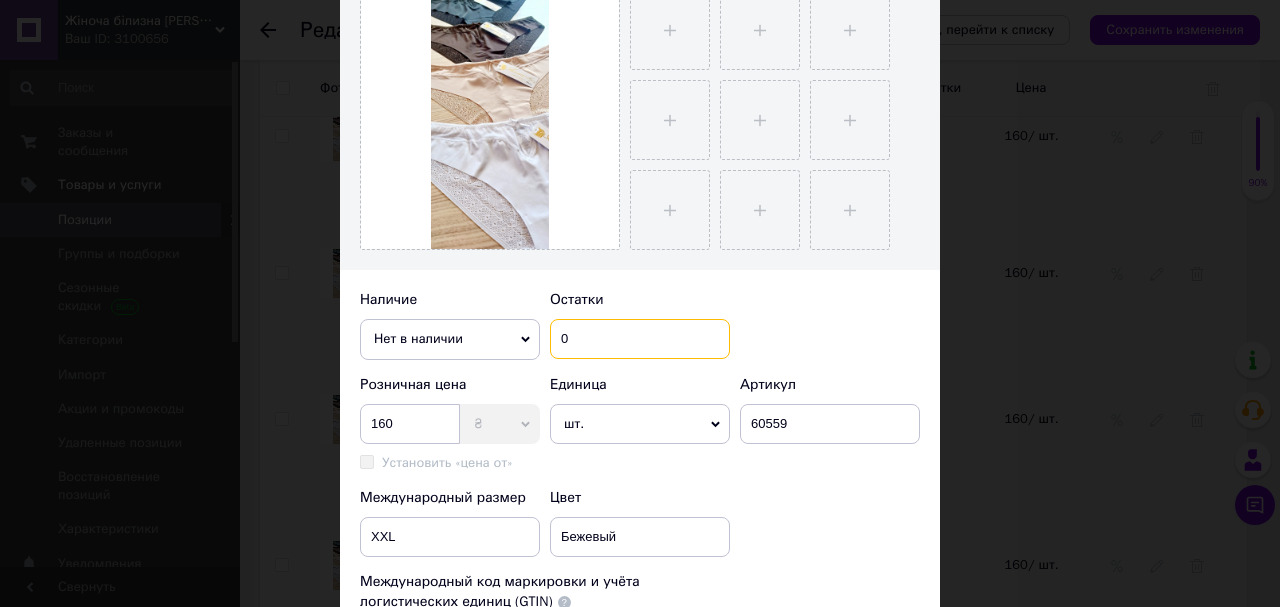 drag, startPoint x: 569, startPoint y: 335, endPoint x: 559, endPoint y: 340, distance: 11.18034 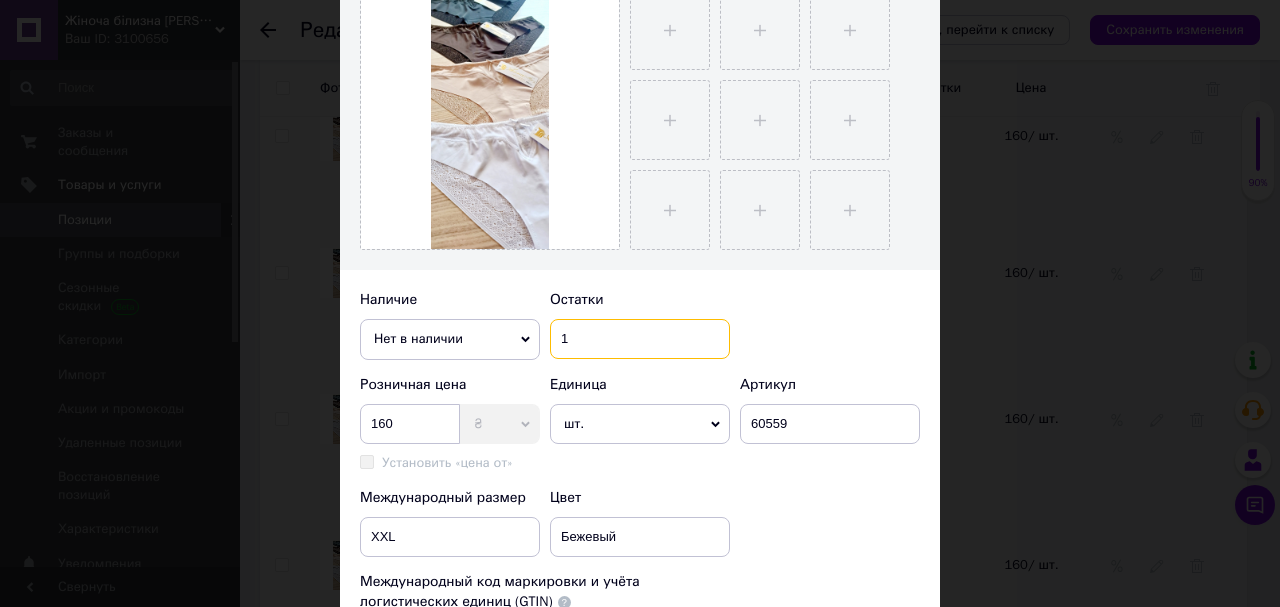 type on "1" 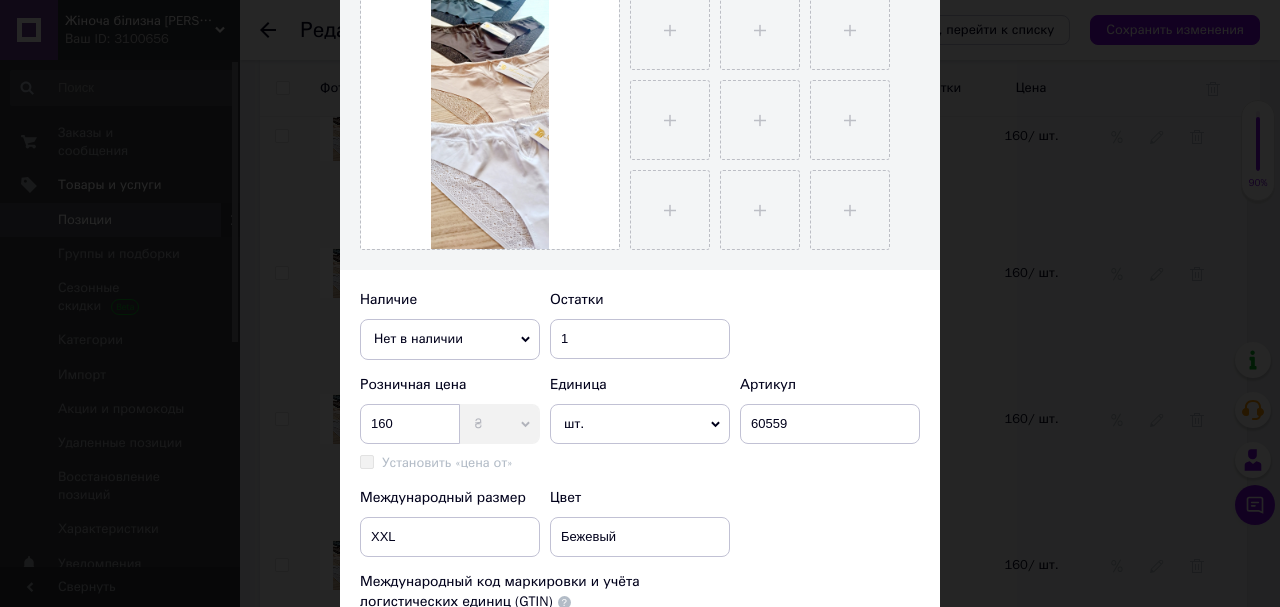 click on "Нет в наличии" at bounding box center [450, 339] 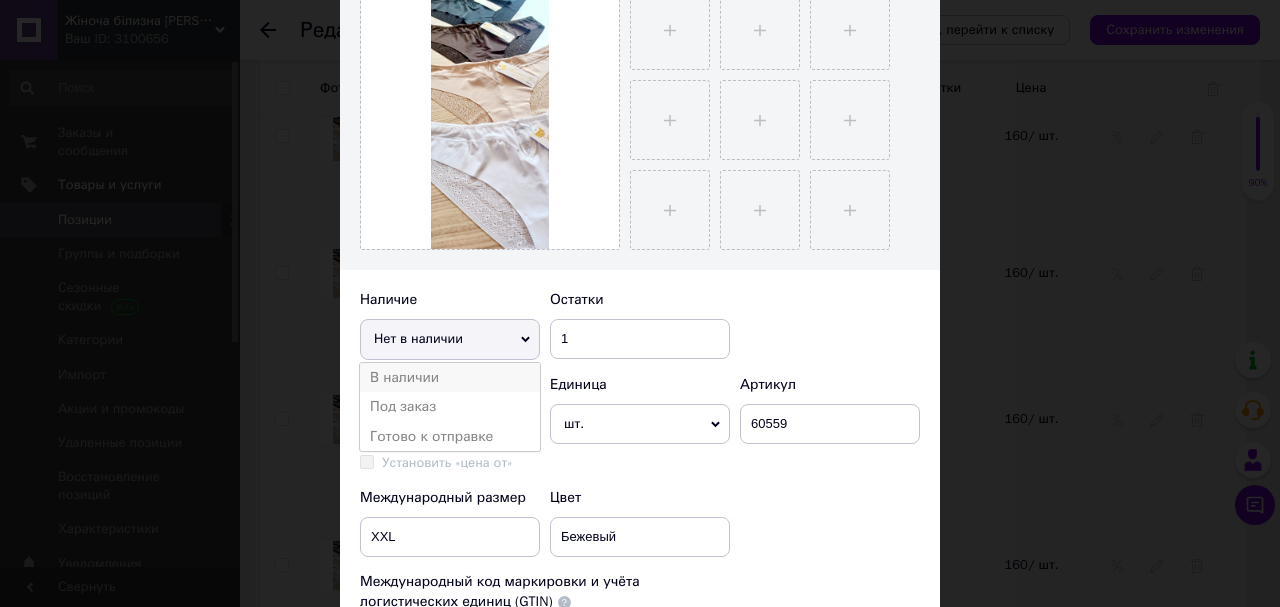 click on "В наличии" at bounding box center (450, 378) 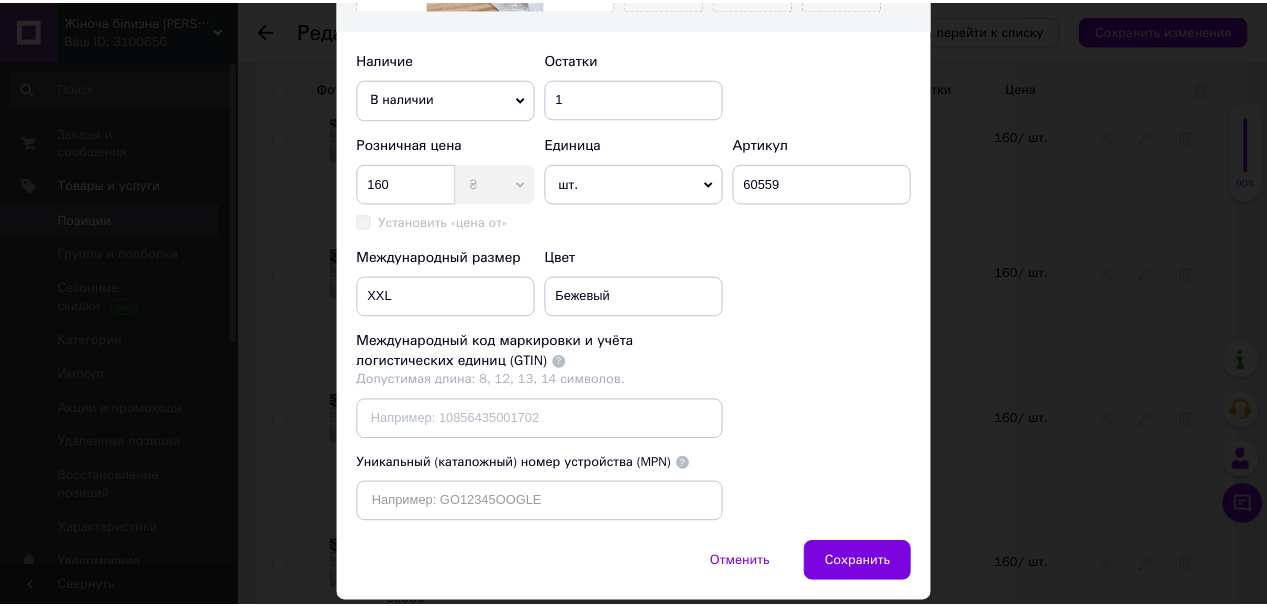 scroll, scrollTop: 720, scrollLeft: 0, axis: vertical 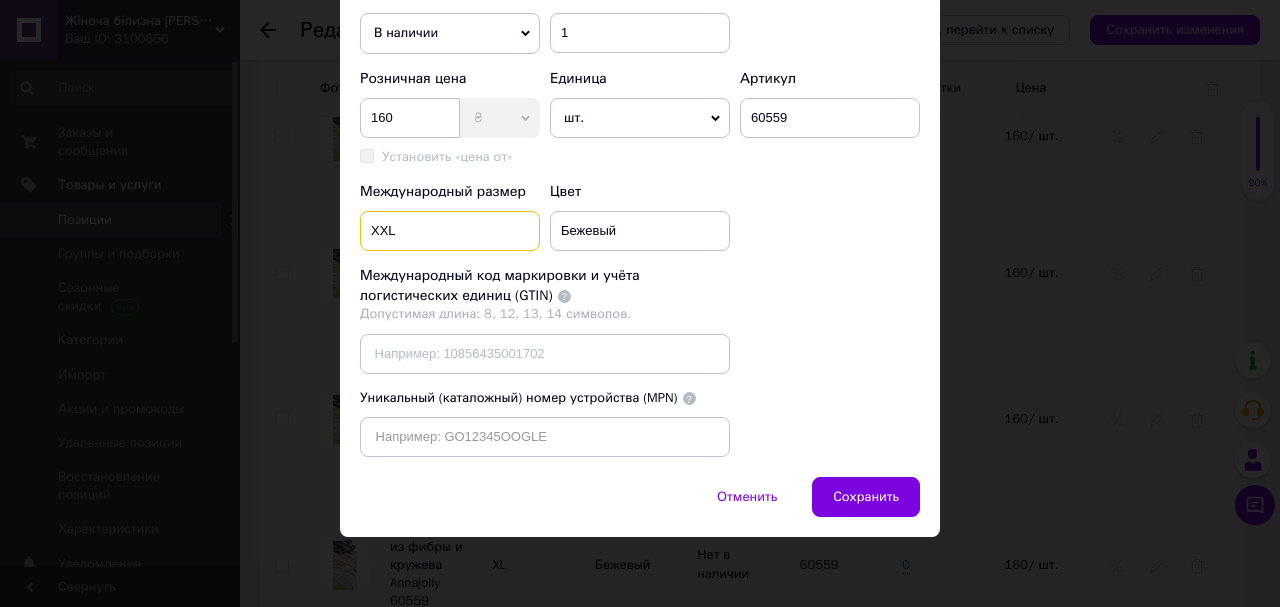 drag, startPoint x: 396, startPoint y: 232, endPoint x: 307, endPoint y: 268, distance: 96.00521 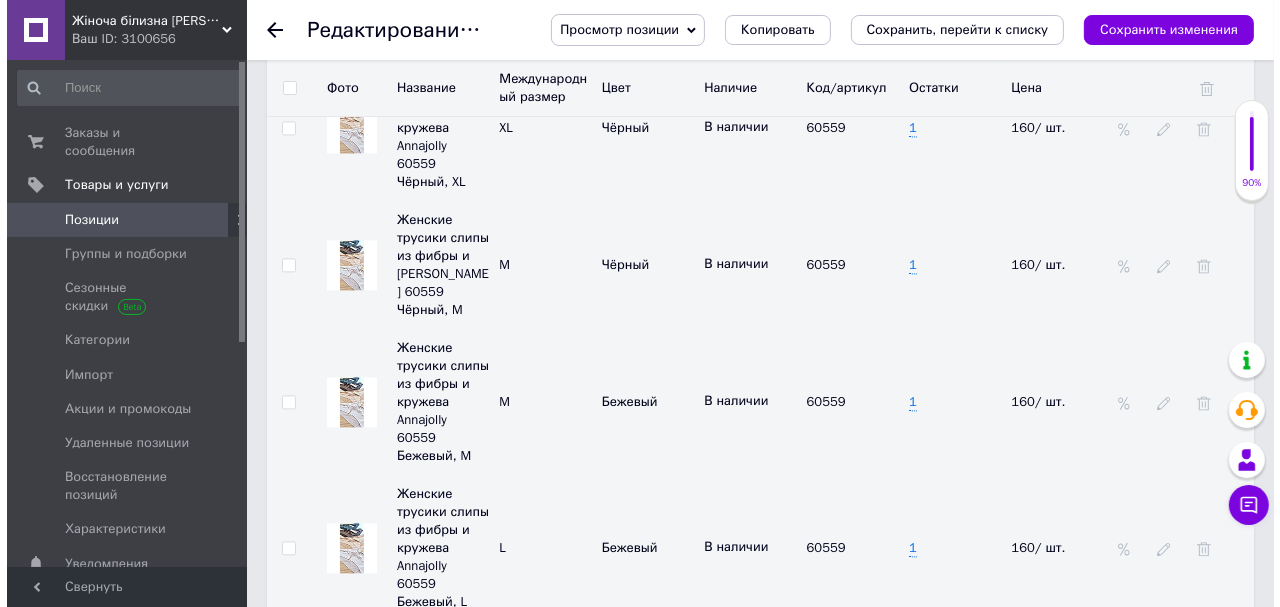 scroll, scrollTop: 3672, scrollLeft: 0, axis: vertical 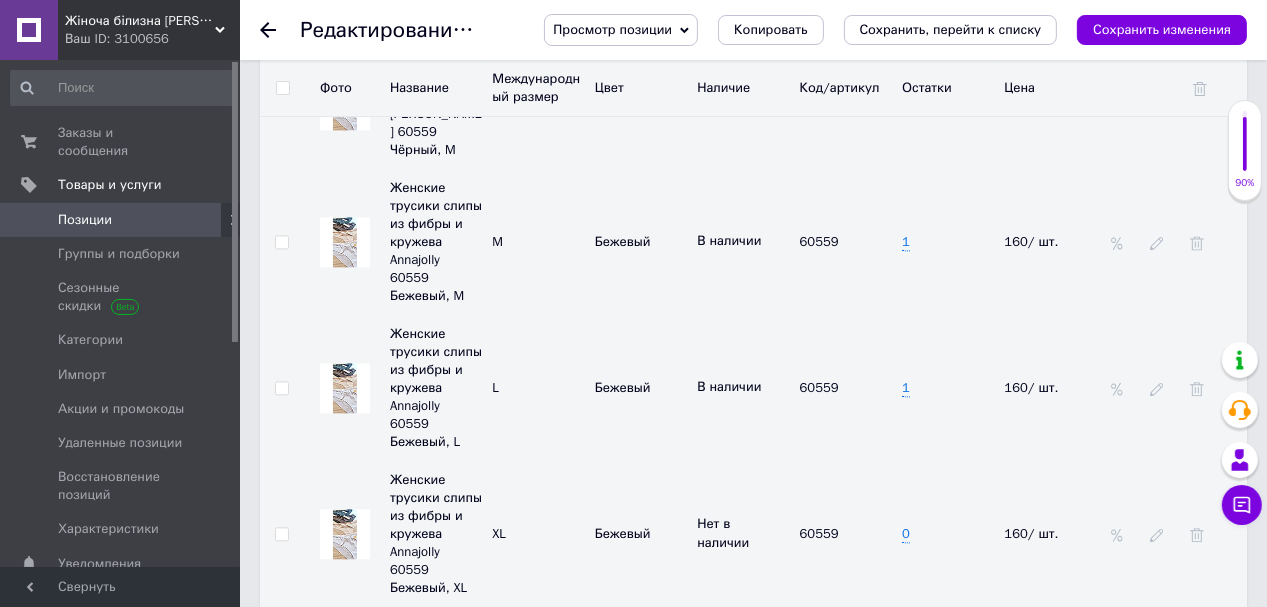 click 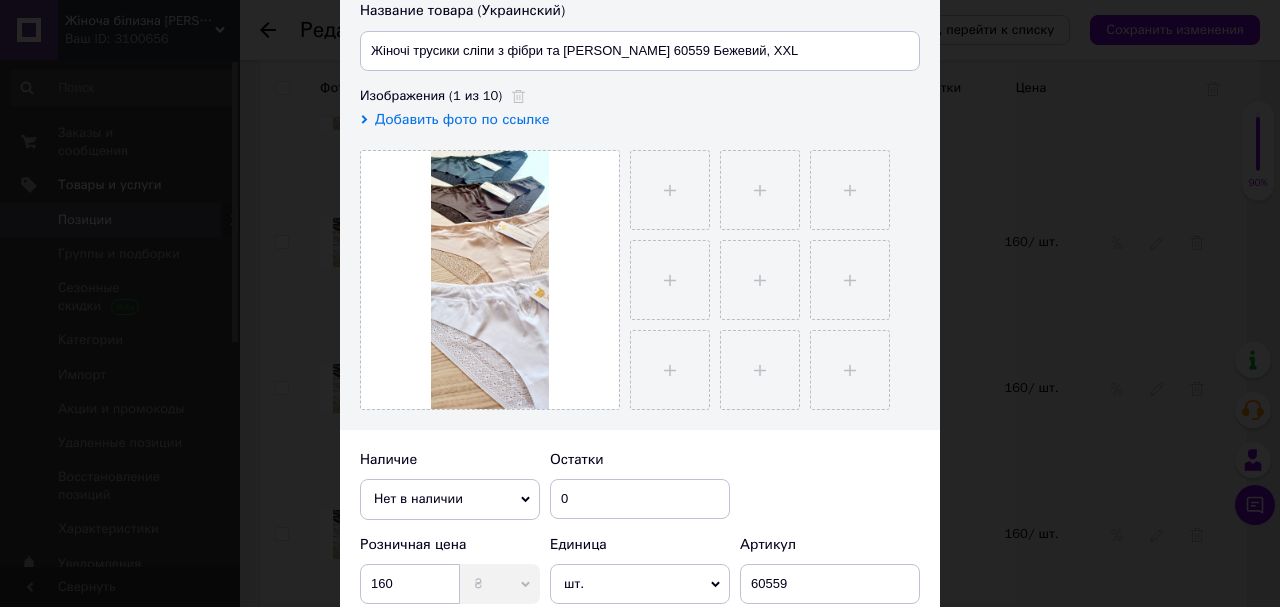 scroll, scrollTop: 0, scrollLeft: 0, axis: both 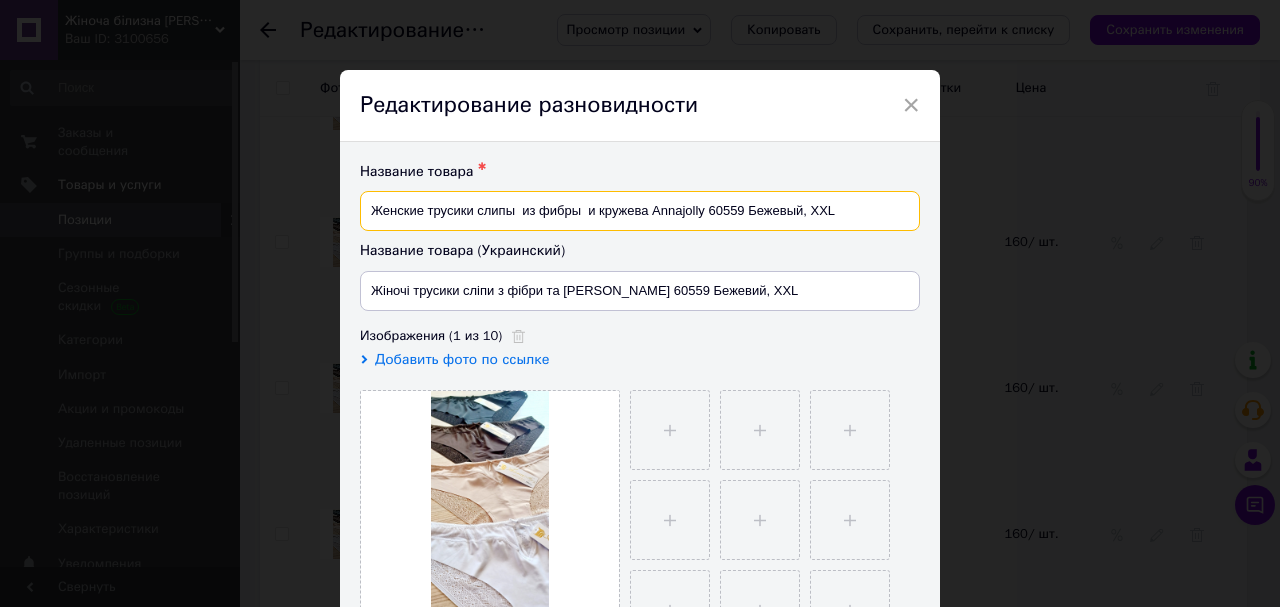 drag, startPoint x: 834, startPoint y: 210, endPoint x: 811, endPoint y: 218, distance: 24.351591 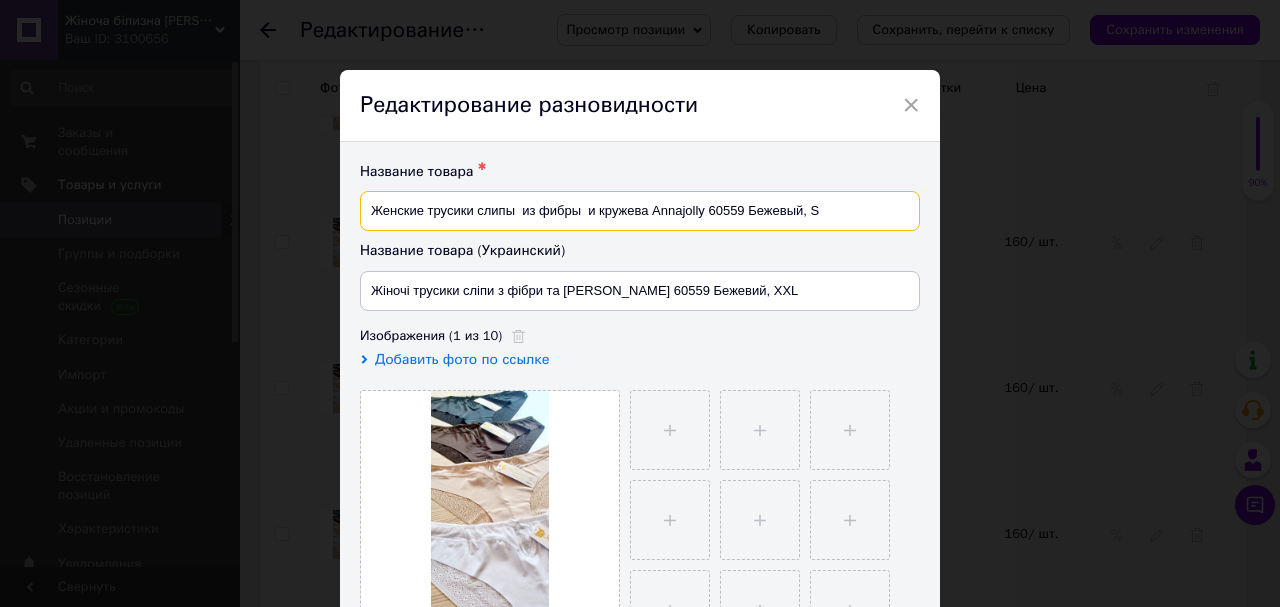 type on "Женские трусики слипы  из фибры  и кружева Annajolly 60559 Бежевый, S" 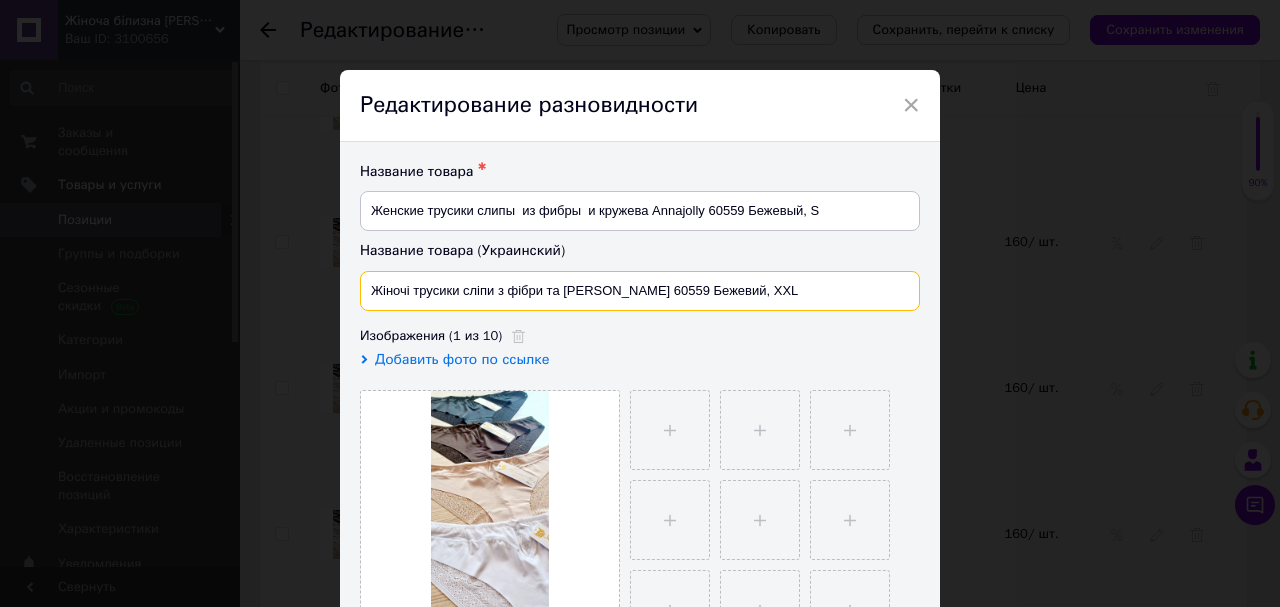 drag, startPoint x: 795, startPoint y: 293, endPoint x: 777, endPoint y: 302, distance: 20.12461 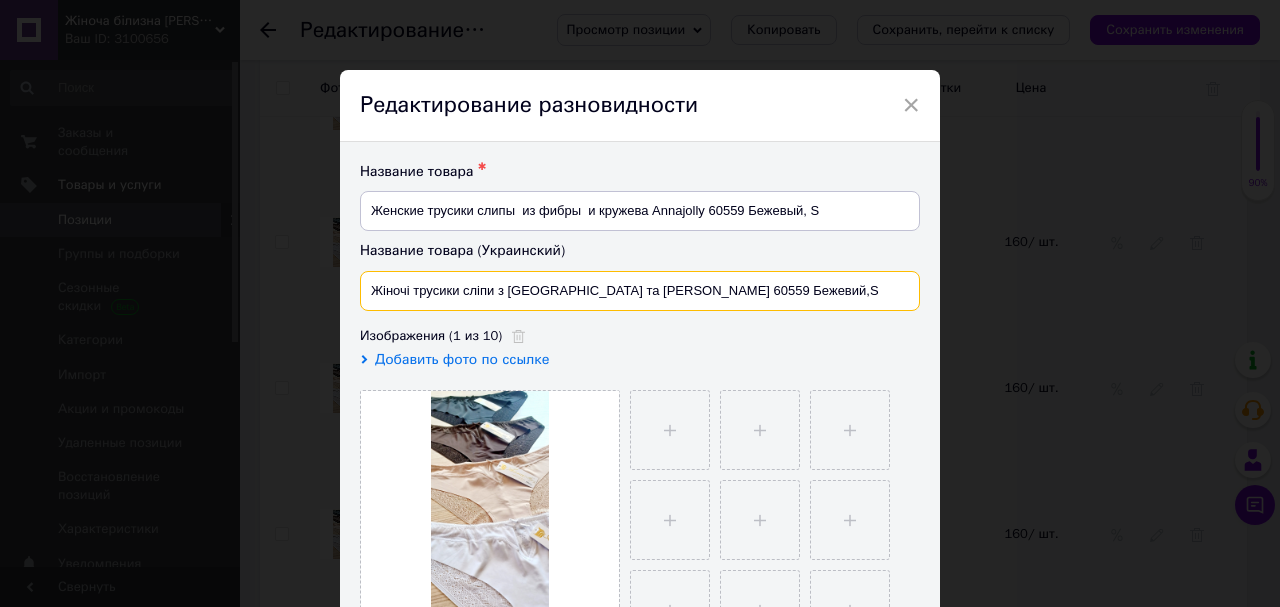 scroll, scrollTop: 80, scrollLeft: 0, axis: vertical 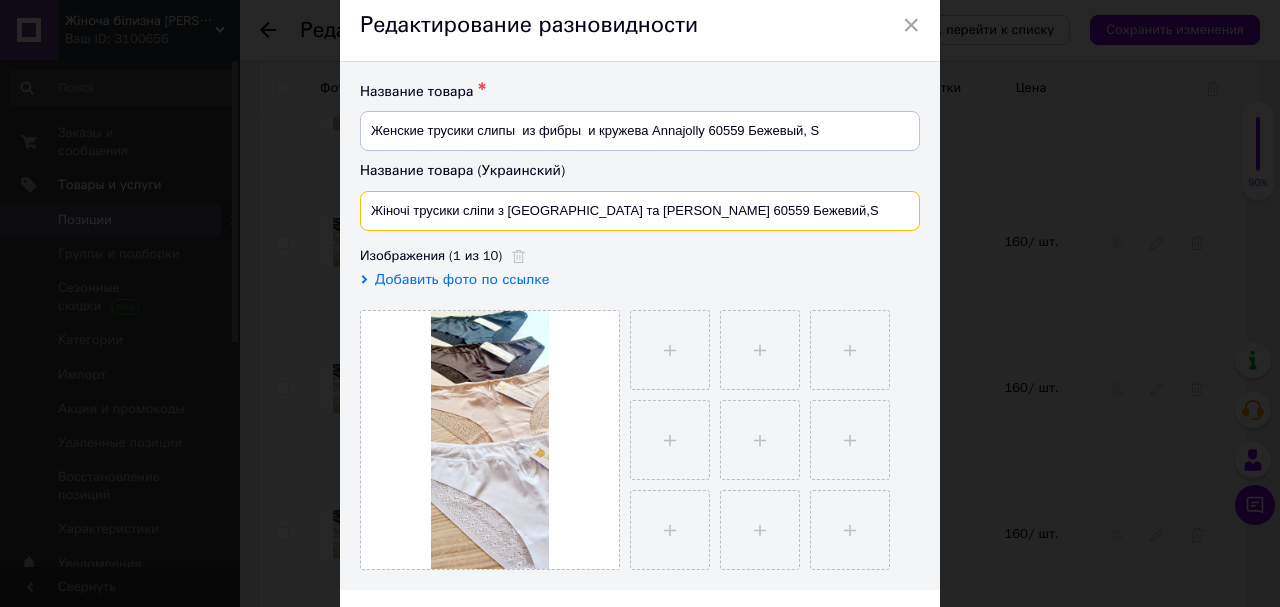 click on "Жіночі трусики сліпи з [GEOGRAPHIC_DATA] та [PERSON_NAME] 60559 Бежевий,S" at bounding box center (640, 211) 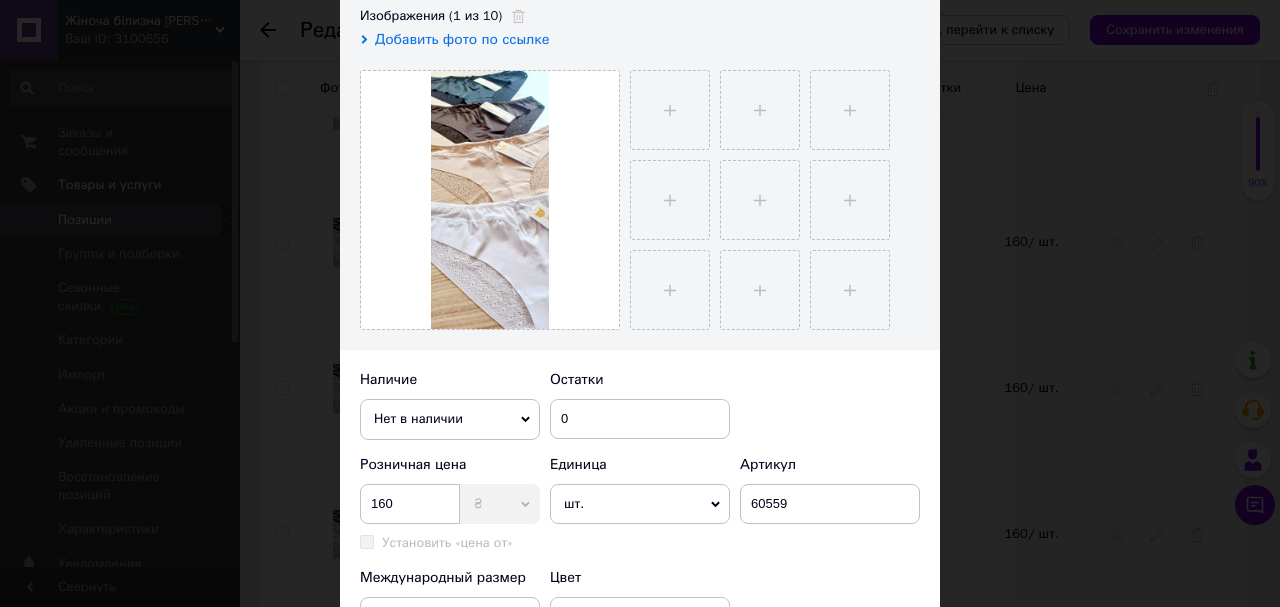 scroll, scrollTop: 480, scrollLeft: 0, axis: vertical 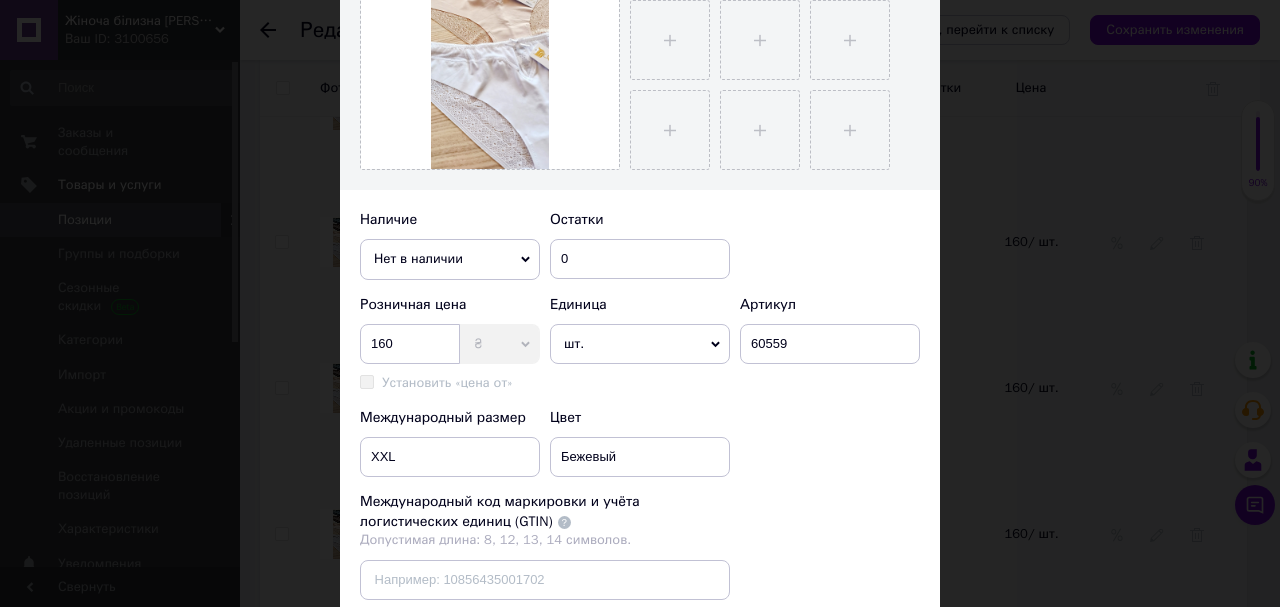 type on "Жіночі трусики сліпи з фібри та мережива Annajolly 60559 Бежевый,S" 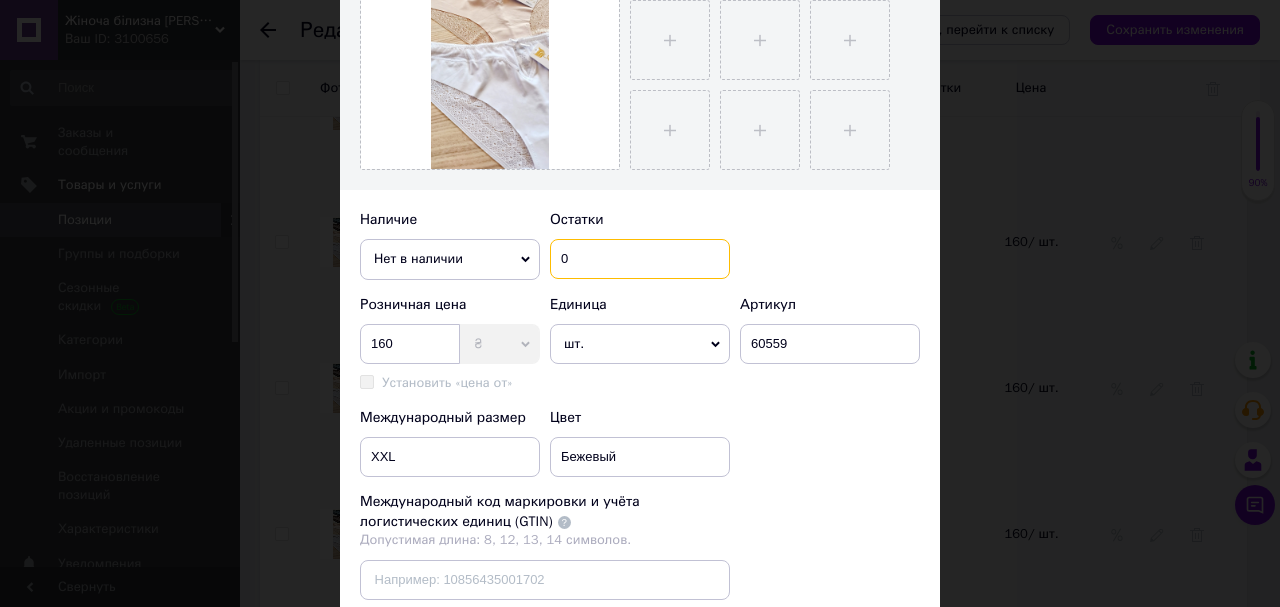 drag, startPoint x: 574, startPoint y: 256, endPoint x: 552, endPoint y: 260, distance: 22.36068 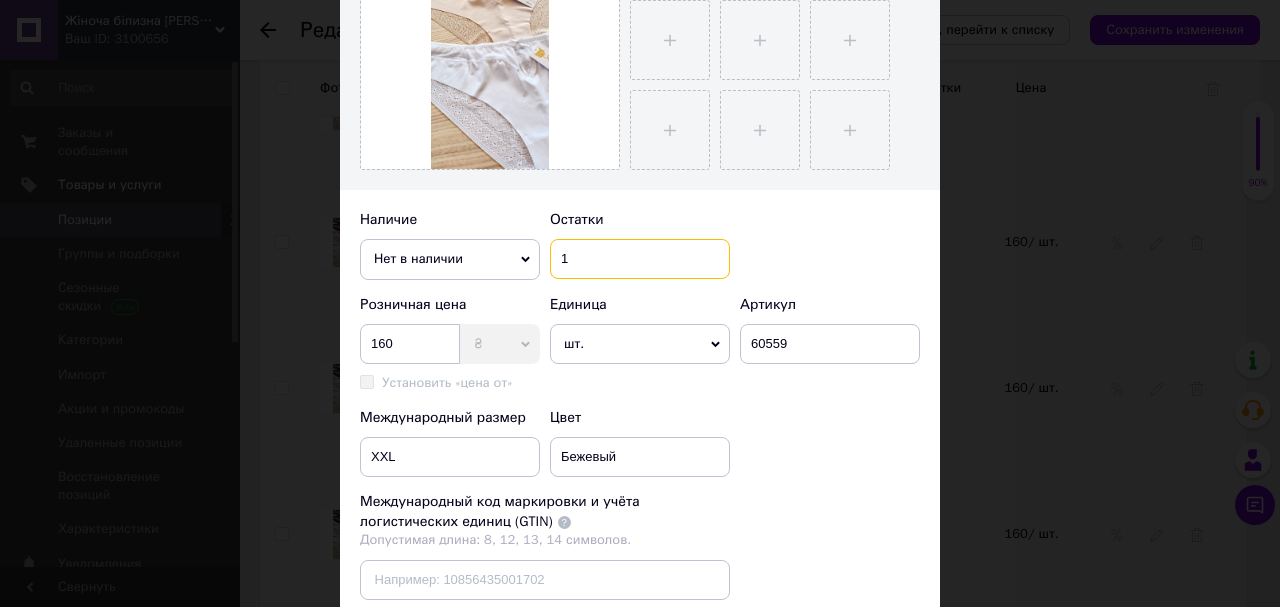 type on "1" 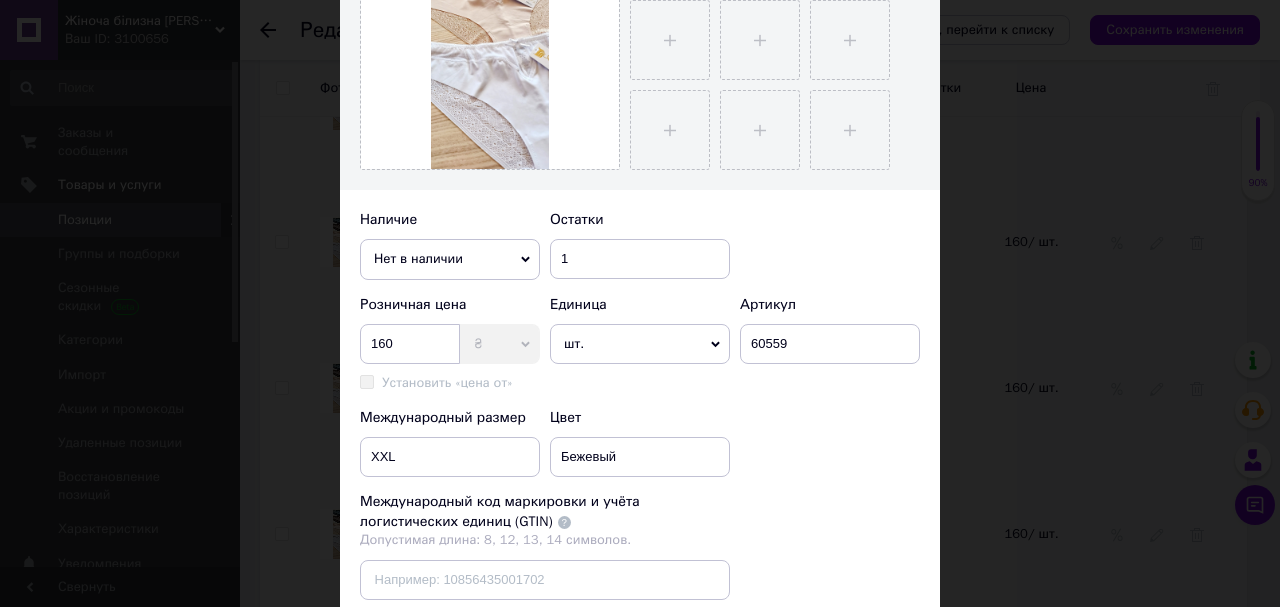click on "Нет в наличии" at bounding box center (450, 259) 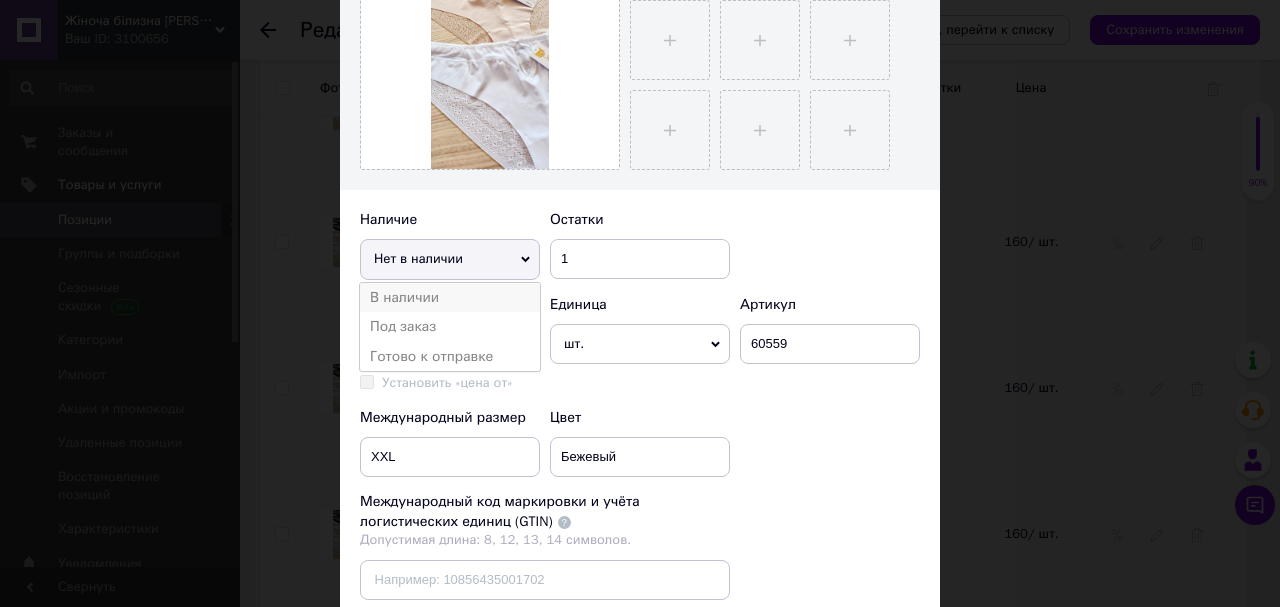 click on "В наличии" at bounding box center (450, 298) 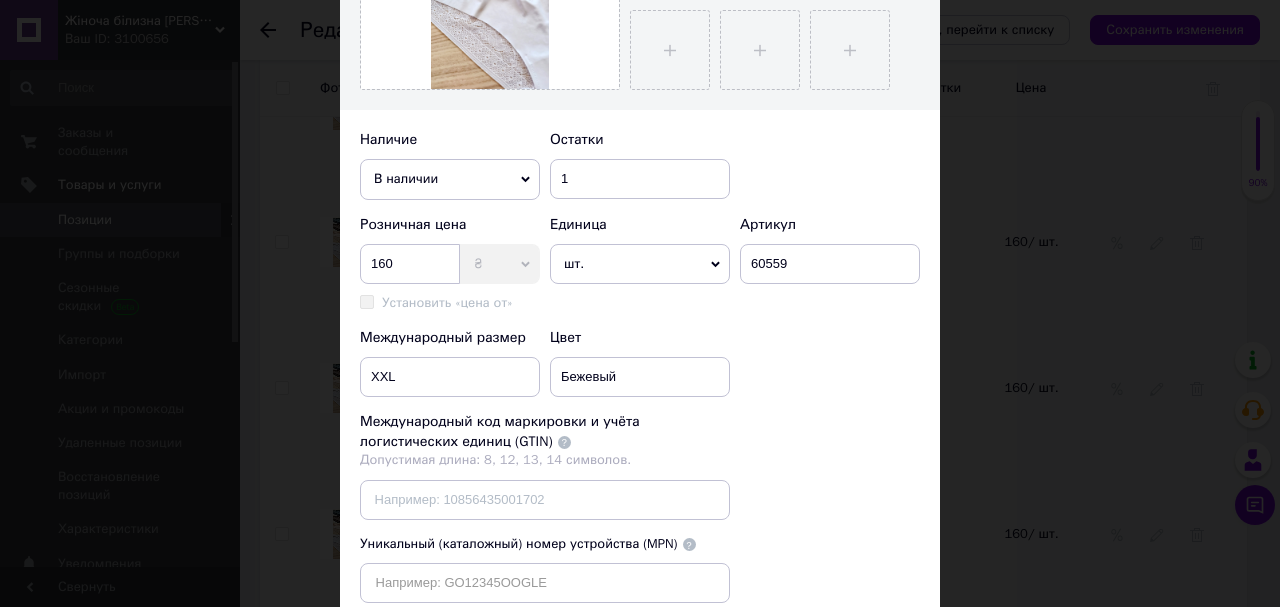 scroll, scrollTop: 640, scrollLeft: 0, axis: vertical 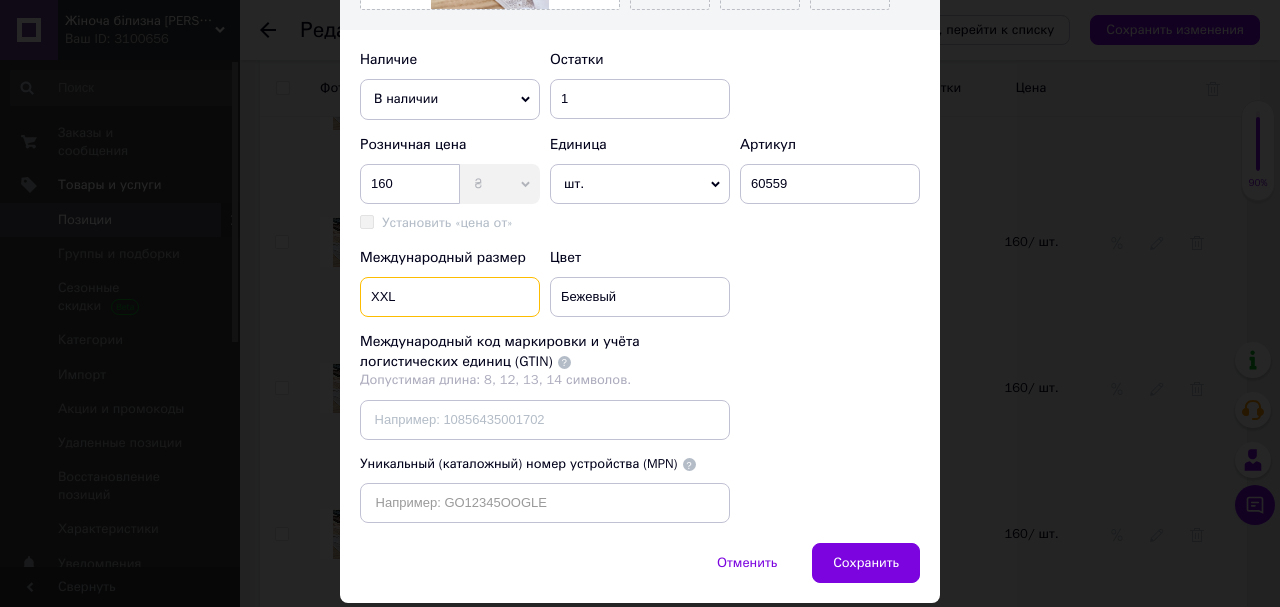 drag, startPoint x: 402, startPoint y: 313, endPoint x: 359, endPoint y: 322, distance: 43.931767 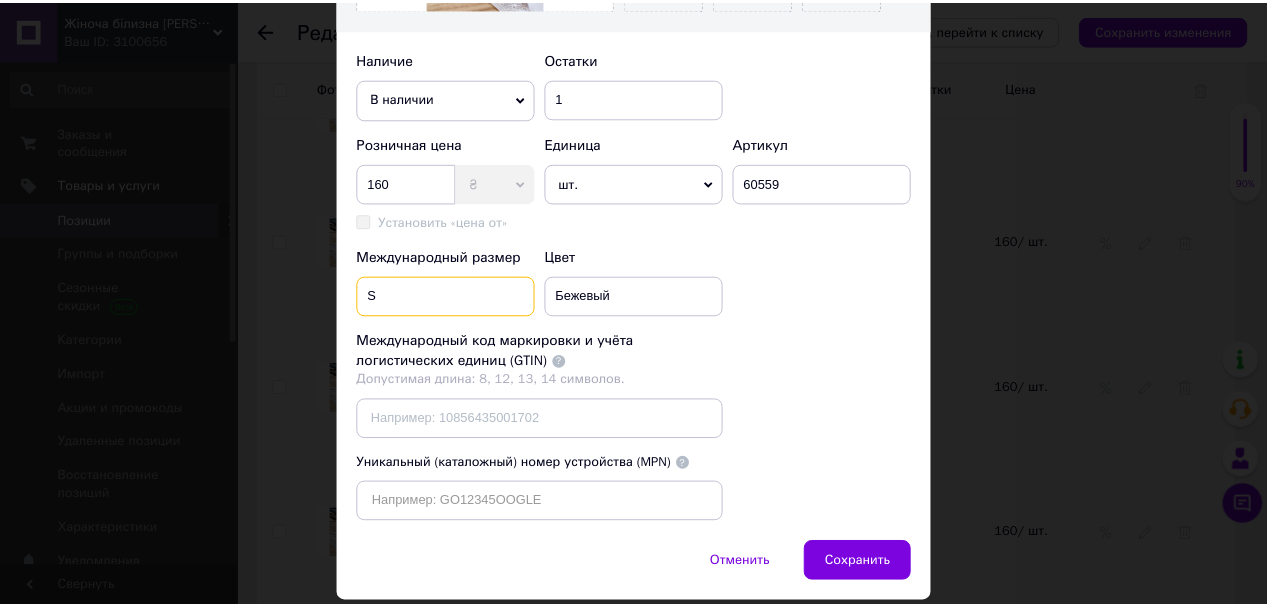scroll, scrollTop: 740, scrollLeft: 0, axis: vertical 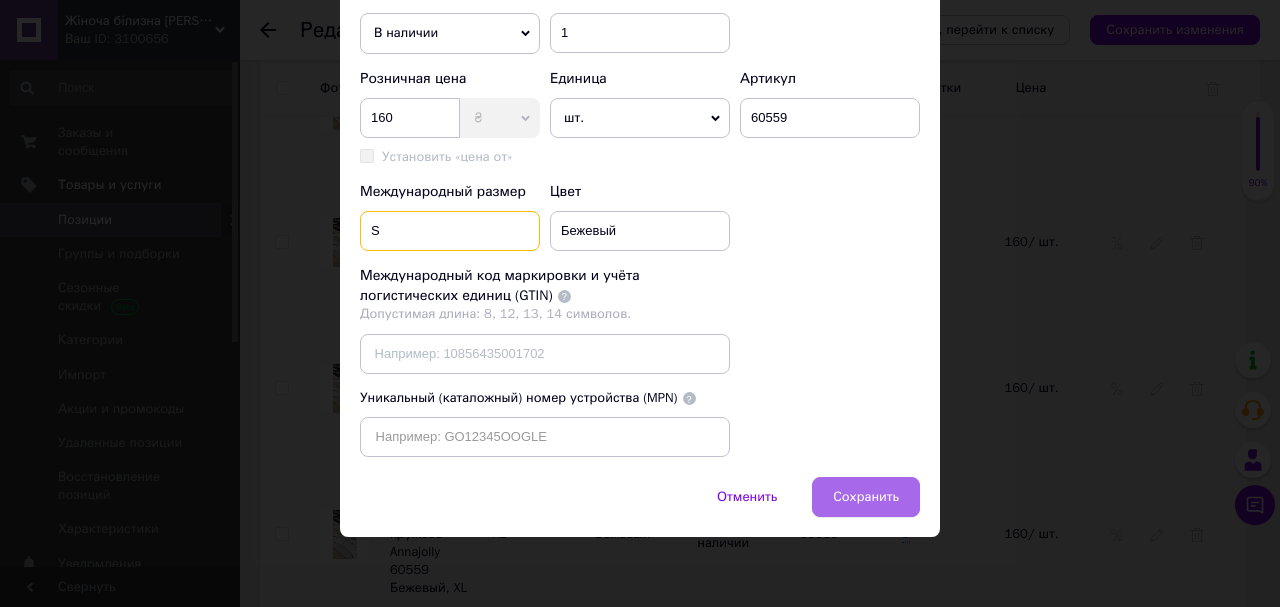 type on "S" 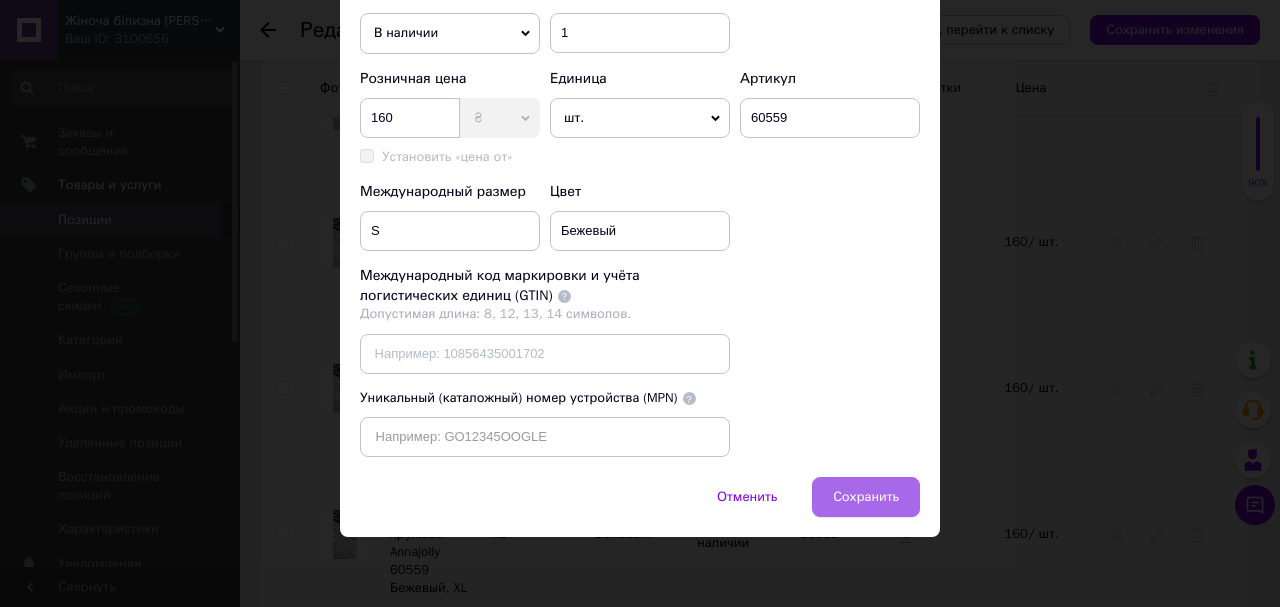 click on "Сохранить" at bounding box center (866, 497) 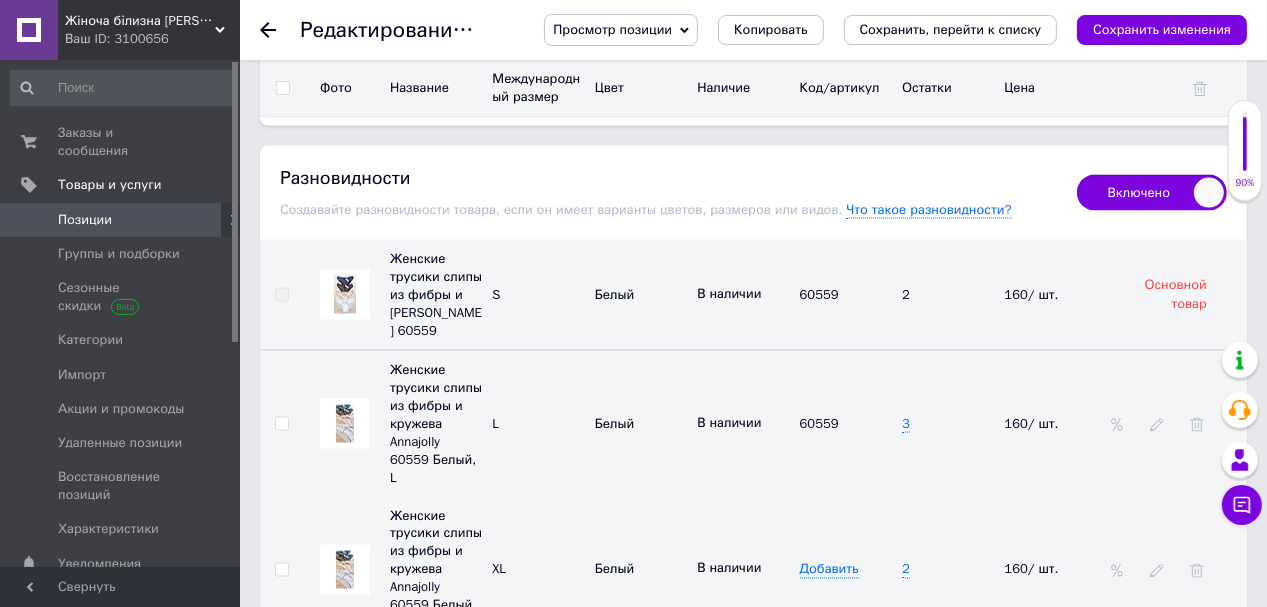 scroll, scrollTop: 2552, scrollLeft: 0, axis: vertical 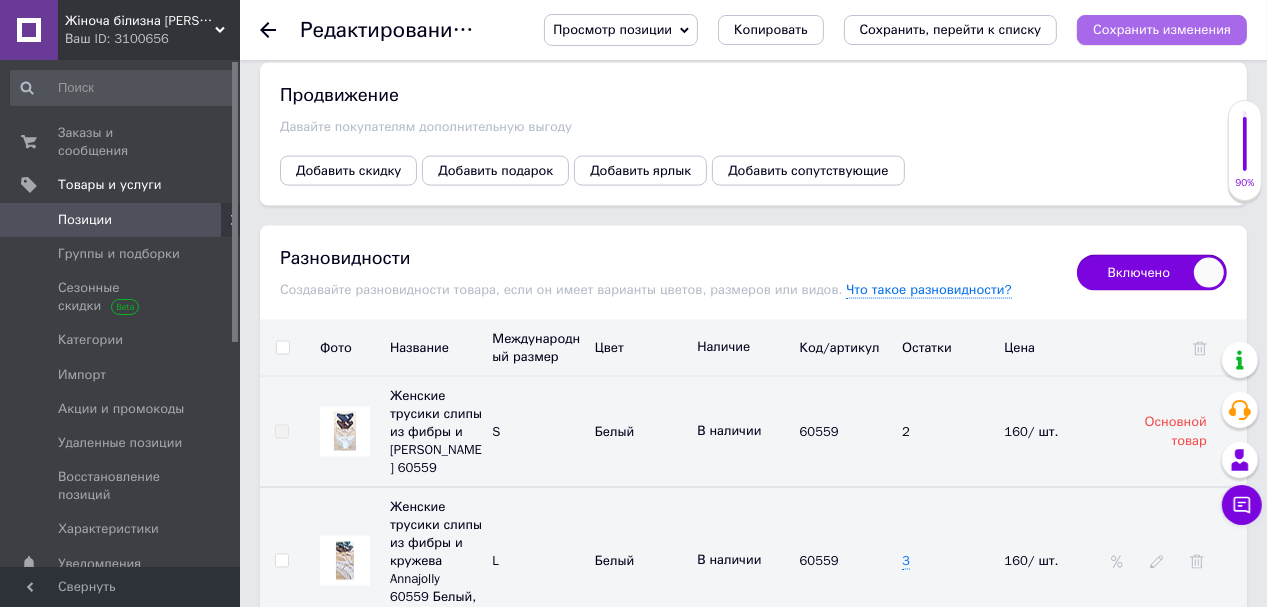 click on "Сохранить изменения" at bounding box center [1162, 29] 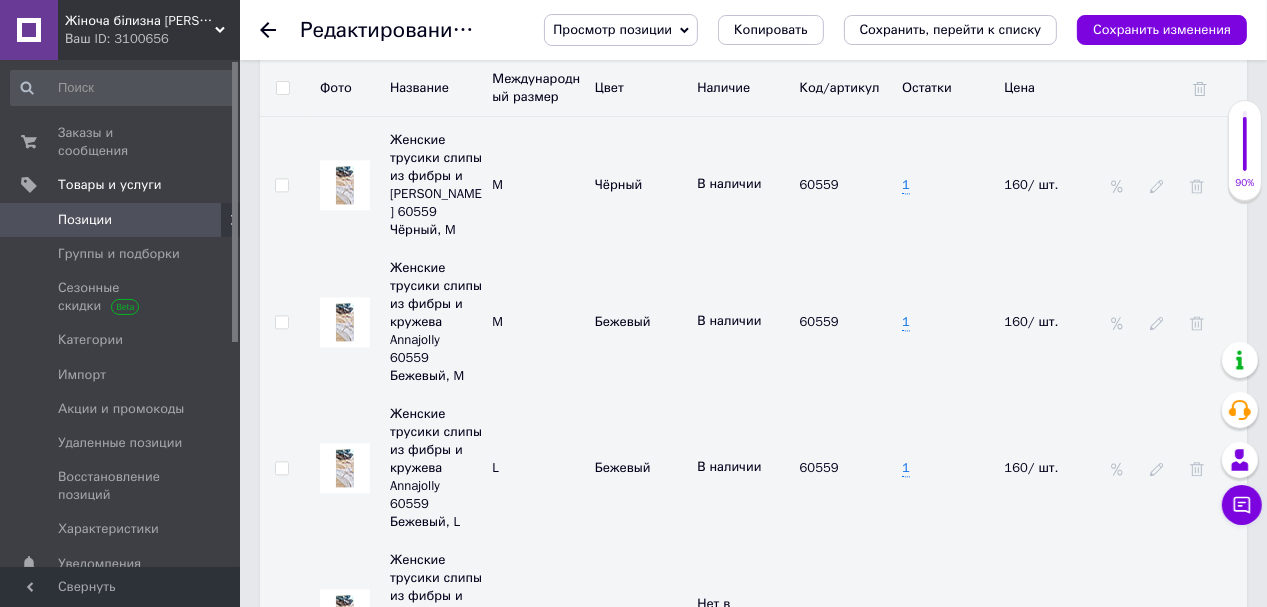 scroll, scrollTop: 3752, scrollLeft: 0, axis: vertical 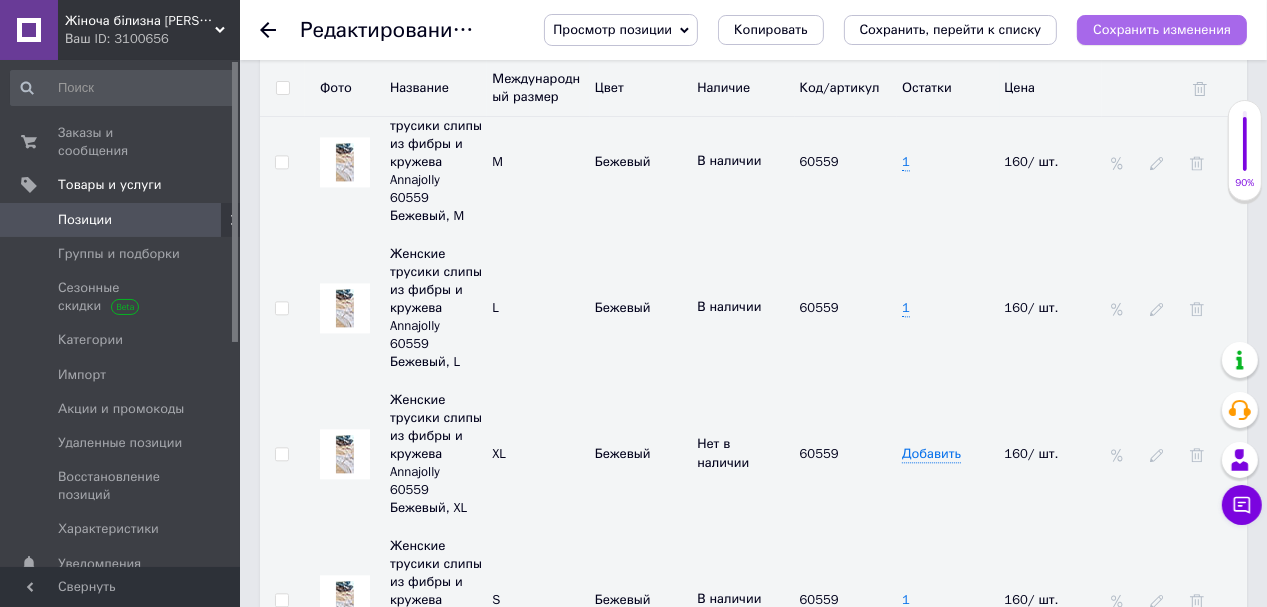 click on "Сохранить изменения" at bounding box center (1162, 29) 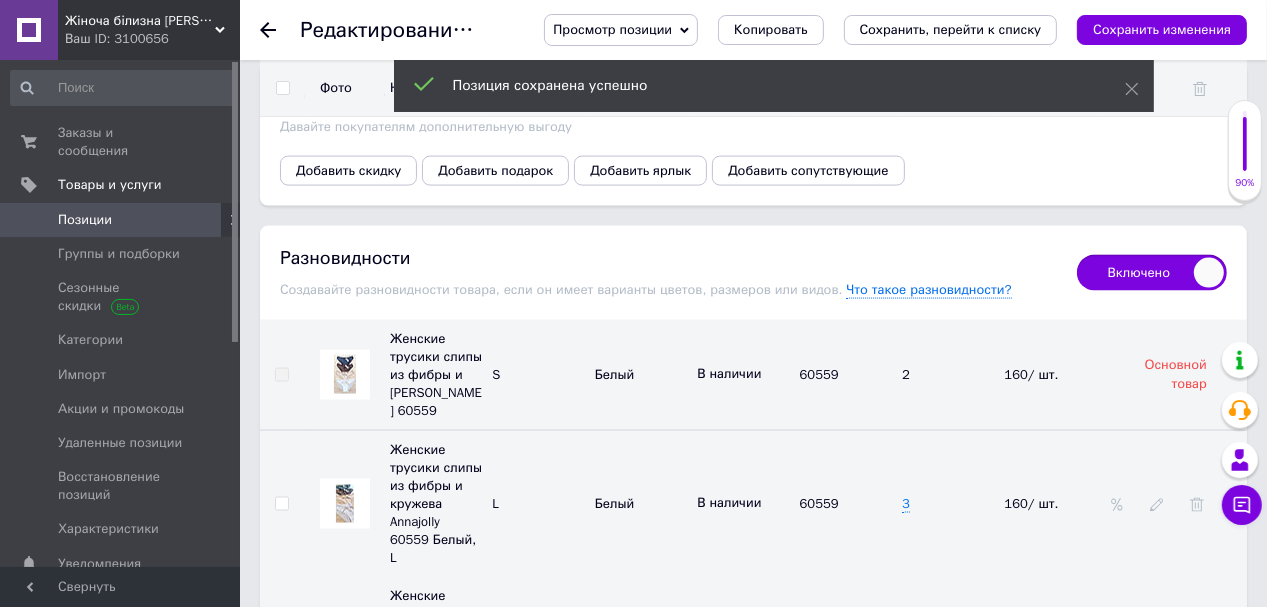 scroll, scrollTop: 2472, scrollLeft: 0, axis: vertical 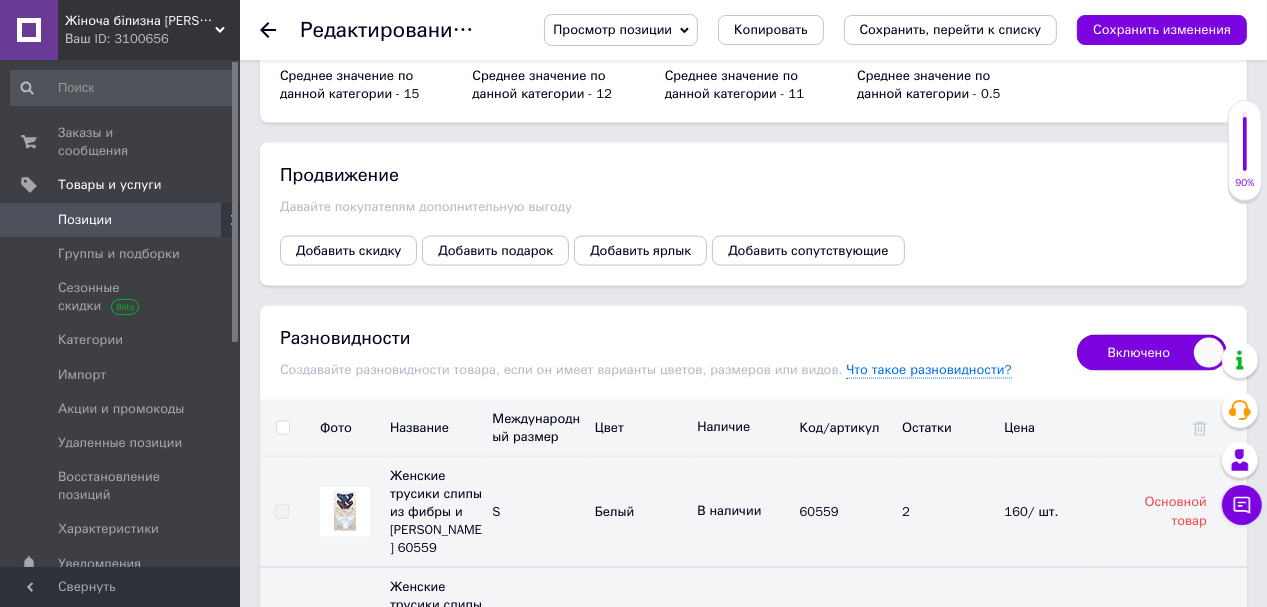 click 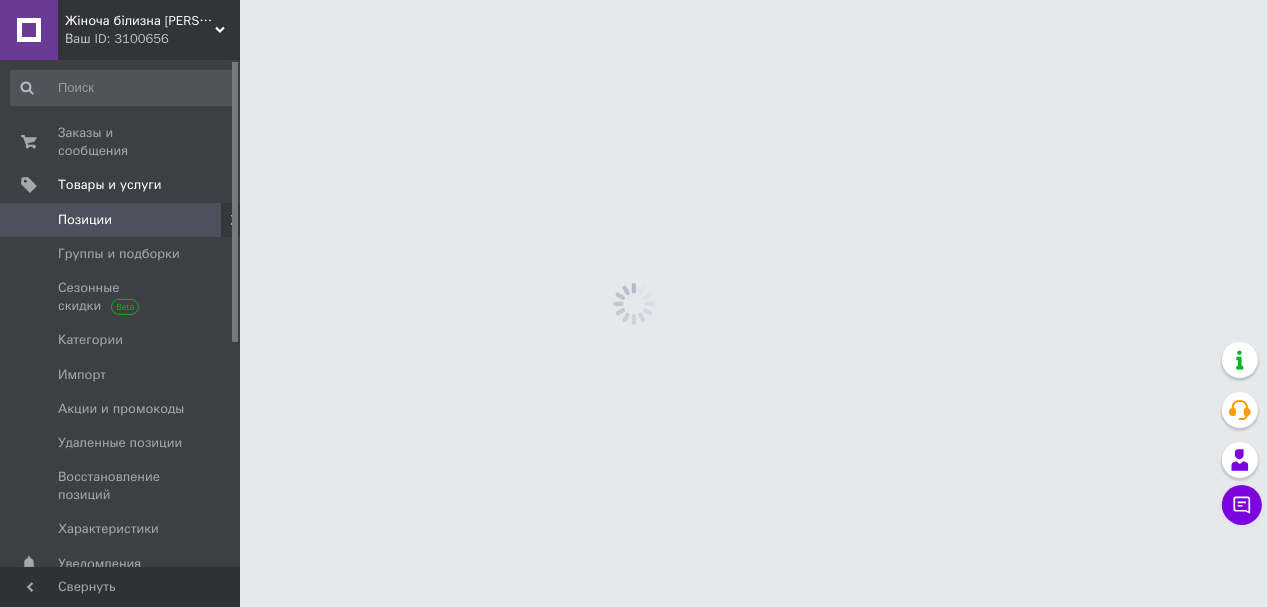 scroll, scrollTop: 0, scrollLeft: 0, axis: both 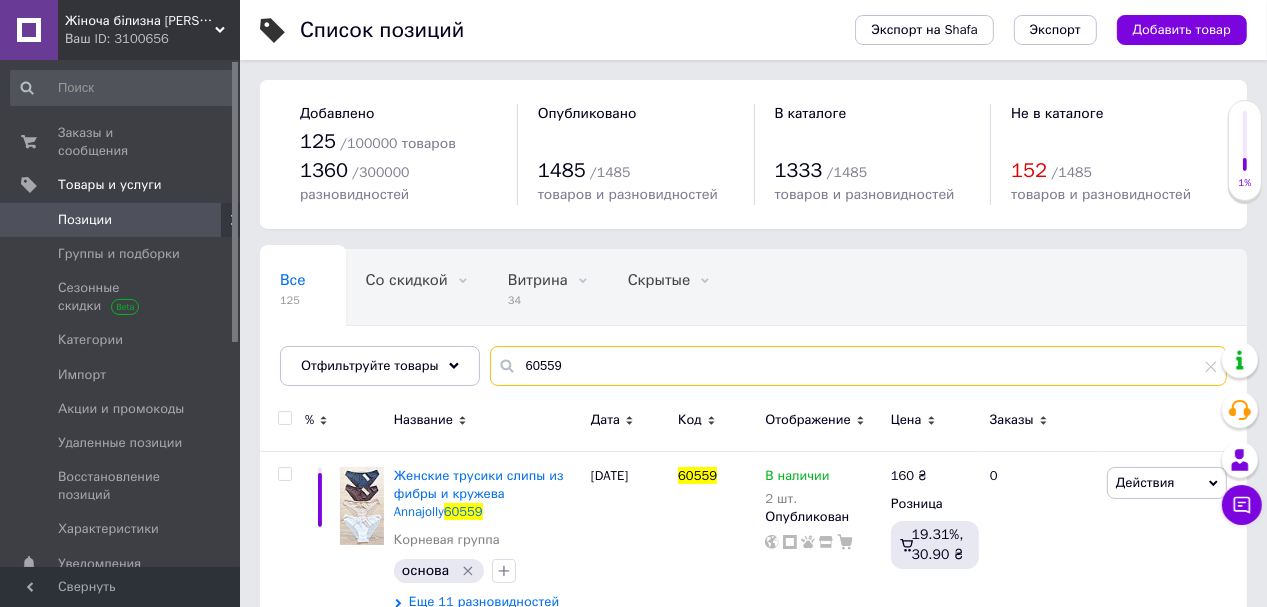 drag, startPoint x: 560, startPoint y: 366, endPoint x: 539, endPoint y: 368, distance: 21.095022 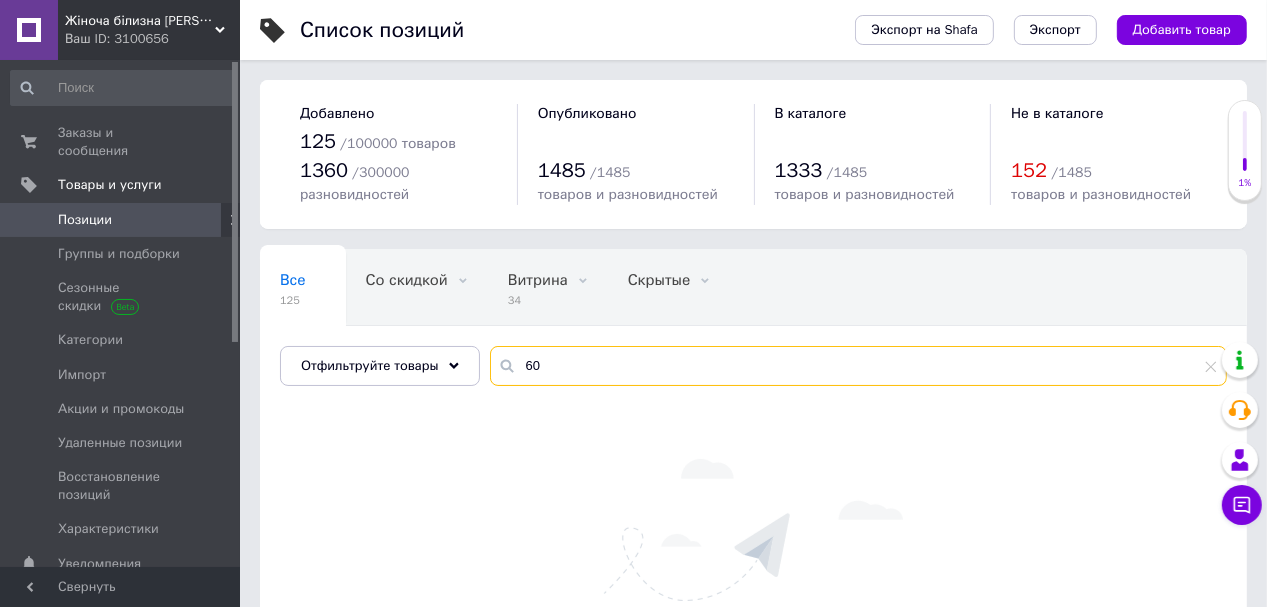 type on "6" 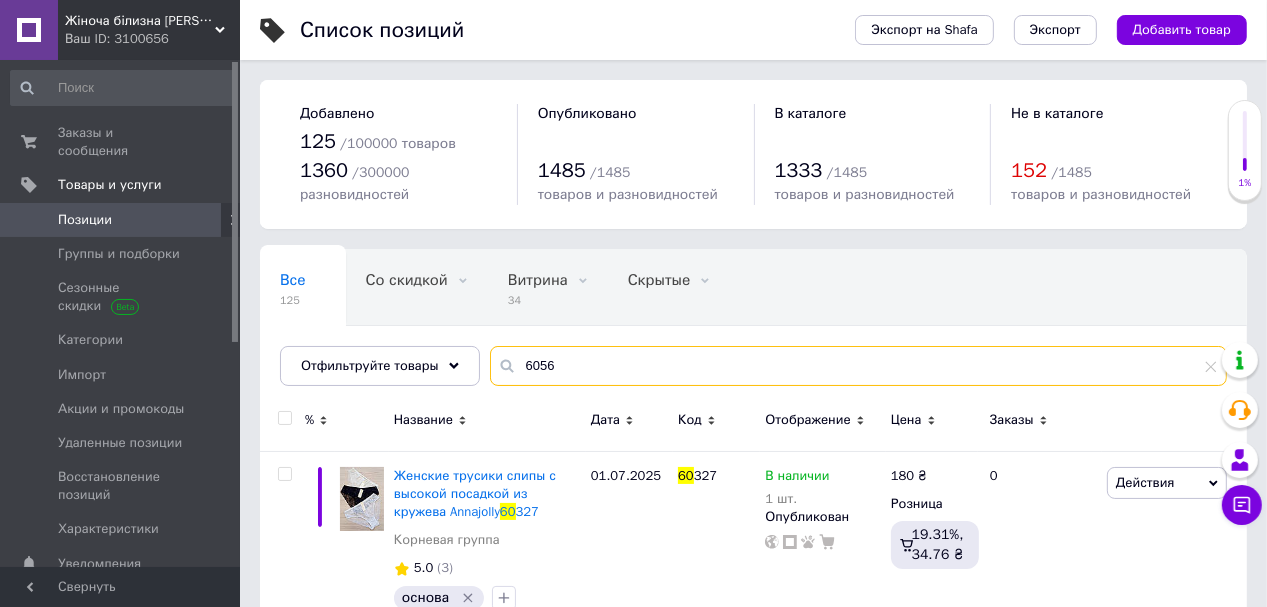 type on "60561" 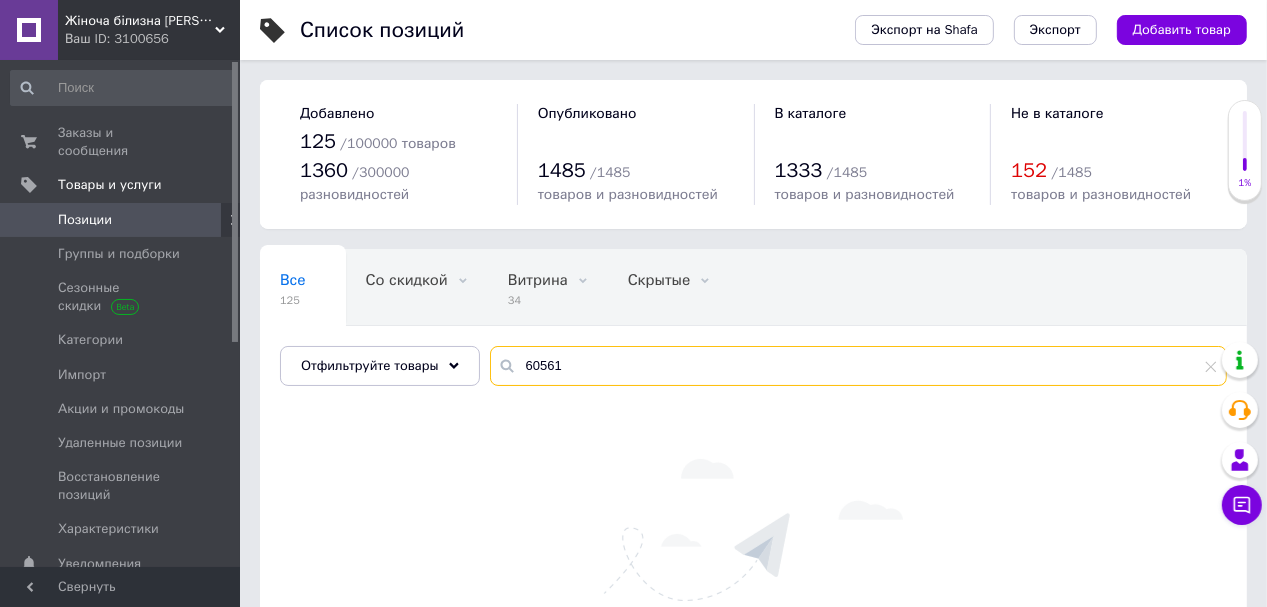 drag, startPoint x: 561, startPoint y: 366, endPoint x: 516, endPoint y: 377, distance: 46.32494 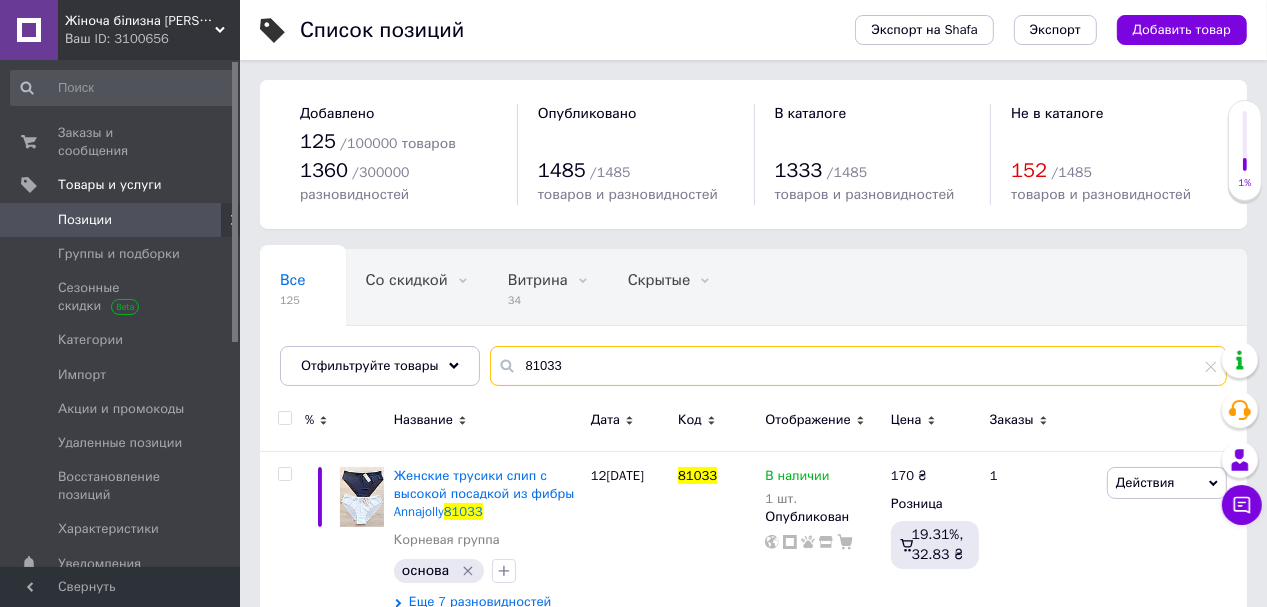 scroll, scrollTop: 39, scrollLeft: 0, axis: vertical 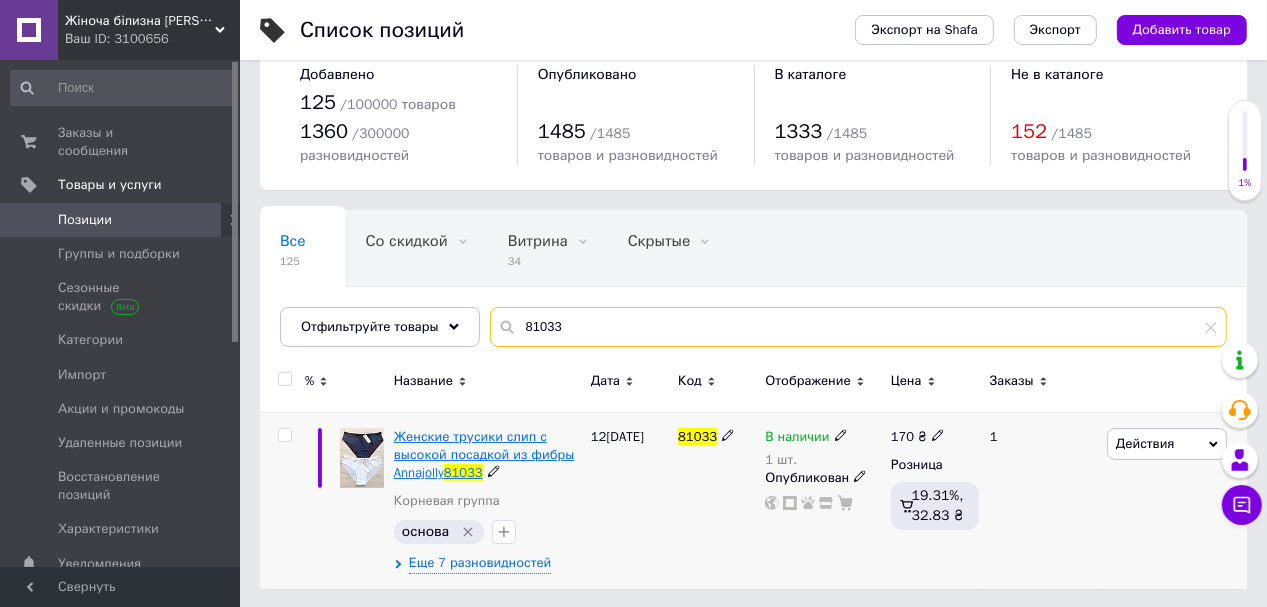 type on "81033" 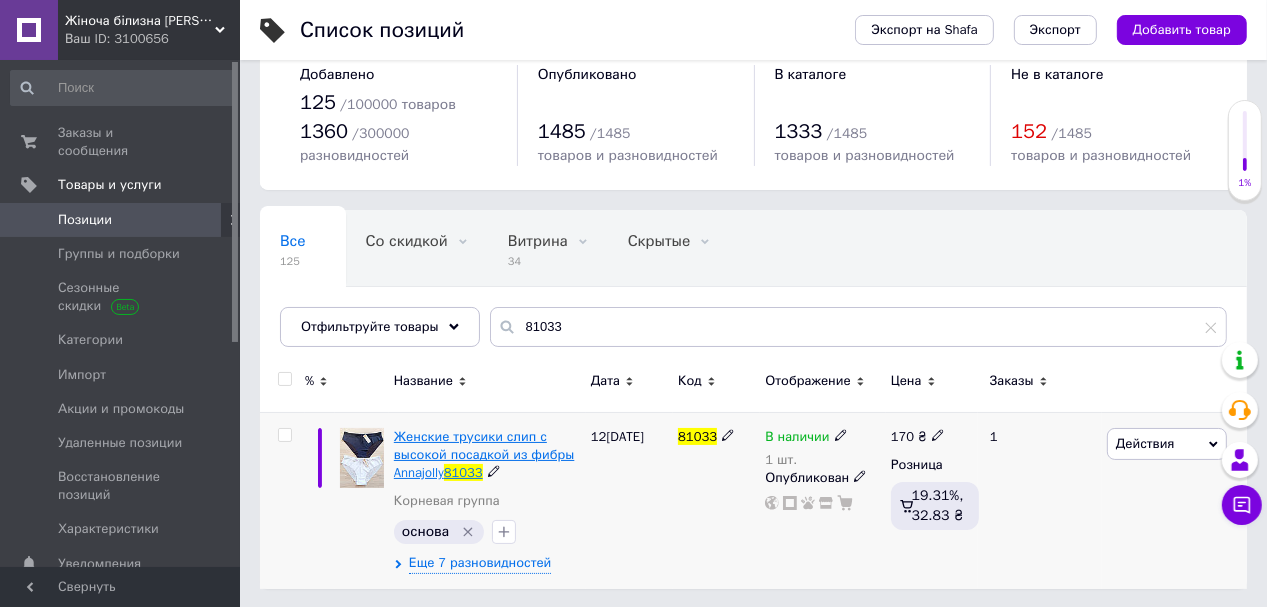 click on "Женские трусики слип с высокой посадкой из фибры Annajolly" at bounding box center [484, 454] 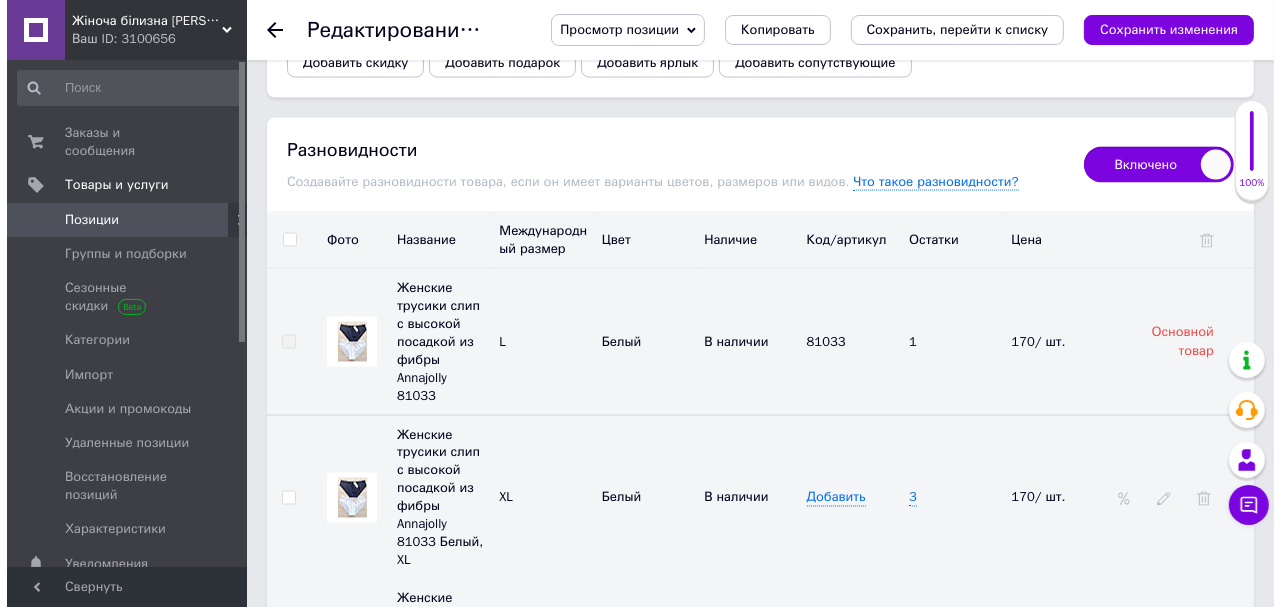 scroll, scrollTop: 2800, scrollLeft: 0, axis: vertical 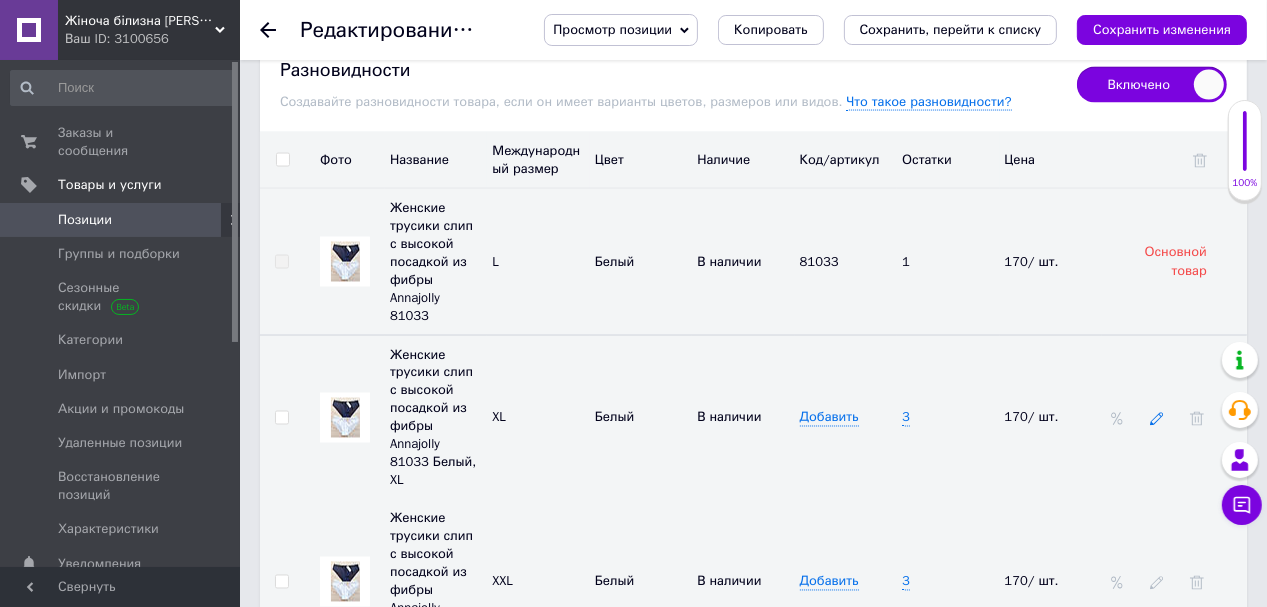 click 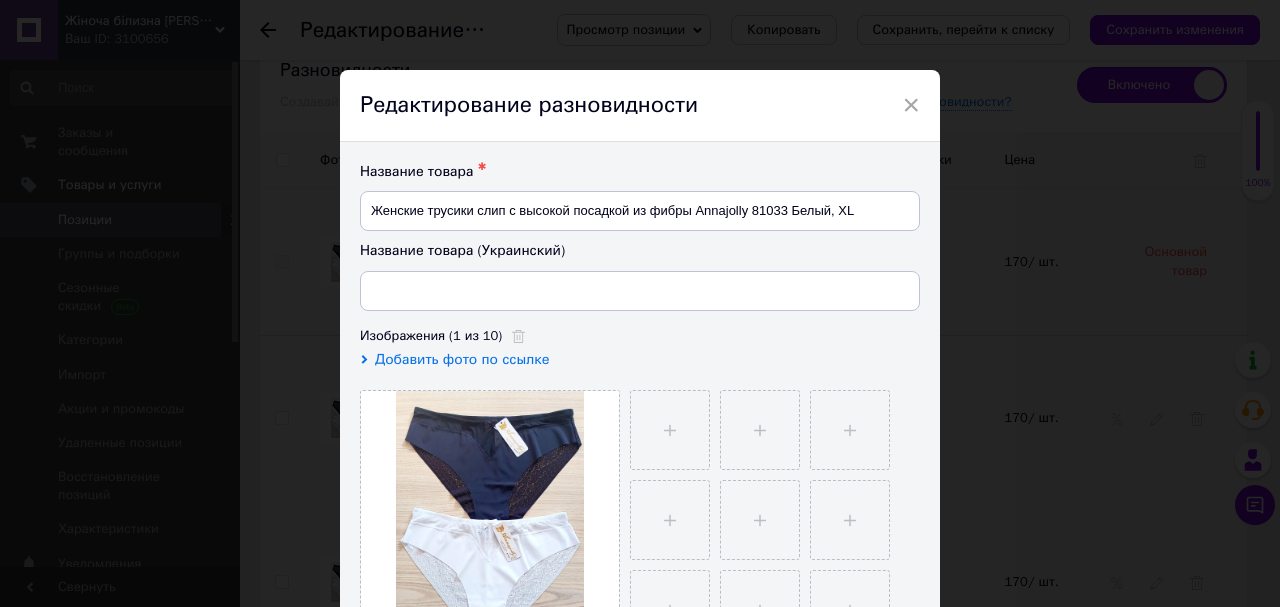 type on "Жіночі трусики сліп із високою посадкою з фібри Annajolly 81033 Білий, XL" 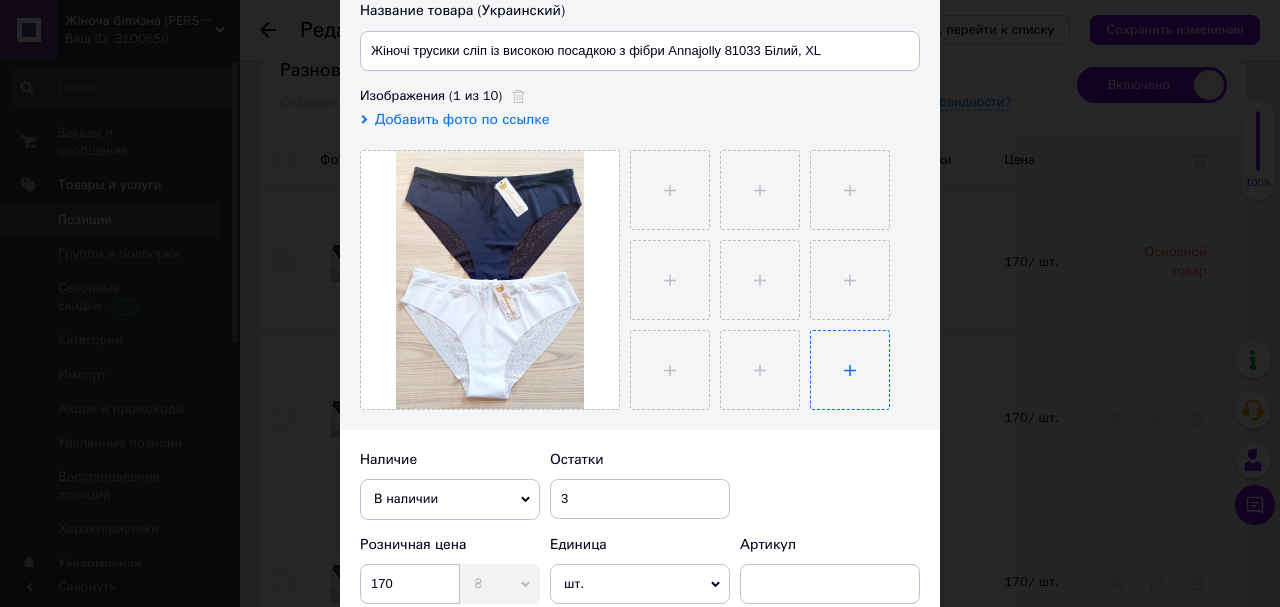 scroll, scrollTop: 400, scrollLeft: 0, axis: vertical 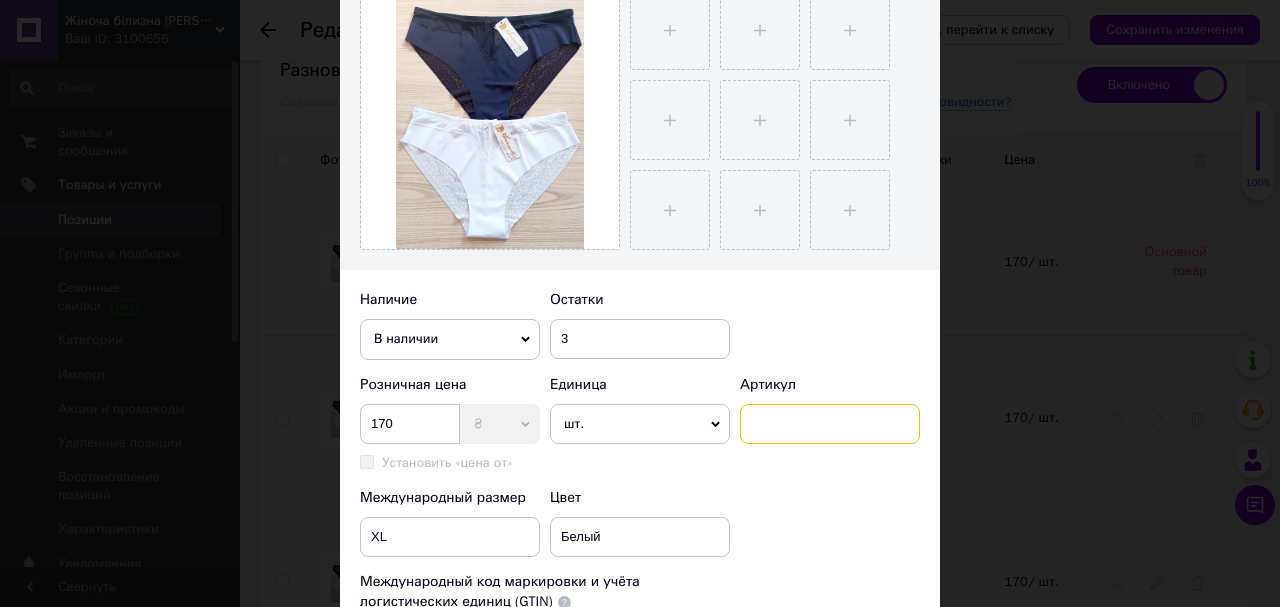 click at bounding box center (830, 424) 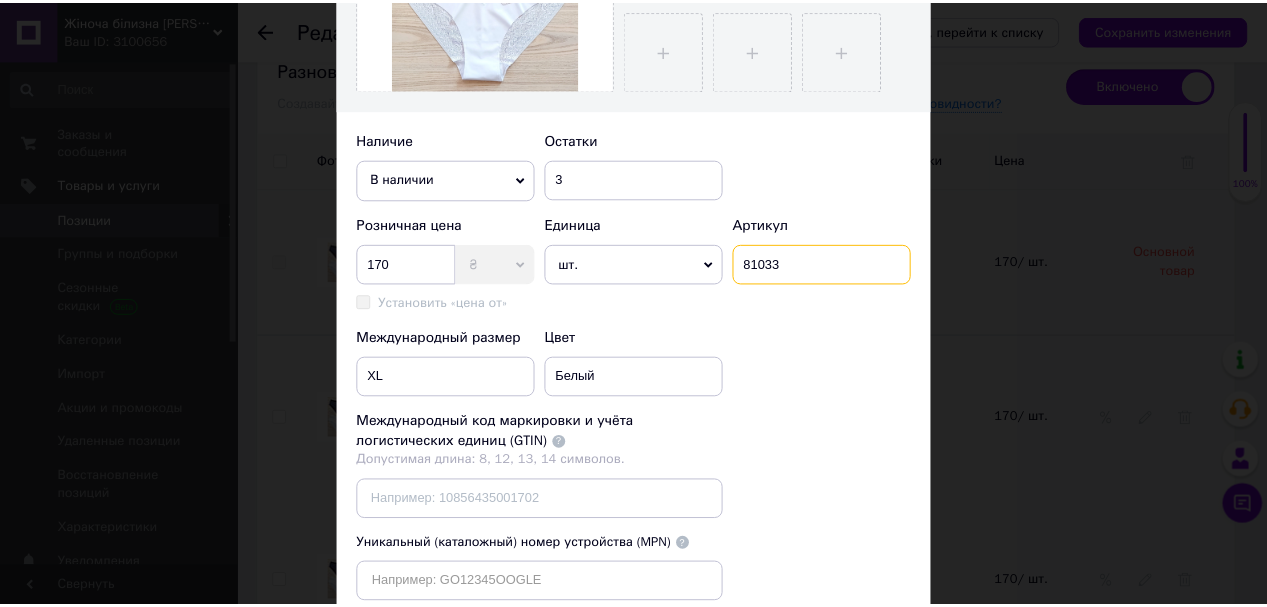 scroll, scrollTop: 640, scrollLeft: 0, axis: vertical 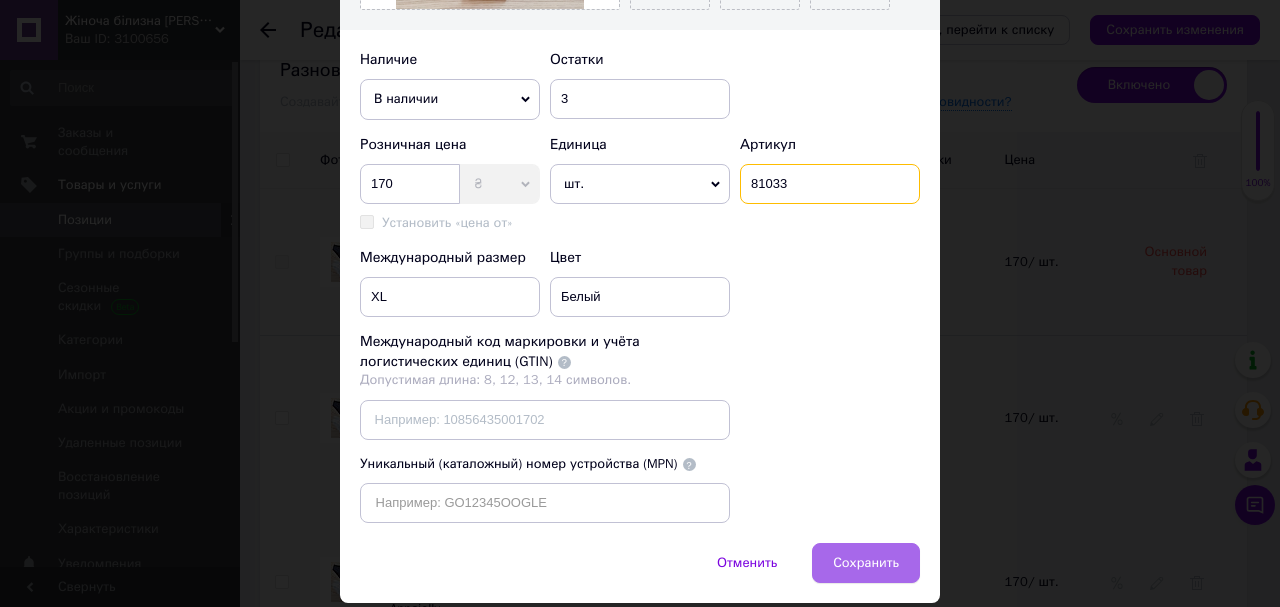 type on "81033" 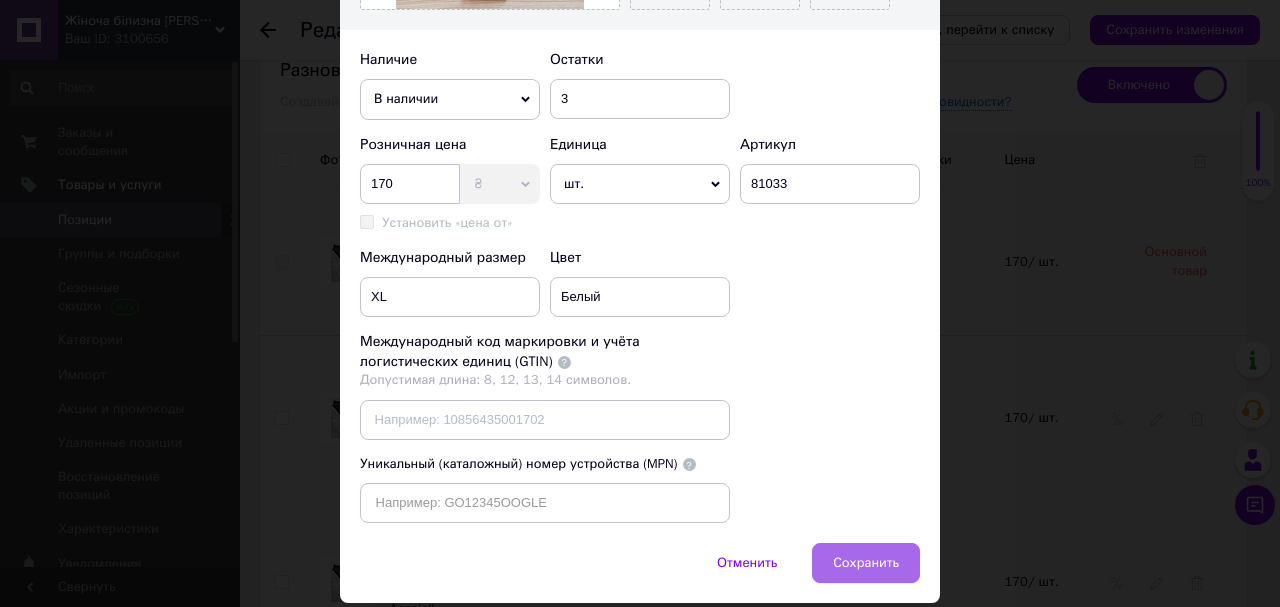 click on "Сохранить" at bounding box center (866, 563) 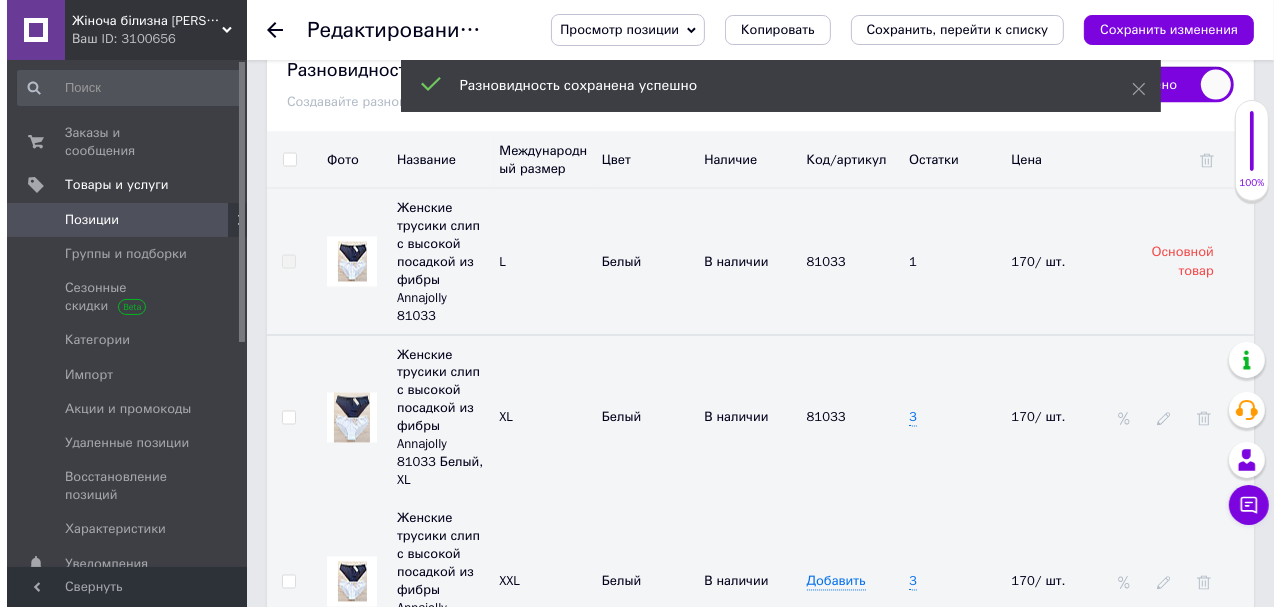 scroll, scrollTop: 2880, scrollLeft: 0, axis: vertical 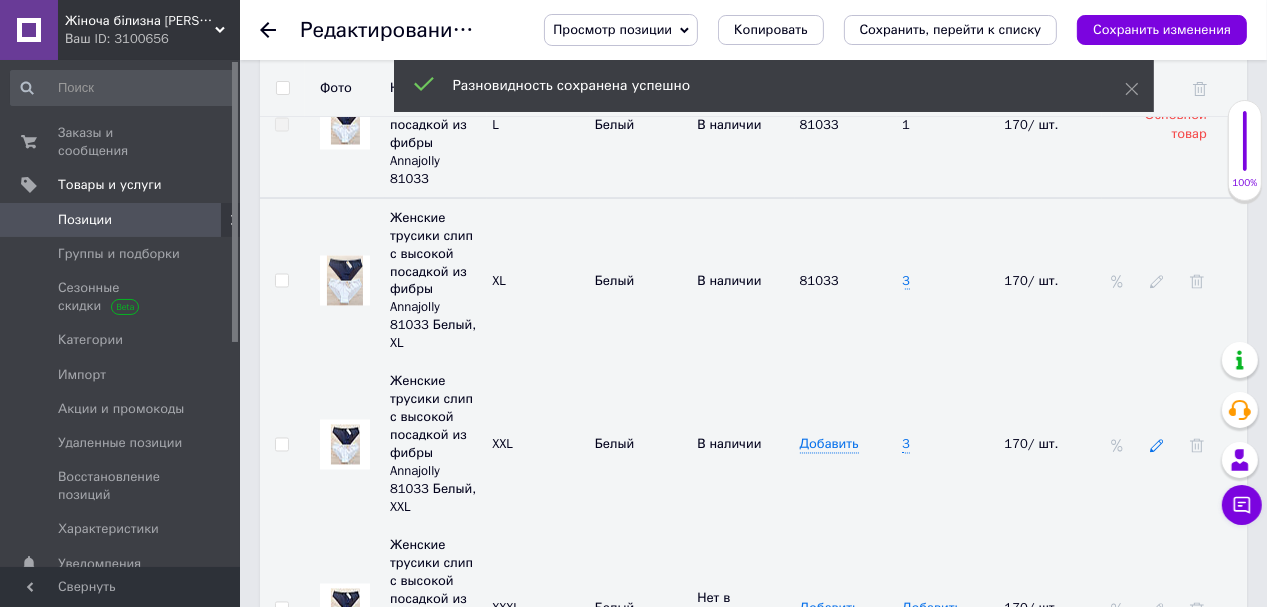 click 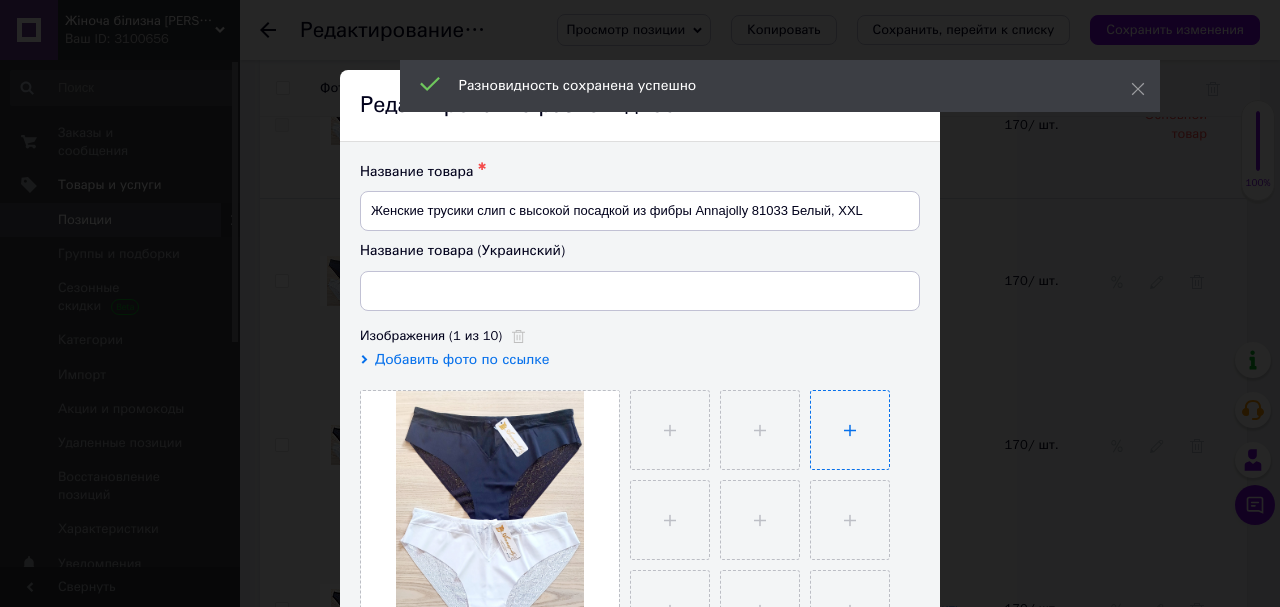 type on "Жіночі трусики сліп із високою посадкою з фібри Annajolly 81033 Білий, XXL" 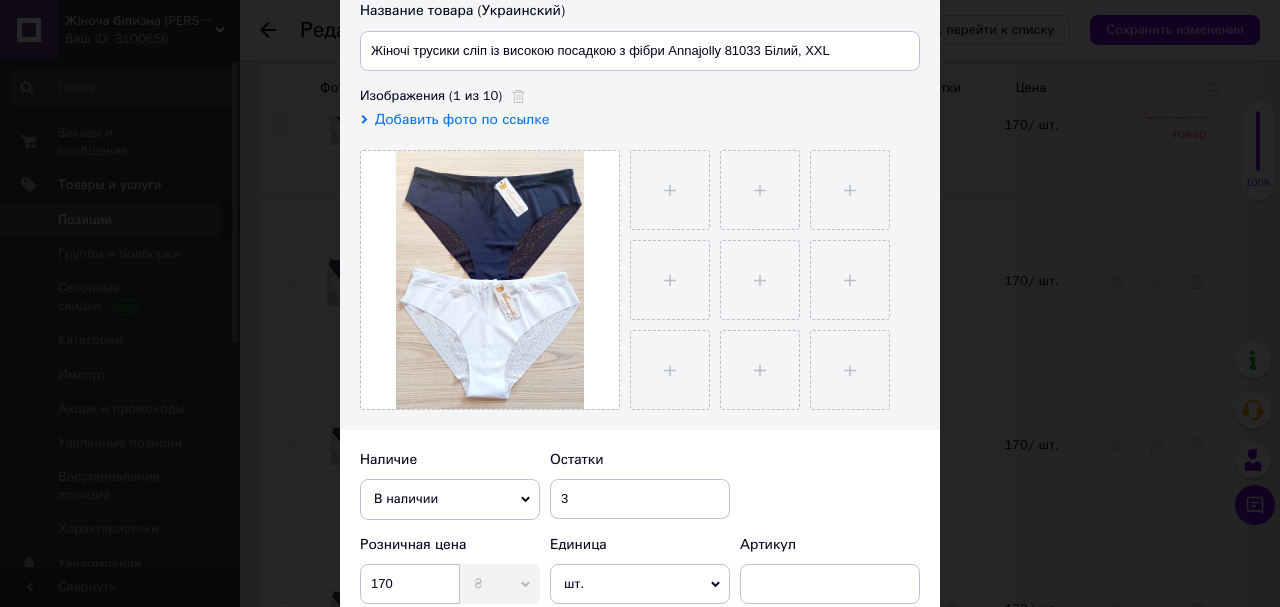 scroll, scrollTop: 400, scrollLeft: 0, axis: vertical 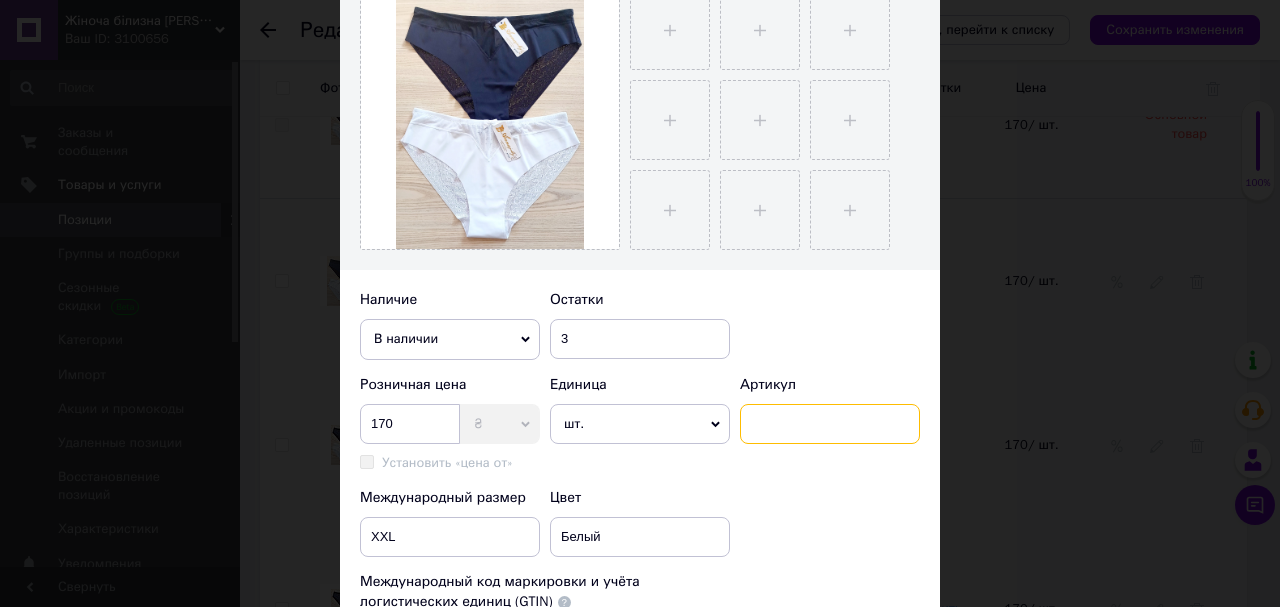 click at bounding box center (830, 424) 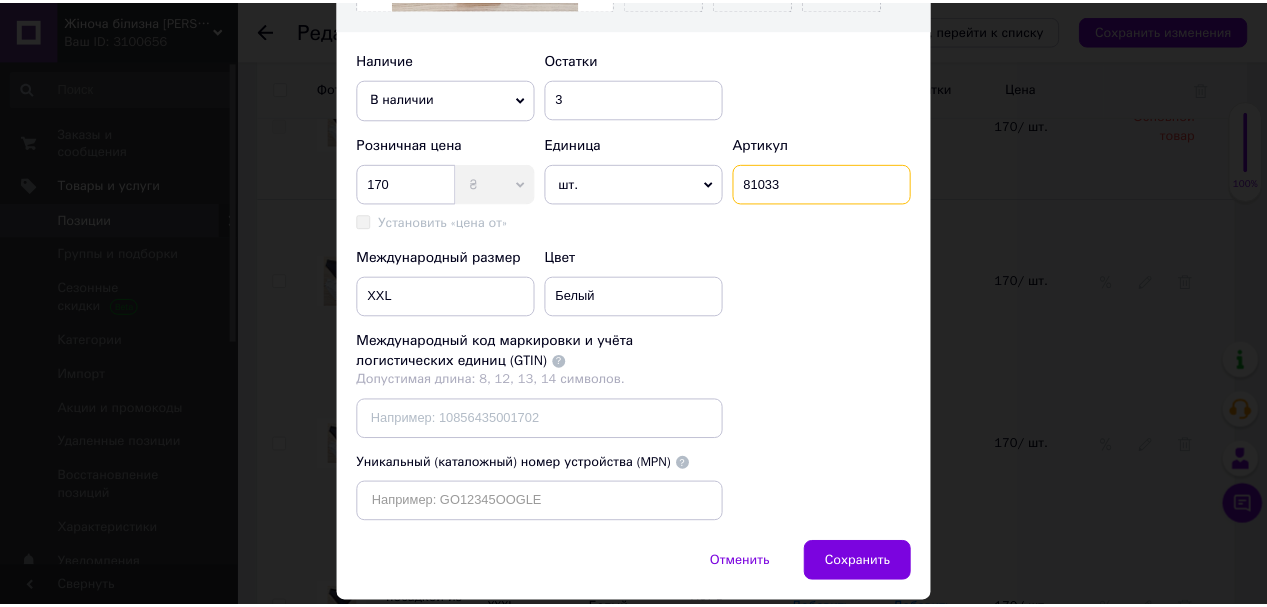 scroll, scrollTop: 720, scrollLeft: 0, axis: vertical 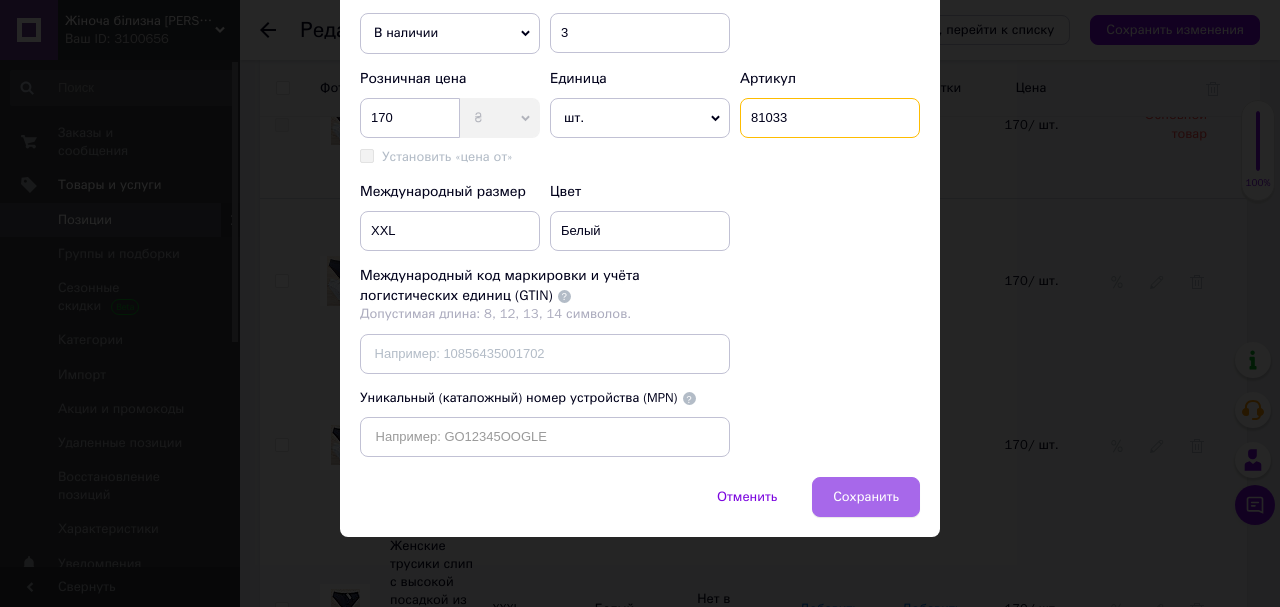 type on "81033" 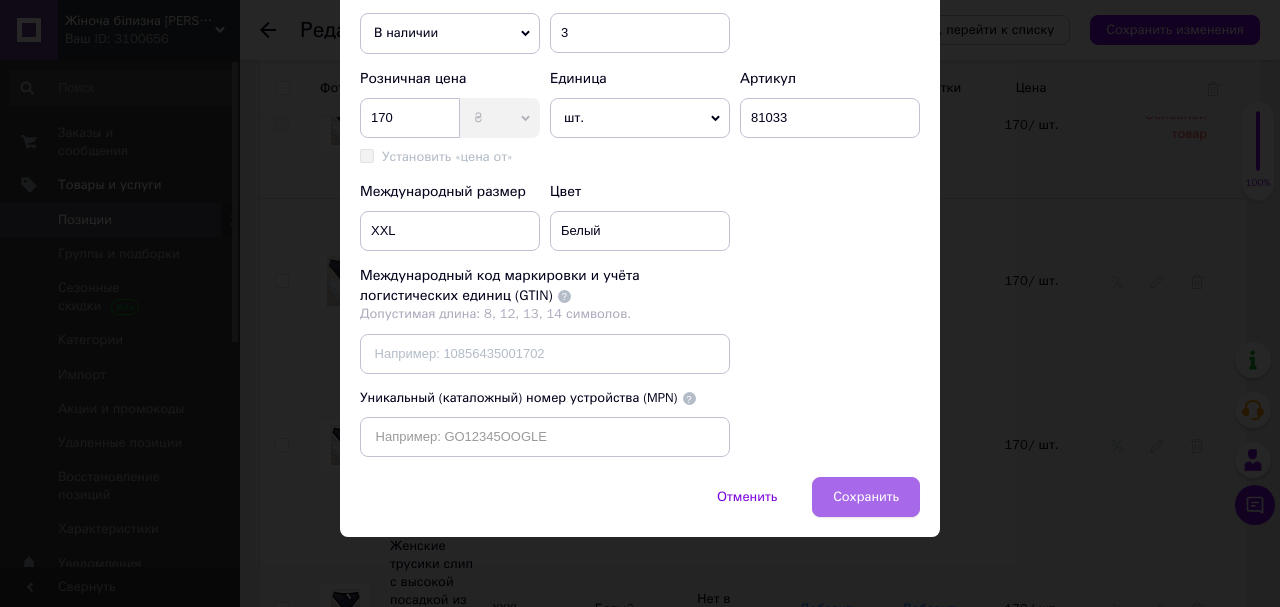 click on "Сохранить" at bounding box center [866, 497] 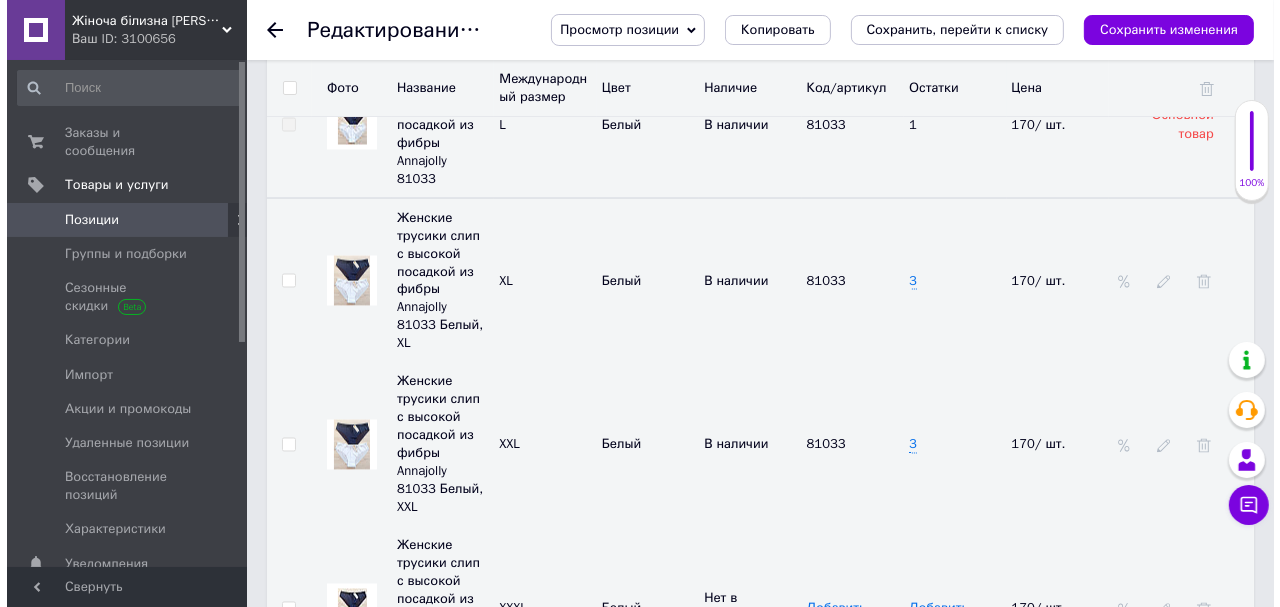 scroll, scrollTop: 2960, scrollLeft: 0, axis: vertical 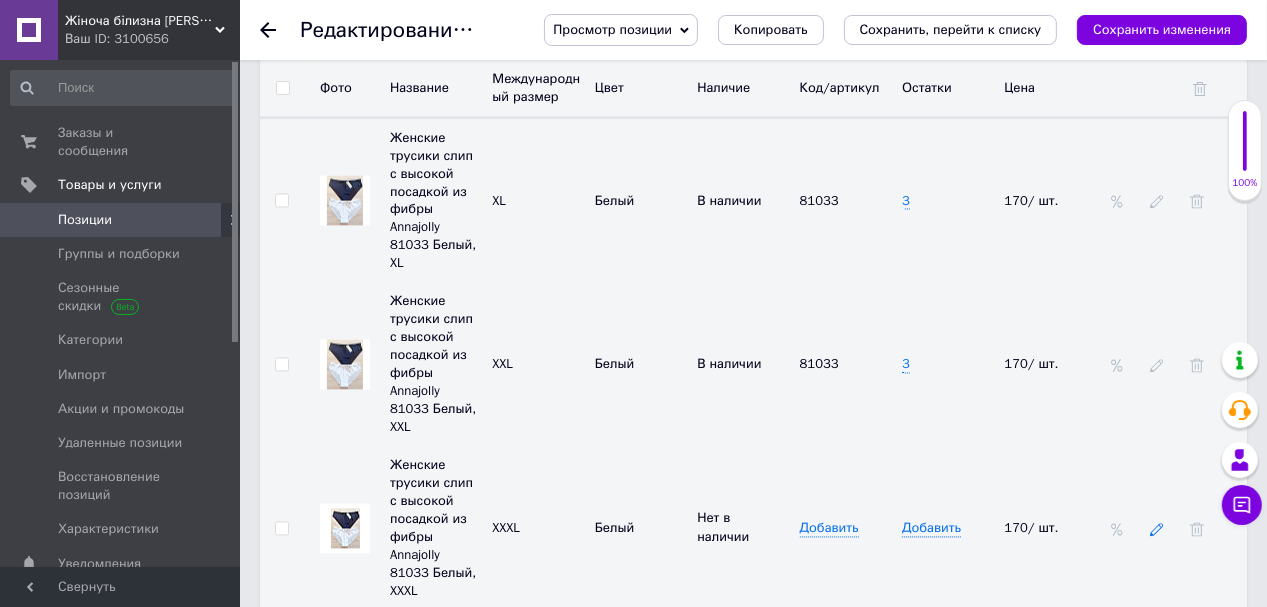 click 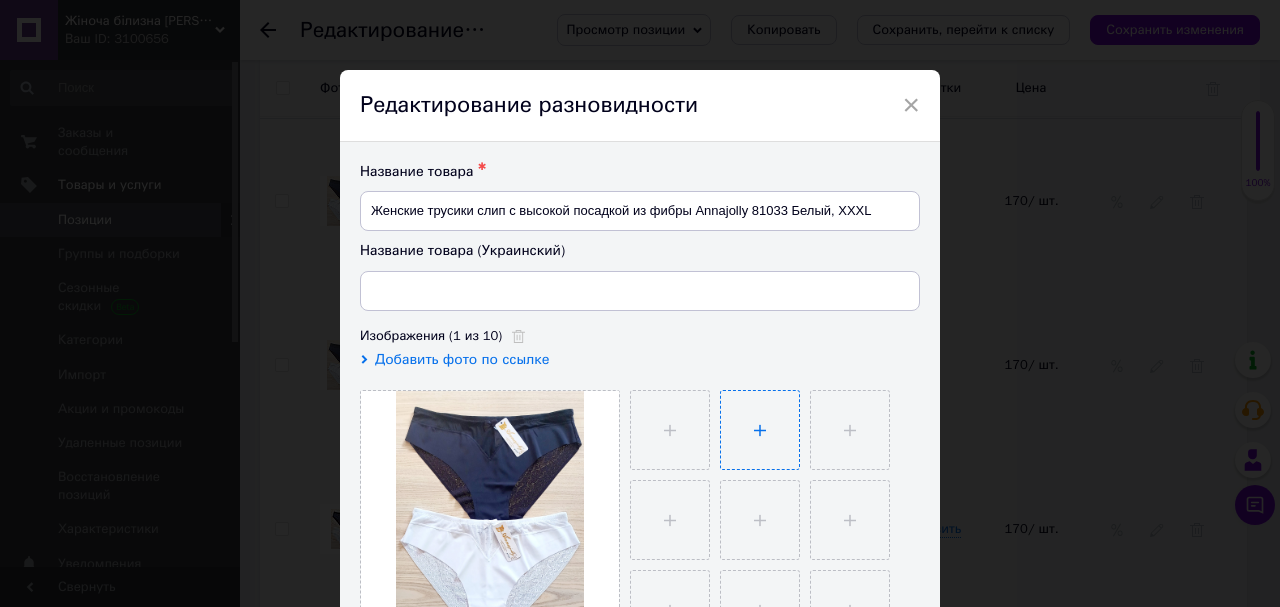 type on "Жіночі трусики сліп із високою посадкою з фібри Annajolly 81033 Білий, XXXL" 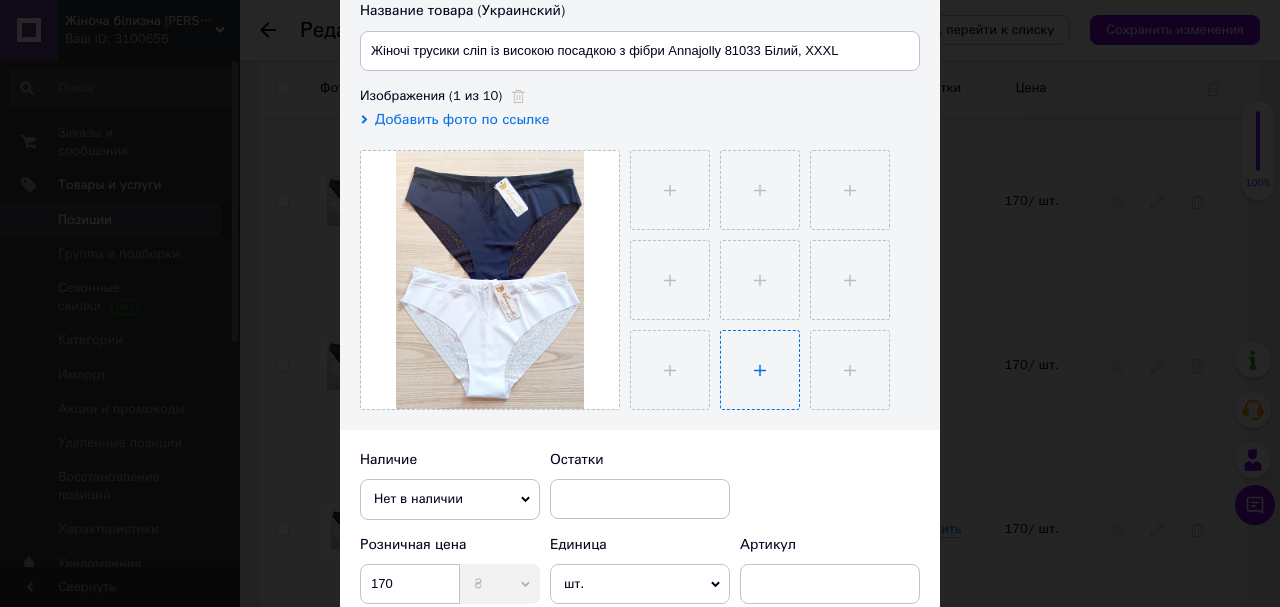 scroll, scrollTop: 320, scrollLeft: 0, axis: vertical 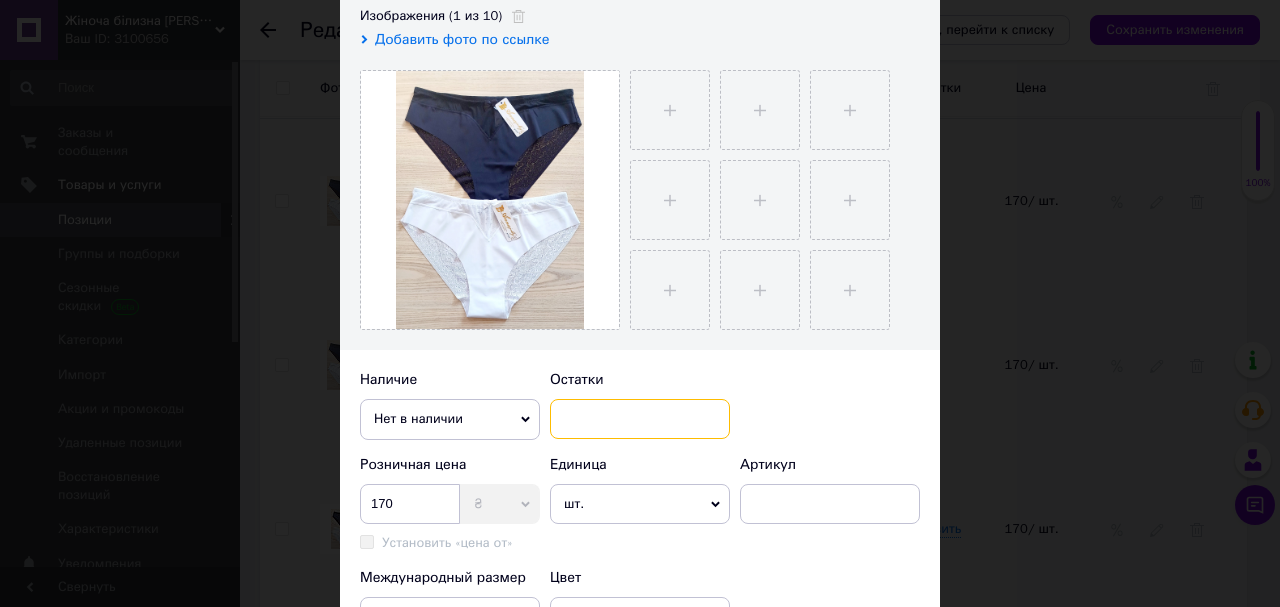 click at bounding box center (640, 419) 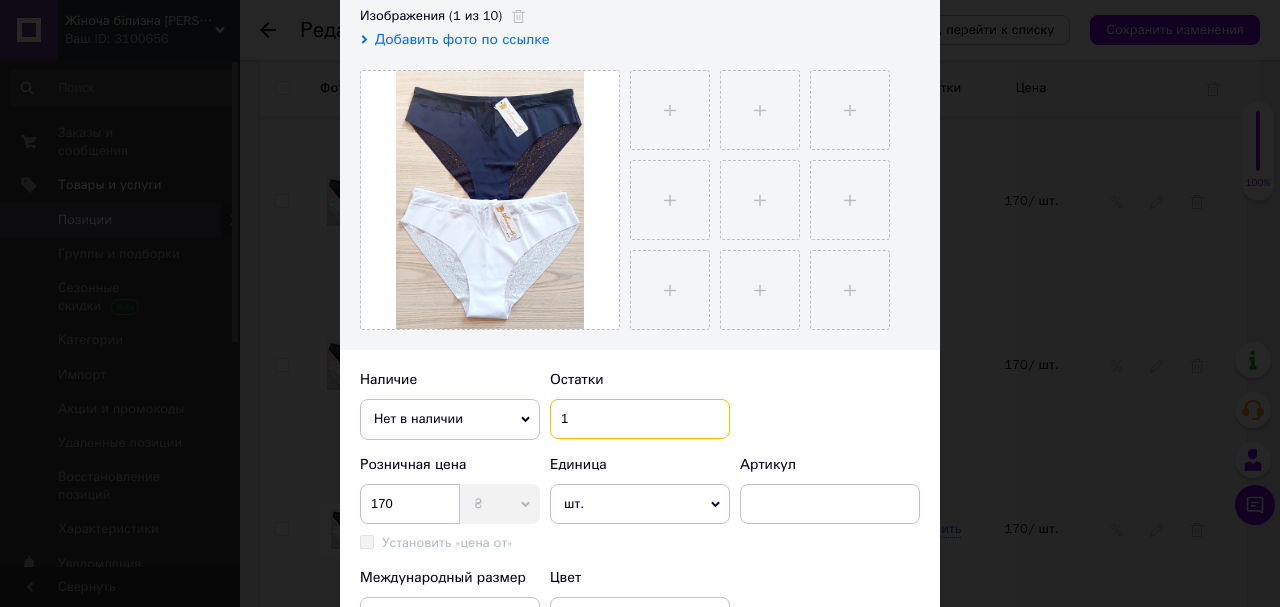 type on "1" 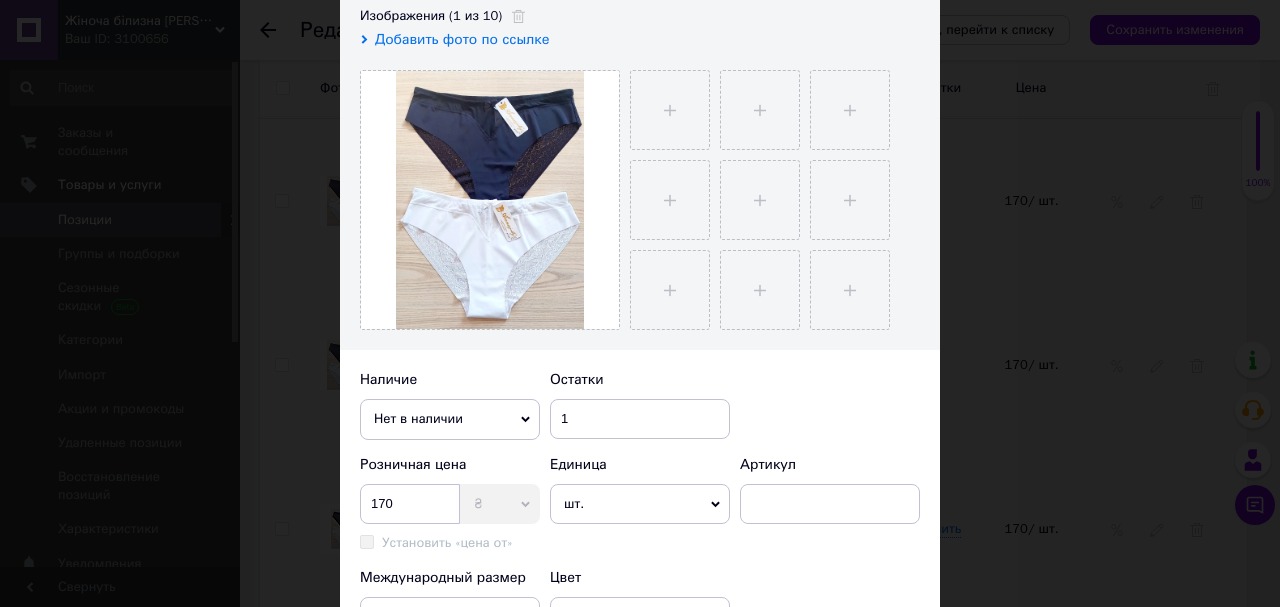 click 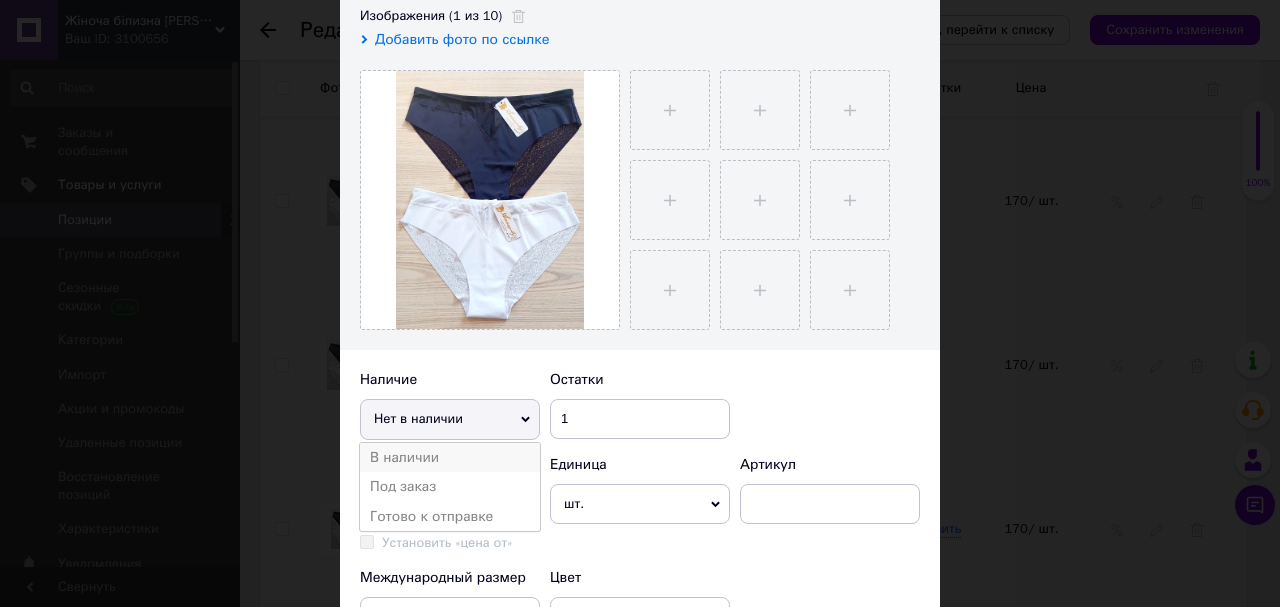 click on "В наличии" at bounding box center [450, 458] 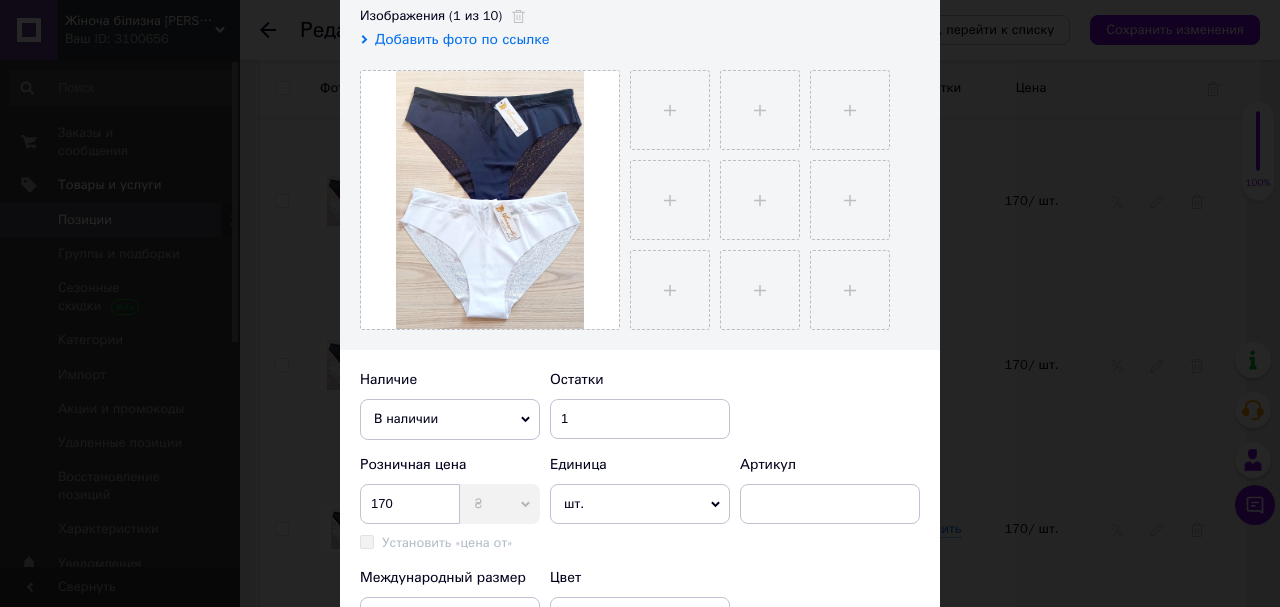 scroll, scrollTop: 400, scrollLeft: 0, axis: vertical 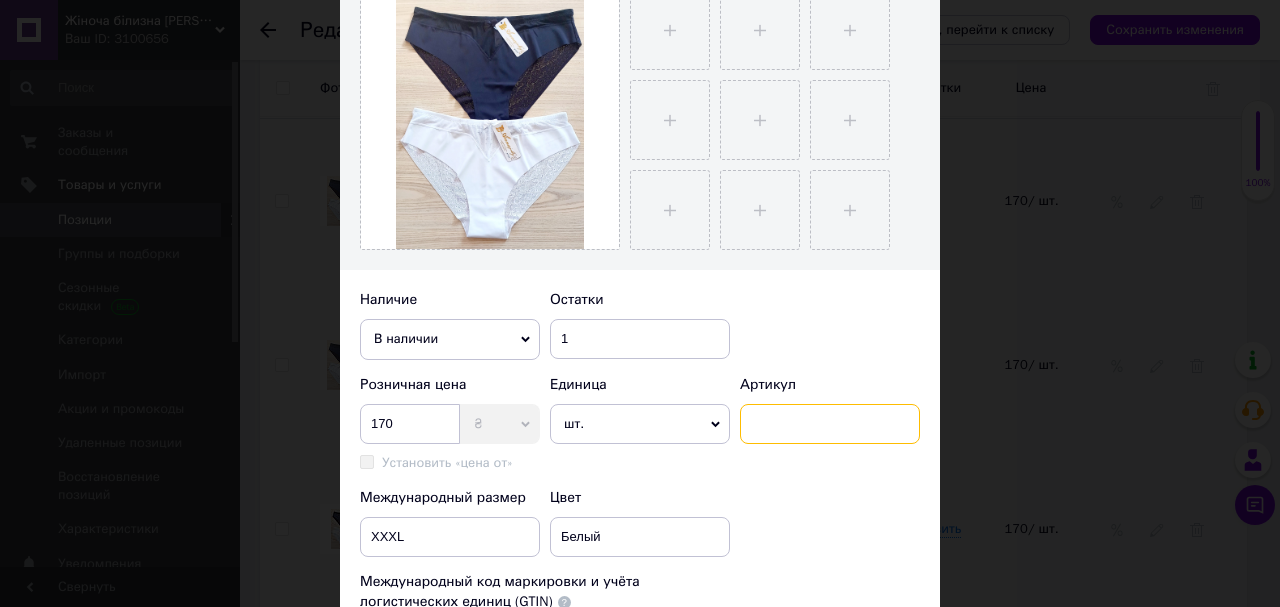 click at bounding box center (830, 424) 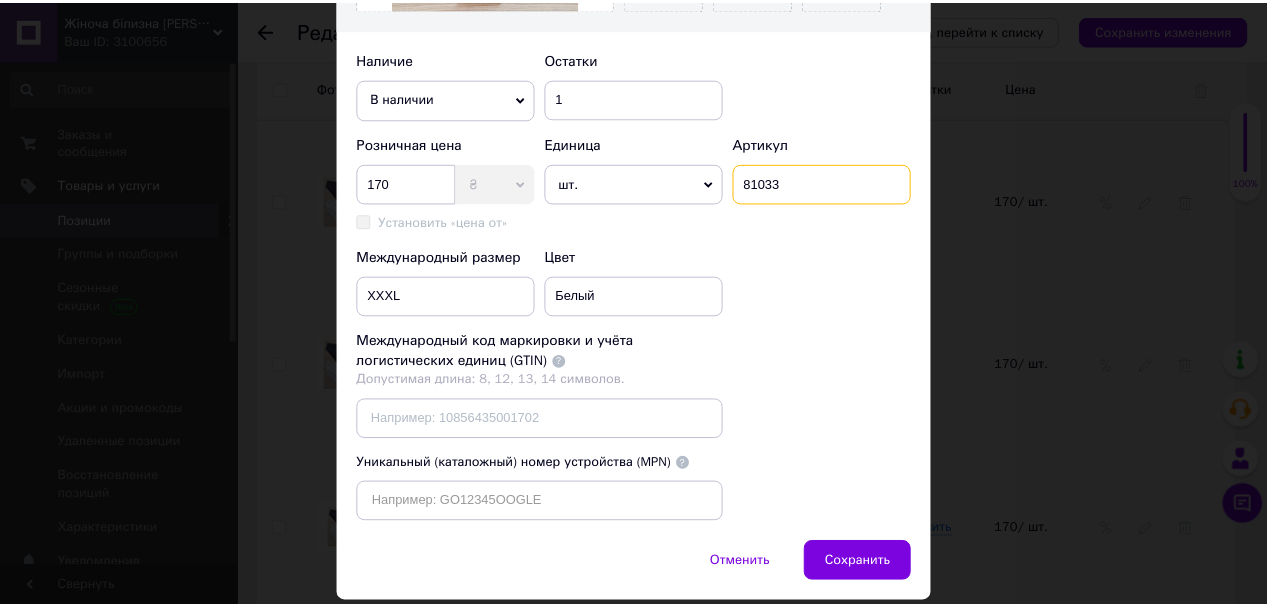 scroll, scrollTop: 740, scrollLeft: 0, axis: vertical 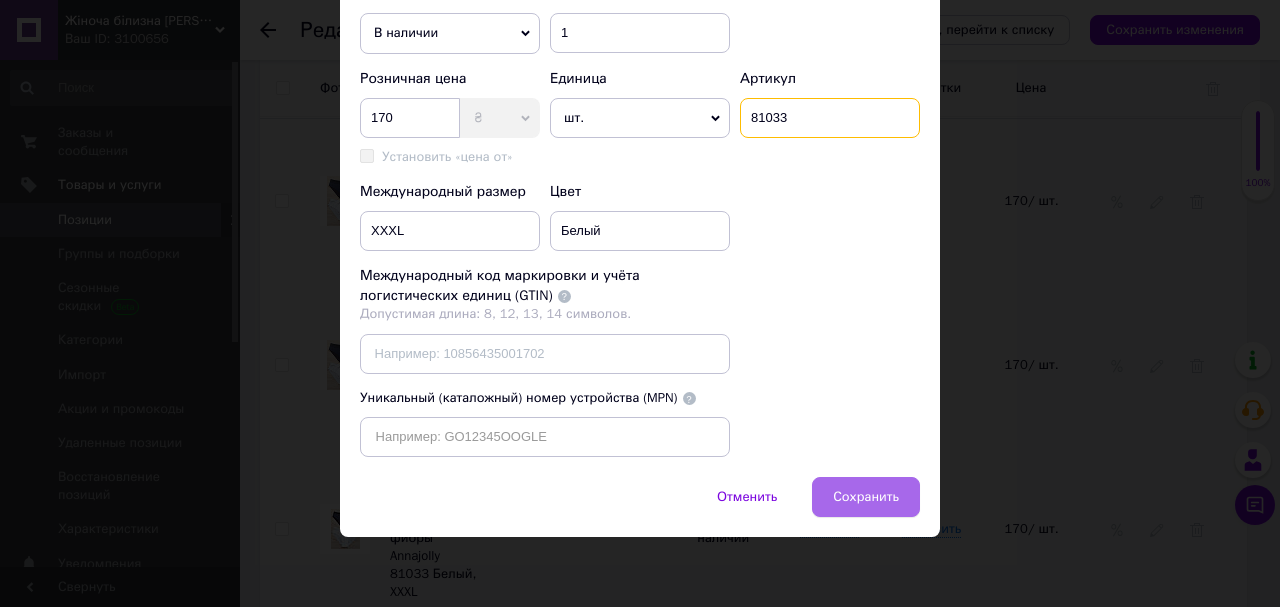 type on "81033" 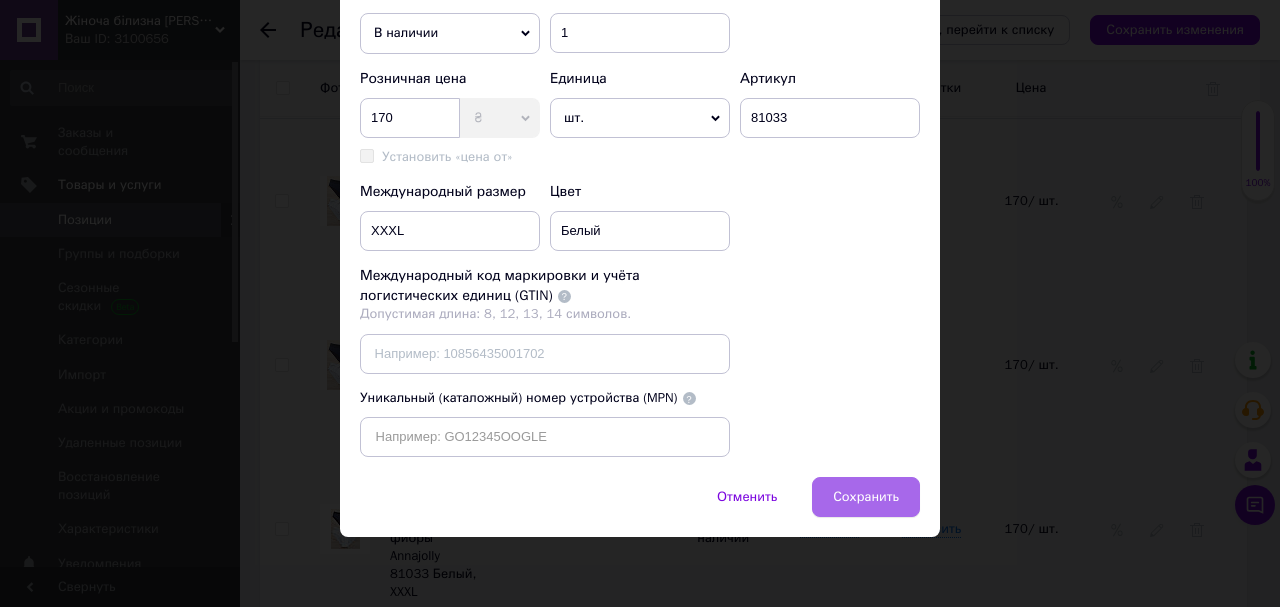 click on "Сохранить" at bounding box center [866, 497] 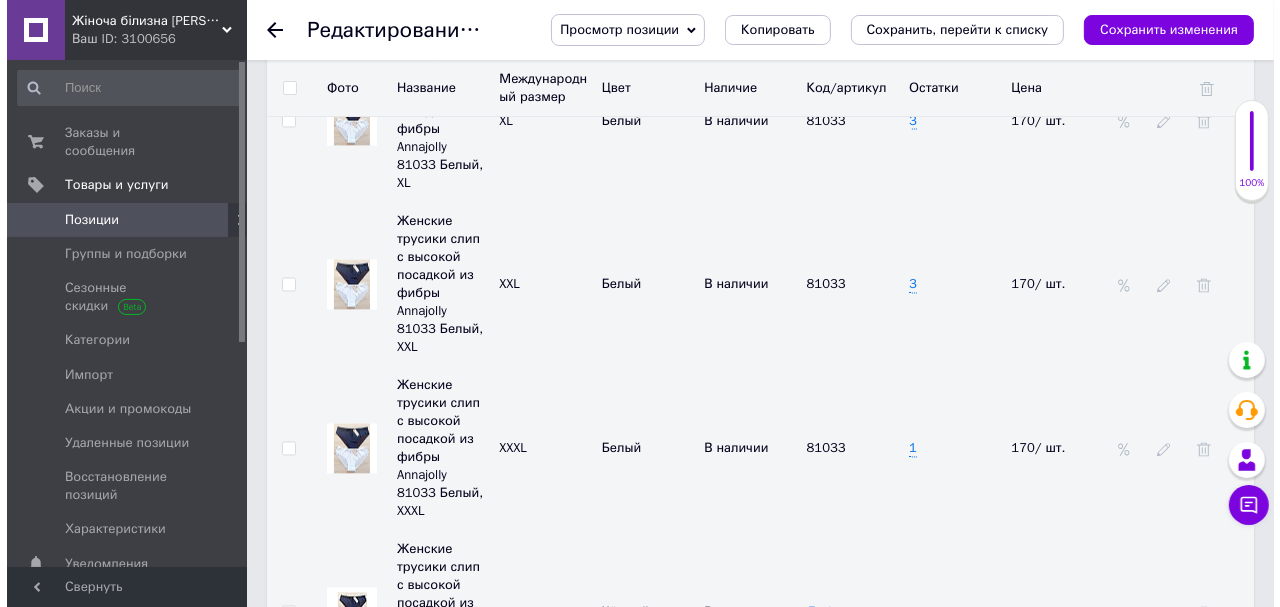 scroll, scrollTop: 3120, scrollLeft: 0, axis: vertical 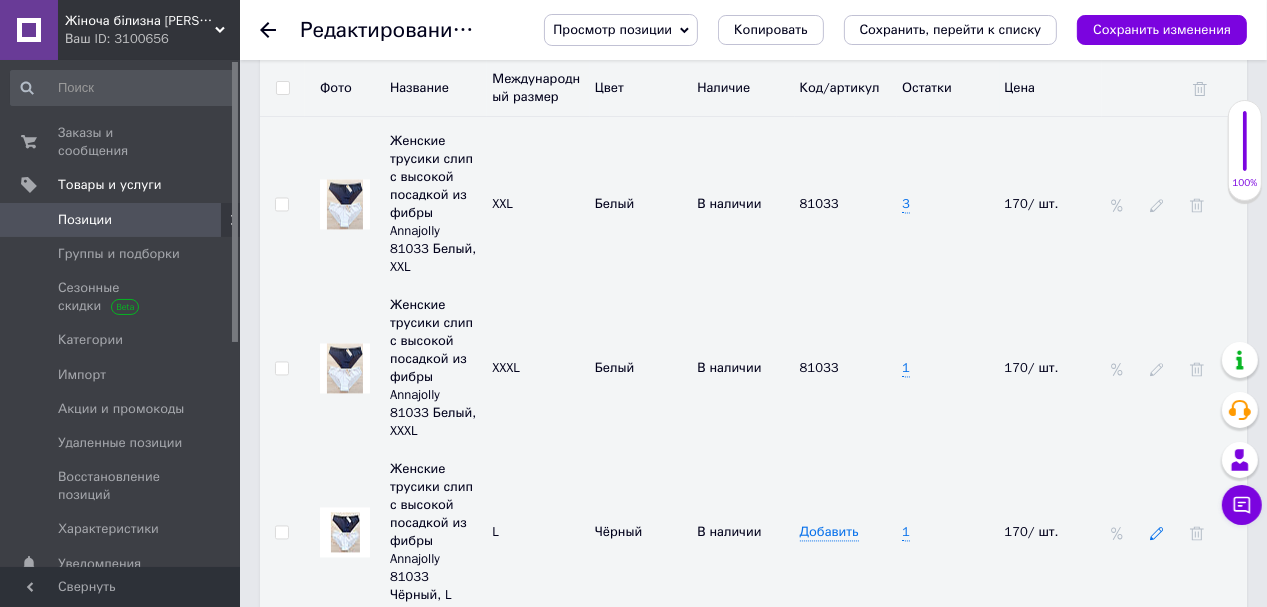 click 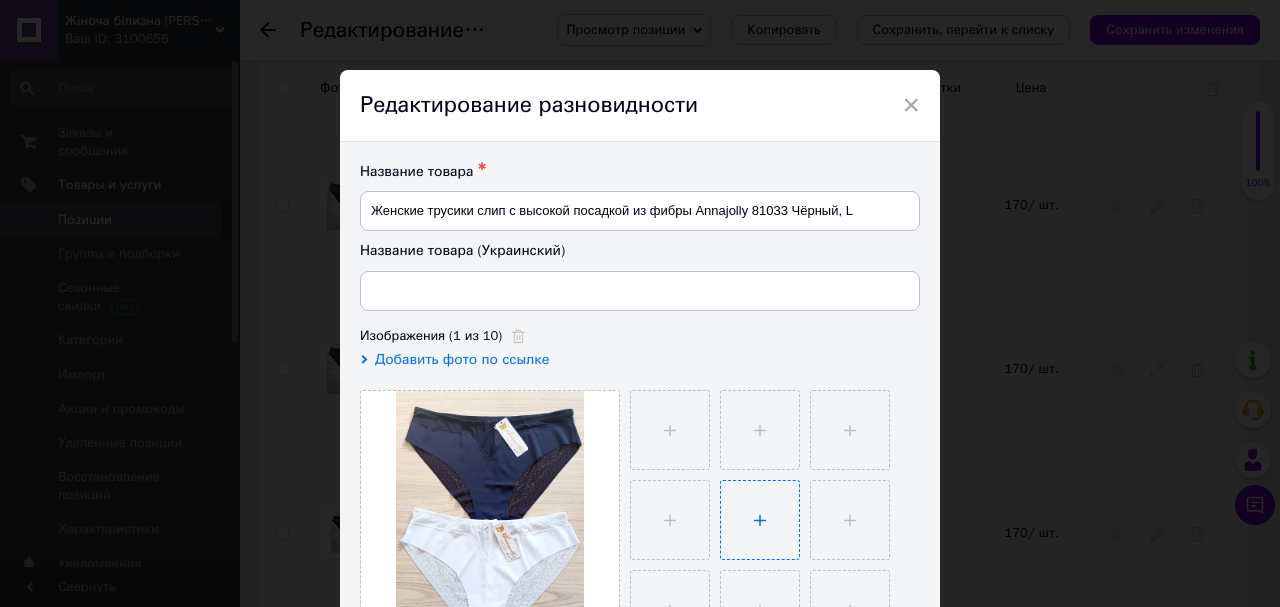 type on "Жіночі трусики сліп із високою посадкою з фібри Annajolly 81033 Чорний, L" 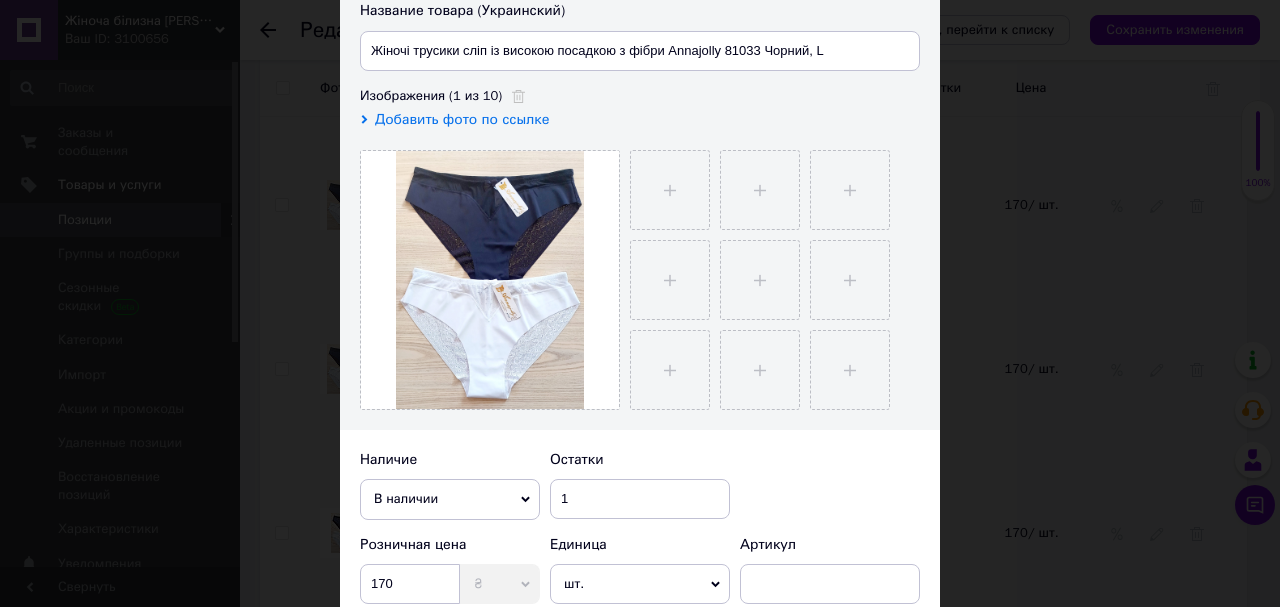scroll, scrollTop: 400, scrollLeft: 0, axis: vertical 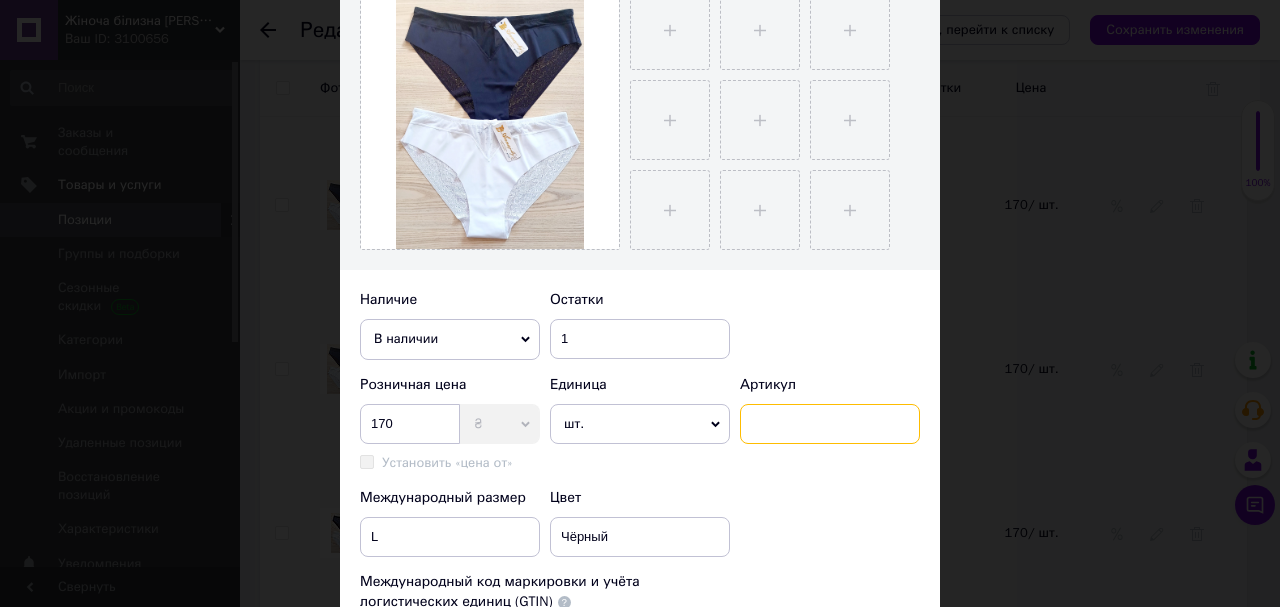 click at bounding box center [830, 424] 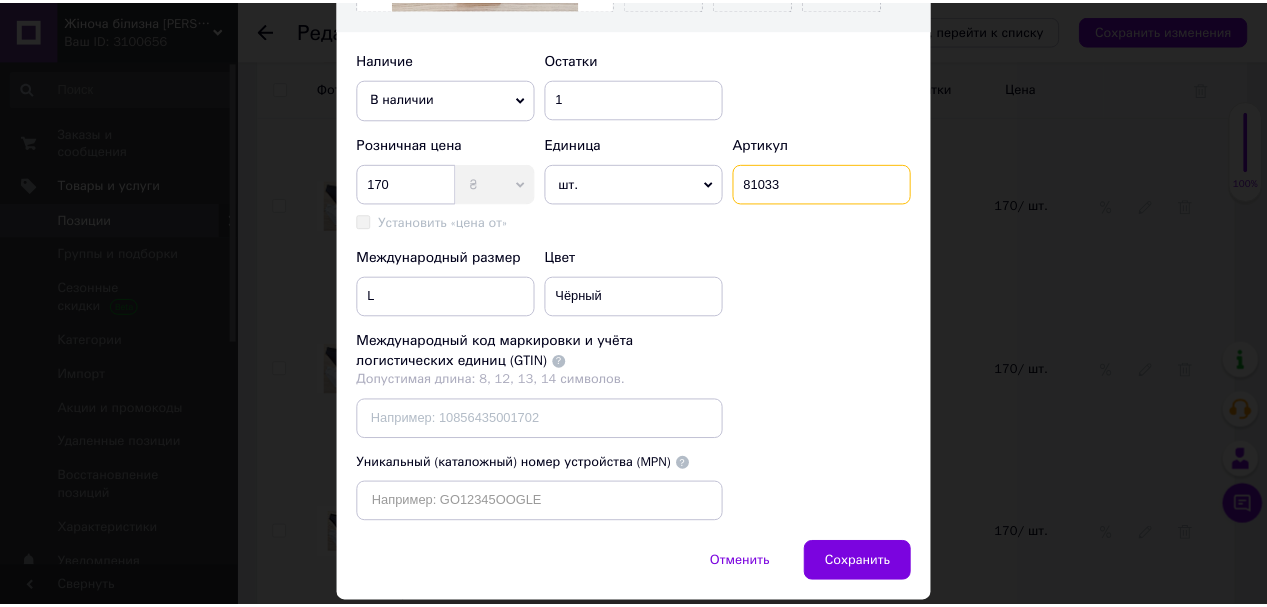 scroll, scrollTop: 740, scrollLeft: 0, axis: vertical 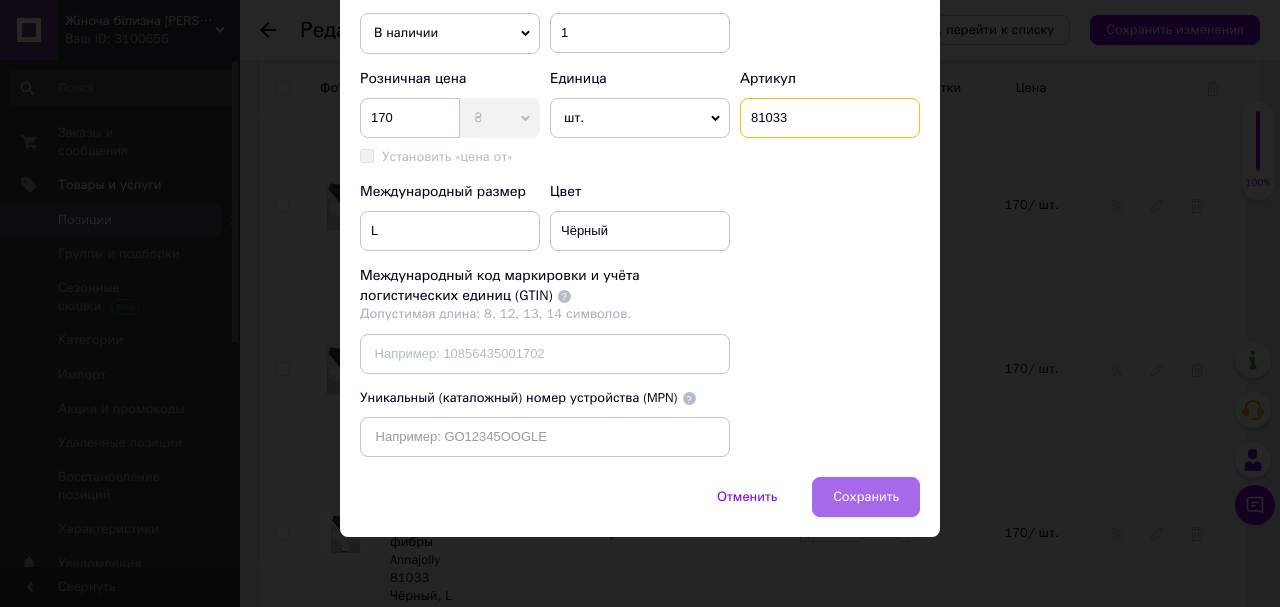 type on "81033" 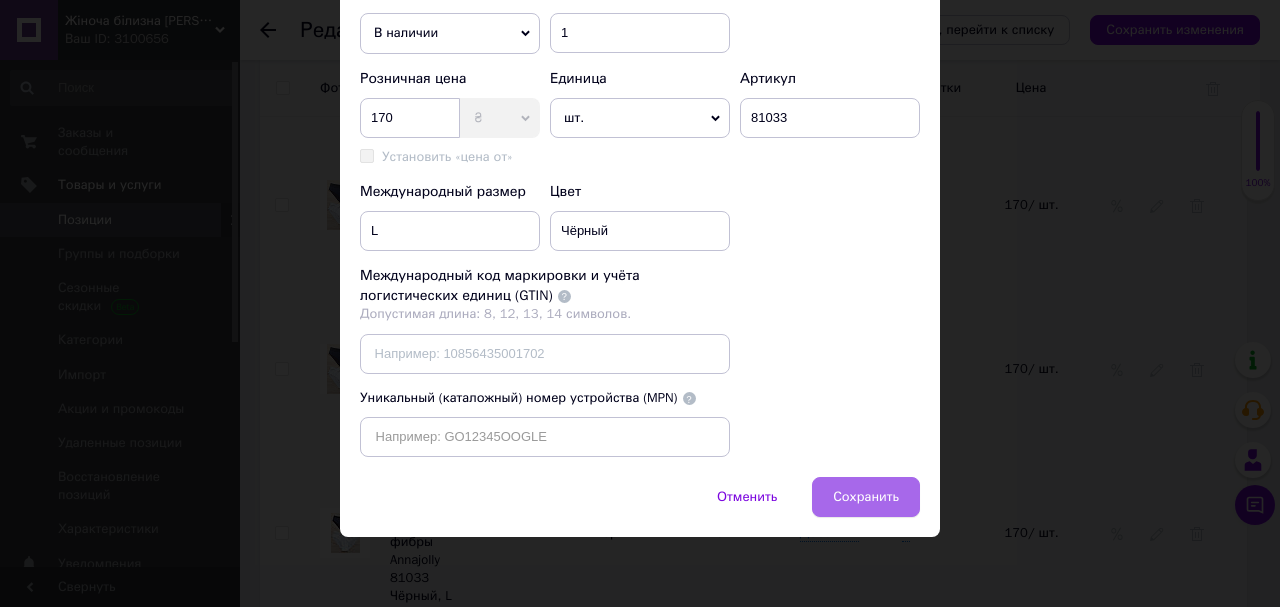 click on "Сохранить" at bounding box center [866, 497] 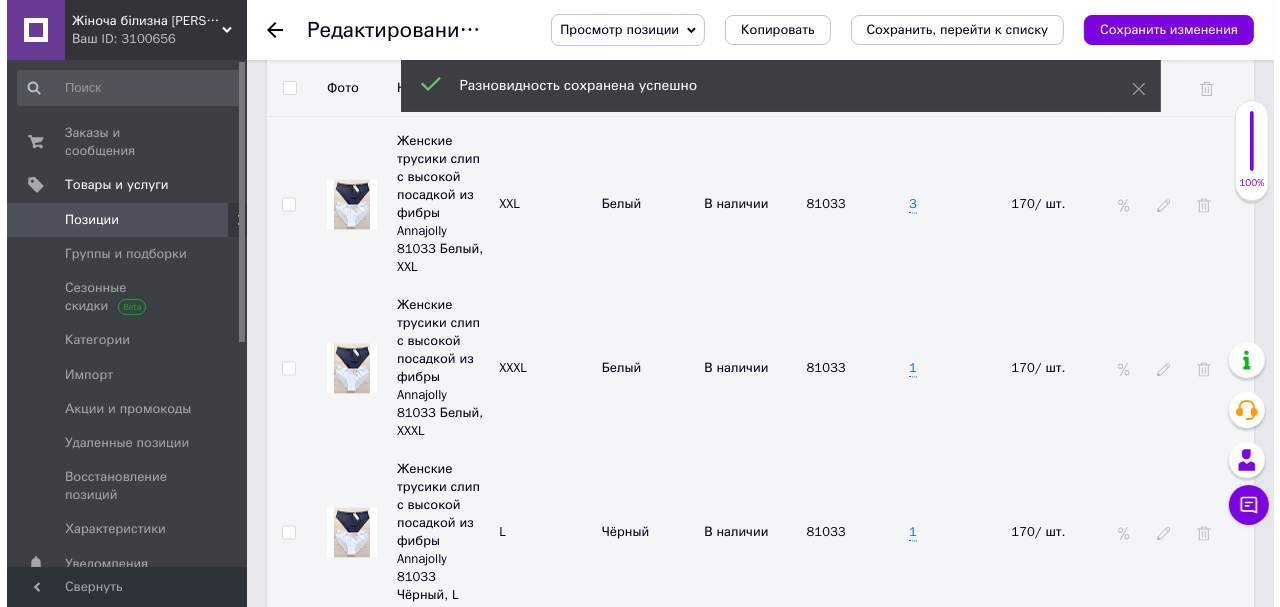 scroll, scrollTop: 3200, scrollLeft: 0, axis: vertical 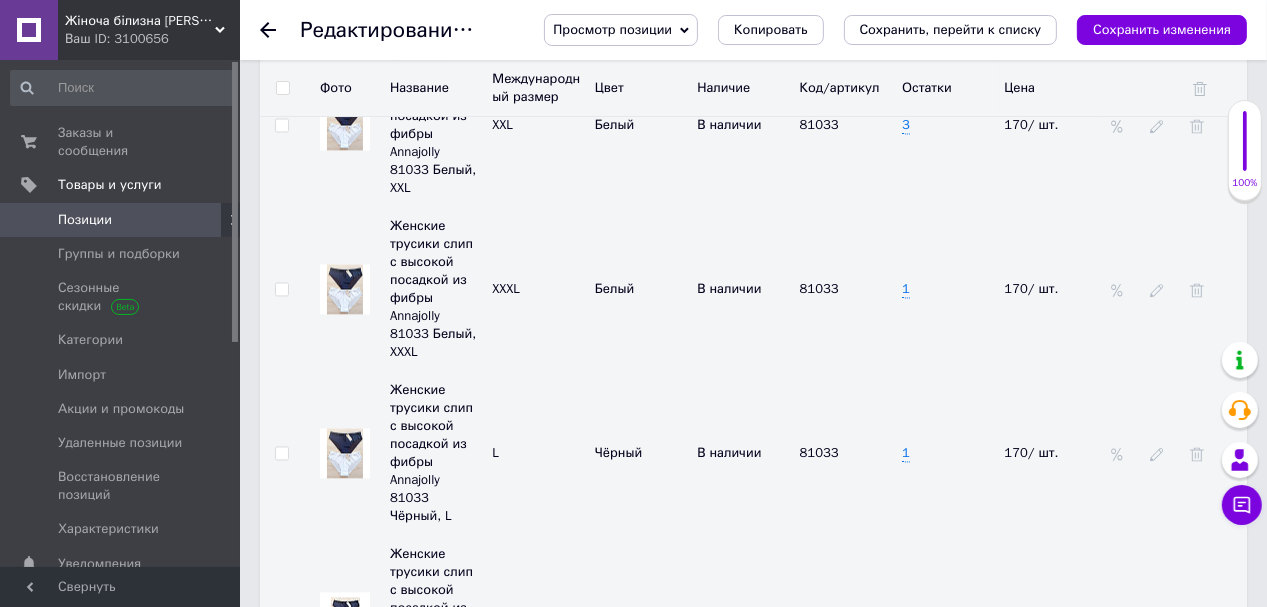 click 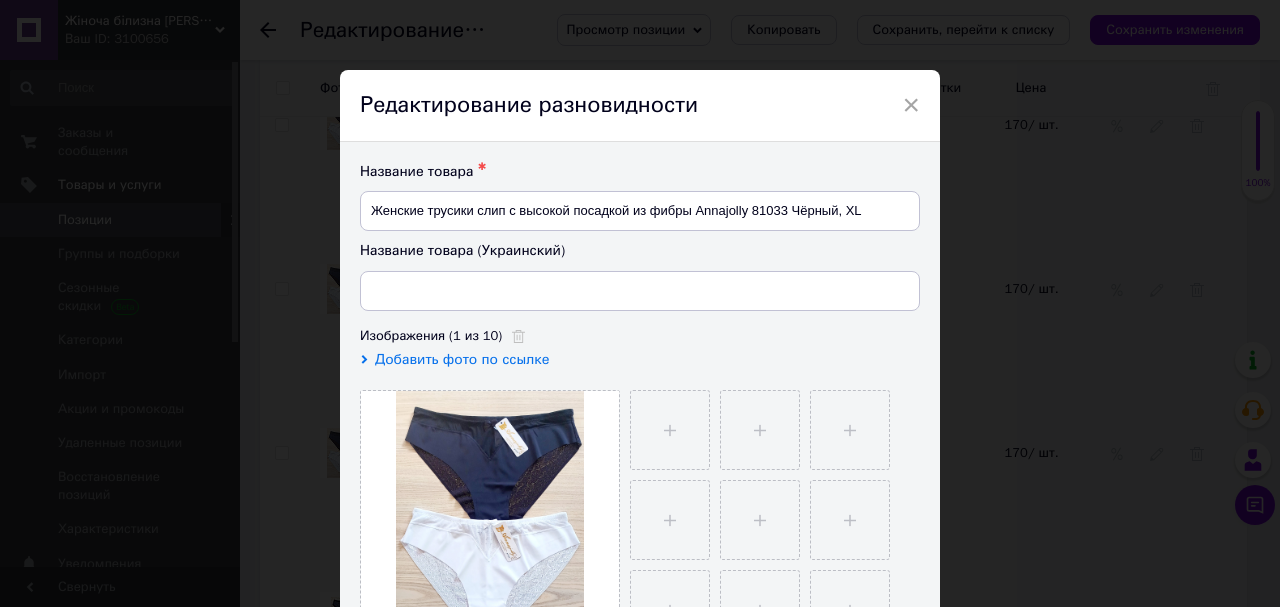 type on "Жіночі трусики сліп із високою посадкою з фібри Annajolly 81033 Чорний, XL" 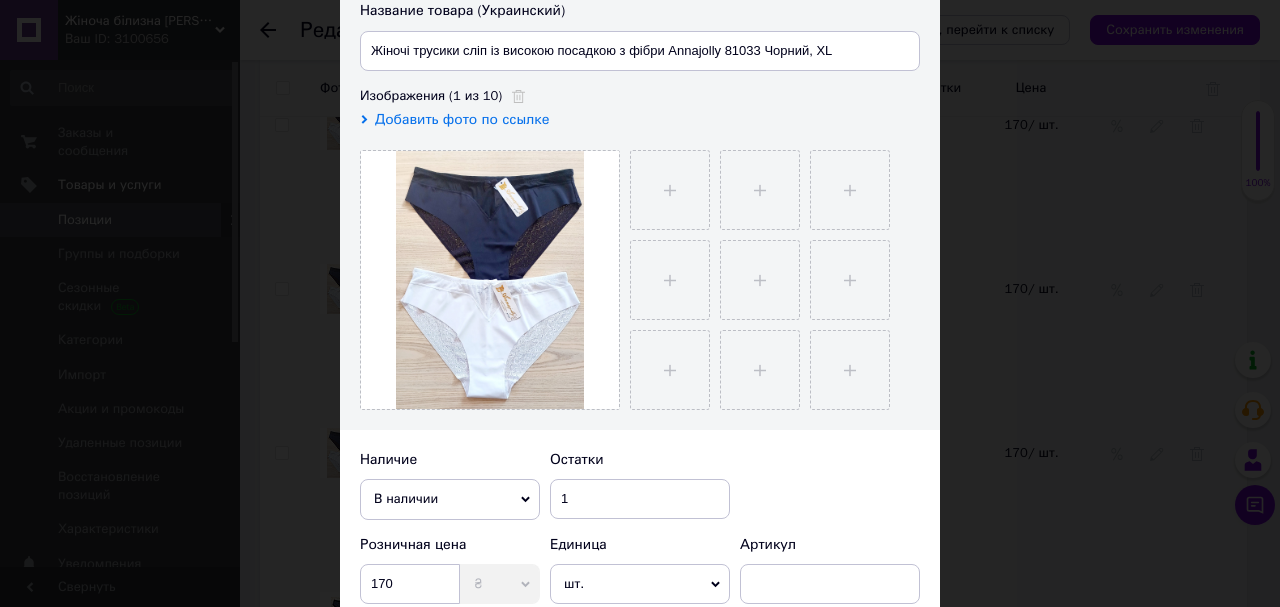 scroll, scrollTop: 480, scrollLeft: 0, axis: vertical 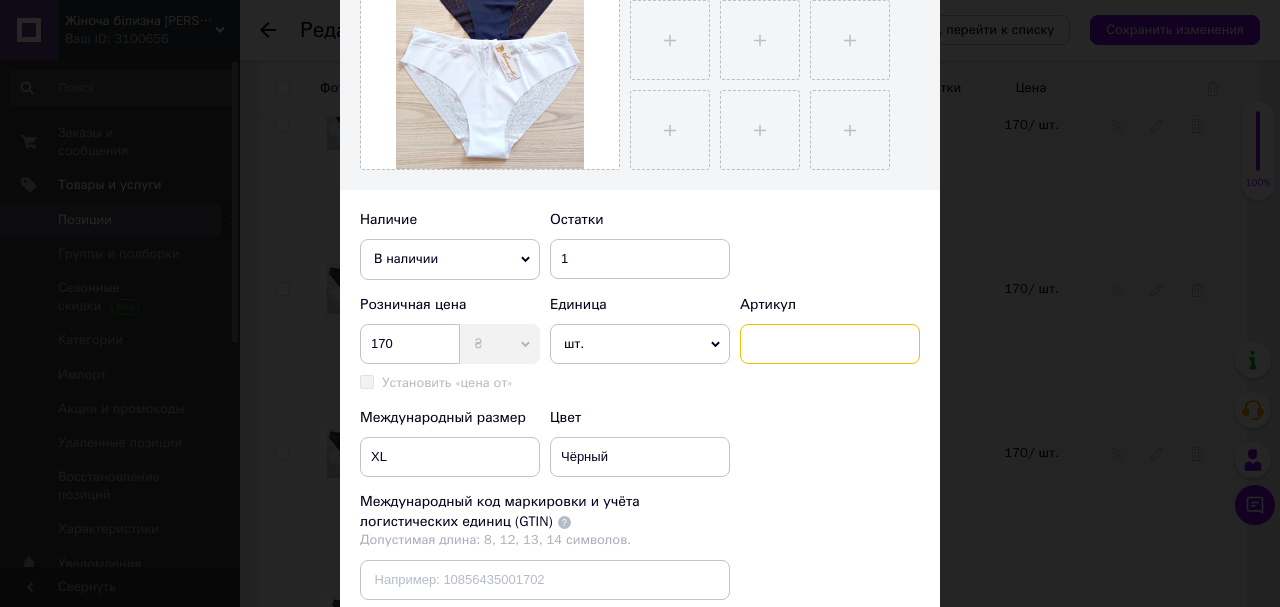 click at bounding box center (830, 344) 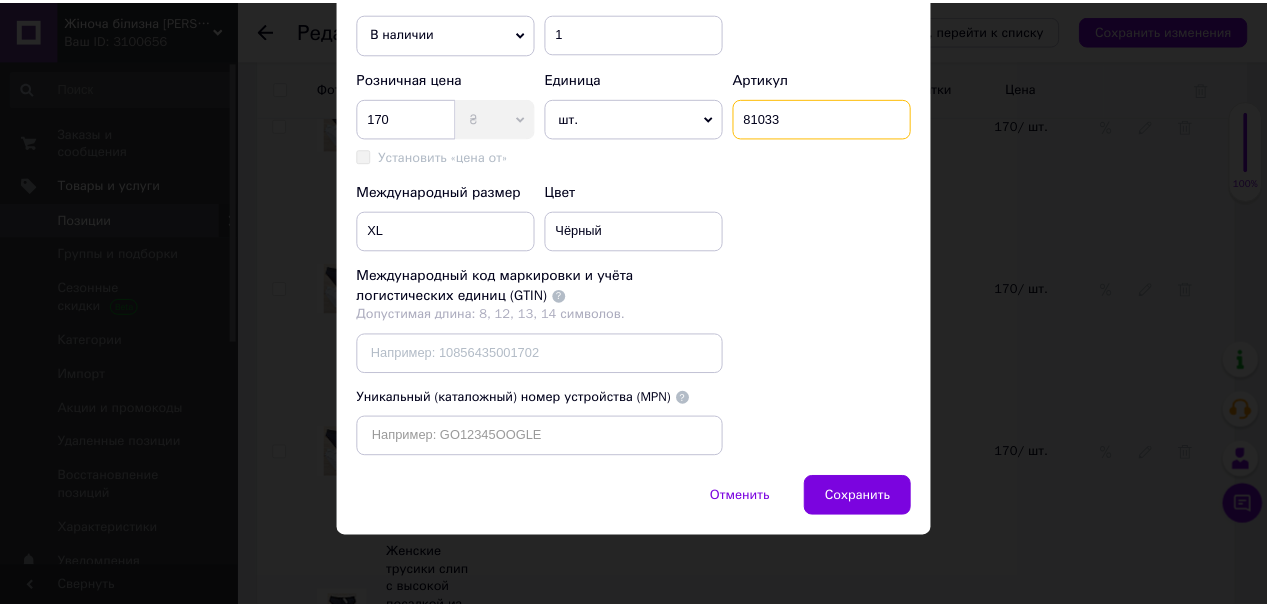 scroll, scrollTop: 740, scrollLeft: 0, axis: vertical 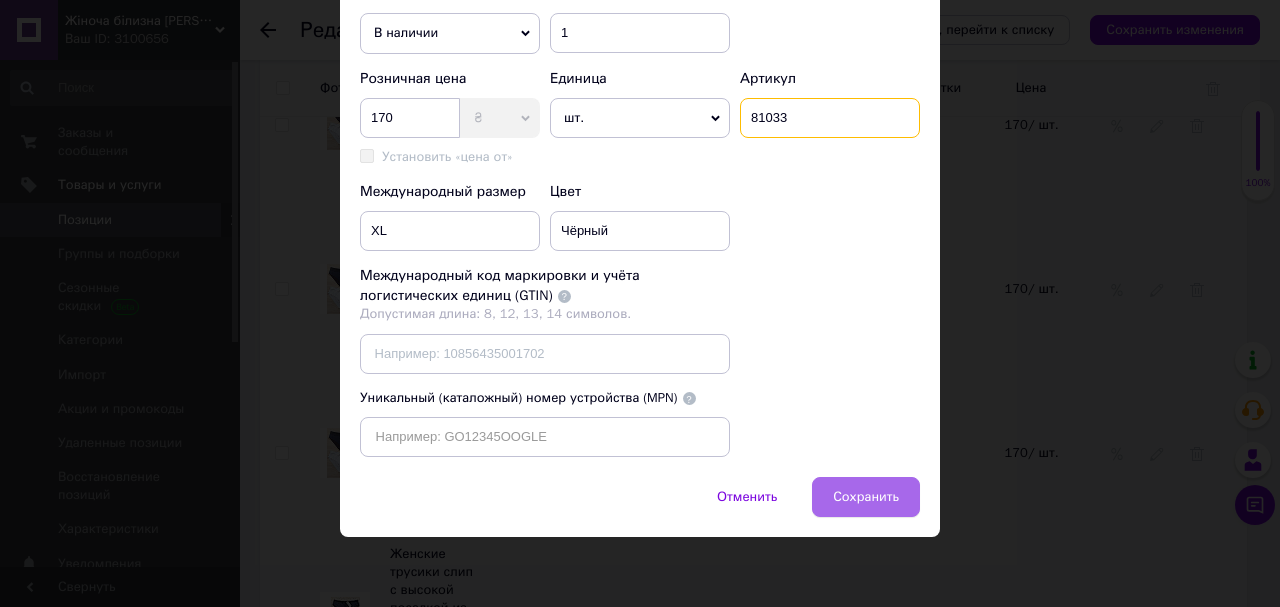 type on "81033" 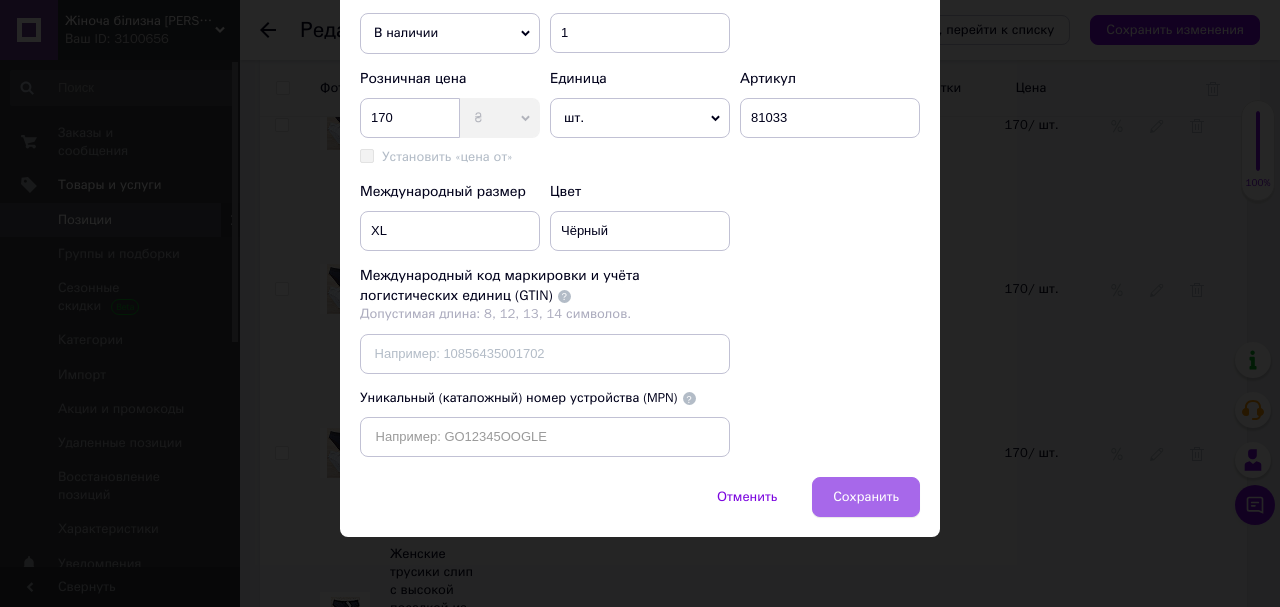 click on "Сохранить" at bounding box center [866, 497] 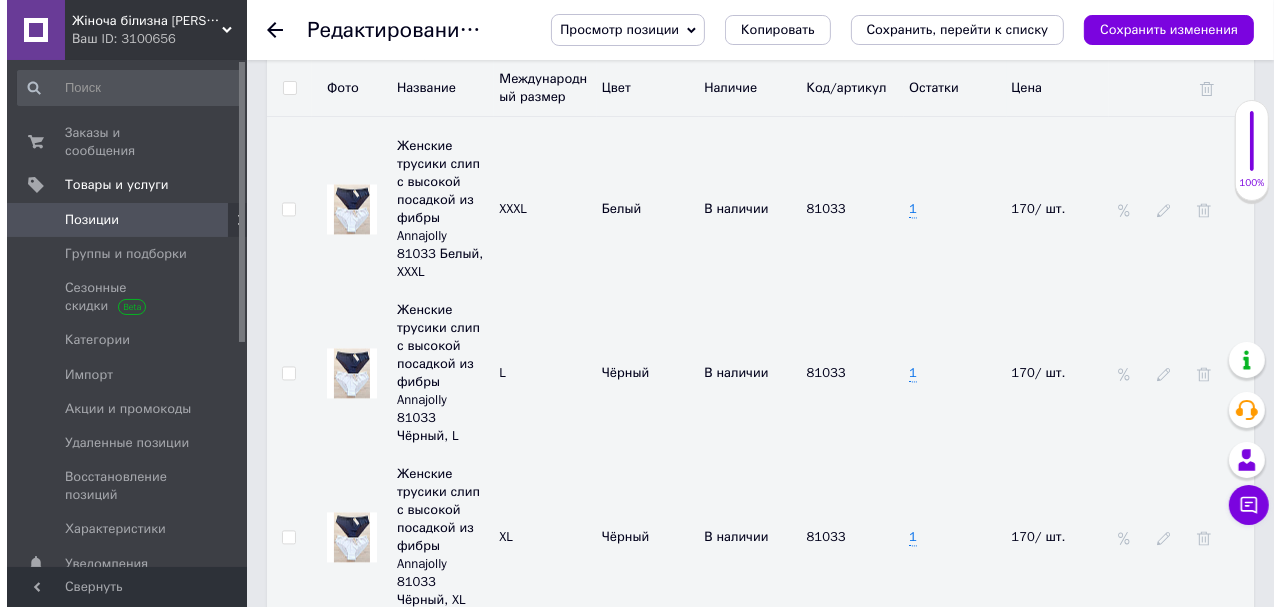 scroll, scrollTop: 3360, scrollLeft: 0, axis: vertical 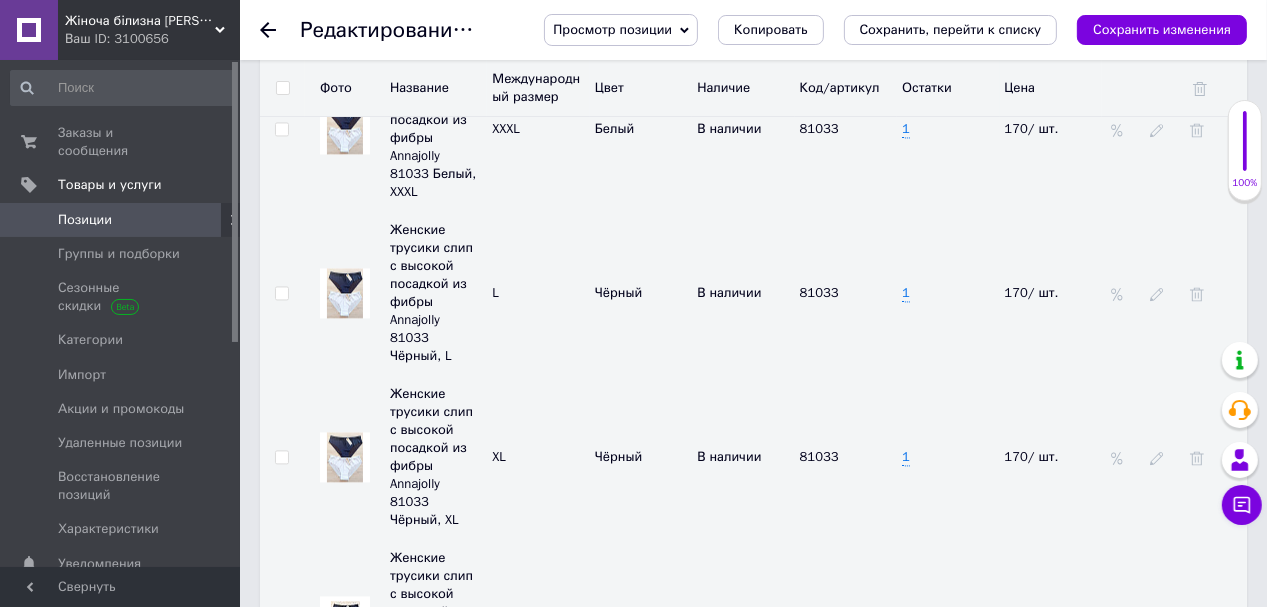 click 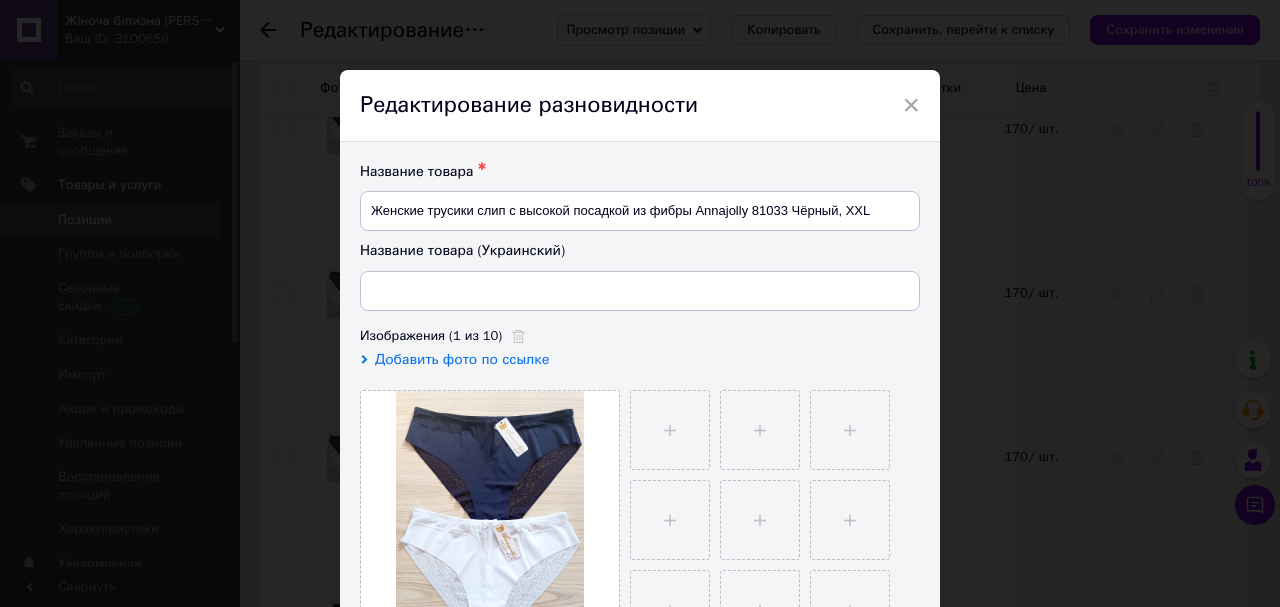 type on "Жіночі трусики сліп із високою посадкою з фібри Annajolly 81033 Чорний, XXL" 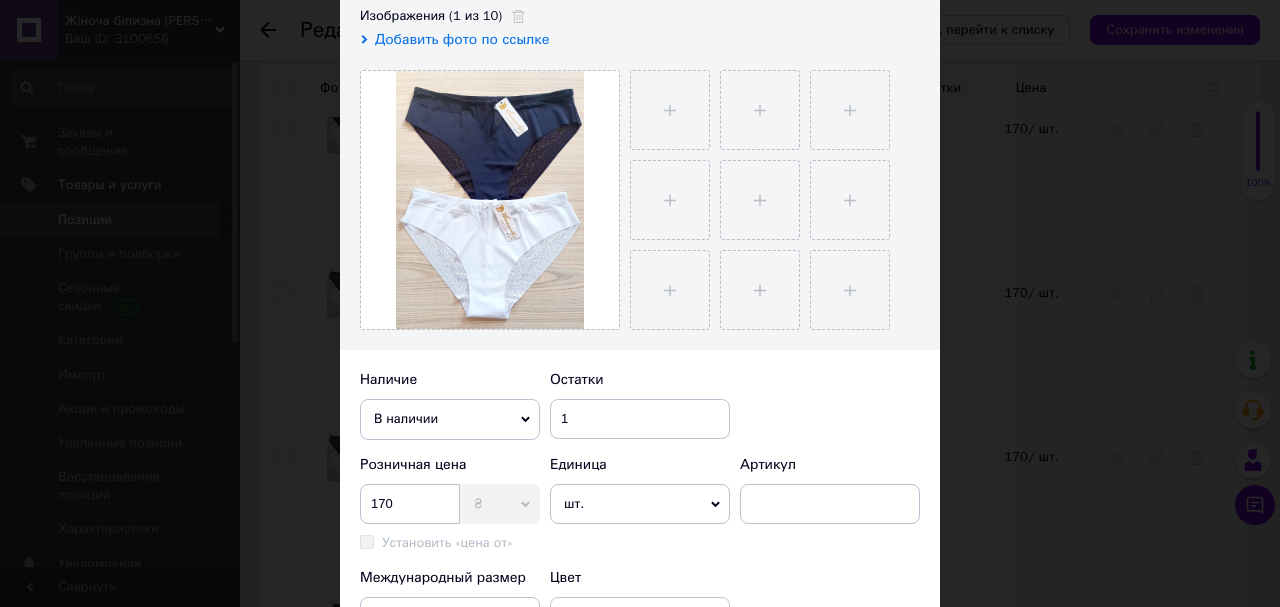 scroll, scrollTop: 400, scrollLeft: 0, axis: vertical 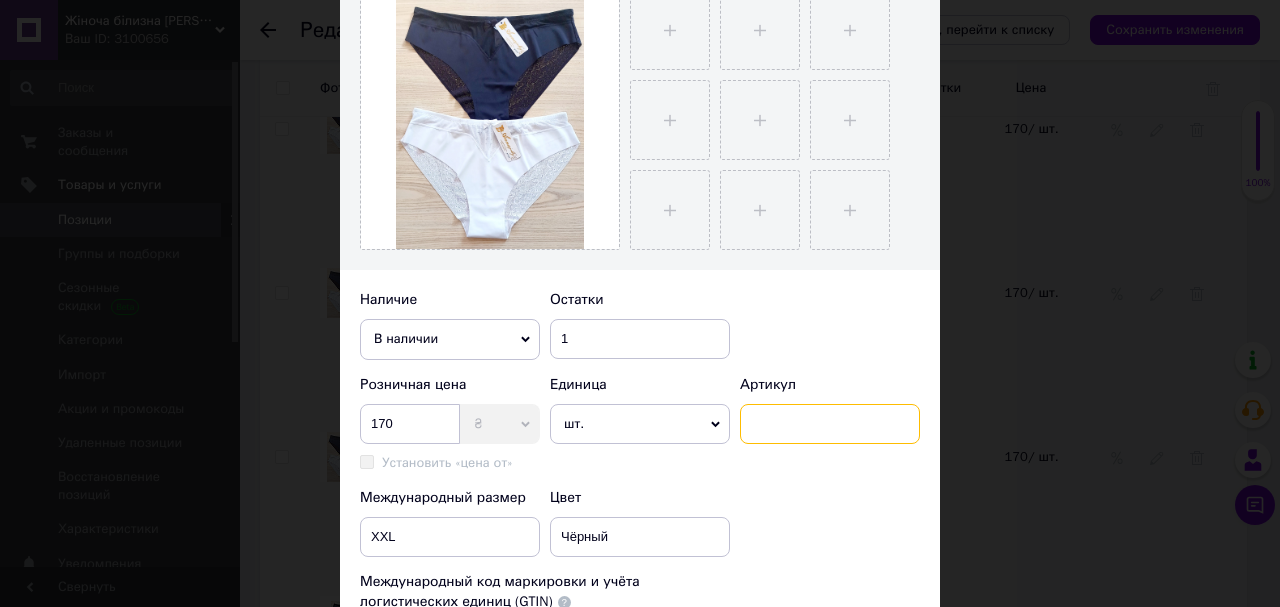 click at bounding box center [830, 424] 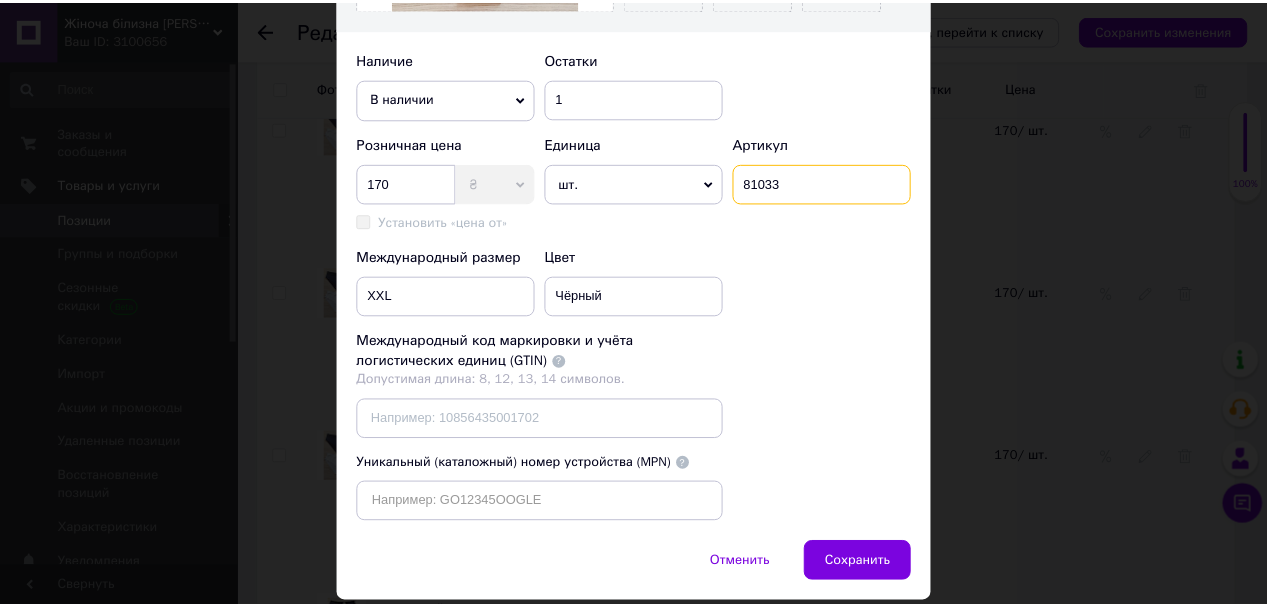 scroll, scrollTop: 740, scrollLeft: 0, axis: vertical 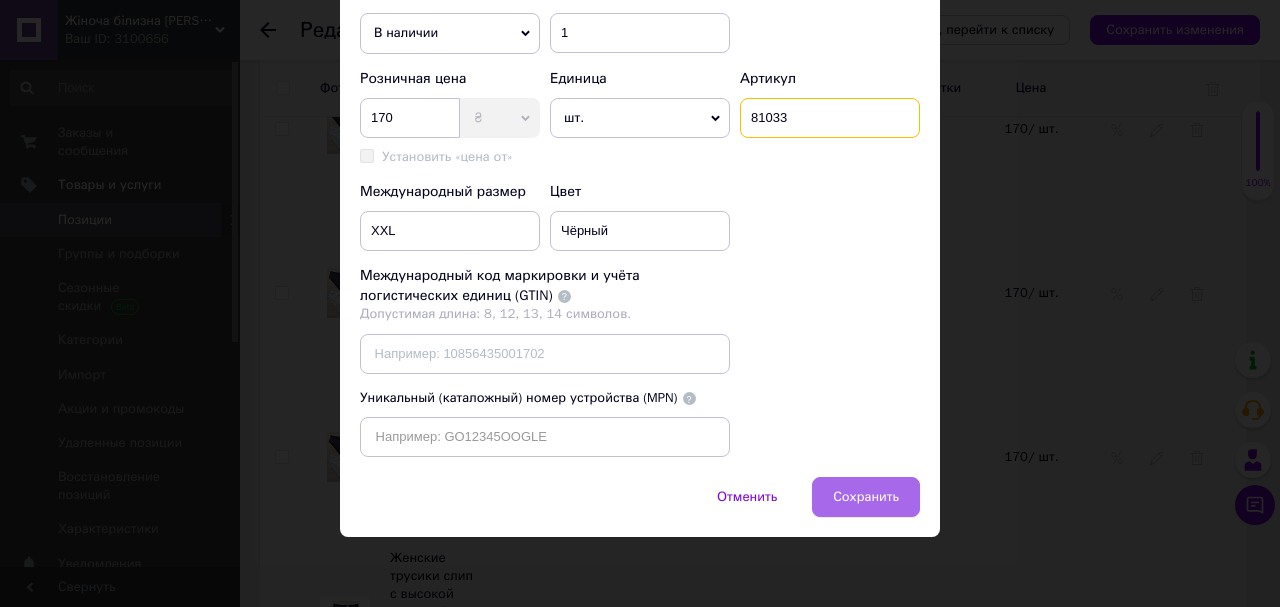 type on "81033" 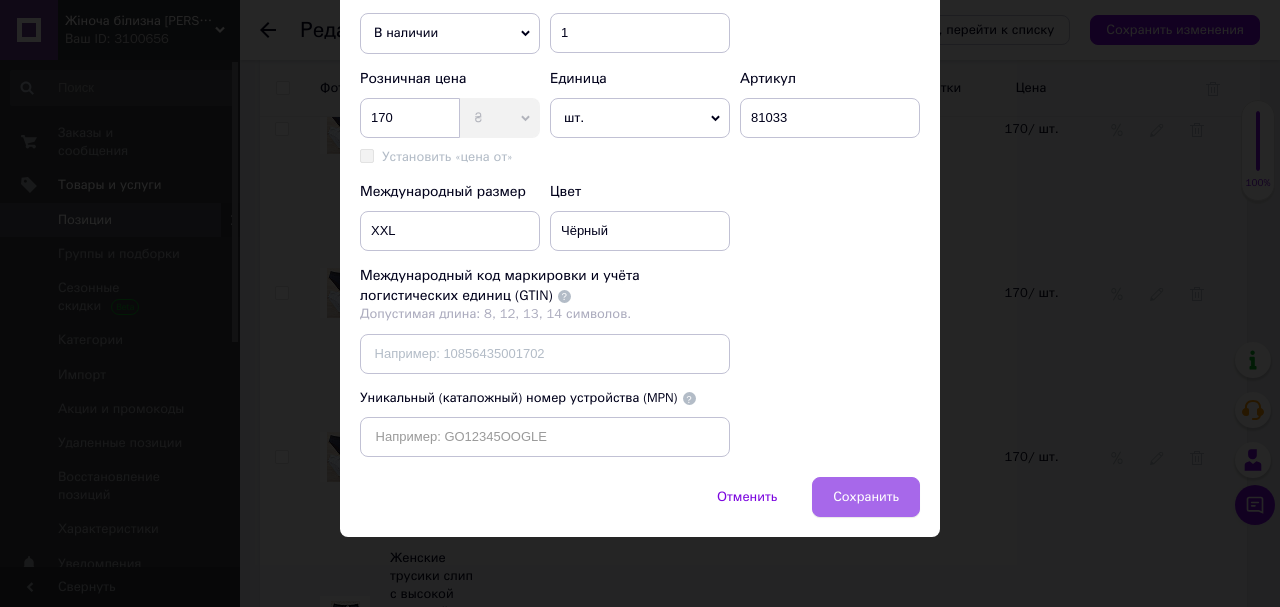 click on "Сохранить" at bounding box center (866, 497) 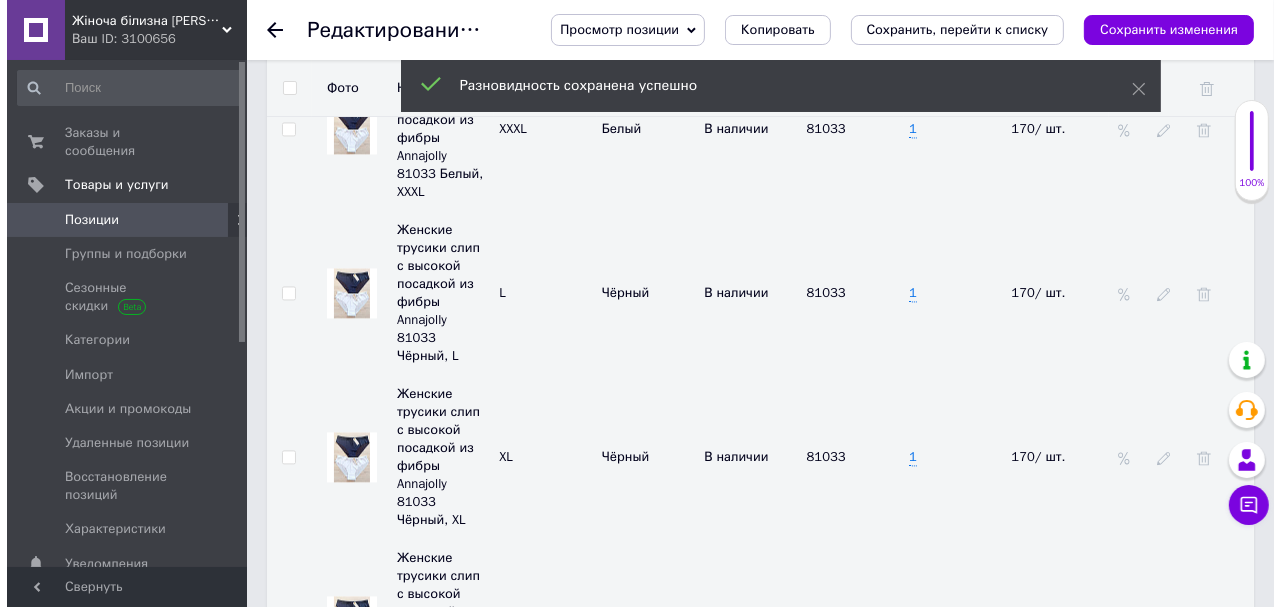 scroll, scrollTop: 3440, scrollLeft: 0, axis: vertical 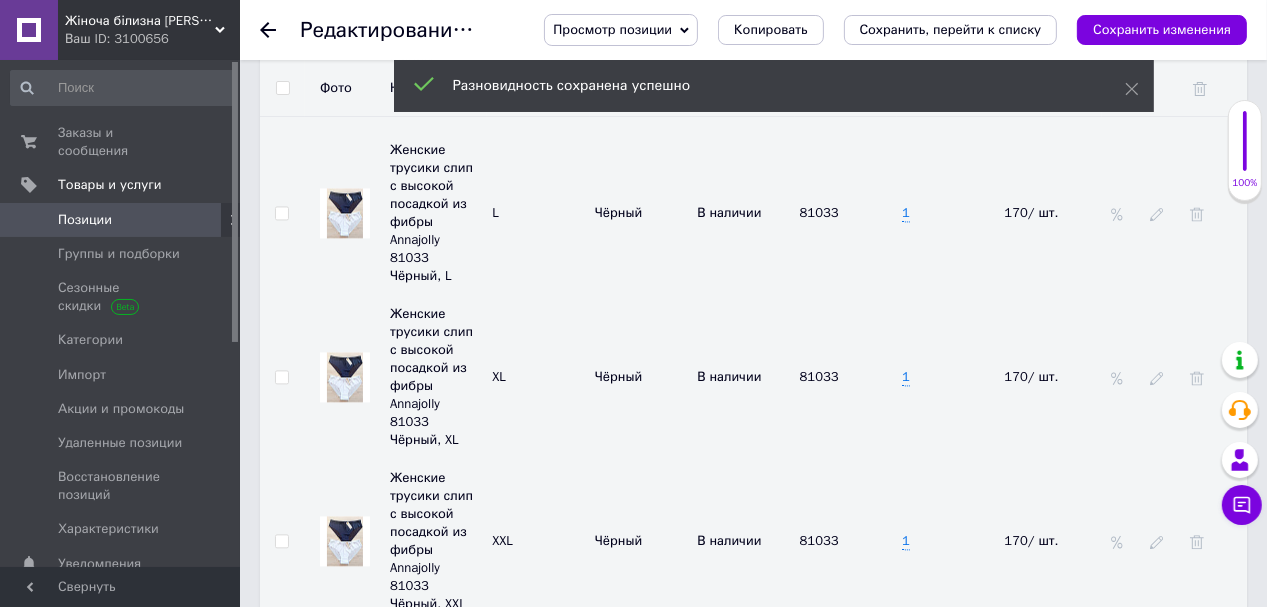 click 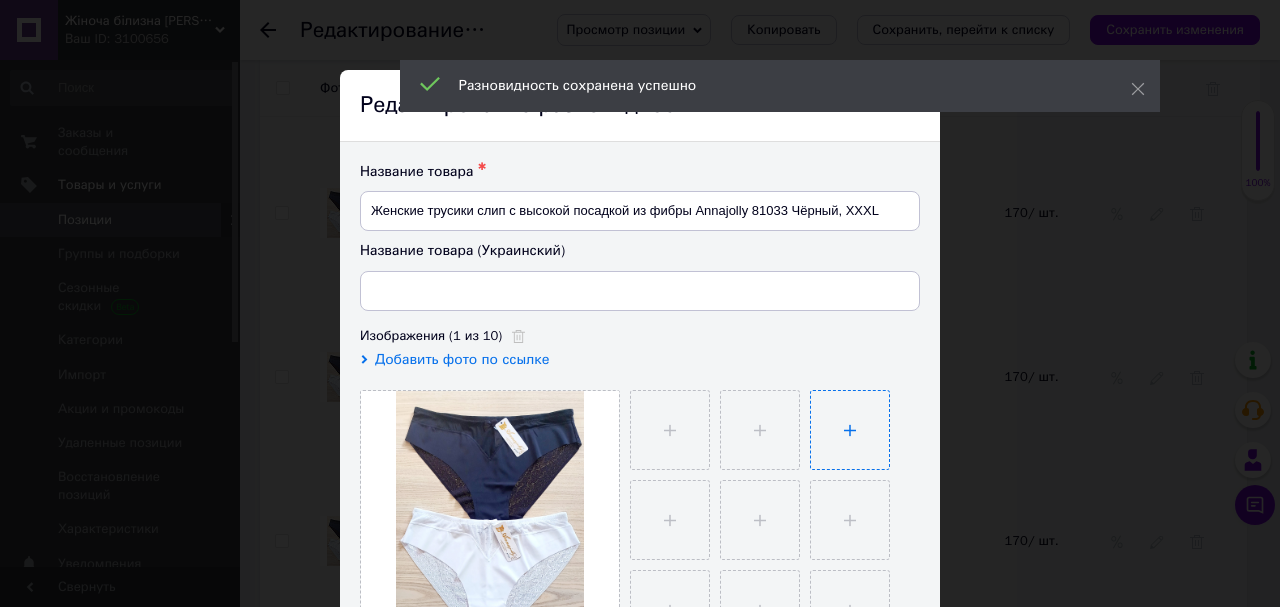 type on "Жіночі трусики сліп із високою посадкою з фібри Annajolly 81033 Чорний, XXXL" 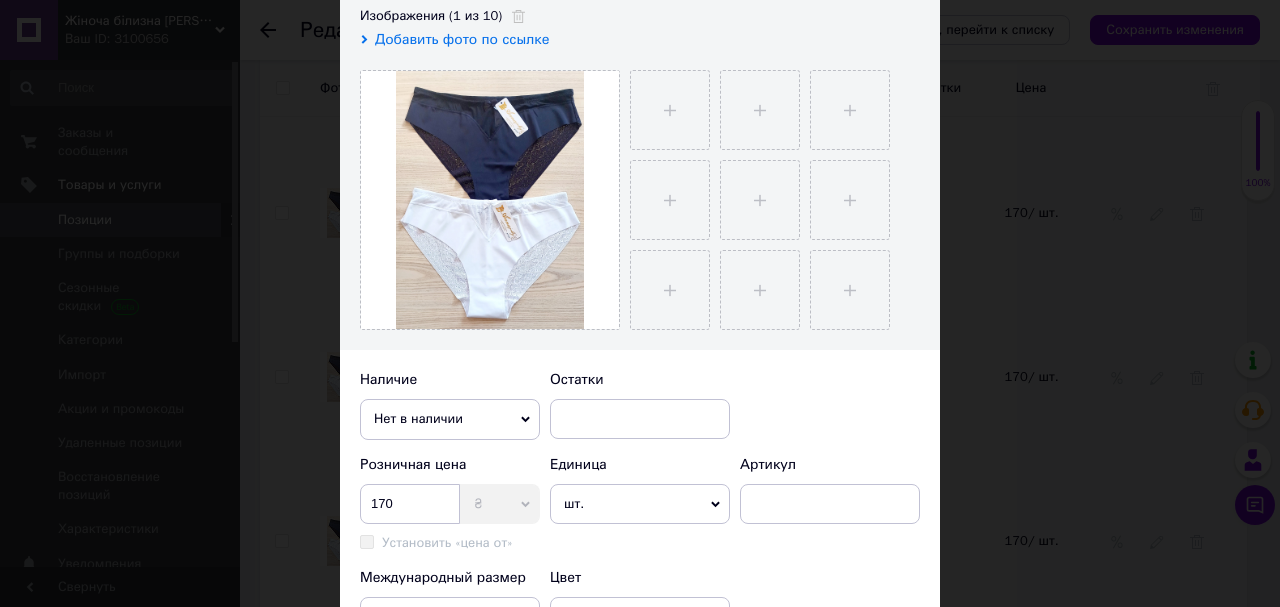 scroll, scrollTop: 560, scrollLeft: 0, axis: vertical 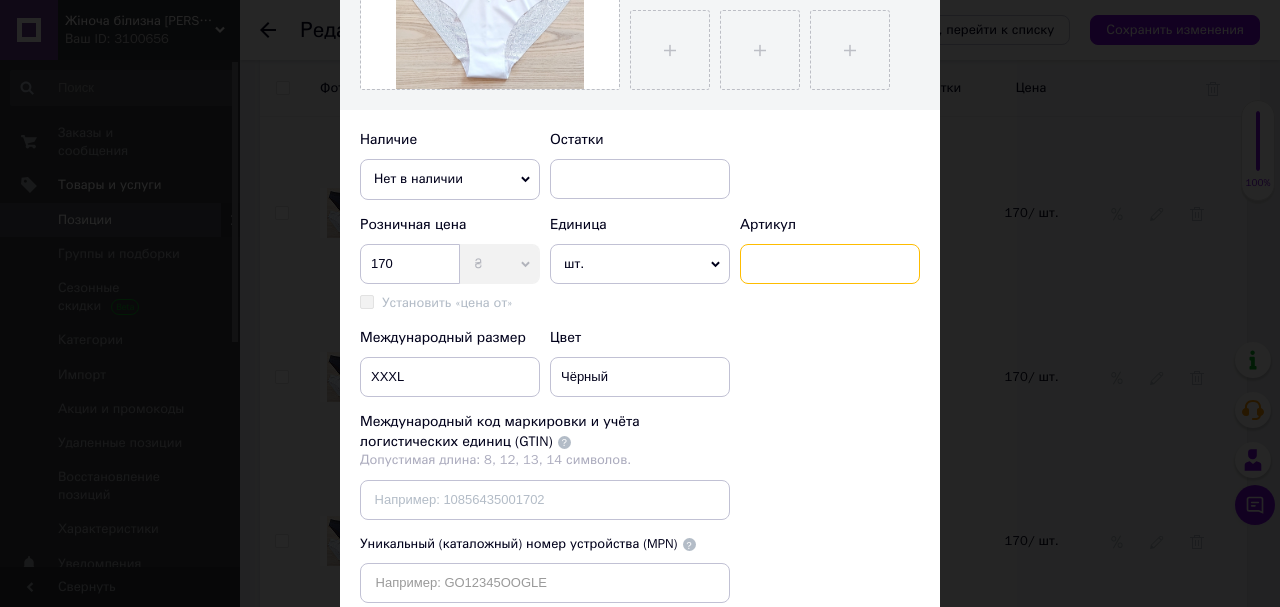 click at bounding box center (830, 264) 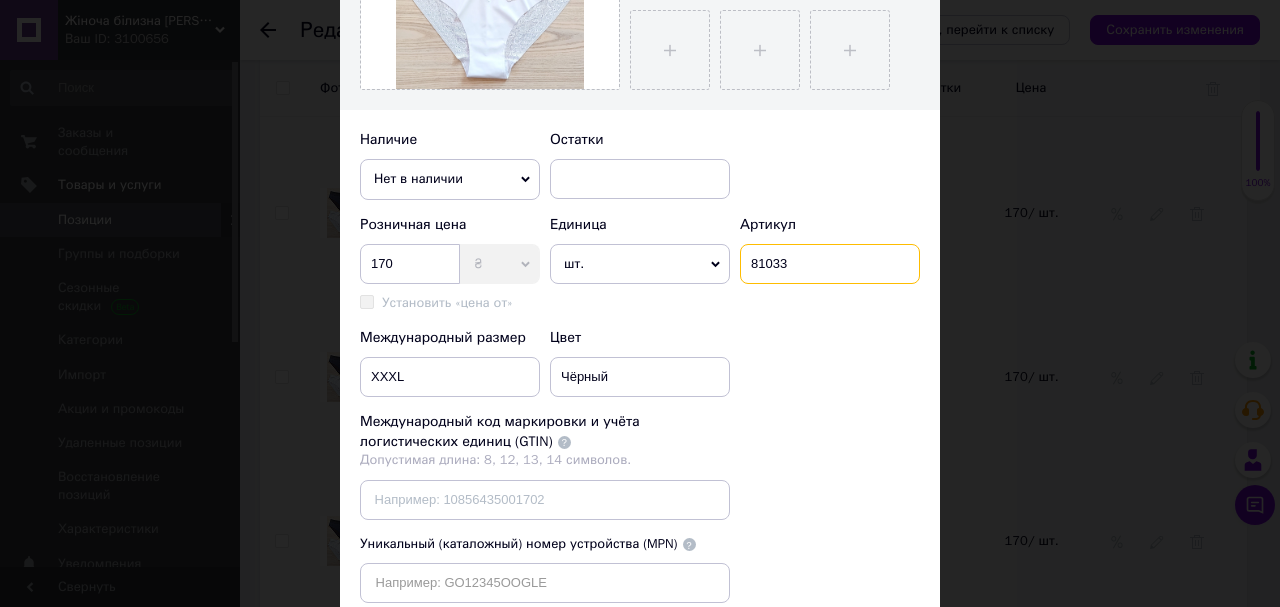 type on "81033" 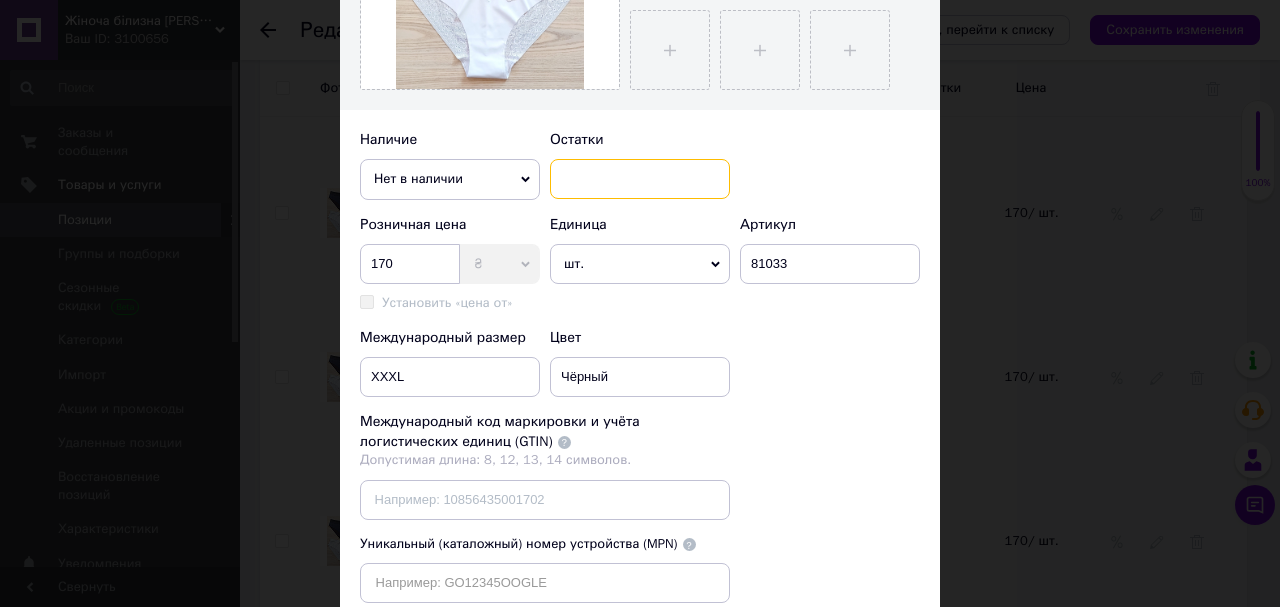 click at bounding box center [640, 179] 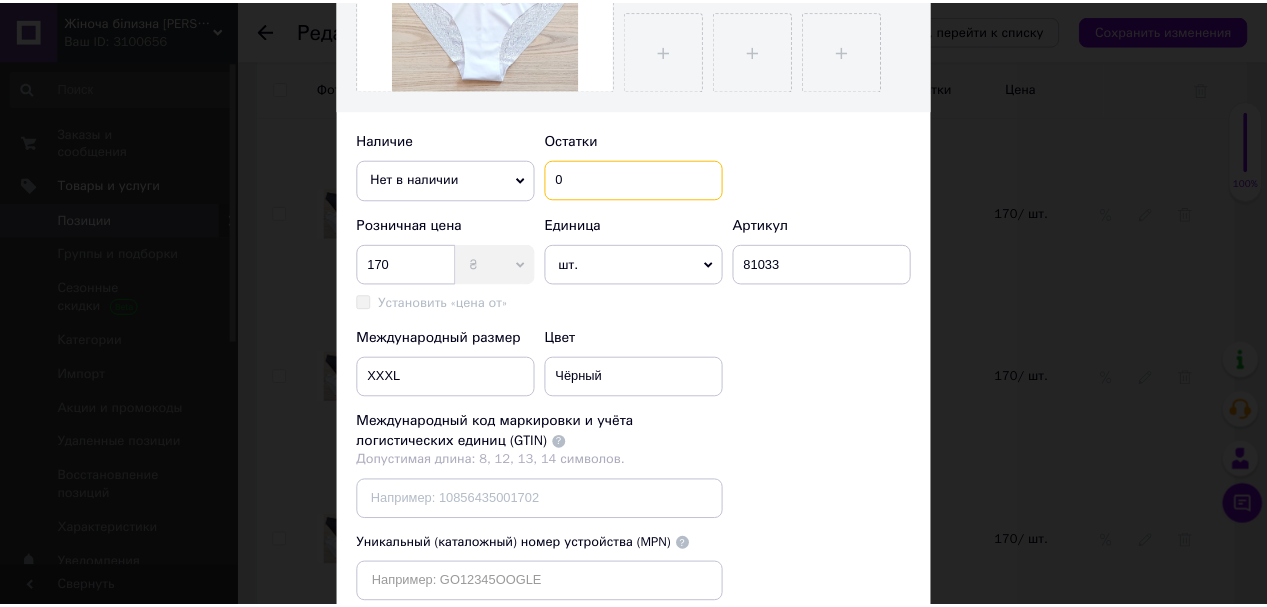 scroll, scrollTop: 720, scrollLeft: 0, axis: vertical 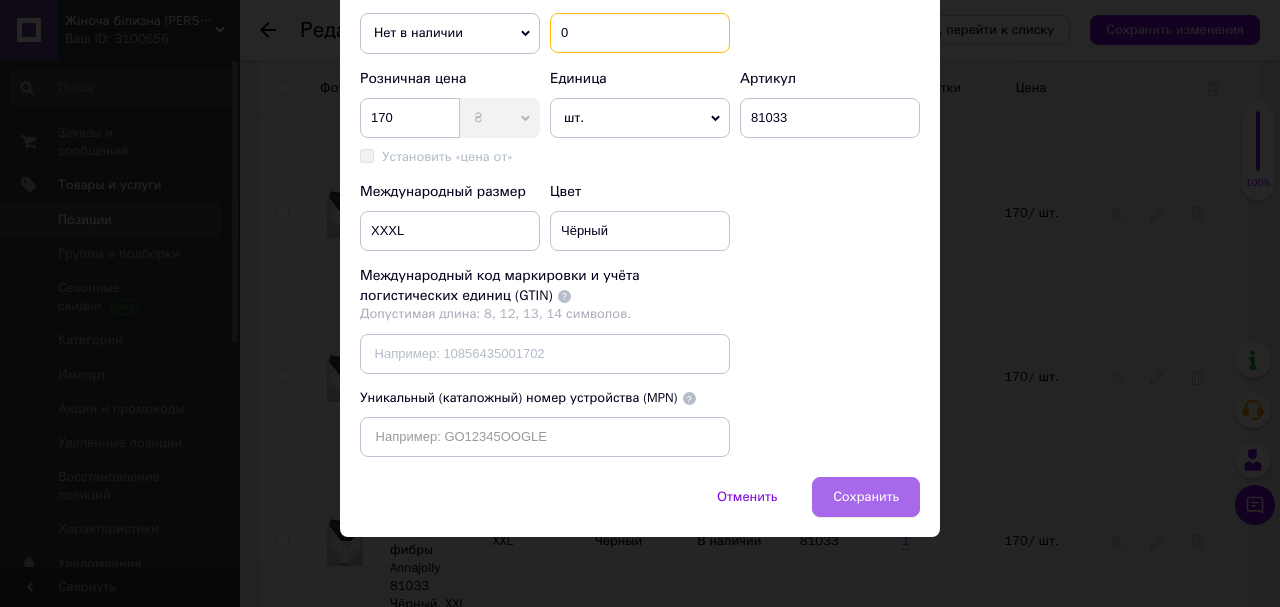 type on "0" 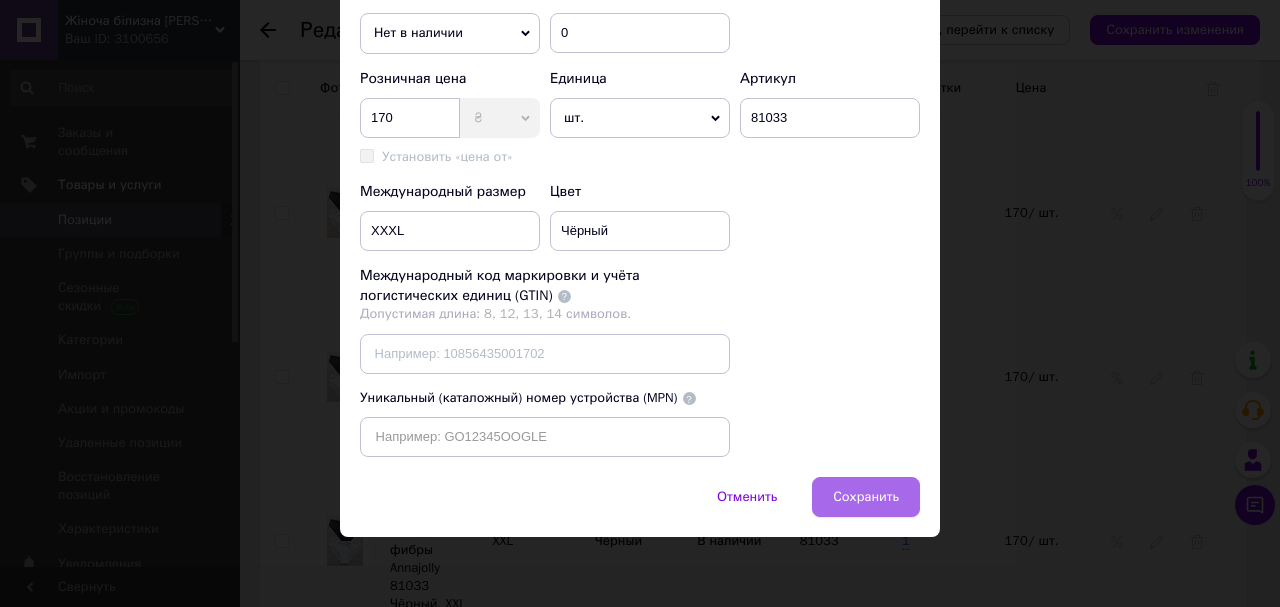 click on "Сохранить" at bounding box center (866, 497) 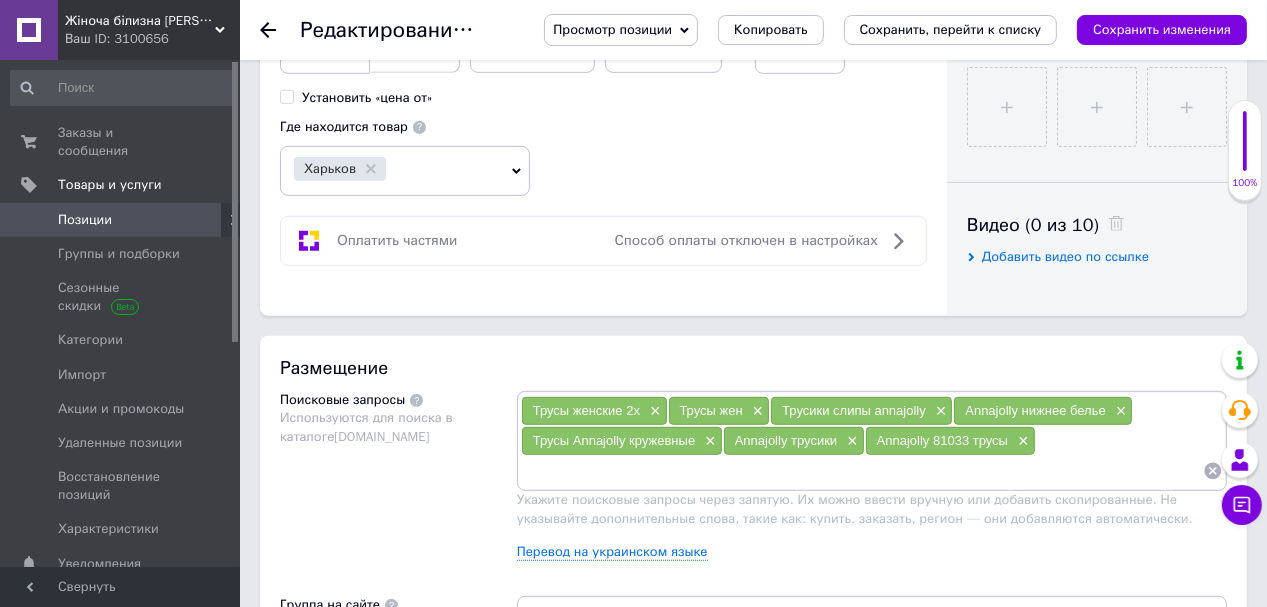 scroll, scrollTop: 960, scrollLeft: 0, axis: vertical 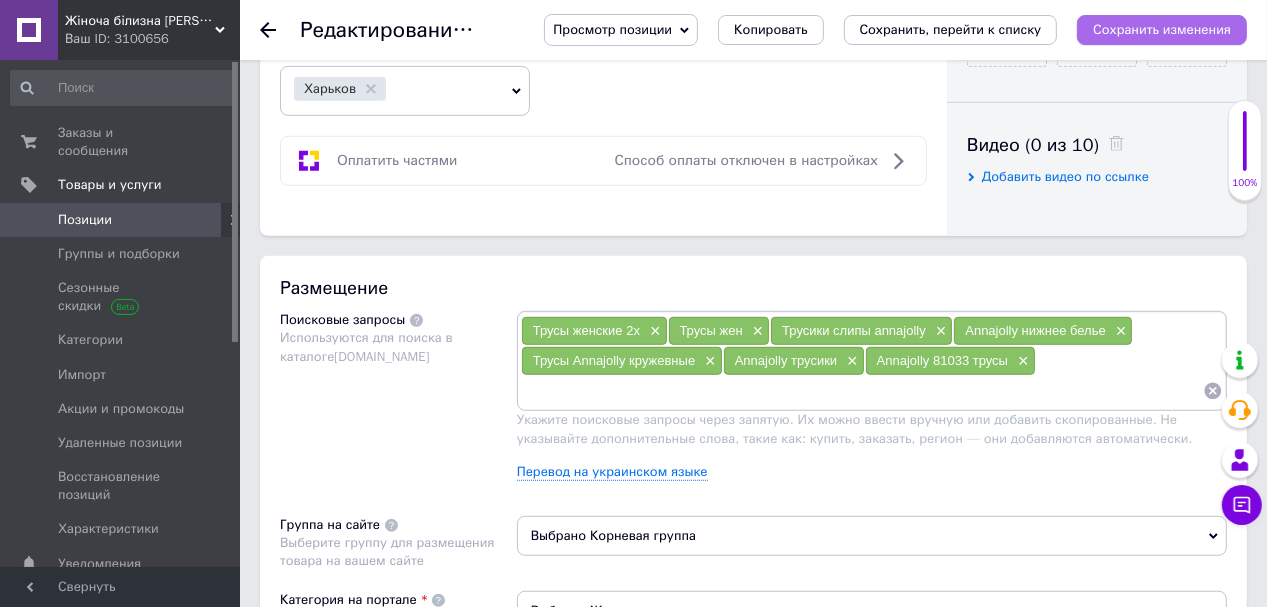 click on "Сохранить изменения" at bounding box center [1162, 29] 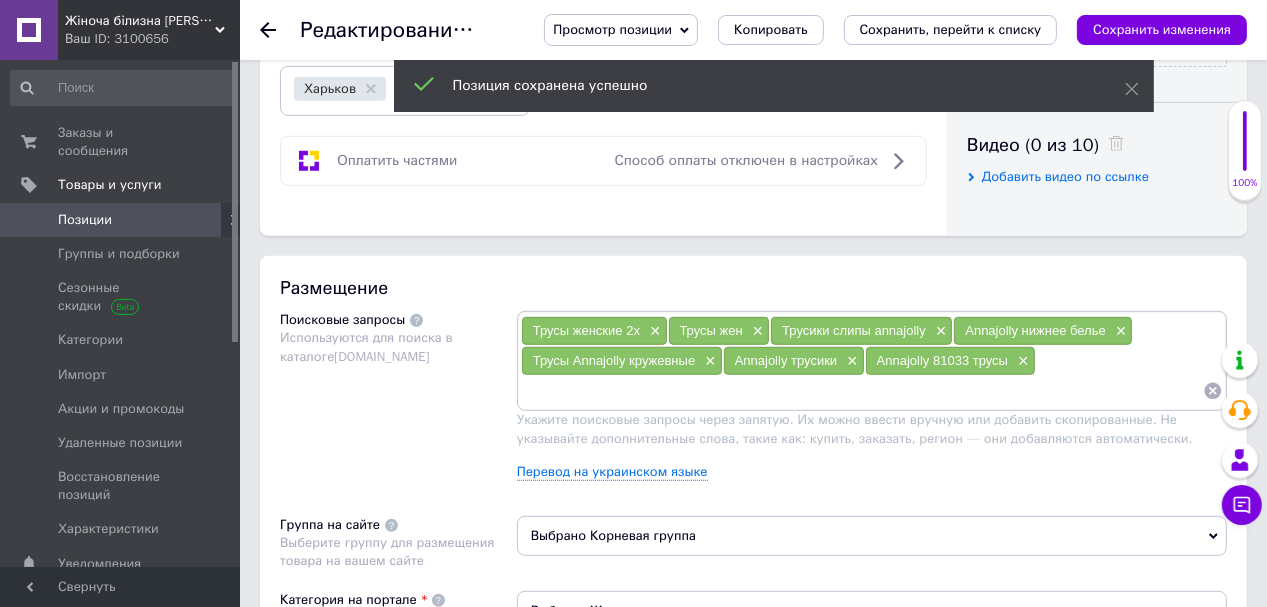 click 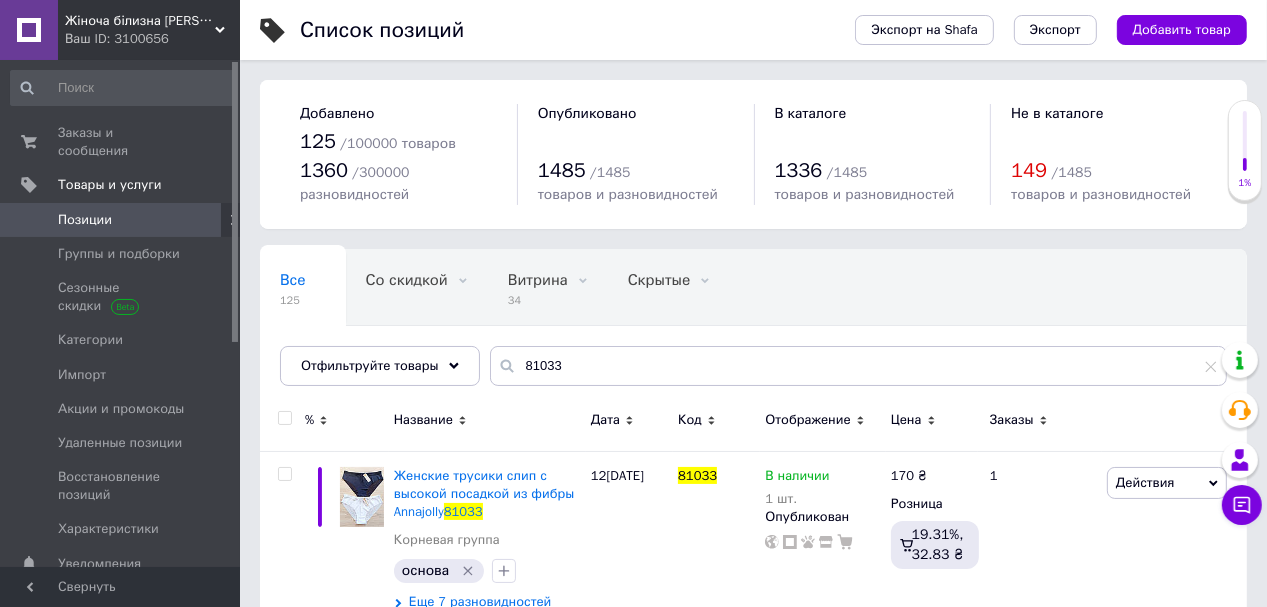 scroll, scrollTop: 39, scrollLeft: 0, axis: vertical 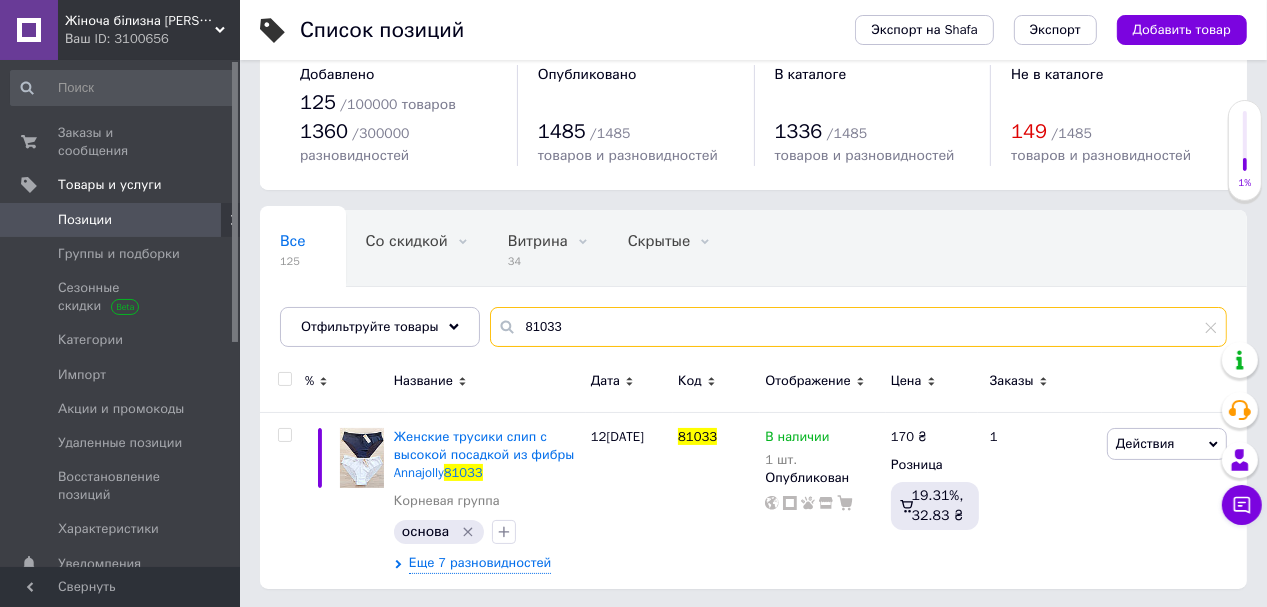 drag, startPoint x: 569, startPoint y: 323, endPoint x: 521, endPoint y: 332, distance: 48.83646 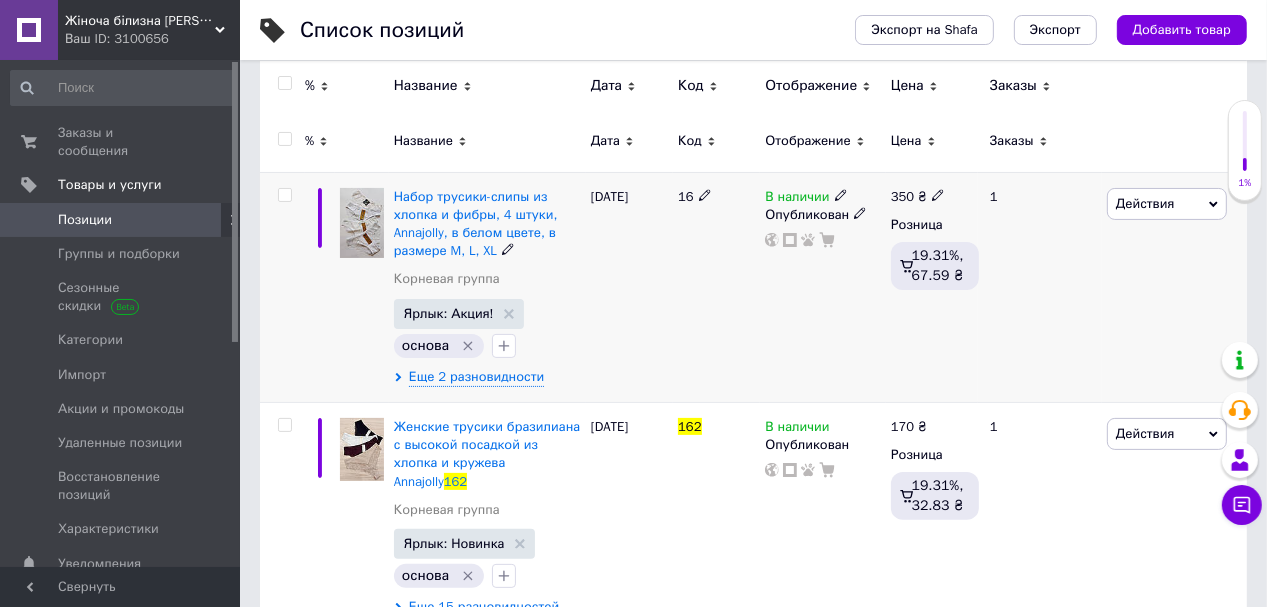 scroll, scrollTop: 304, scrollLeft: 0, axis: vertical 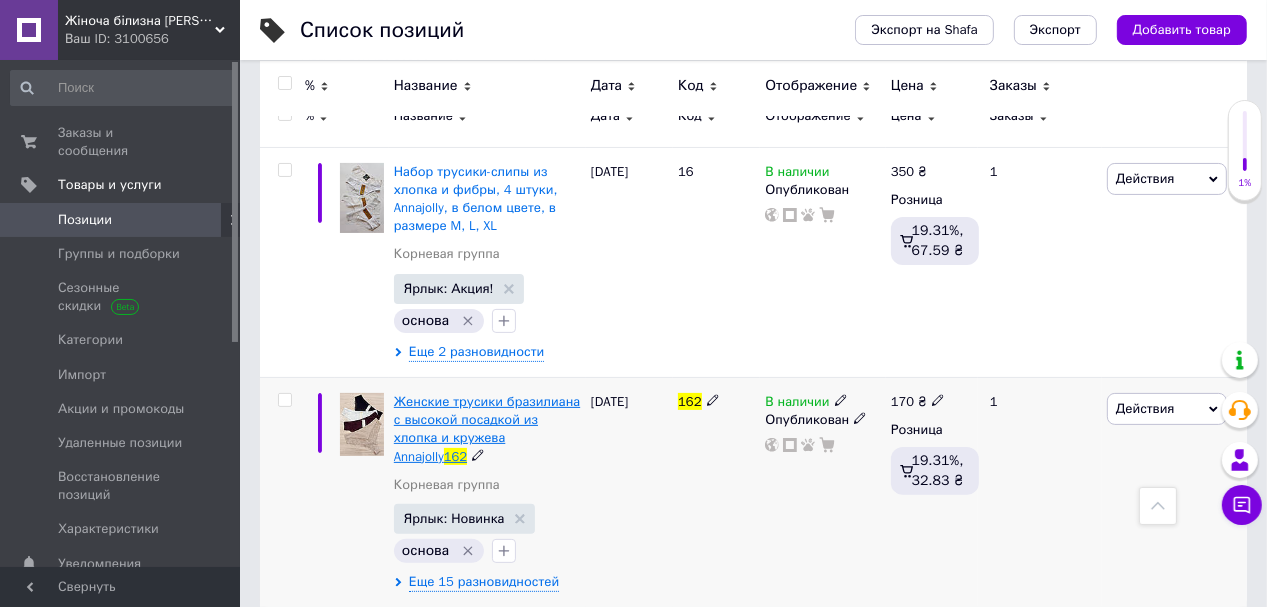 type on "162" 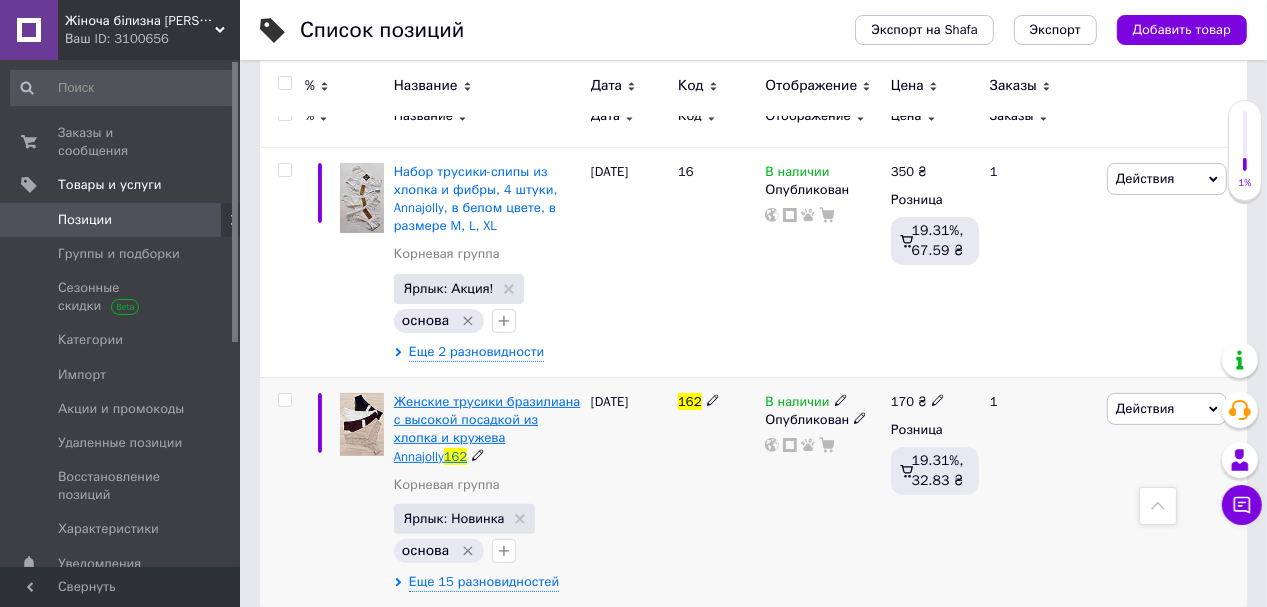 click on "Женские трусики бразилиана с высокой посадкой из хлопка и кружева Annajolly" at bounding box center (487, 429) 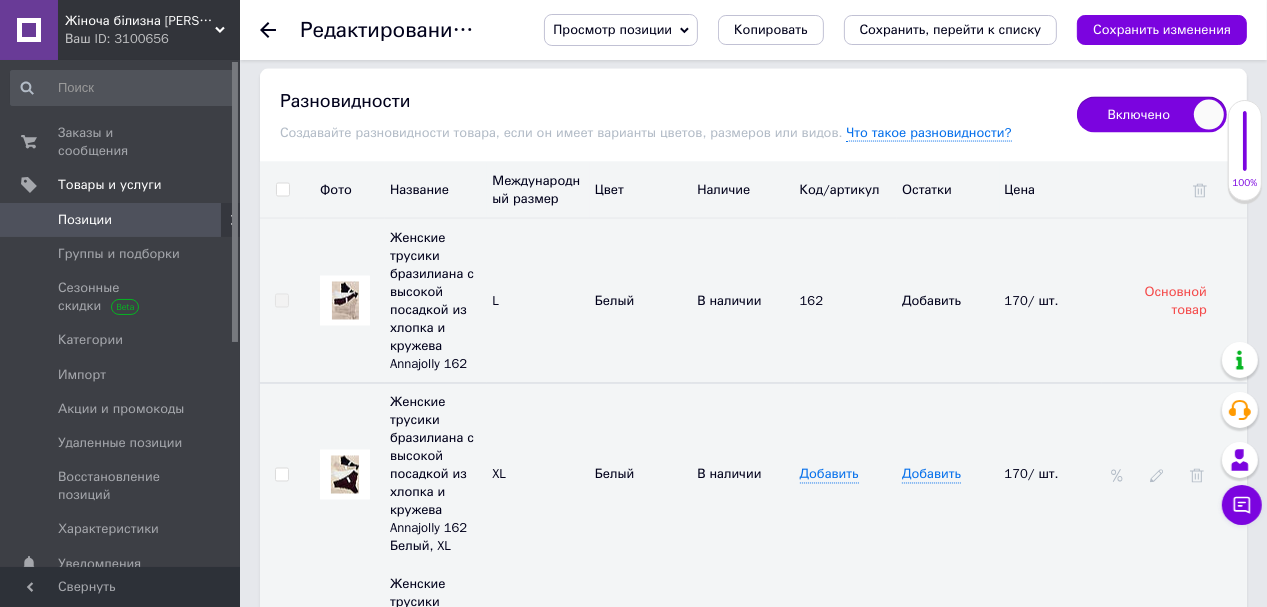 scroll, scrollTop: 2880, scrollLeft: 0, axis: vertical 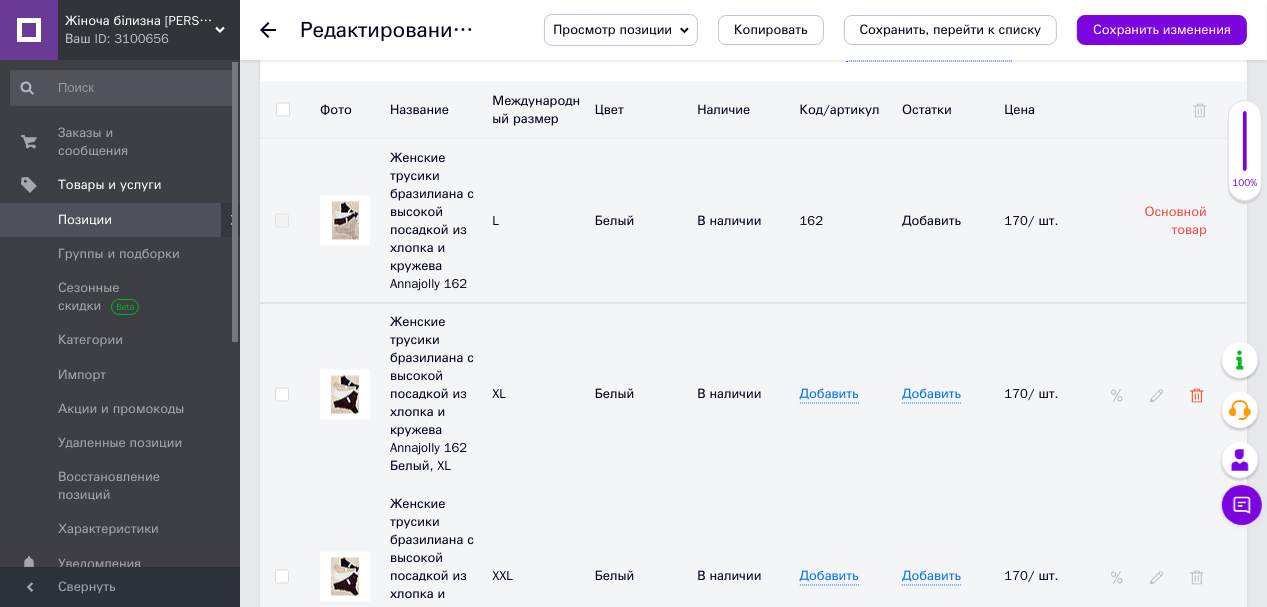 click 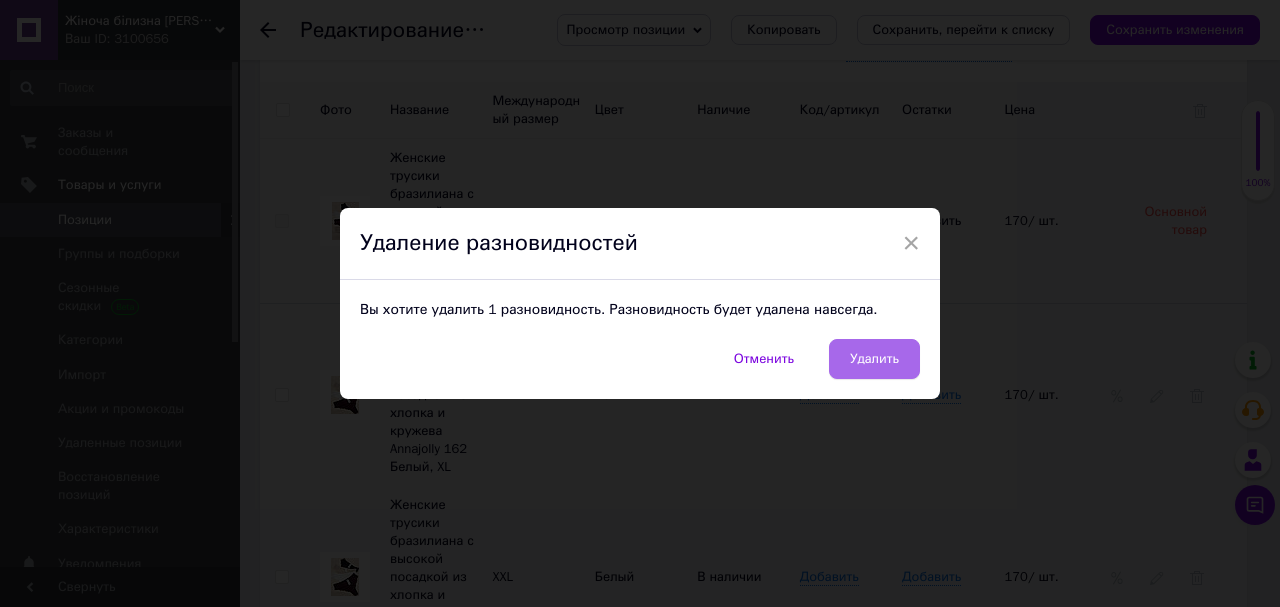 drag, startPoint x: 860, startPoint y: 358, endPoint x: 872, endPoint y: 364, distance: 13.416408 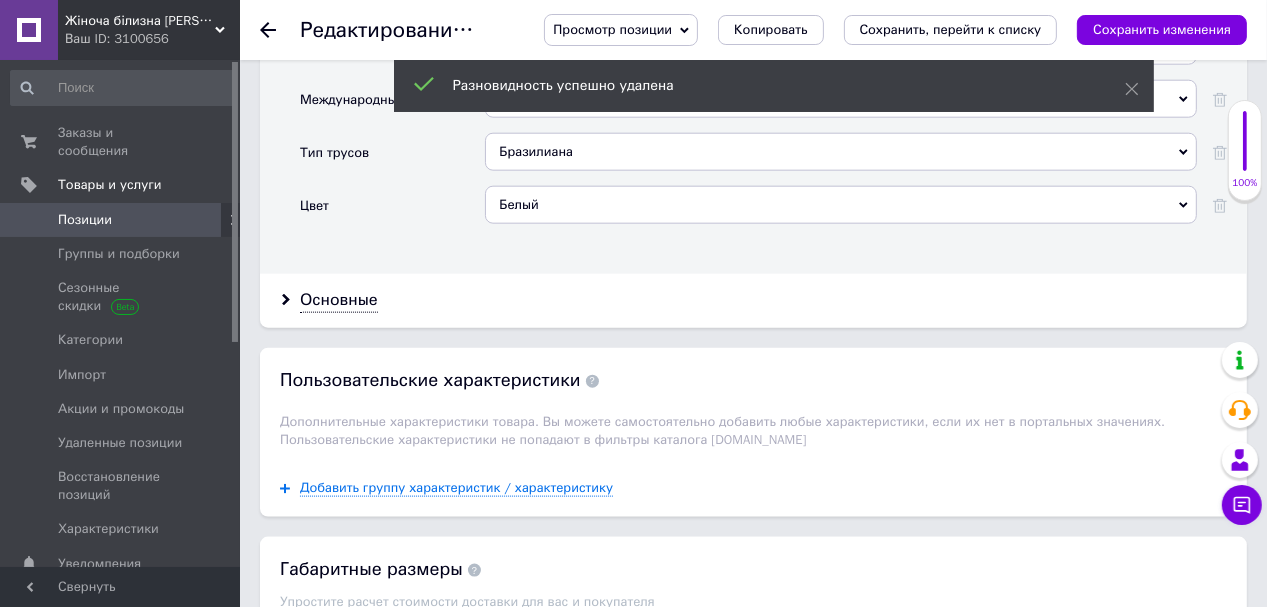 scroll, scrollTop: 1760, scrollLeft: 0, axis: vertical 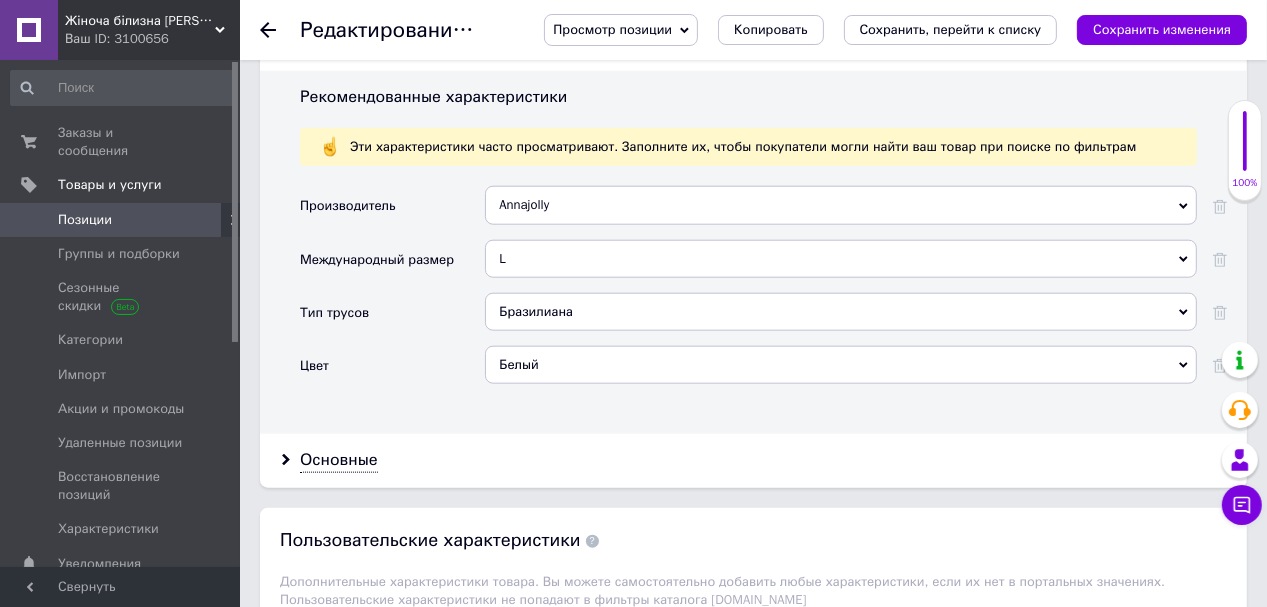 drag, startPoint x: 1186, startPoint y: 253, endPoint x: 1161, endPoint y: 288, distance: 43.011627 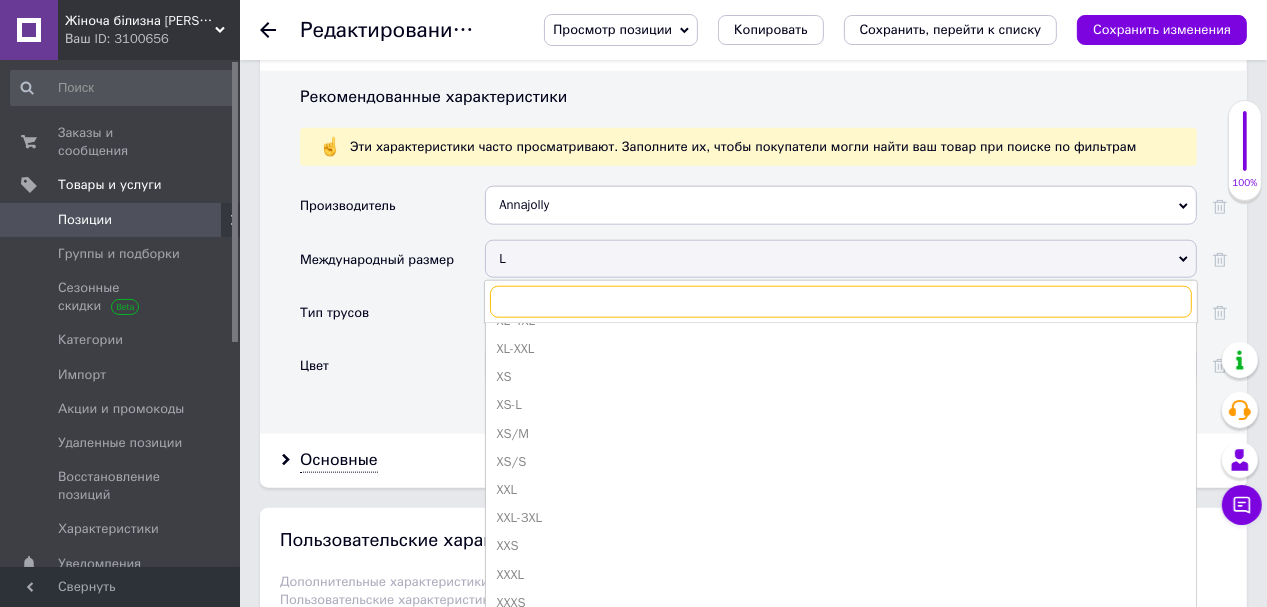 scroll, scrollTop: 844, scrollLeft: 0, axis: vertical 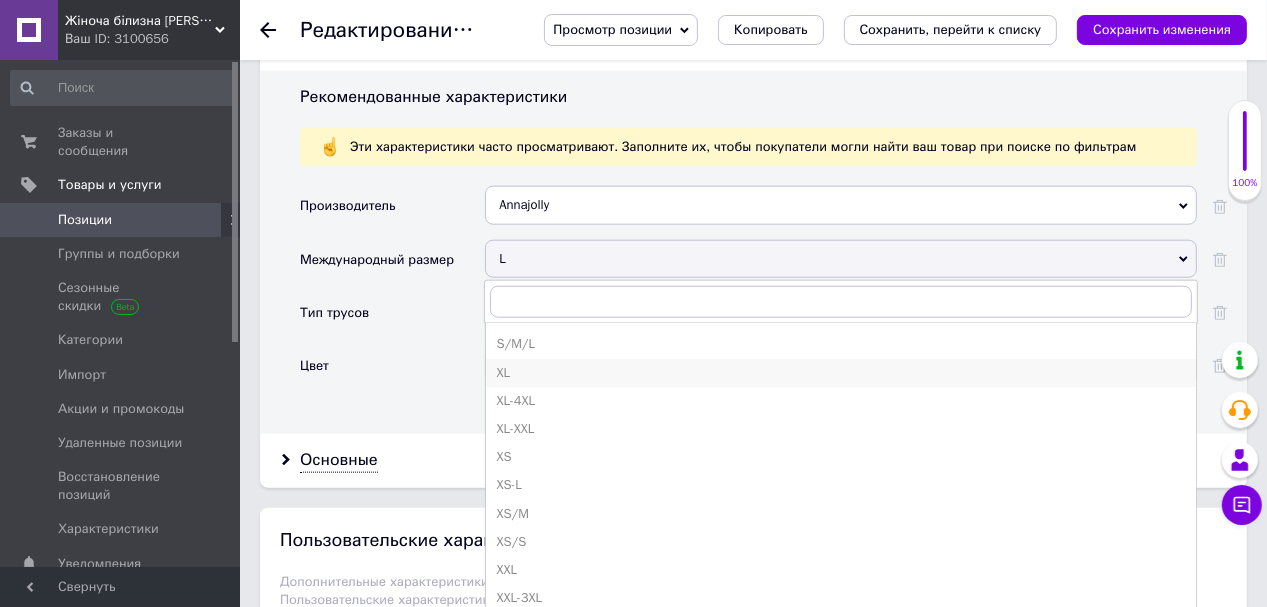 click on "XL" at bounding box center (841, 373) 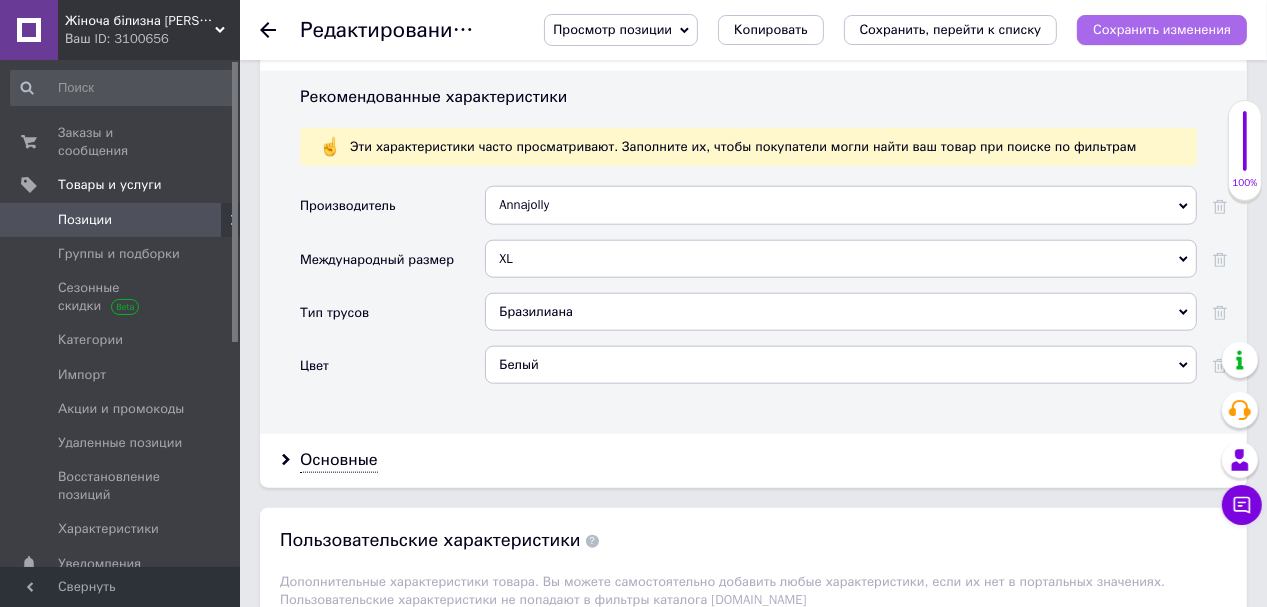 click on "Сохранить изменения" at bounding box center [1162, 29] 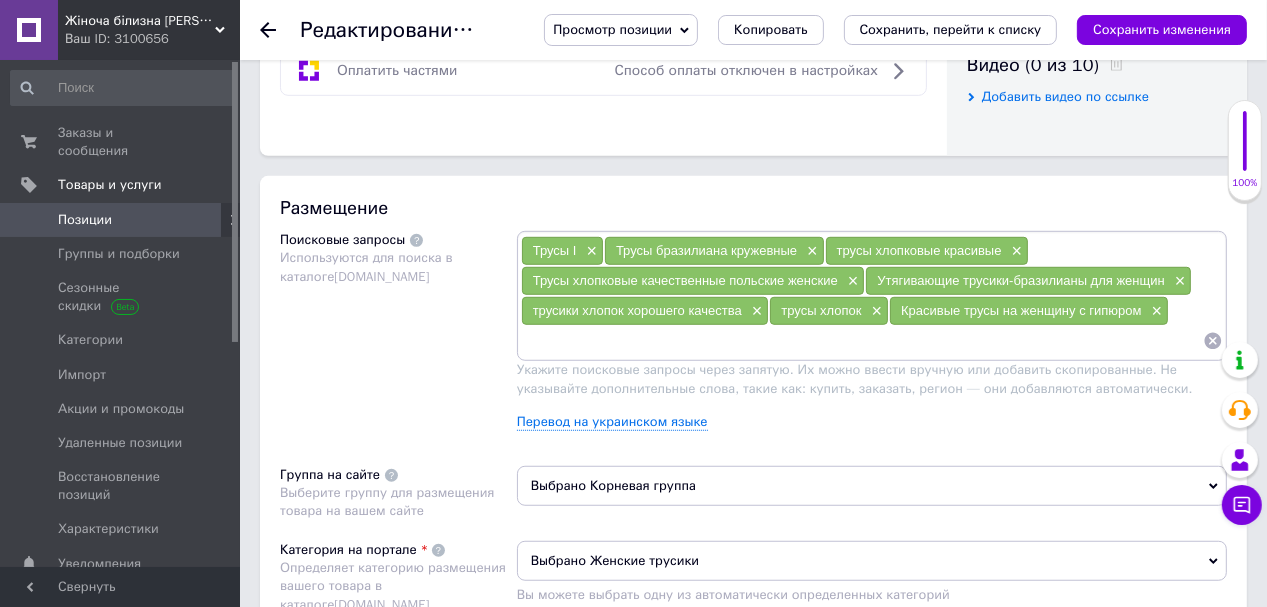 scroll, scrollTop: 720, scrollLeft: 0, axis: vertical 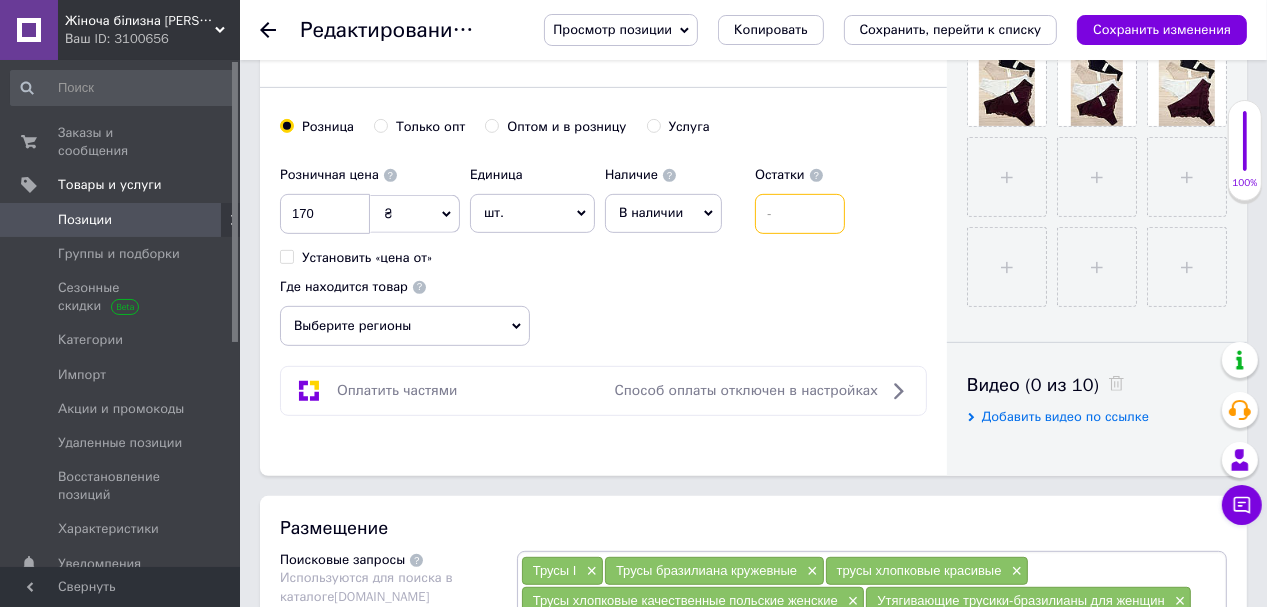 drag, startPoint x: 777, startPoint y: 208, endPoint x: 764, endPoint y: 214, distance: 14.3178215 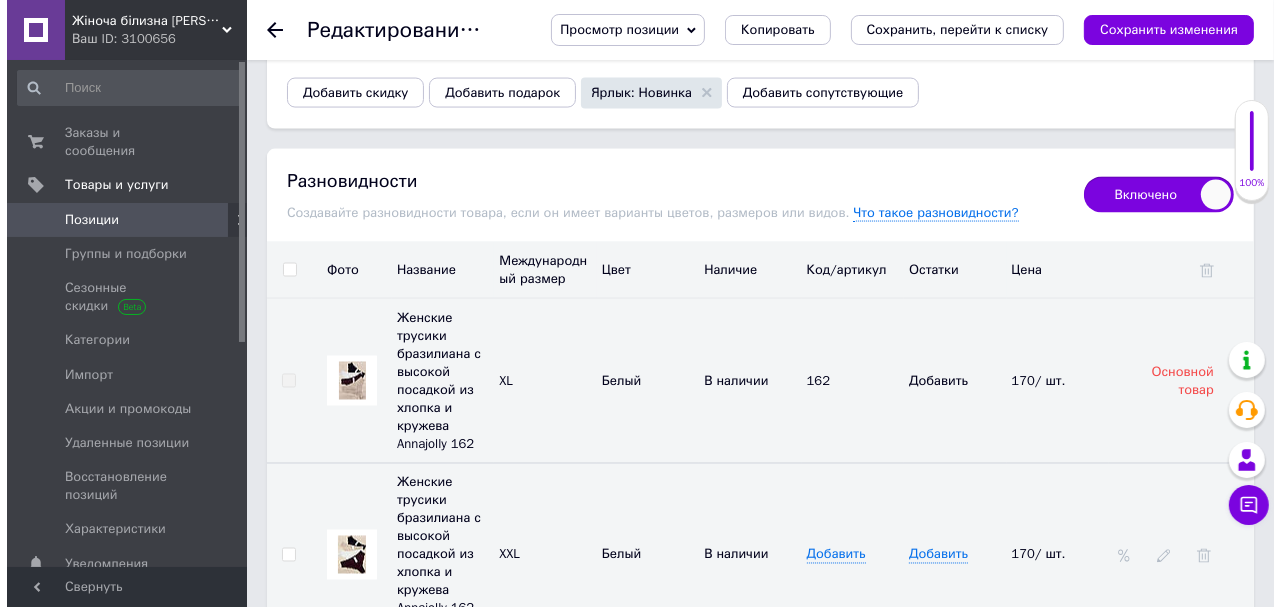 scroll, scrollTop: 2800, scrollLeft: 0, axis: vertical 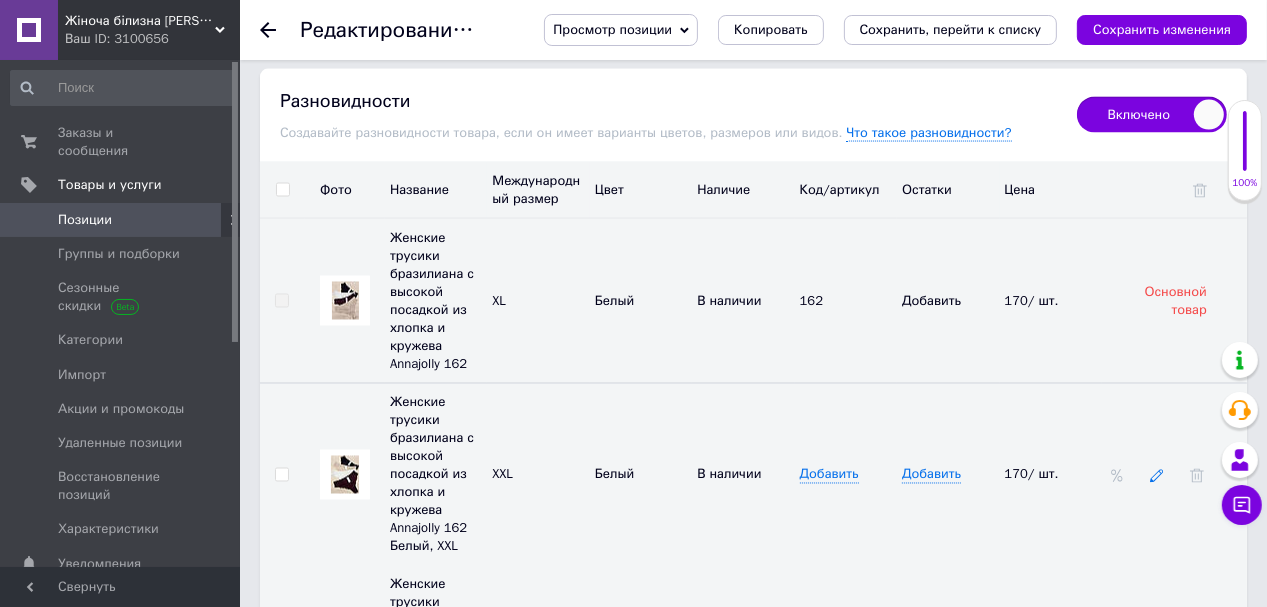 type on "2" 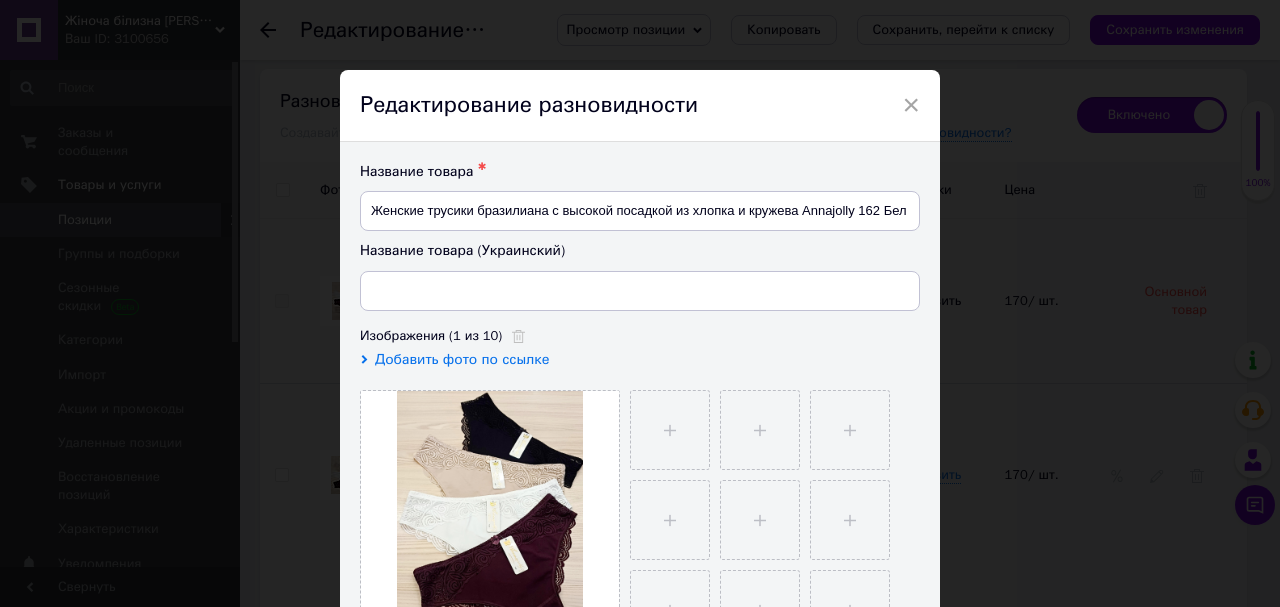 type on "Жіночі трусики бразиліана з високою посадкою з бавовни та мережива Annajolly 162 Білий, XXL" 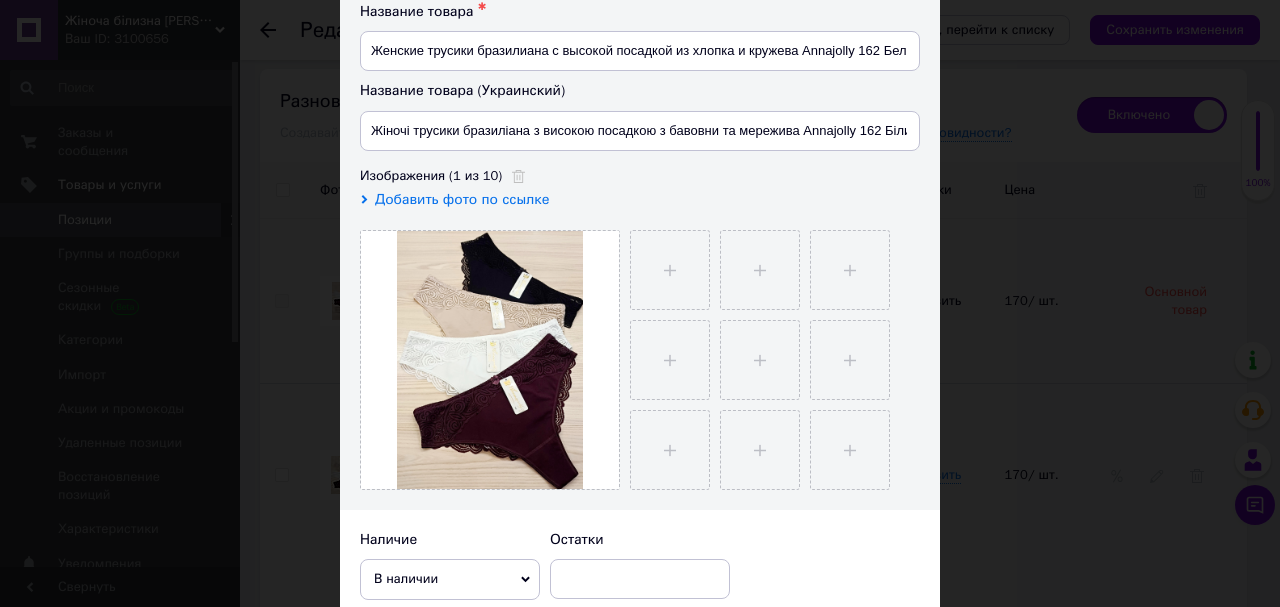scroll, scrollTop: 400, scrollLeft: 0, axis: vertical 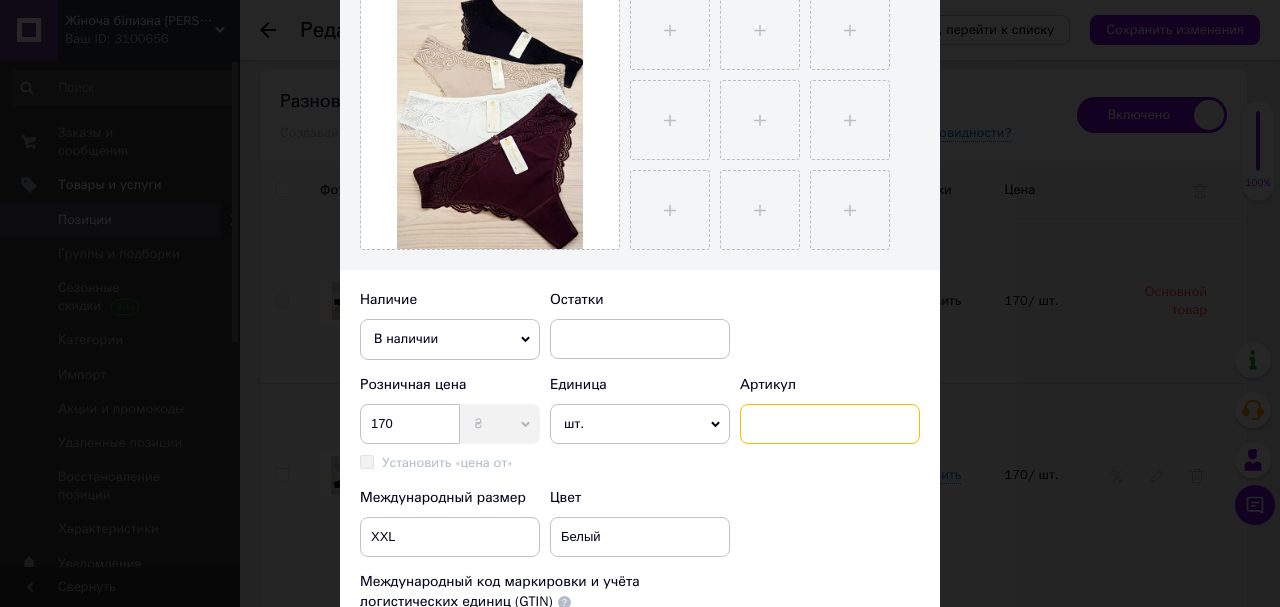 click at bounding box center [830, 424] 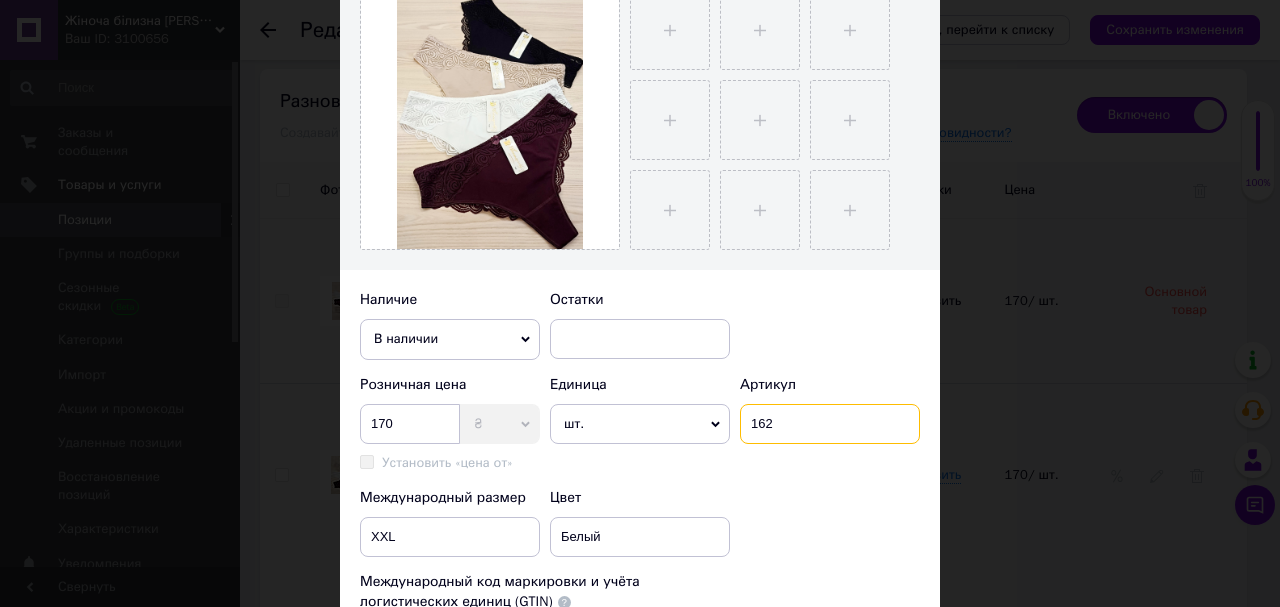 type on "162" 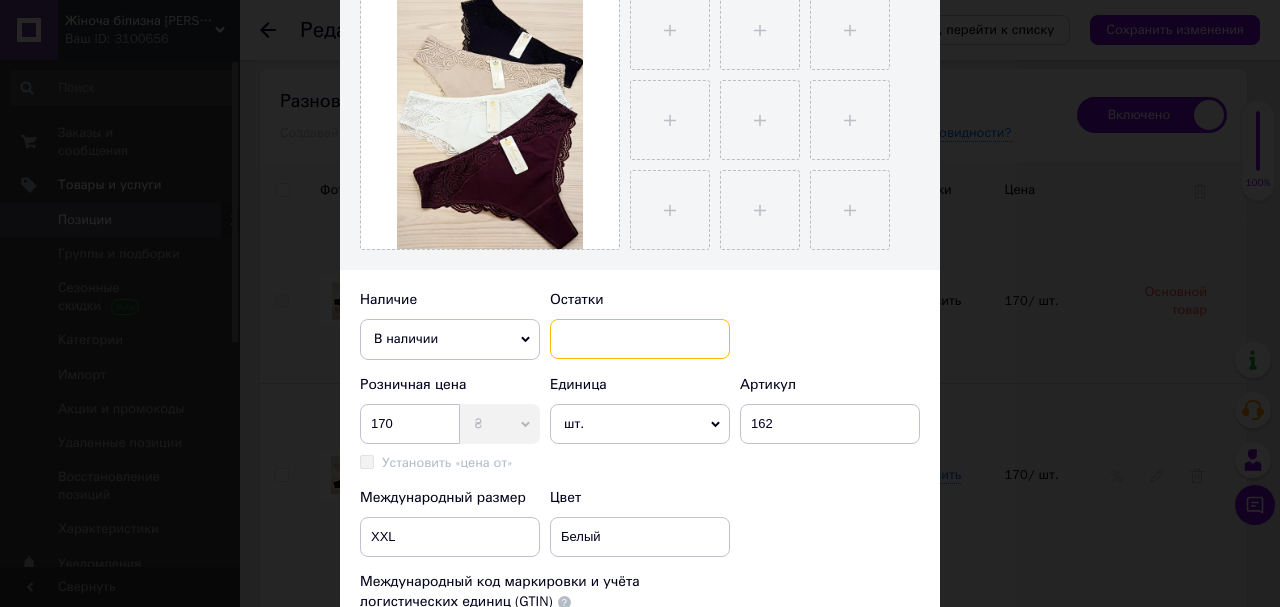 click at bounding box center [640, 339] 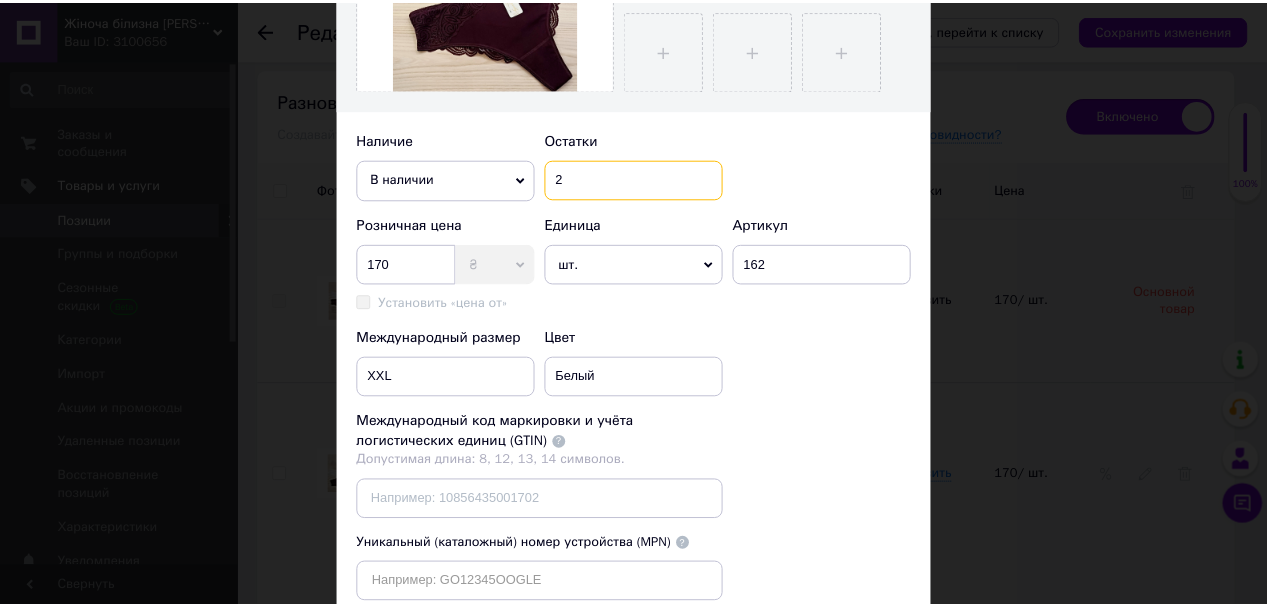 scroll, scrollTop: 740, scrollLeft: 0, axis: vertical 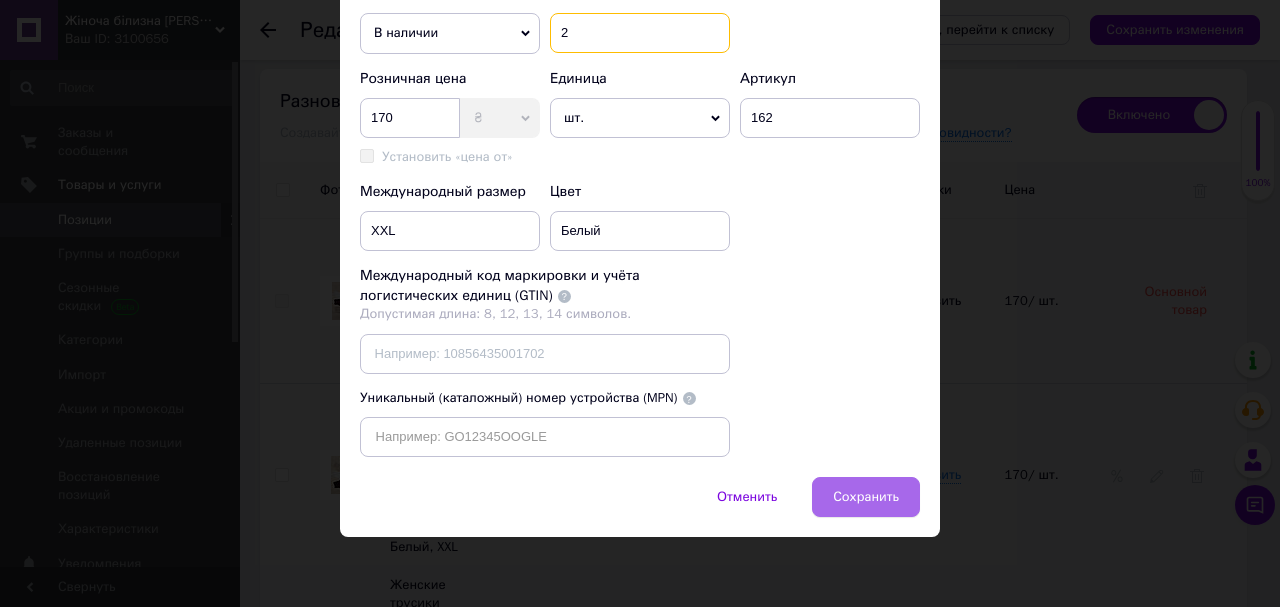 type on "2" 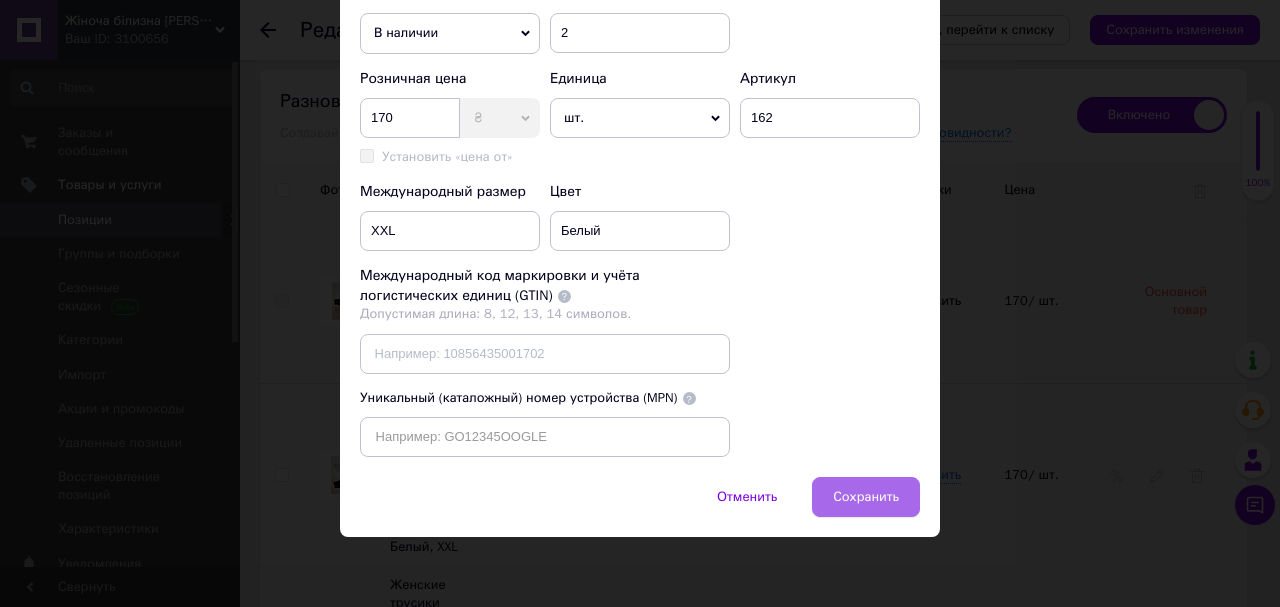 click on "Сохранить" at bounding box center (866, 497) 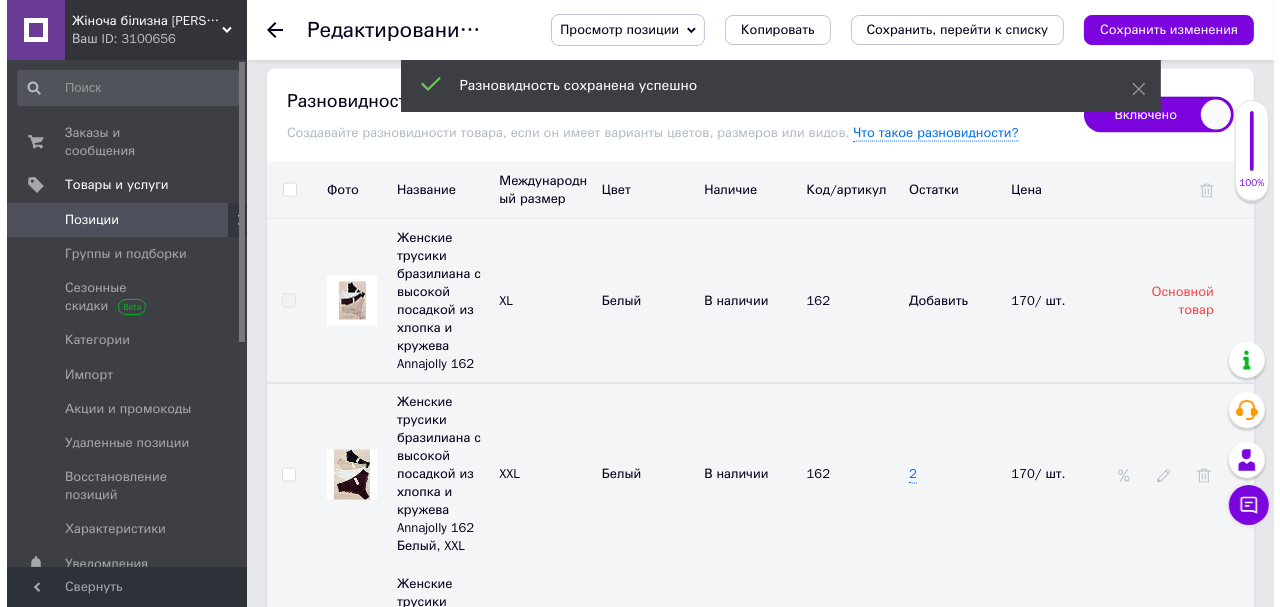 scroll, scrollTop: 2960, scrollLeft: 0, axis: vertical 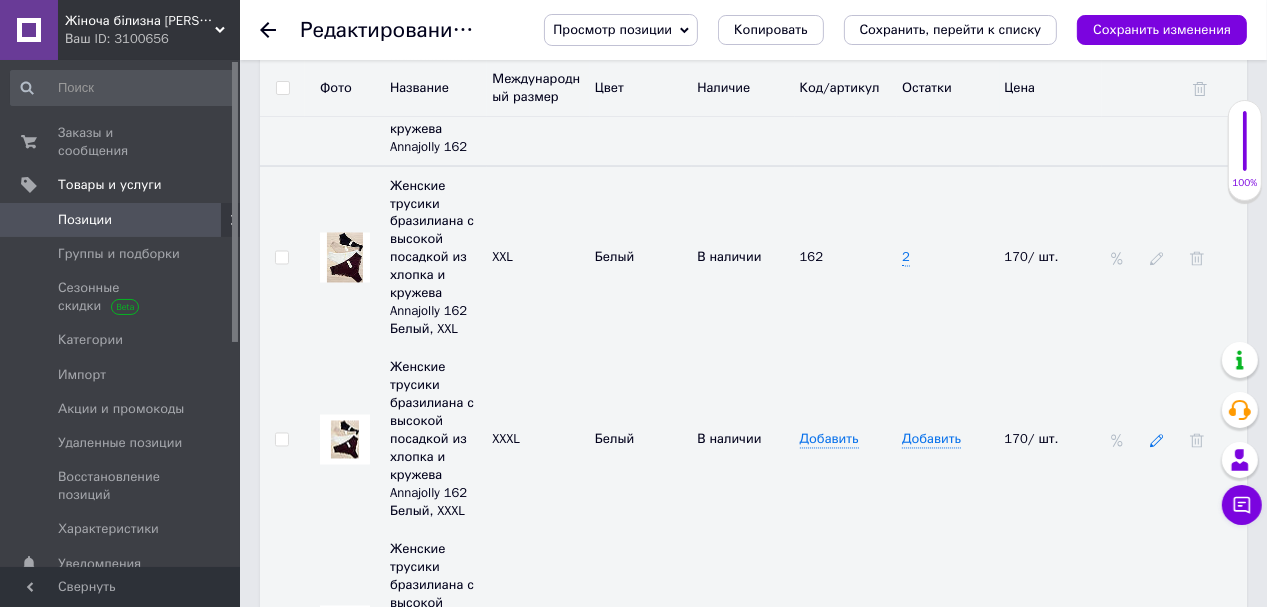 click 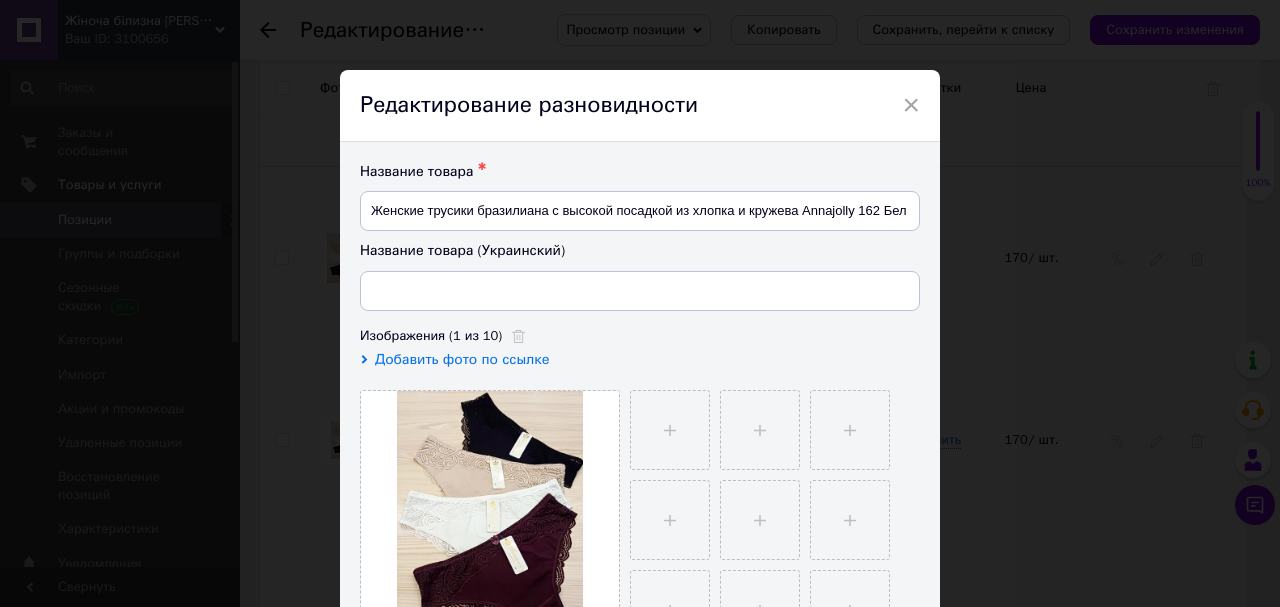 type on "Жіночі трусики бразиліана з високою посадкою з бавовни та мережива Annajolly 162 Білий, XXXL" 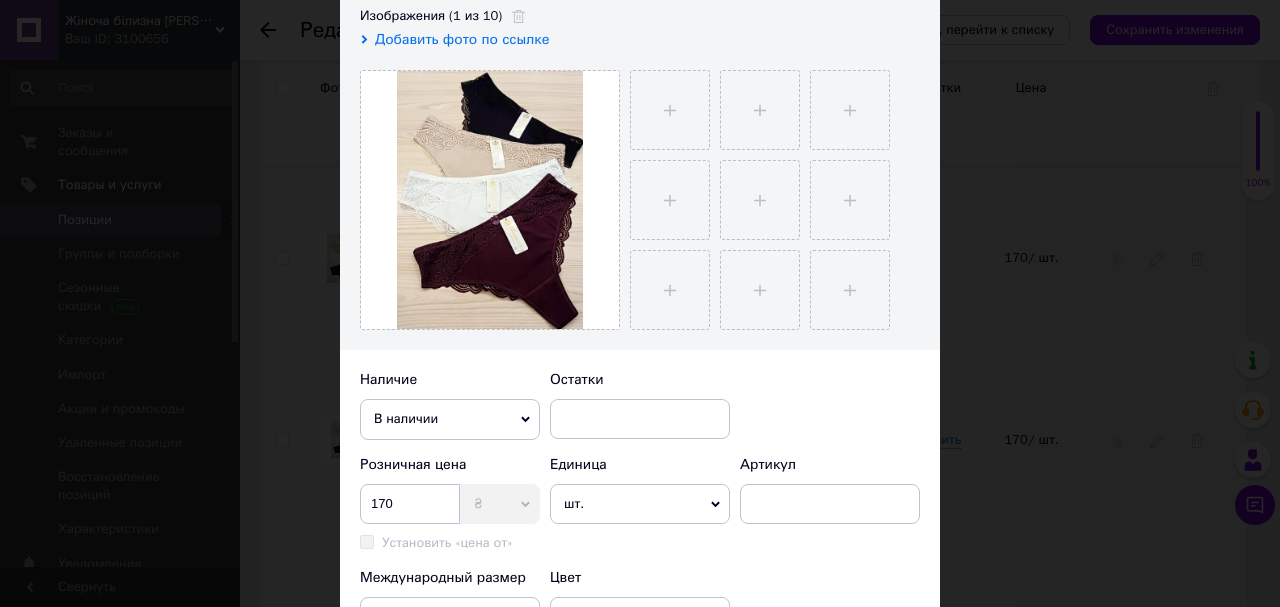 scroll, scrollTop: 400, scrollLeft: 0, axis: vertical 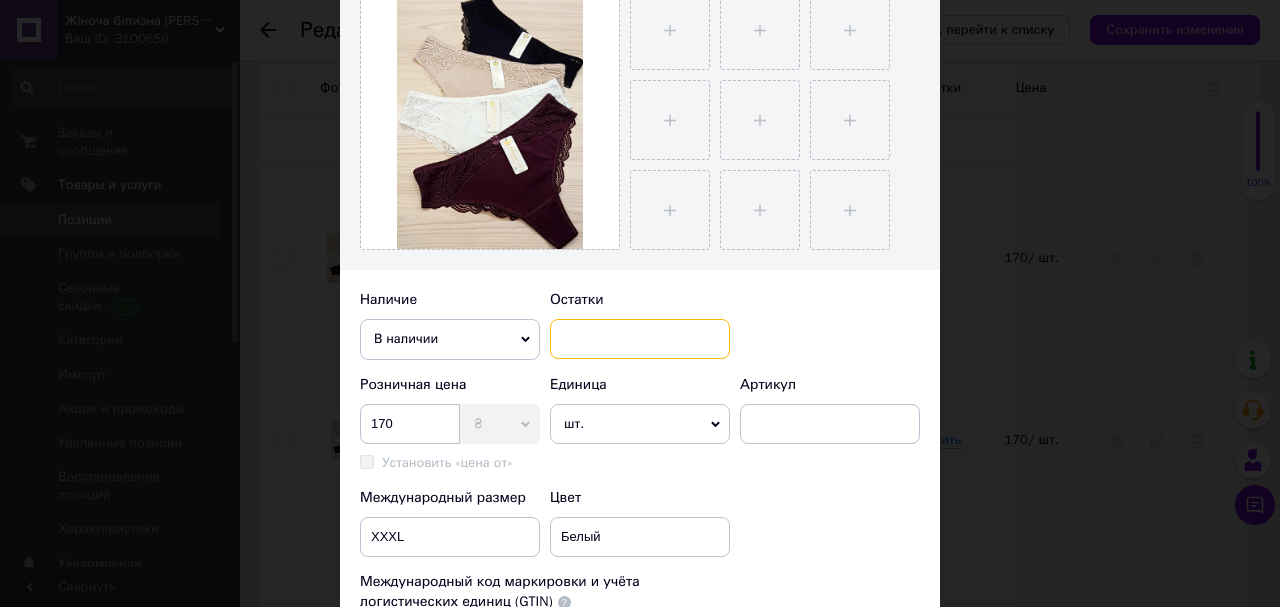 click at bounding box center [640, 339] 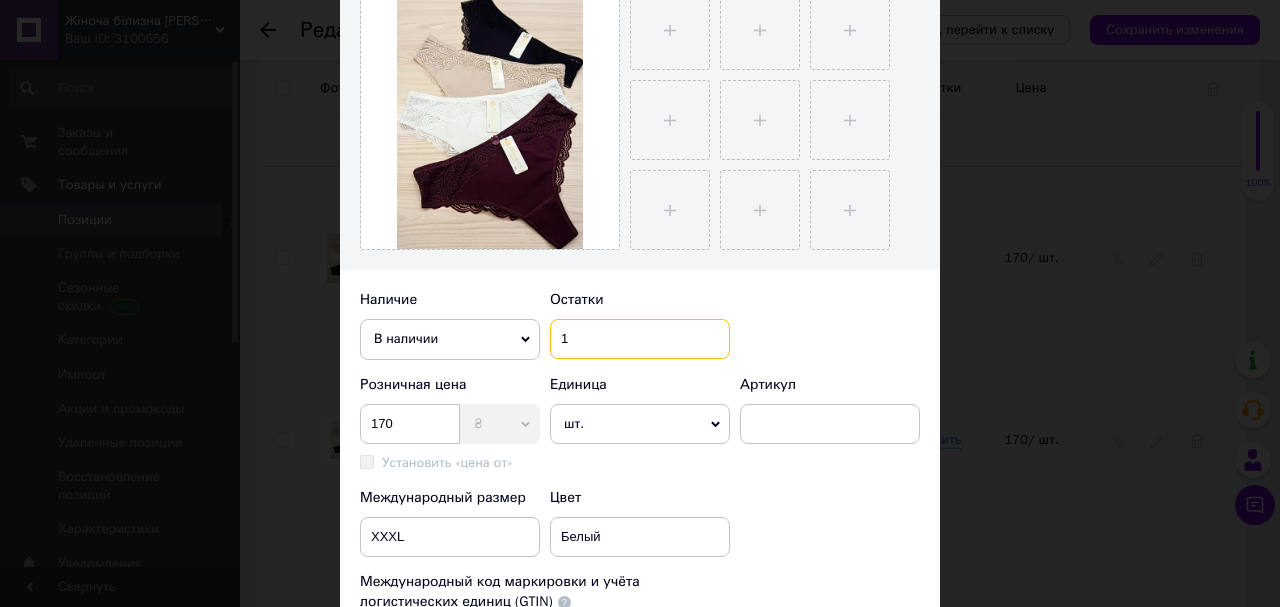 type on "1" 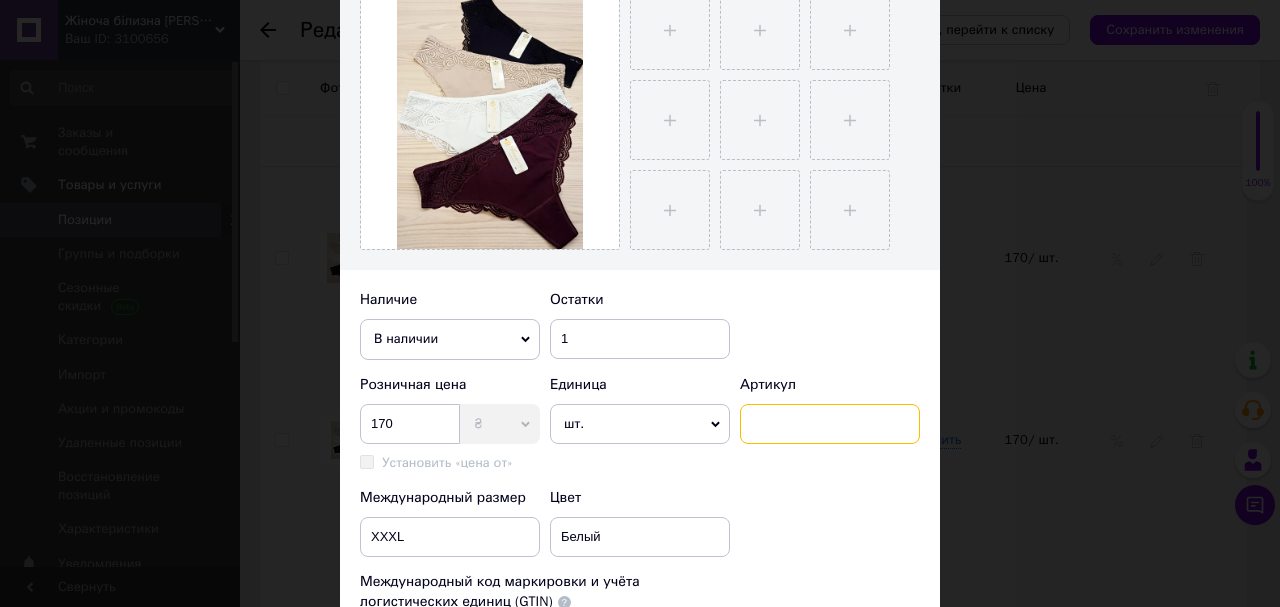click at bounding box center [830, 424] 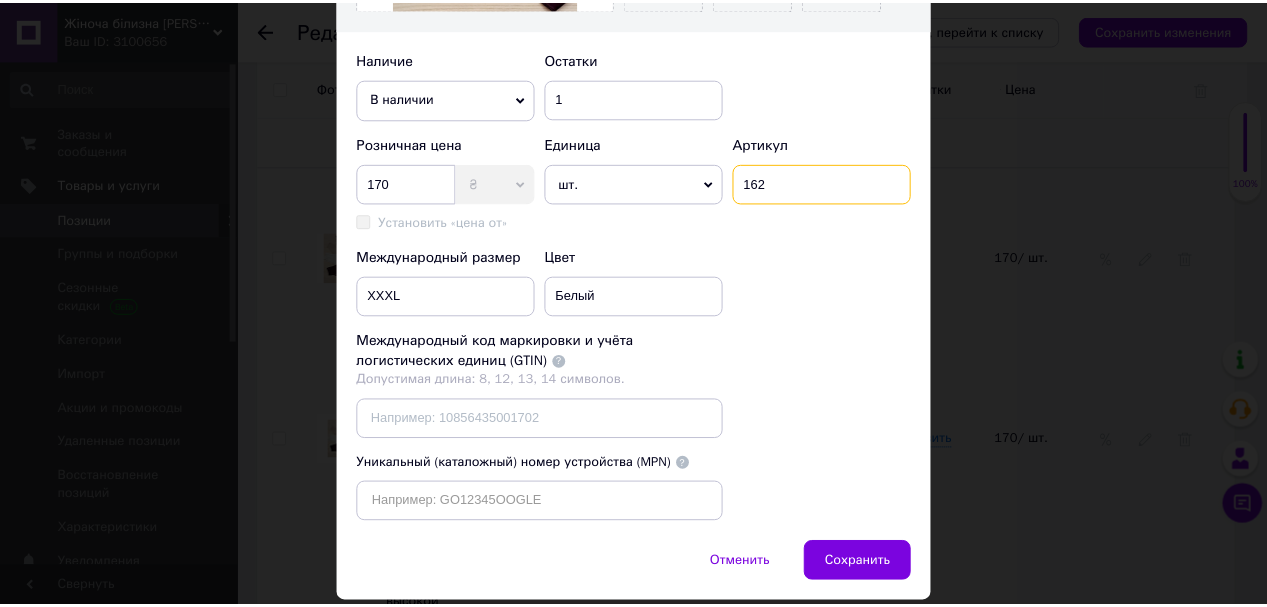scroll, scrollTop: 720, scrollLeft: 0, axis: vertical 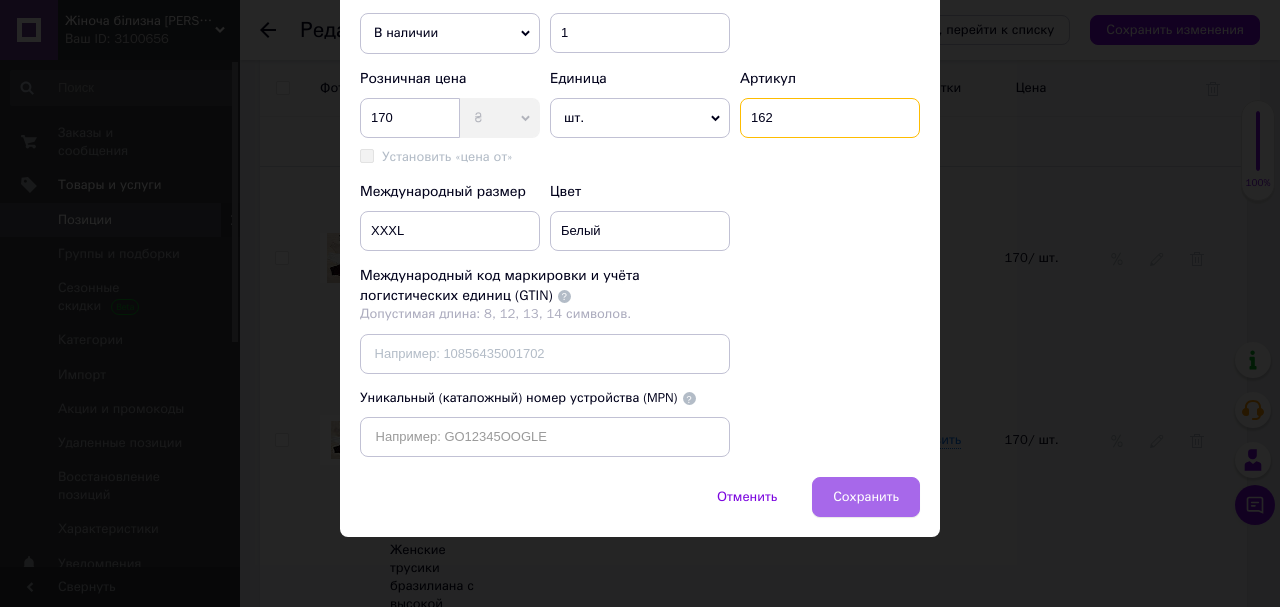 type on "162" 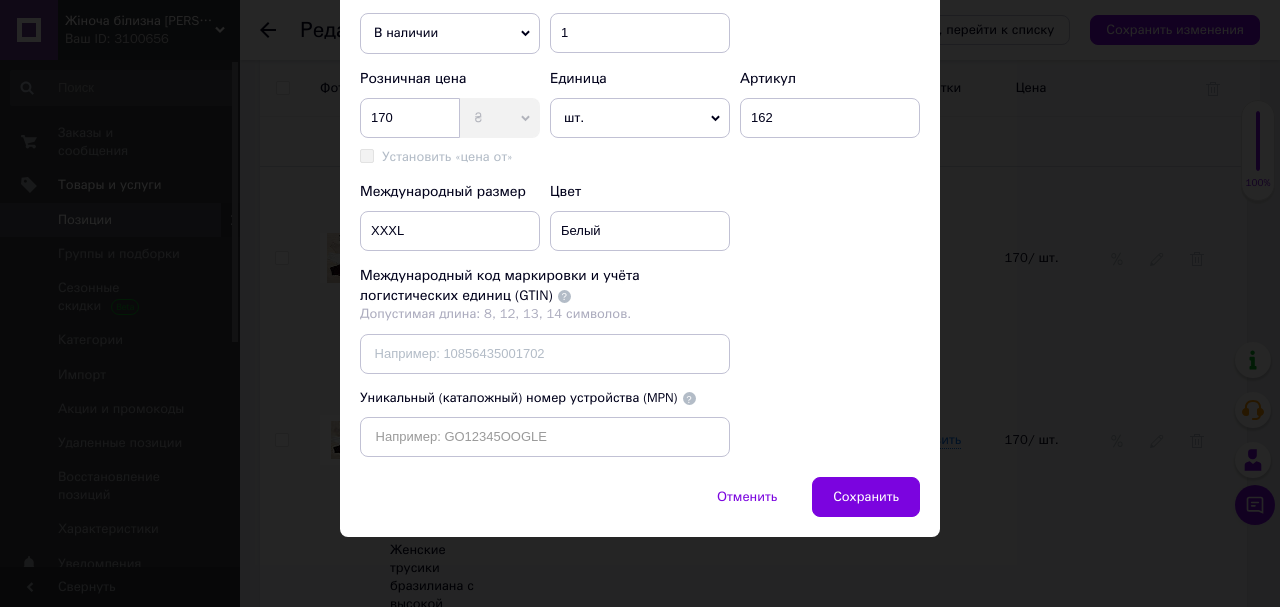 drag, startPoint x: 854, startPoint y: 516, endPoint x: 840, endPoint y: 499, distance: 22.022715 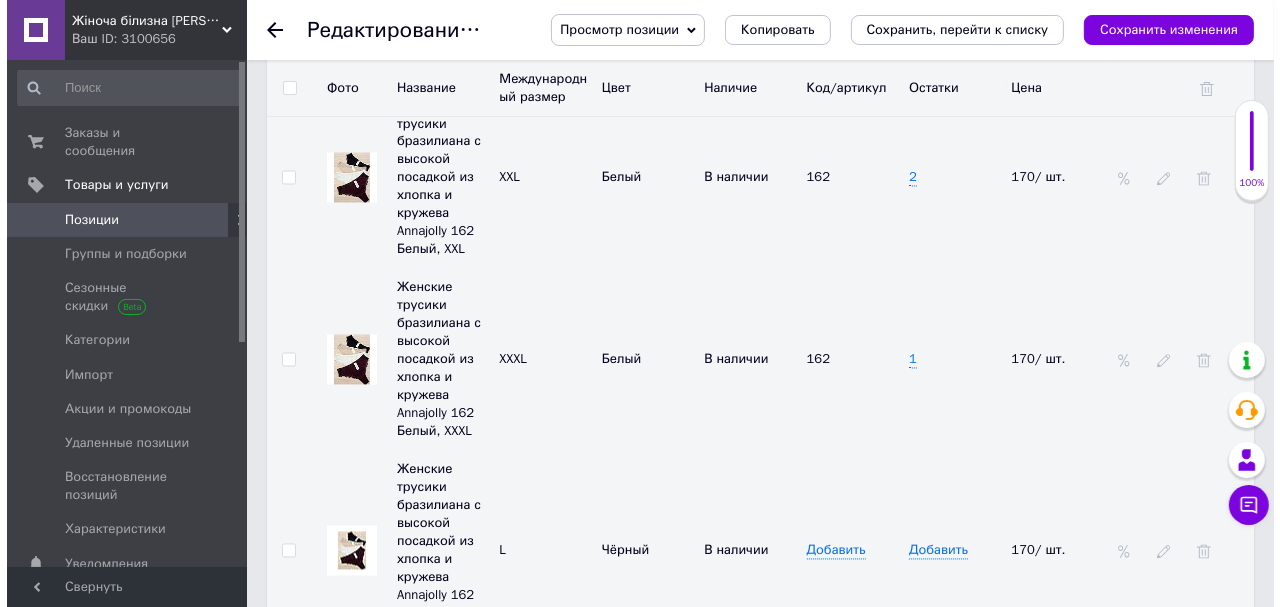 scroll, scrollTop: 3120, scrollLeft: 0, axis: vertical 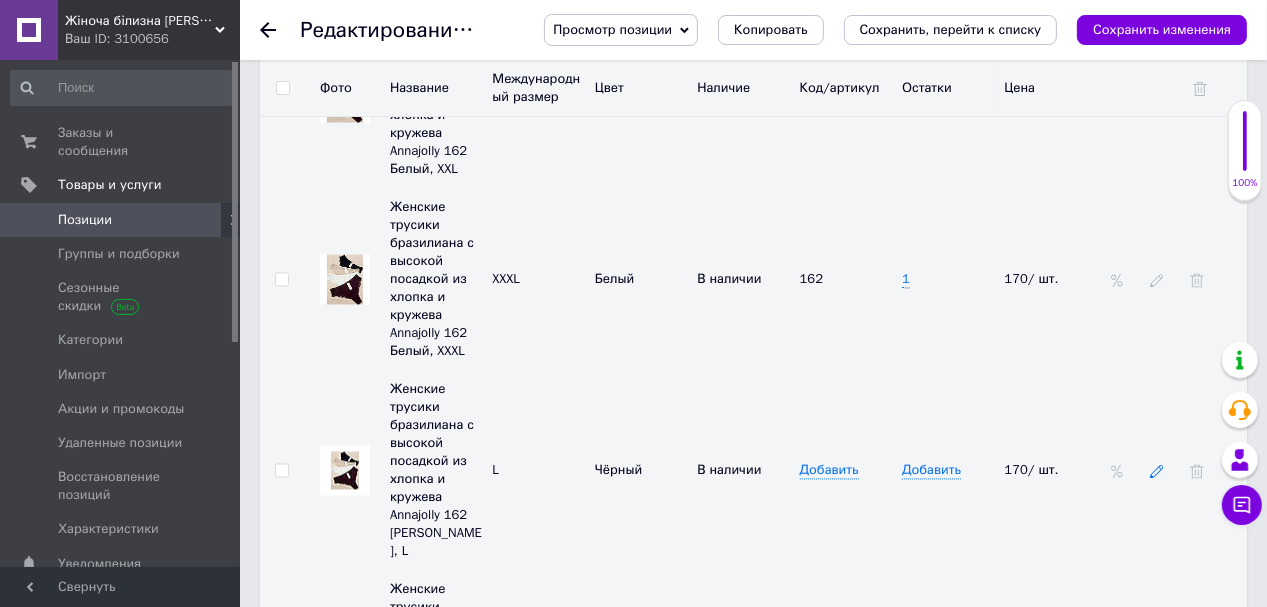click 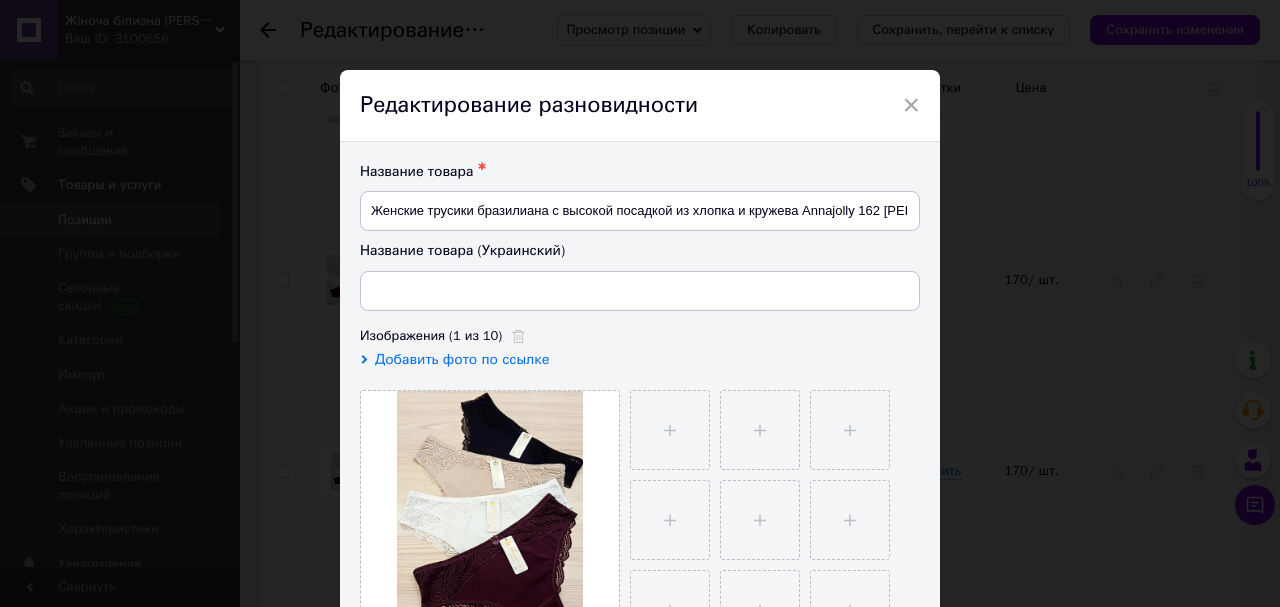 type on "Жіночі трусики бразиліана з високою посадкою з бавовни та мережива Annajolly 162 Чорний L" 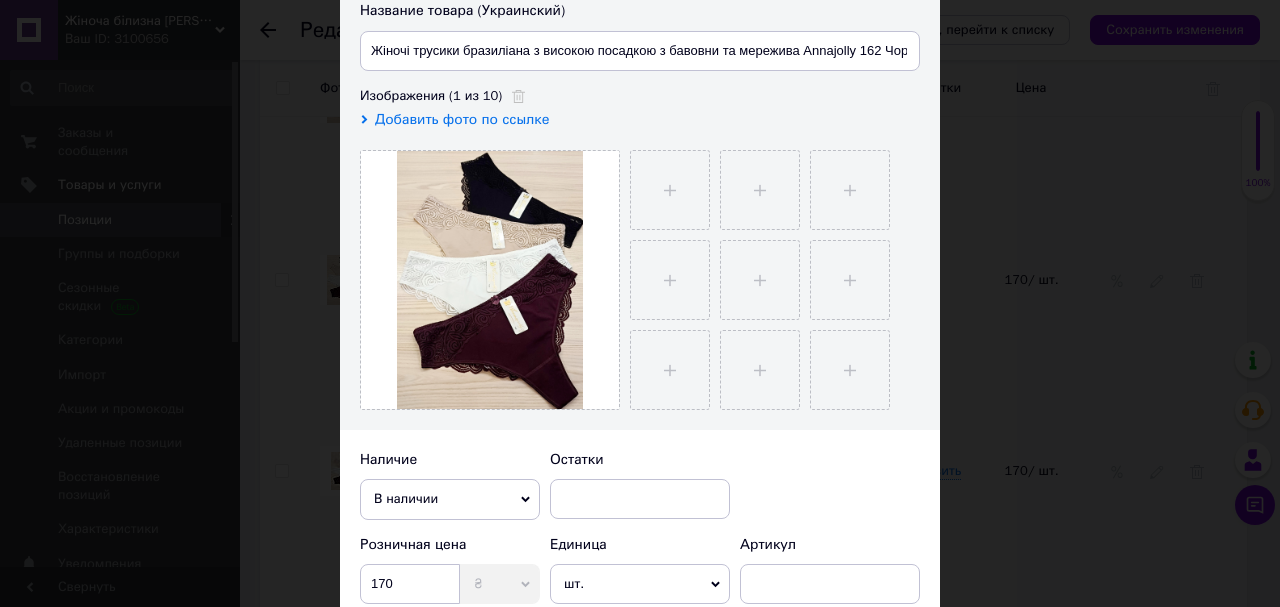 scroll, scrollTop: 320, scrollLeft: 0, axis: vertical 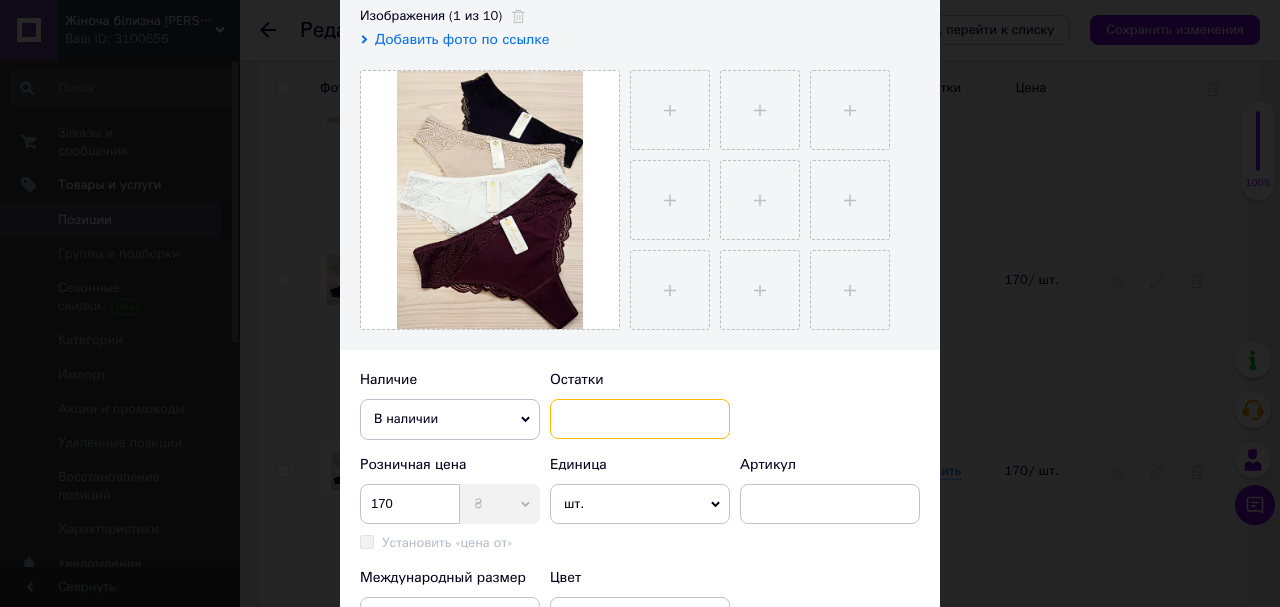 click at bounding box center (640, 419) 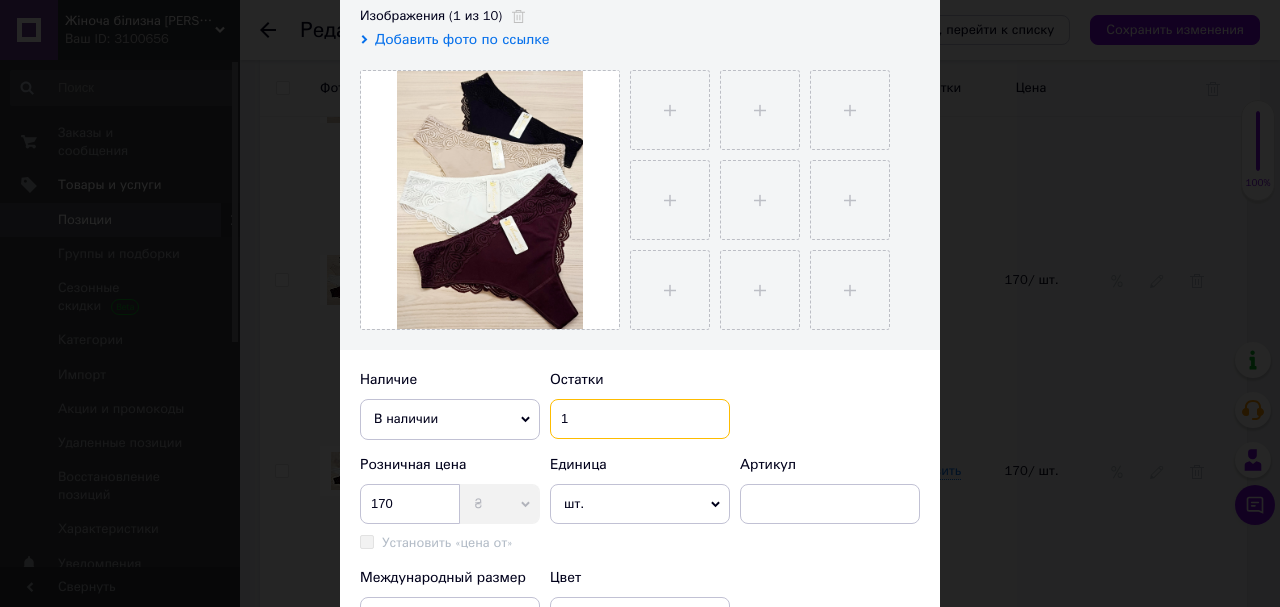 type on "1" 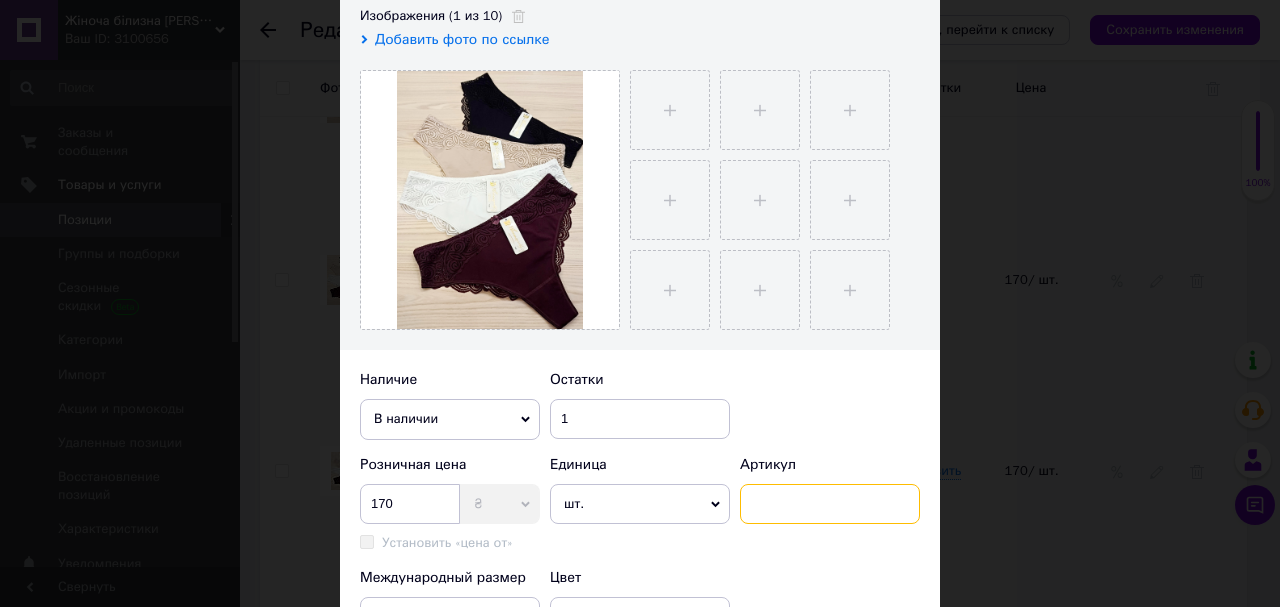 click at bounding box center (830, 504) 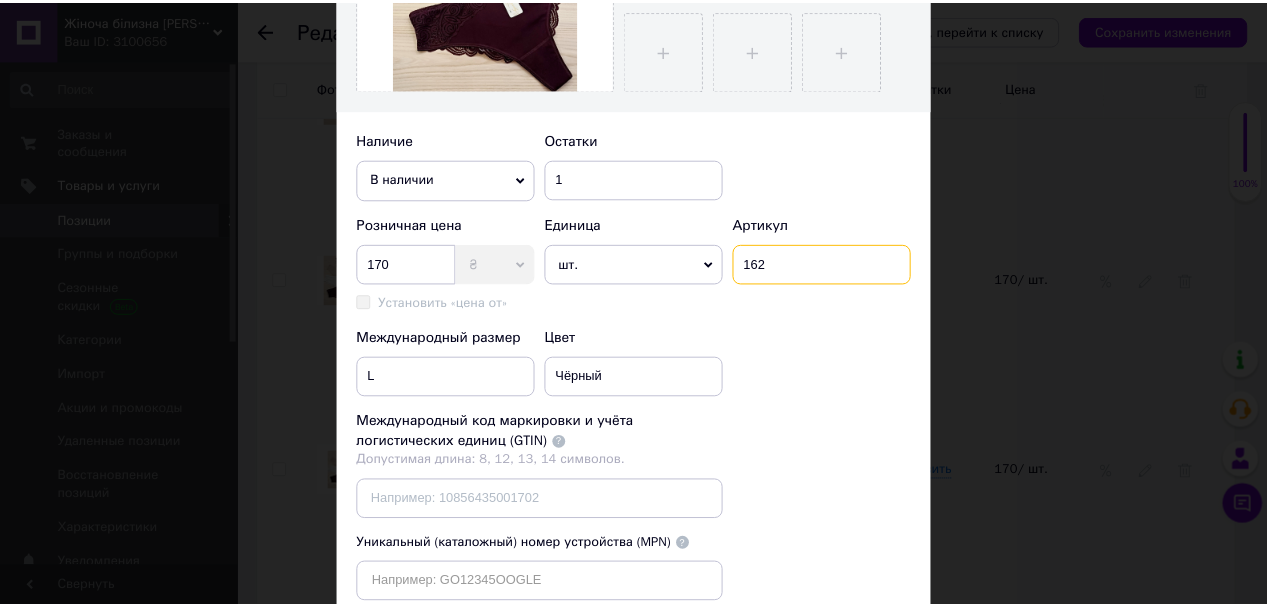 scroll, scrollTop: 720, scrollLeft: 0, axis: vertical 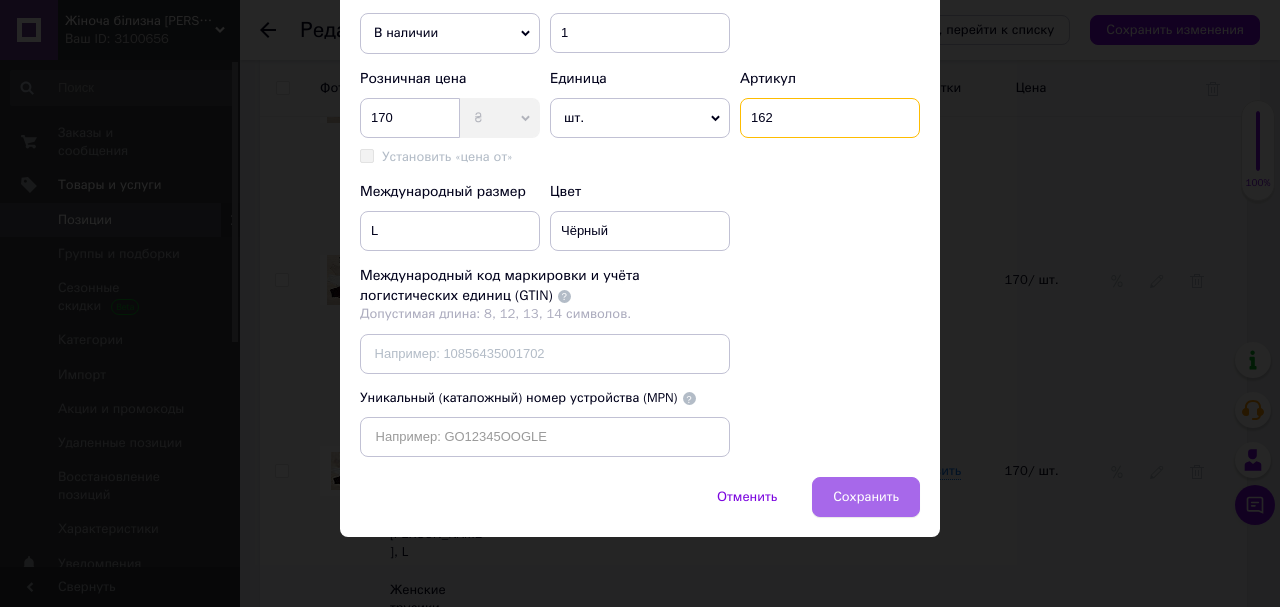 type on "162" 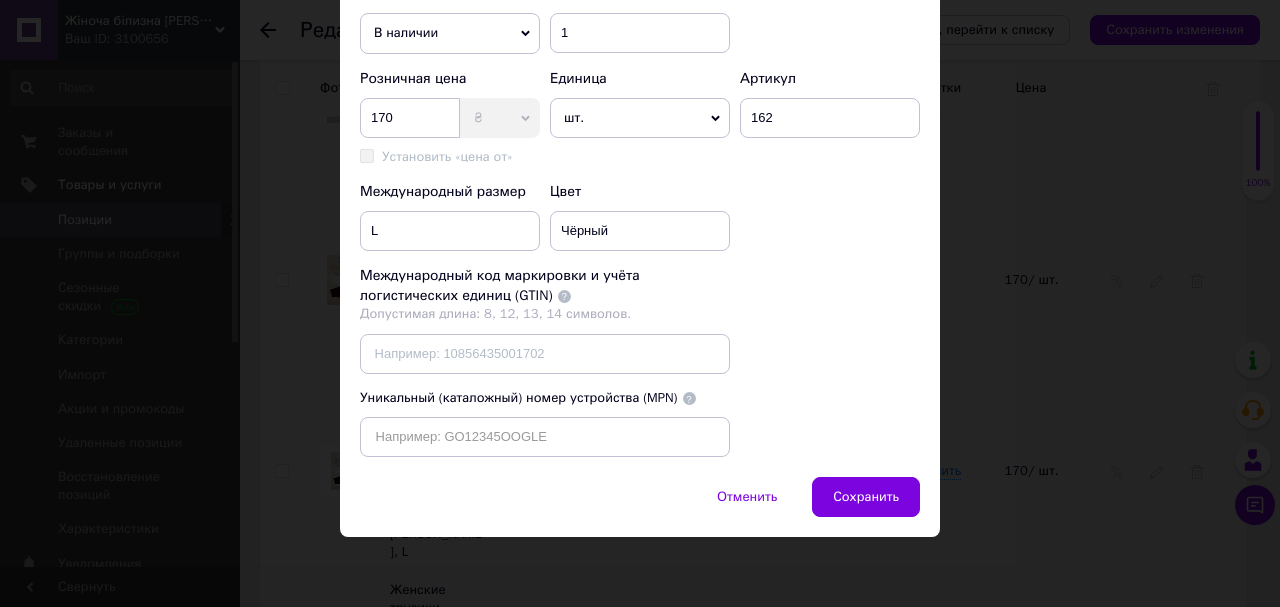 drag, startPoint x: 863, startPoint y: 500, endPoint x: 878, endPoint y: 508, distance: 17 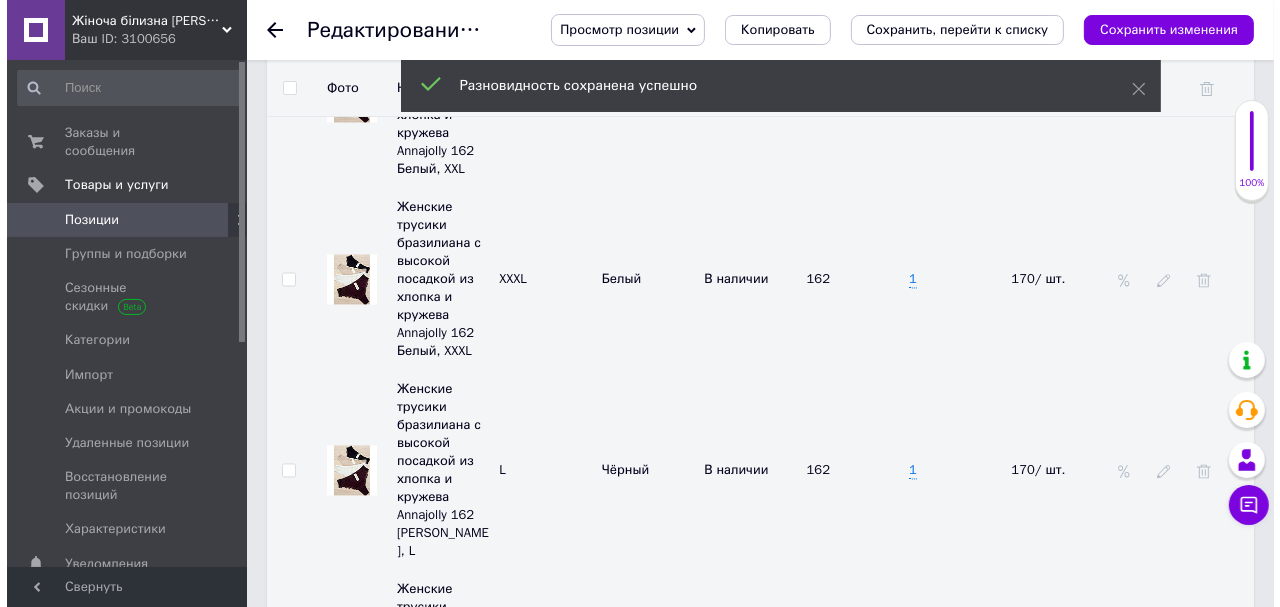 scroll, scrollTop: 3200, scrollLeft: 0, axis: vertical 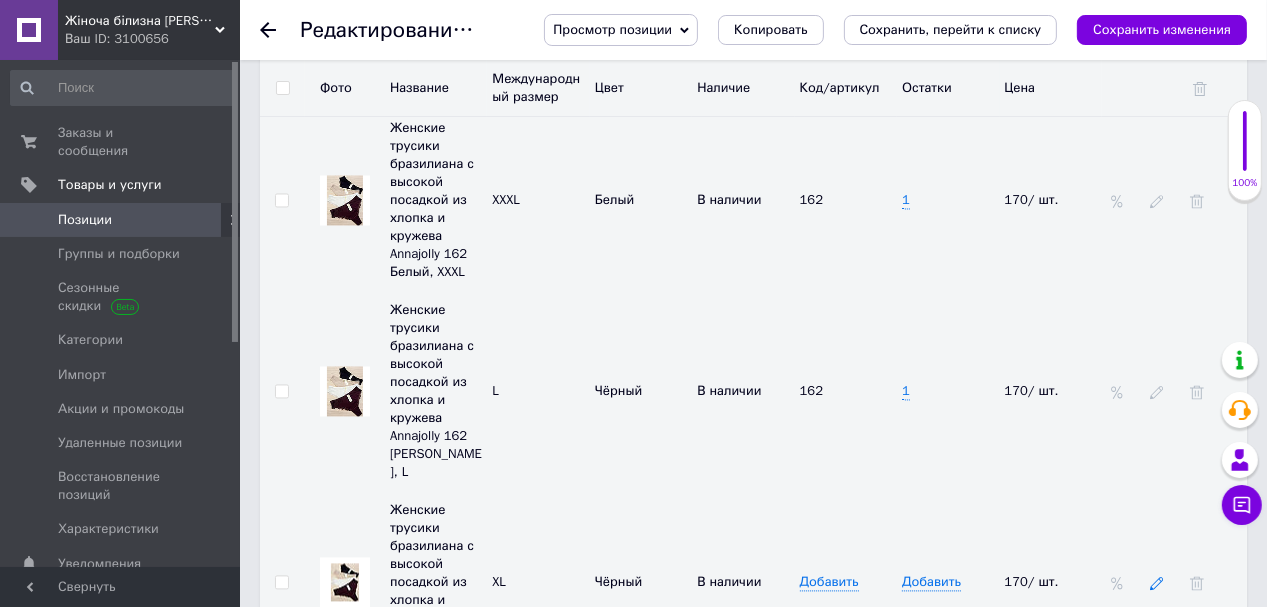 click 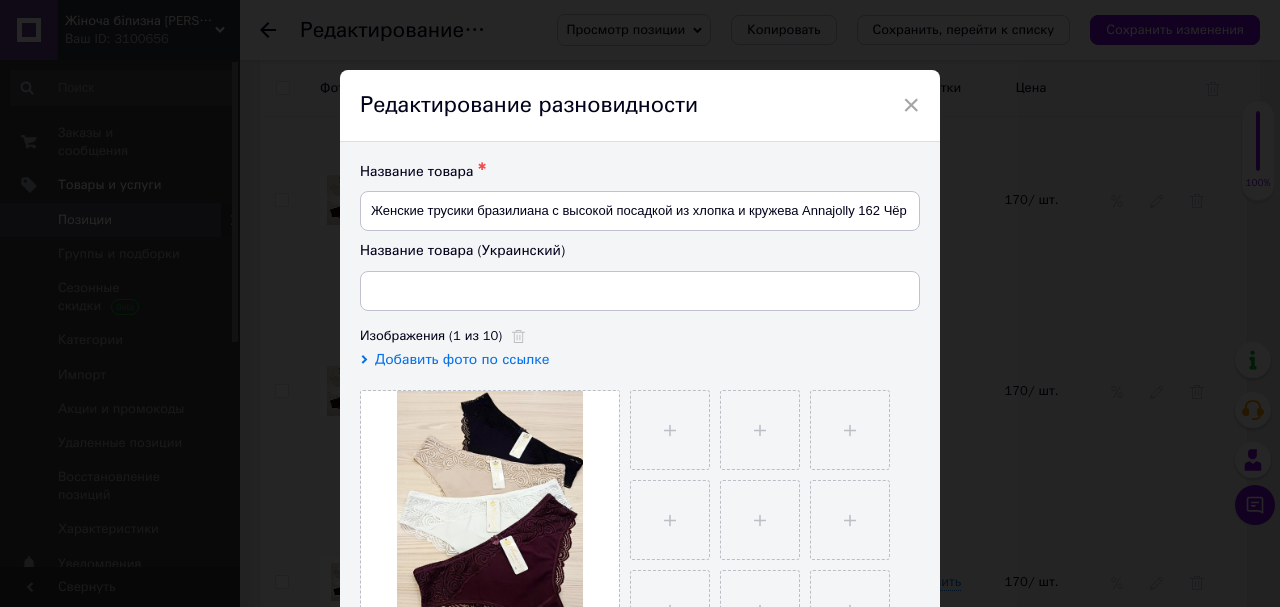 type on "Жіночі трусики бразиліана з високою посадкою з бавовни та мережива Annajolly 162 Чорний, XL" 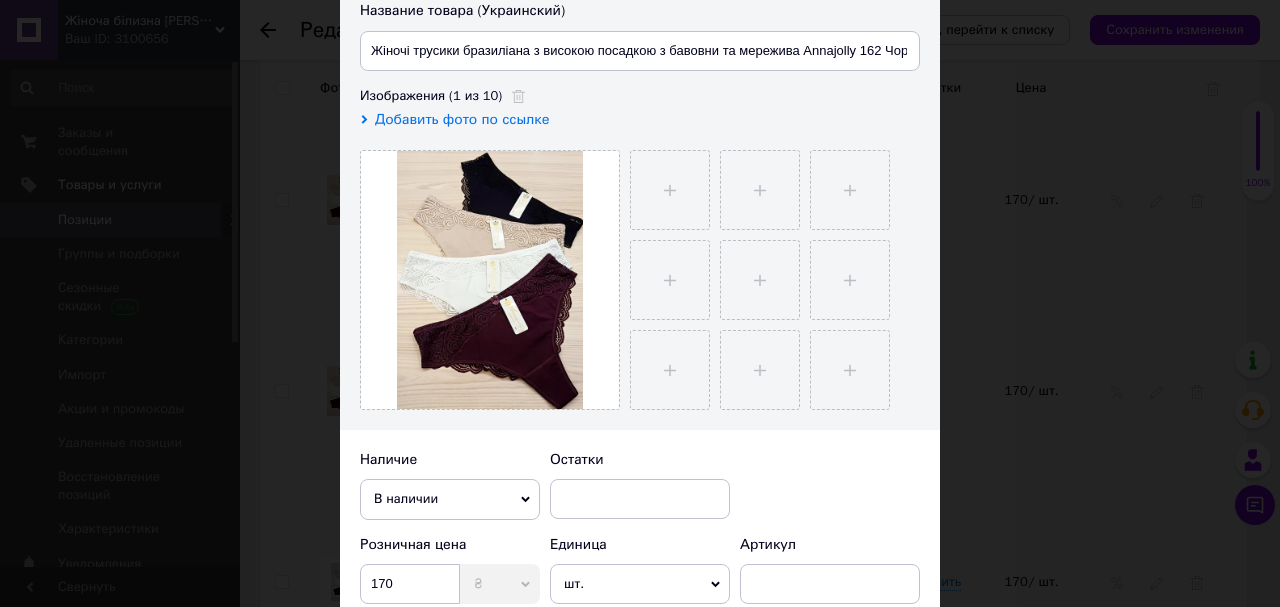 scroll, scrollTop: 320, scrollLeft: 0, axis: vertical 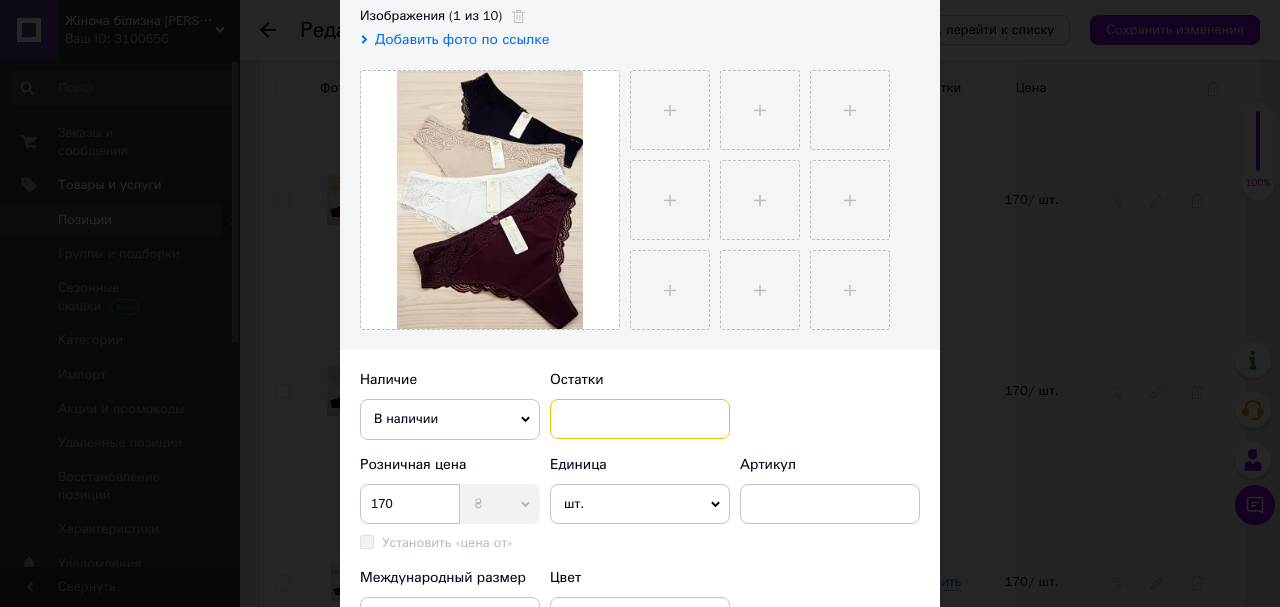 click at bounding box center (640, 419) 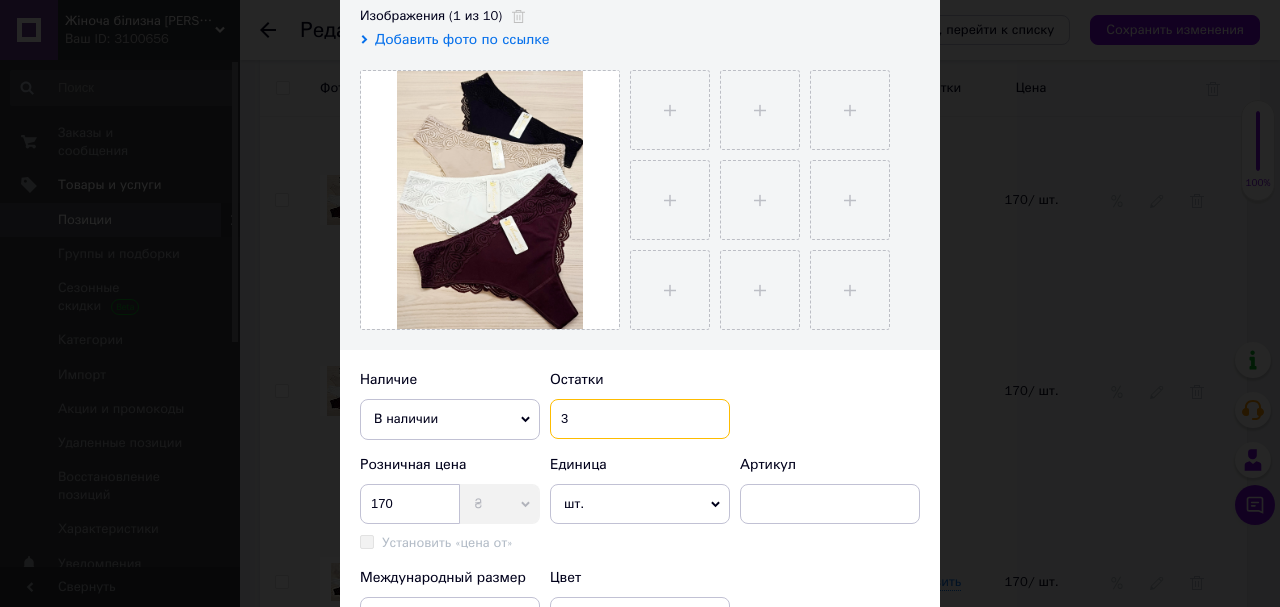scroll, scrollTop: 400, scrollLeft: 0, axis: vertical 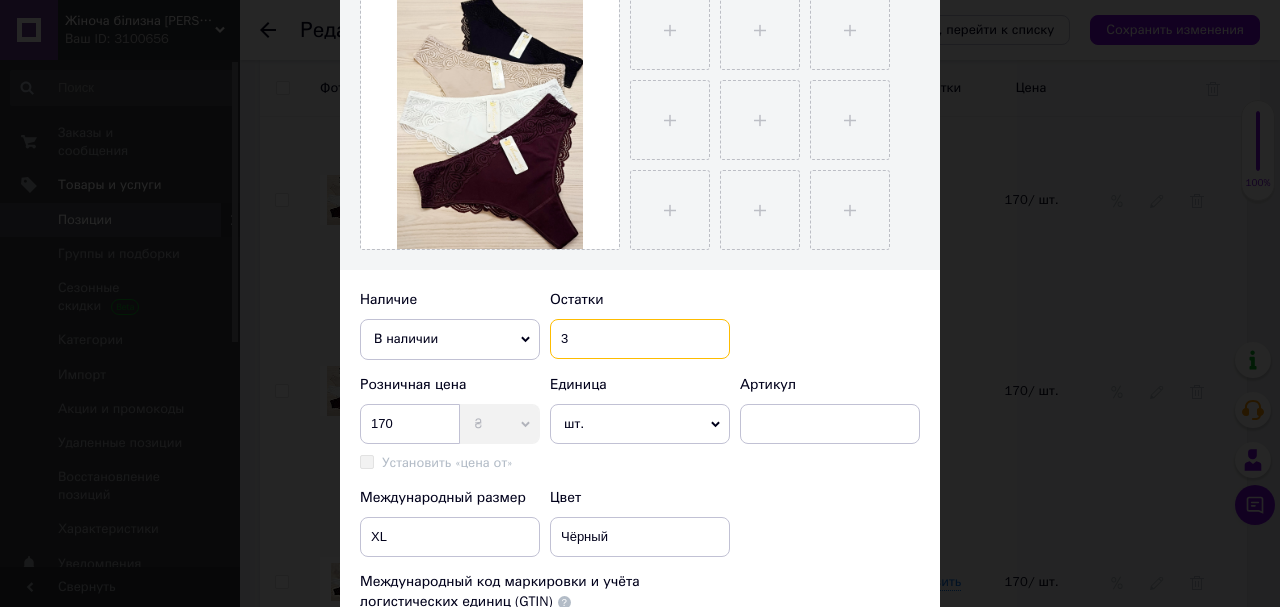 type on "3" 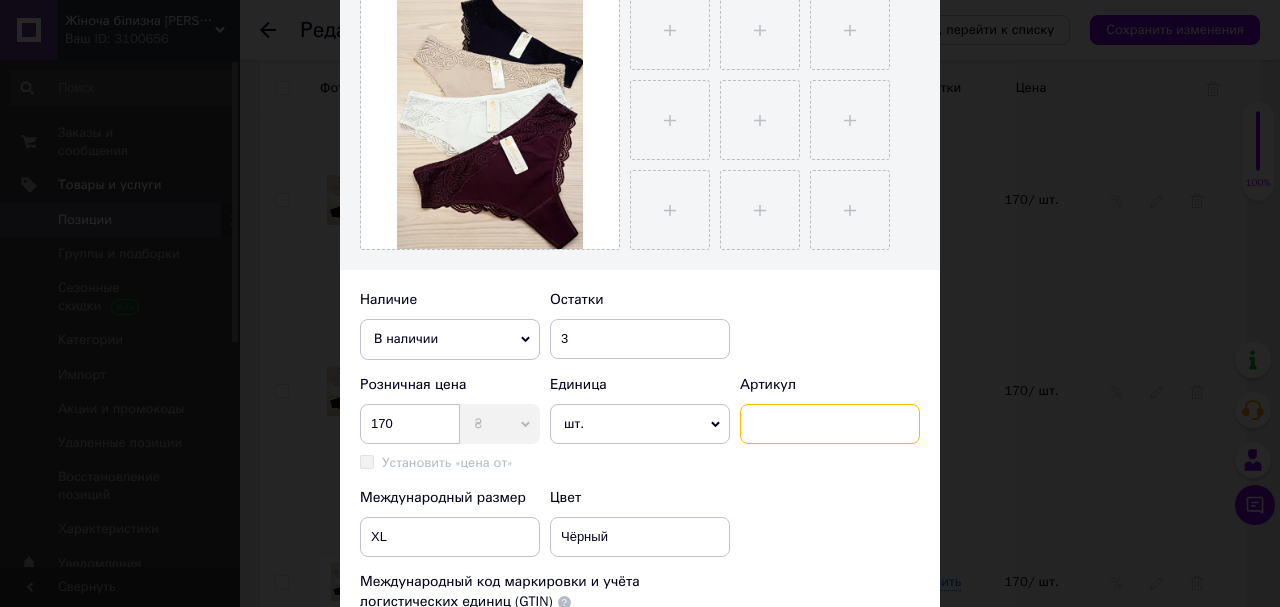 click at bounding box center [830, 424] 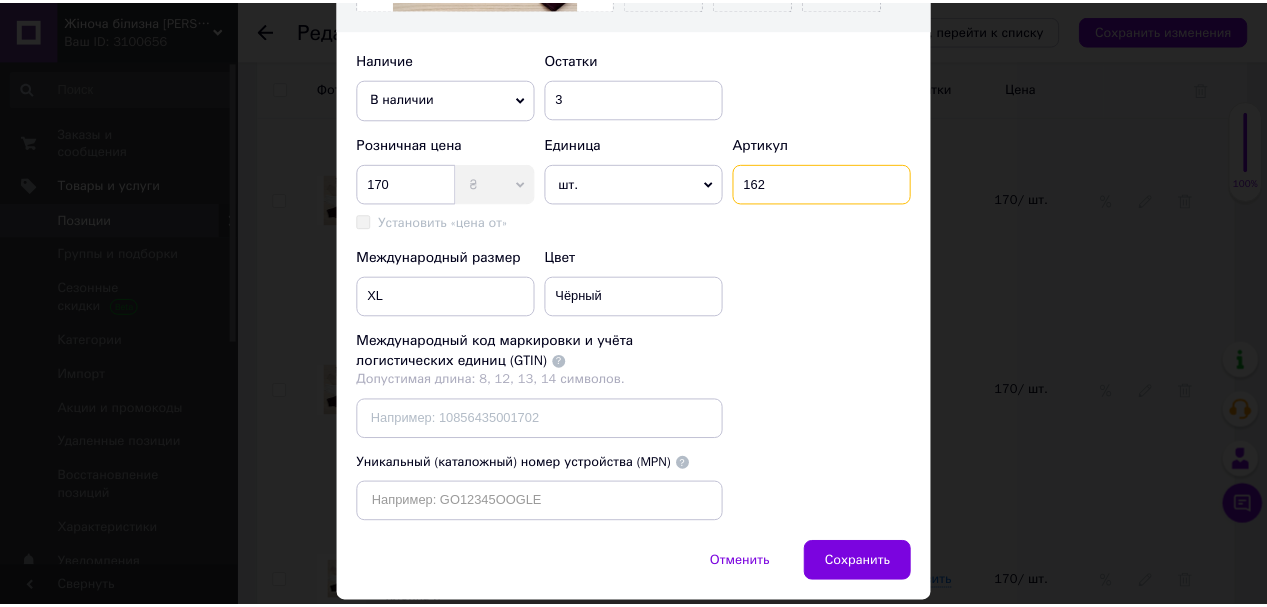 scroll, scrollTop: 740, scrollLeft: 0, axis: vertical 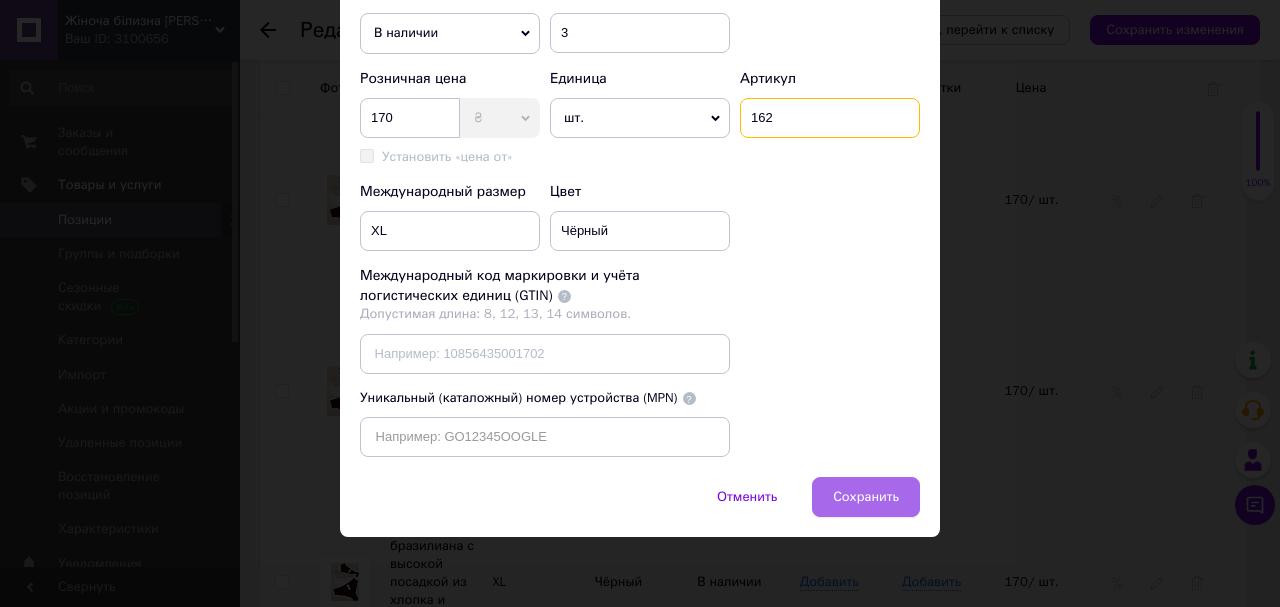 type on "162" 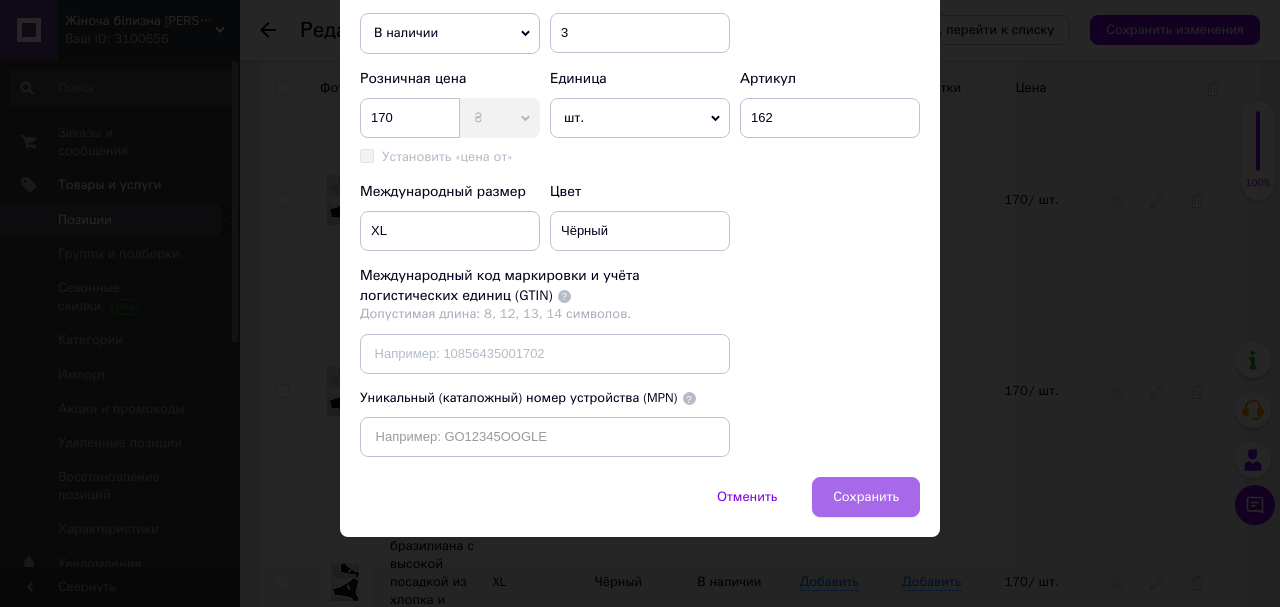 click on "Сохранить" at bounding box center [866, 497] 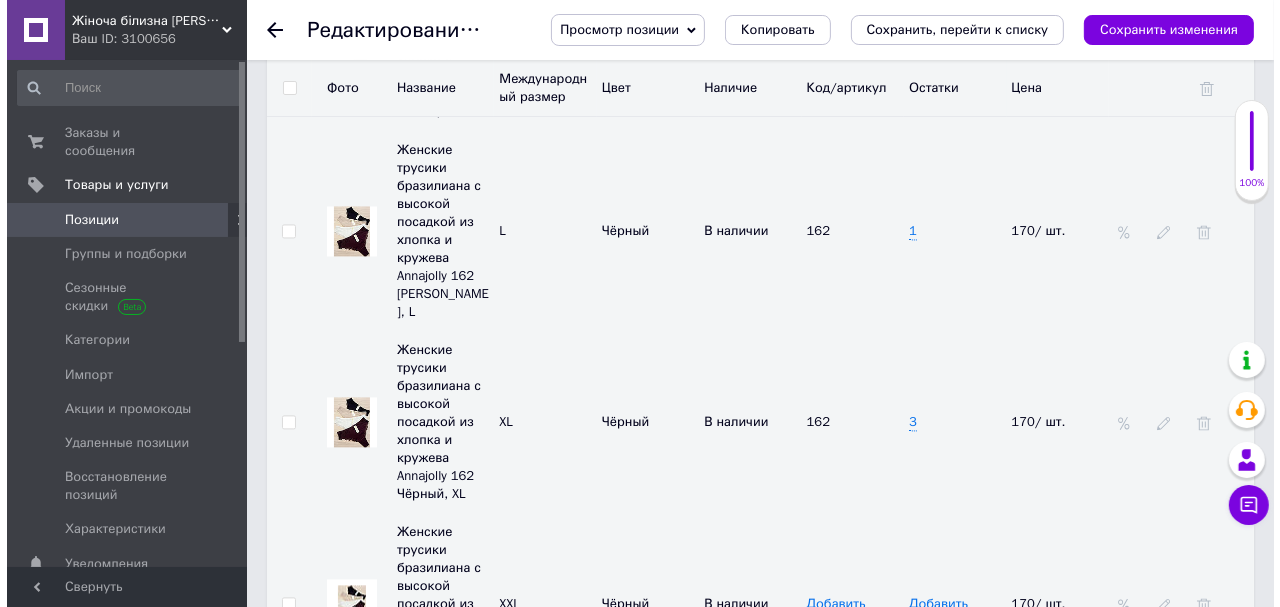 scroll, scrollTop: 3440, scrollLeft: 0, axis: vertical 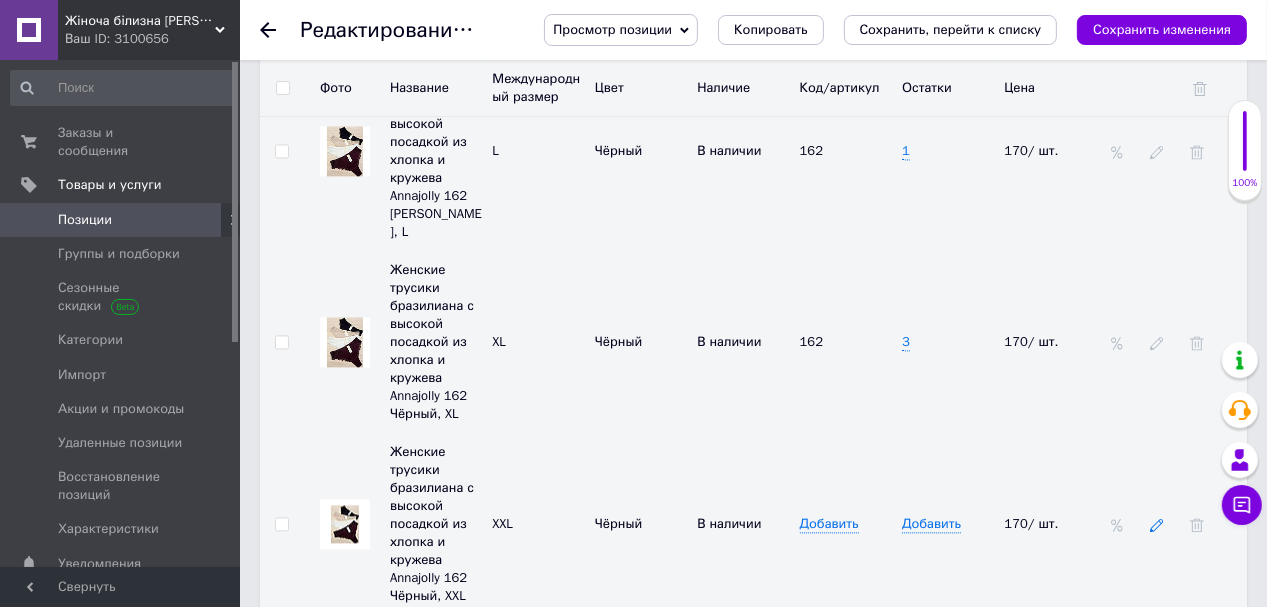 click 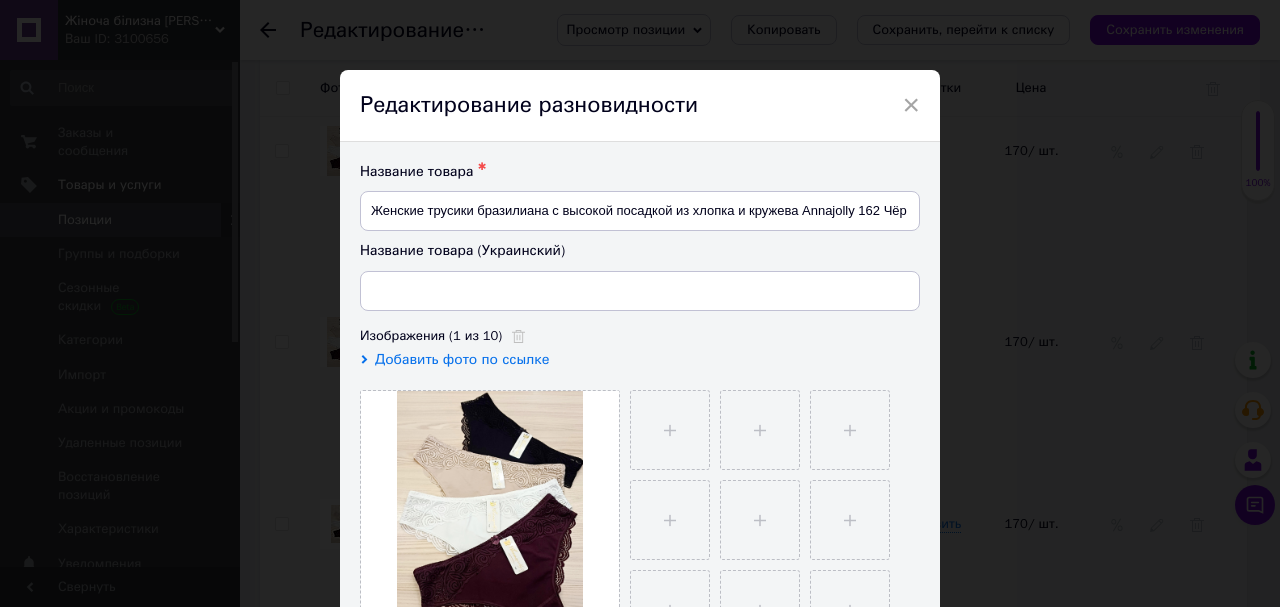 type on "Жіночі трусики бразиліана з високою посадкою з бавовни та мережива Annajolly 162 Чорний, XXL" 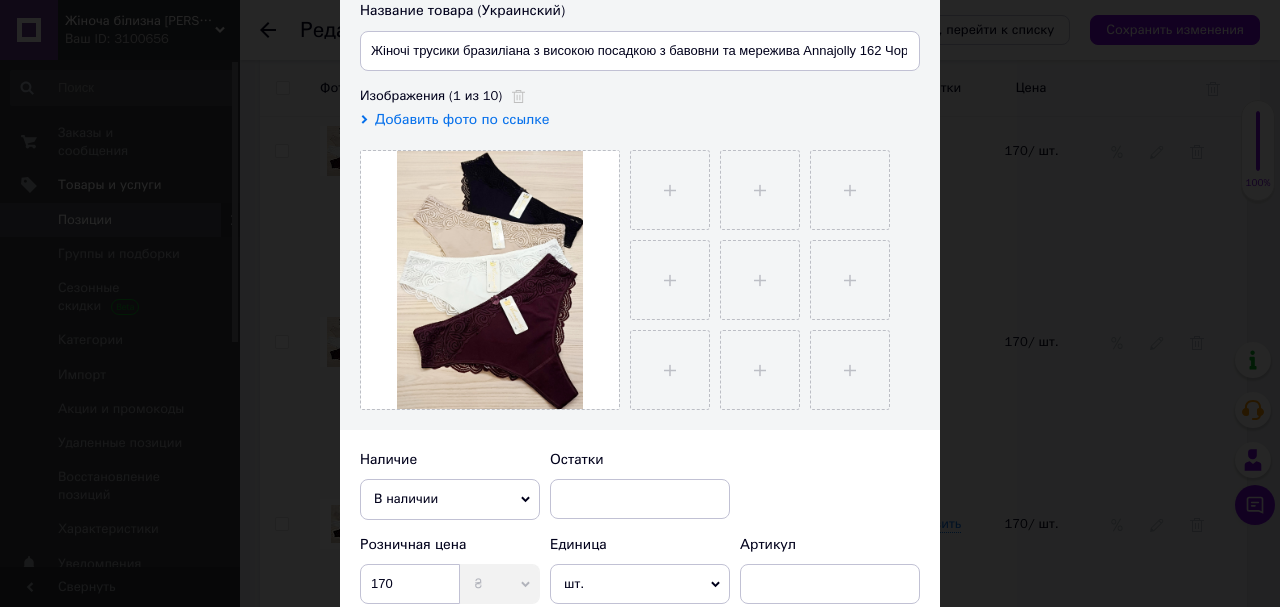 scroll, scrollTop: 320, scrollLeft: 0, axis: vertical 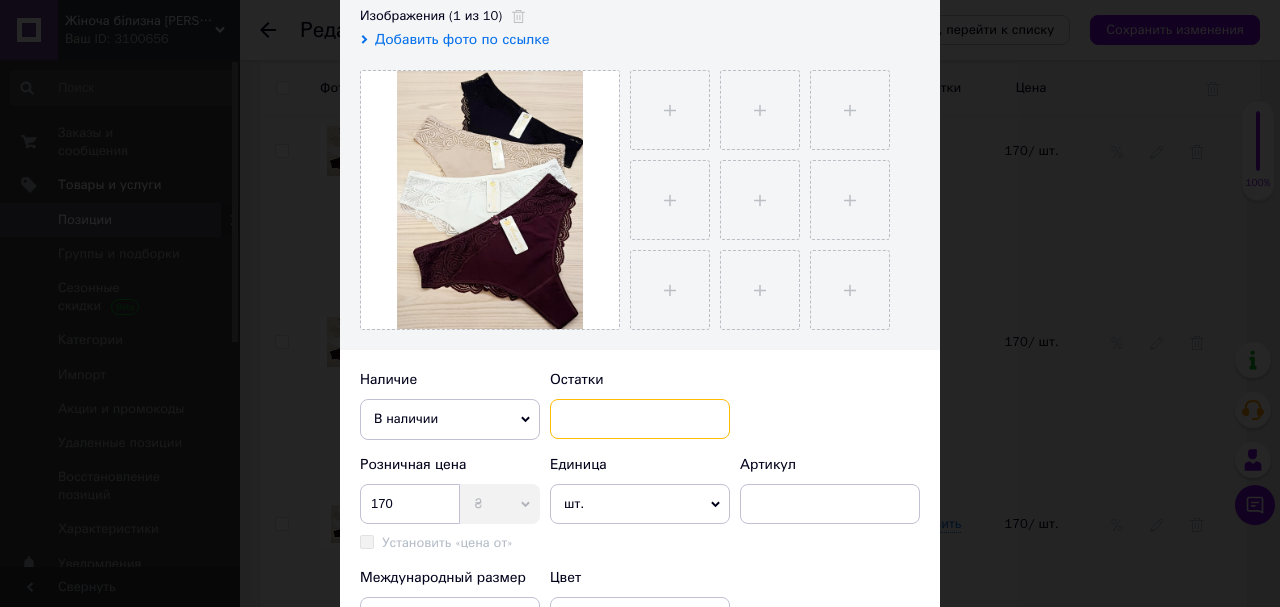click at bounding box center [640, 419] 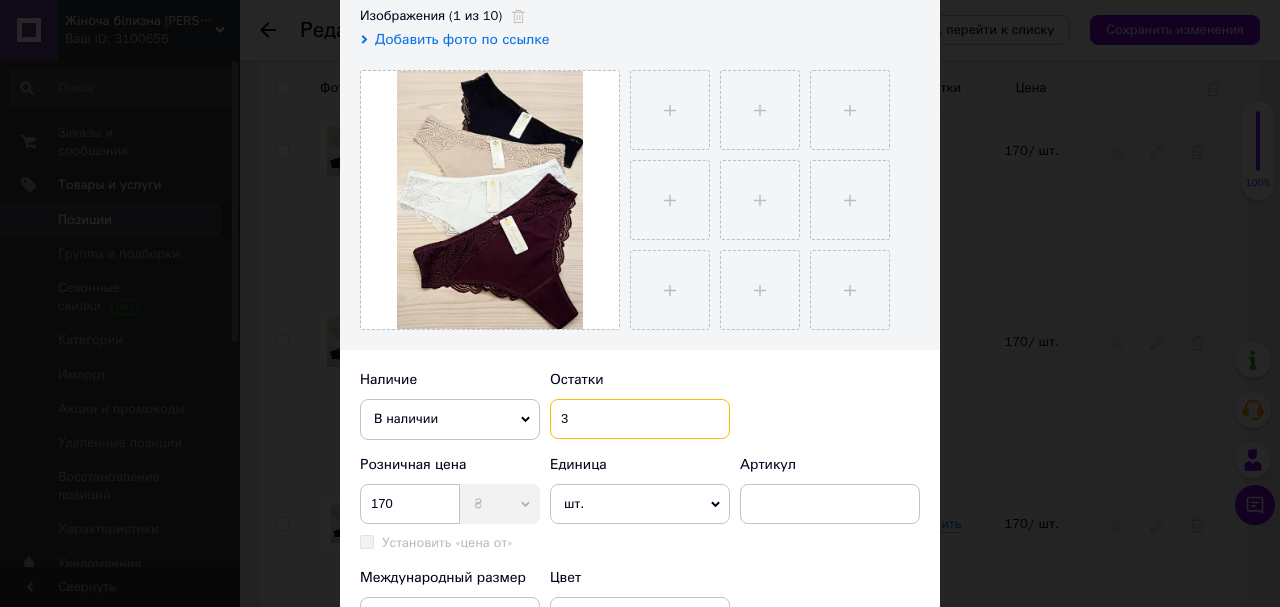 scroll, scrollTop: 400, scrollLeft: 0, axis: vertical 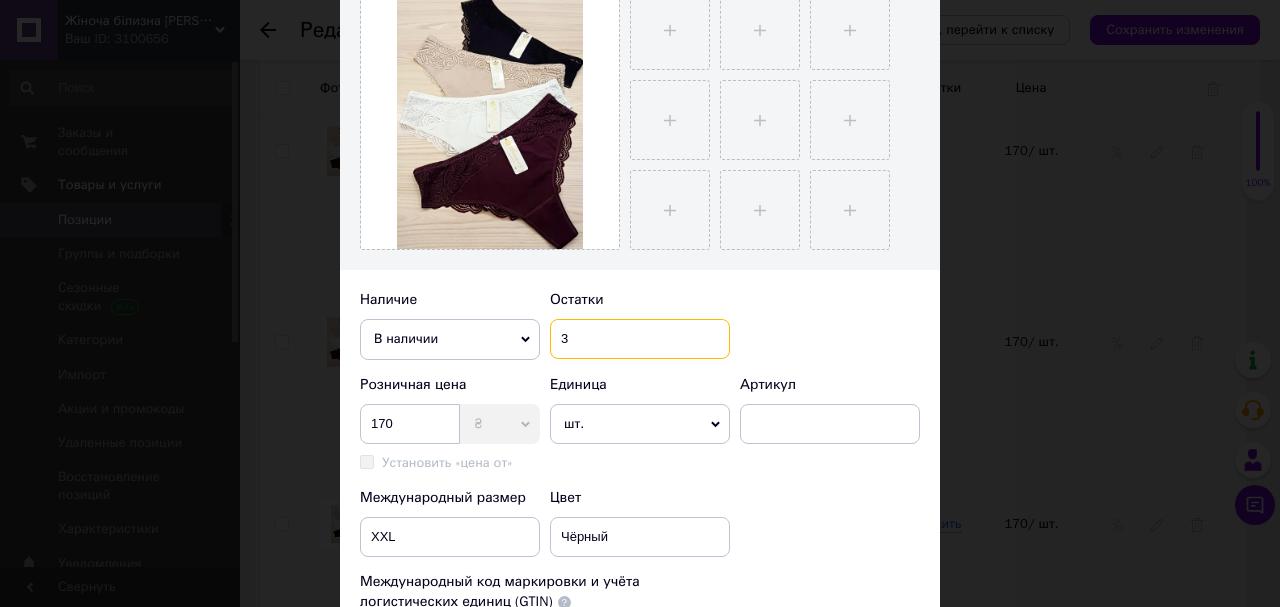 type on "3" 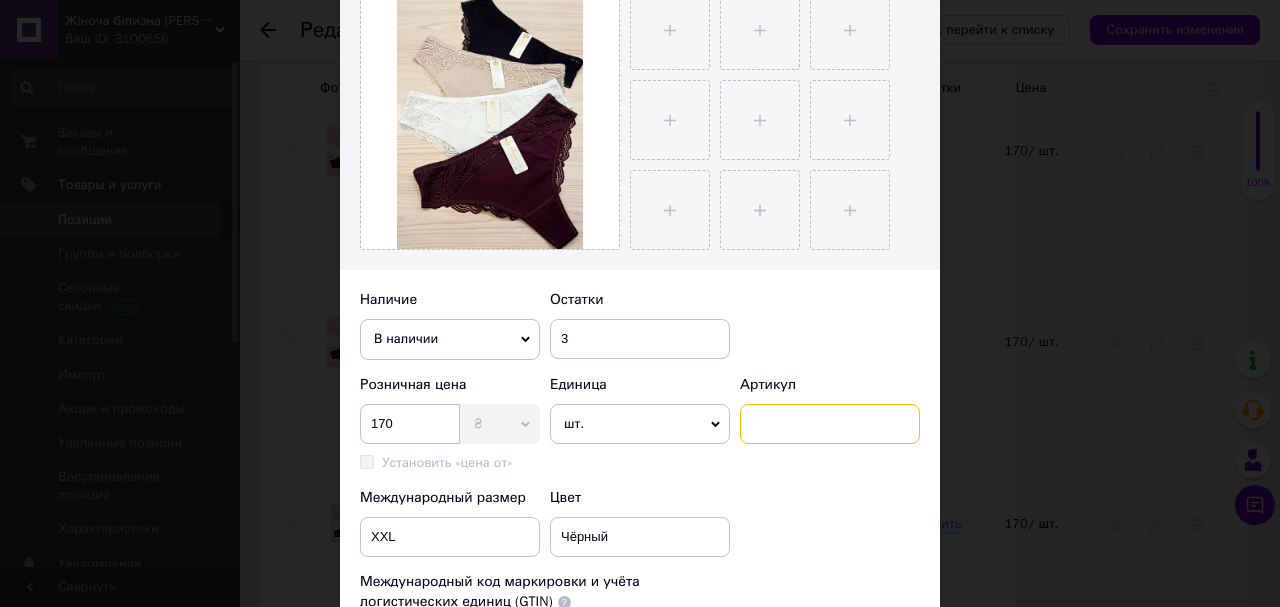 click at bounding box center (830, 424) 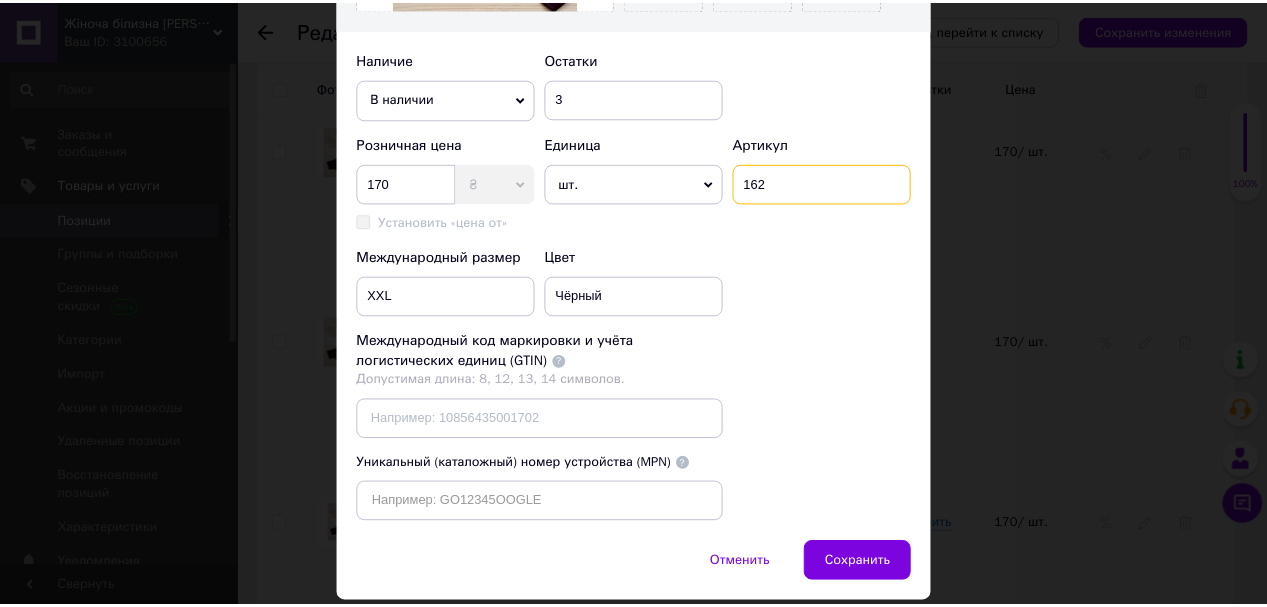 scroll, scrollTop: 740, scrollLeft: 0, axis: vertical 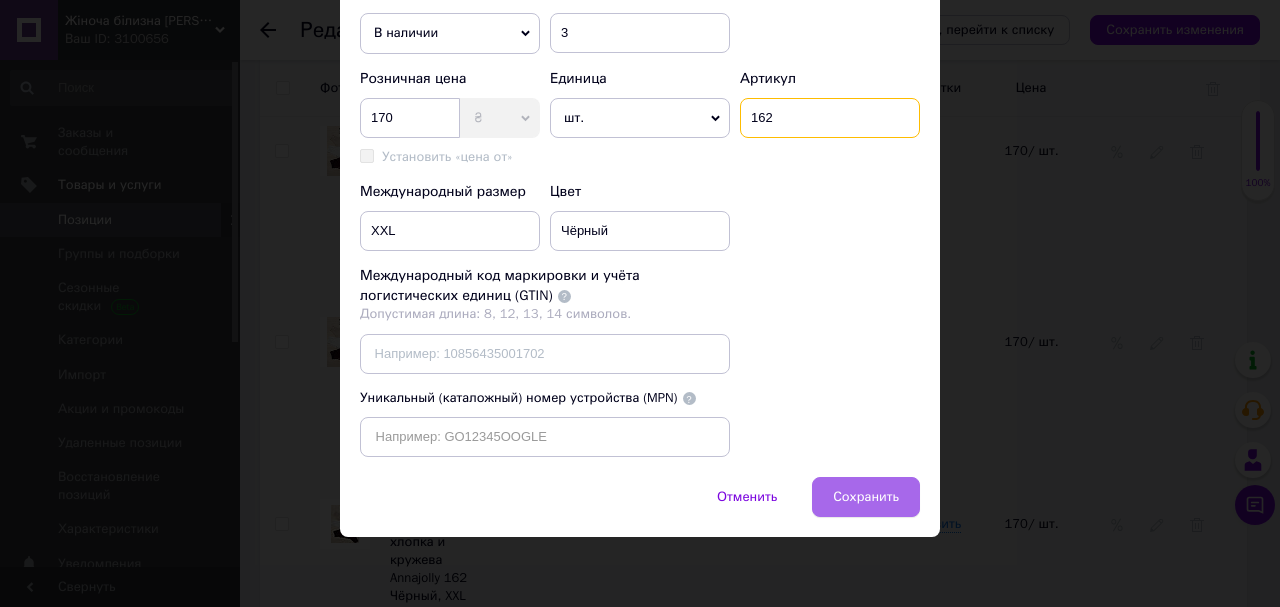 type on "162" 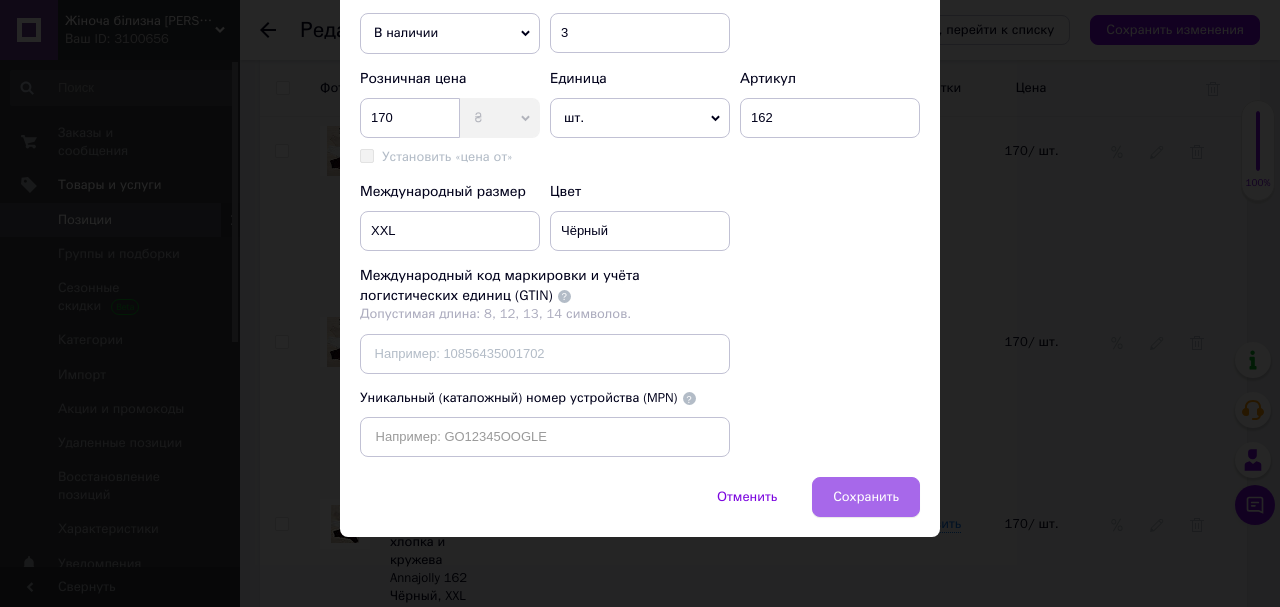 click on "Сохранить" at bounding box center [866, 497] 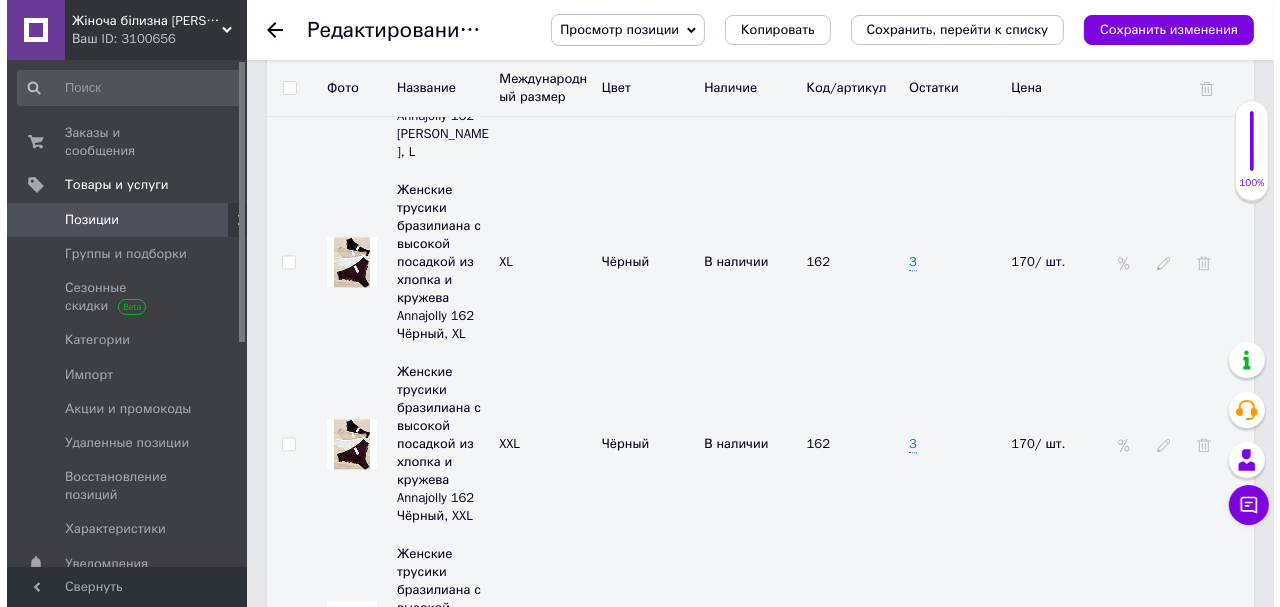 scroll, scrollTop: 3600, scrollLeft: 0, axis: vertical 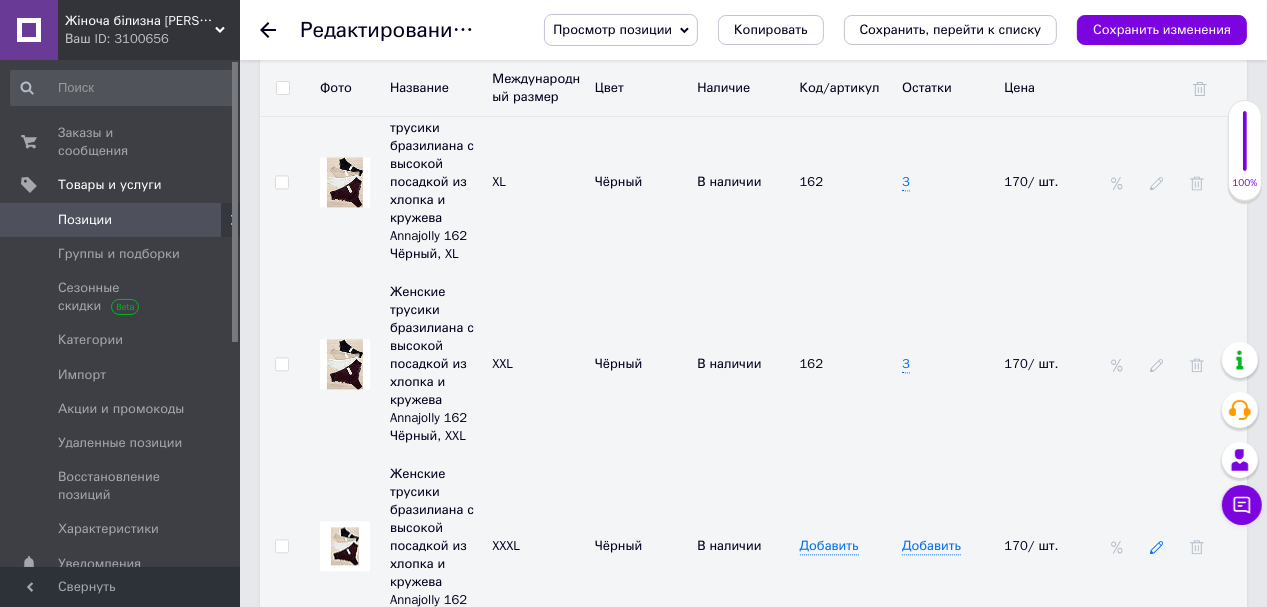 click 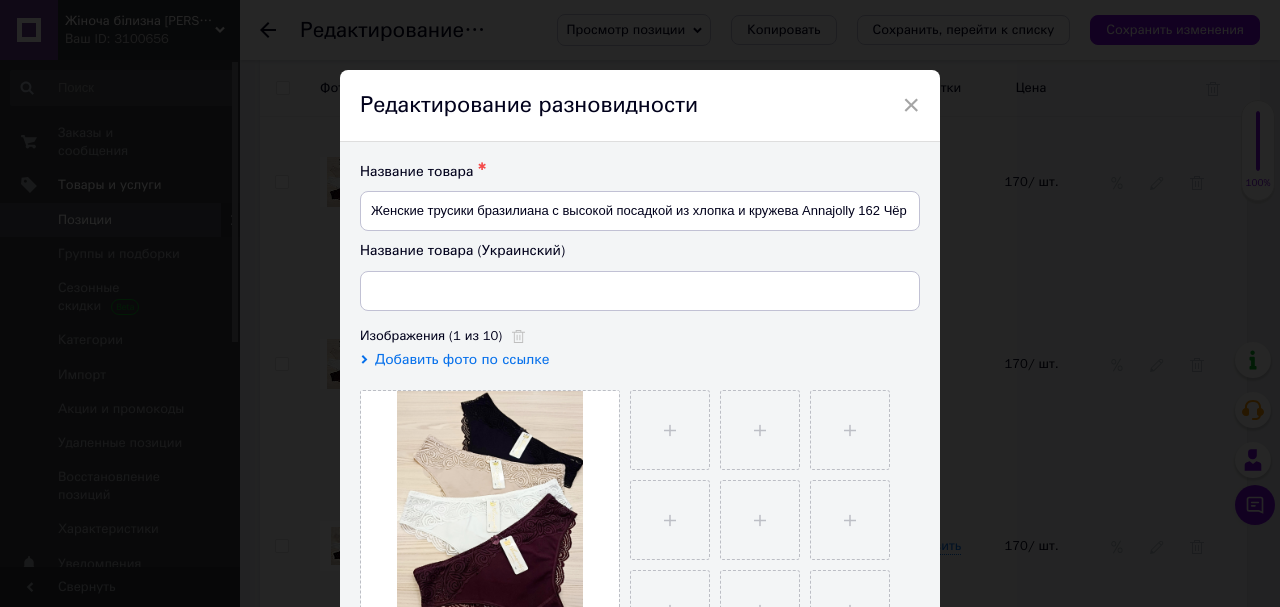 type on "Жіночі трусики бразиліана з високою посадкою з бавовни та мережива Annajolly 162 Чорний, XXXL" 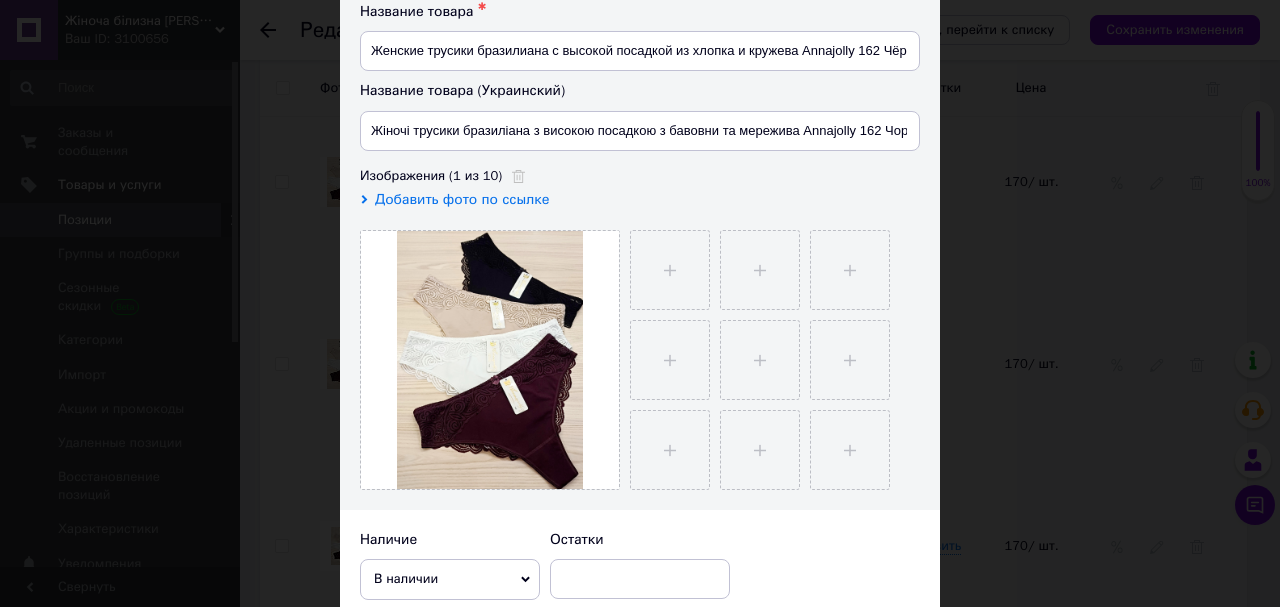 scroll, scrollTop: 240, scrollLeft: 0, axis: vertical 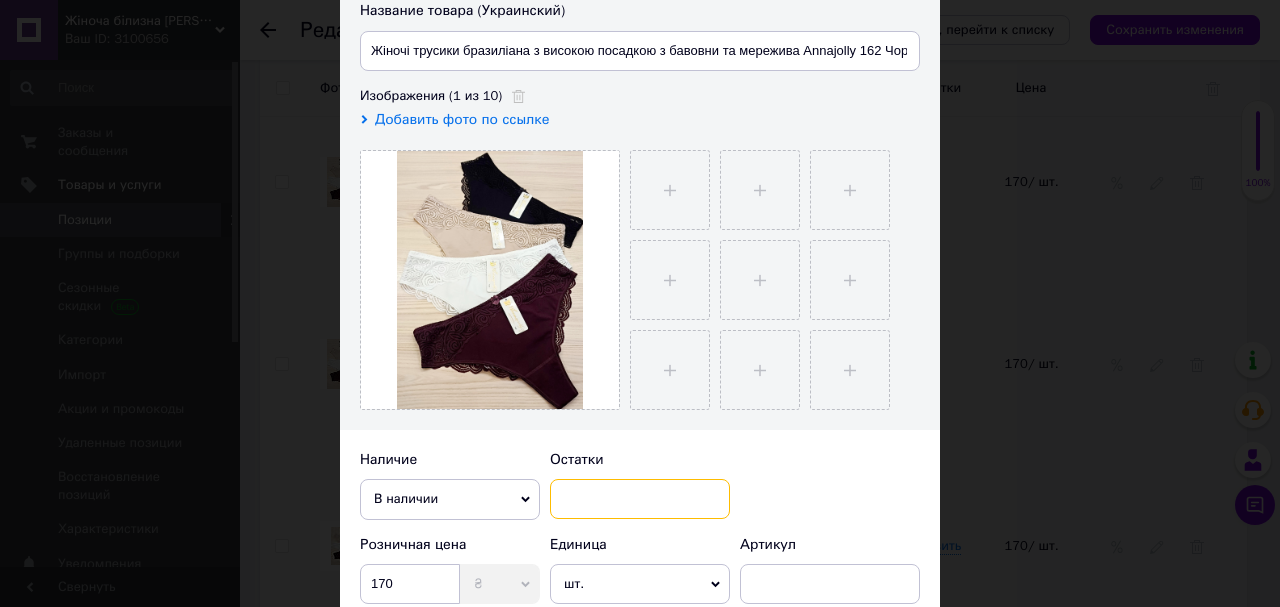 click at bounding box center [640, 499] 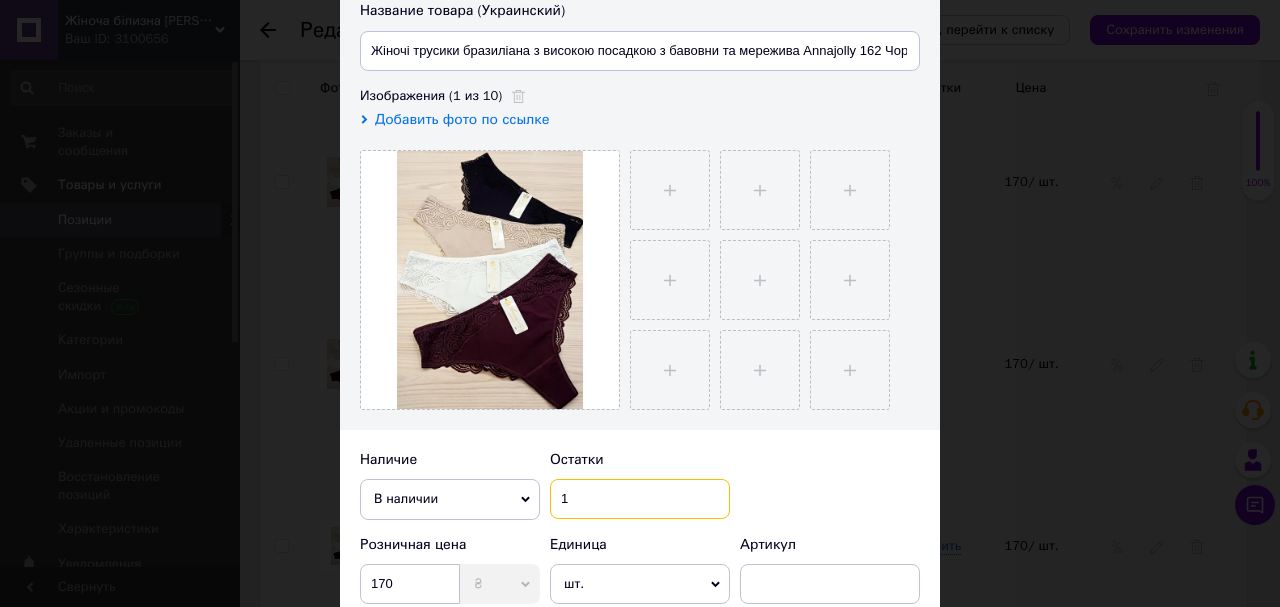 scroll, scrollTop: 400, scrollLeft: 0, axis: vertical 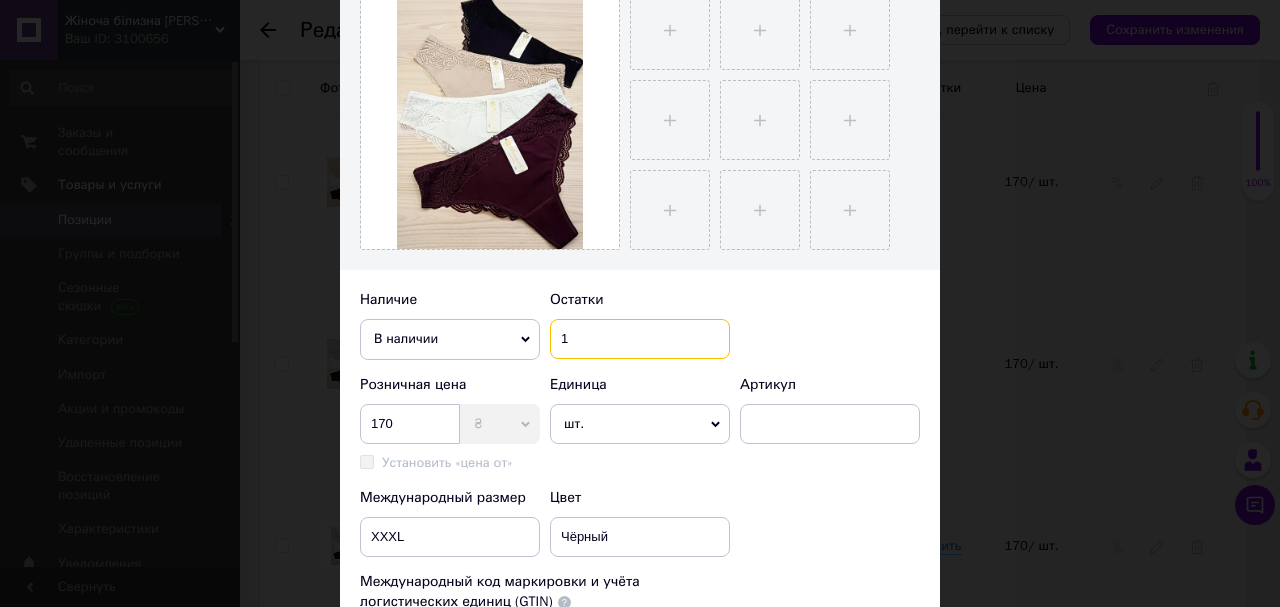 type on "1" 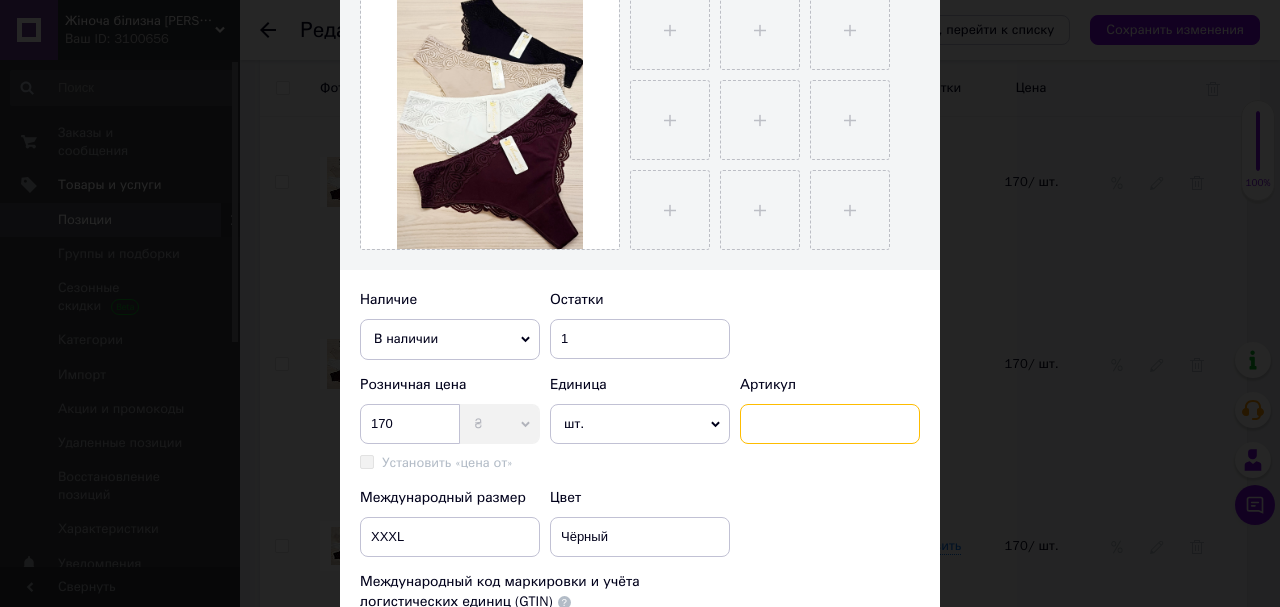 click at bounding box center (830, 424) 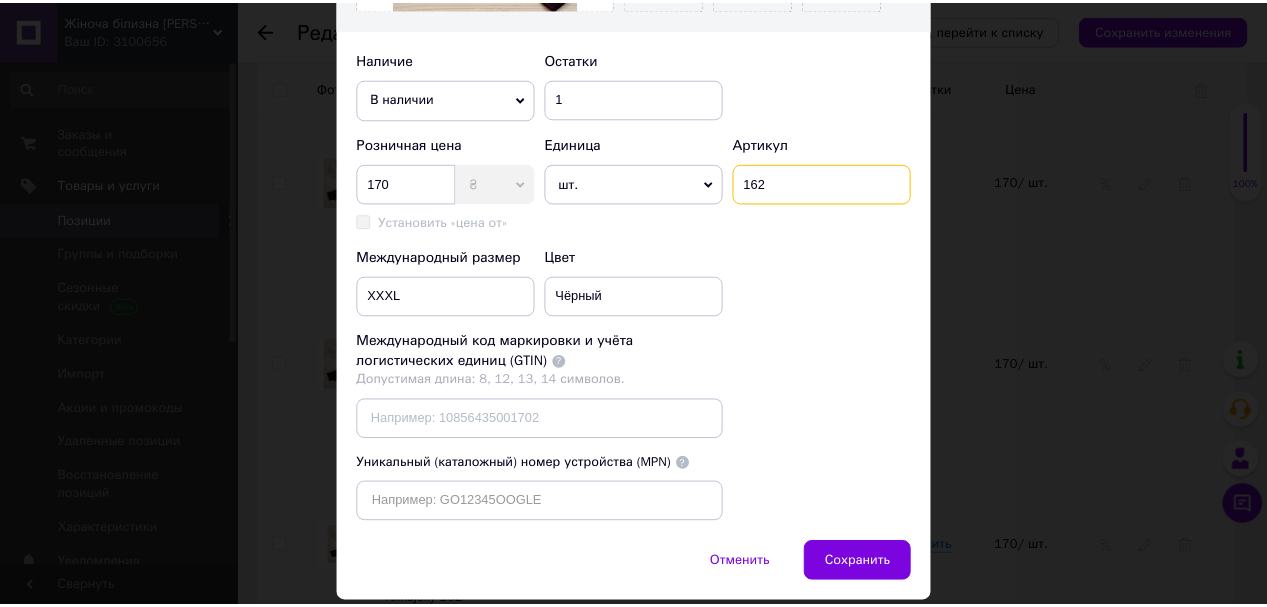 scroll, scrollTop: 720, scrollLeft: 0, axis: vertical 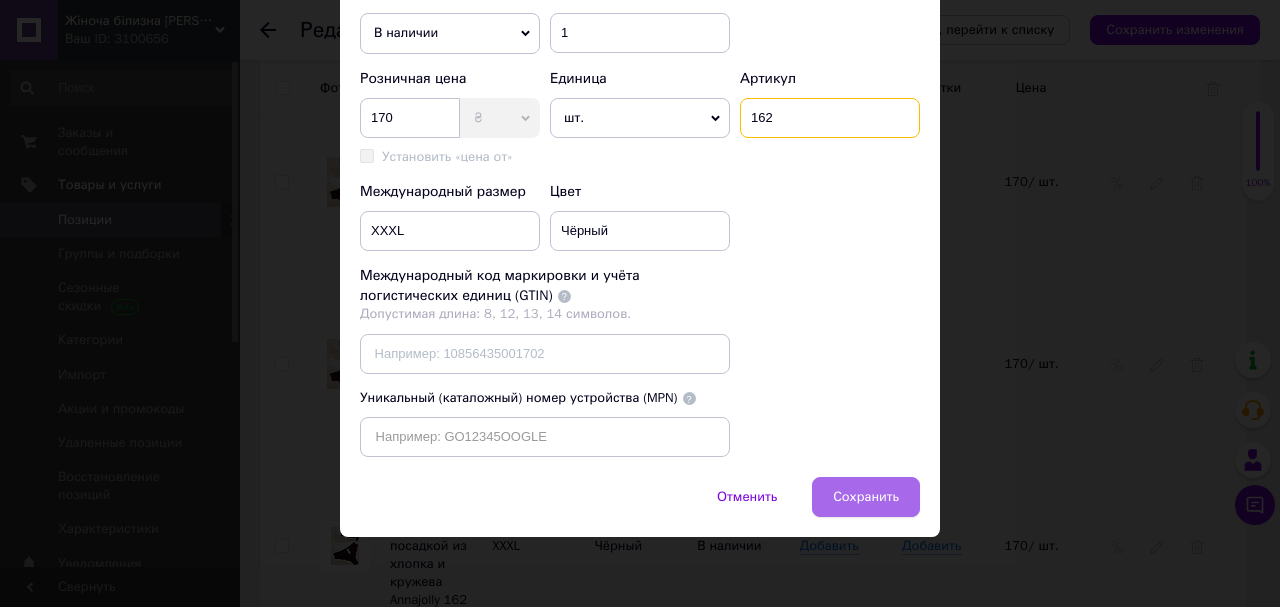 type on "162" 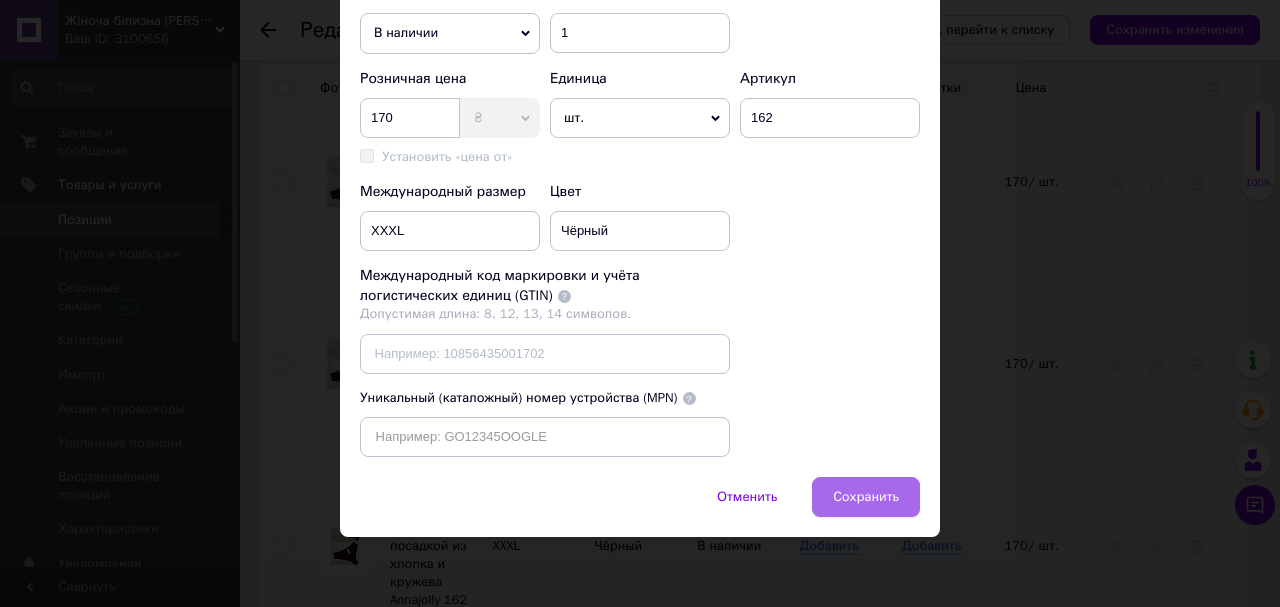 click on "Сохранить" at bounding box center [866, 497] 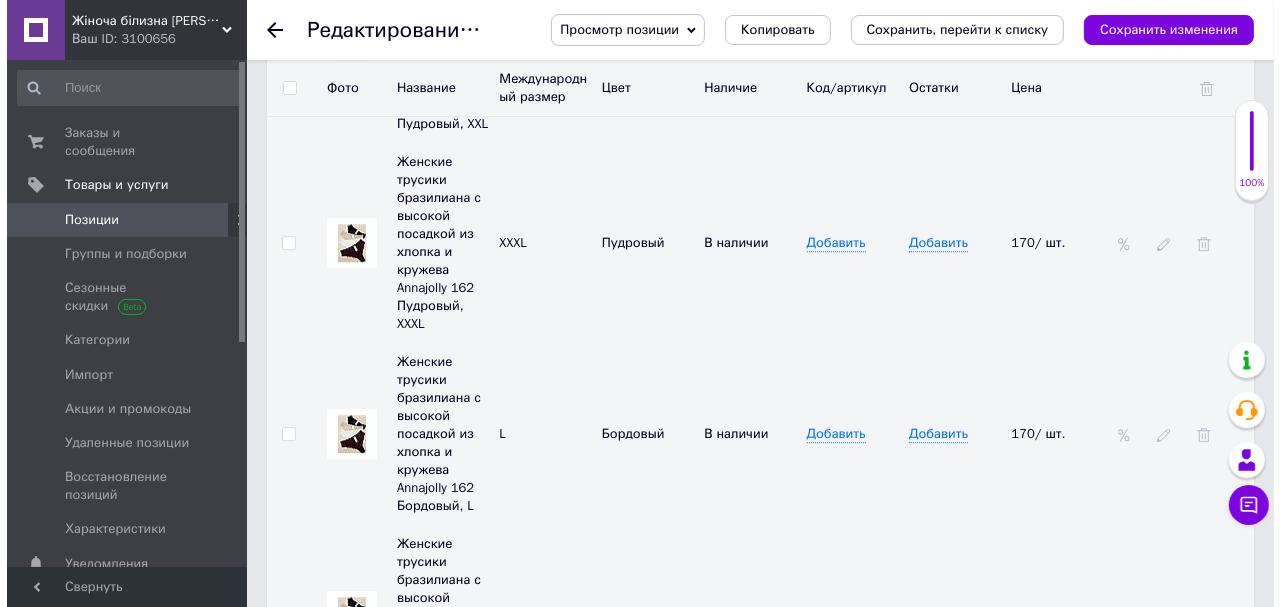 scroll, scrollTop: 4800, scrollLeft: 0, axis: vertical 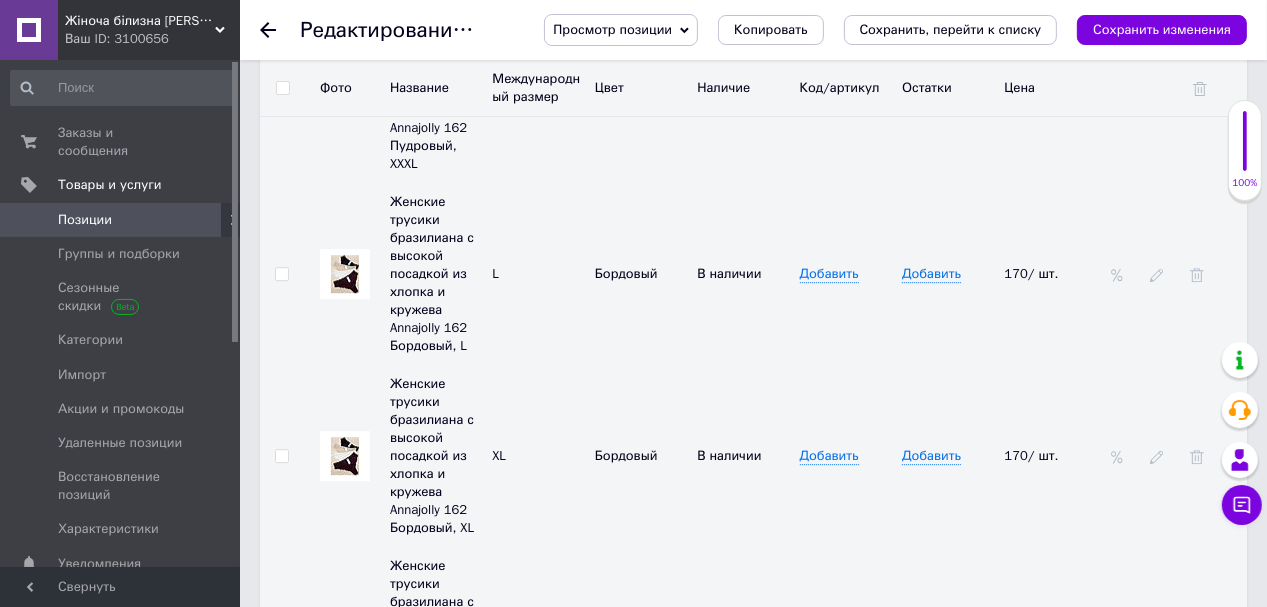 click 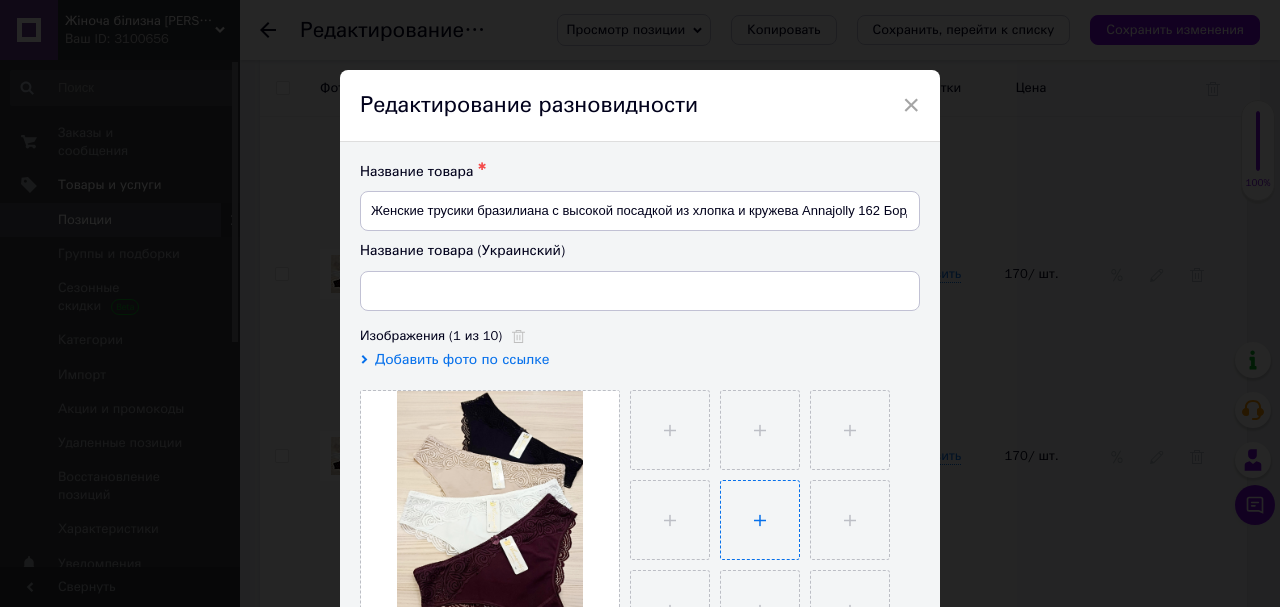 type on "Жіночі трусики бразиліана з високою посадкою з бавовни та мережива Annajolly 162 Бордовий, XXXL" 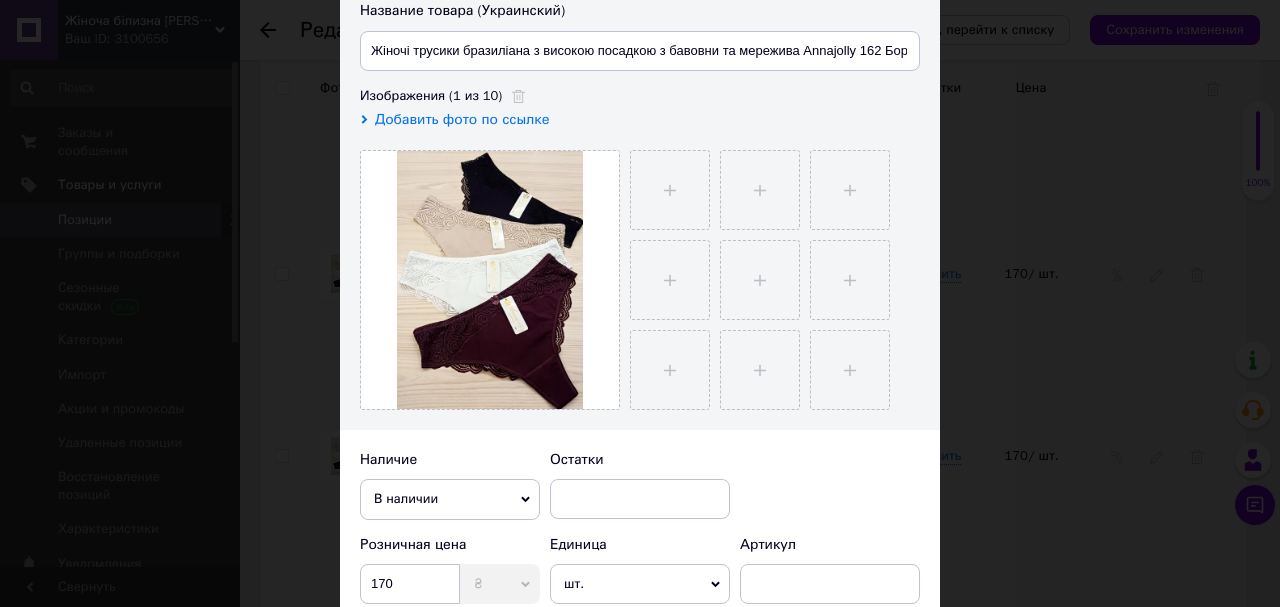 scroll, scrollTop: 400, scrollLeft: 0, axis: vertical 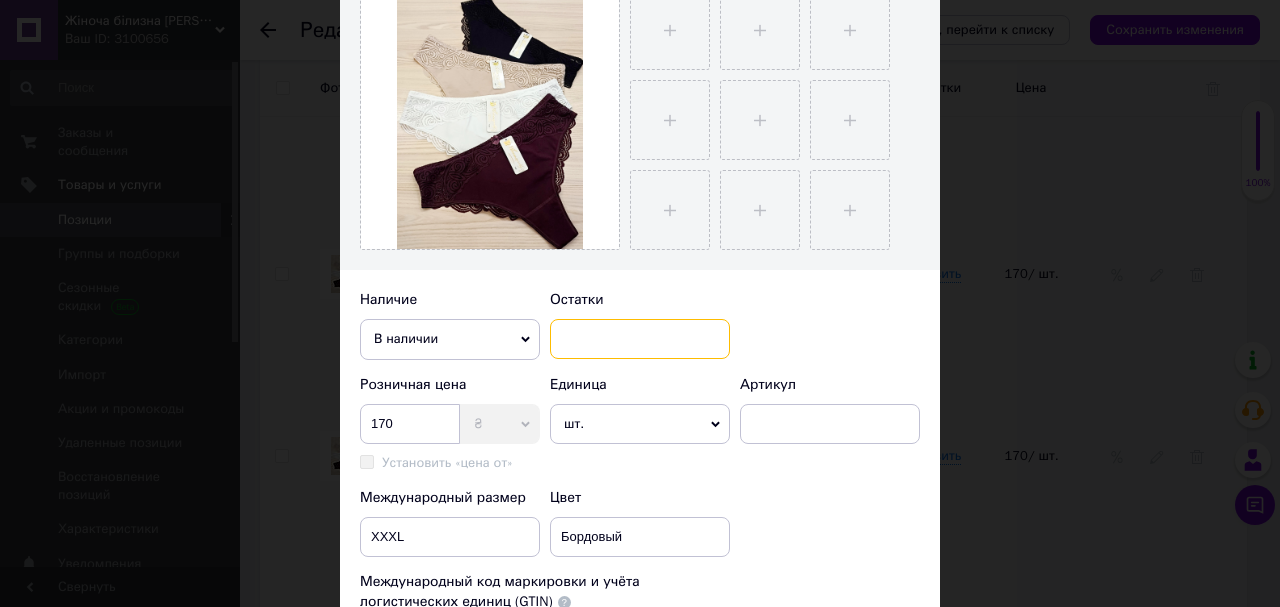 click at bounding box center (640, 339) 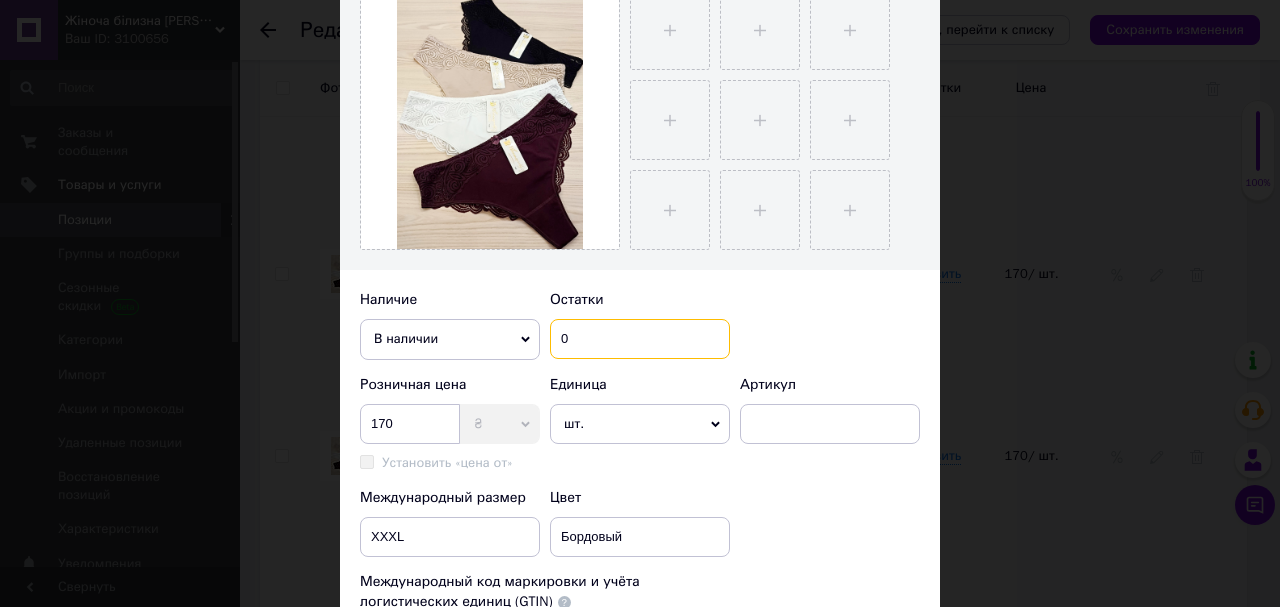 type on "0" 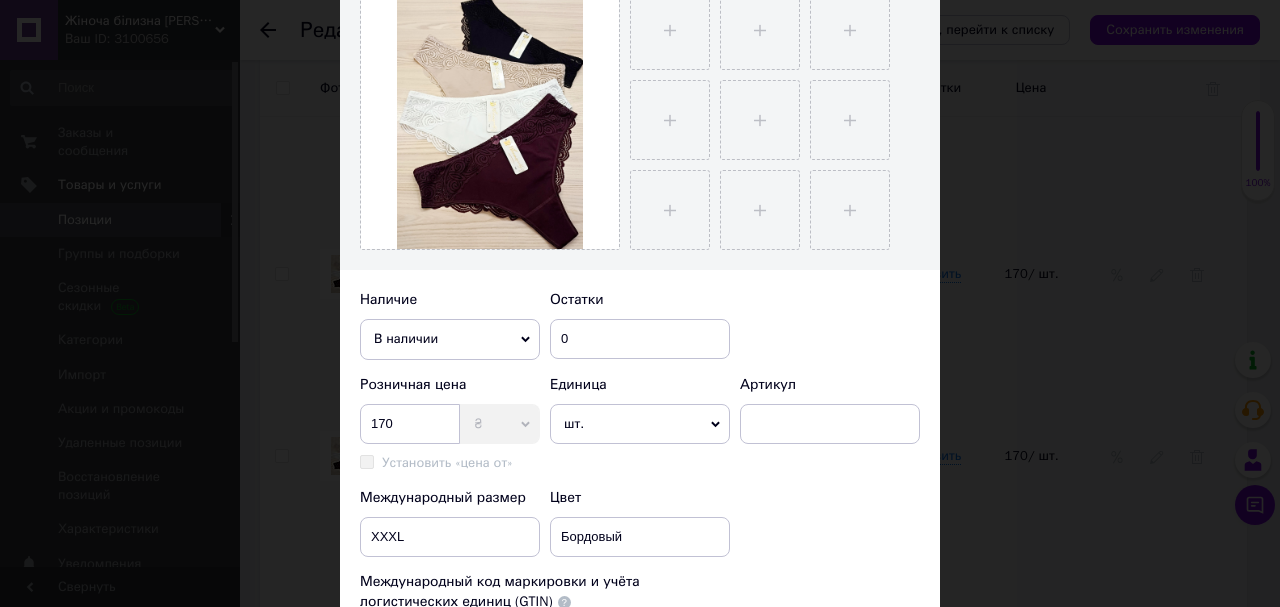 click 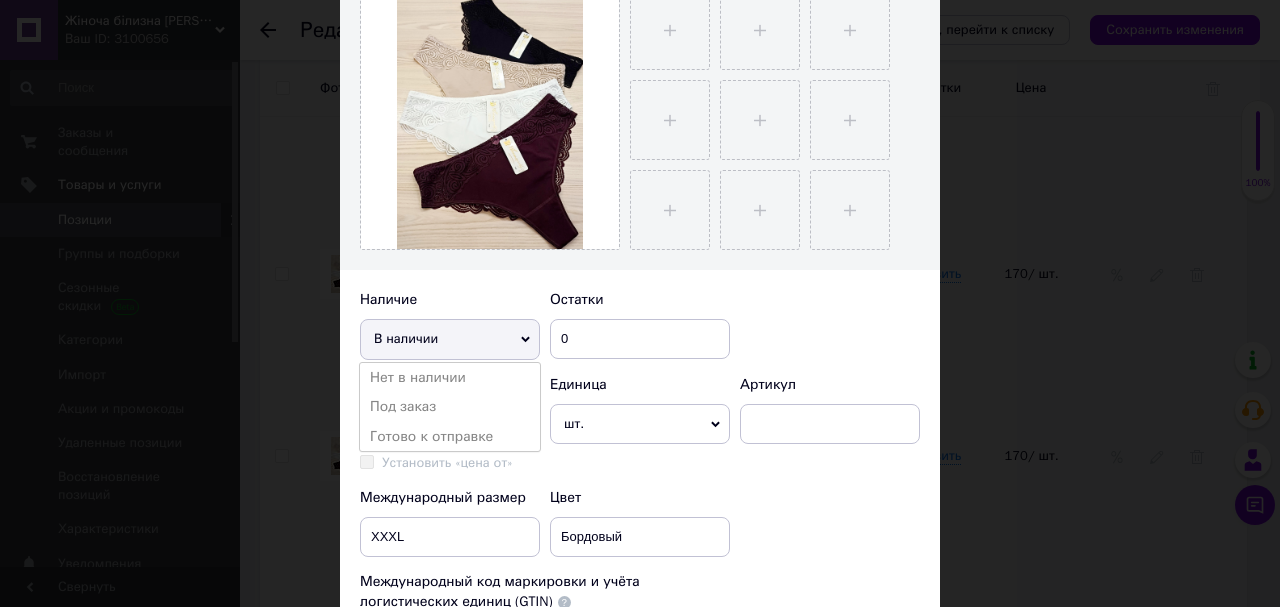 click on "Нет в наличии" at bounding box center [450, 378] 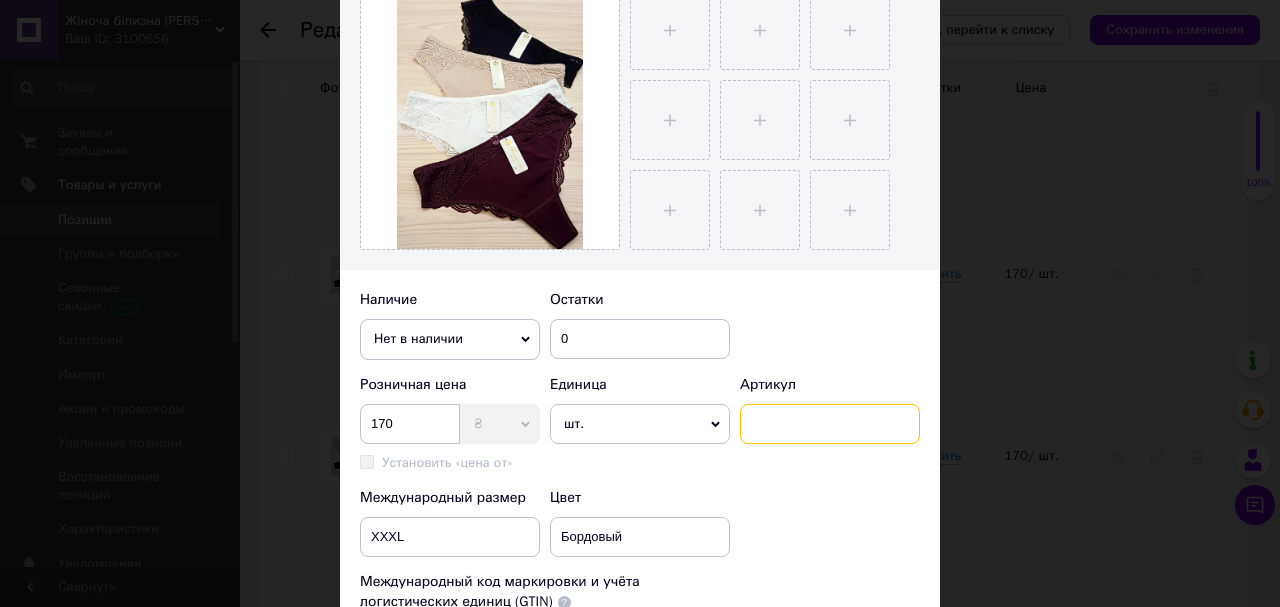 click at bounding box center (830, 424) 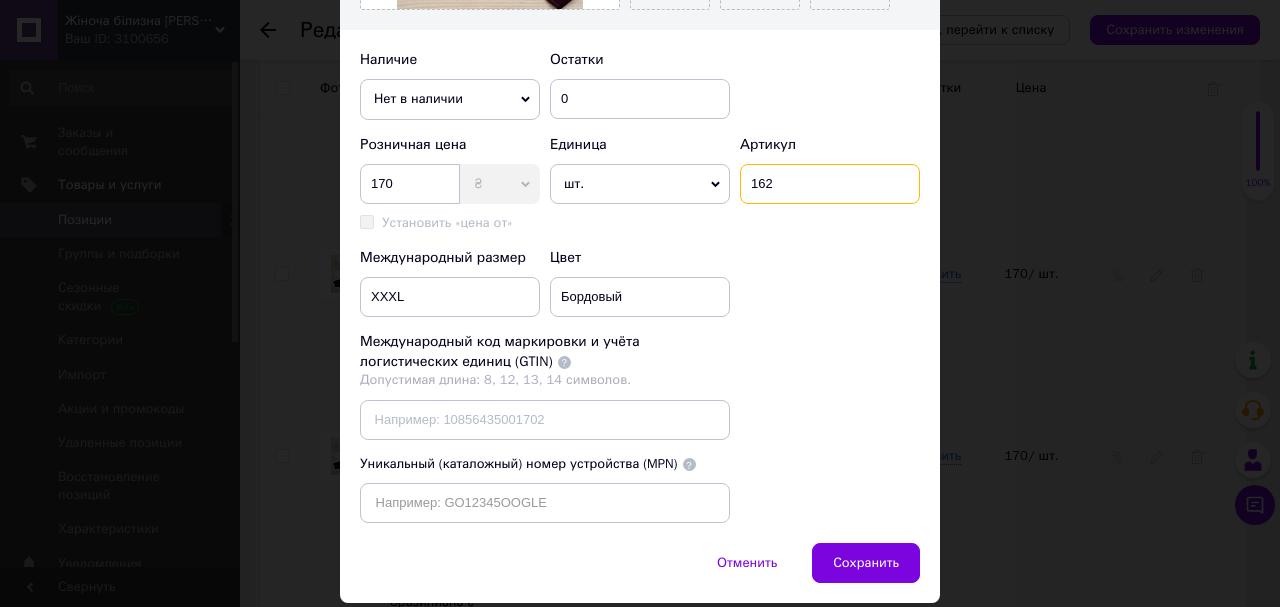 scroll, scrollTop: 740, scrollLeft: 0, axis: vertical 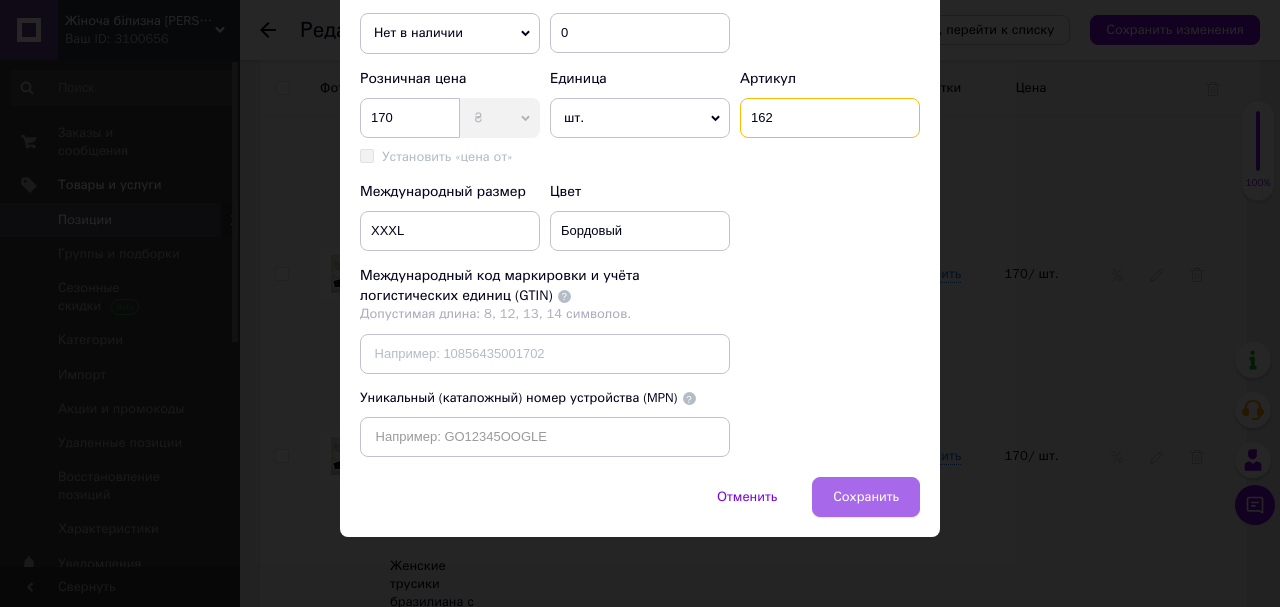 type on "162" 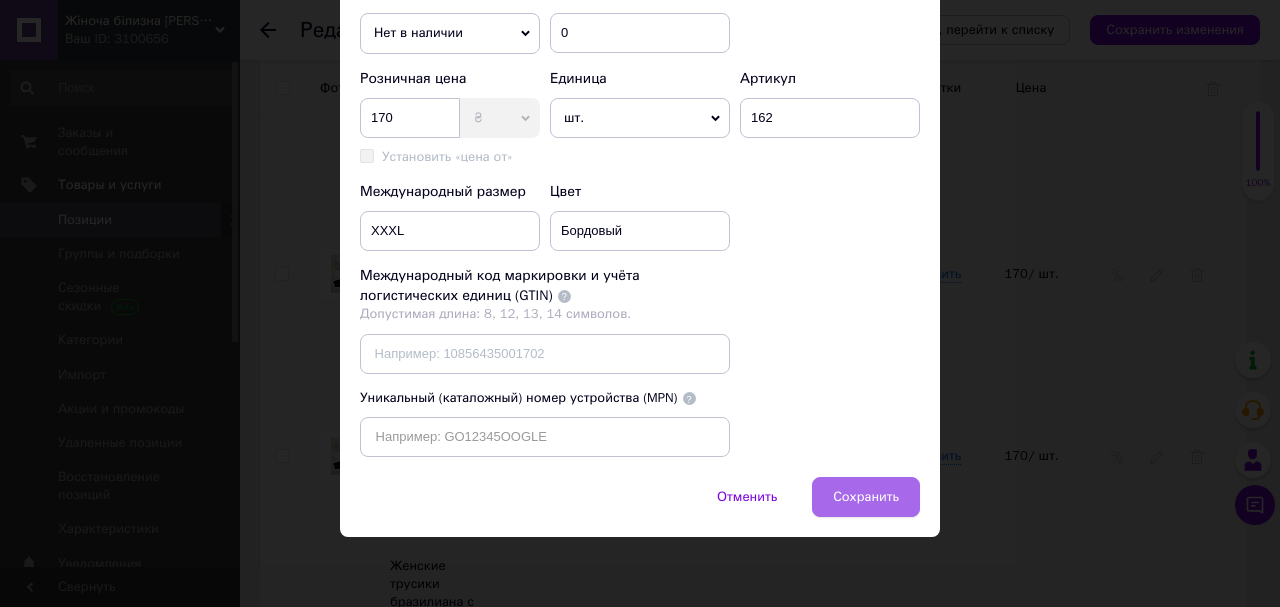click on "Сохранить" at bounding box center [866, 497] 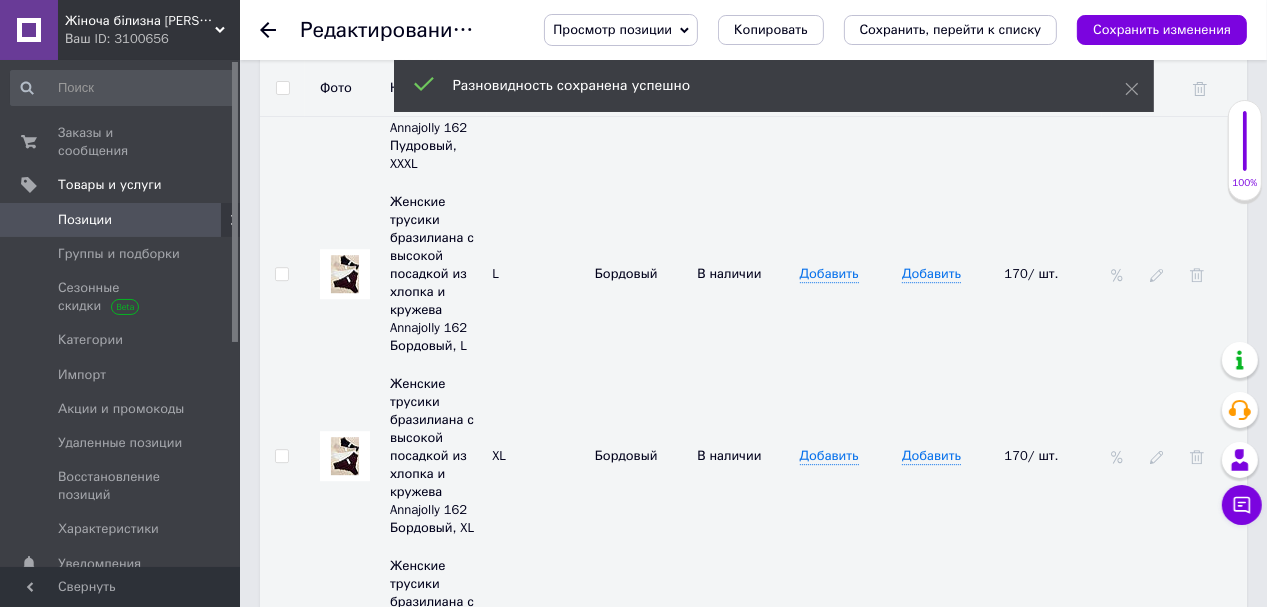 click 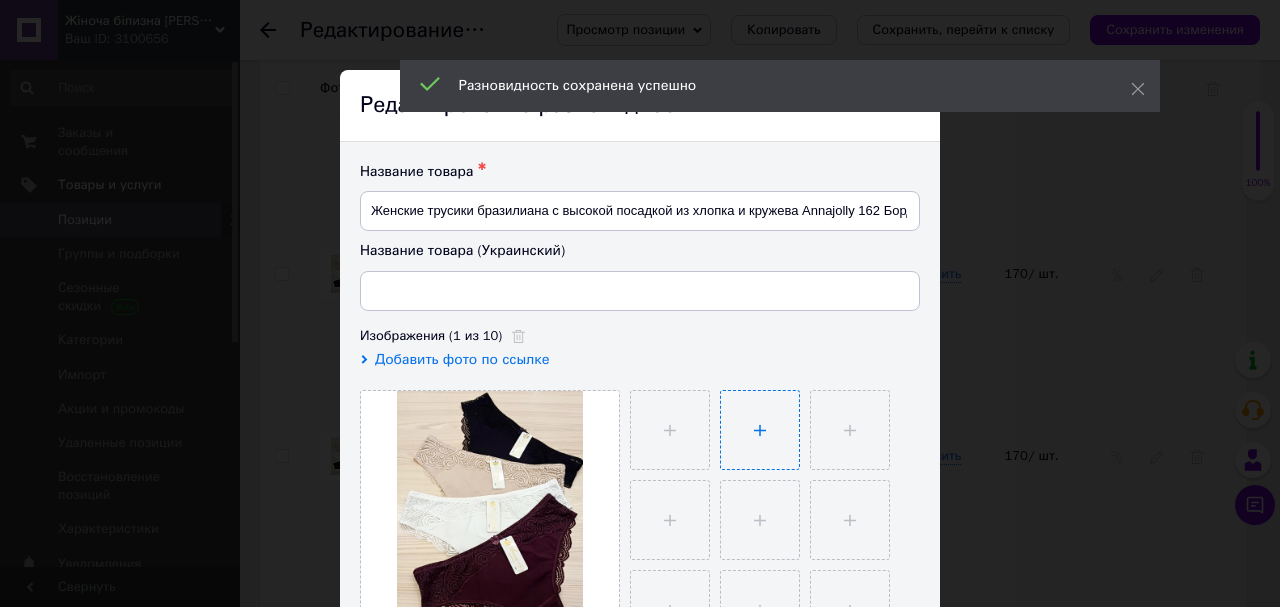 type on "Жіночі трусики бразиліана з високою посадкою з бавовни та мережива Annajolly 162 Бордовий, XXL" 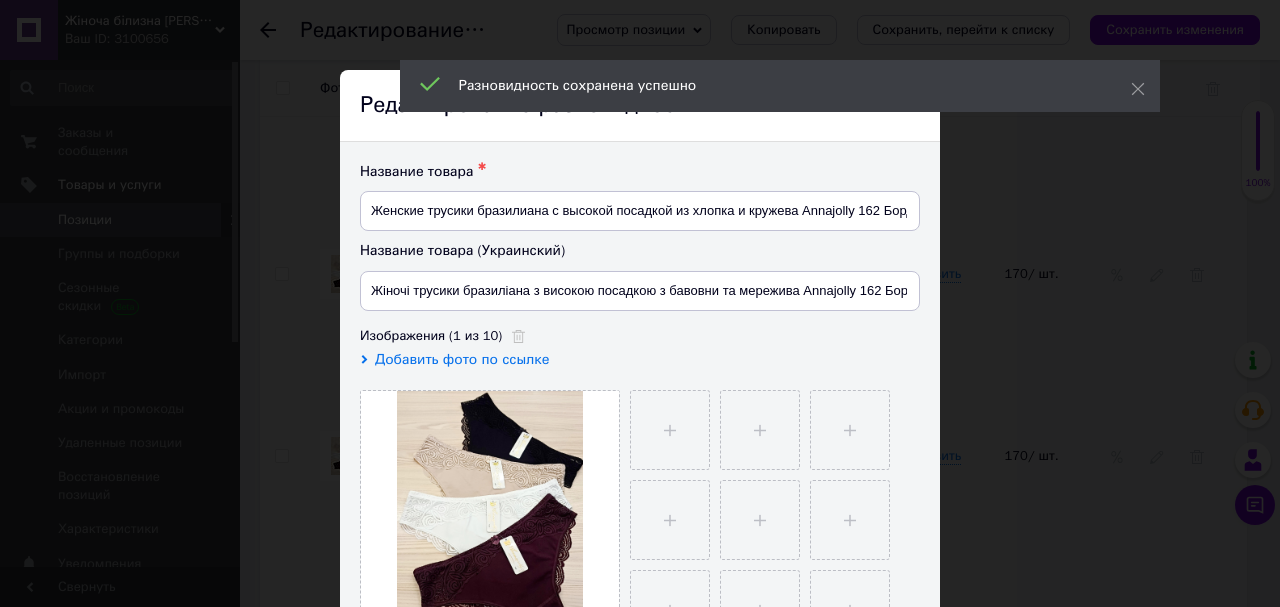 scroll, scrollTop: 240, scrollLeft: 0, axis: vertical 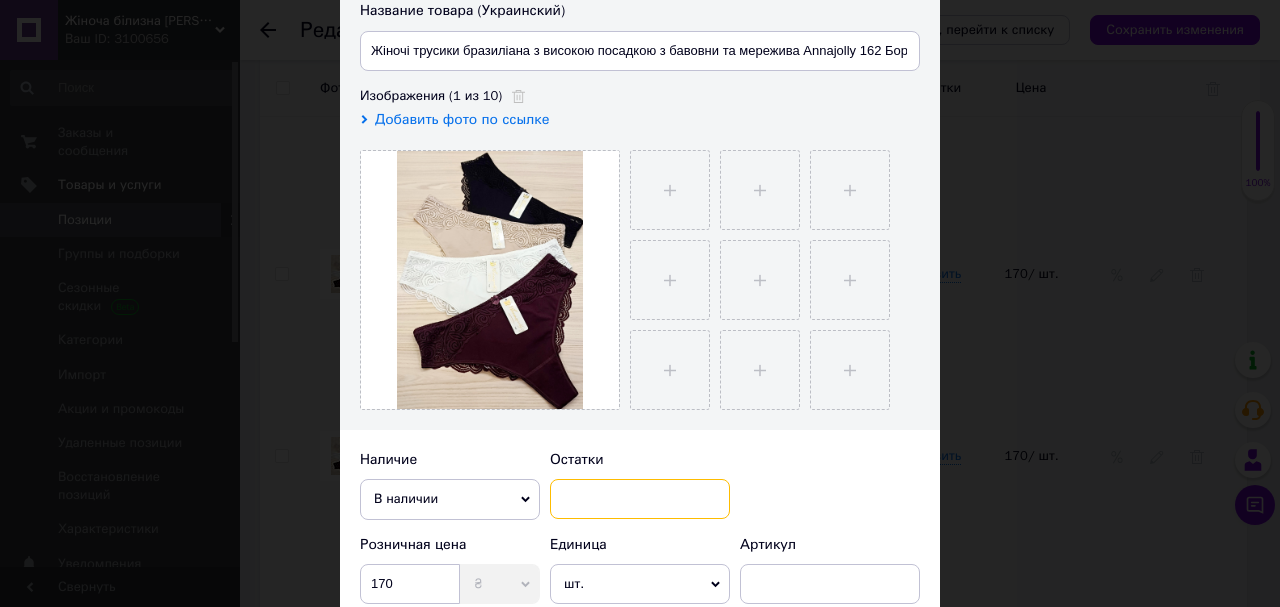 click at bounding box center (640, 499) 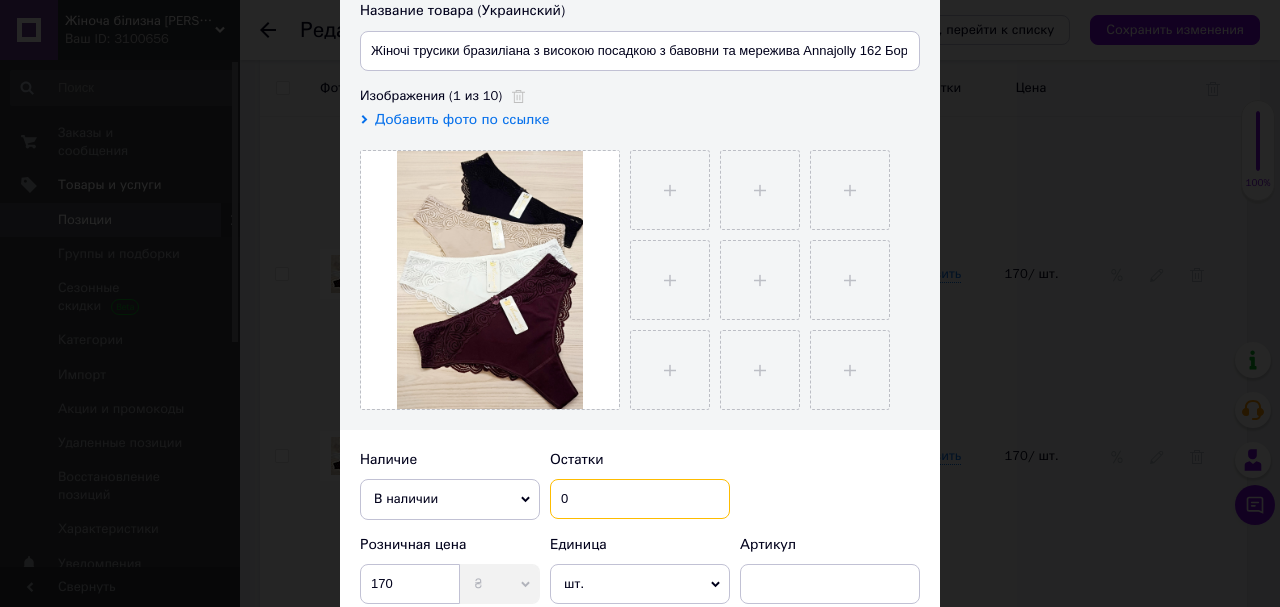 scroll, scrollTop: 480, scrollLeft: 0, axis: vertical 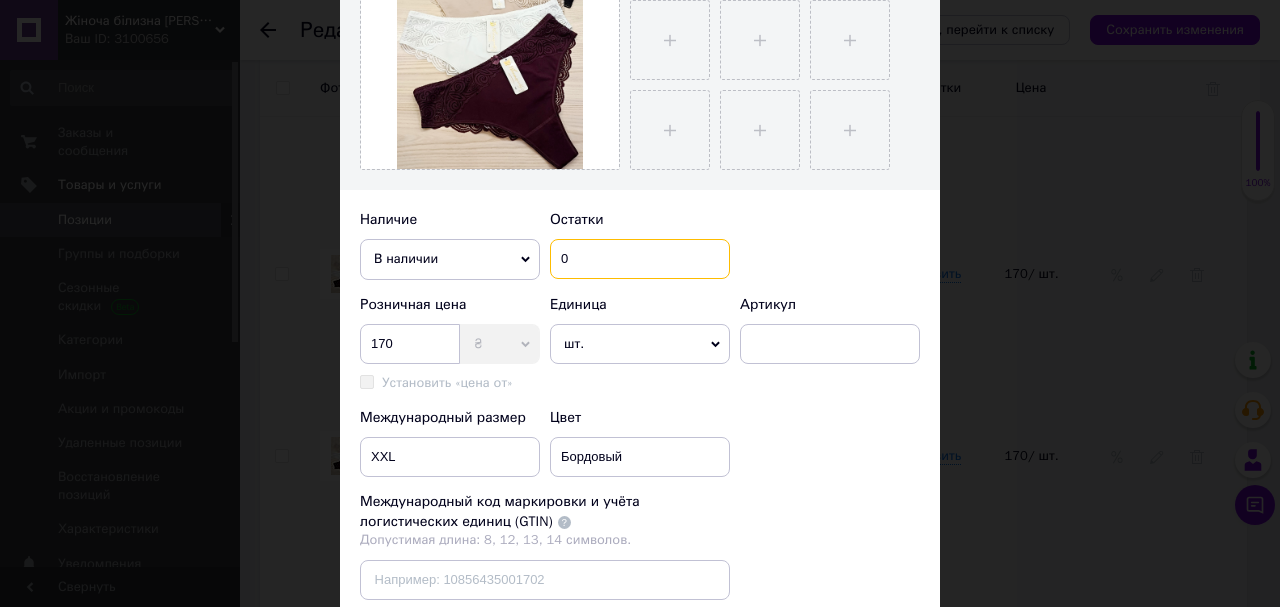 type on "0" 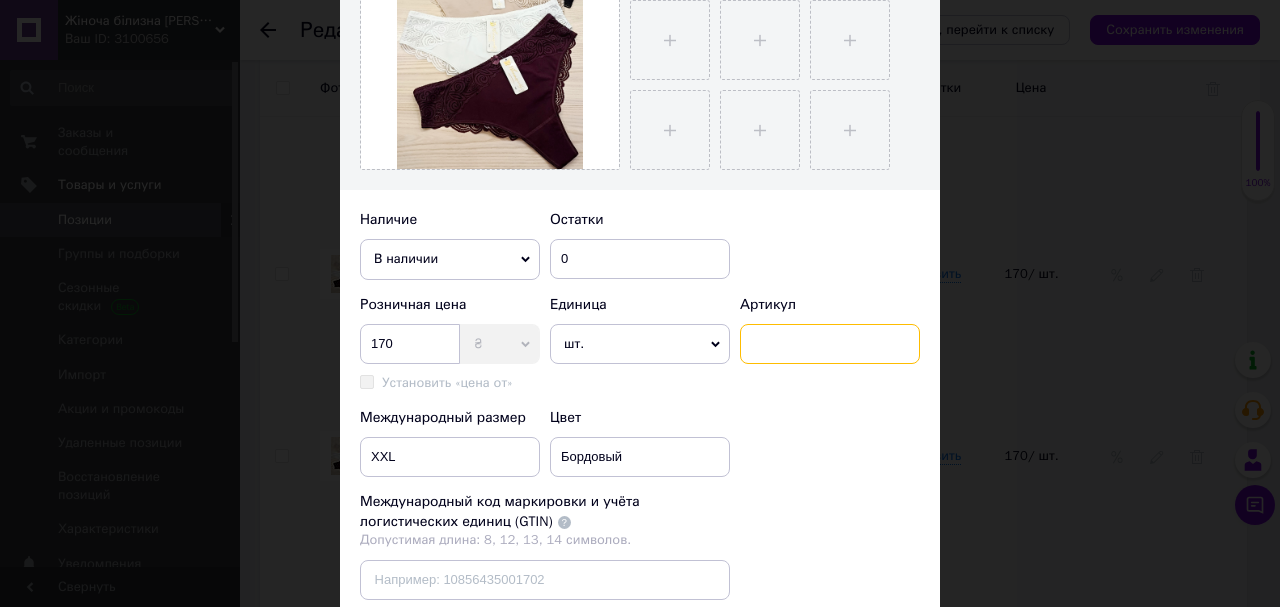 click at bounding box center (830, 344) 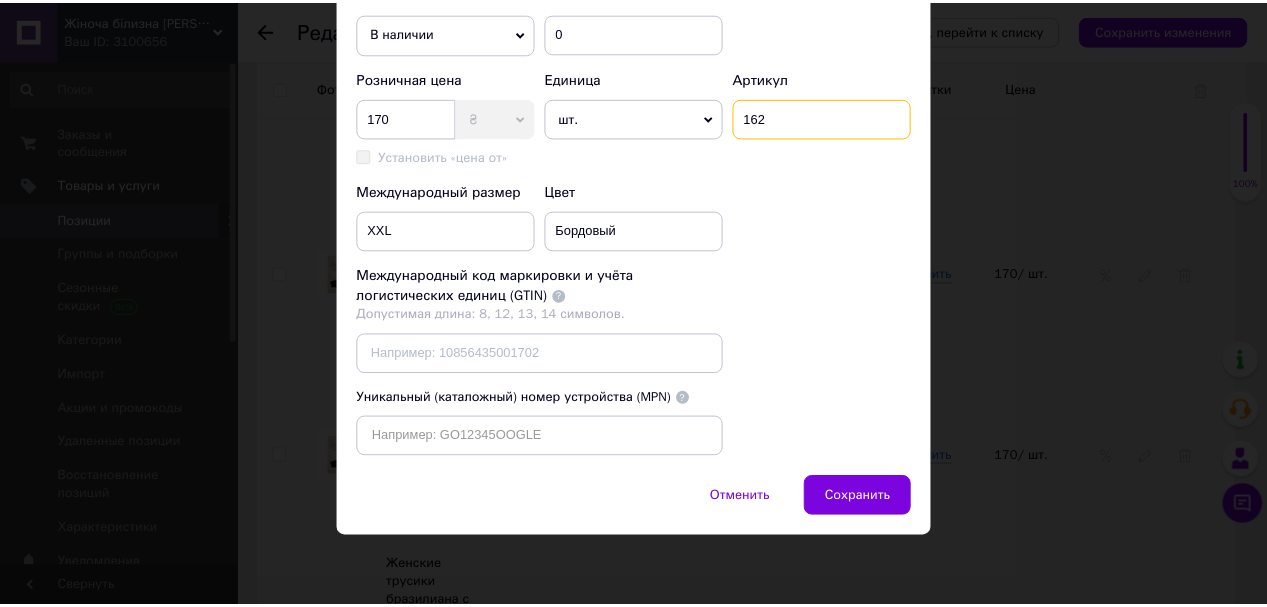 scroll, scrollTop: 740, scrollLeft: 0, axis: vertical 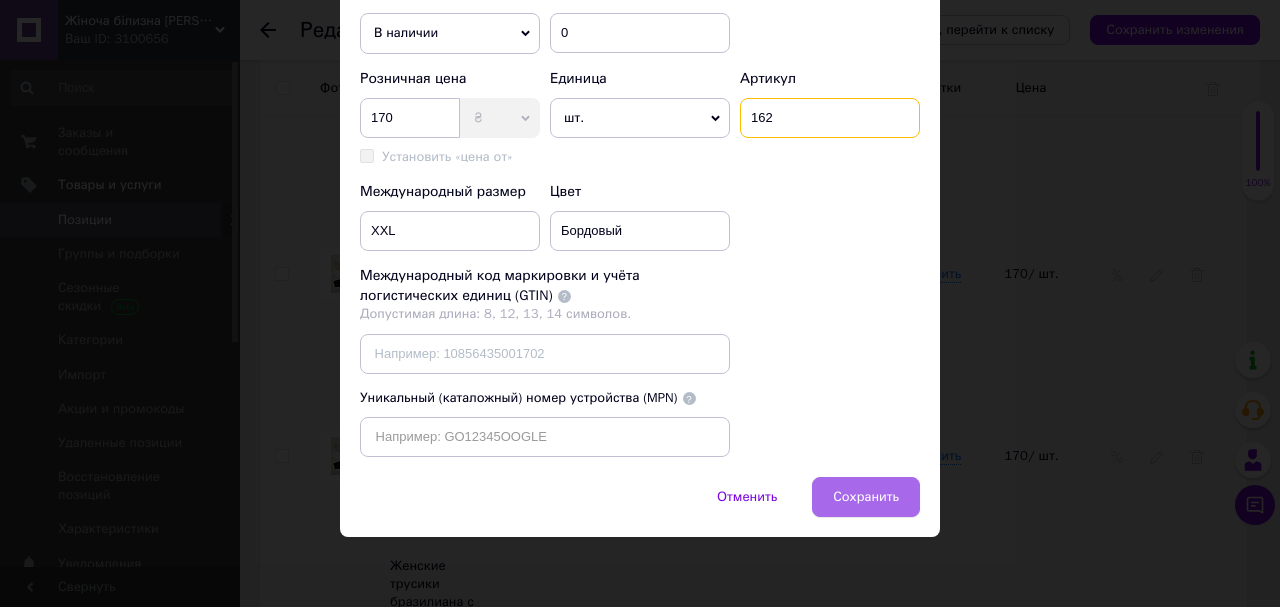type on "162" 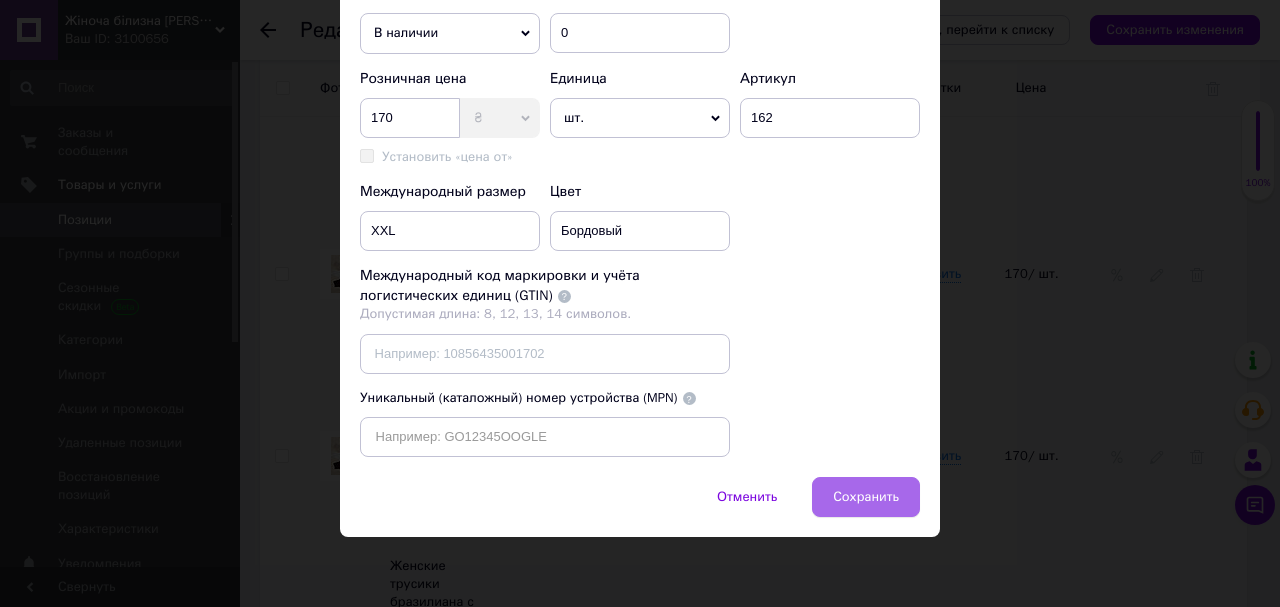 click on "Сохранить" at bounding box center [866, 497] 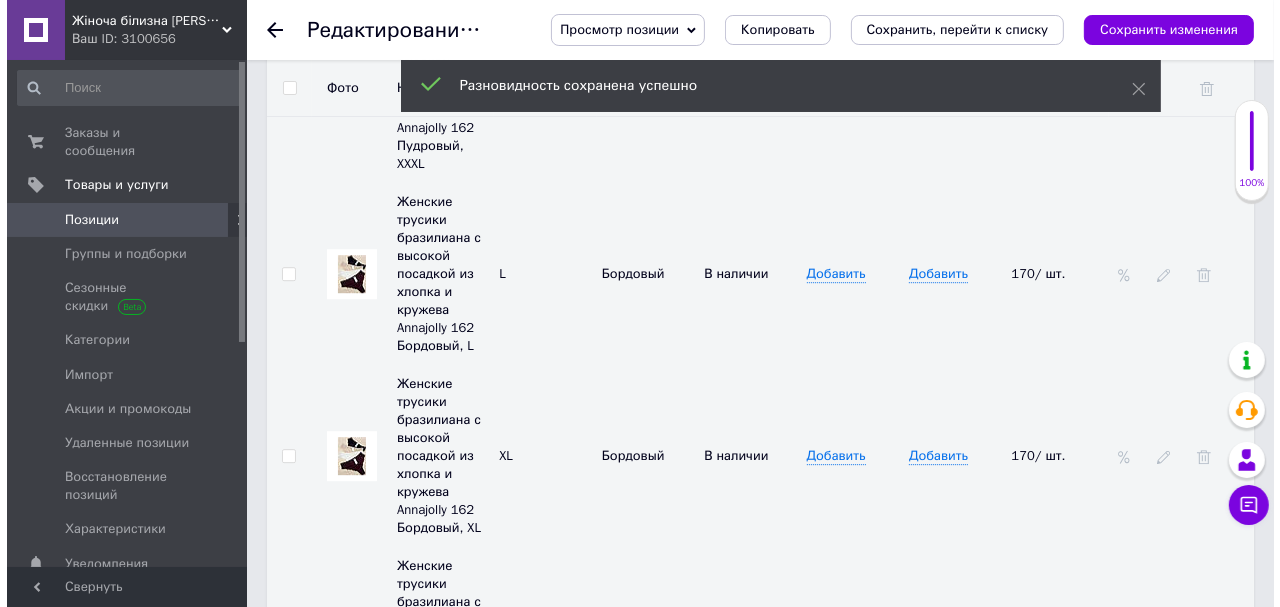 scroll, scrollTop: 4640, scrollLeft: 0, axis: vertical 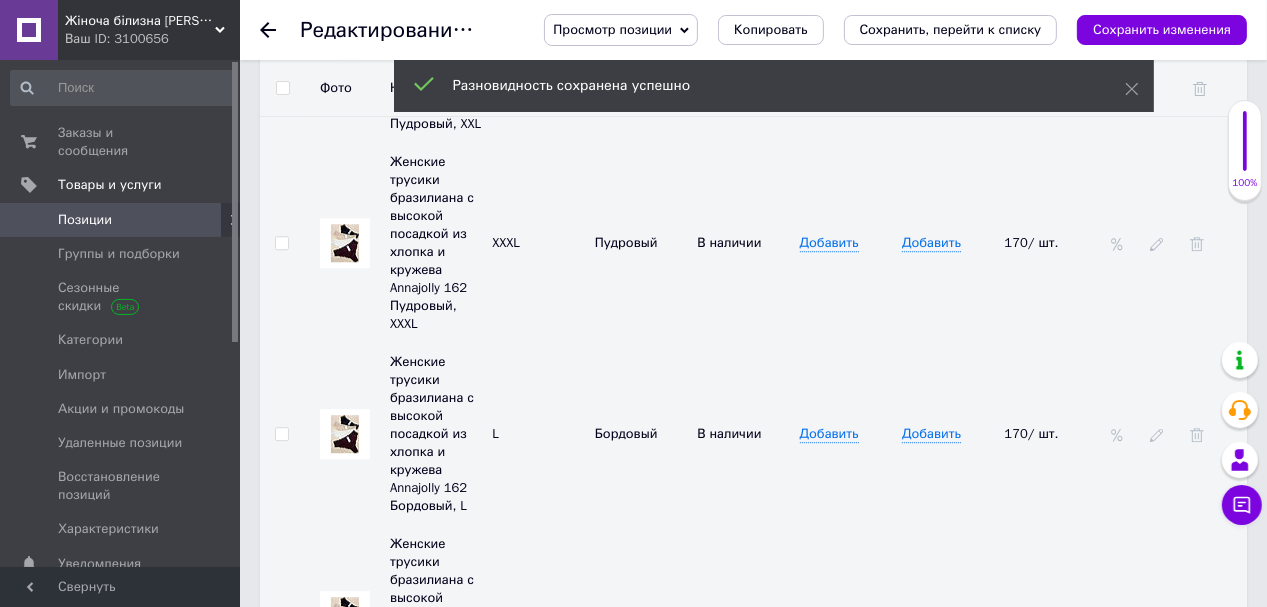 click 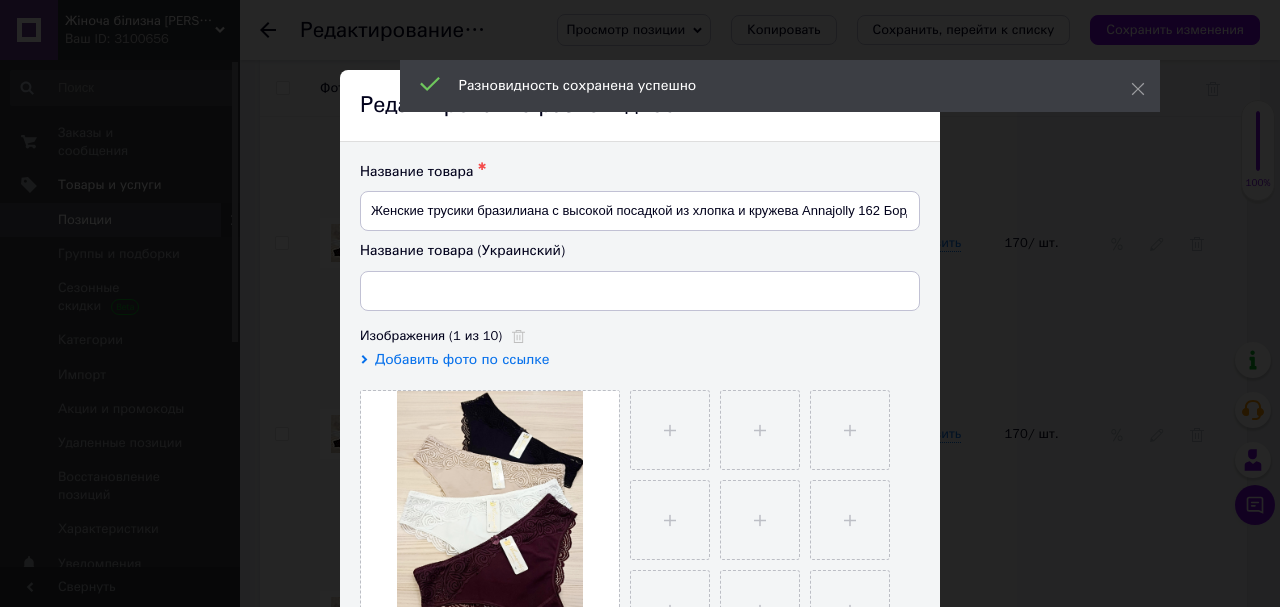 type on "Жіночі трусики бразиліана з високою посадкою з бавовни та мережива Annajolly 162 Бордовий, XL" 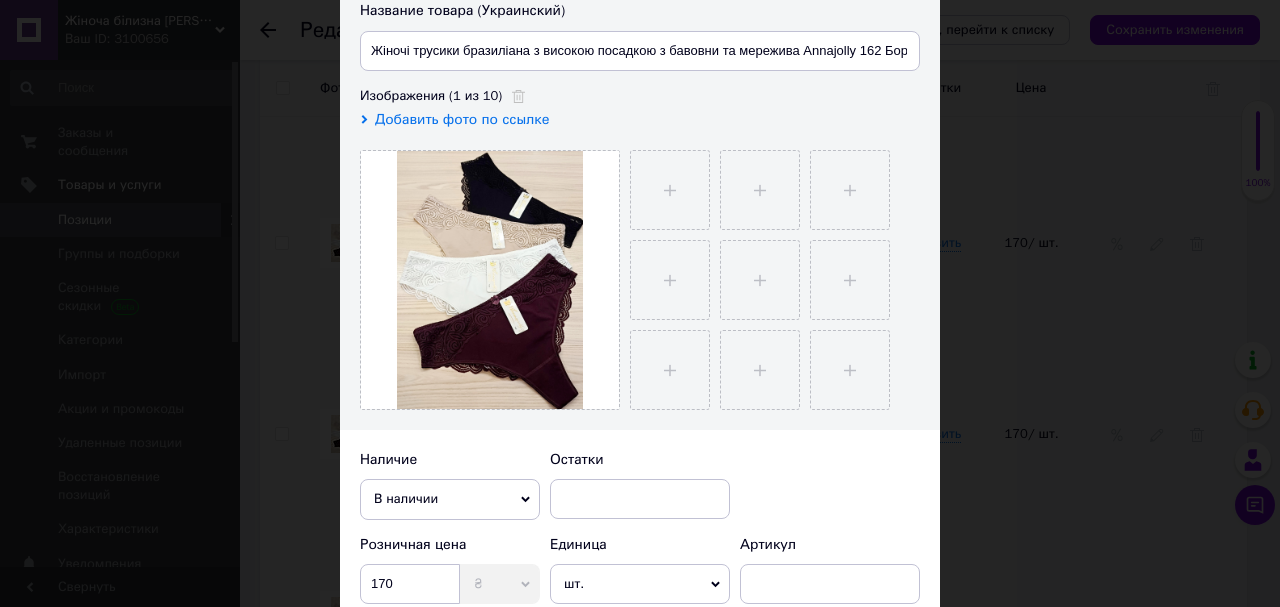 scroll, scrollTop: 320, scrollLeft: 0, axis: vertical 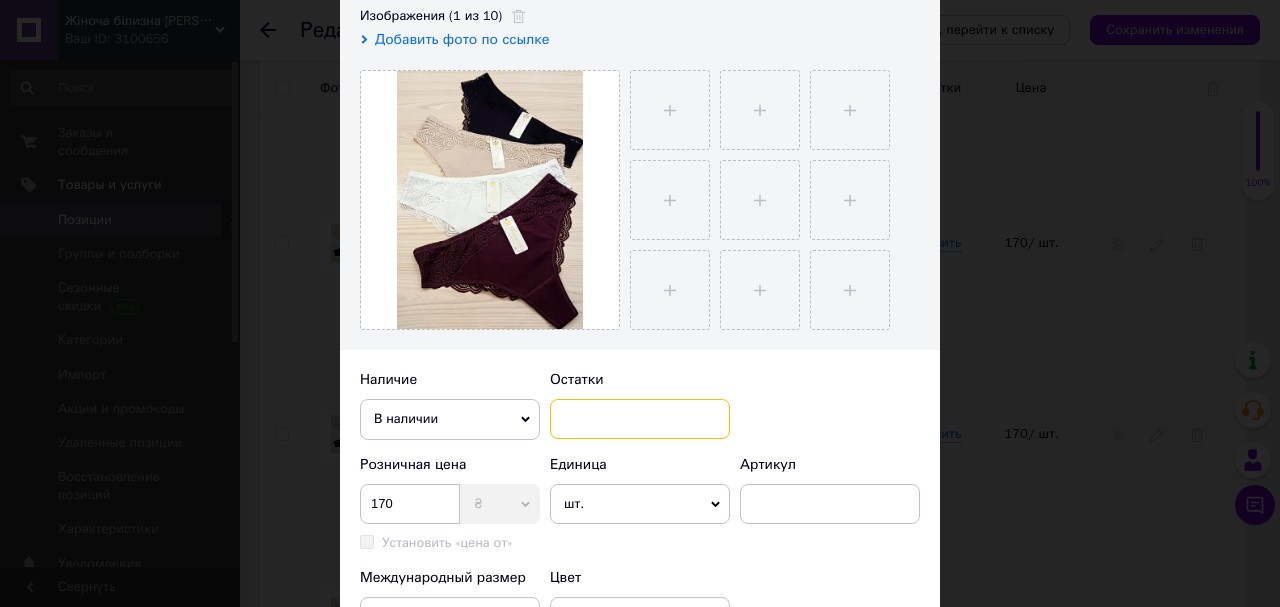 click at bounding box center (640, 419) 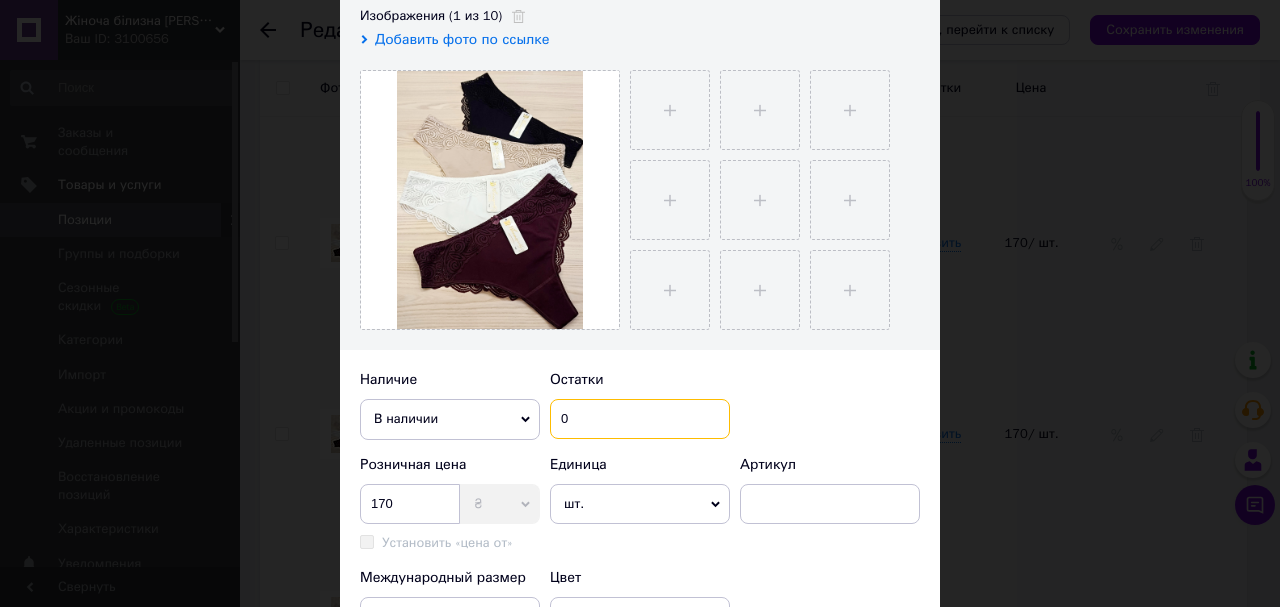 type on "0" 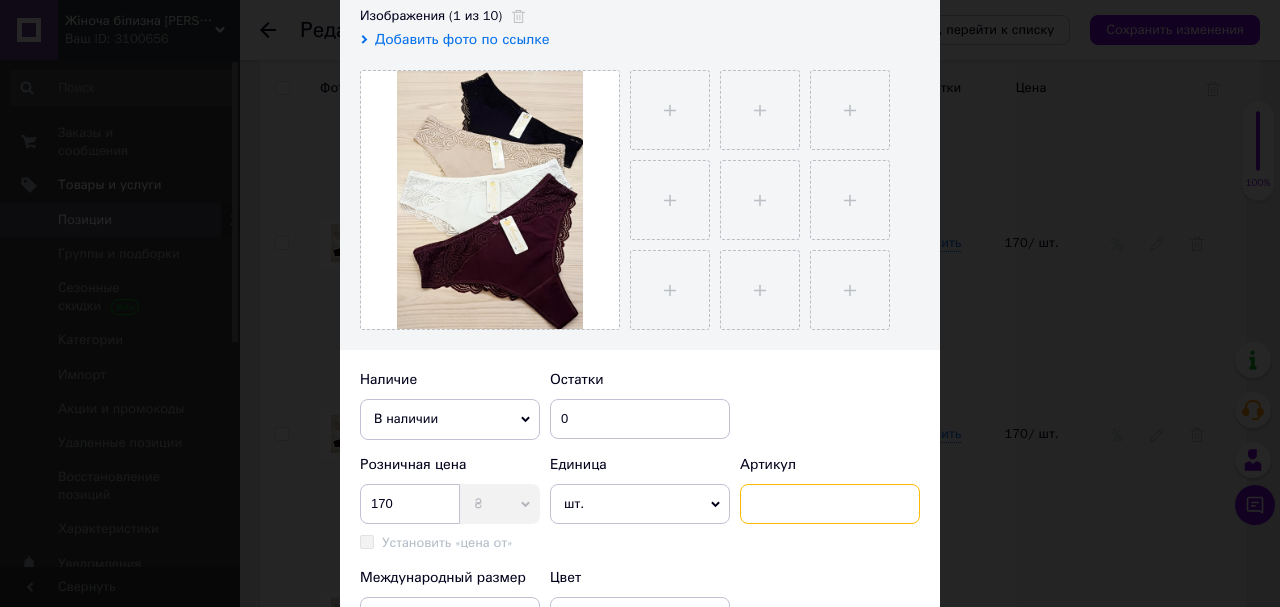 click at bounding box center [830, 504] 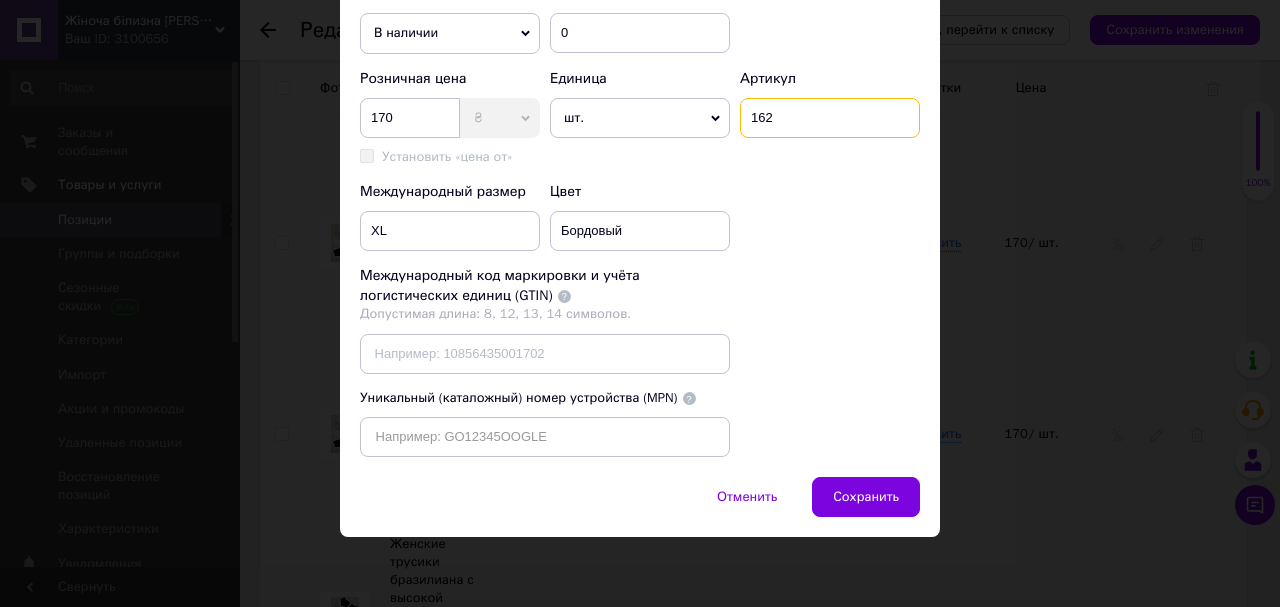 scroll, scrollTop: 400, scrollLeft: 0, axis: vertical 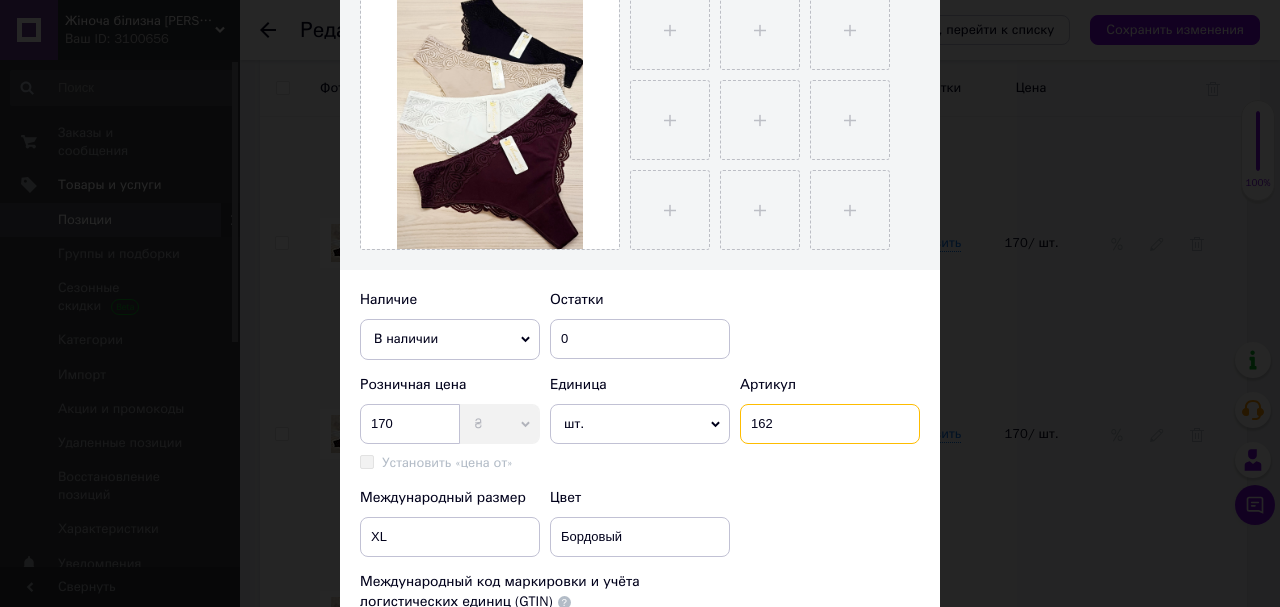 type on "162" 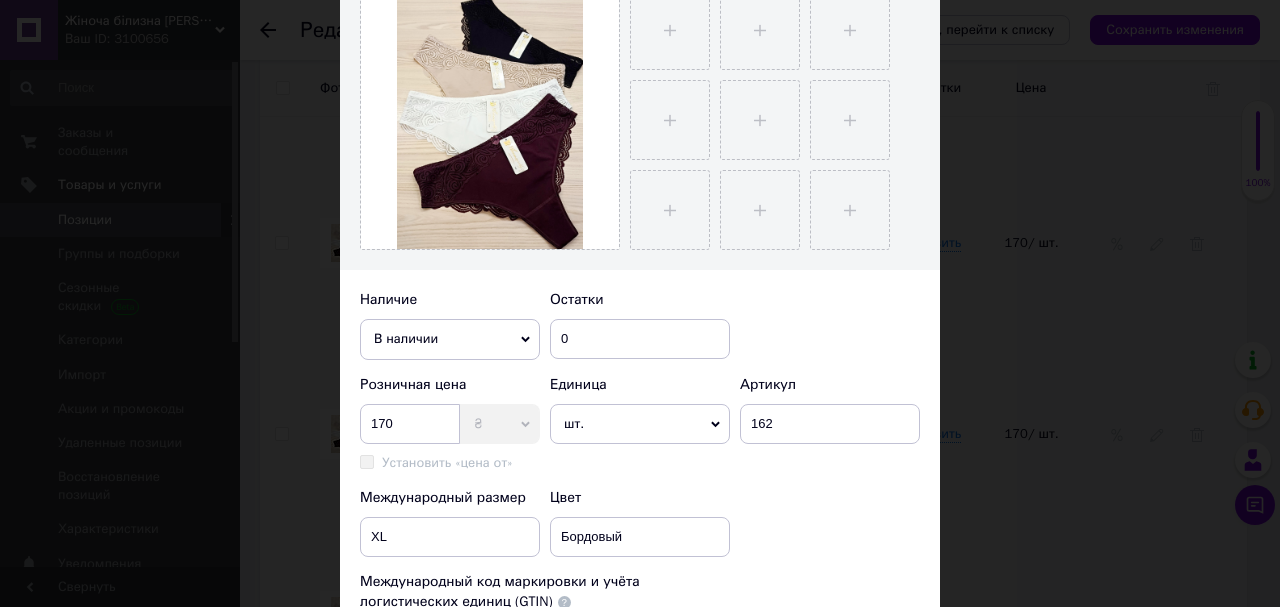 click on "В наличии" at bounding box center (450, 339) 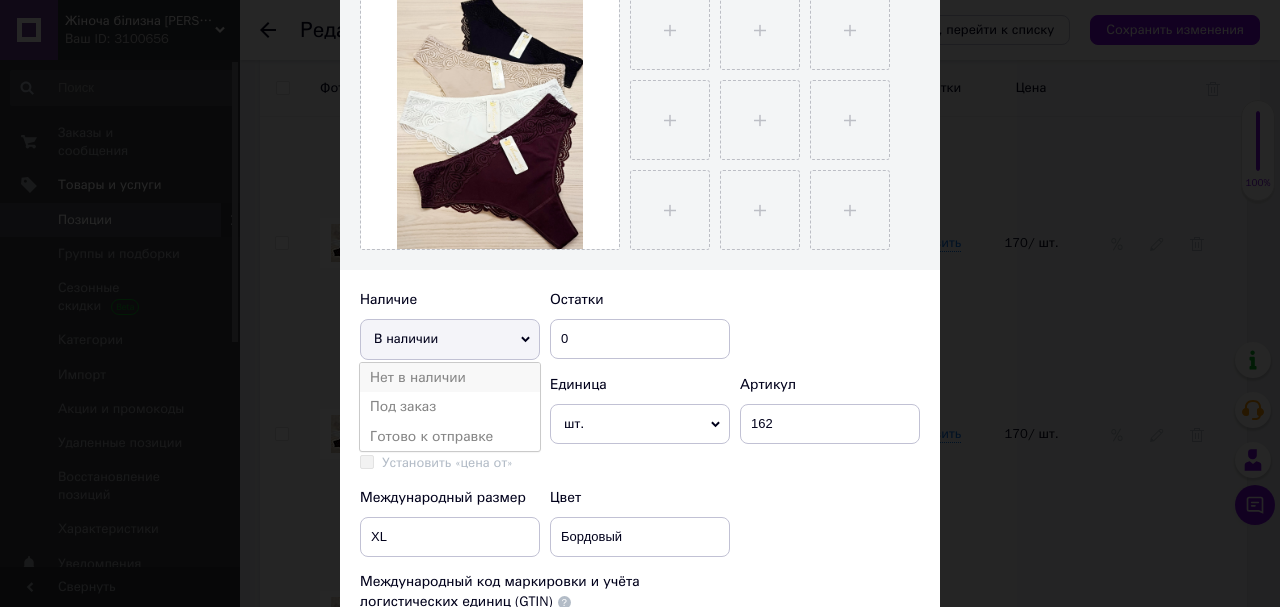 click on "Нет в наличии" at bounding box center (450, 378) 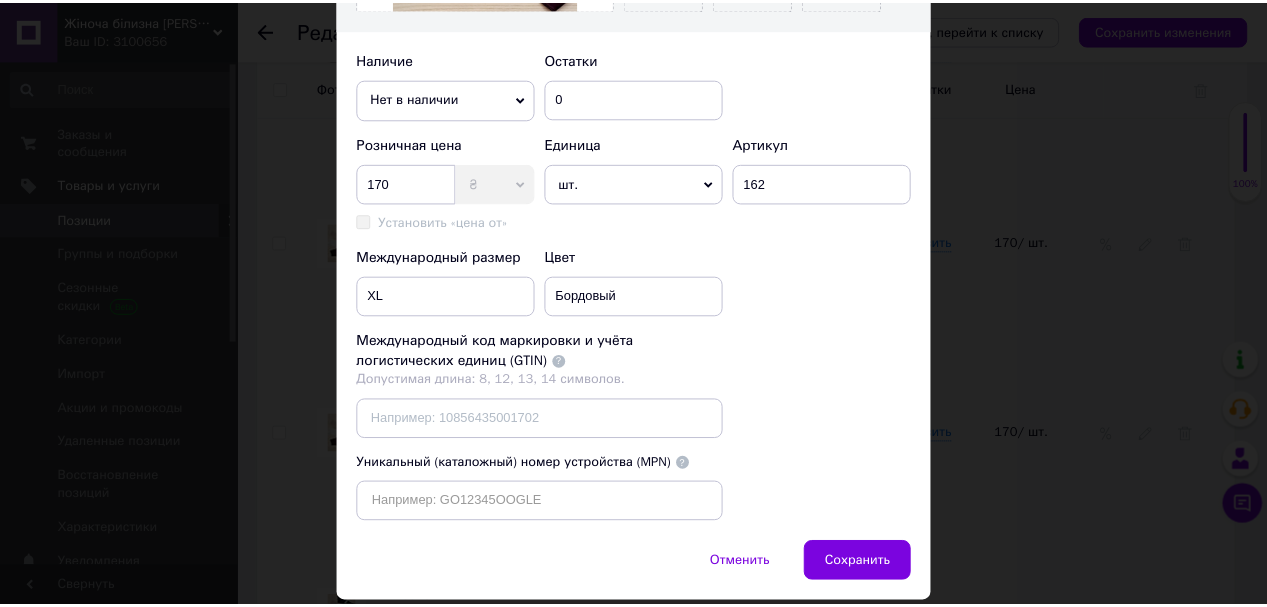 scroll, scrollTop: 740, scrollLeft: 0, axis: vertical 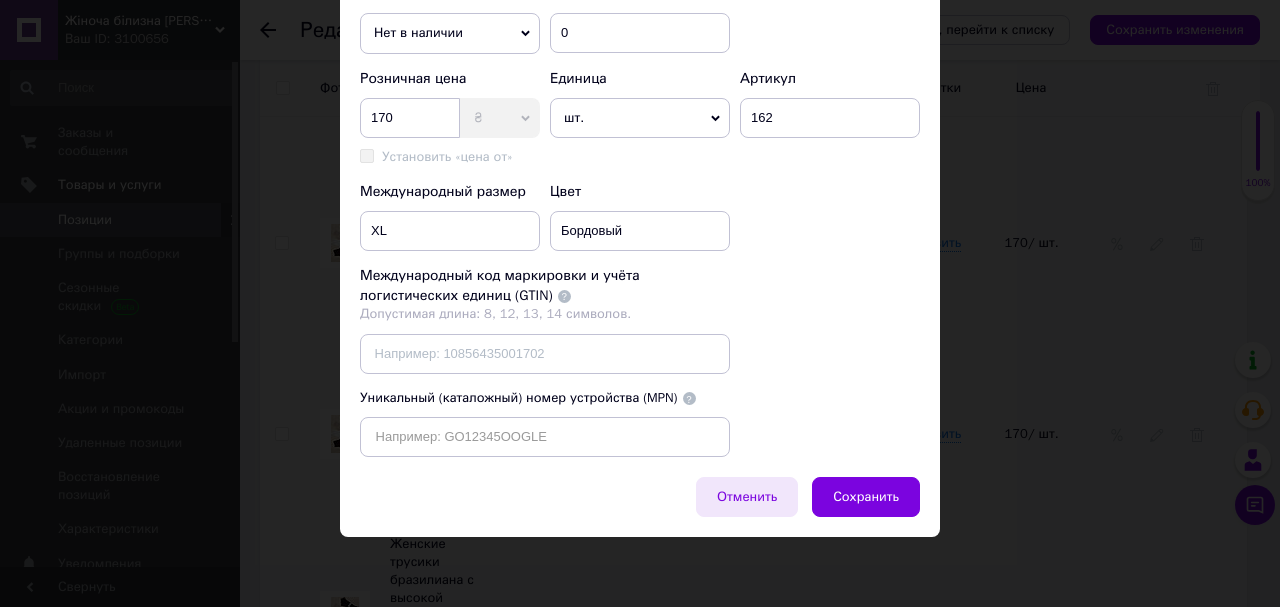 drag, startPoint x: 848, startPoint y: 504, endPoint x: 776, endPoint y: 494, distance: 72.691124 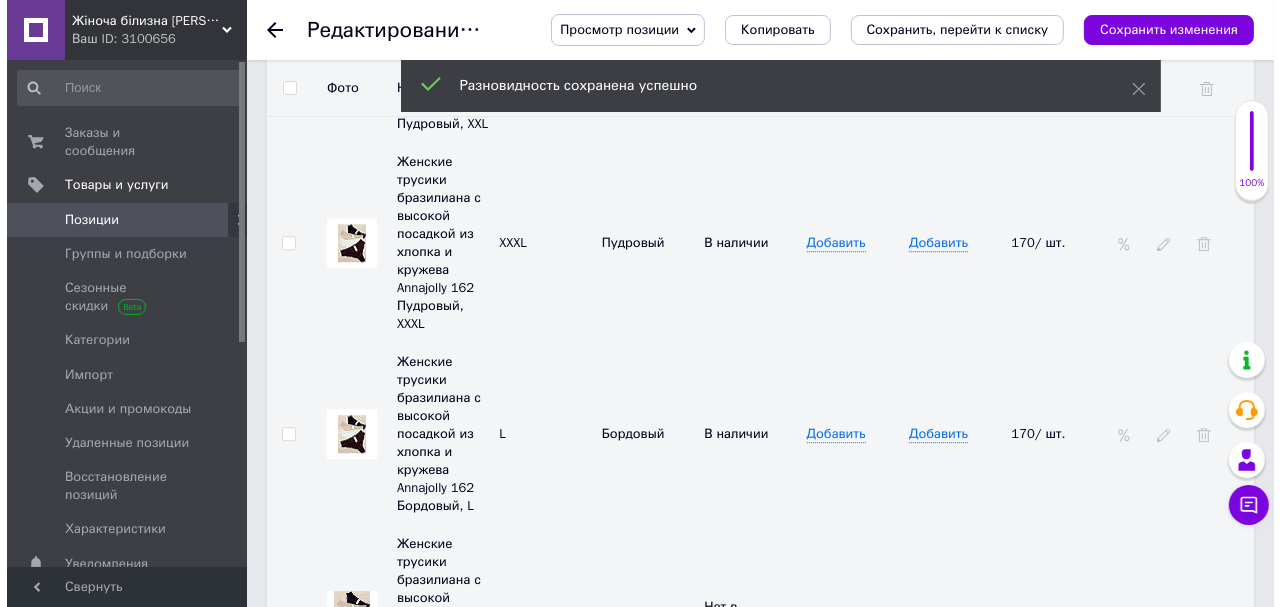 scroll, scrollTop: 4720, scrollLeft: 0, axis: vertical 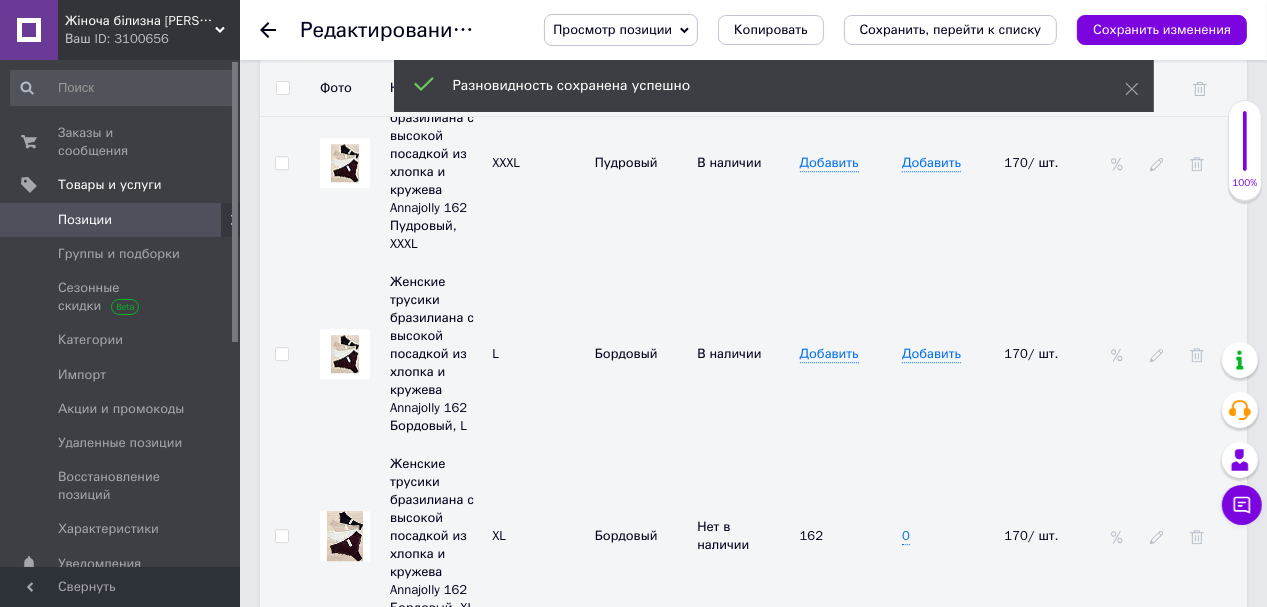 click 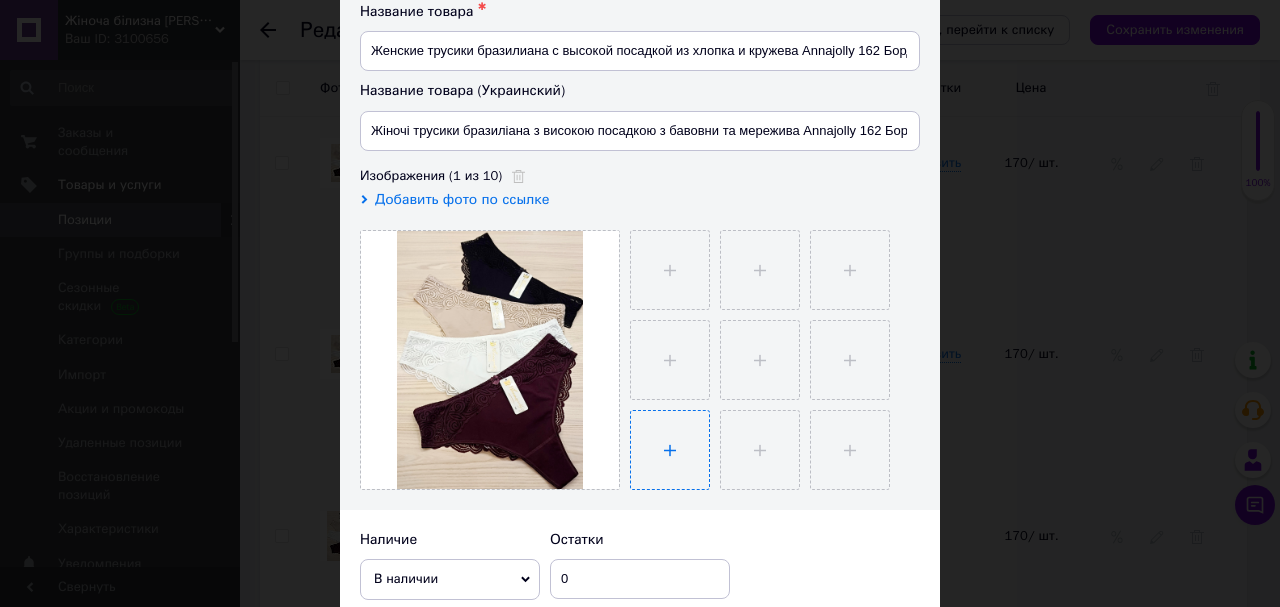 scroll, scrollTop: 240, scrollLeft: 0, axis: vertical 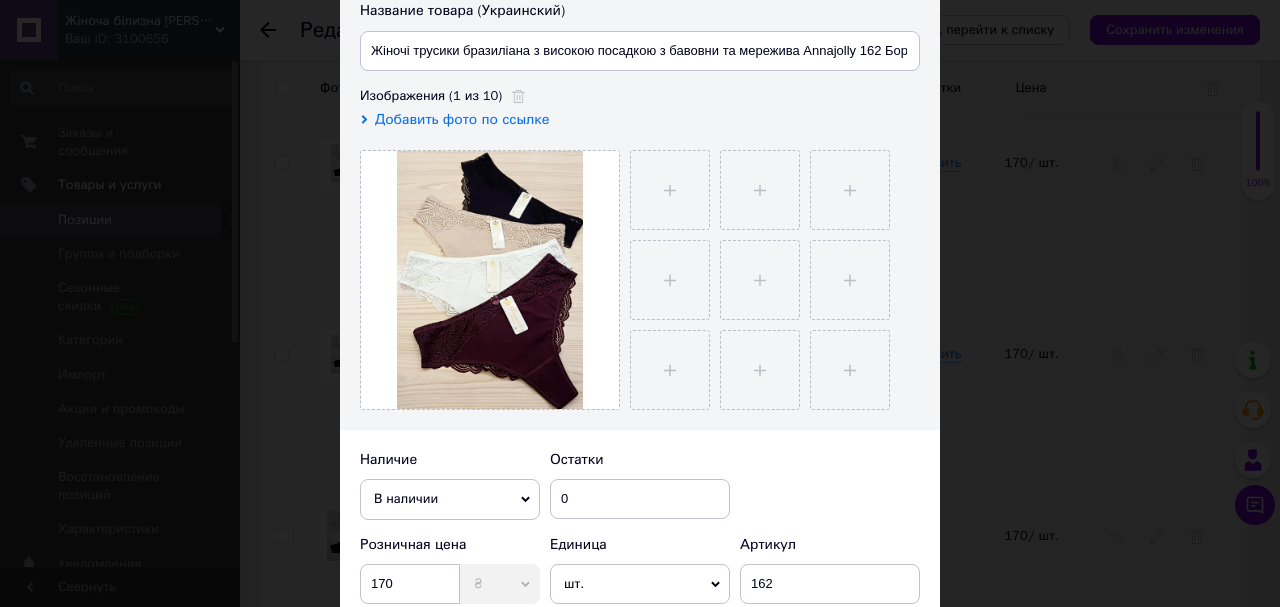 click 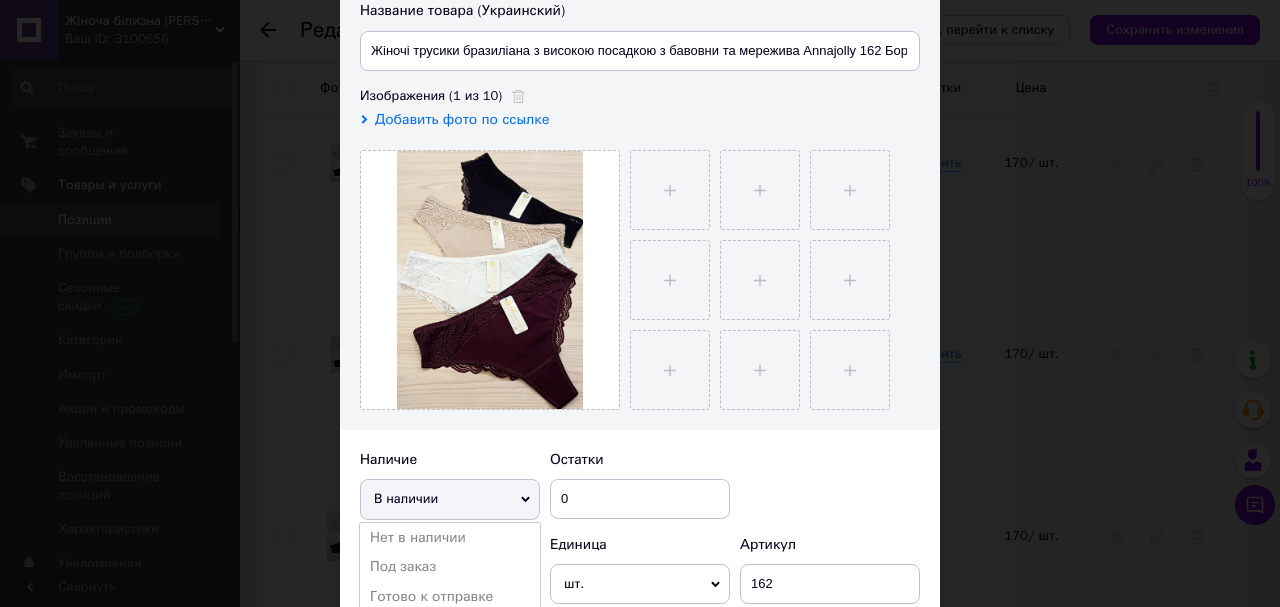 click on "Нет в наличии" at bounding box center (450, 538) 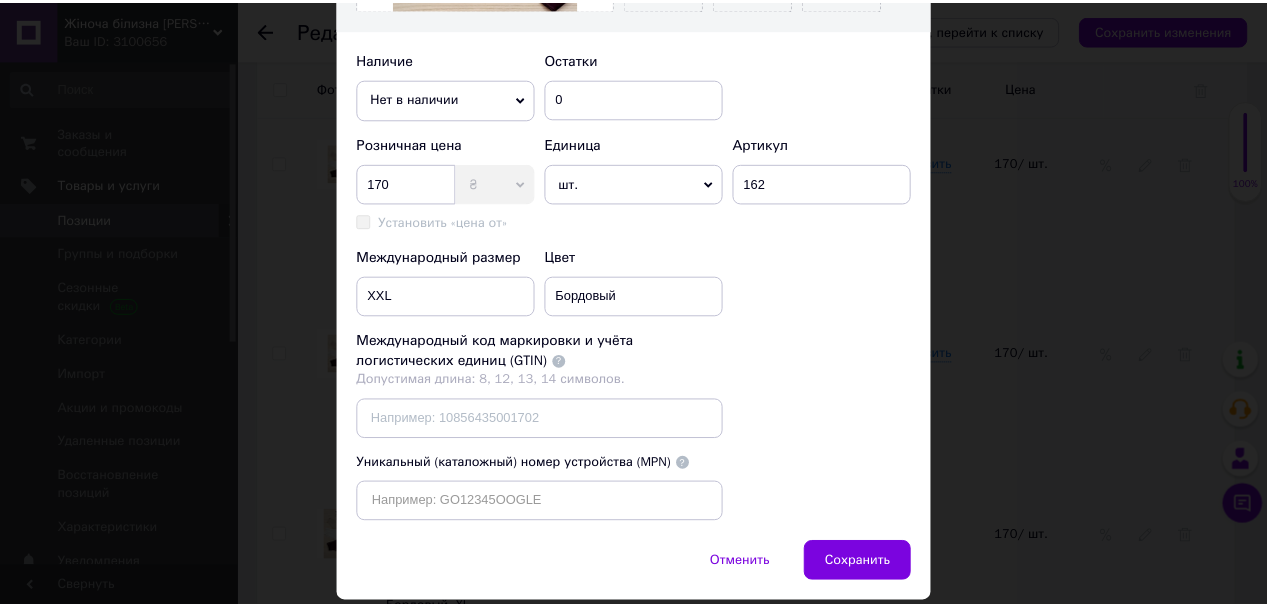 scroll, scrollTop: 720, scrollLeft: 0, axis: vertical 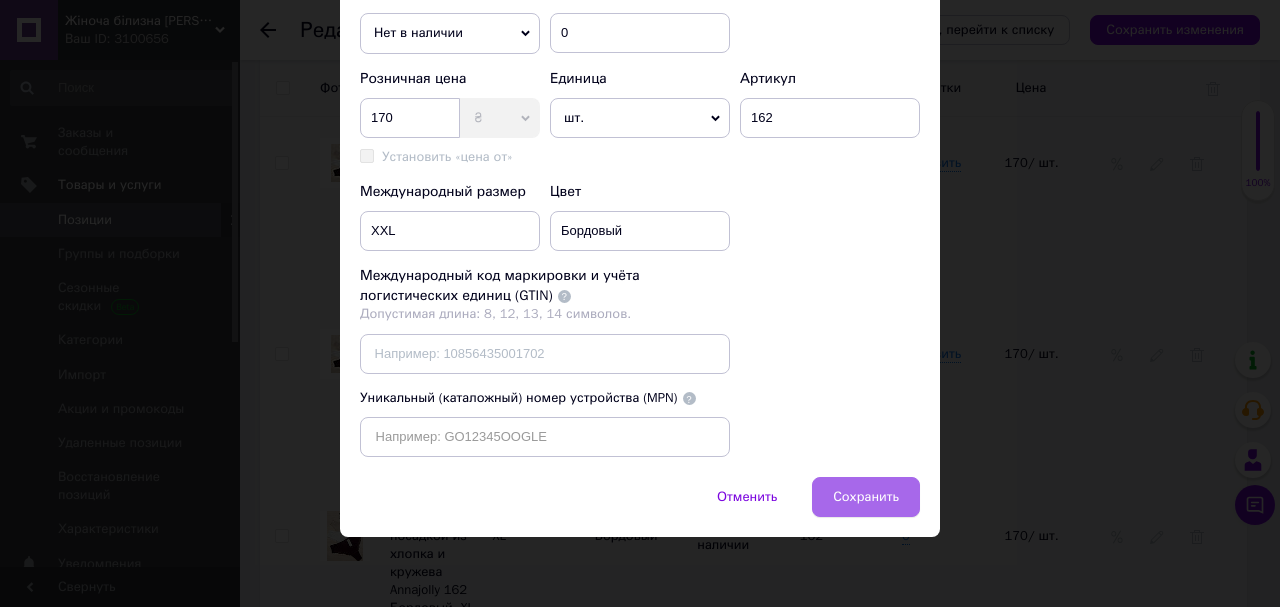 click on "Сохранить" at bounding box center (866, 497) 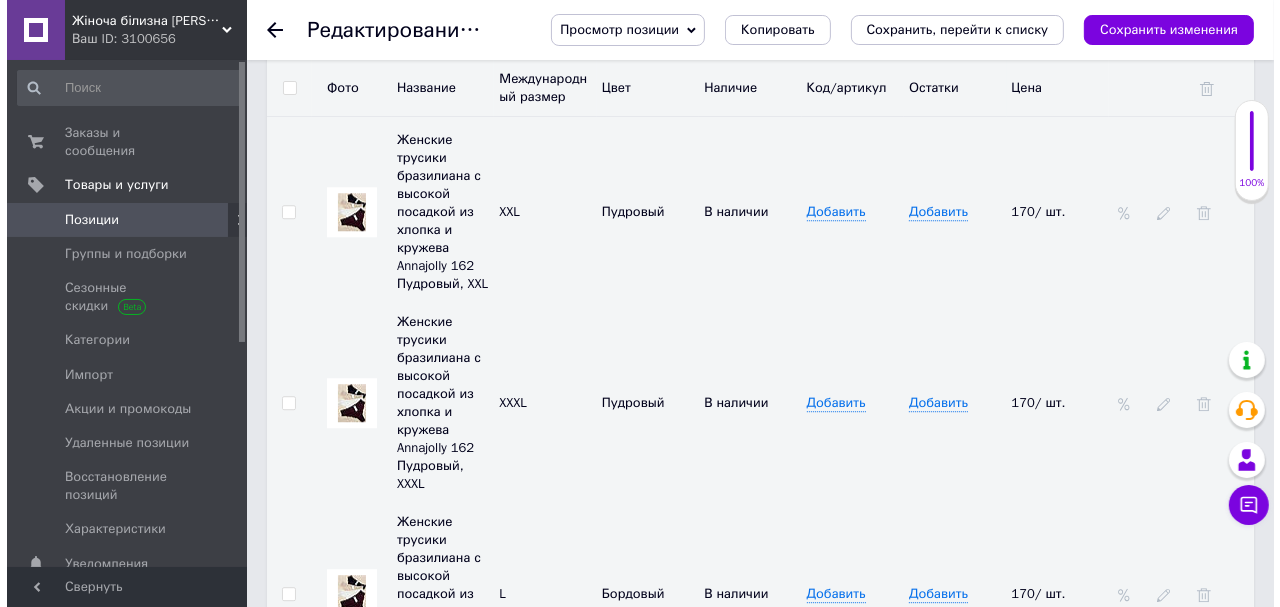 scroll, scrollTop: 4400, scrollLeft: 0, axis: vertical 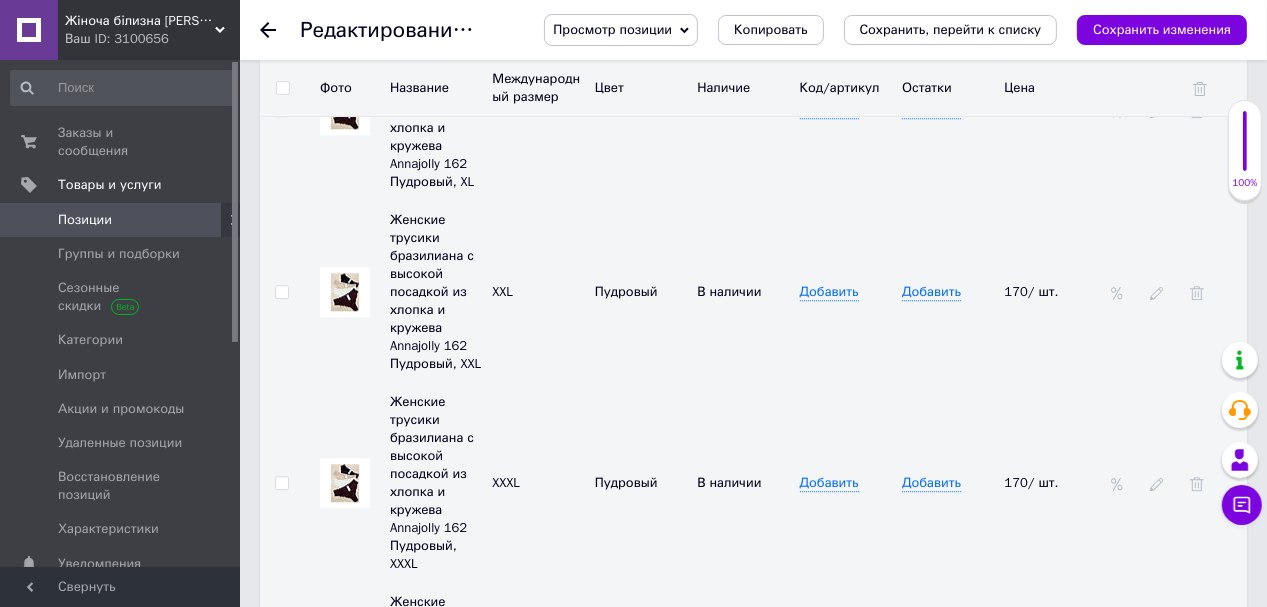 click 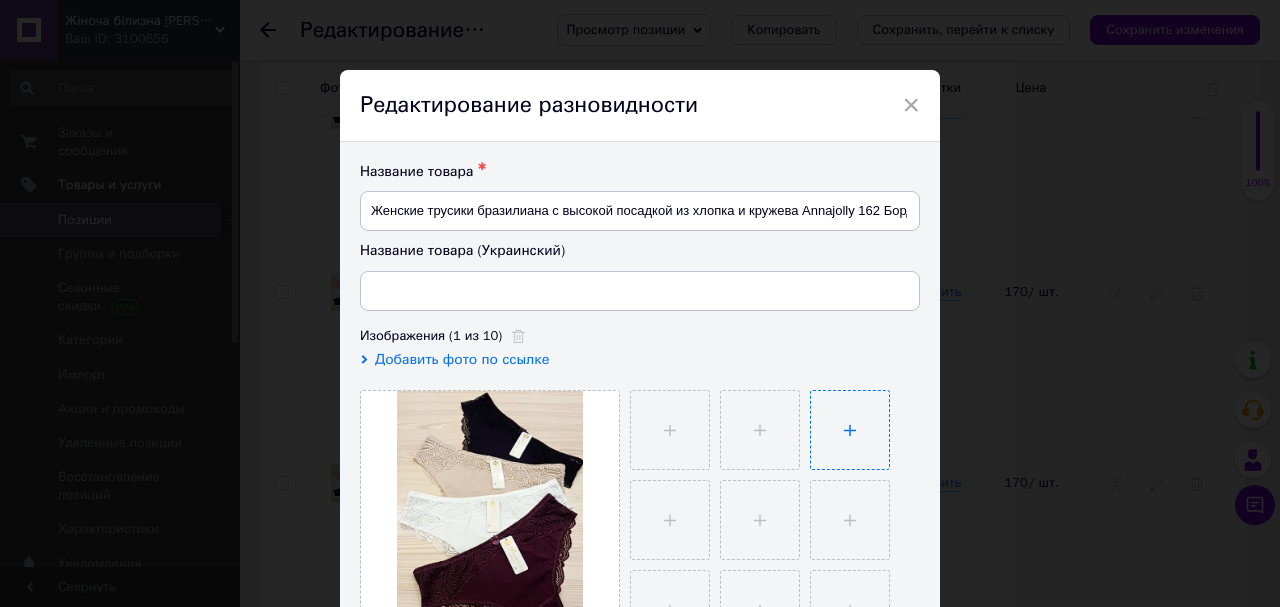 type on "Жіночі трусики бразиліана з високою посадкою з бавовни та мережива Annajolly 162 Бордовий, L" 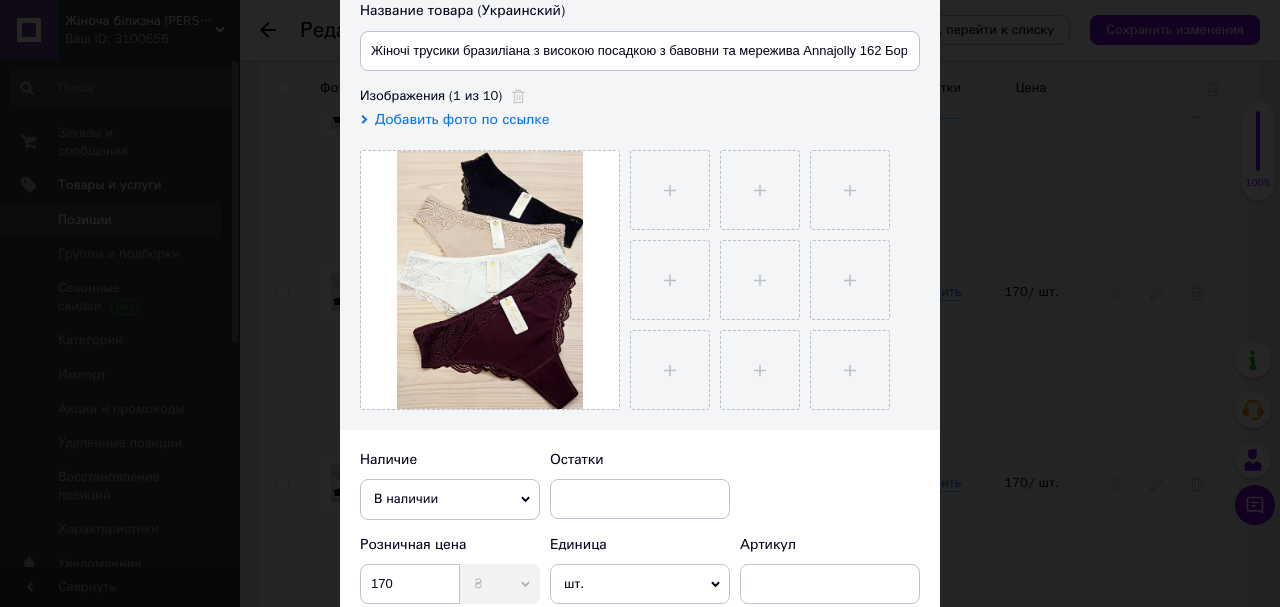 scroll, scrollTop: 400, scrollLeft: 0, axis: vertical 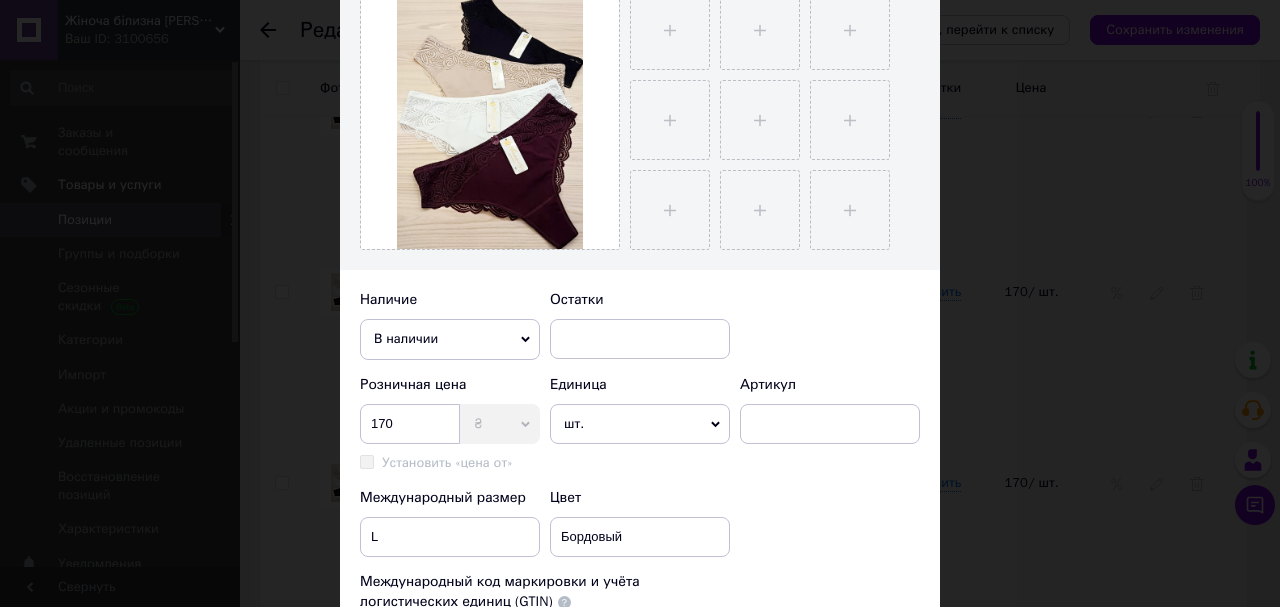 click 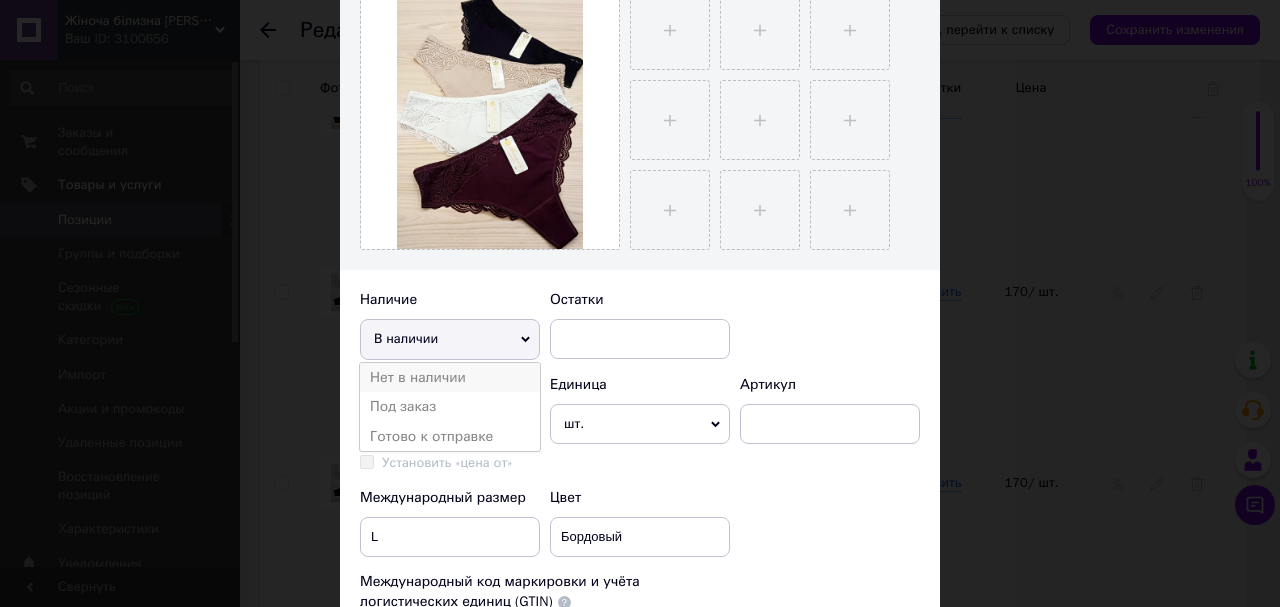 click on "Нет в наличии" at bounding box center (450, 378) 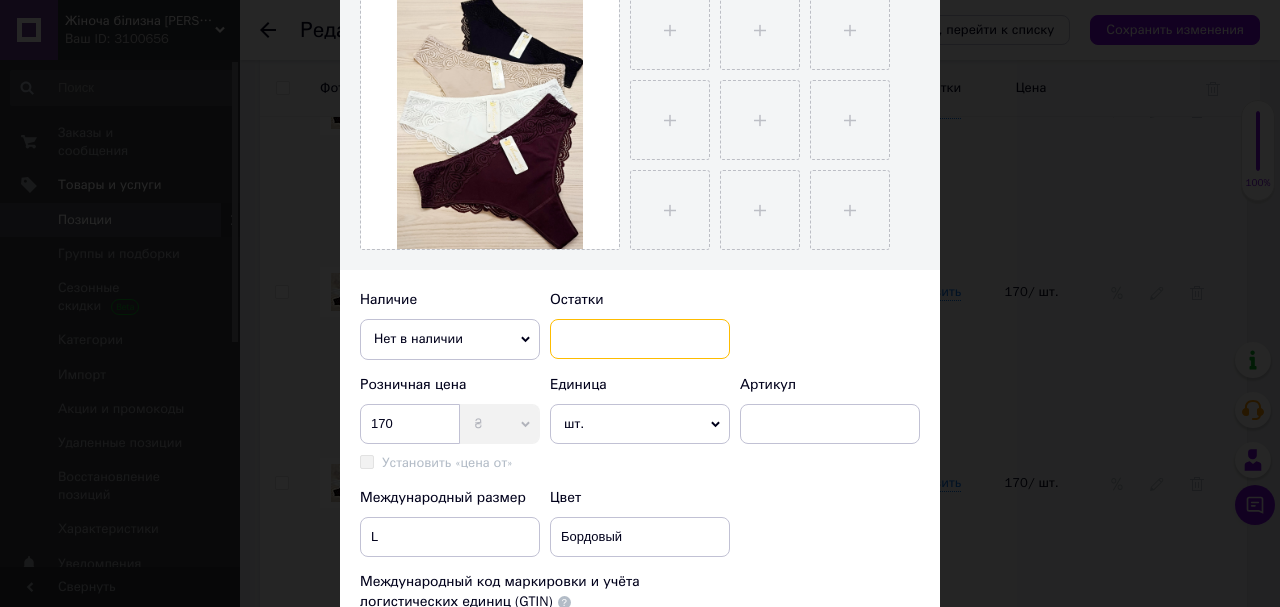 click at bounding box center (640, 339) 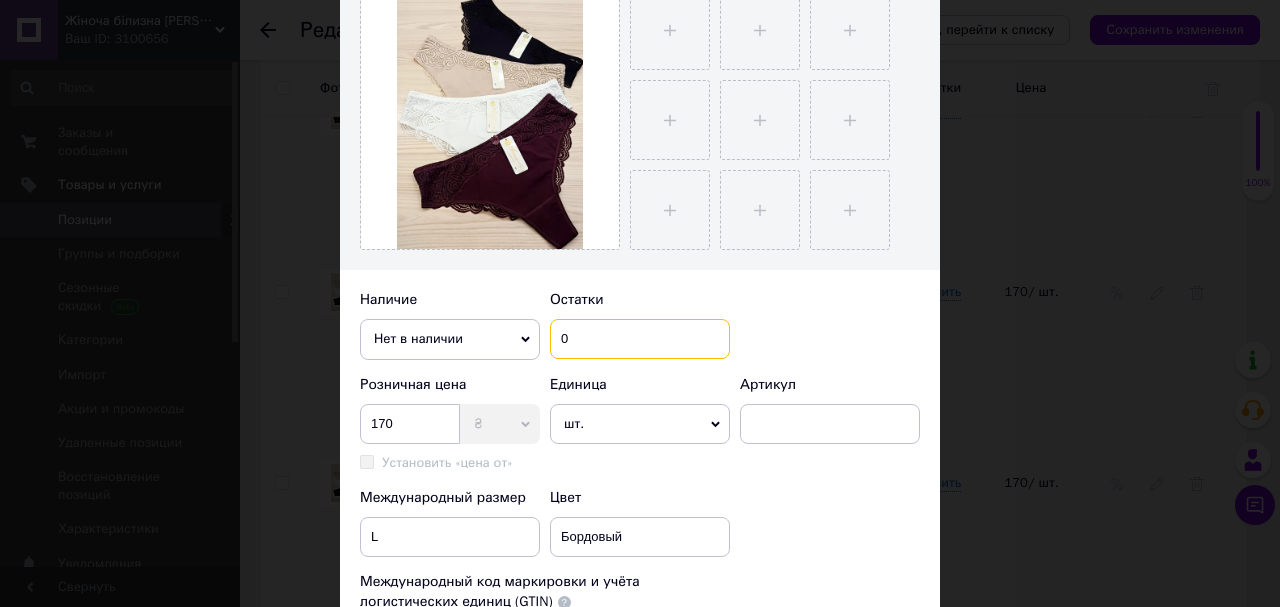 scroll, scrollTop: 640, scrollLeft: 0, axis: vertical 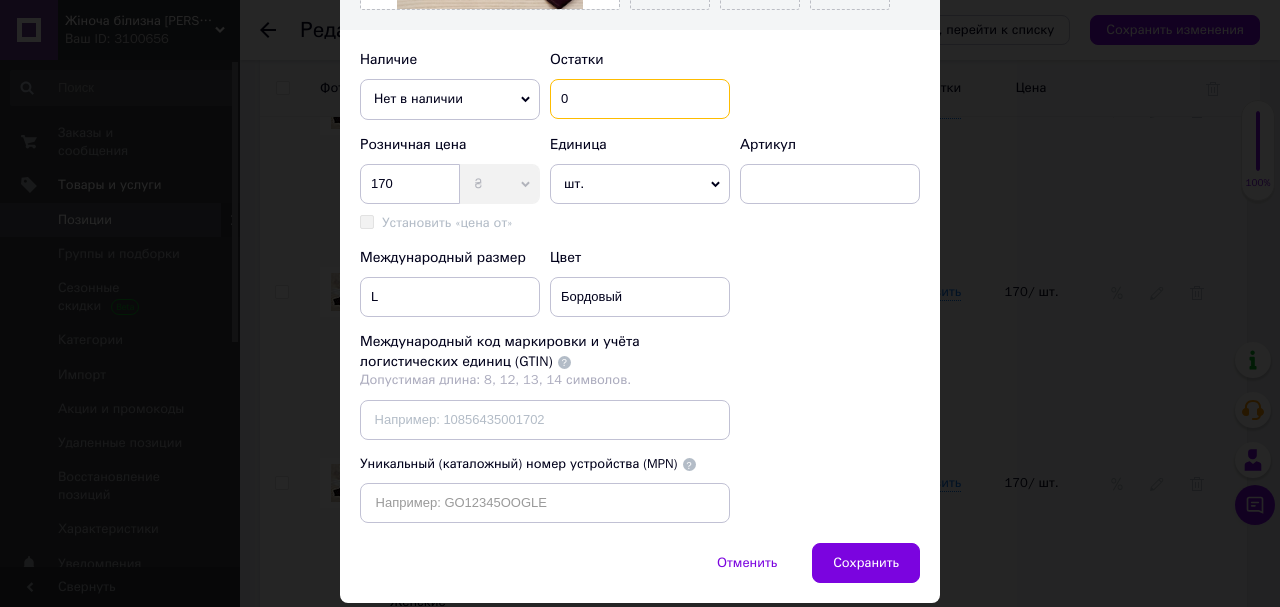 type on "0" 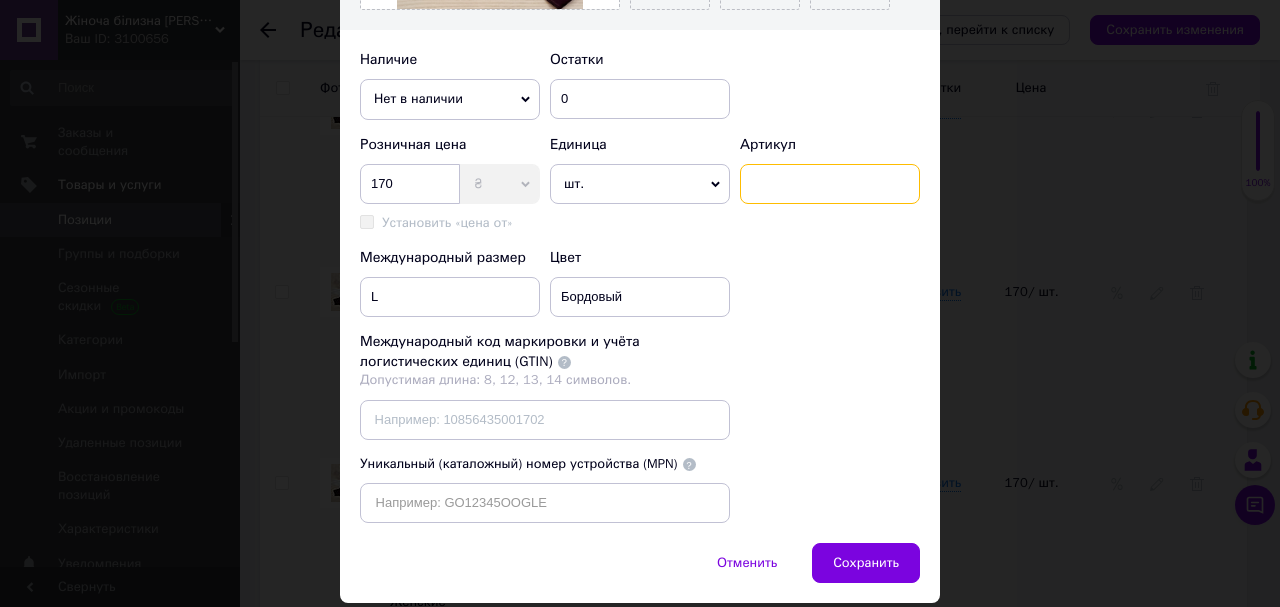 click at bounding box center (830, 184) 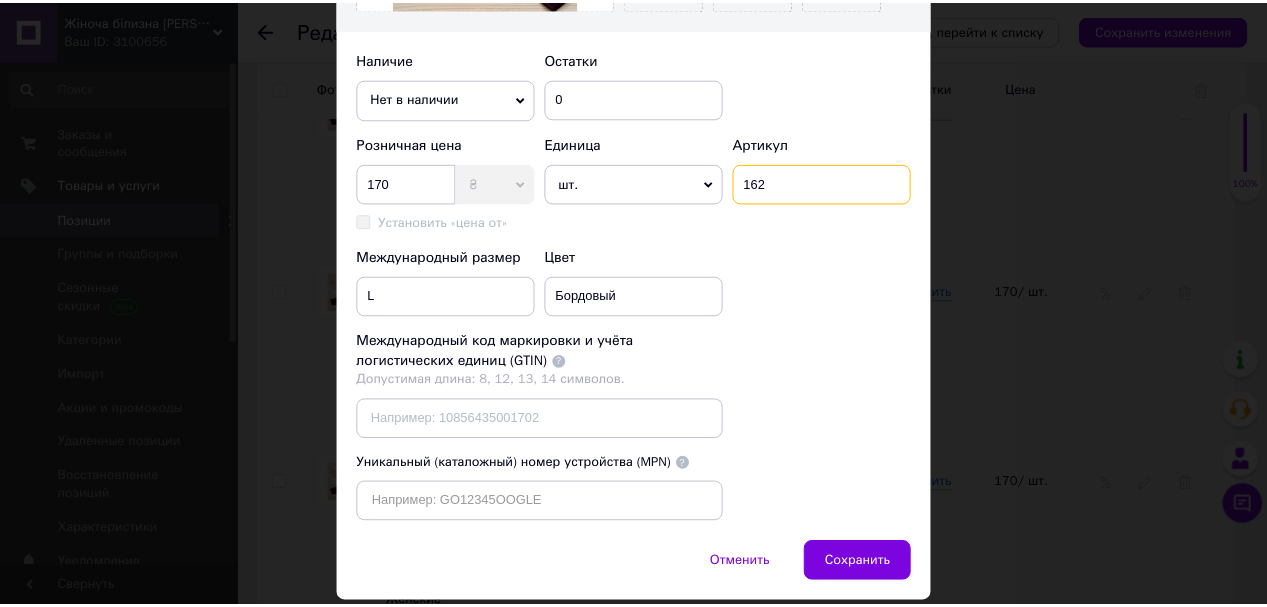scroll, scrollTop: 740, scrollLeft: 0, axis: vertical 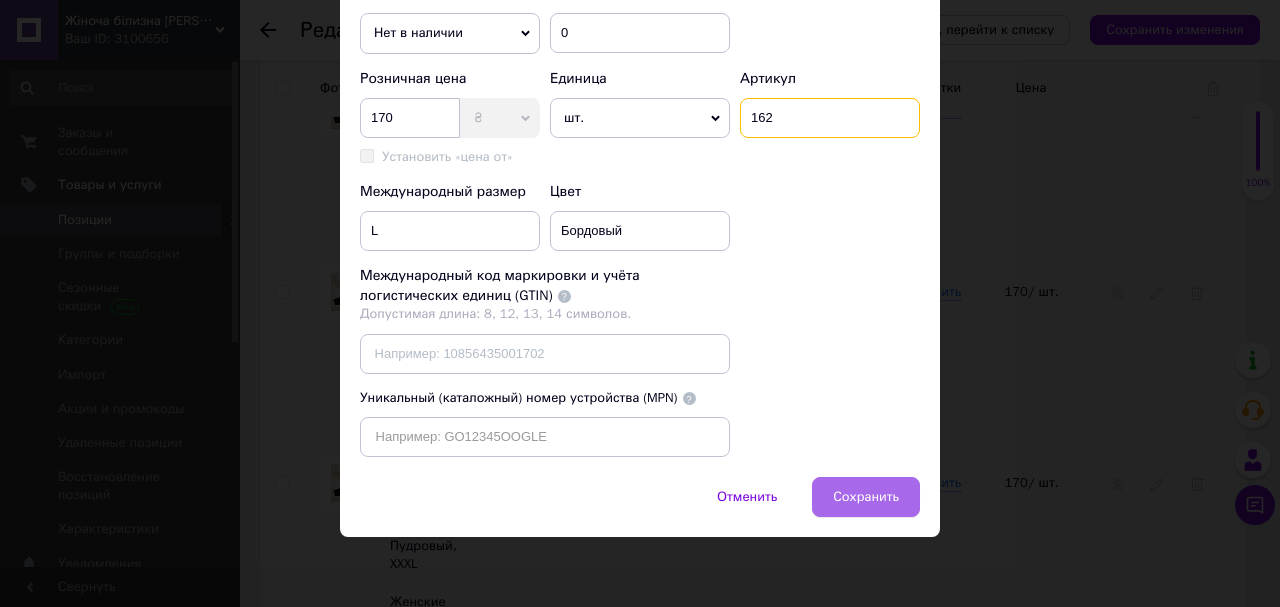 type on "162" 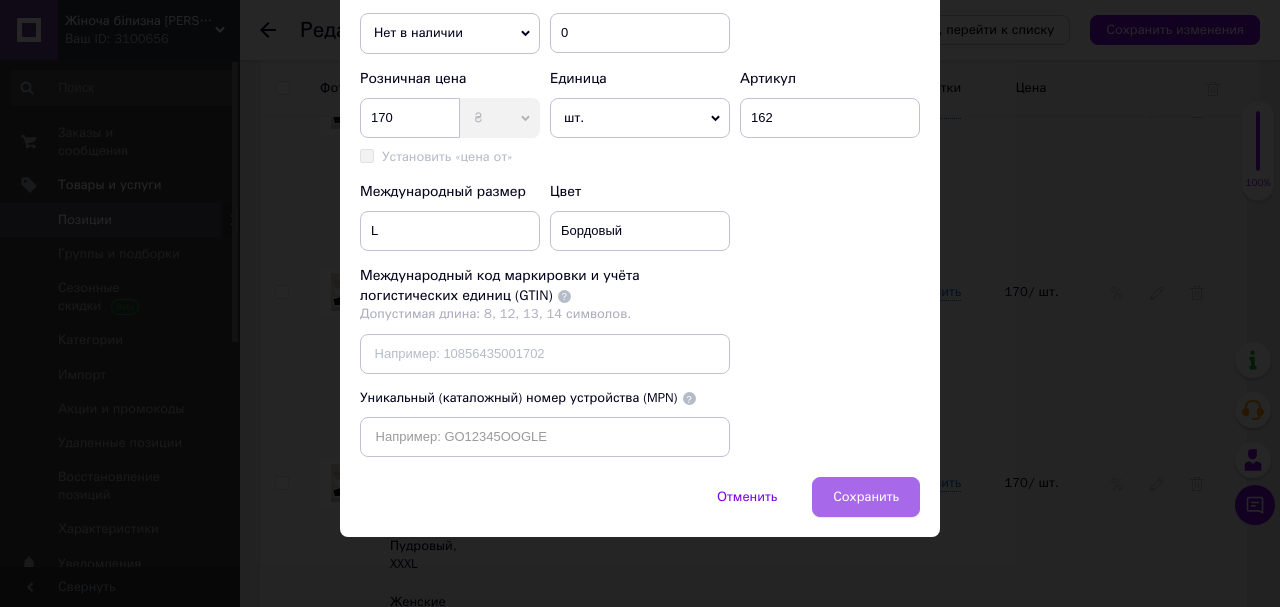 click on "Сохранить" at bounding box center (866, 497) 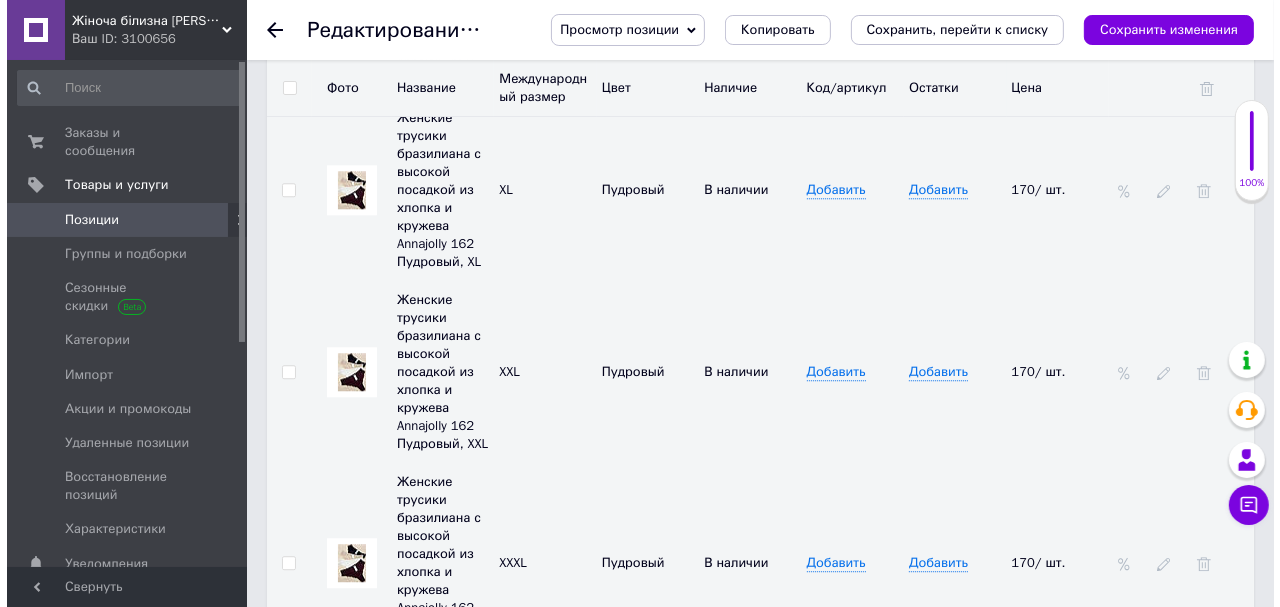 scroll, scrollTop: 4240, scrollLeft: 0, axis: vertical 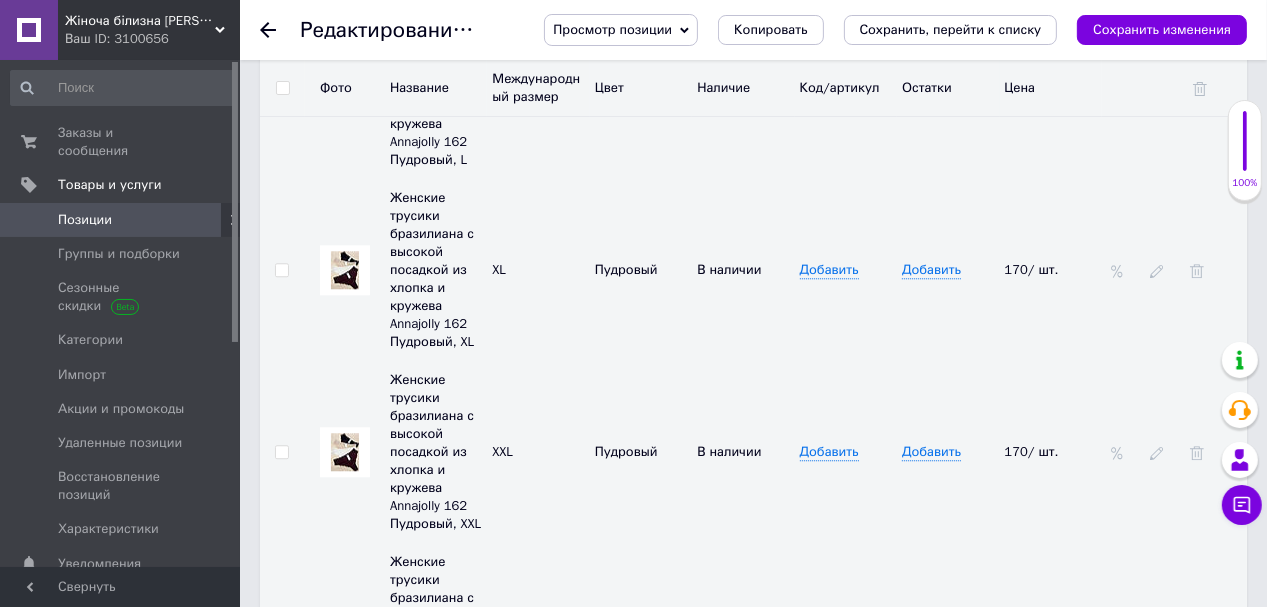 click 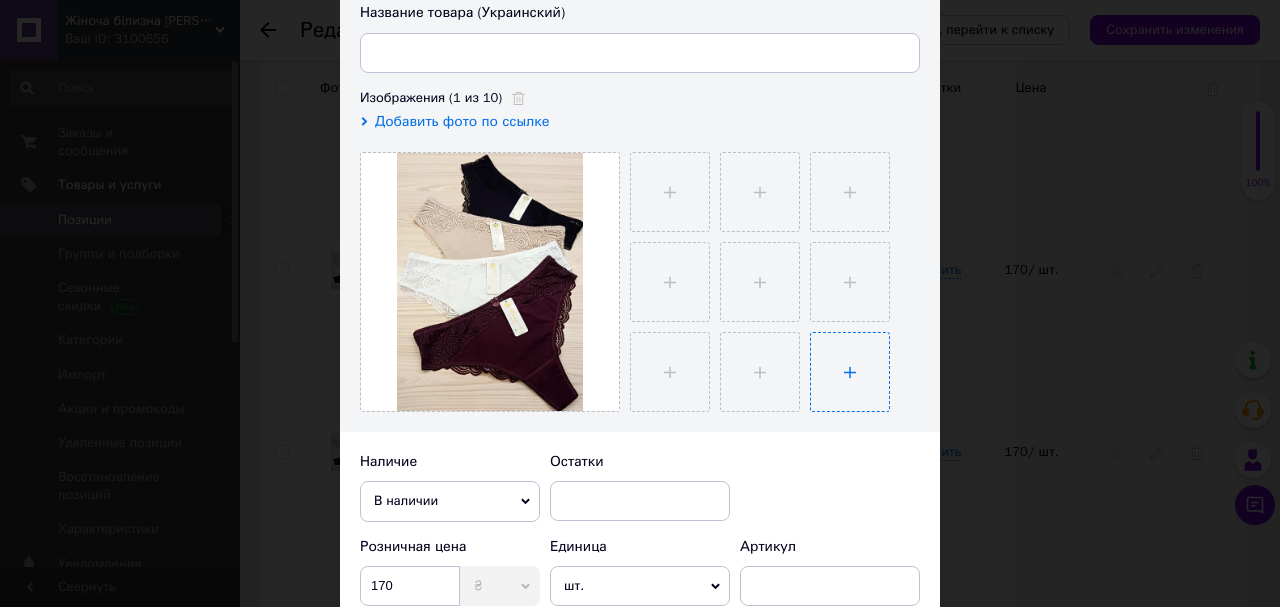 type on "Жіночі трусики бразиліана з високою посадкою з бавовни та мережива Annajolly 162 Пудровий, XXXL" 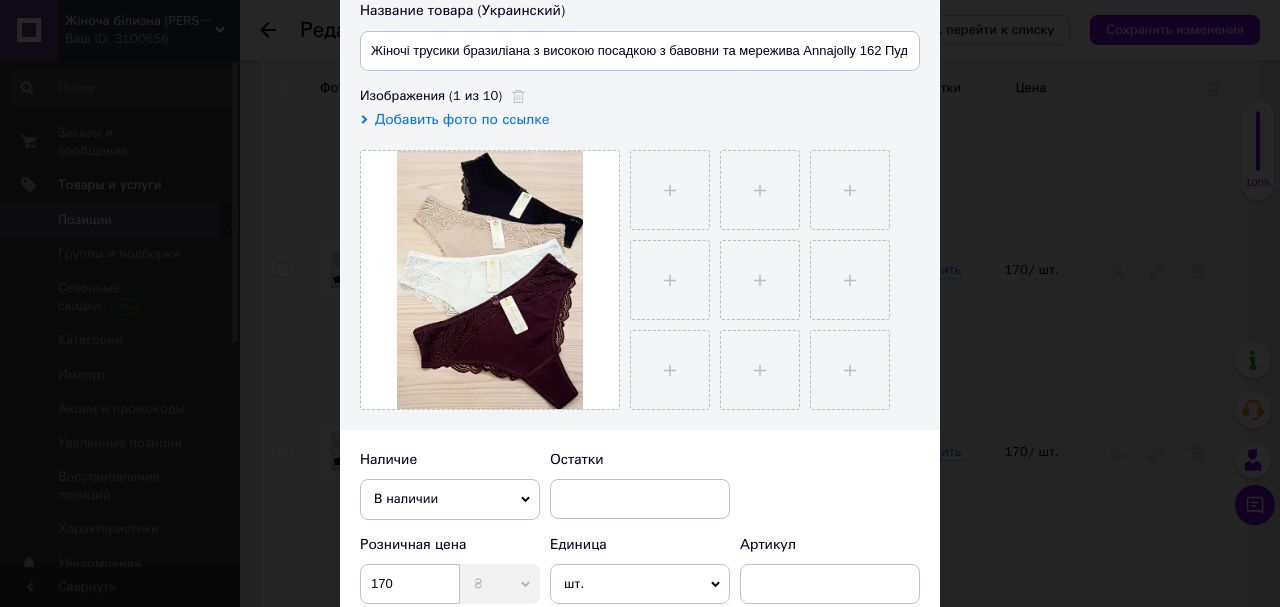 scroll, scrollTop: 400, scrollLeft: 0, axis: vertical 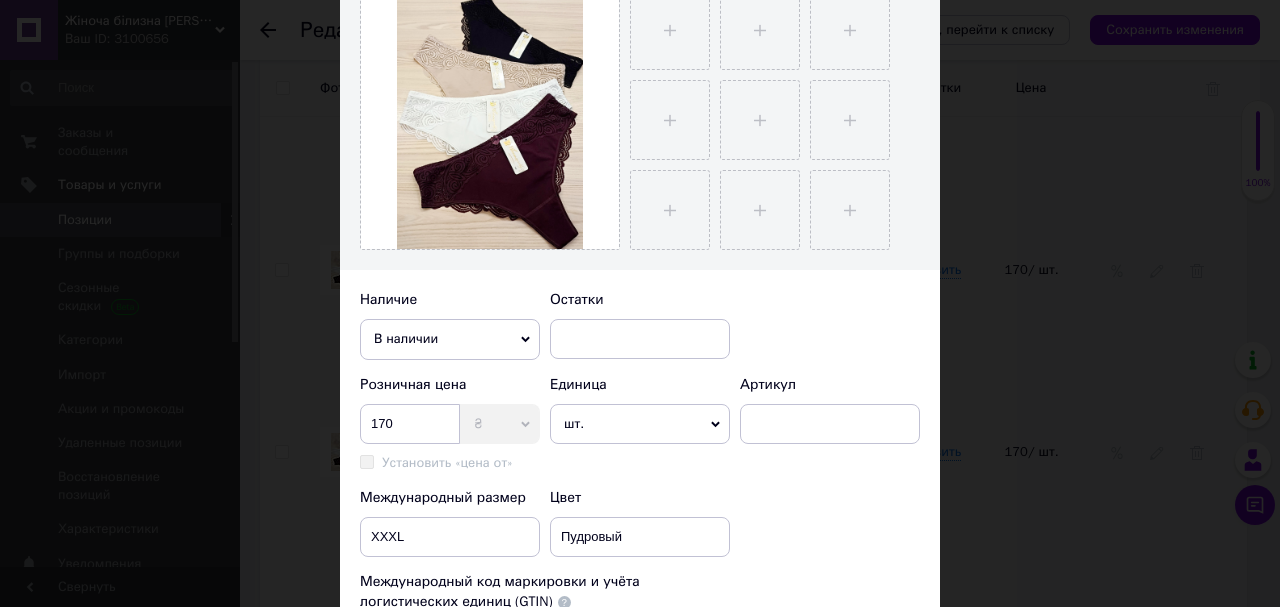 drag, startPoint x: 519, startPoint y: 336, endPoint x: 510, endPoint y: 348, distance: 15 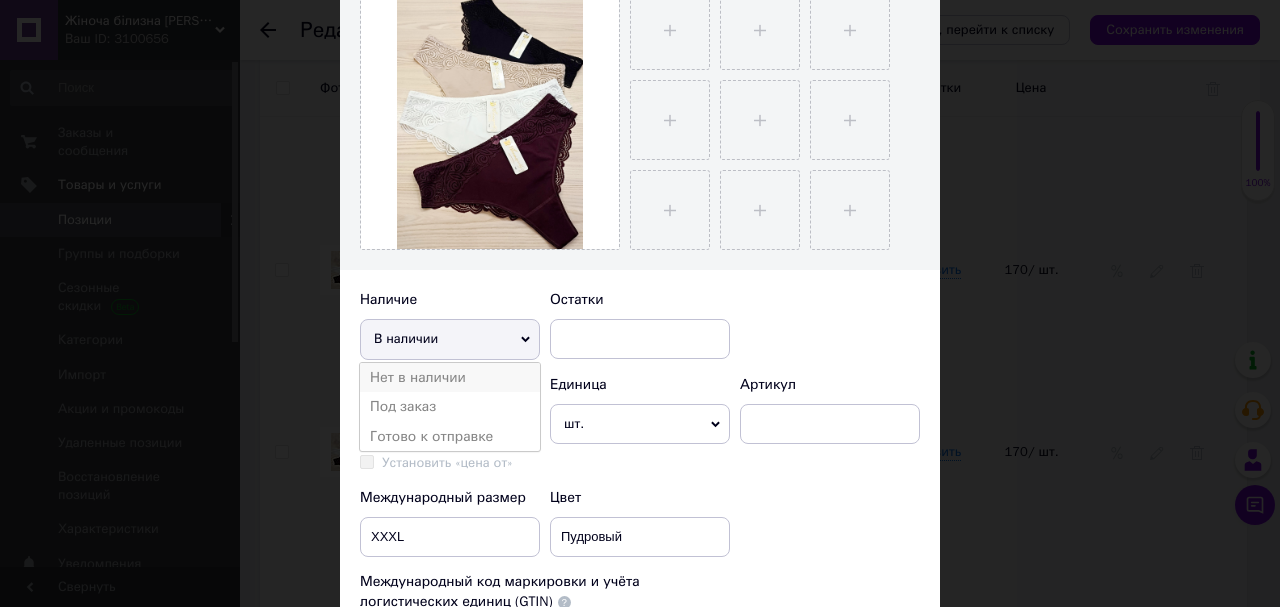 click on "Нет в наличии" at bounding box center (450, 378) 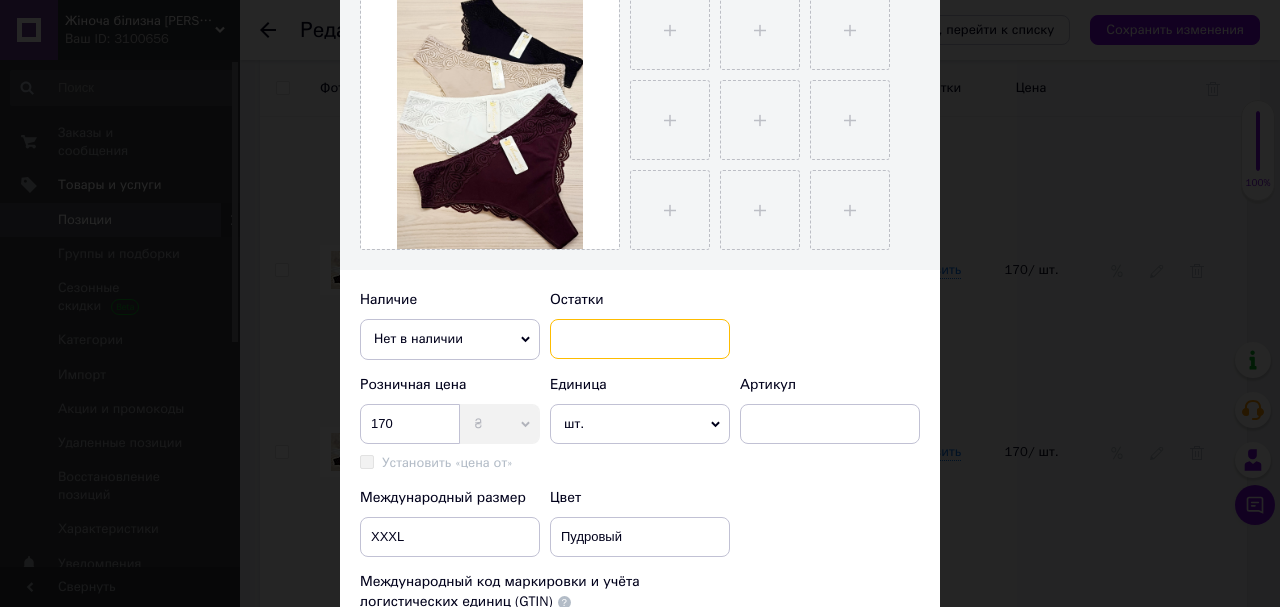 click at bounding box center (640, 339) 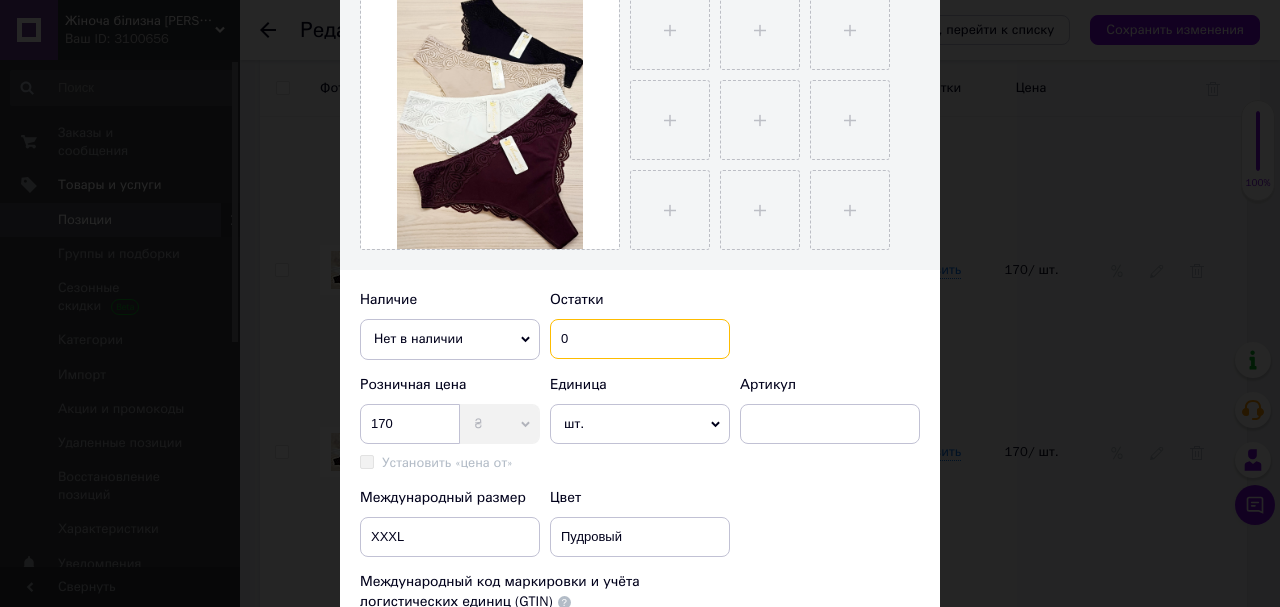 type on "0" 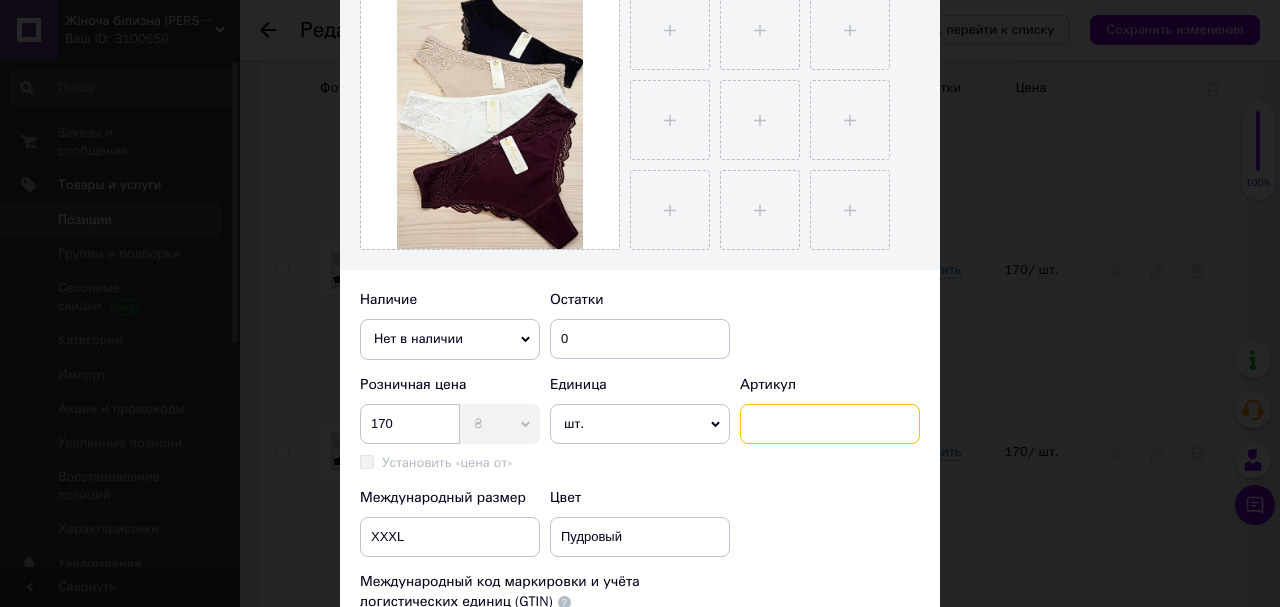 click at bounding box center (830, 424) 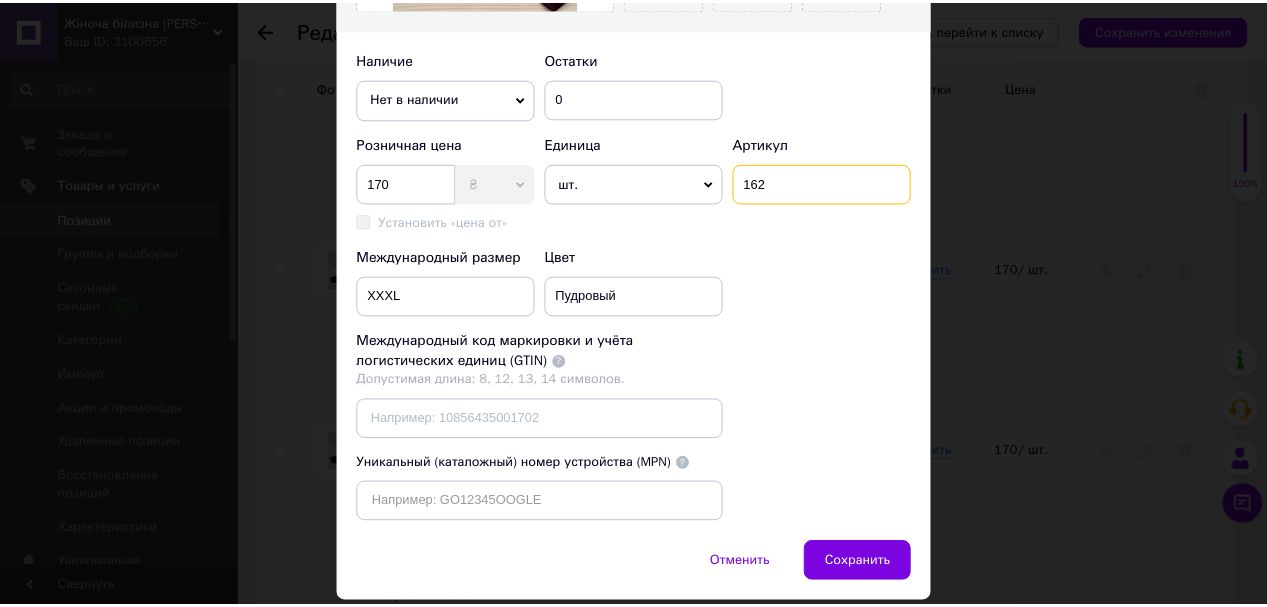 scroll, scrollTop: 740, scrollLeft: 0, axis: vertical 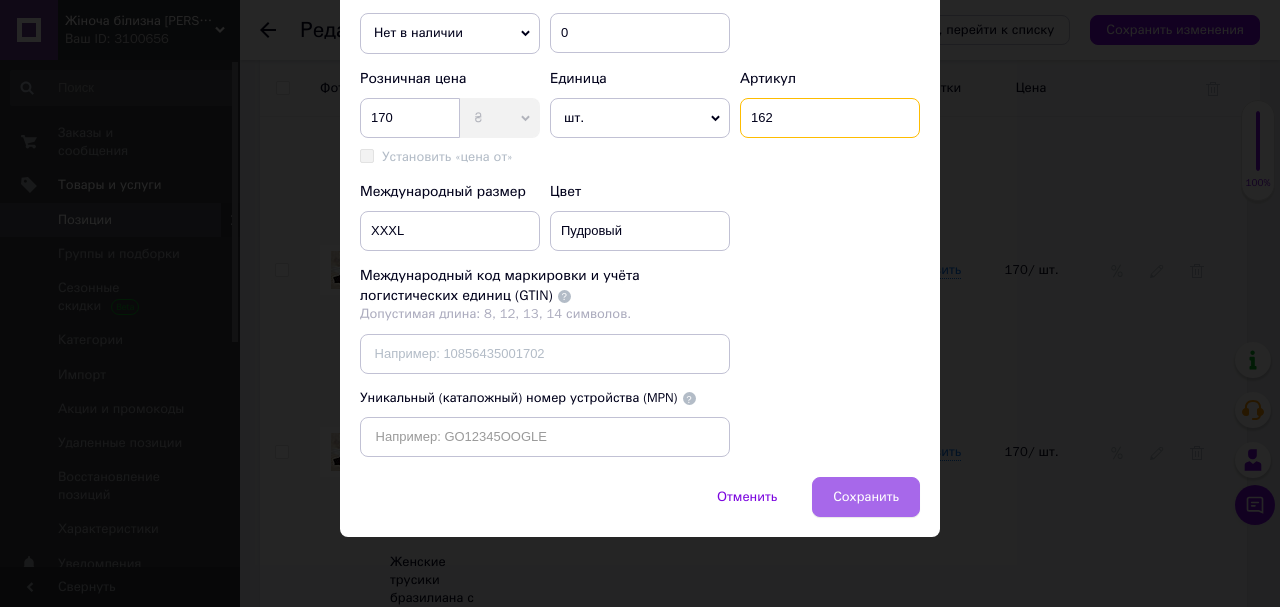 type on "162" 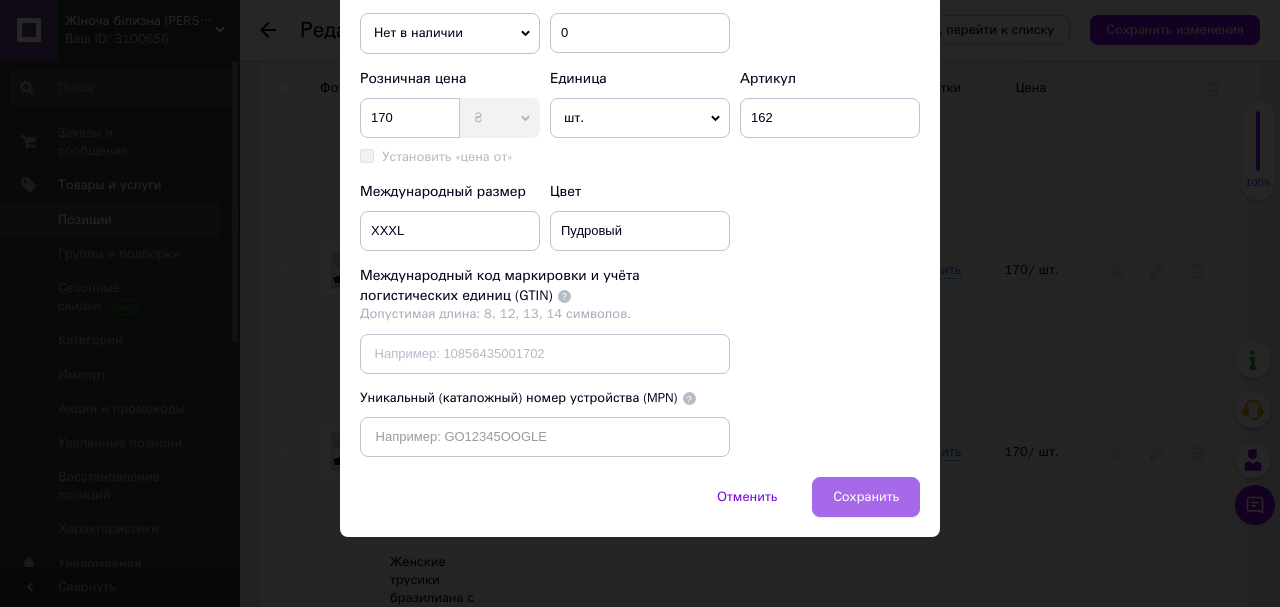 click on "Сохранить" at bounding box center (866, 497) 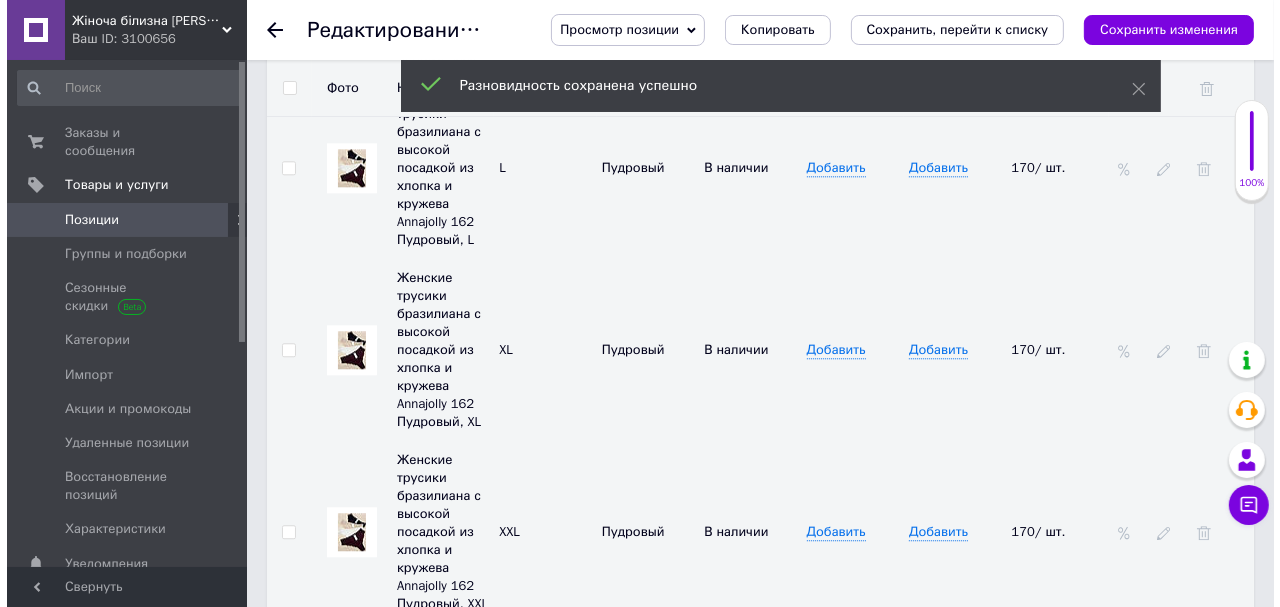 scroll, scrollTop: 4080, scrollLeft: 0, axis: vertical 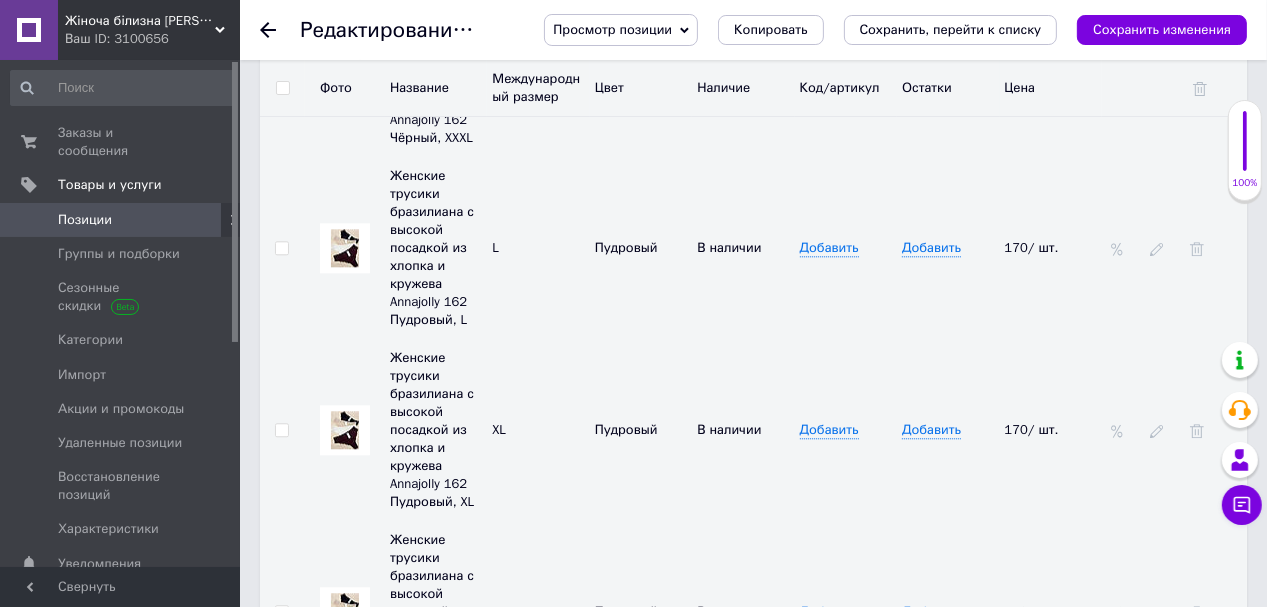 click 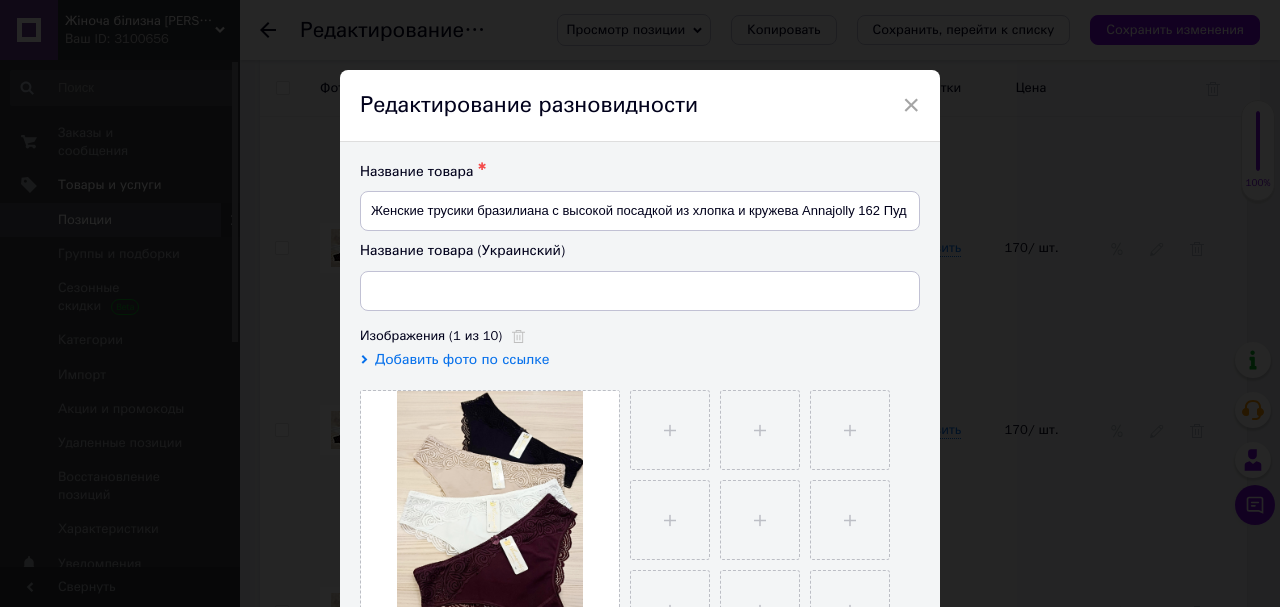 type on "Жіночі трусики бразиліана з високою посадкою з бавовни та мережива Annajolly 162 Пудровий, XXL" 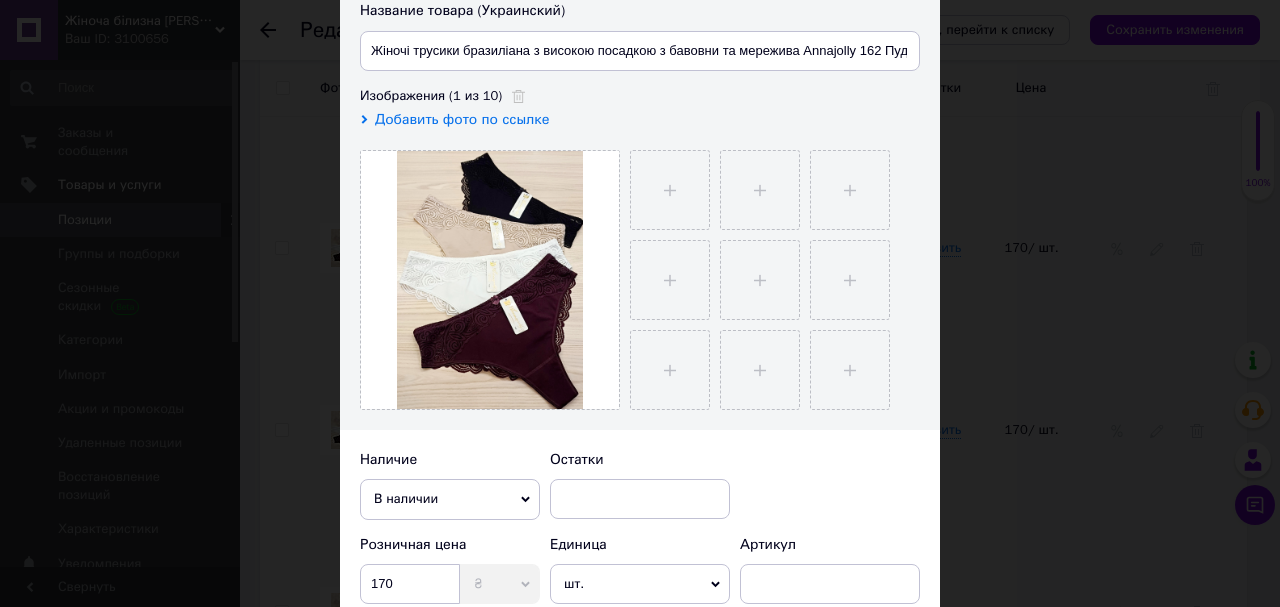 scroll, scrollTop: 320, scrollLeft: 0, axis: vertical 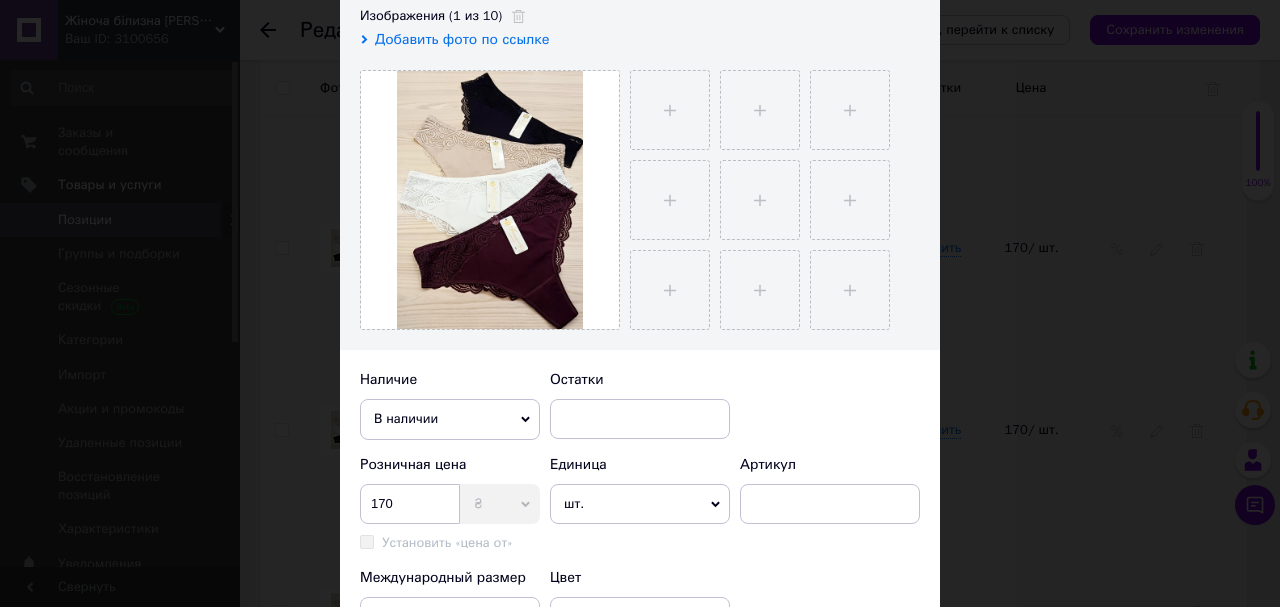 click 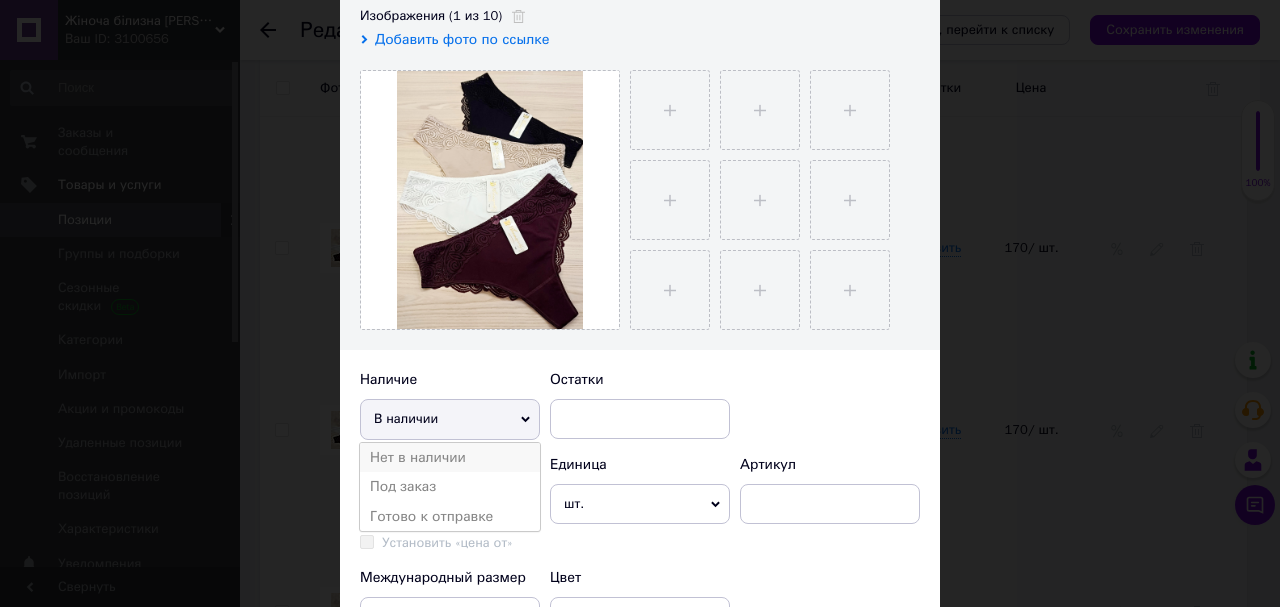 click on "Нет в наличии" at bounding box center [450, 458] 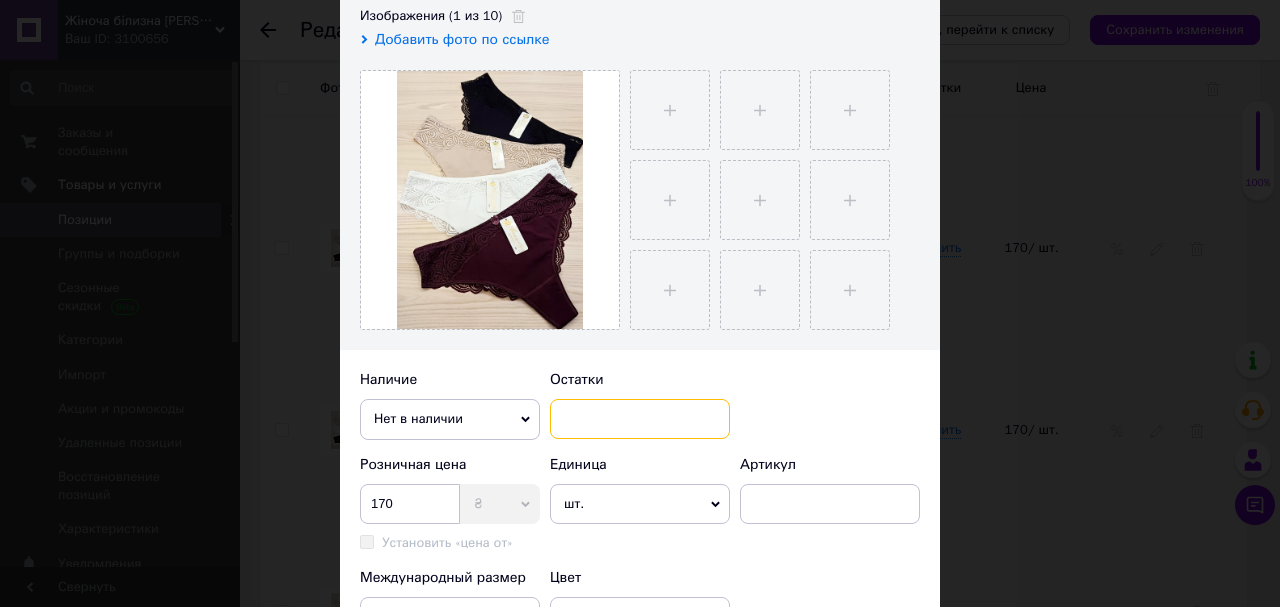 click at bounding box center (640, 419) 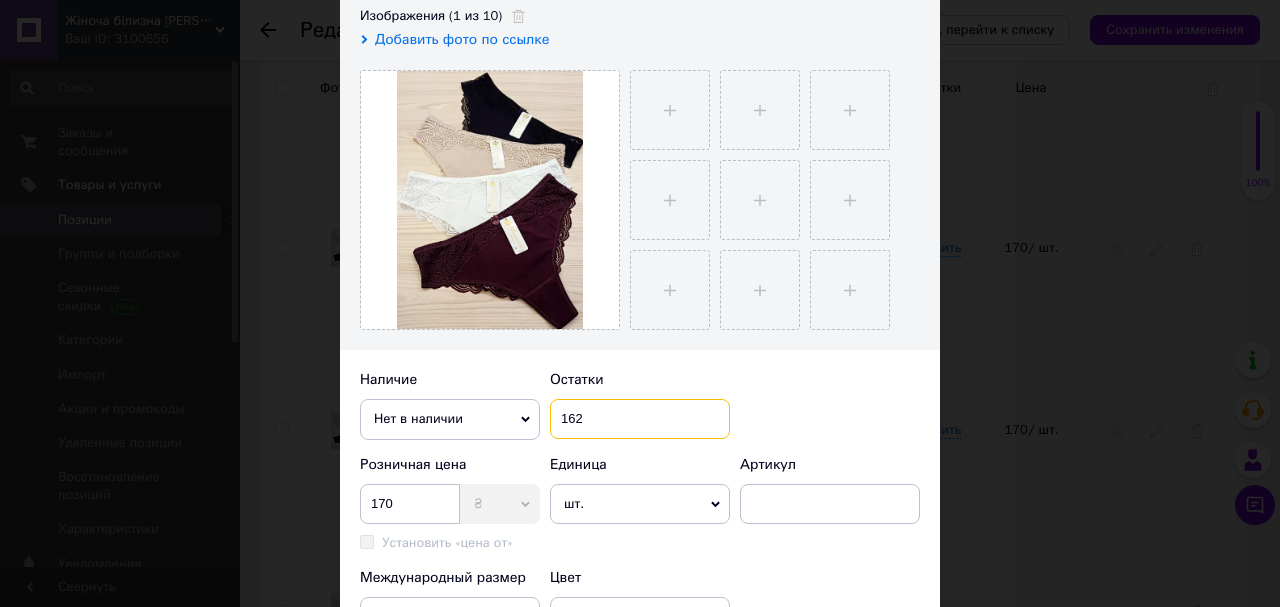 scroll, scrollTop: 480, scrollLeft: 0, axis: vertical 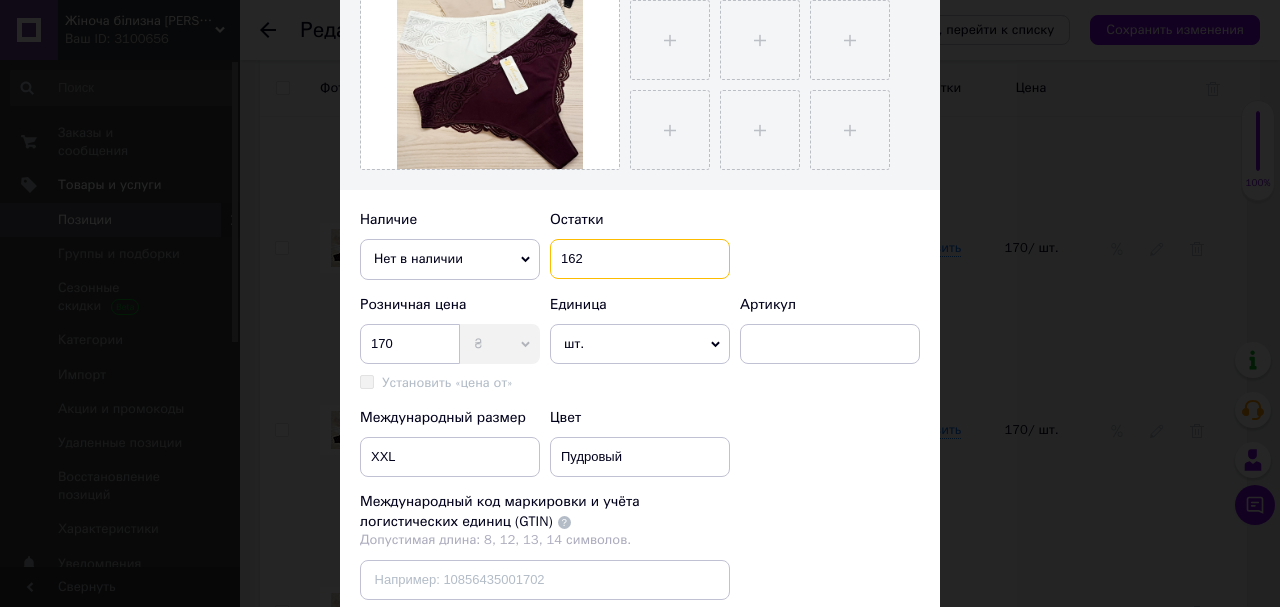type on "162" 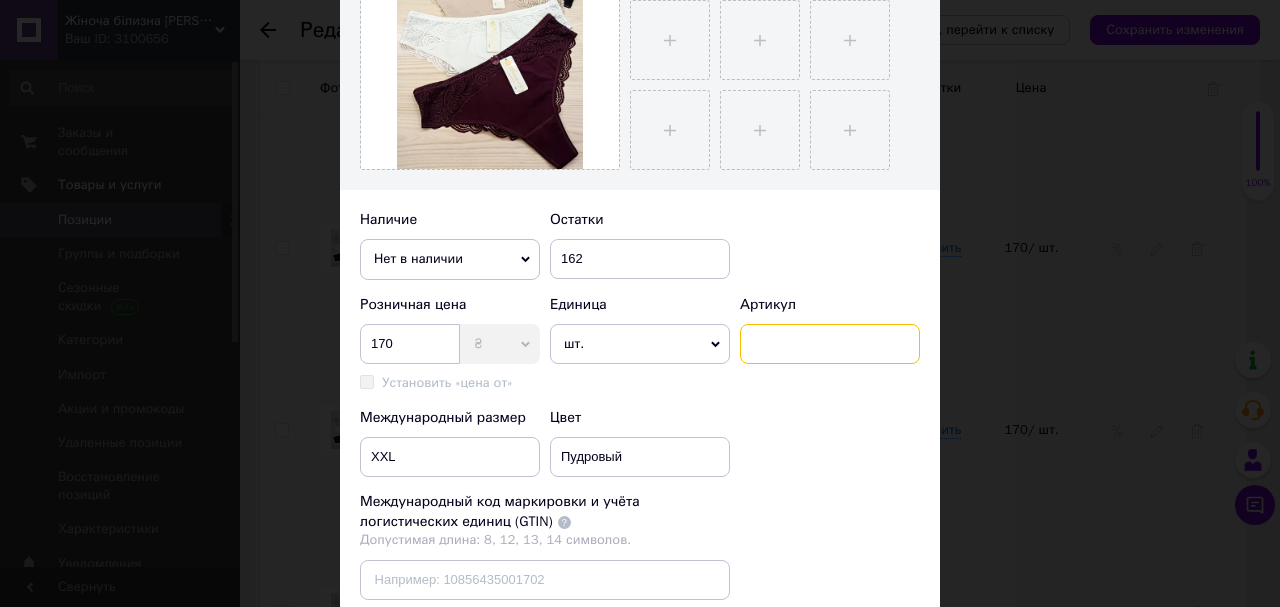 click at bounding box center (830, 344) 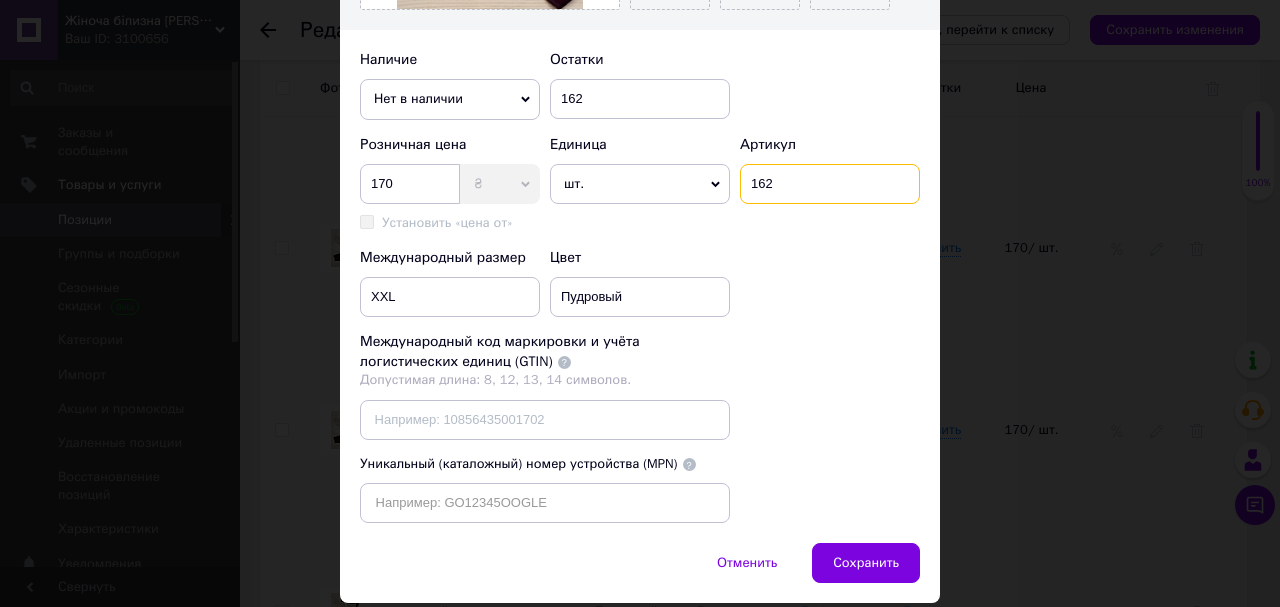 scroll, scrollTop: 560, scrollLeft: 0, axis: vertical 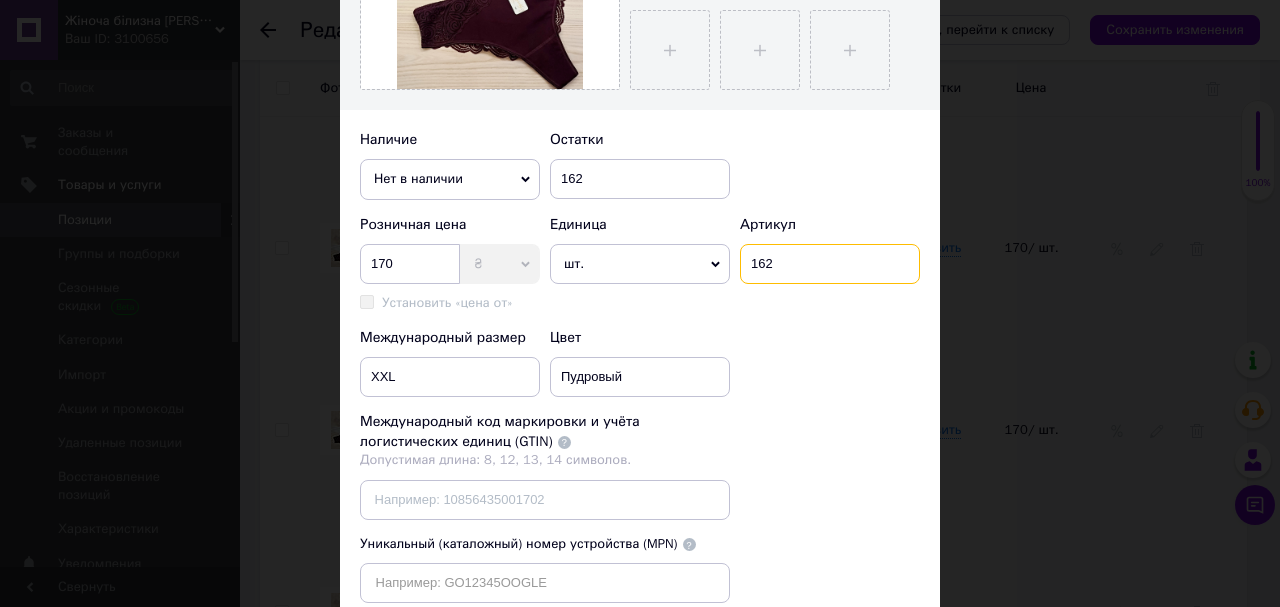type on "162" 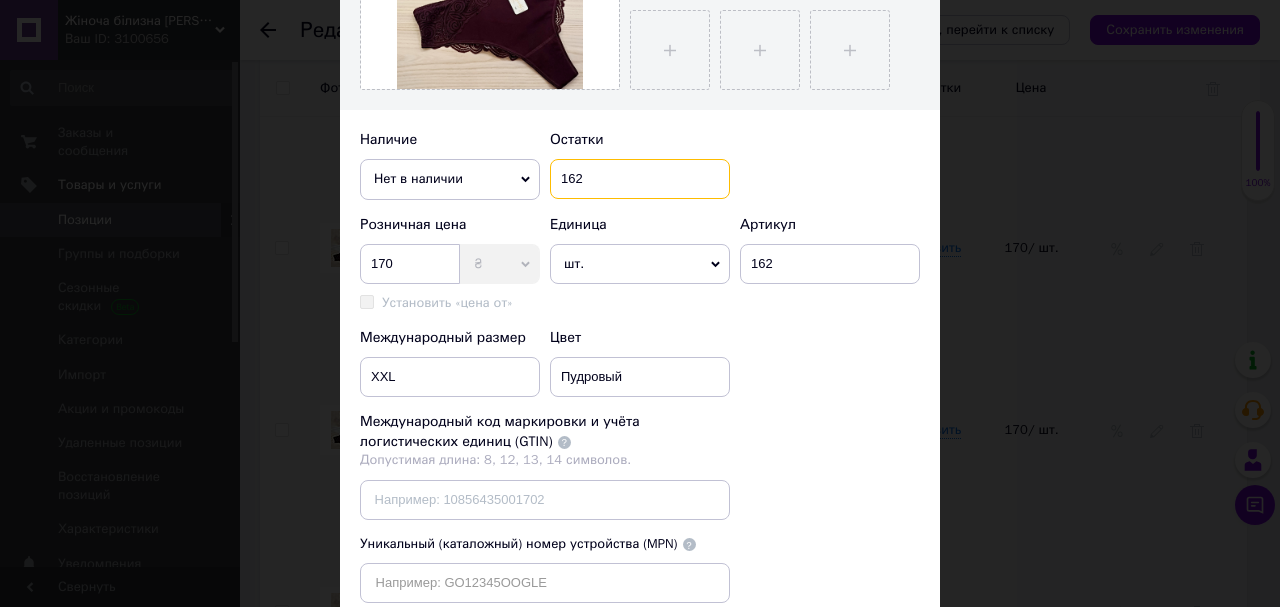 drag, startPoint x: 583, startPoint y: 181, endPoint x: 556, endPoint y: 199, distance: 32.449963 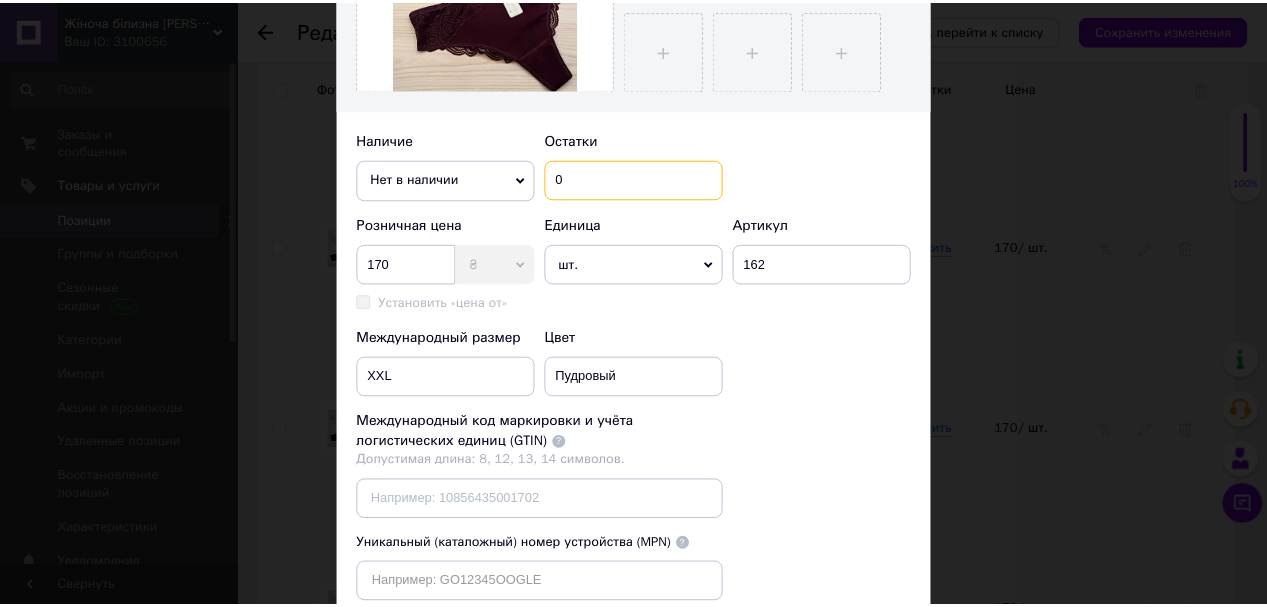scroll, scrollTop: 740, scrollLeft: 0, axis: vertical 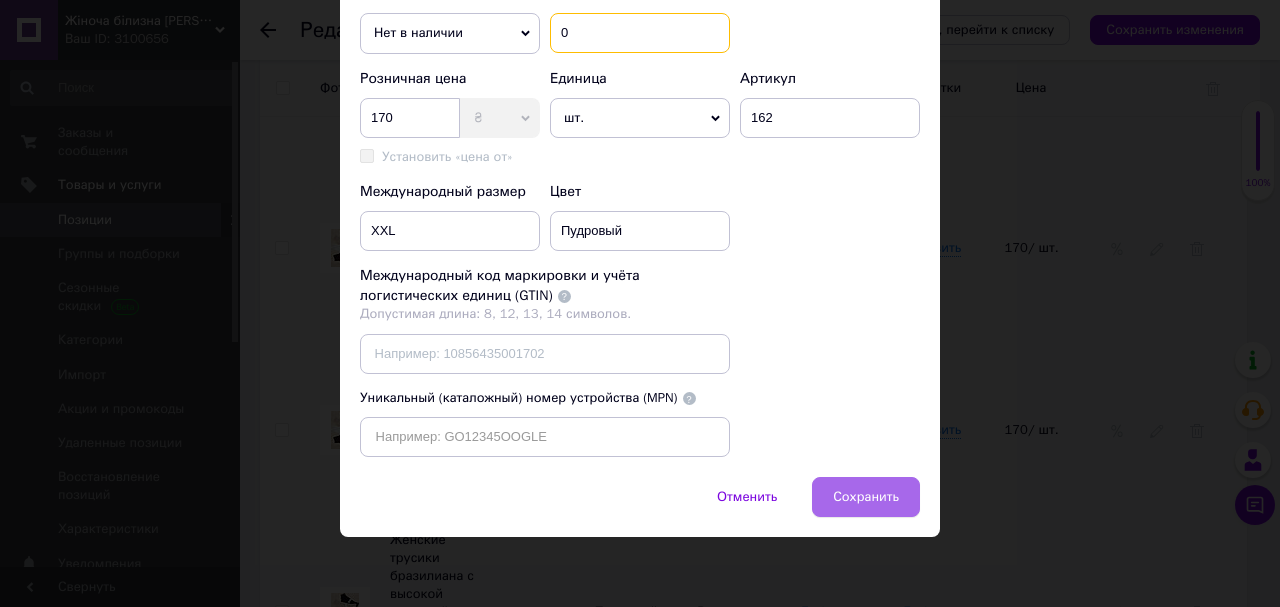 type on "0" 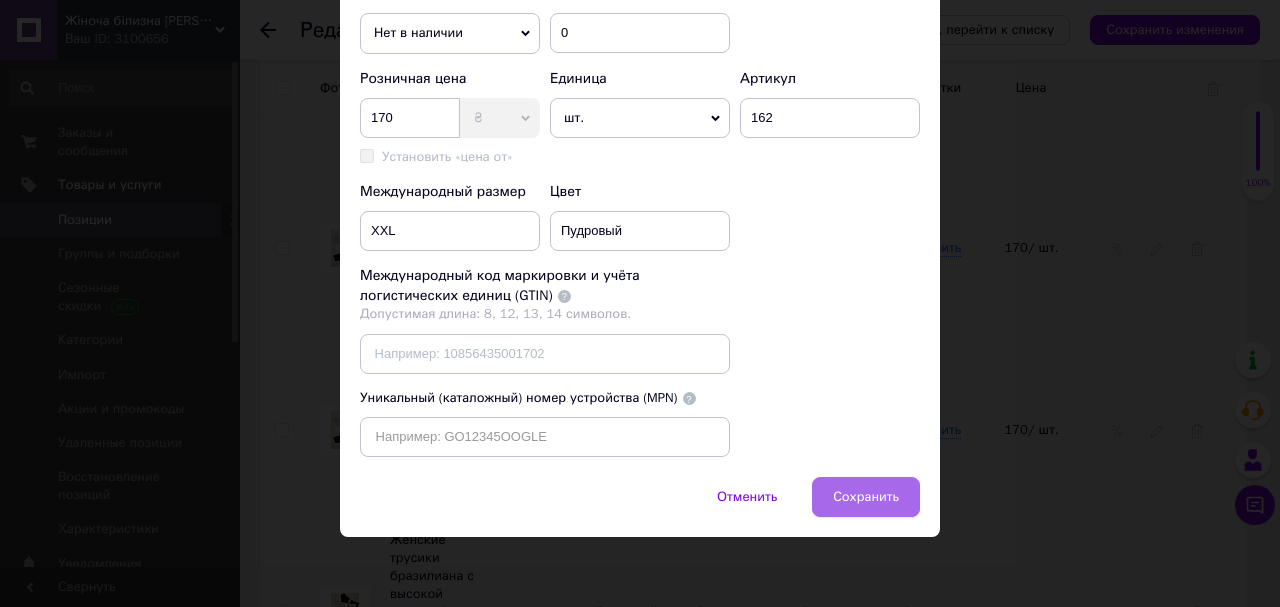 drag, startPoint x: 887, startPoint y: 498, endPoint x: 748, endPoint y: 463, distance: 143.33876 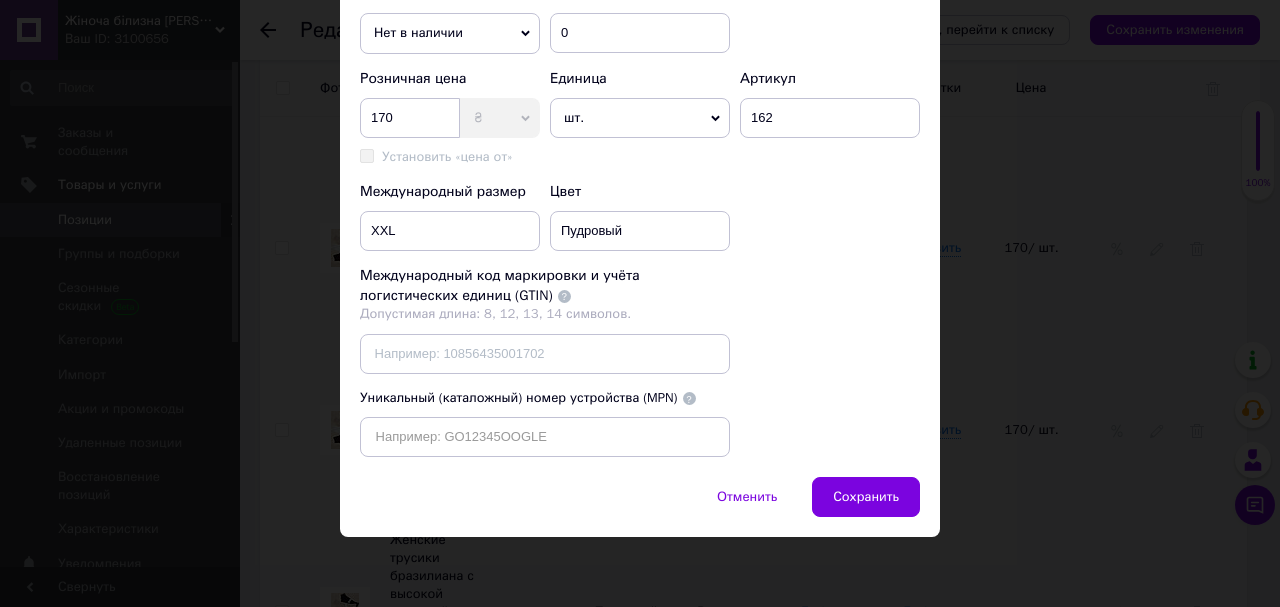 click on "Сохранить" at bounding box center [866, 497] 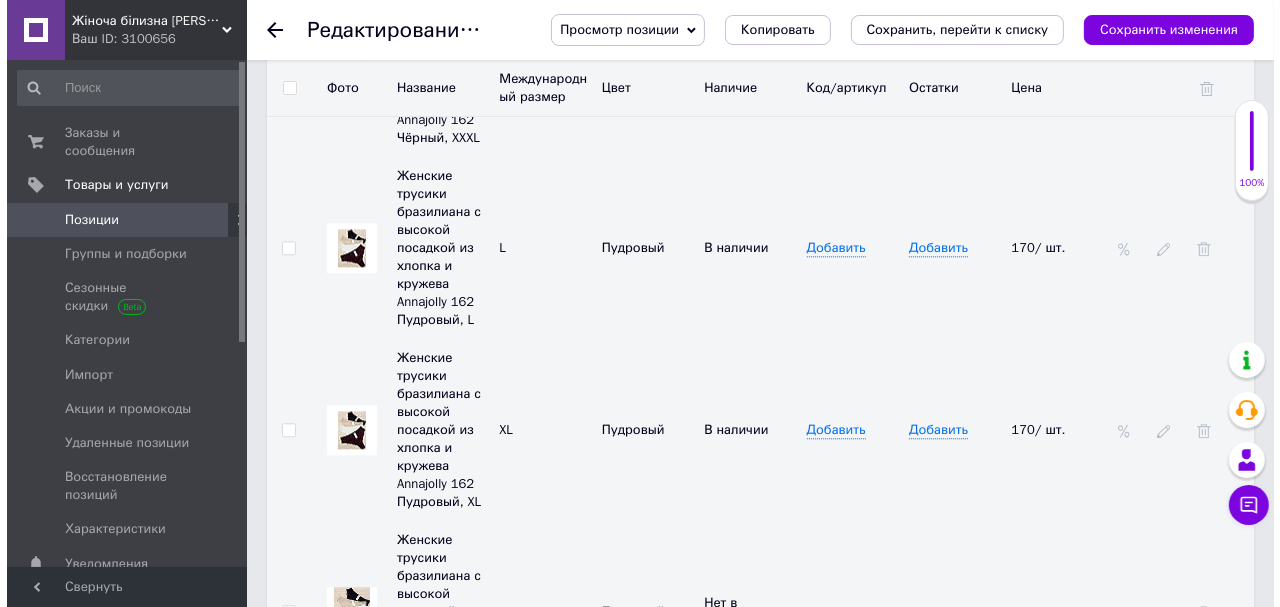 scroll, scrollTop: 4000, scrollLeft: 0, axis: vertical 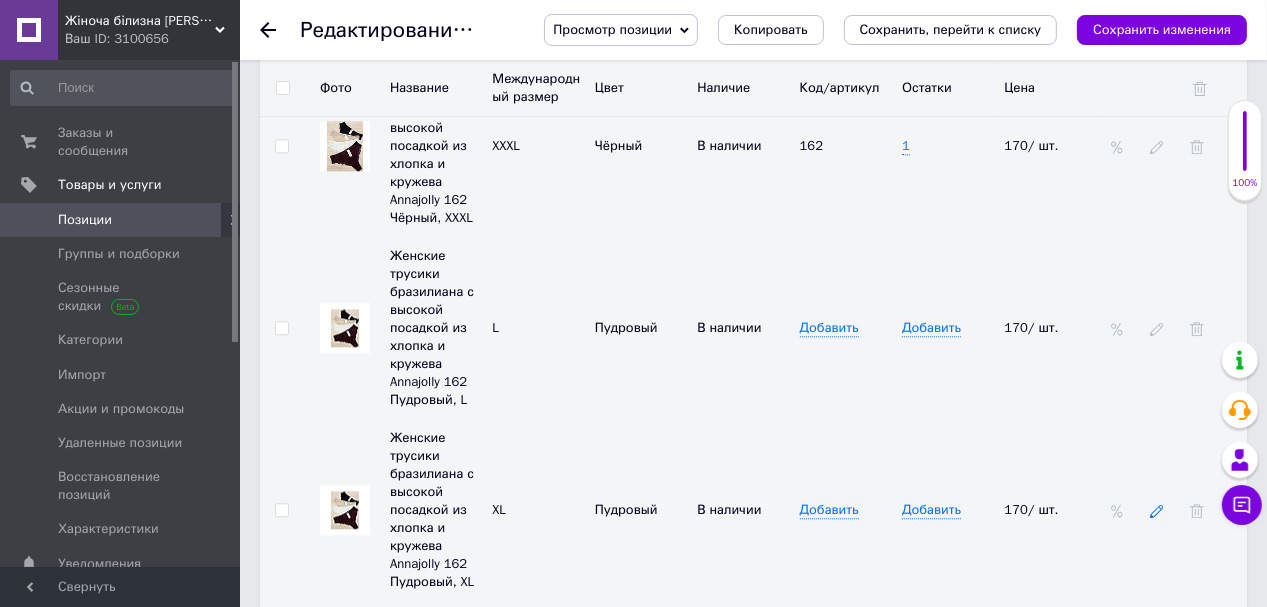 click 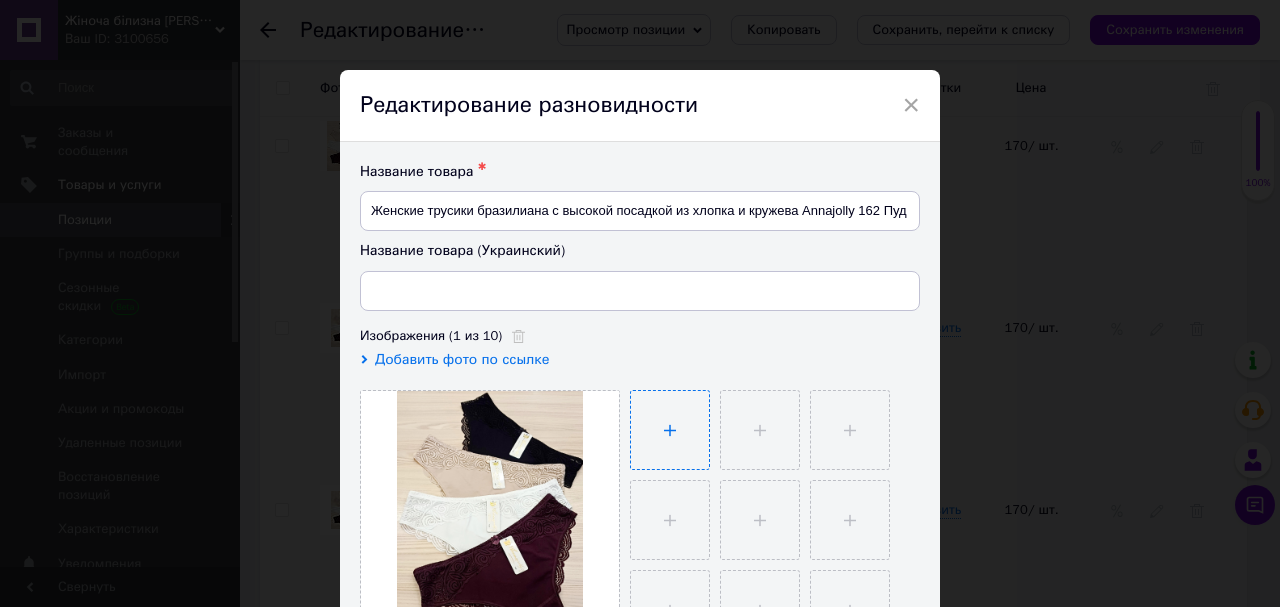 type on "Жіночі трусики бразиліана з високою посадкою з бавовни та мережива Annajolly 162 Пудровий, XL" 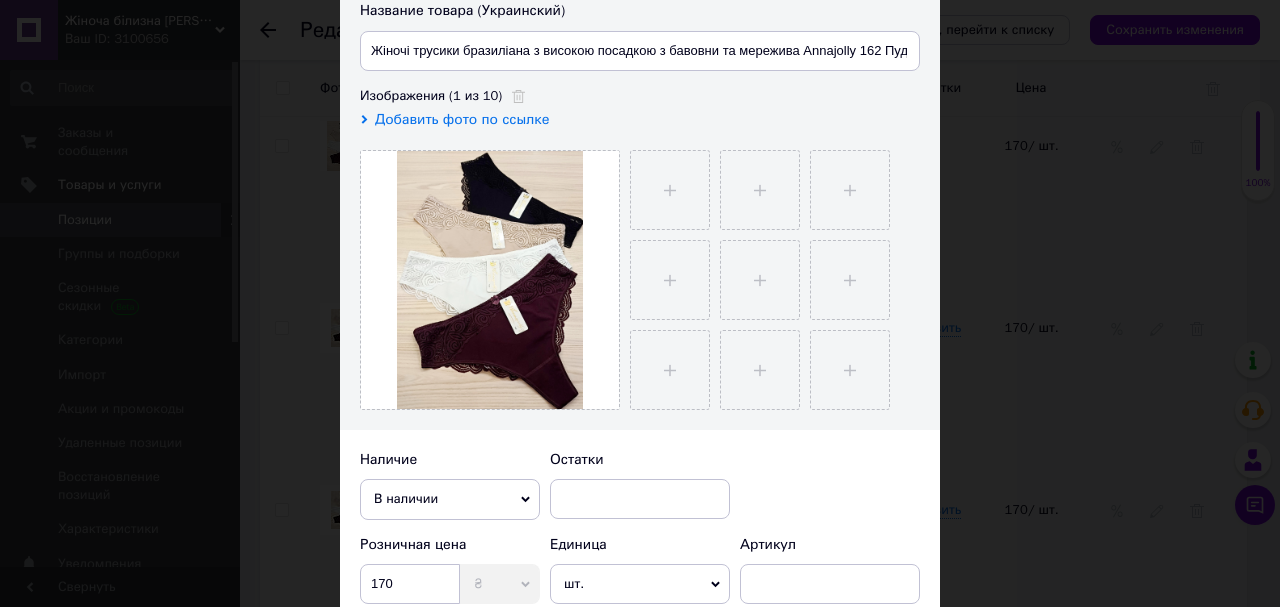 scroll, scrollTop: 320, scrollLeft: 0, axis: vertical 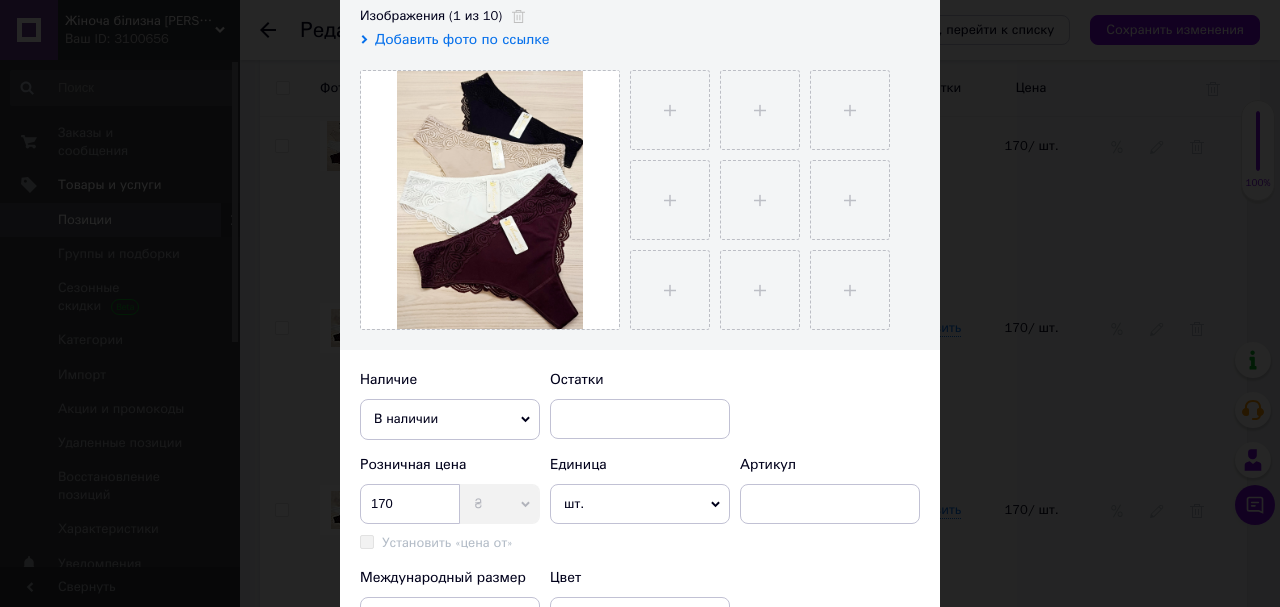 click 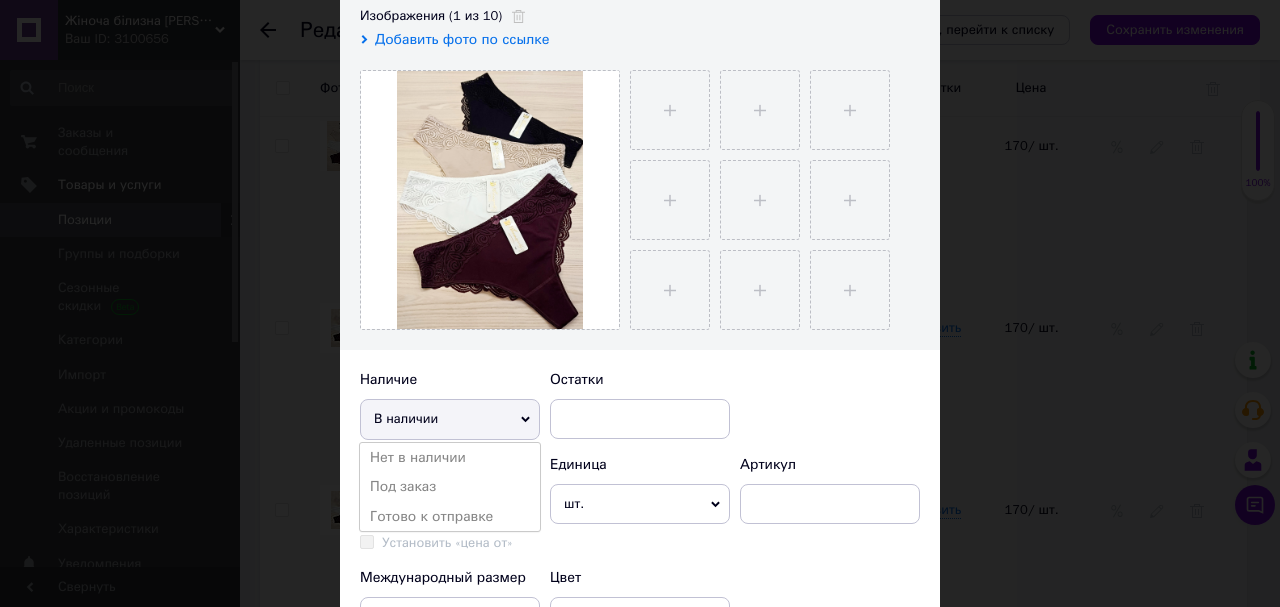 click on "Нет в наличии" at bounding box center [450, 458] 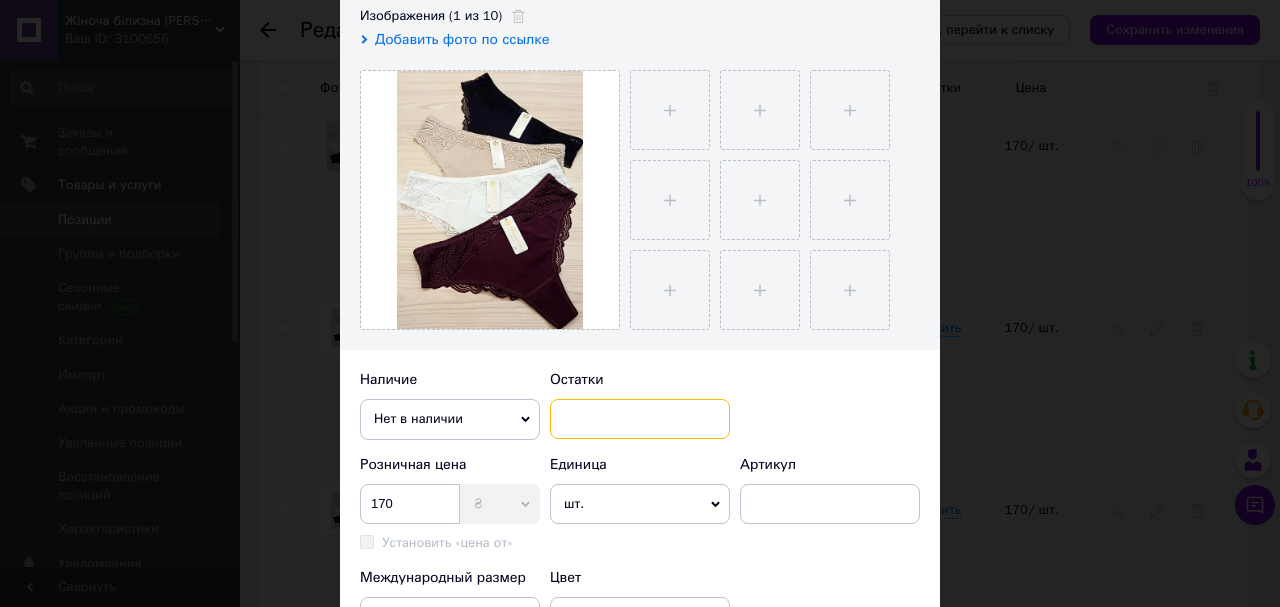 click at bounding box center (640, 419) 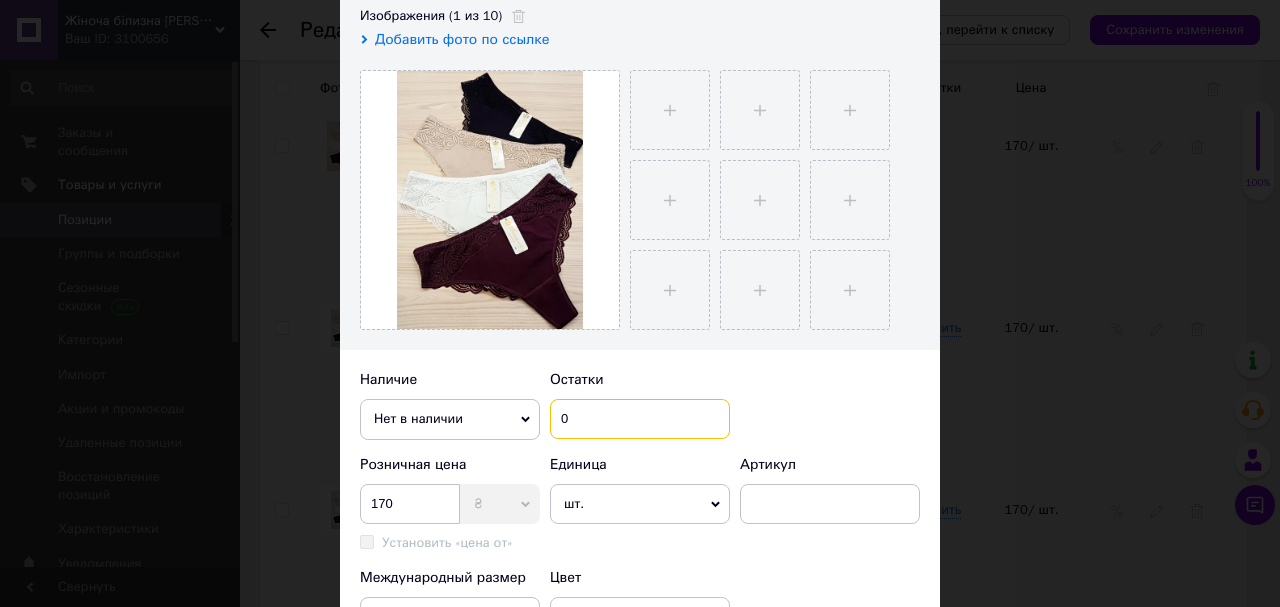 scroll, scrollTop: 480, scrollLeft: 0, axis: vertical 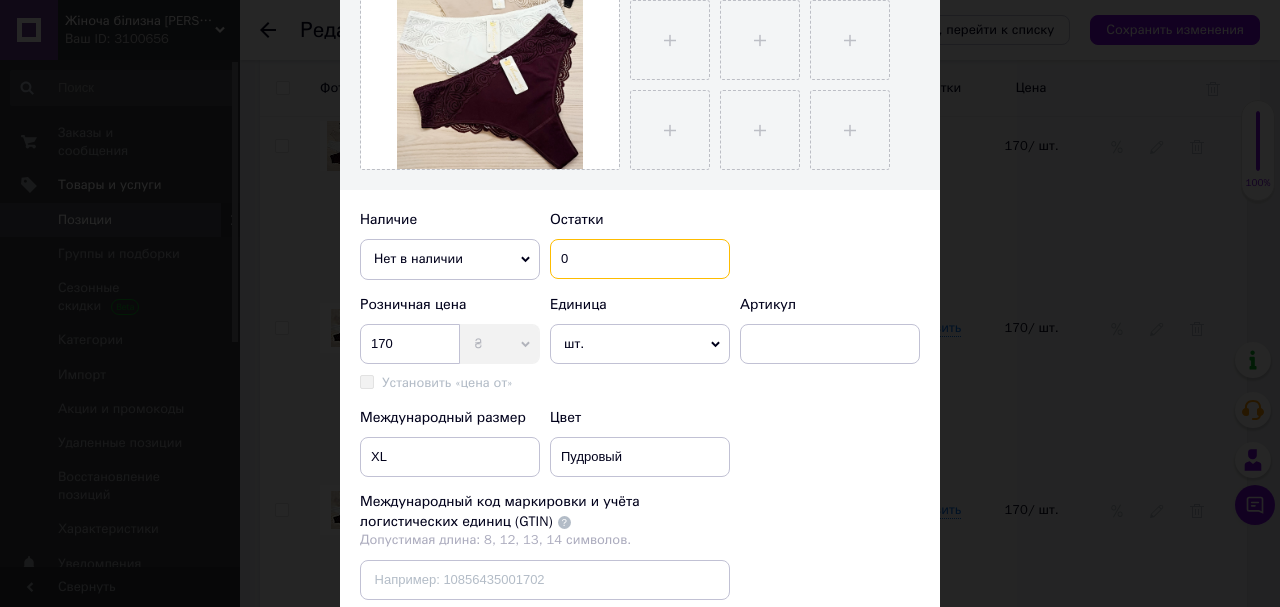 type on "0" 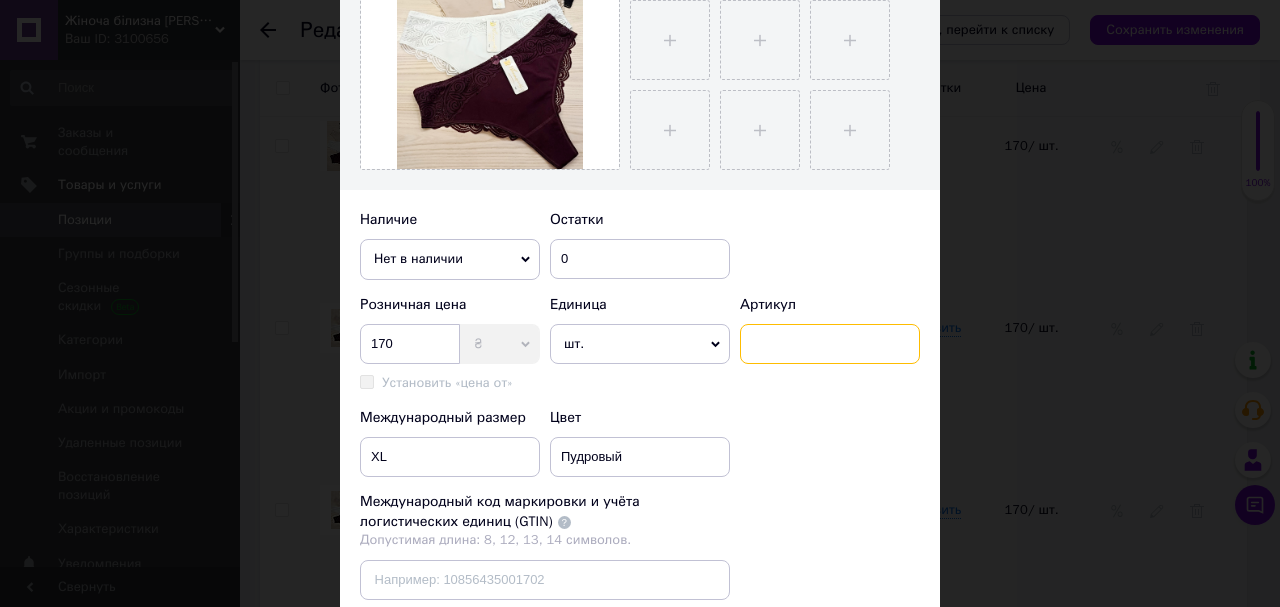 click at bounding box center (830, 344) 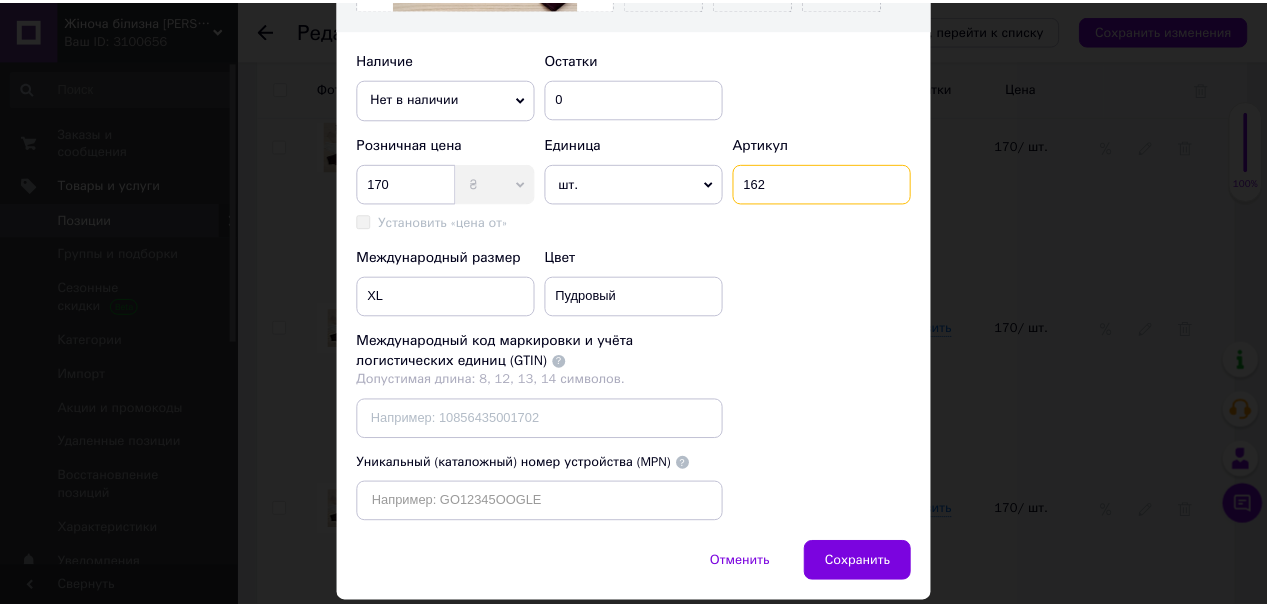scroll, scrollTop: 720, scrollLeft: 0, axis: vertical 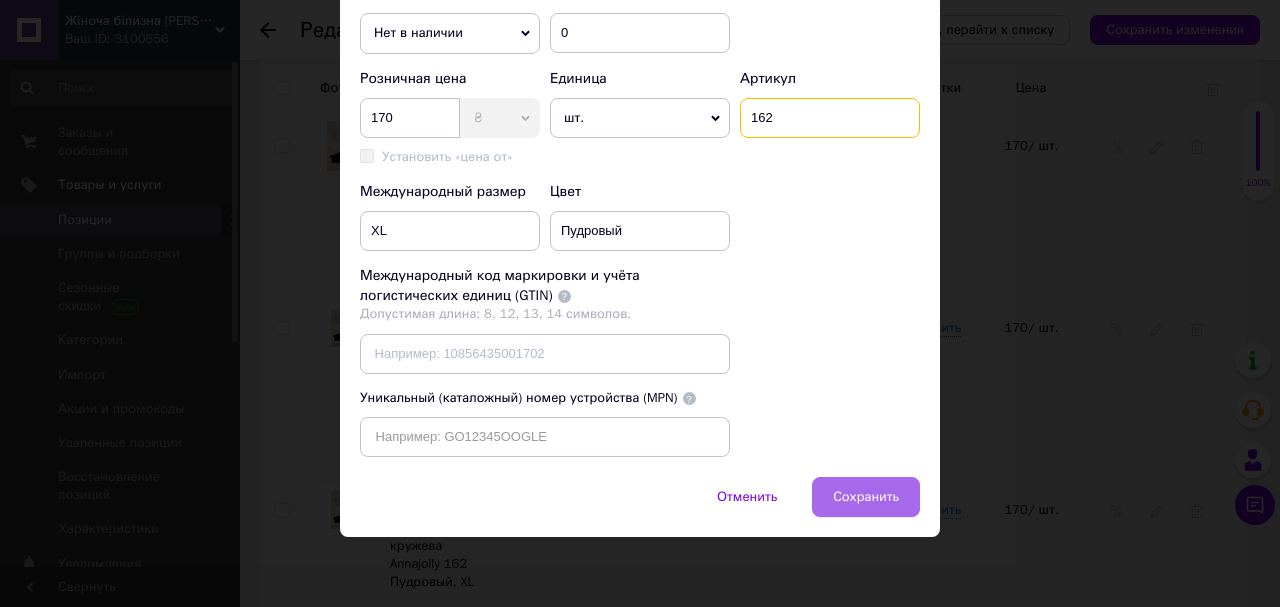 type on "162" 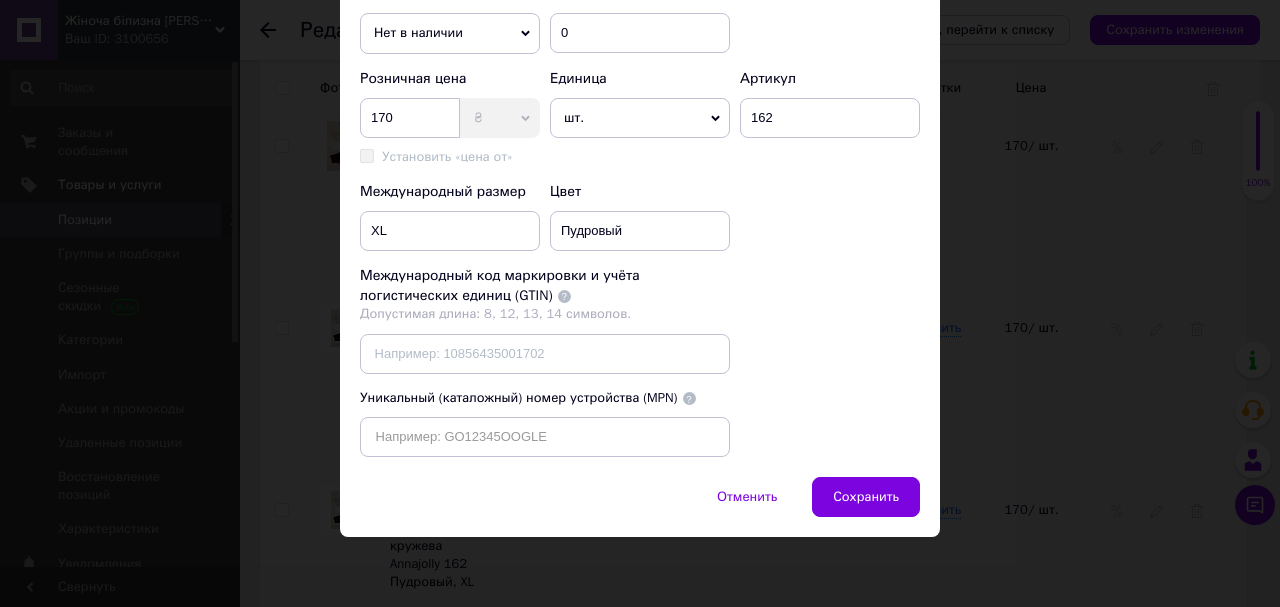 drag, startPoint x: 852, startPoint y: 512, endPoint x: 803, endPoint y: 508, distance: 49.162994 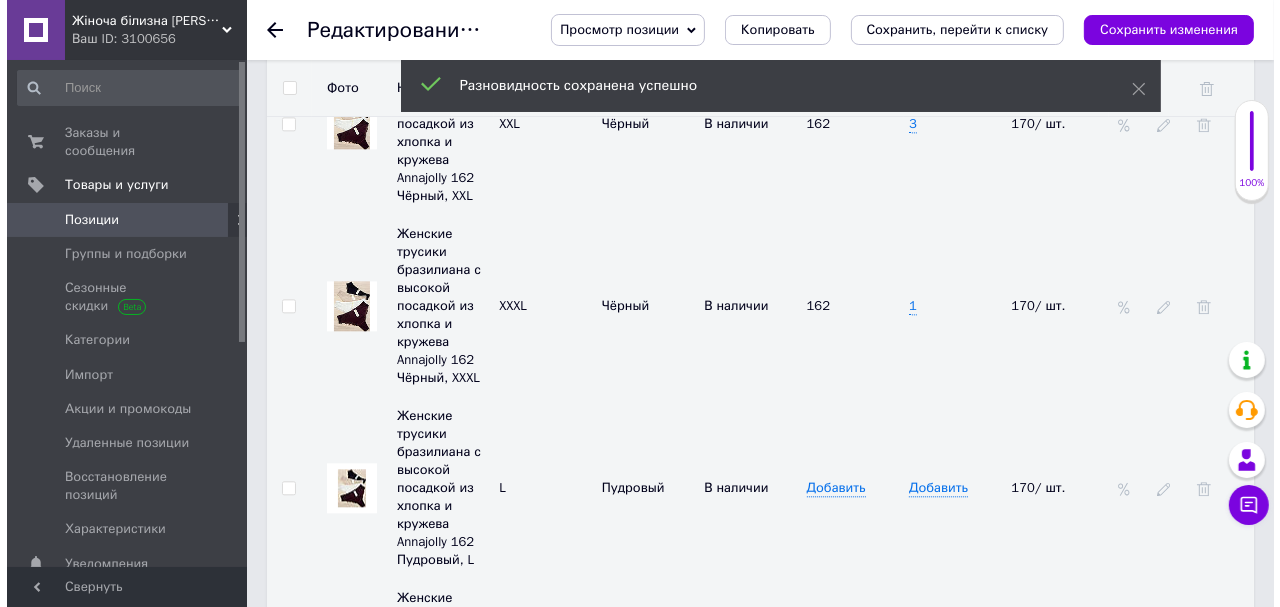 scroll, scrollTop: 3760, scrollLeft: 0, axis: vertical 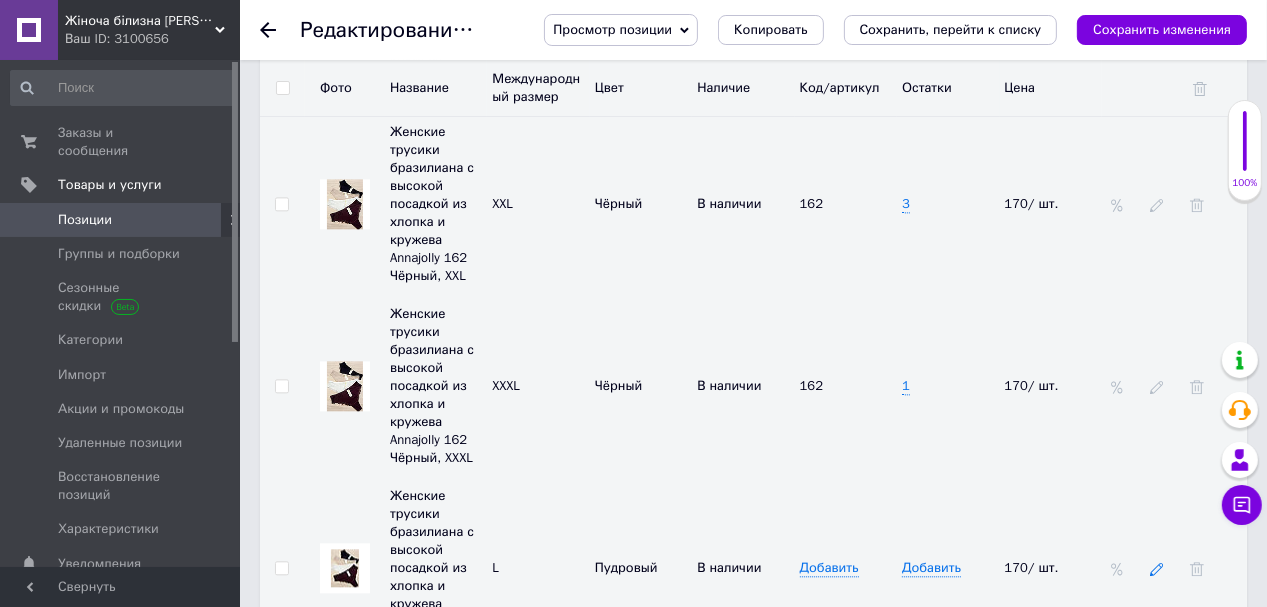 click 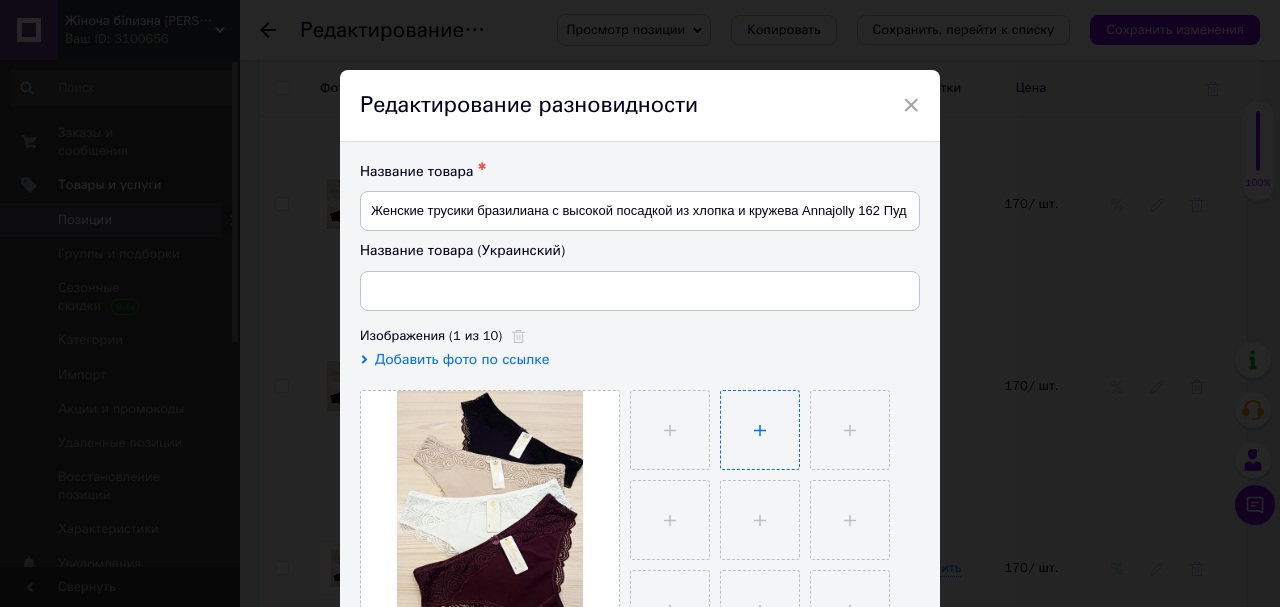 type on "Жіночі трусики бразиліана з високою посадкою з бавовни та мережива Annajolly 162 Пудровий, L" 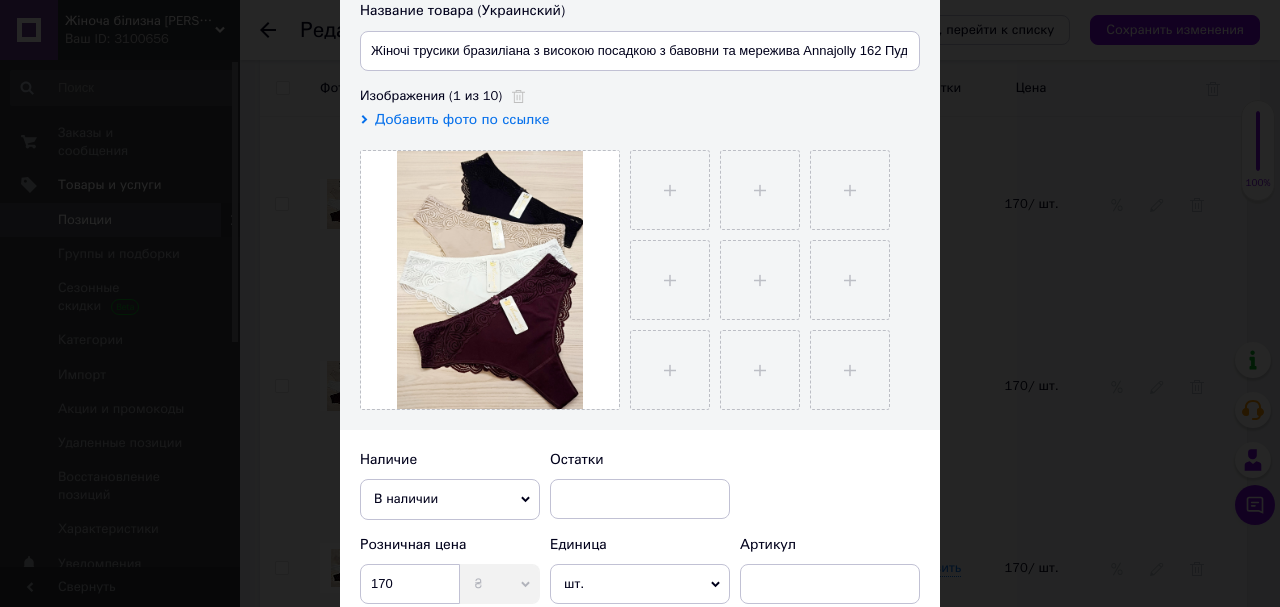 scroll, scrollTop: 320, scrollLeft: 0, axis: vertical 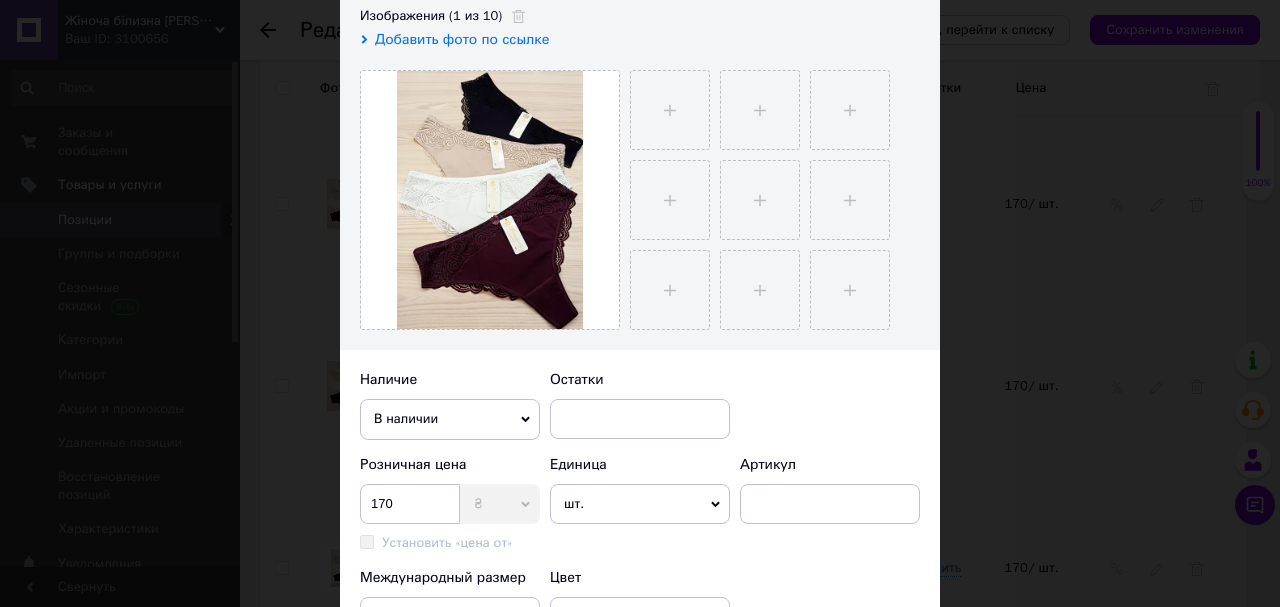 drag, startPoint x: 527, startPoint y: 414, endPoint x: 515, endPoint y: 415, distance: 12.0415945 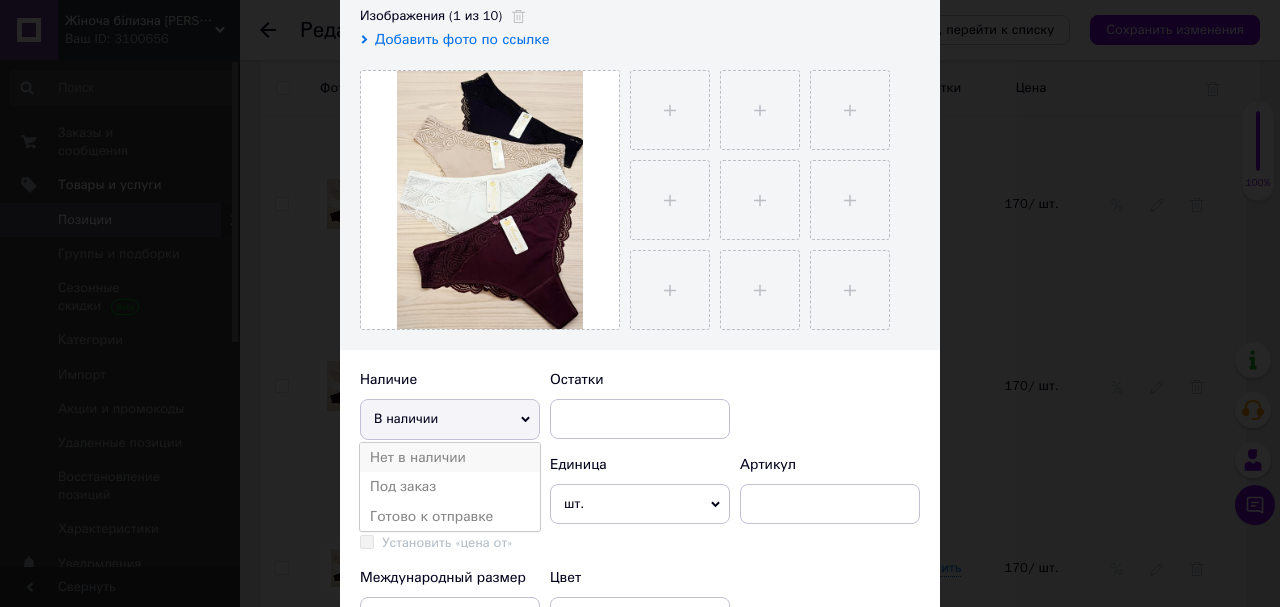 click on "Нет в наличии" at bounding box center (450, 458) 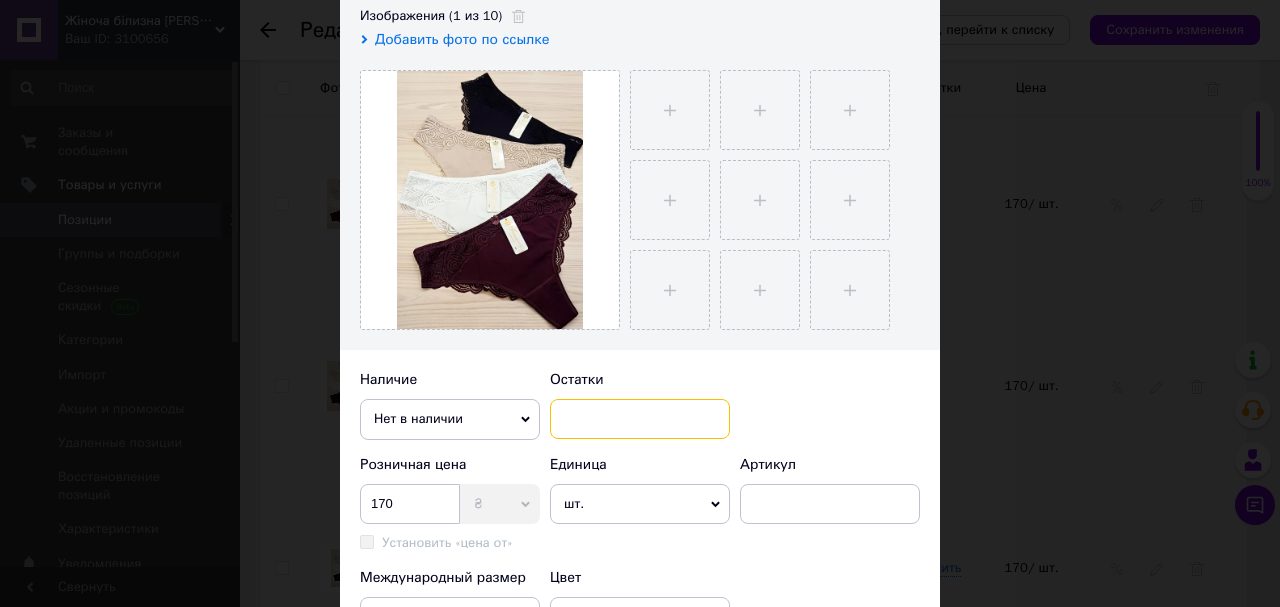 click at bounding box center (640, 419) 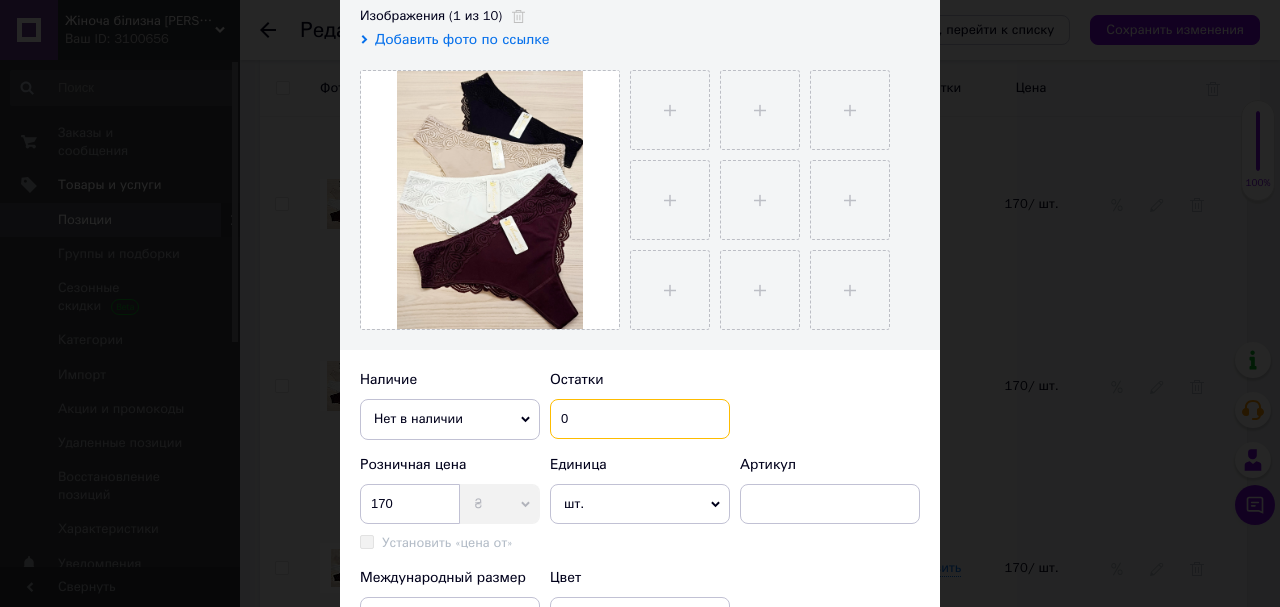 scroll, scrollTop: 480, scrollLeft: 0, axis: vertical 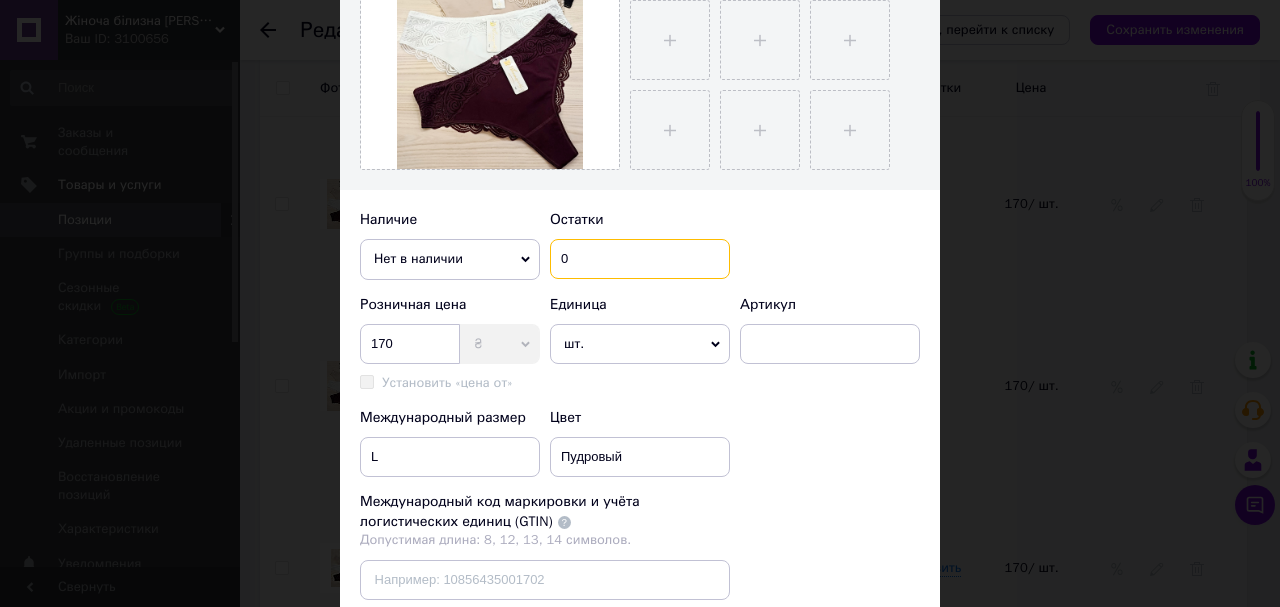 type on "0" 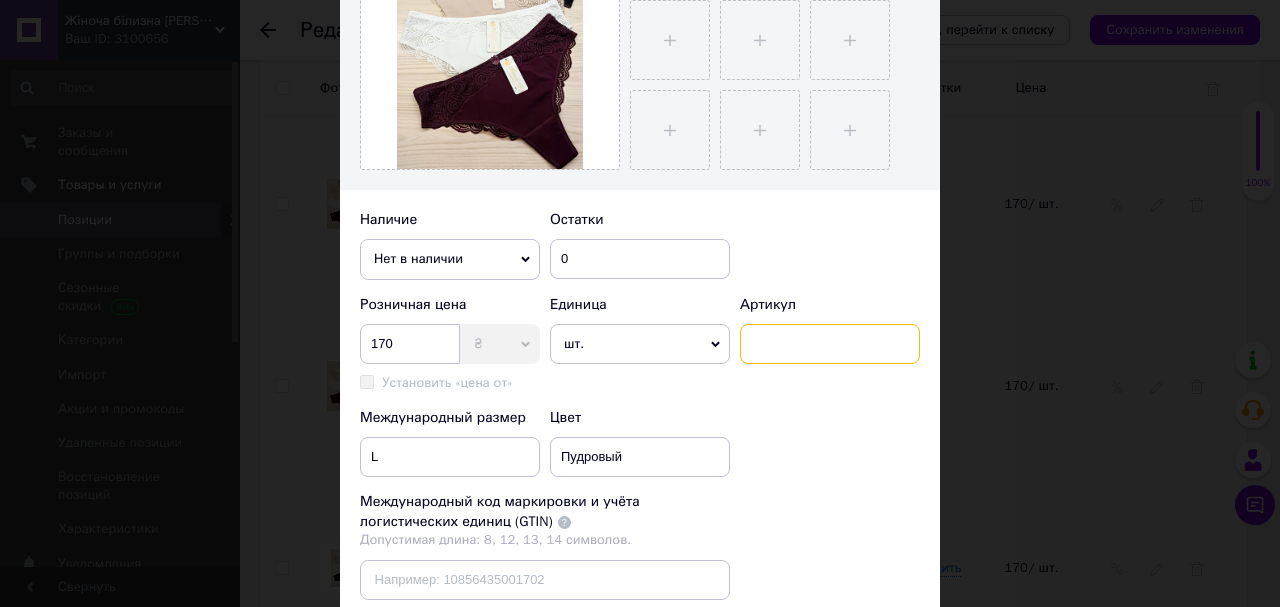 click at bounding box center (830, 344) 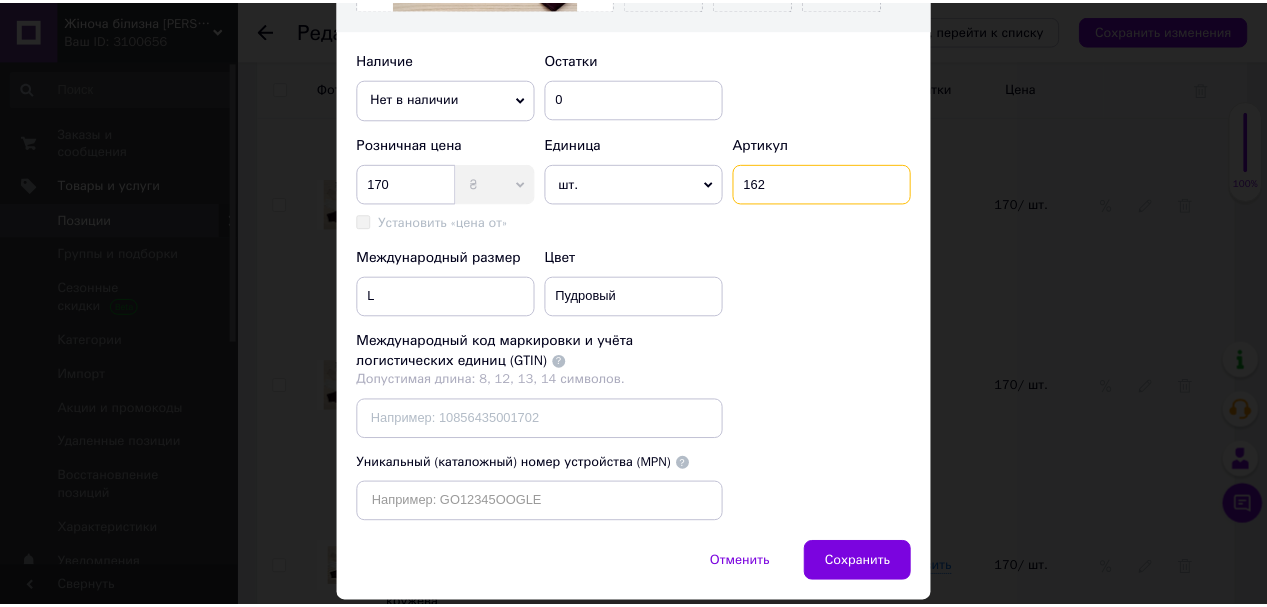 scroll, scrollTop: 720, scrollLeft: 0, axis: vertical 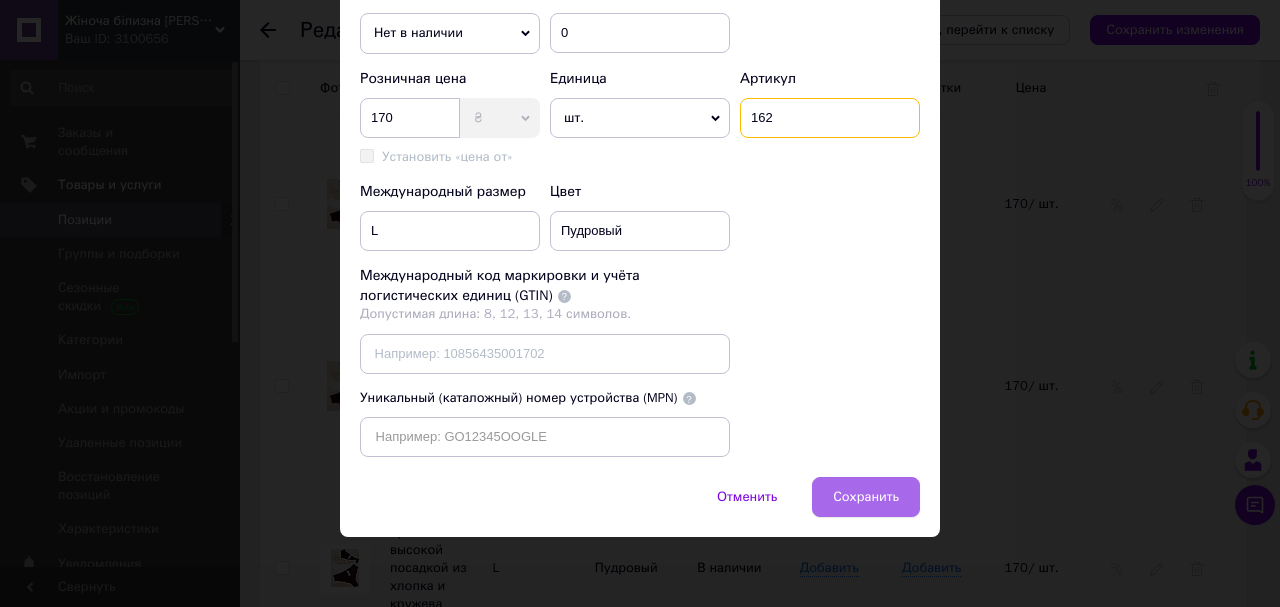 type on "162" 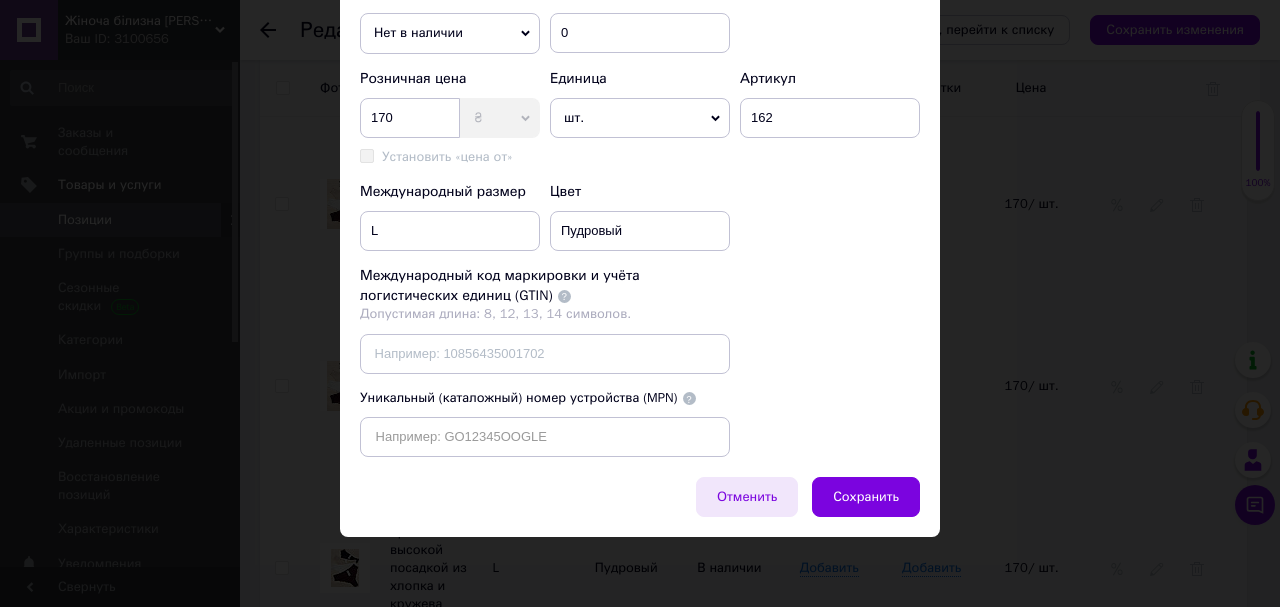 drag, startPoint x: 865, startPoint y: 524, endPoint x: 776, endPoint y: 500, distance: 92.17918 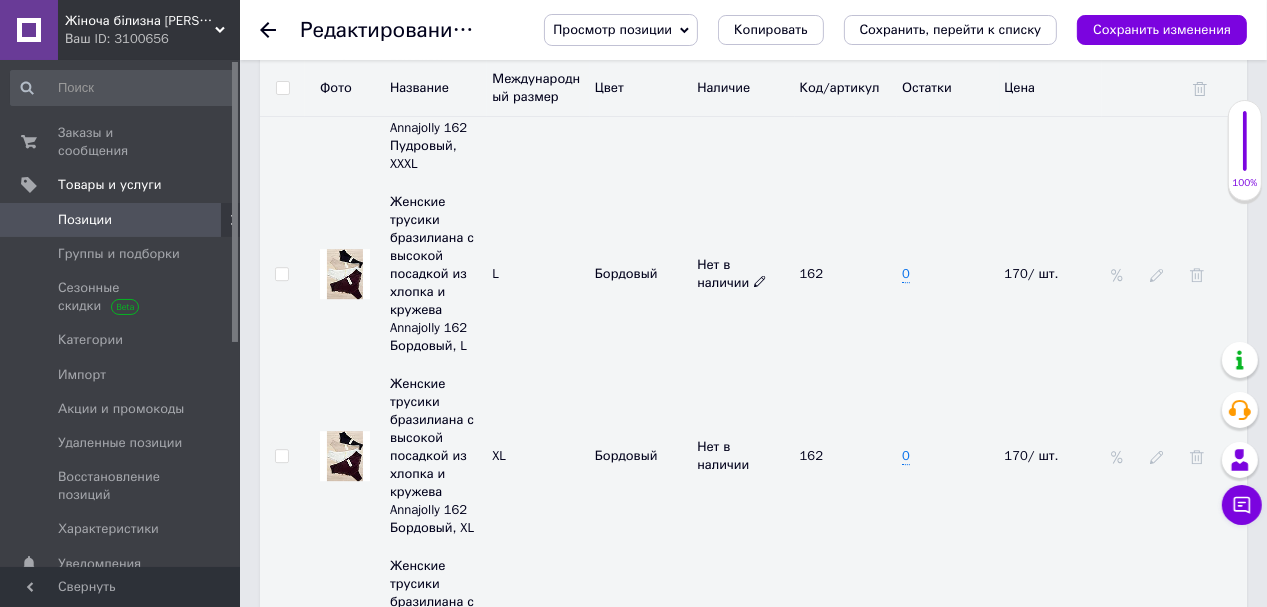 scroll, scrollTop: 4880, scrollLeft: 0, axis: vertical 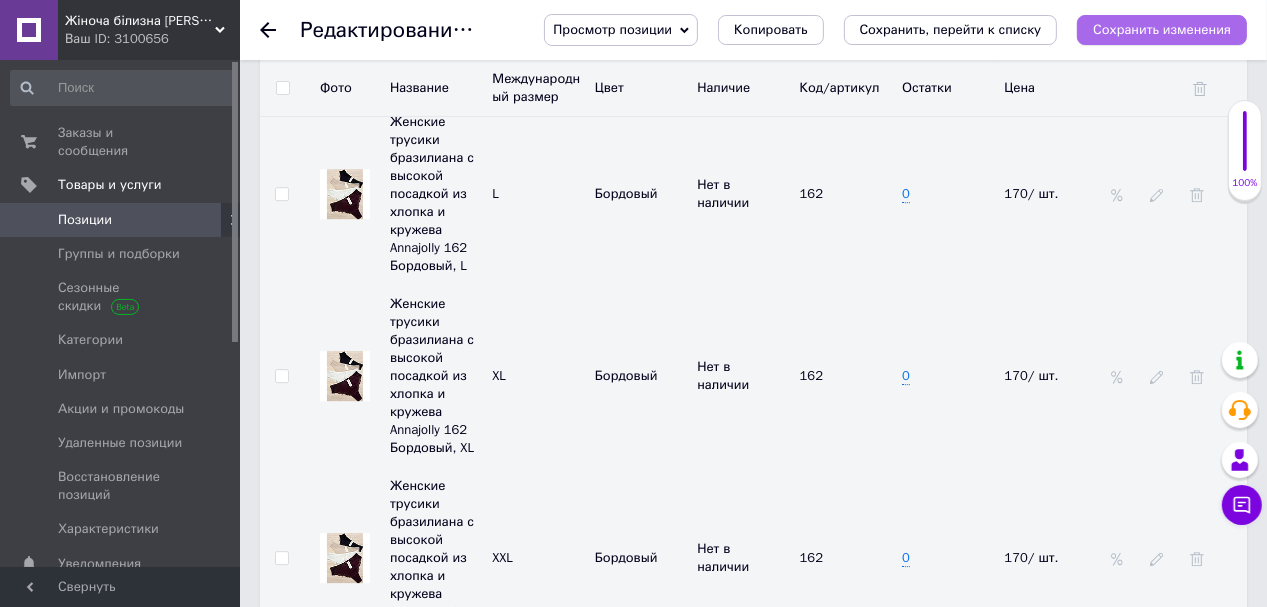 click on "Сохранить изменения" at bounding box center (1162, 29) 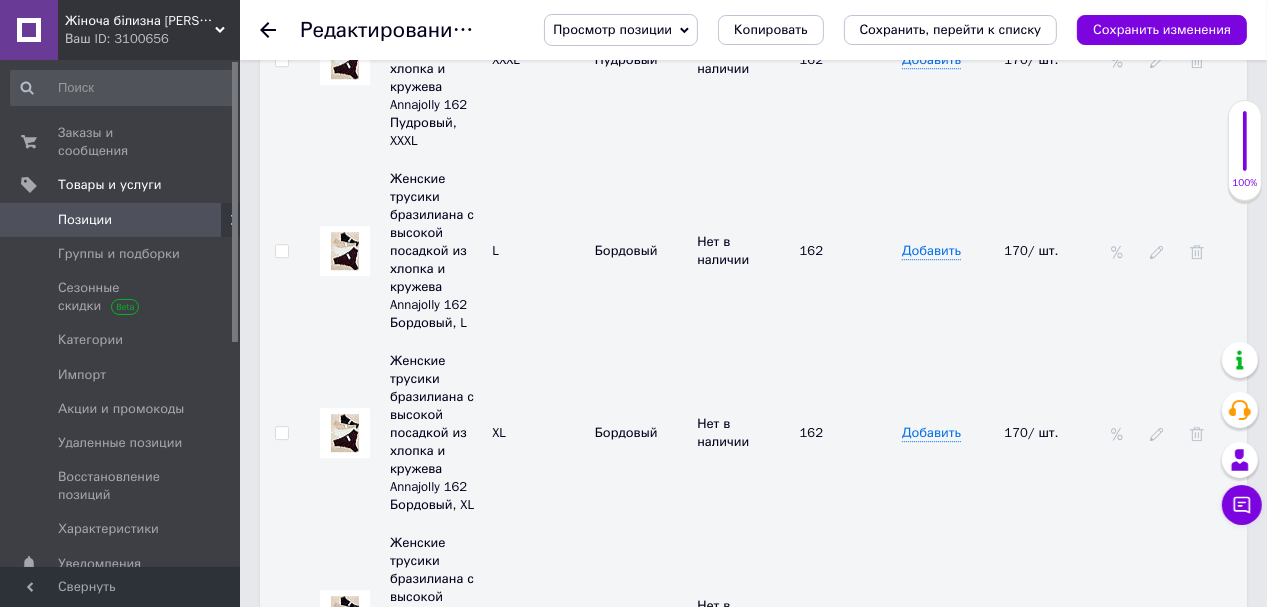 drag, startPoint x: 1156, startPoint y: 31, endPoint x: 1088, endPoint y: 94, distance: 92.69843 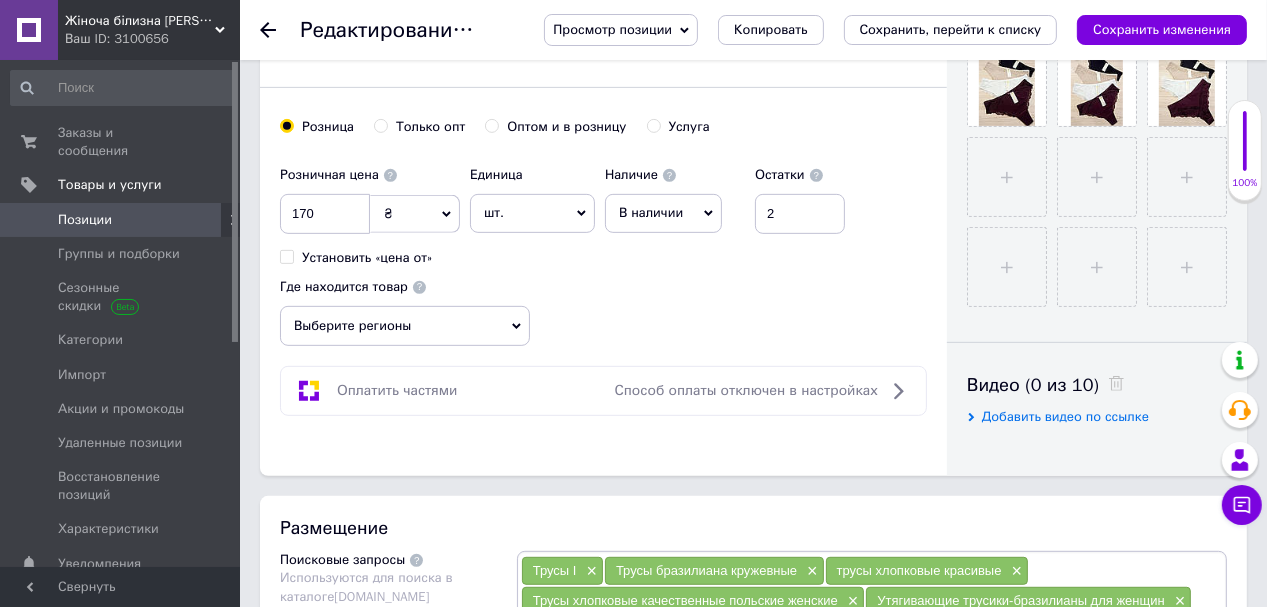 scroll, scrollTop: 640, scrollLeft: 0, axis: vertical 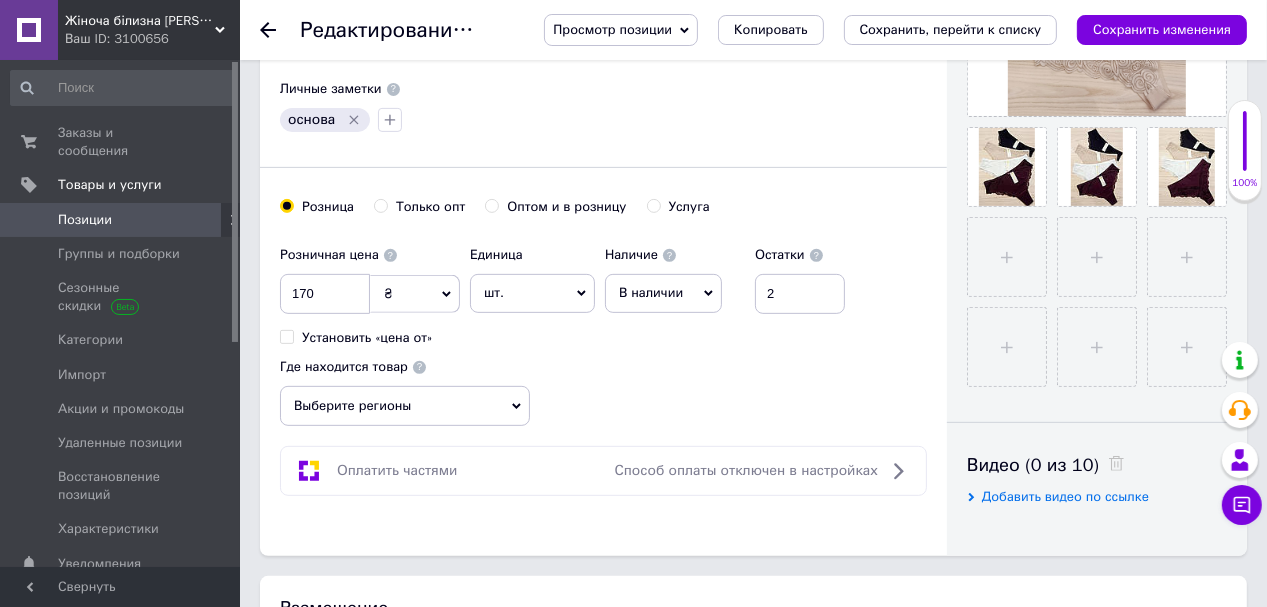 drag, startPoint x: 267, startPoint y: 25, endPoint x: 285, endPoint y: 46, distance: 27.658634 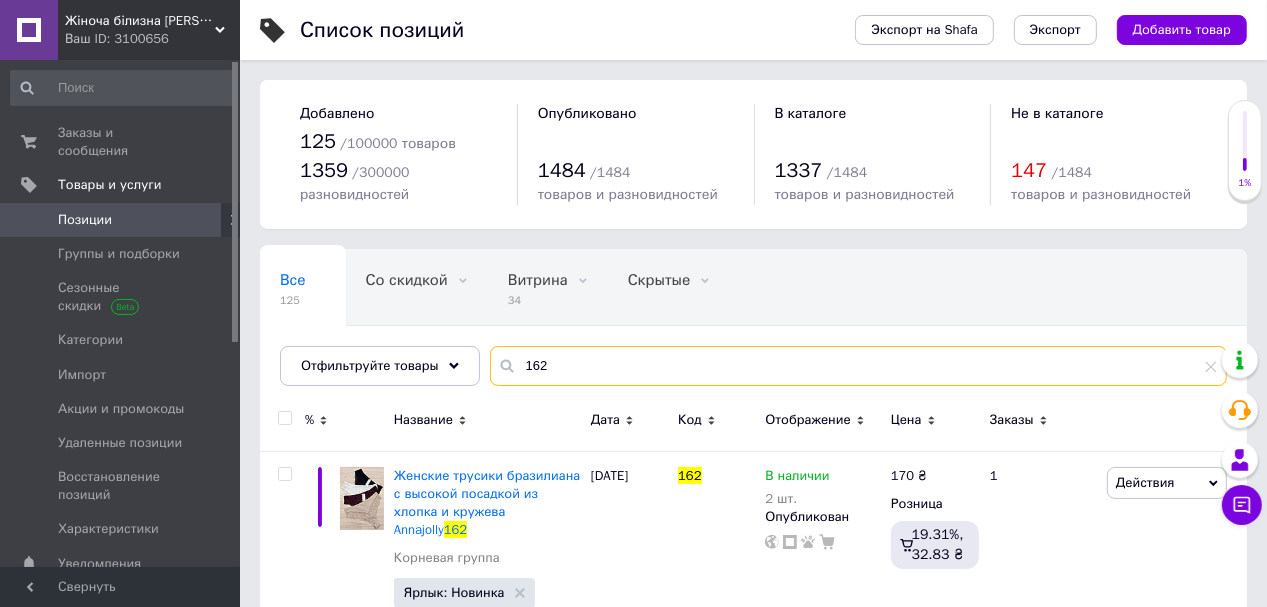 drag, startPoint x: 548, startPoint y: 366, endPoint x: 528, endPoint y: 370, distance: 20.396078 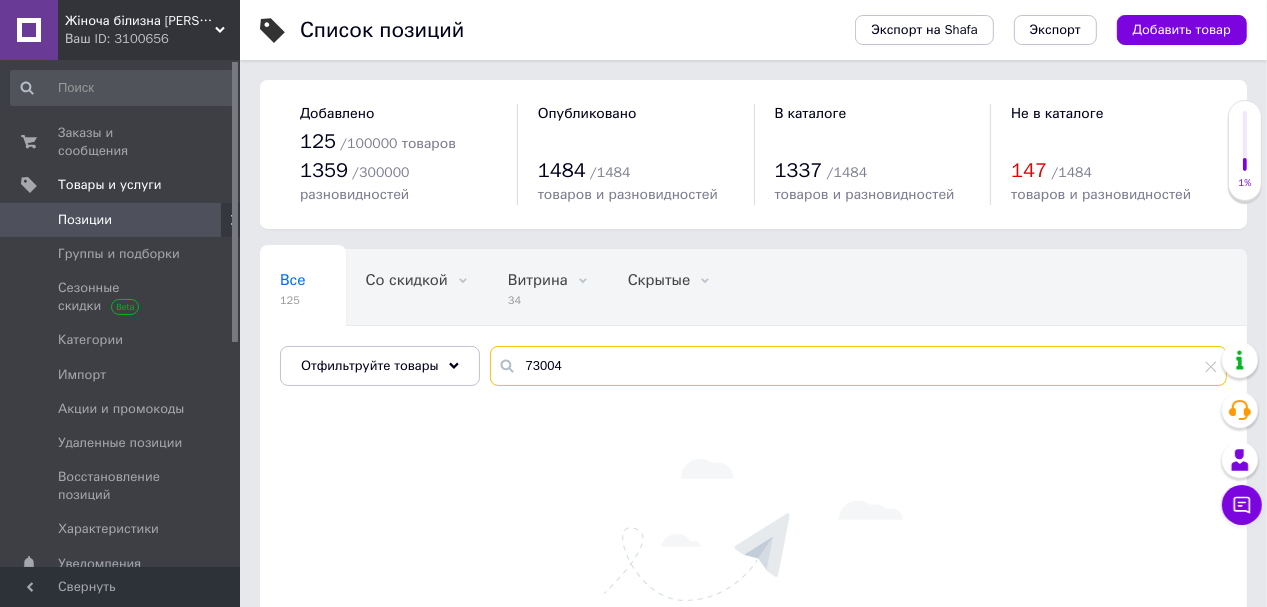 click on "73004" at bounding box center (858, 366) 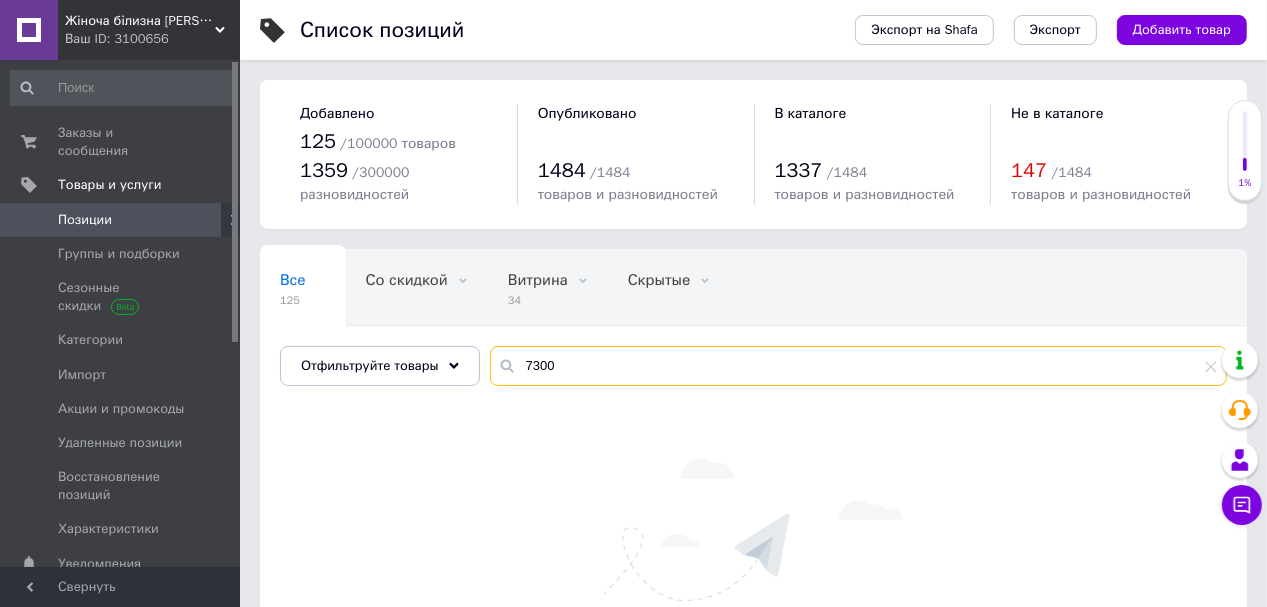drag, startPoint x: 551, startPoint y: 367, endPoint x: 536, endPoint y: 376, distance: 17.492855 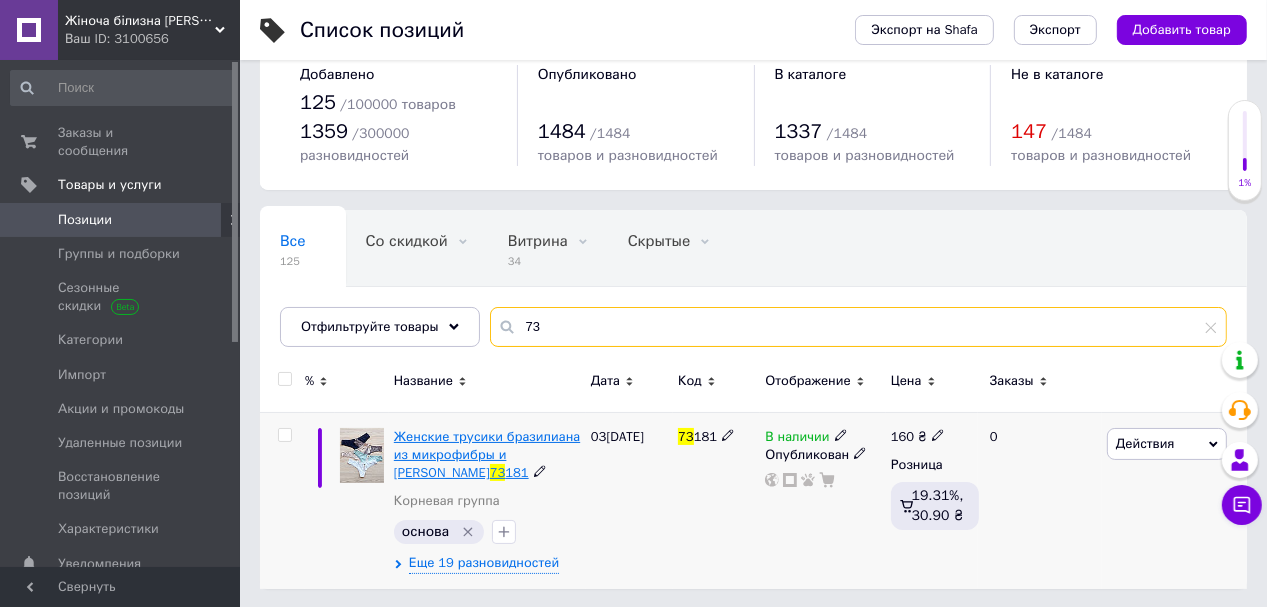 scroll, scrollTop: 0, scrollLeft: 0, axis: both 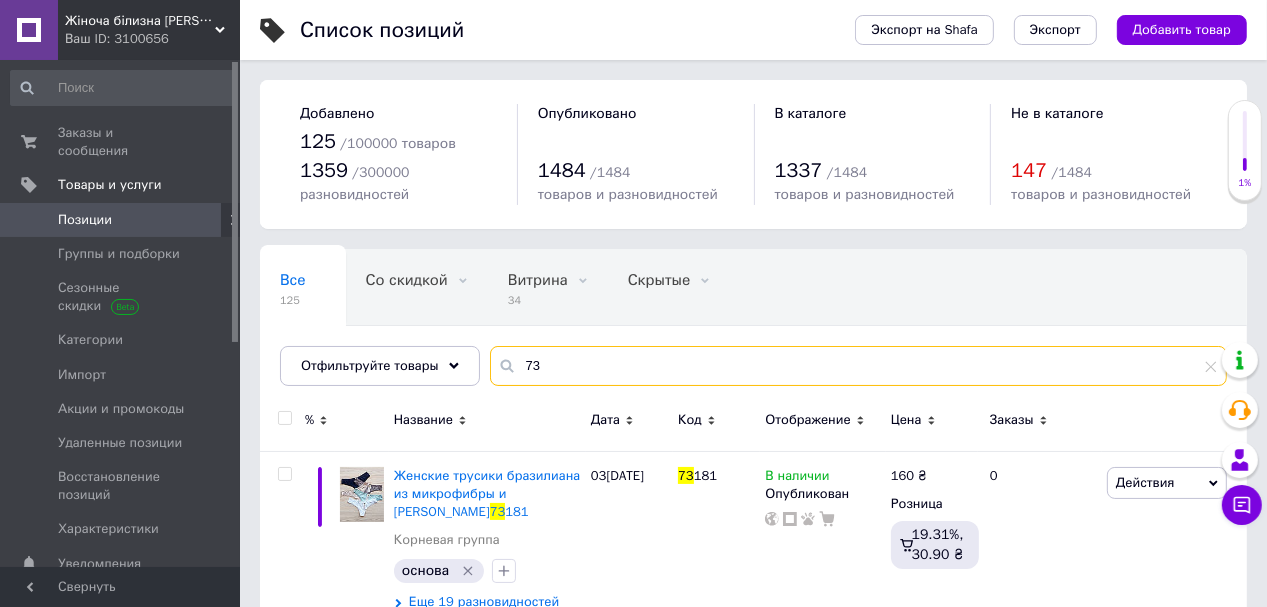drag, startPoint x: 534, startPoint y: 369, endPoint x: 519, endPoint y: 373, distance: 15.524175 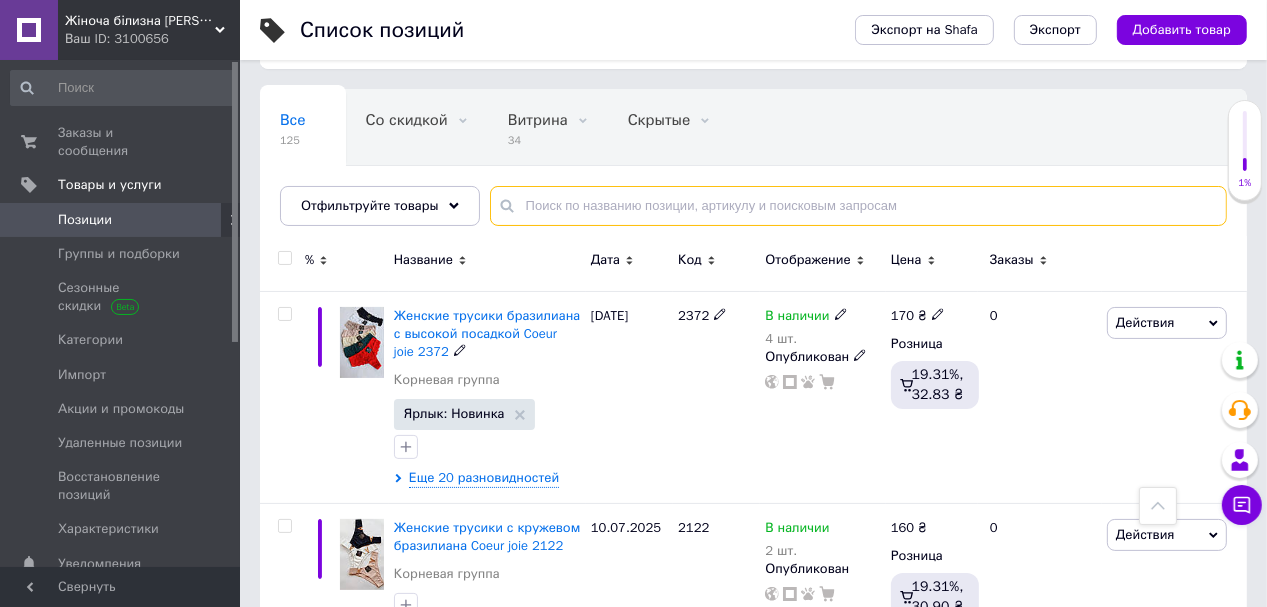 scroll, scrollTop: 0, scrollLeft: 0, axis: both 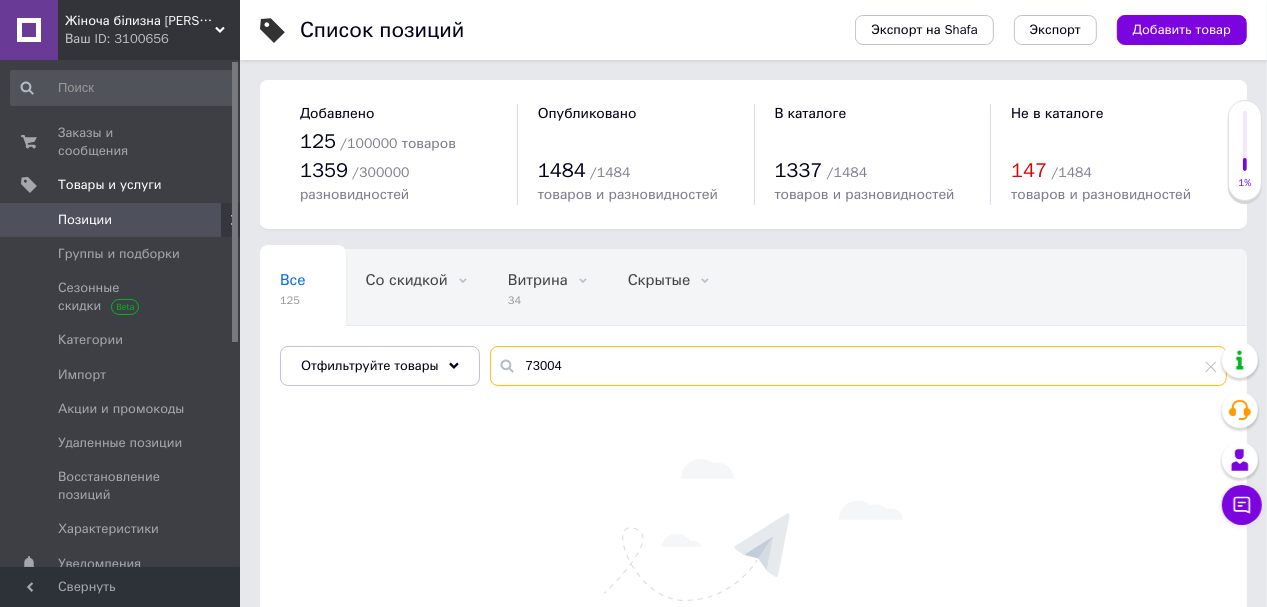 drag, startPoint x: 570, startPoint y: 367, endPoint x: 517, endPoint y: 366, distance: 53.009434 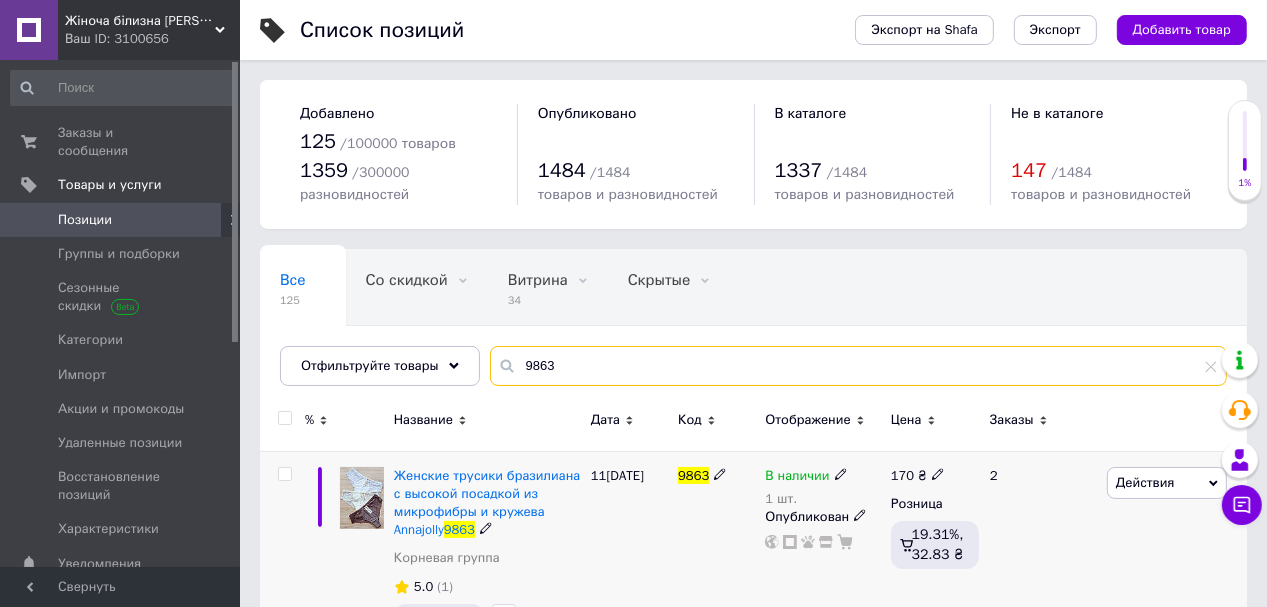 scroll, scrollTop: 80, scrollLeft: 0, axis: vertical 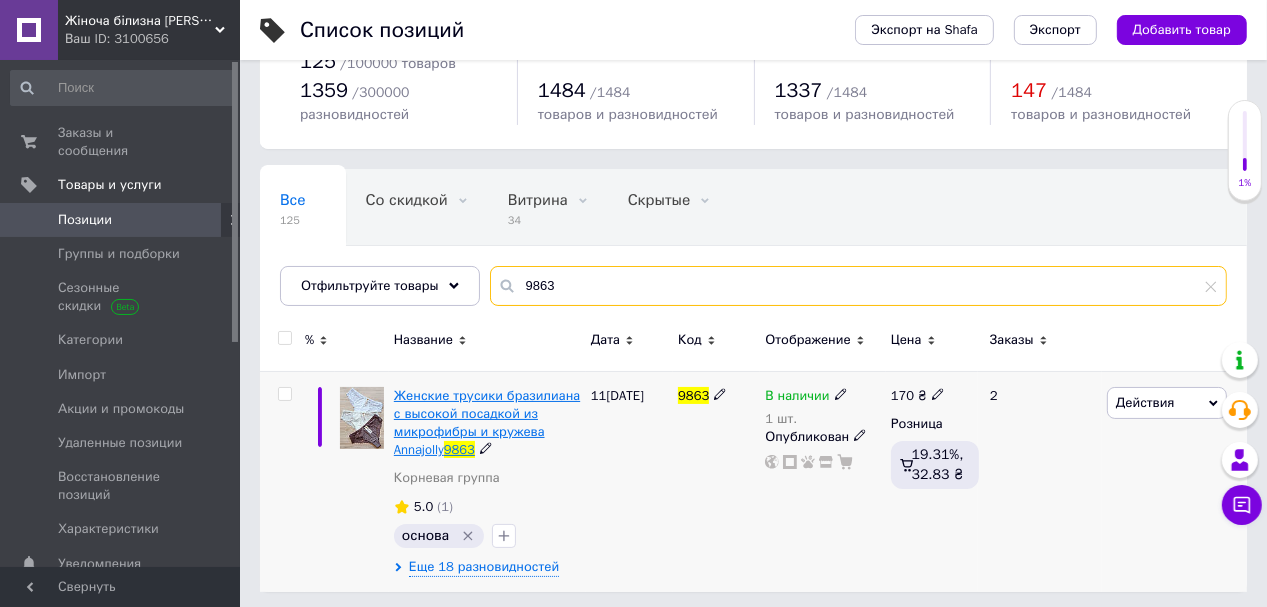 type on "9863" 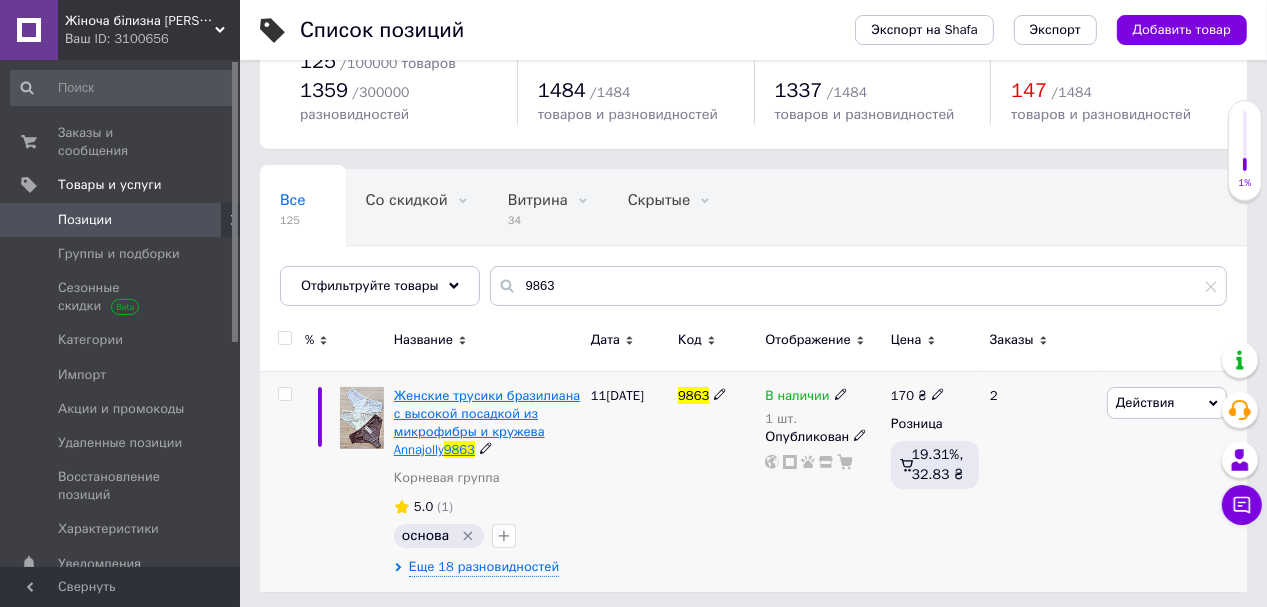 click on "Женские трусики бразилиана с высокой посадкой из микрофибры и кружева Annajolly" at bounding box center [487, 423] 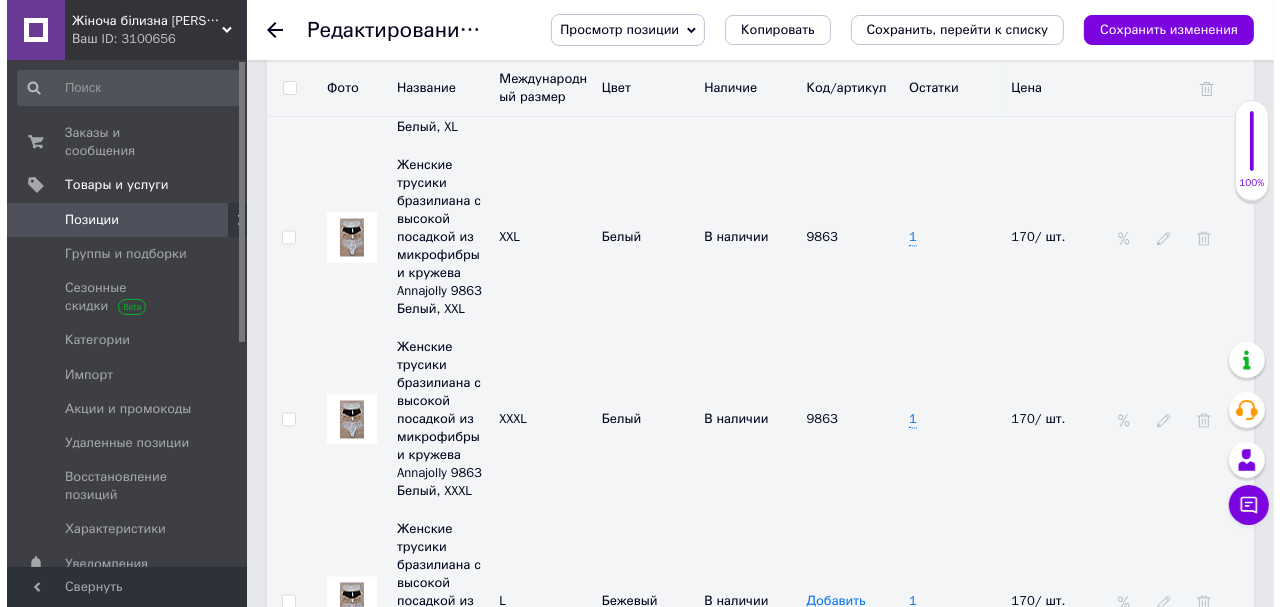 scroll, scrollTop: 3200, scrollLeft: 0, axis: vertical 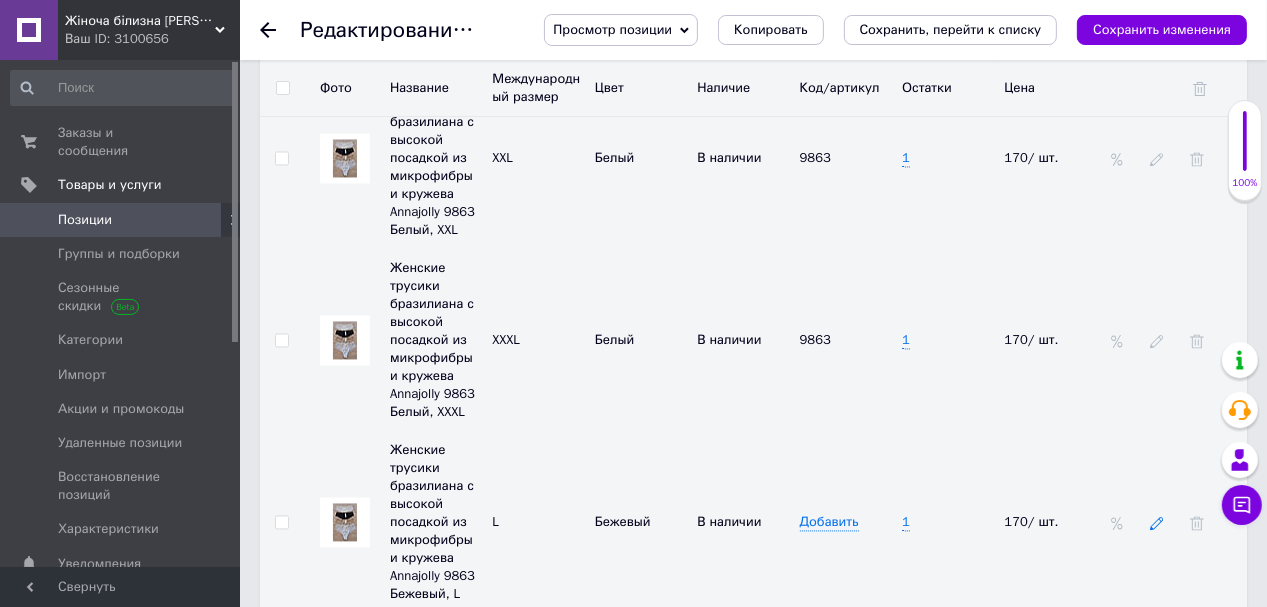 click 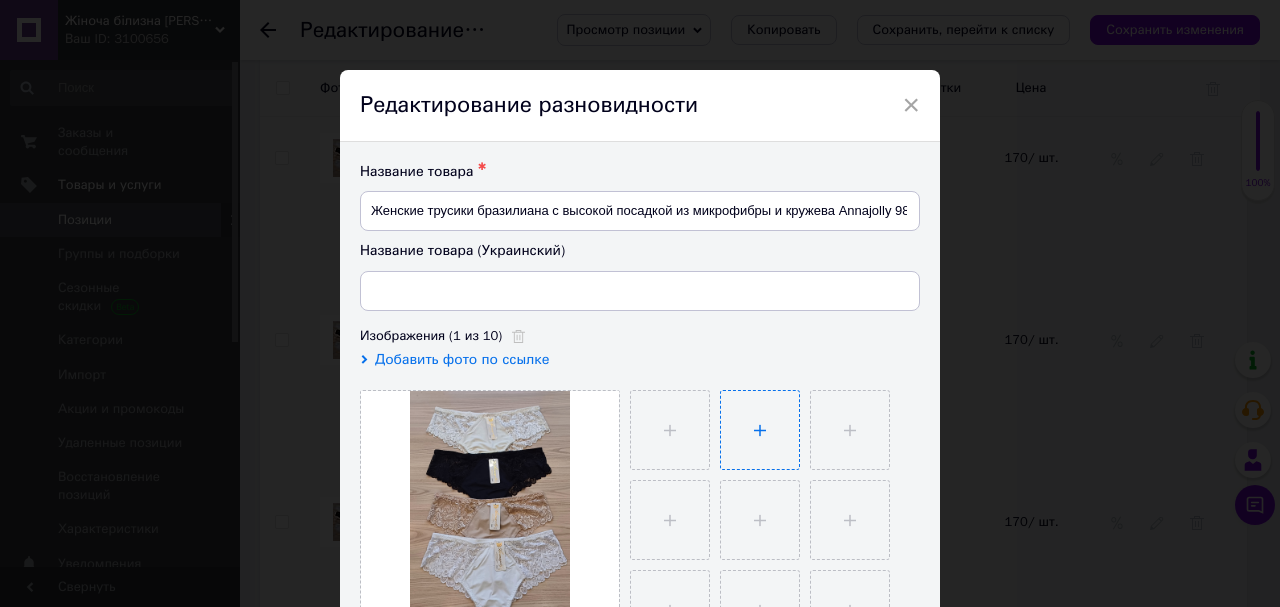 type on "Жіночі трусики бразиліана з високою посадкою з мікрофібри та [PERSON_NAME] 9863" 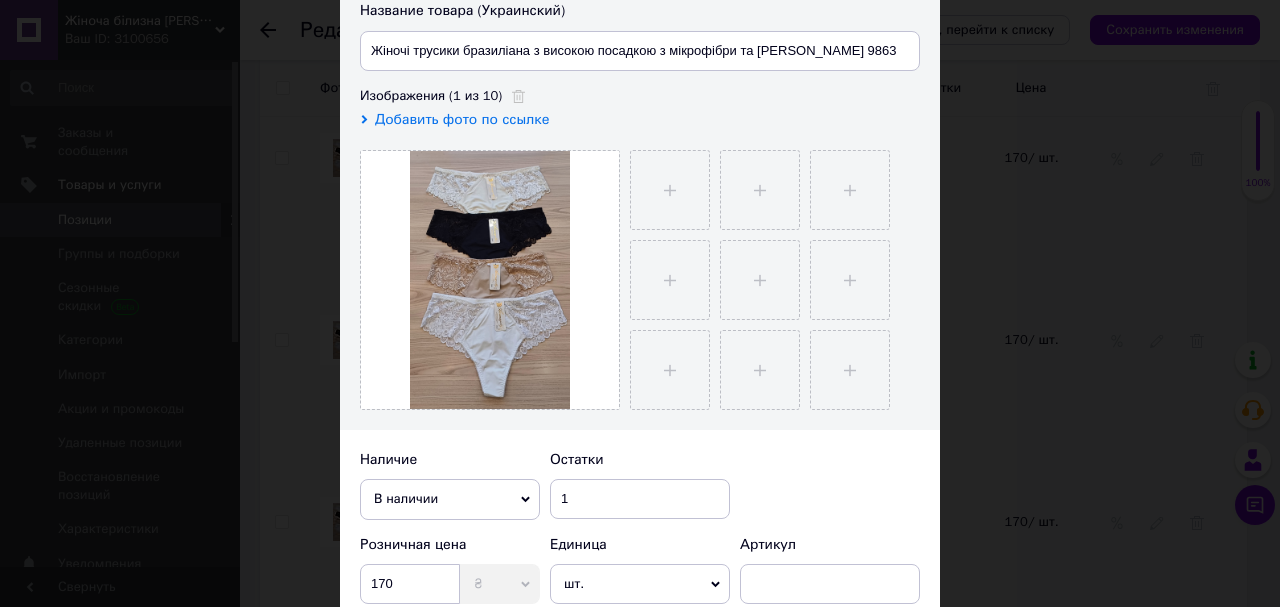 scroll, scrollTop: 400, scrollLeft: 0, axis: vertical 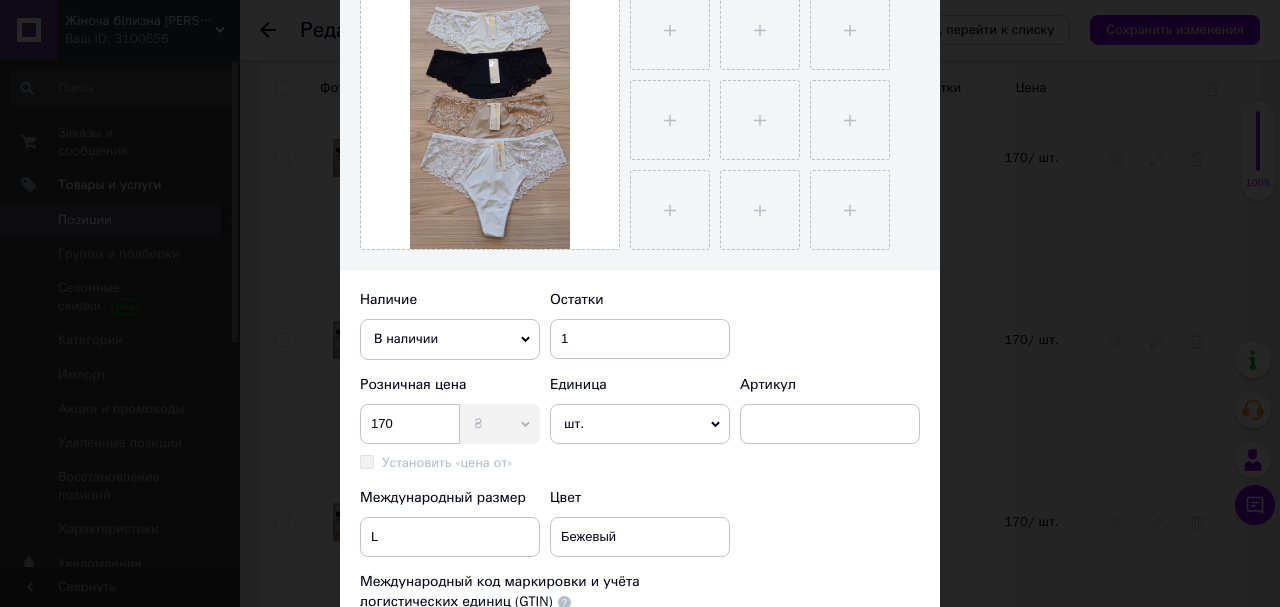 click 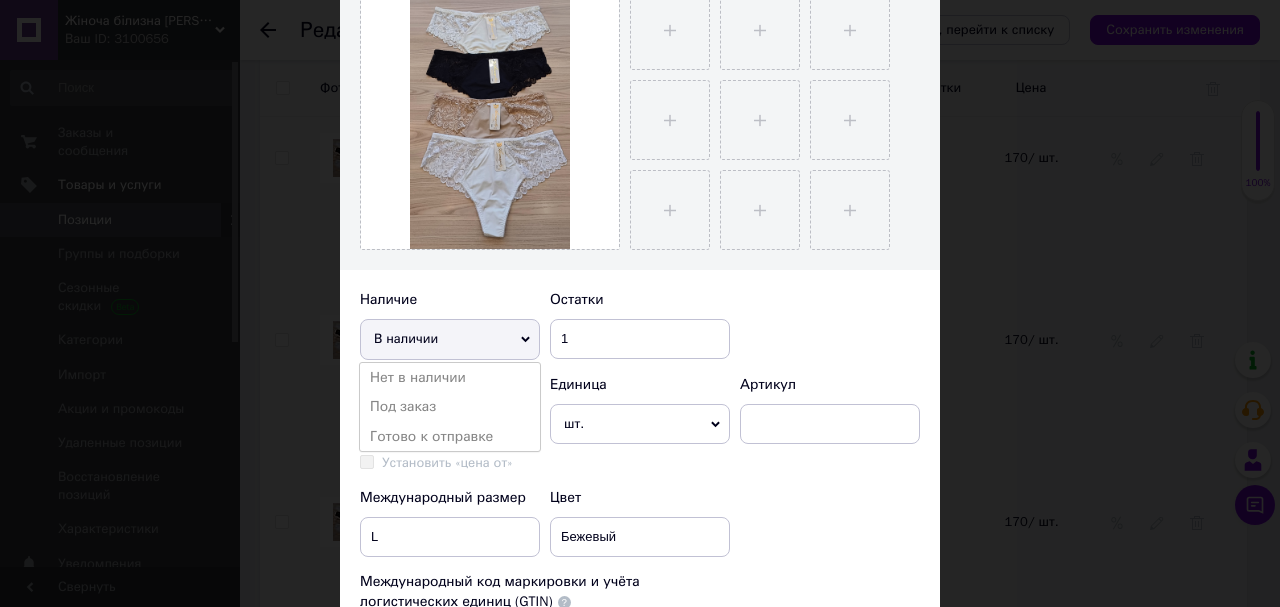 click on "Нет в наличии" at bounding box center [450, 378] 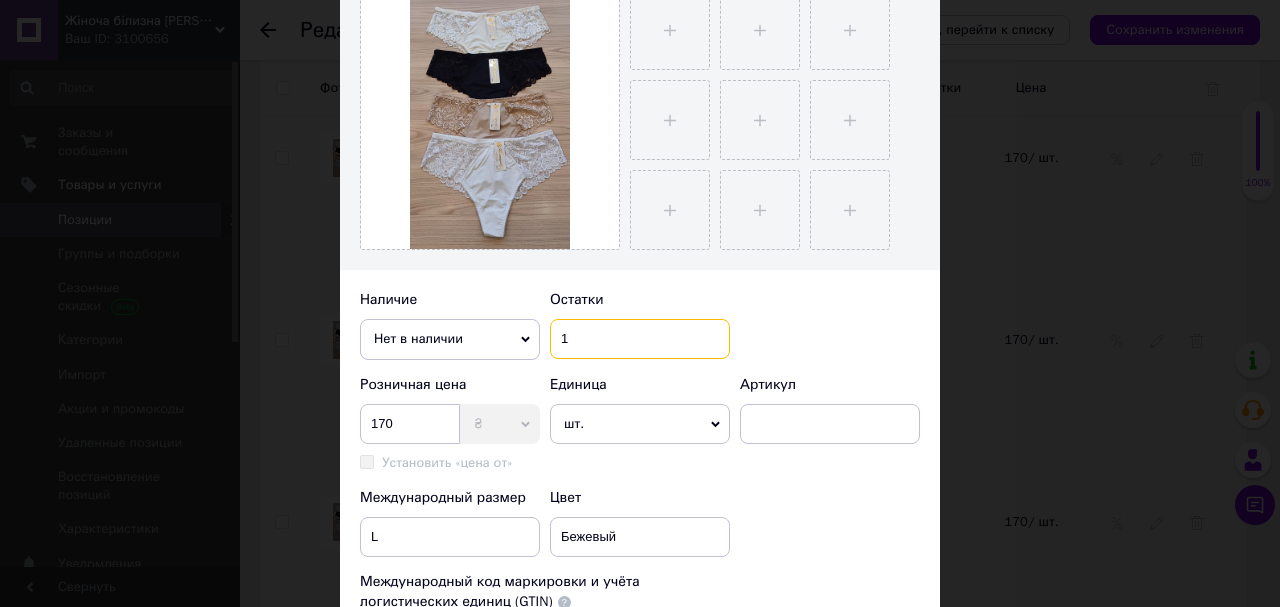 click on "Наличие Нет в наличии В наличии Под заказ Готово к отправке Остатки 1" at bounding box center (640, 325) 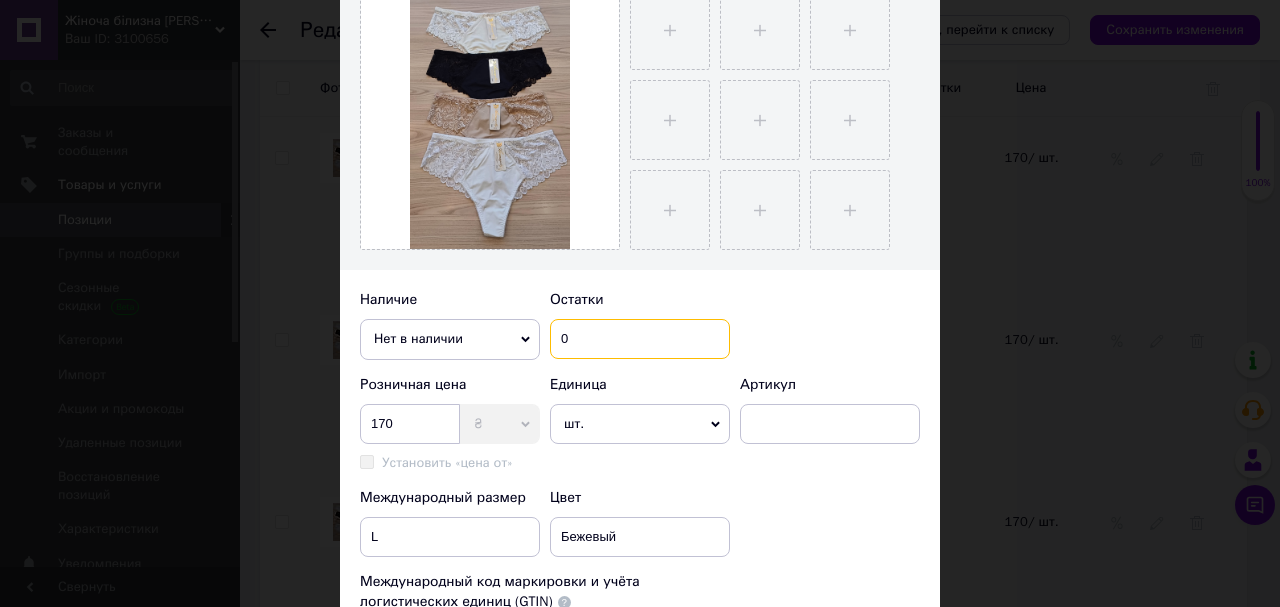 type on "0" 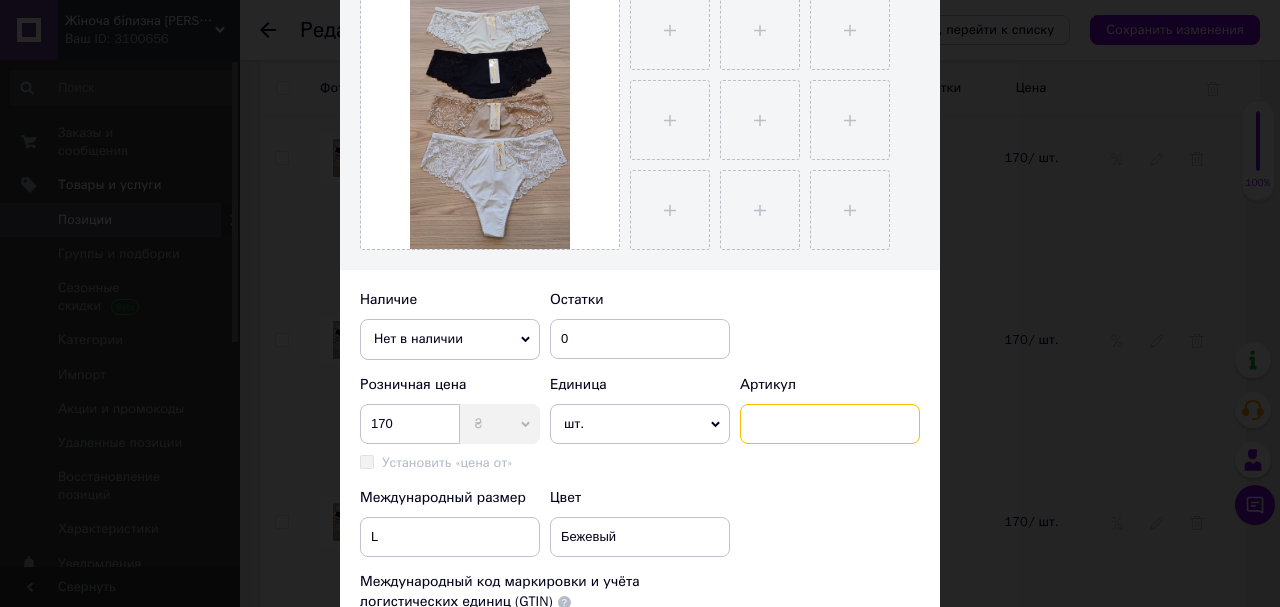 click at bounding box center (830, 424) 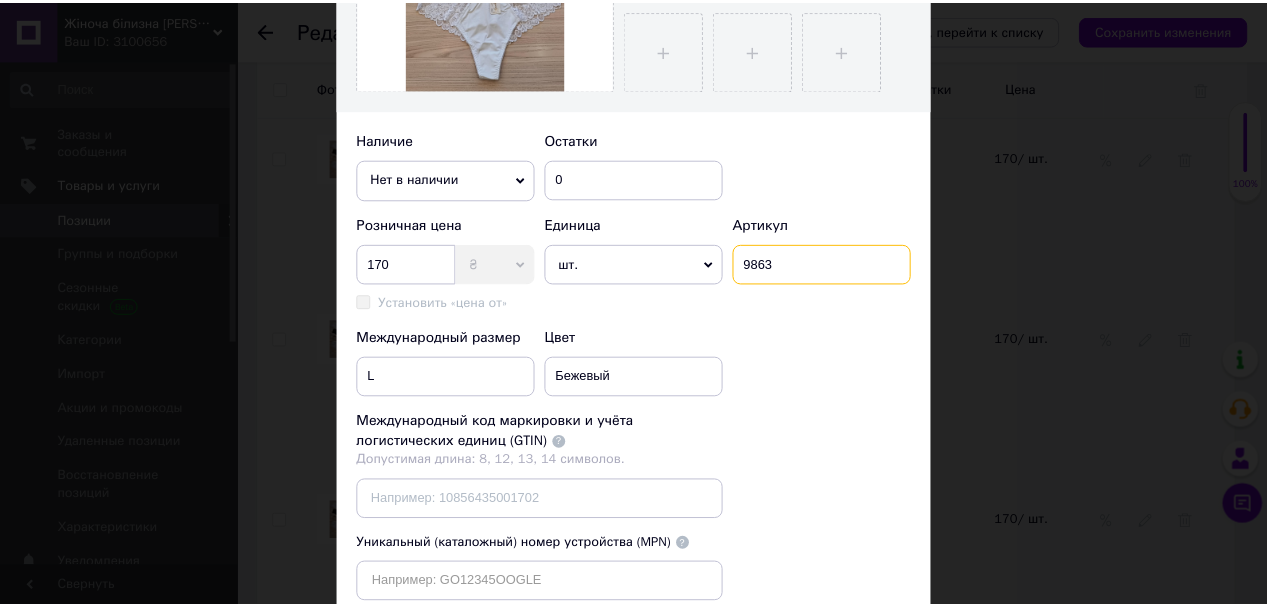 scroll, scrollTop: 640, scrollLeft: 0, axis: vertical 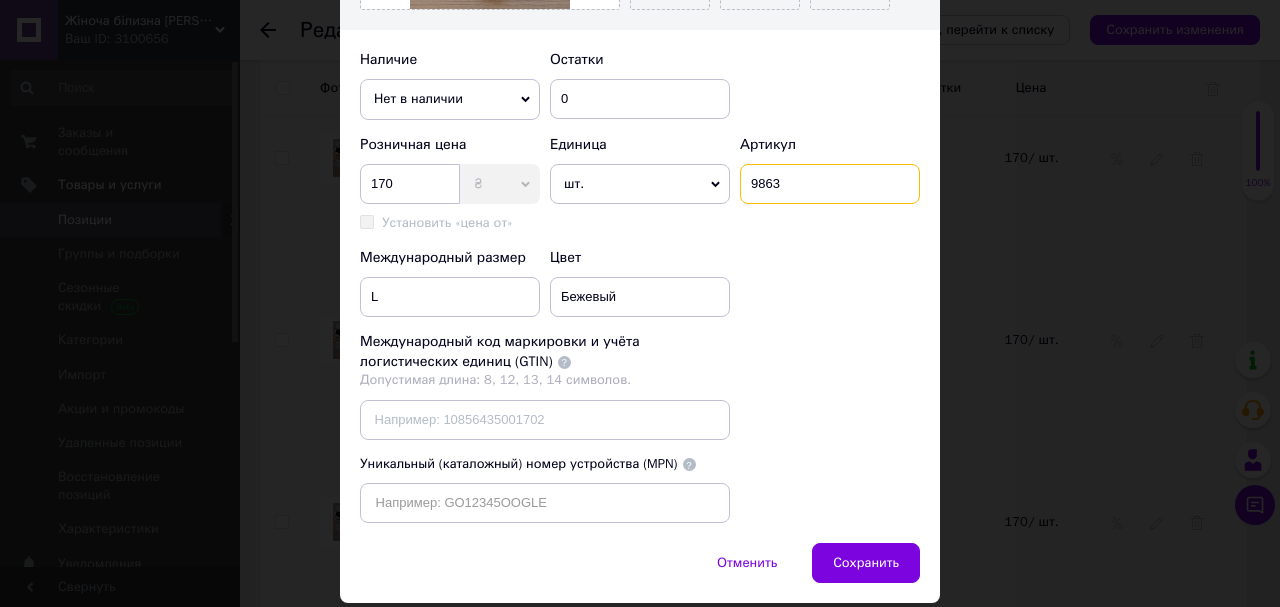 type on "9863" 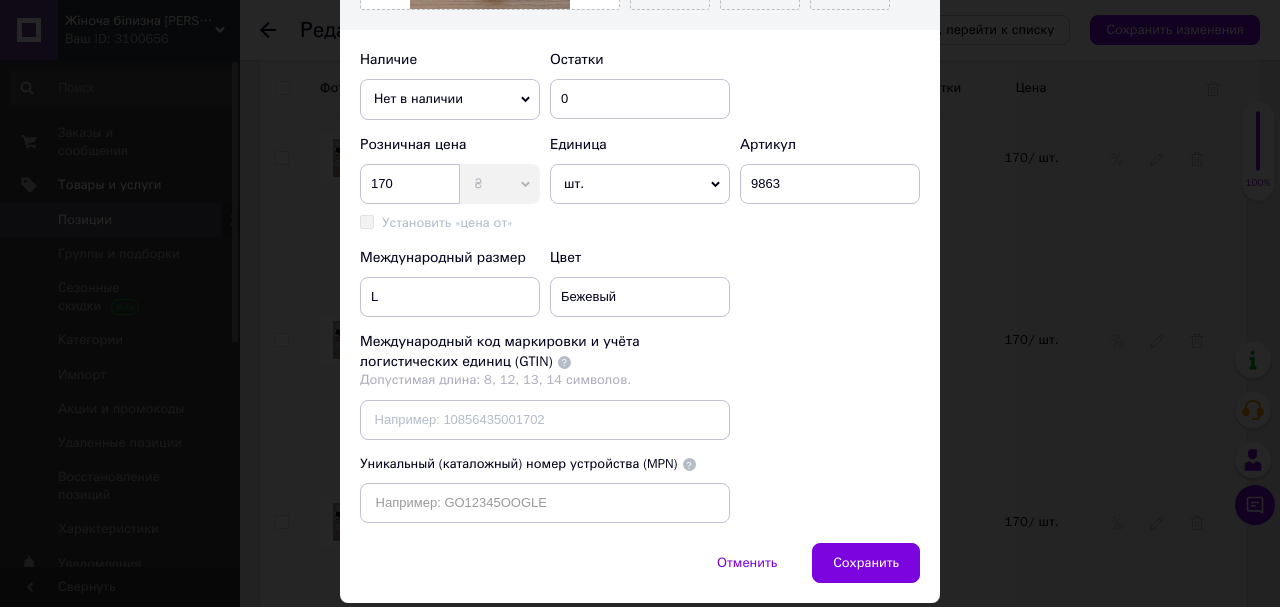 click on "Сохранить" at bounding box center (866, 563) 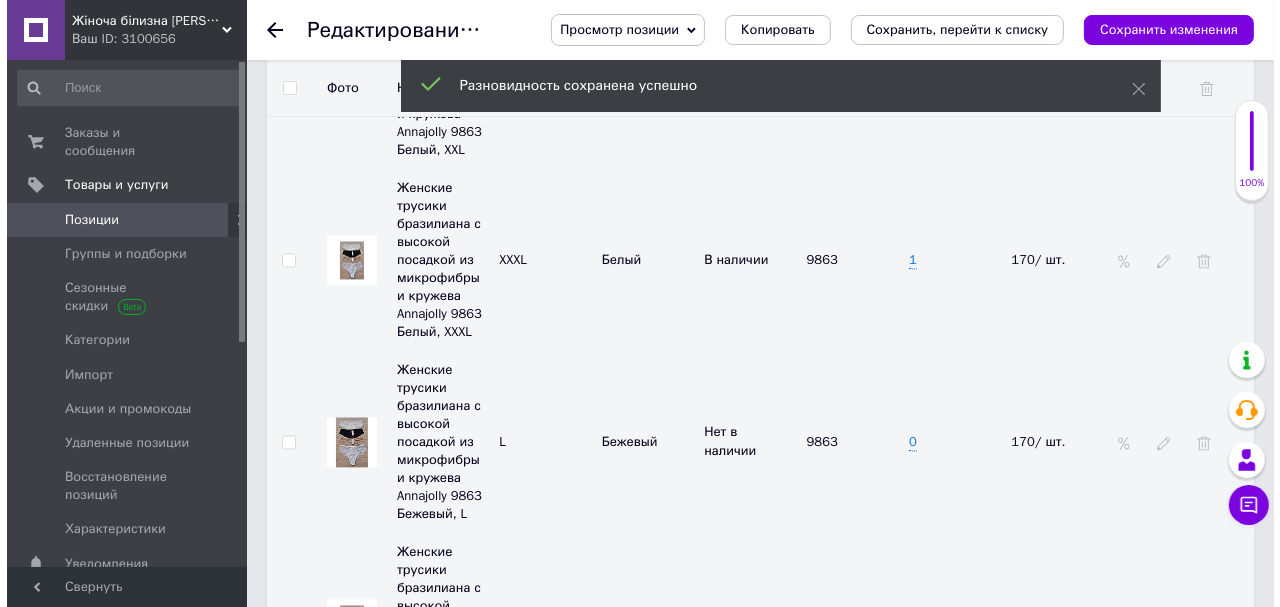 scroll, scrollTop: 3360, scrollLeft: 0, axis: vertical 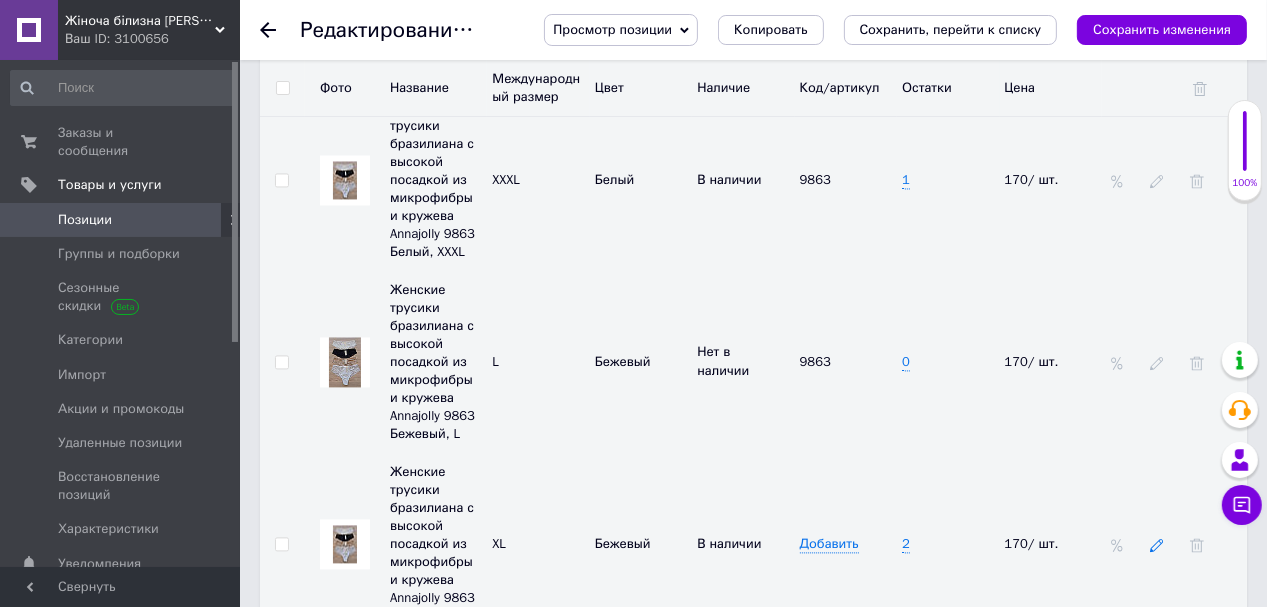 click 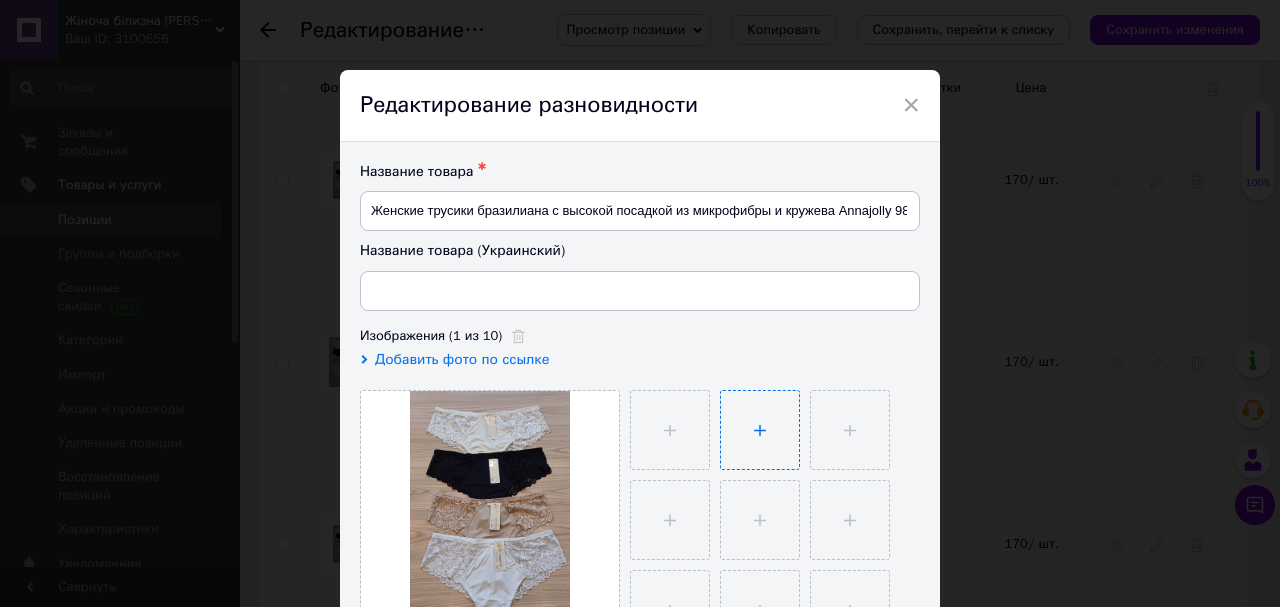 type on "Жіночі трусики бразиліана з високою посадкою з мікрофібри та [PERSON_NAME] 9863" 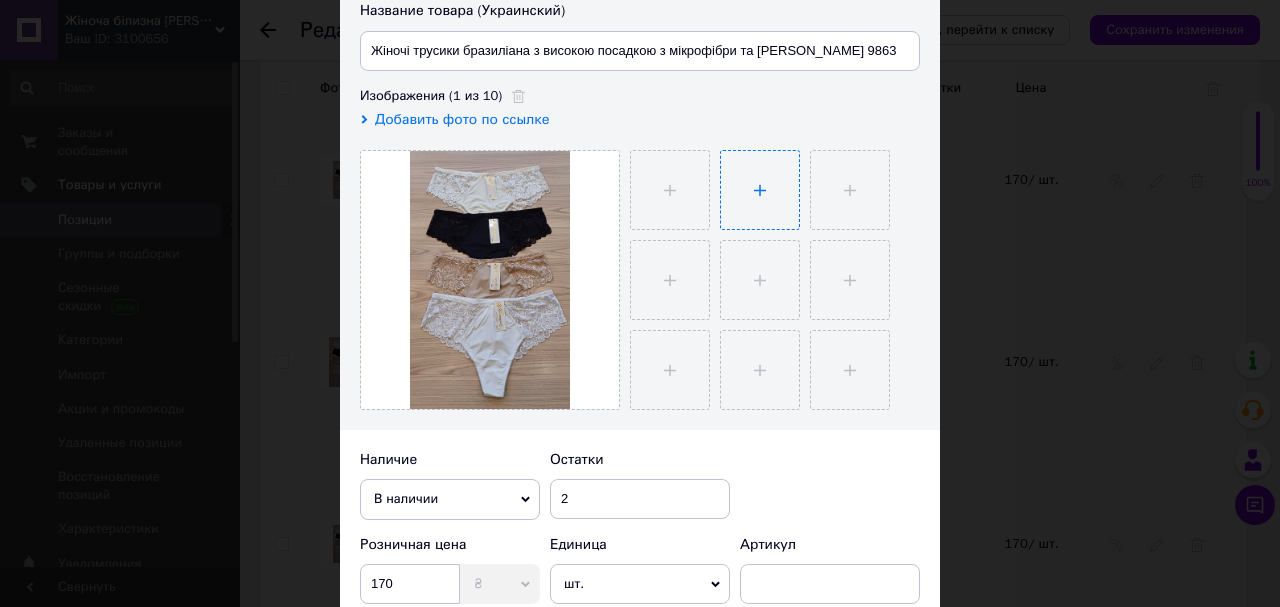 scroll, scrollTop: 400, scrollLeft: 0, axis: vertical 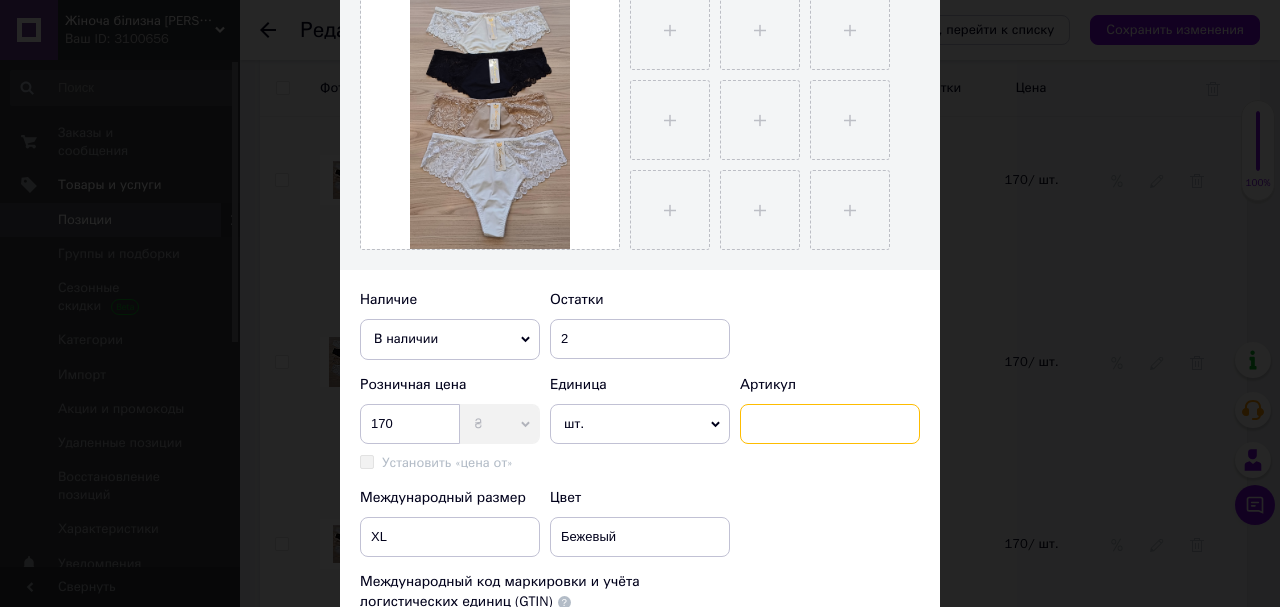 click at bounding box center (830, 424) 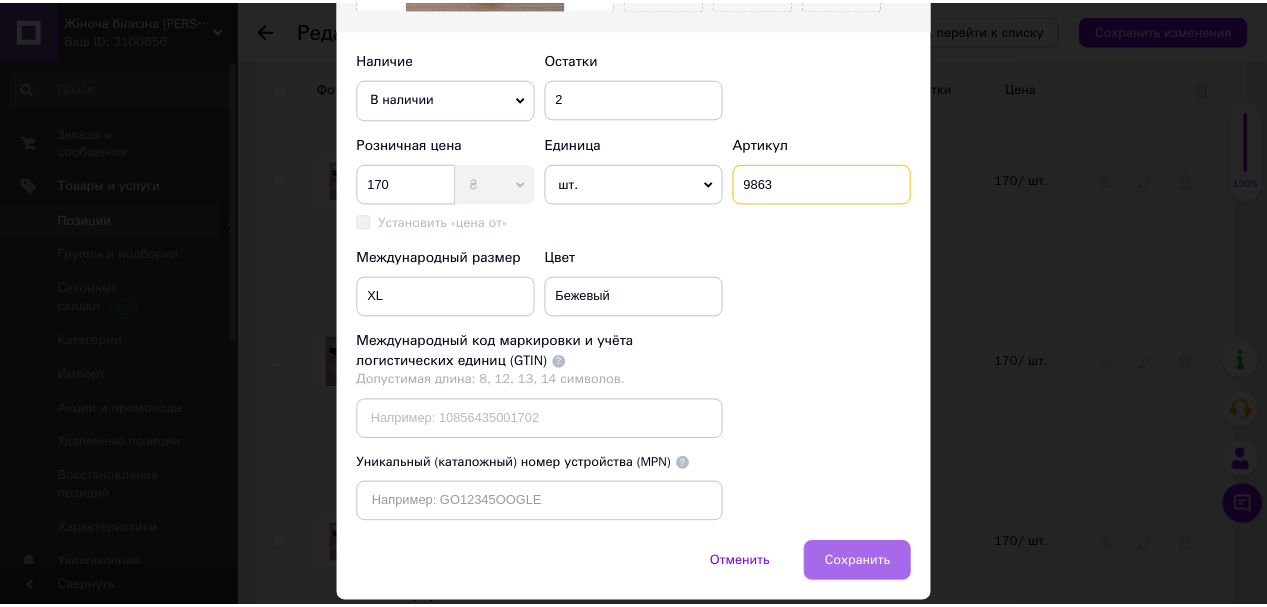 scroll, scrollTop: 740, scrollLeft: 0, axis: vertical 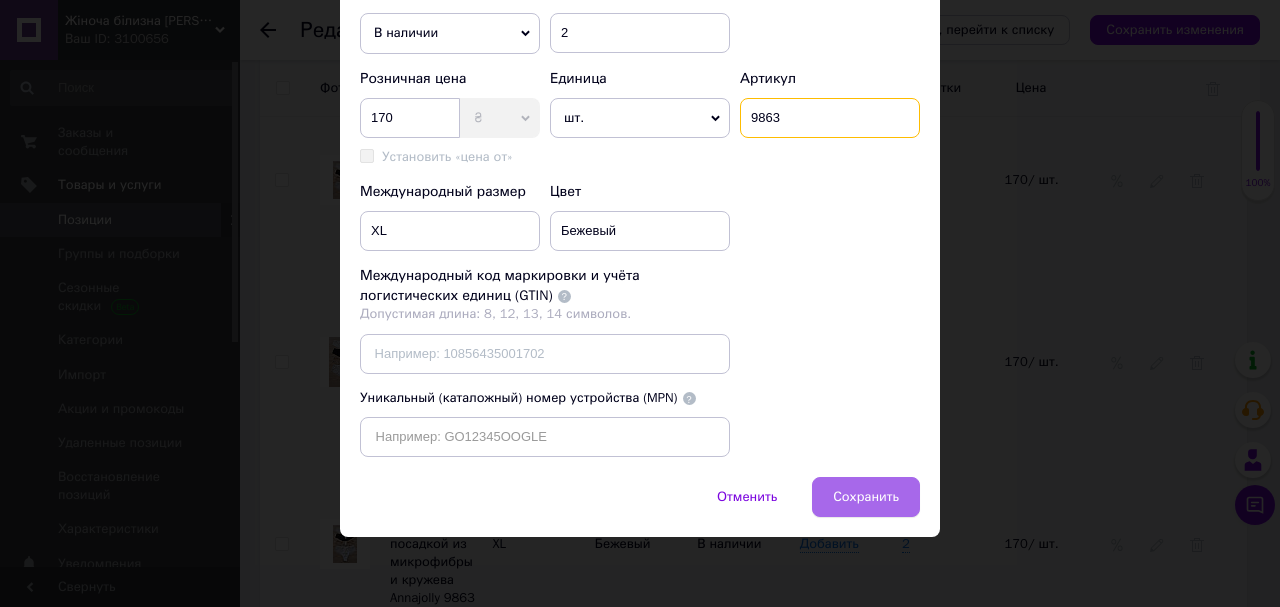 type on "9863" 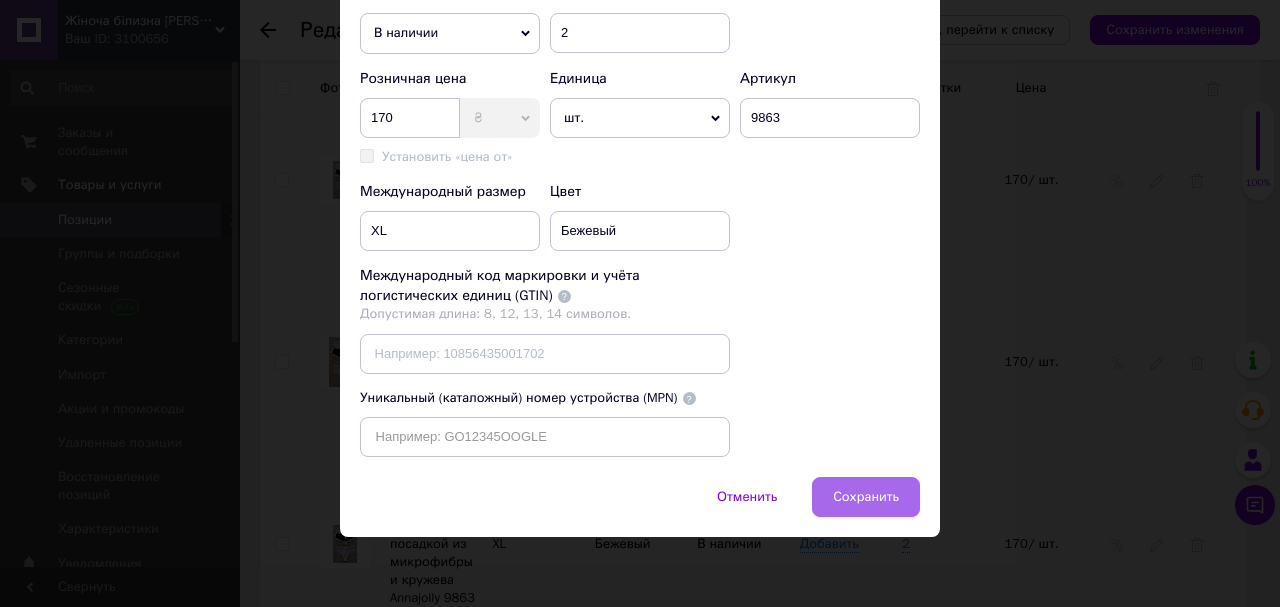 click on "Сохранить" at bounding box center (866, 497) 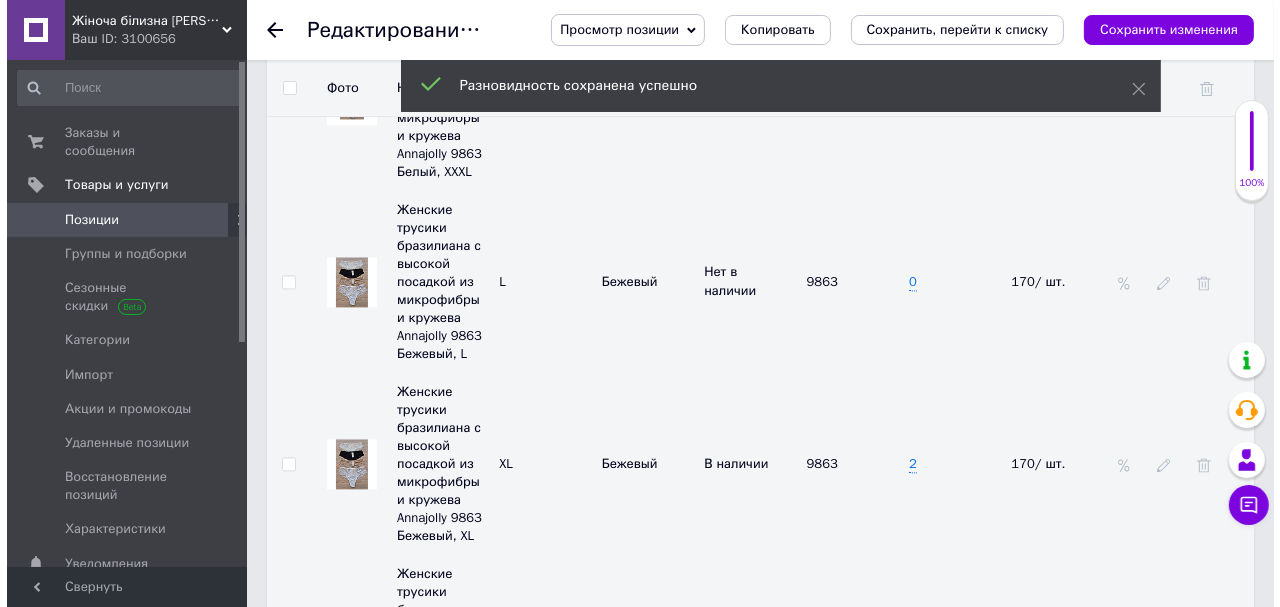 scroll, scrollTop: 3520, scrollLeft: 0, axis: vertical 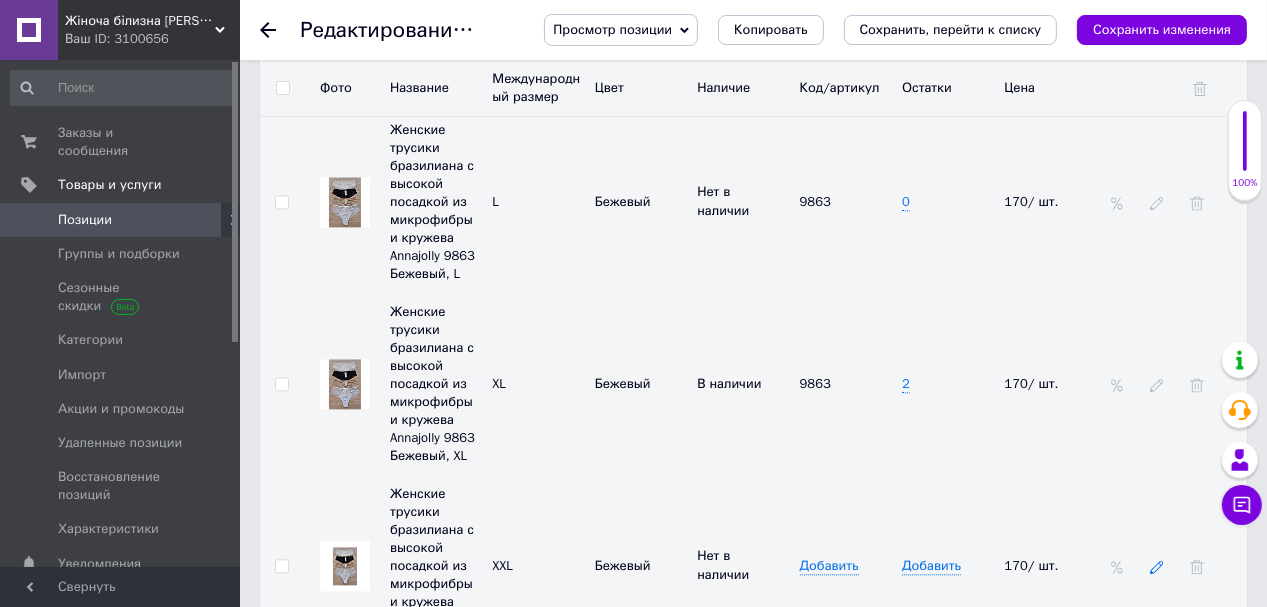 click 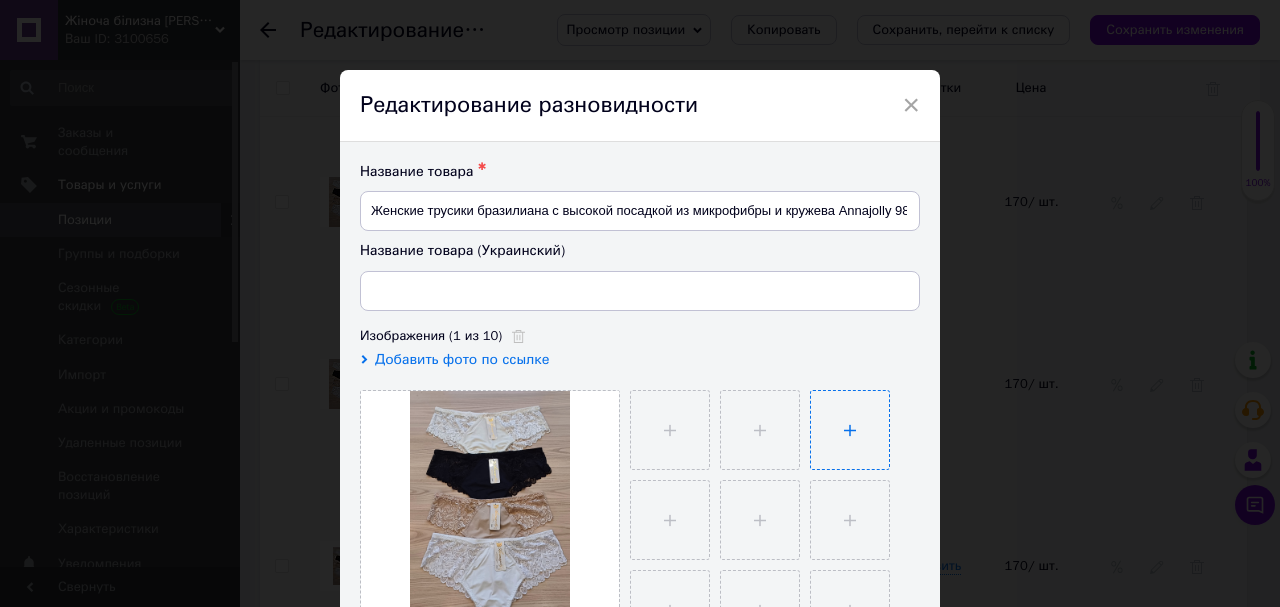 type on "Жіночі трусики бразиліана з високою посадкою з мікрофібри та [PERSON_NAME] 9863" 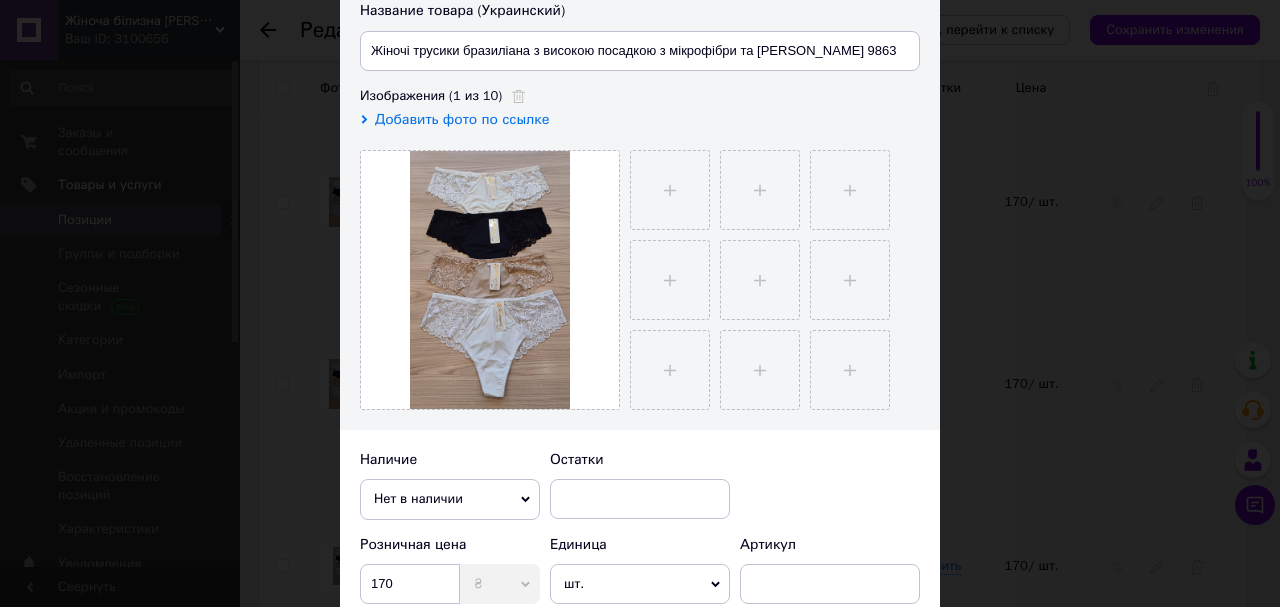 scroll, scrollTop: 320, scrollLeft: 0, axis: vertical 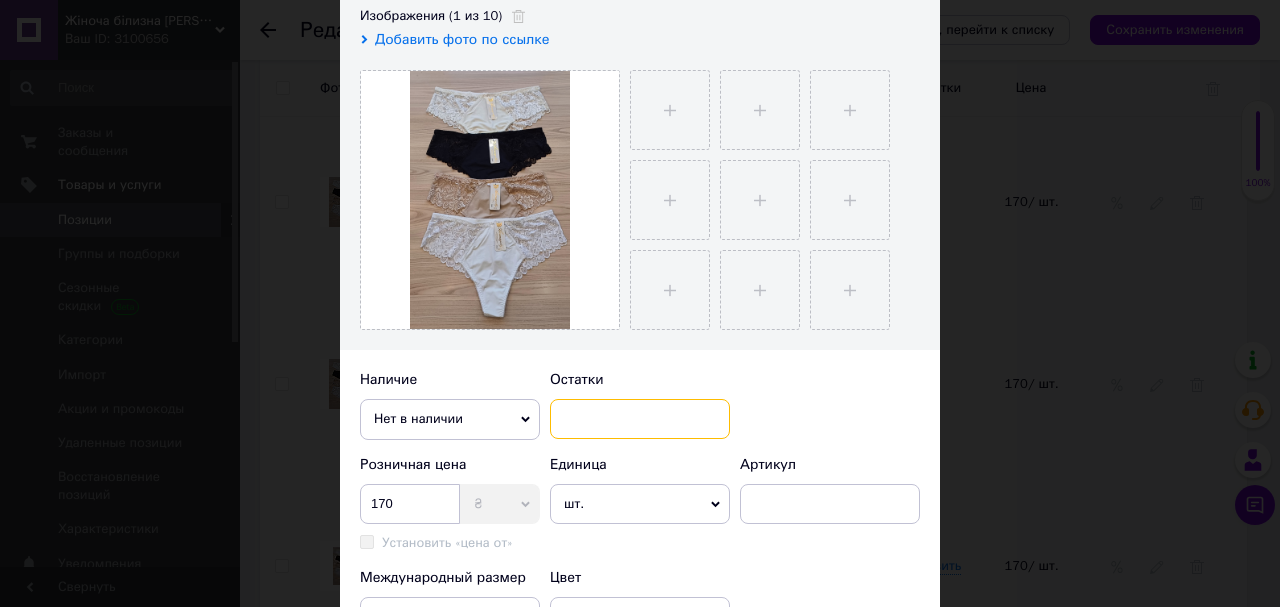 click at bounding box center [640, 419] 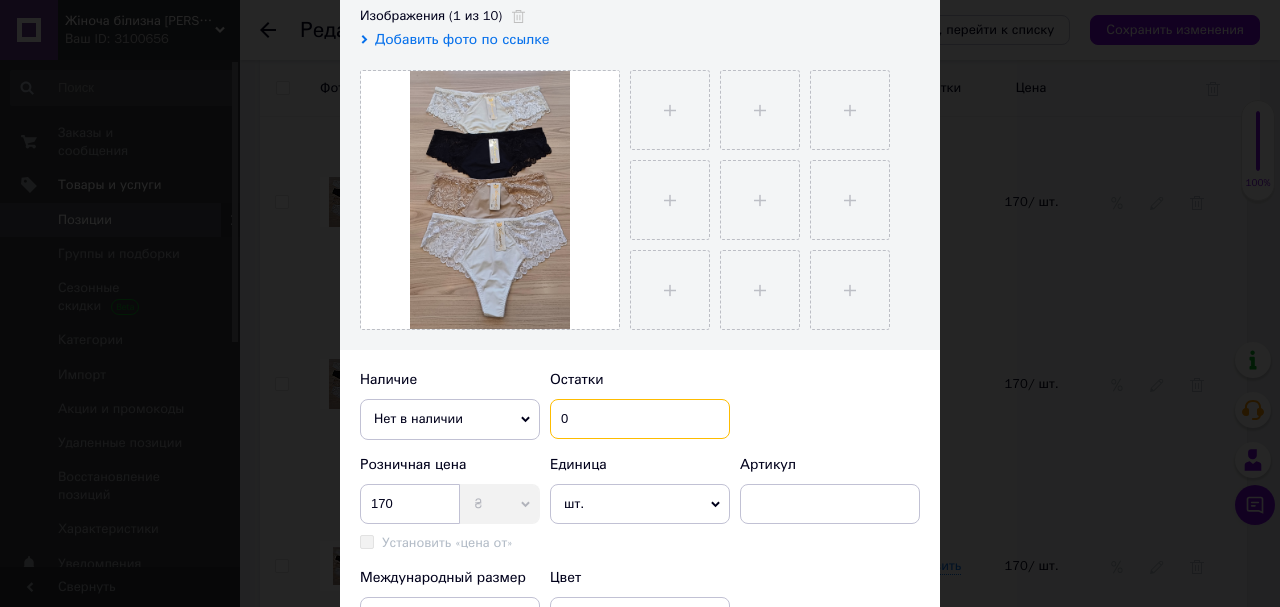 type on "0" 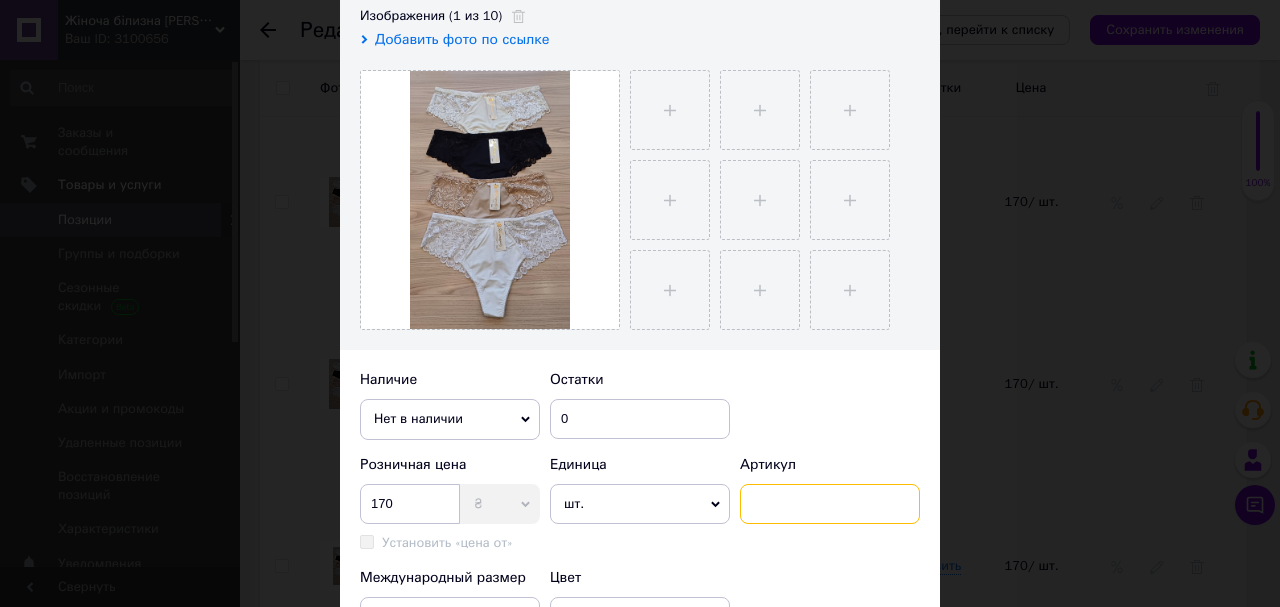 click at bounding box center (830, 504) 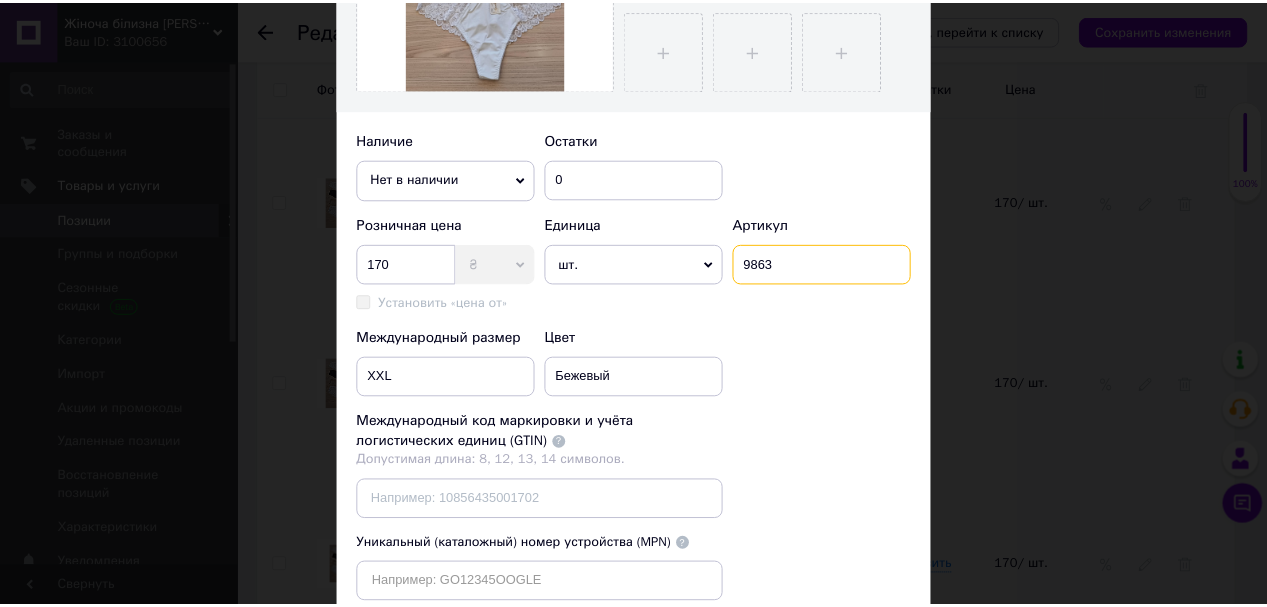 scroll, scrollTop: 720, scrollLeft: 0, axis: vertical 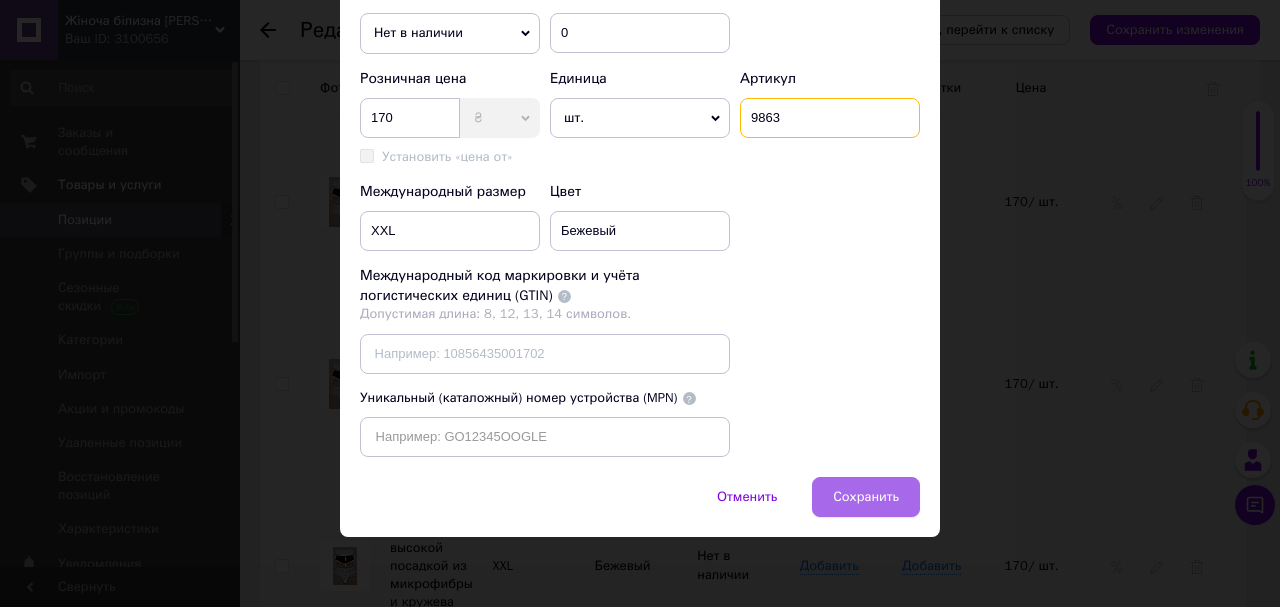type on "9863" 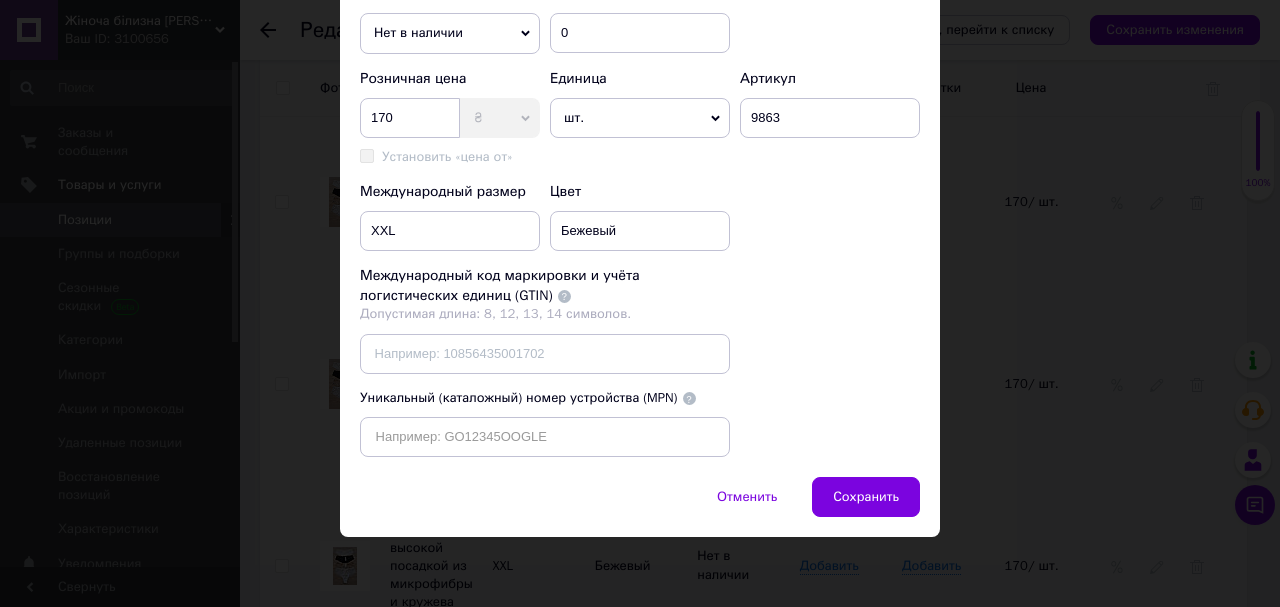 drag, startPoint x: 884, startPoint y: 511, endPoint x: 827, endPoint y: 527, distance: 59.20304 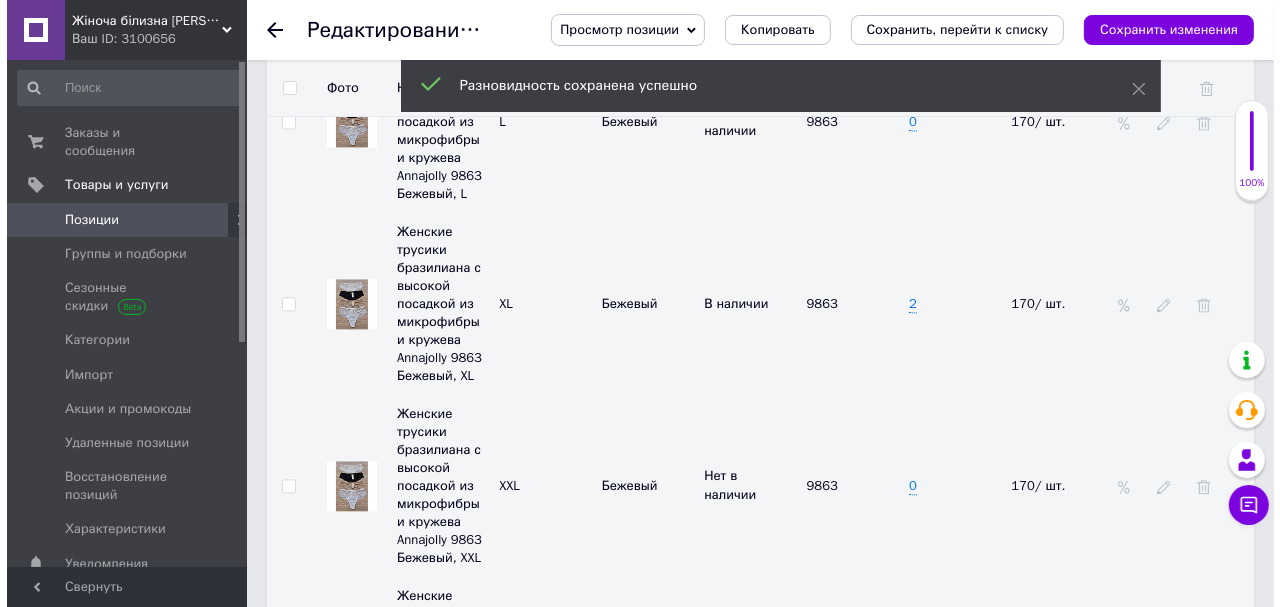 scroll, scrollTop: 3680, scrollLeft: 0, axis: vertical 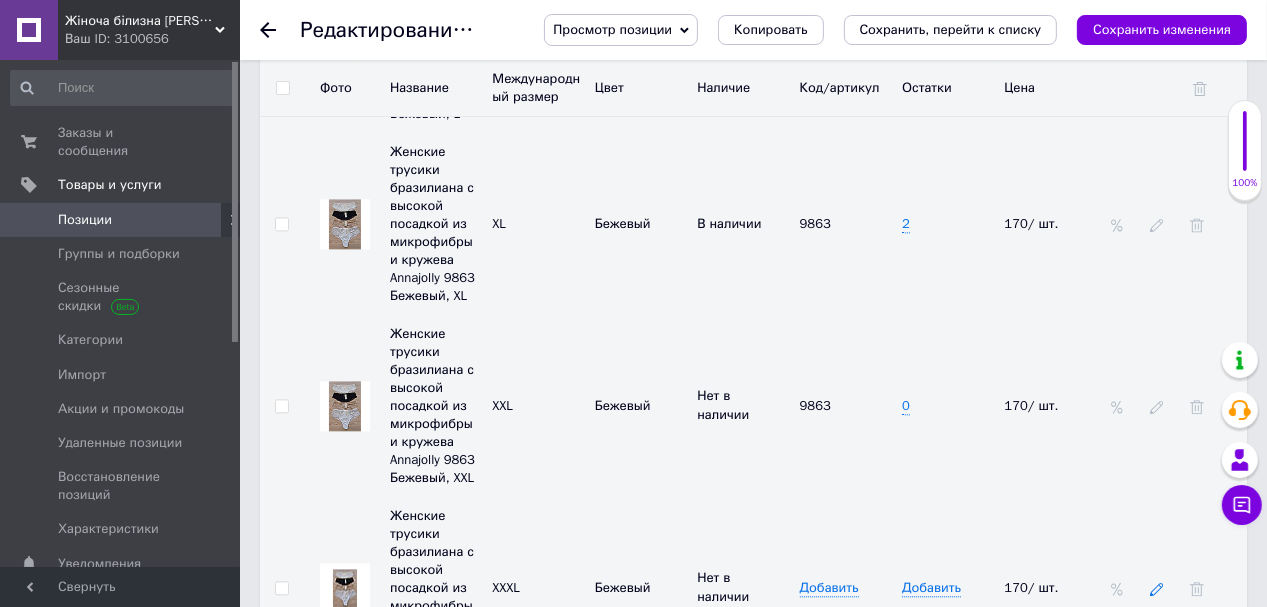 click 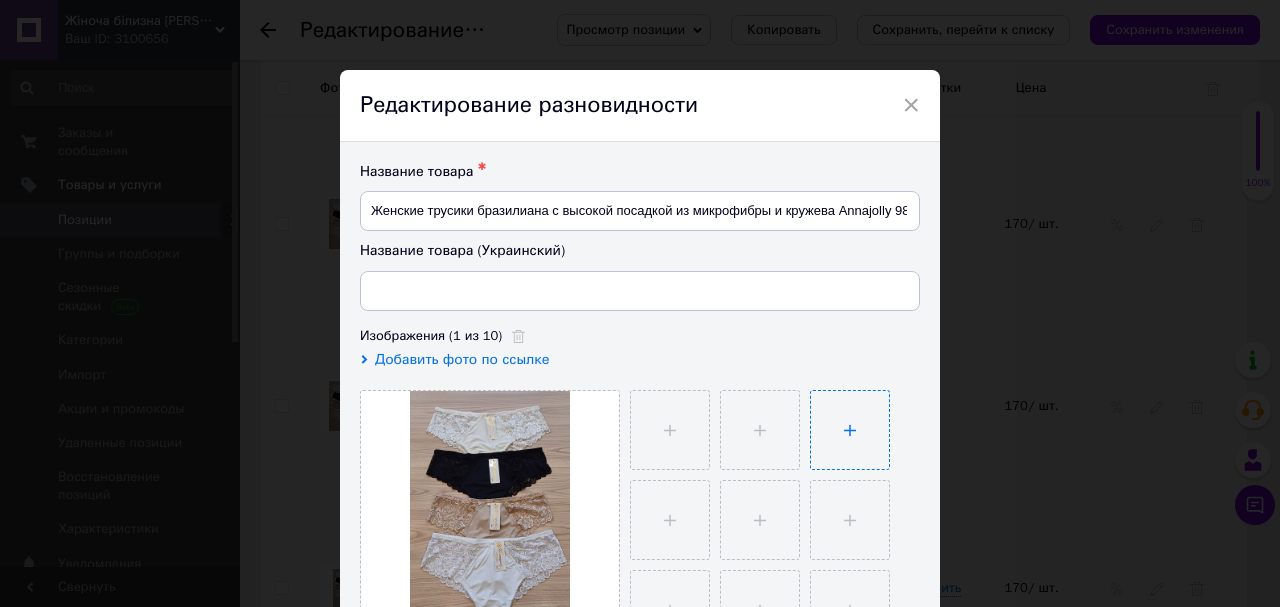type on "Жіночі трусики бразиліана з високою посадкою з мікрофібри та [PERSON_NAME] 9863" 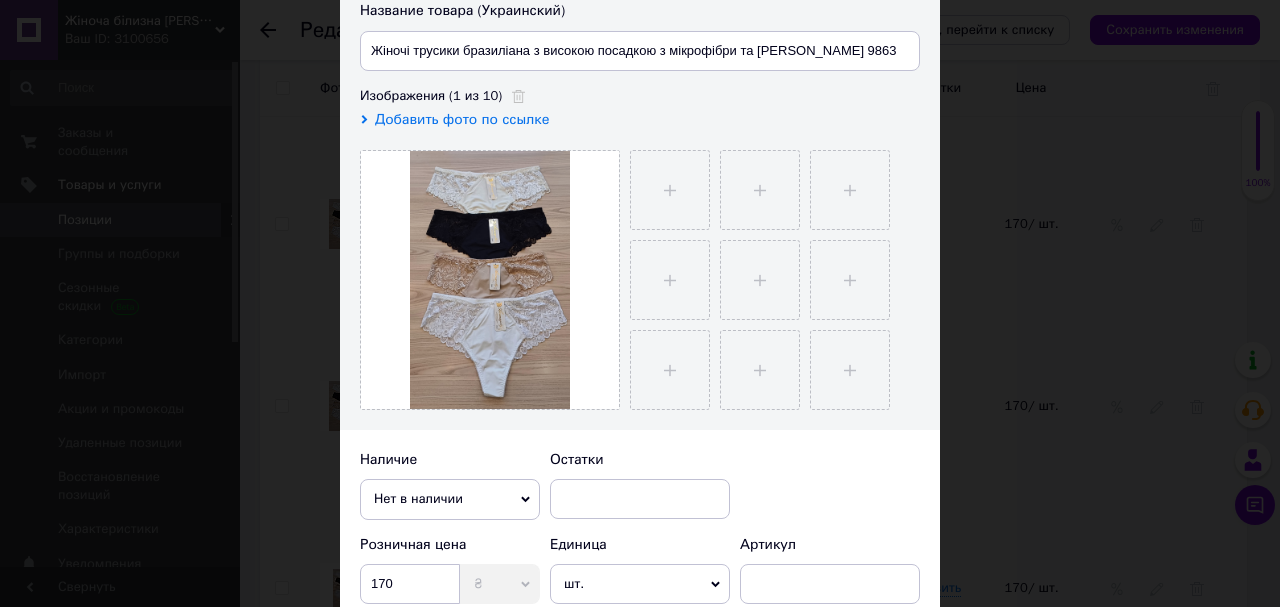 scroll, scrollTop: 400, scrollLeft: 0, axis: vertical 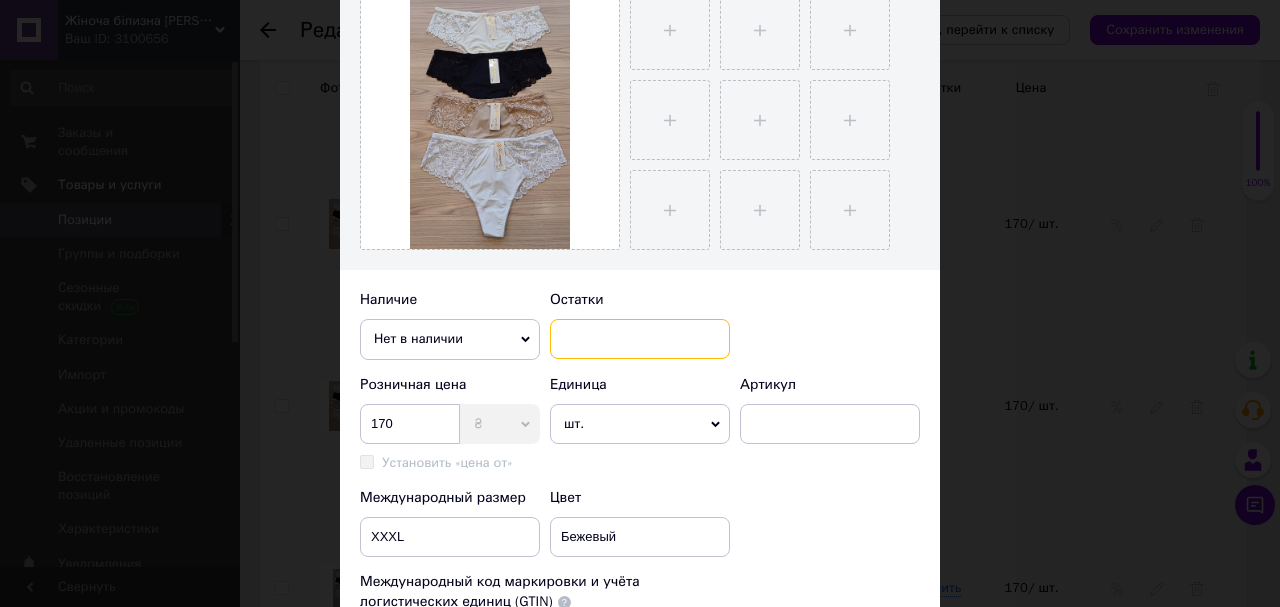 click at bounding box center [640, 339] 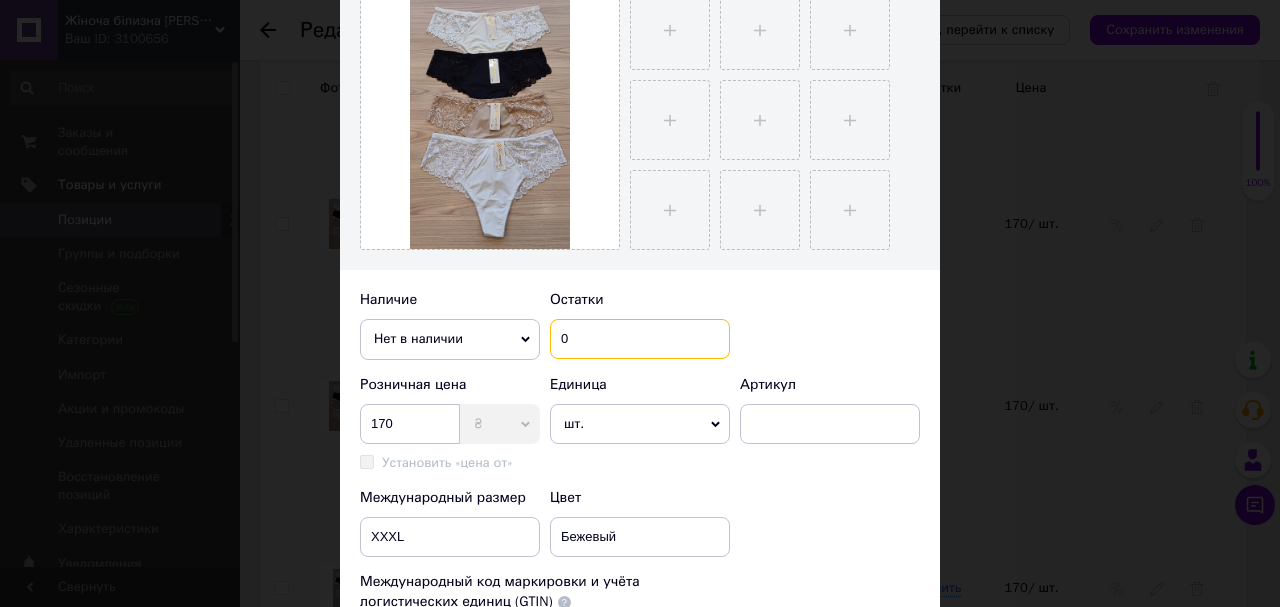 type on "0" 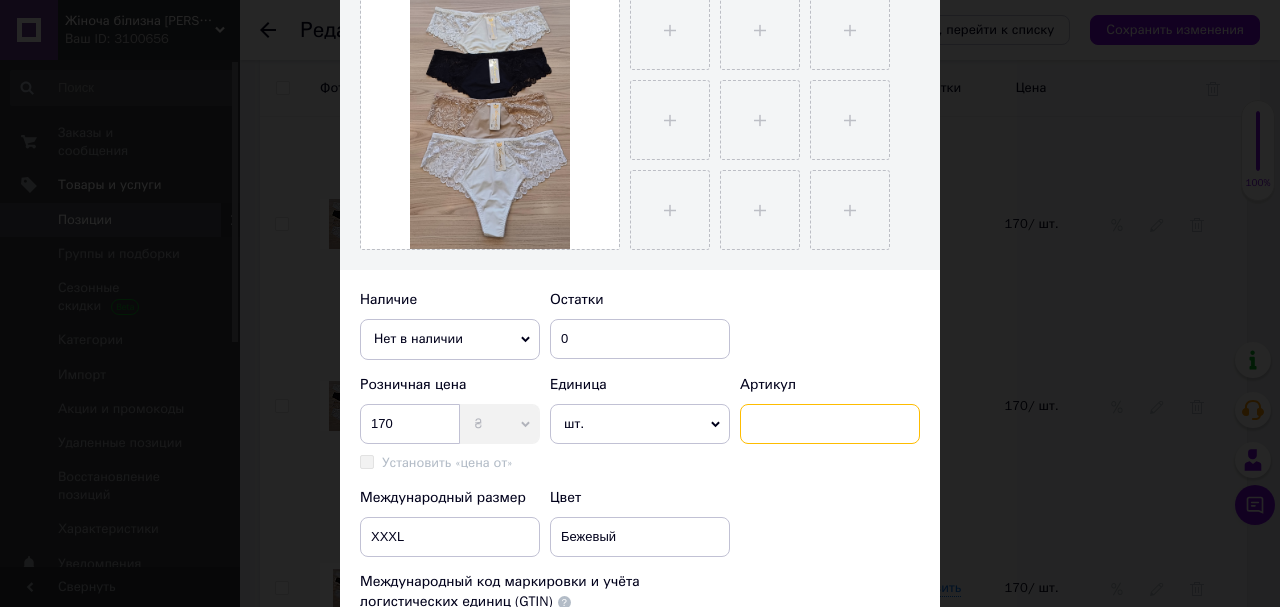 click at bounding box center [830, 424] 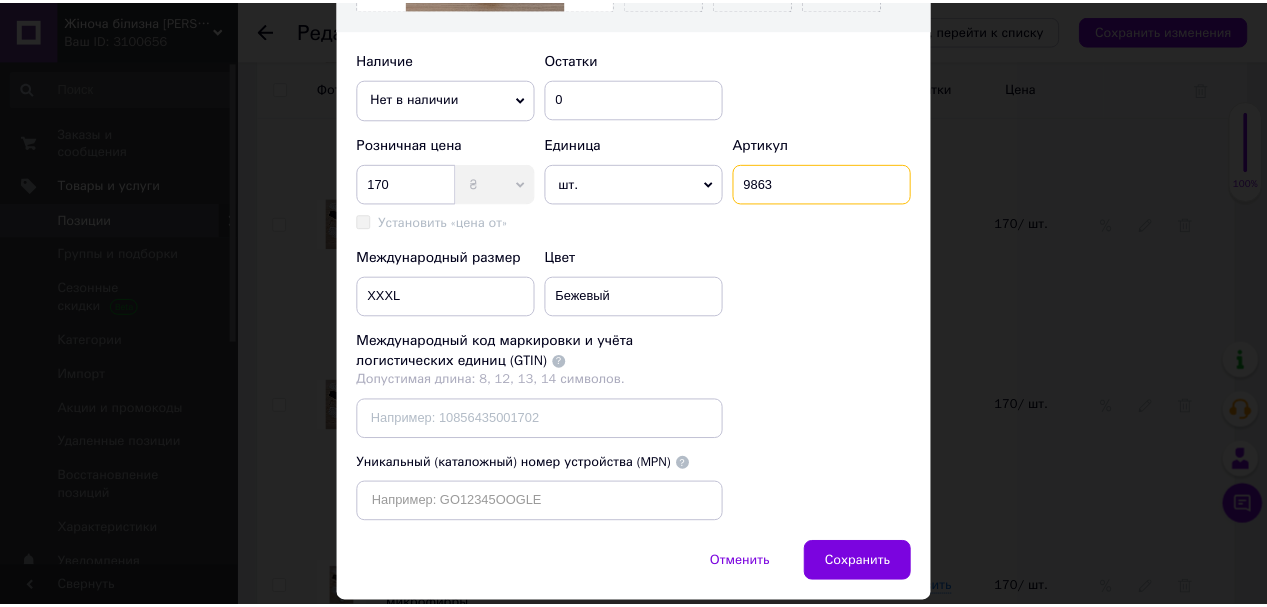scroll, scrollTop: 740, scrollLeft: 0, axis: vertical 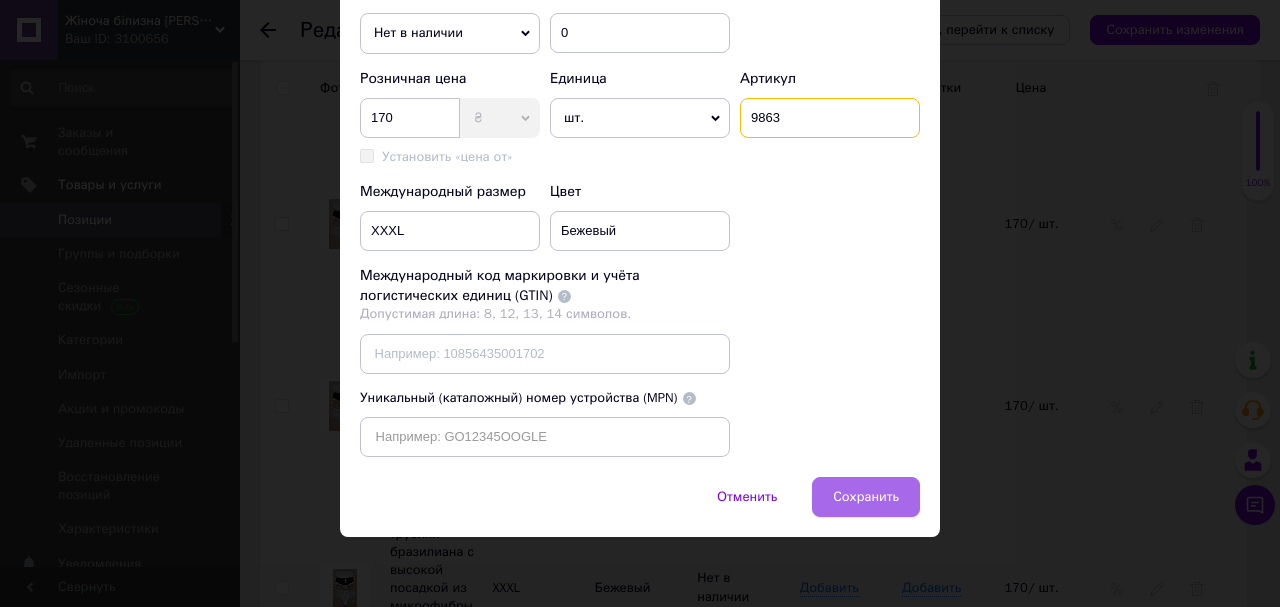 type on "9863" 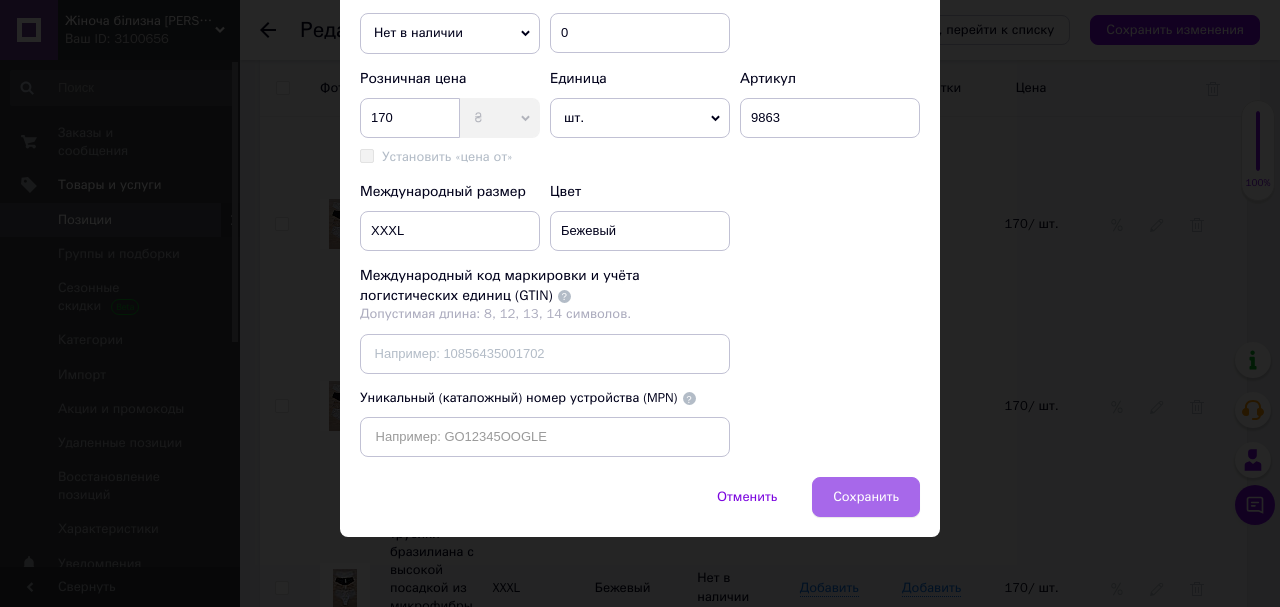 click on "Сохранить" at bounding box center (866, 497) 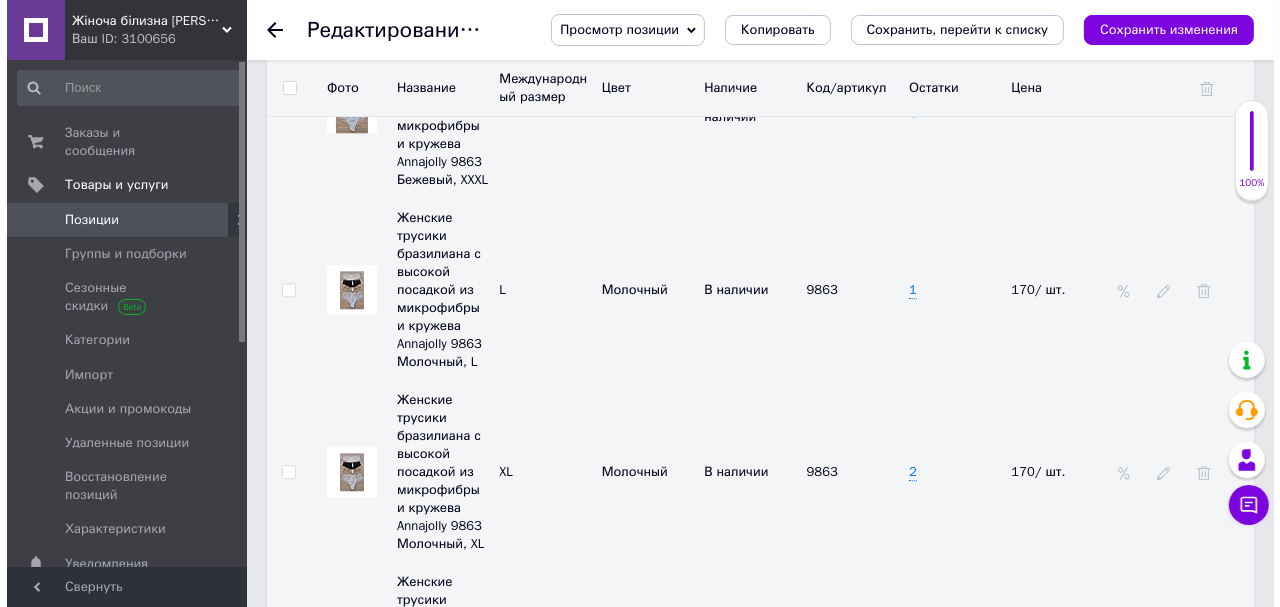 scroll, scrollTop: 4240, scrollLeft: 0, axis: vertical 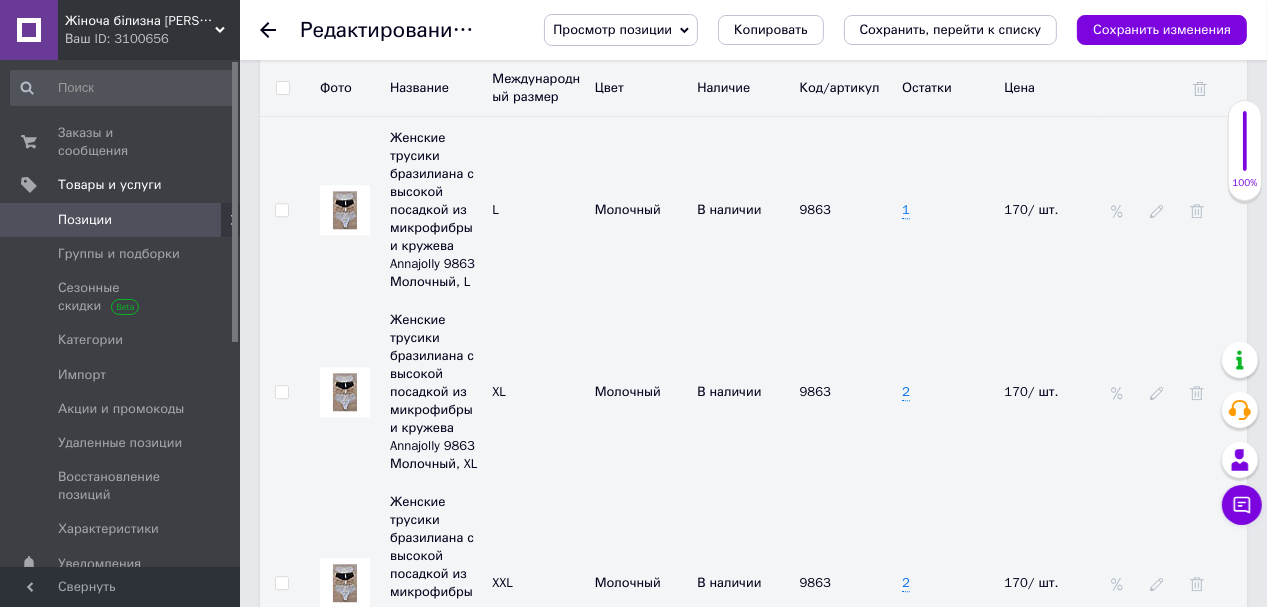 click 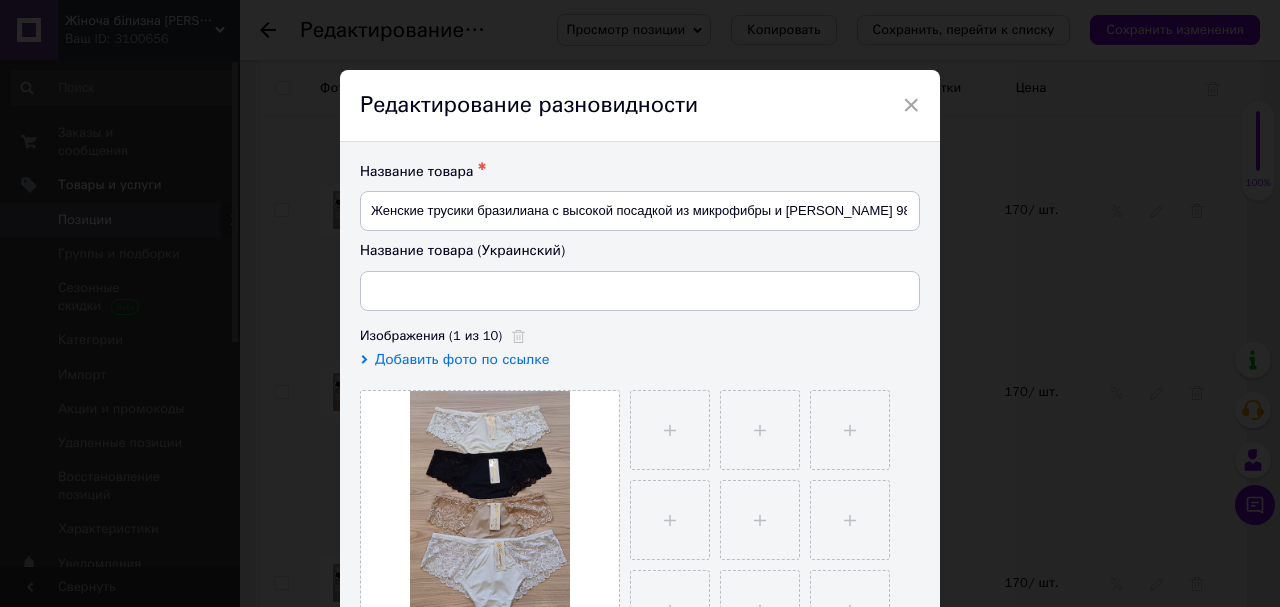 type on "Жіночі трусики бразиліана з високою посадкою з мікрофібри та [PERSON_NAME] 9863" 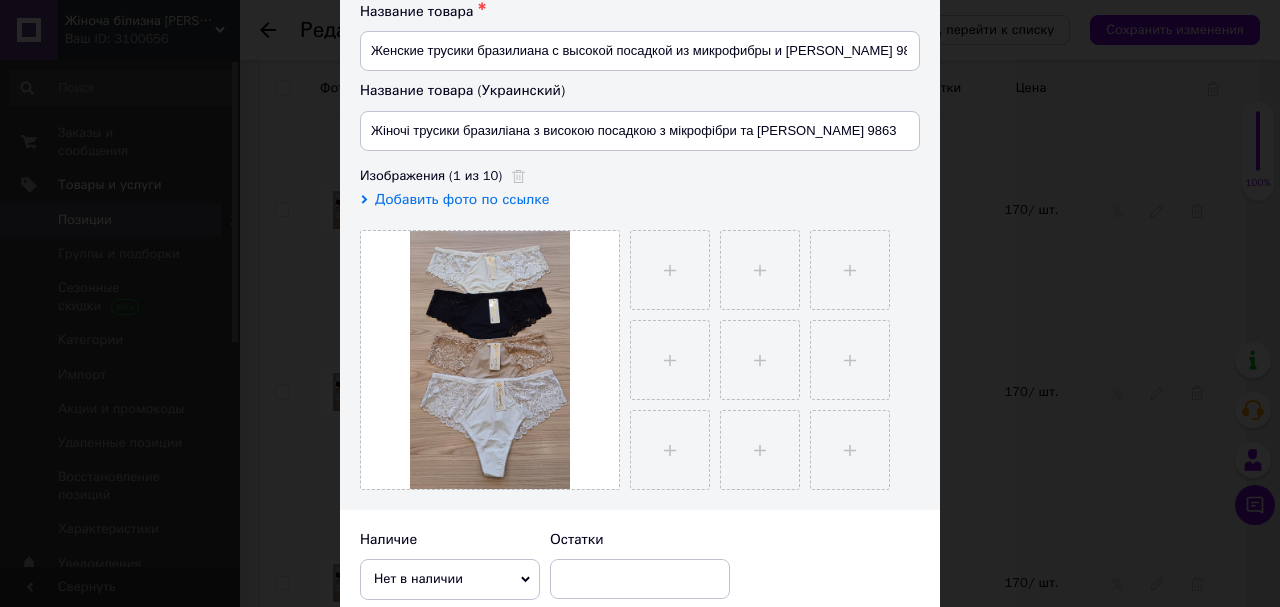 scroll, scrollTop: 320, scrollLeft: 0, axis: vertical 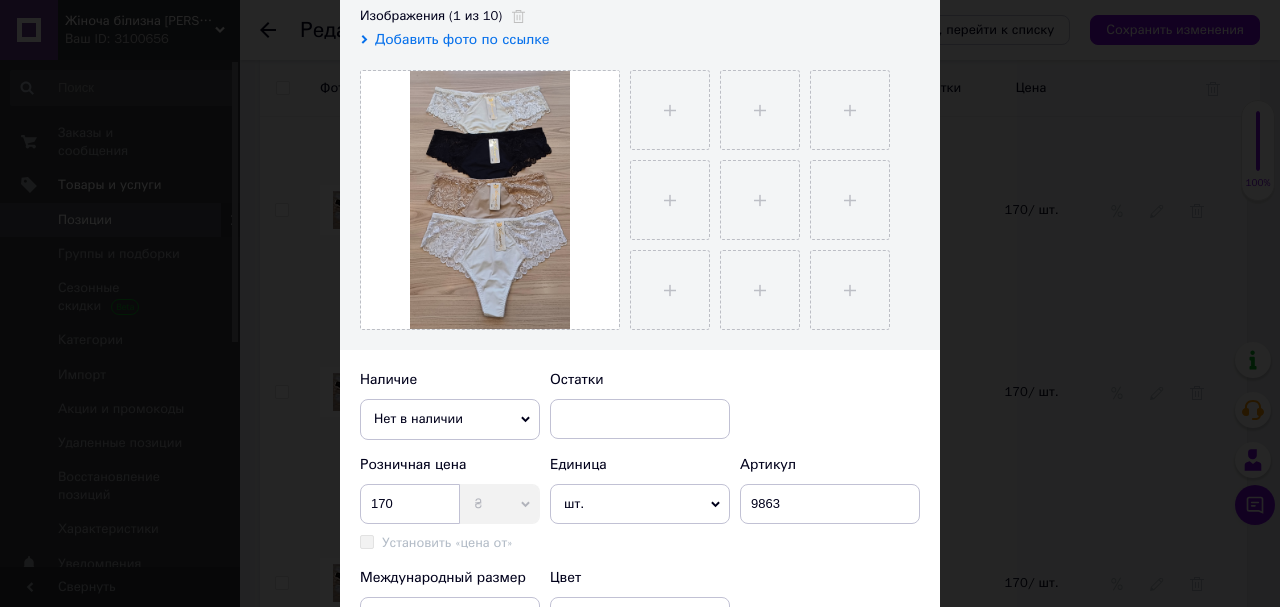 click 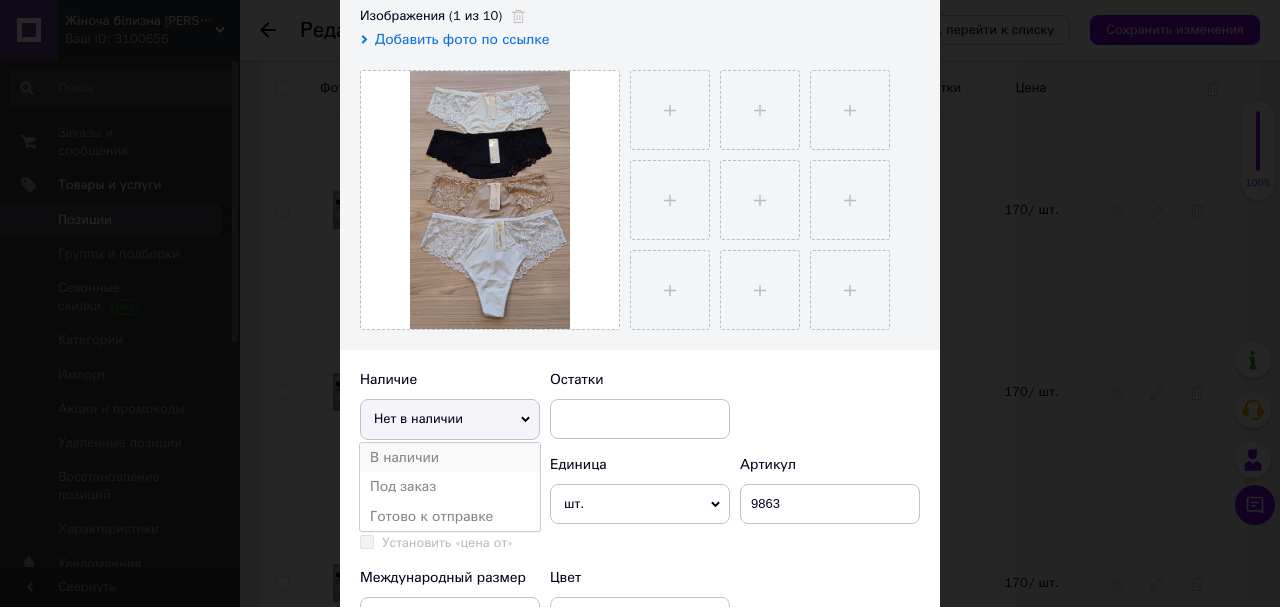 drag, startPoint x: 425, startPoint y: 456, endPoint x: 500, endPoint y: 463, distance: 75.32596 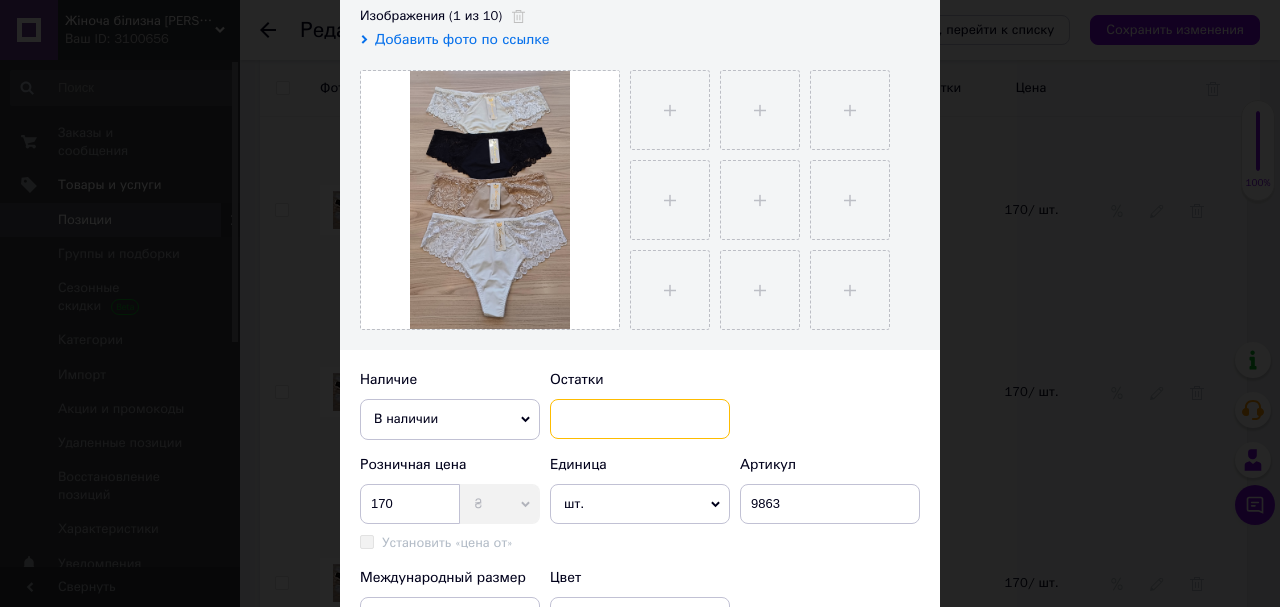 click at bounding box center (640, 419) 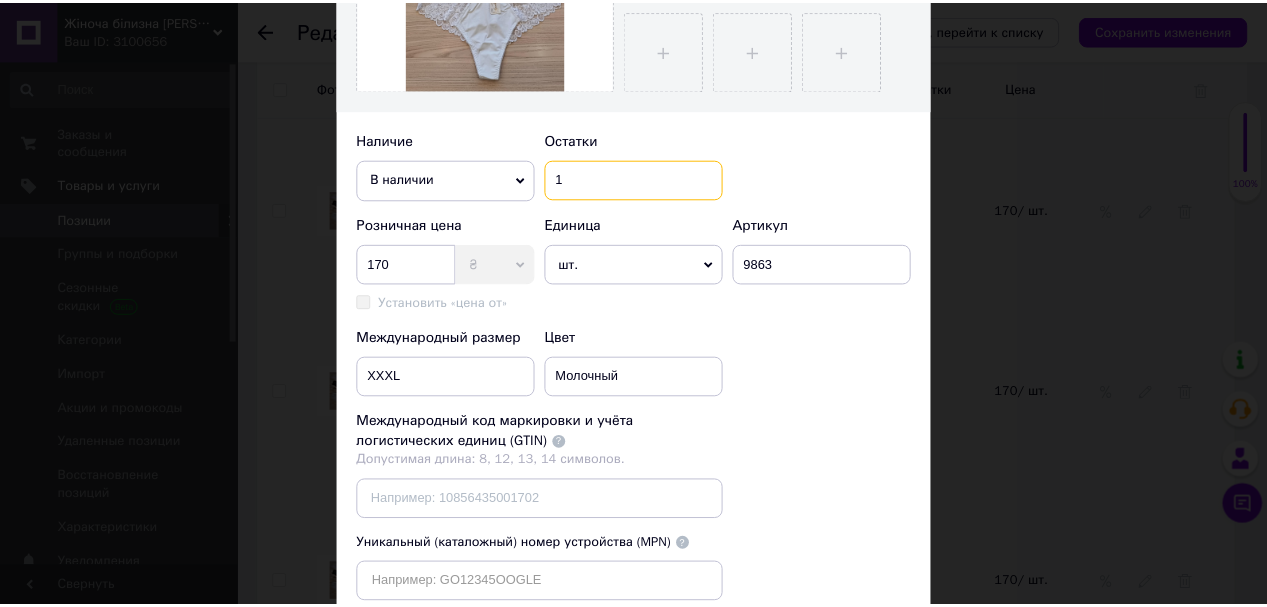 scroll, scrollTop: 740, scrollLeft: 0, axis: vertical 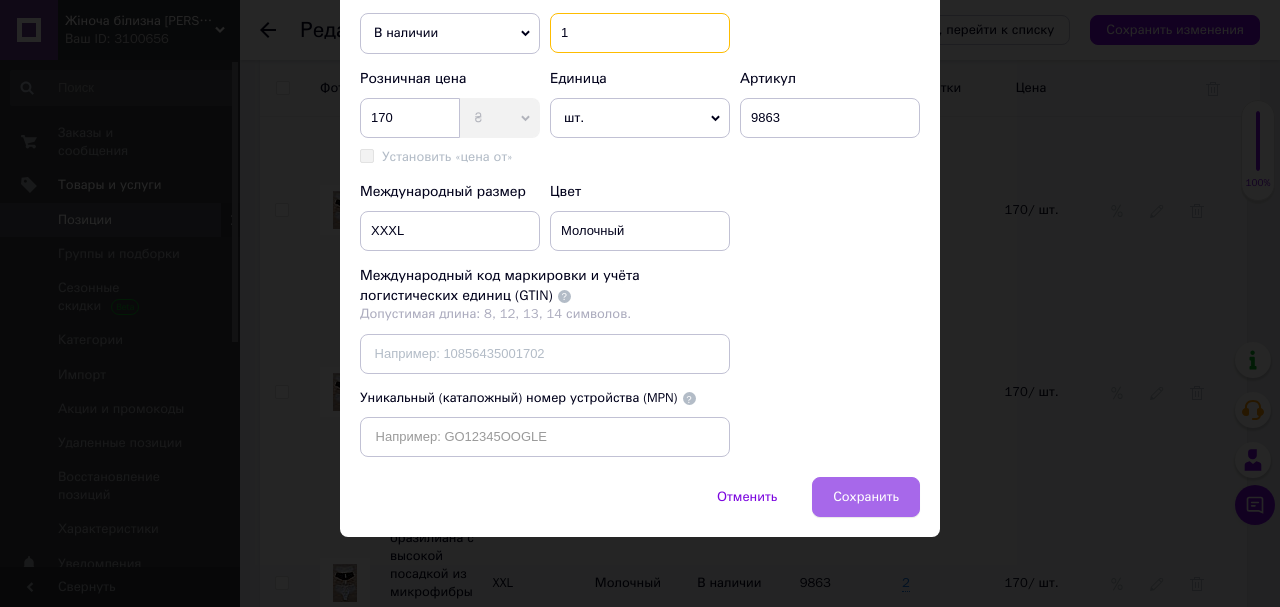 type on "1" 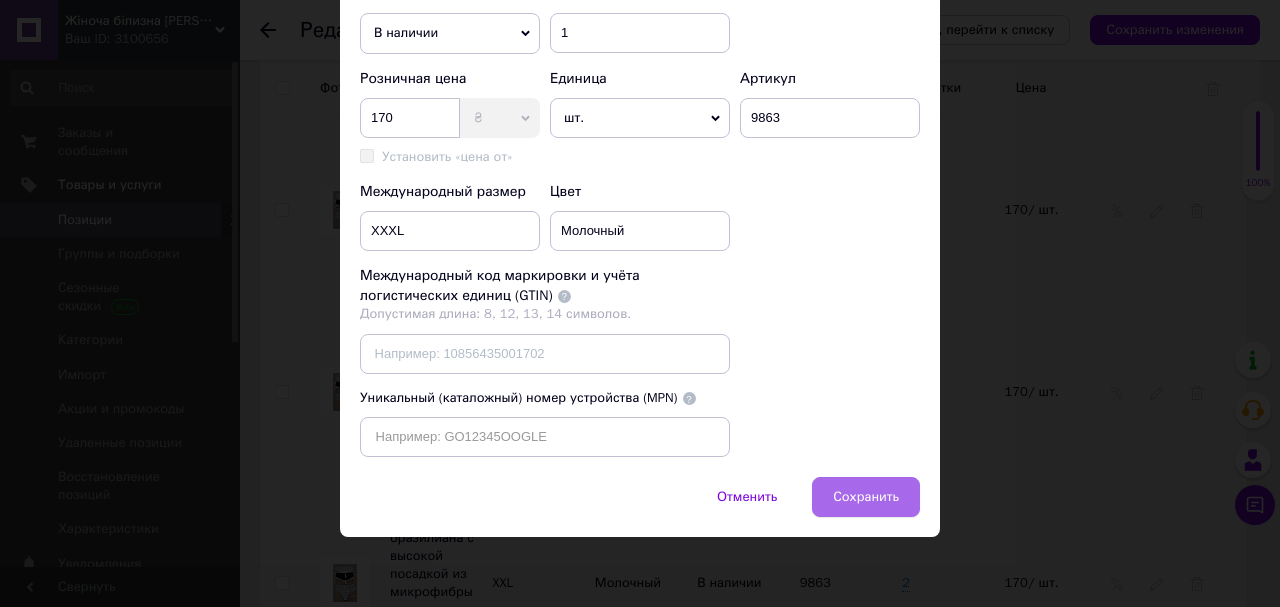 click on "Сохранить" at bounding box center [866, 497] 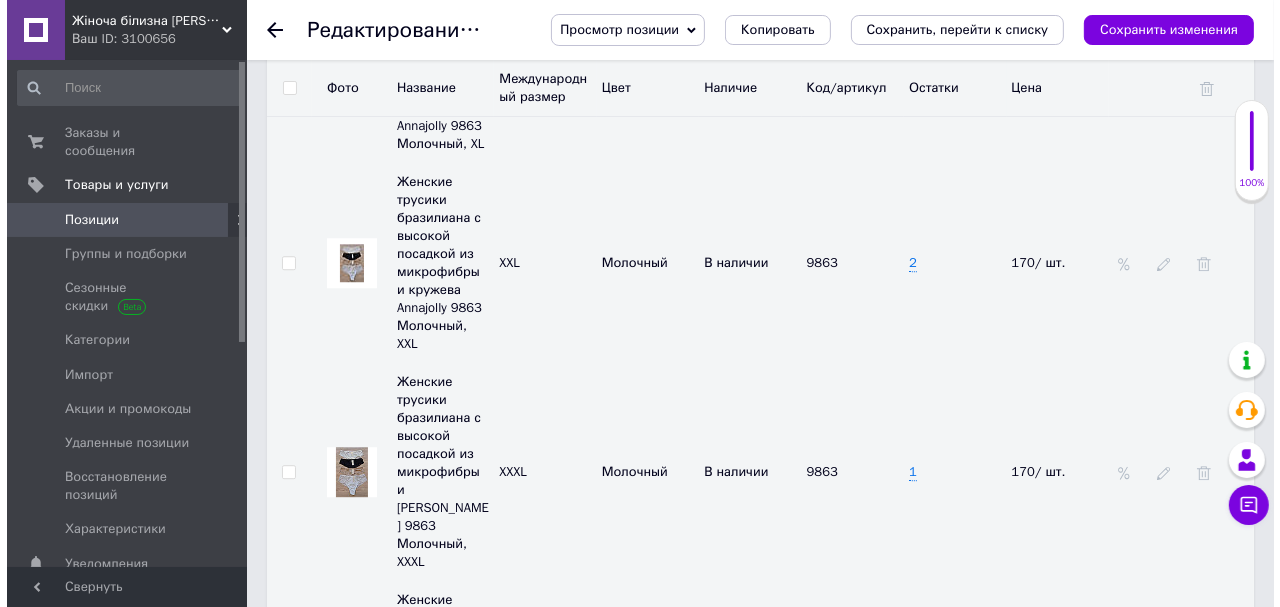 scroll, scrollTop: 4640, scrollLeft: 0, axis: vertical 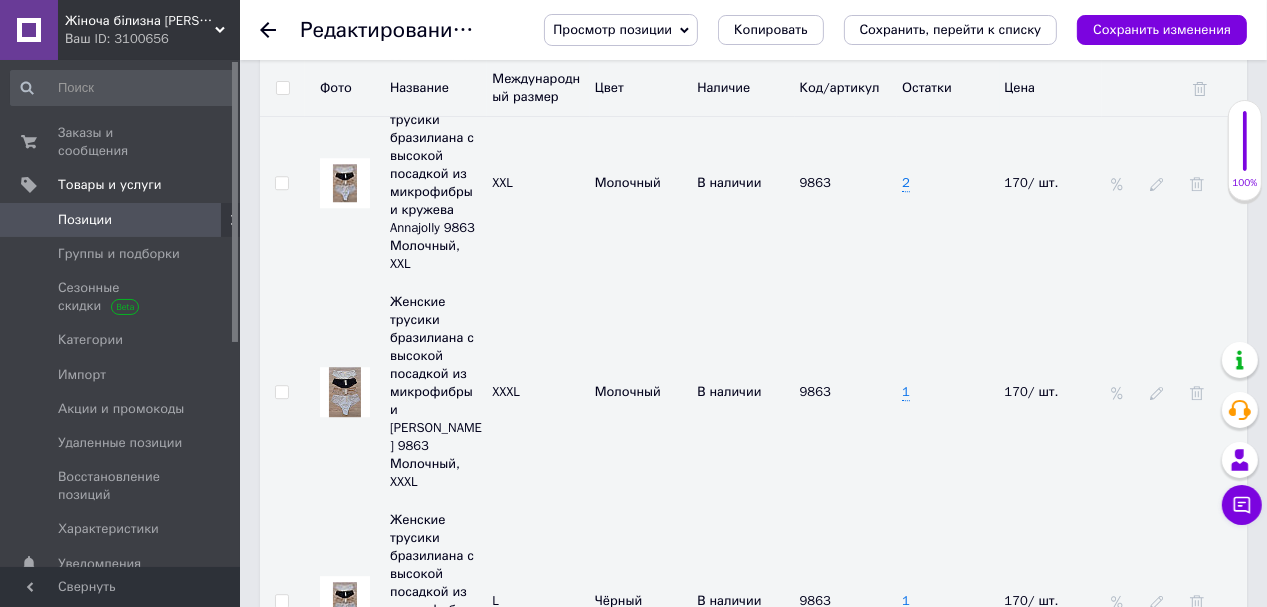 click 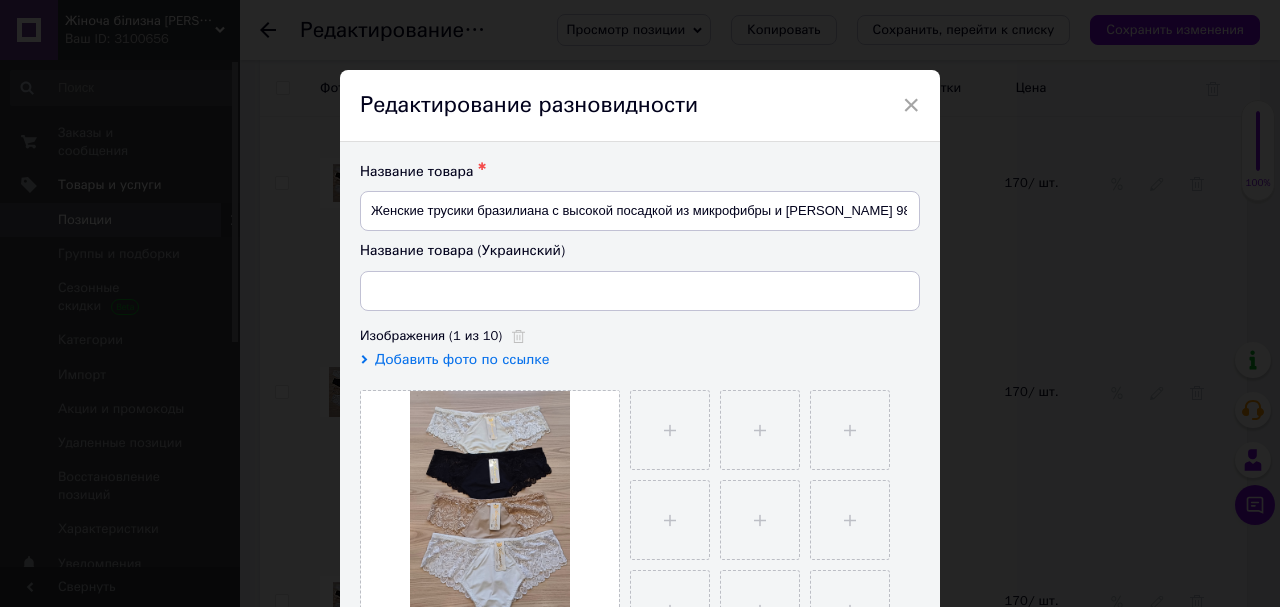 type on "Жіночі трусики бразиліана з високою посадкою з мікрофібри та [PERSON_NAME] 9863" 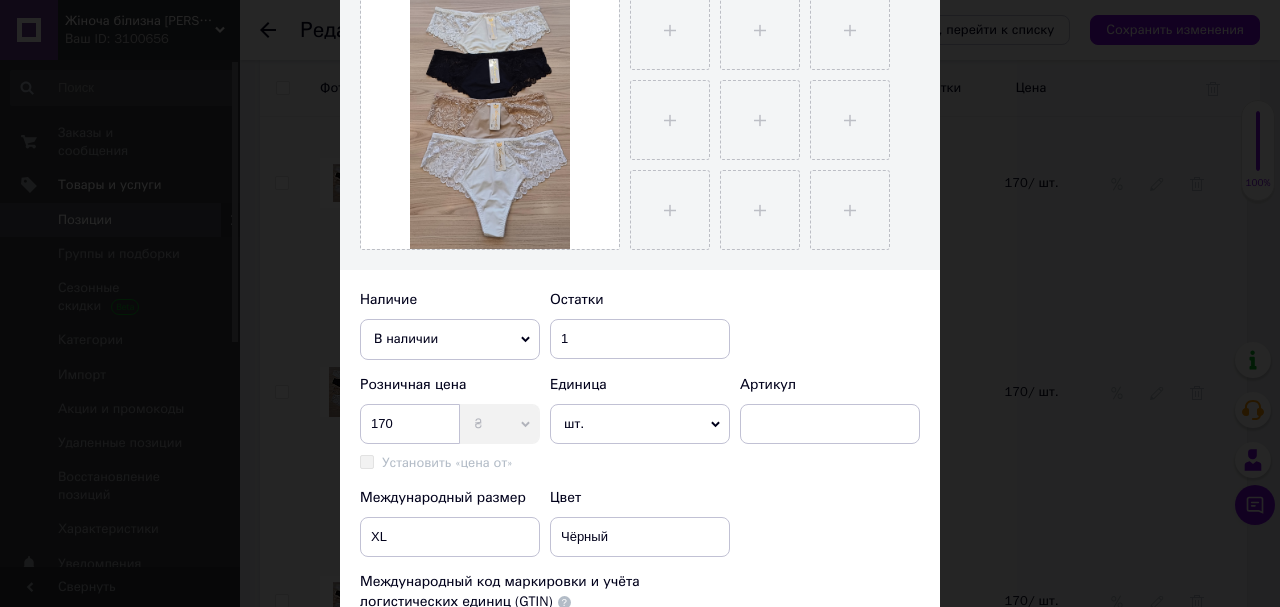 scroll, scrollTop: 480, scrollLeft: 0, axis: vertical 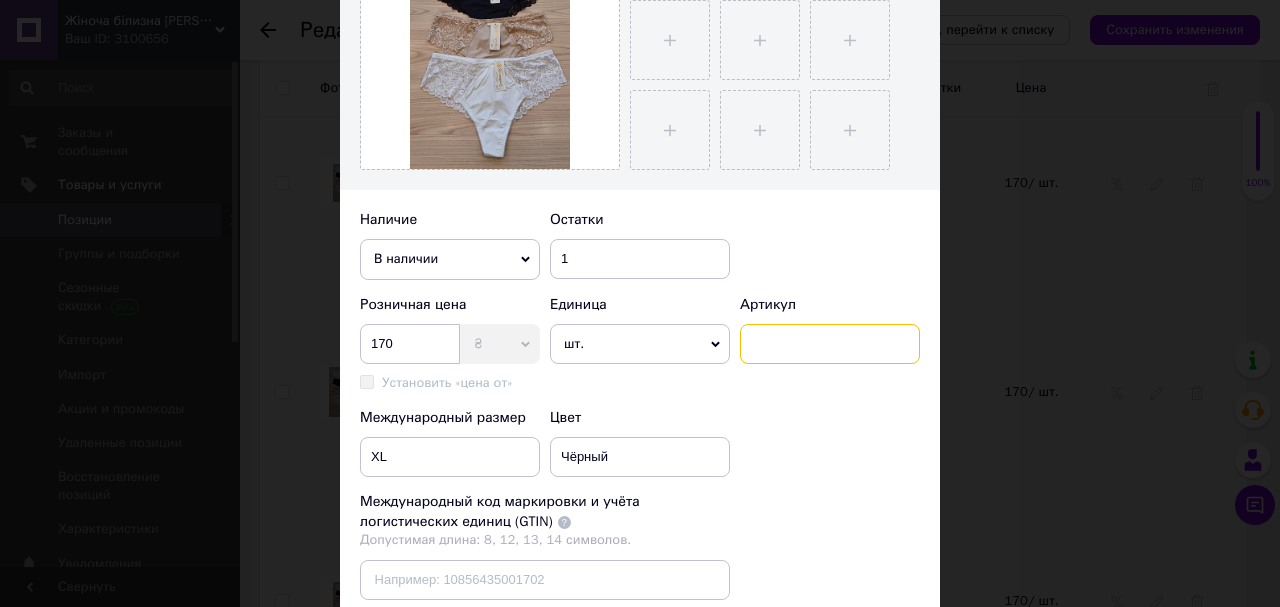 click at bounding box center [830, 344] 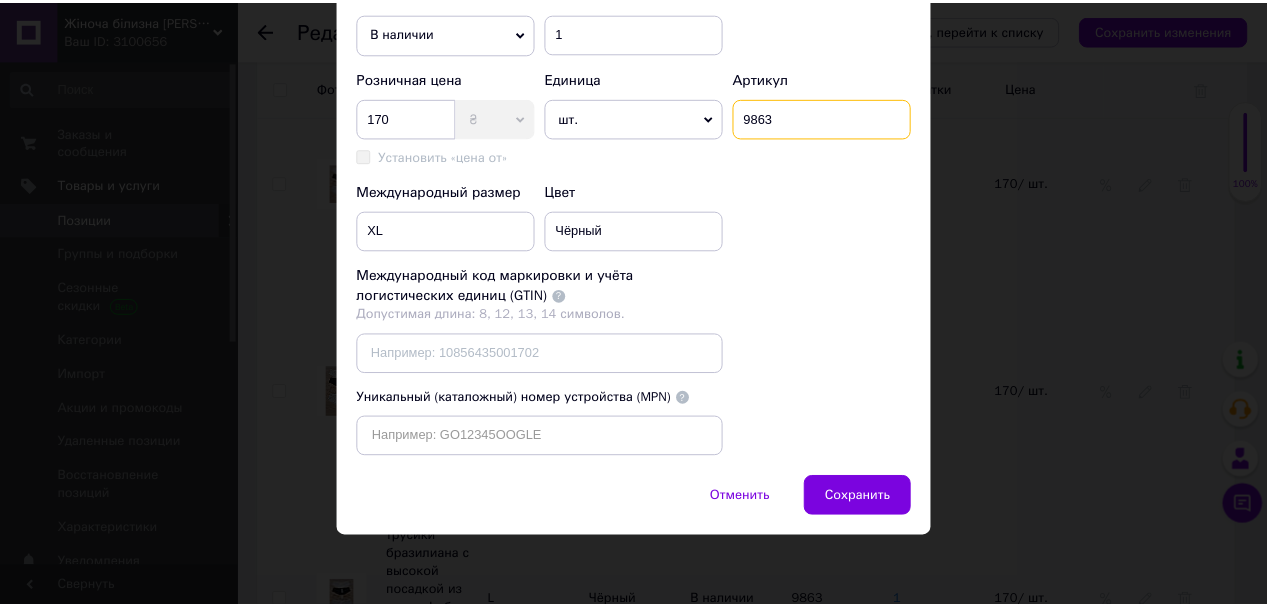scroll, scrollTop: 740, scrollLeft: 0, axis: vertical 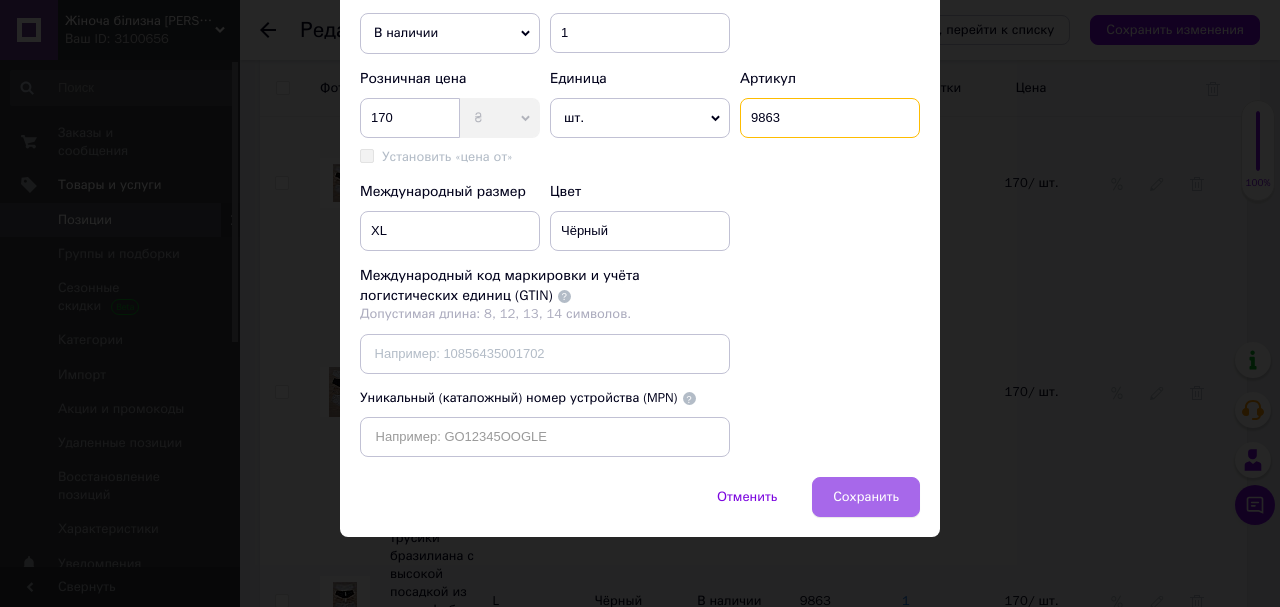 type on "9863" 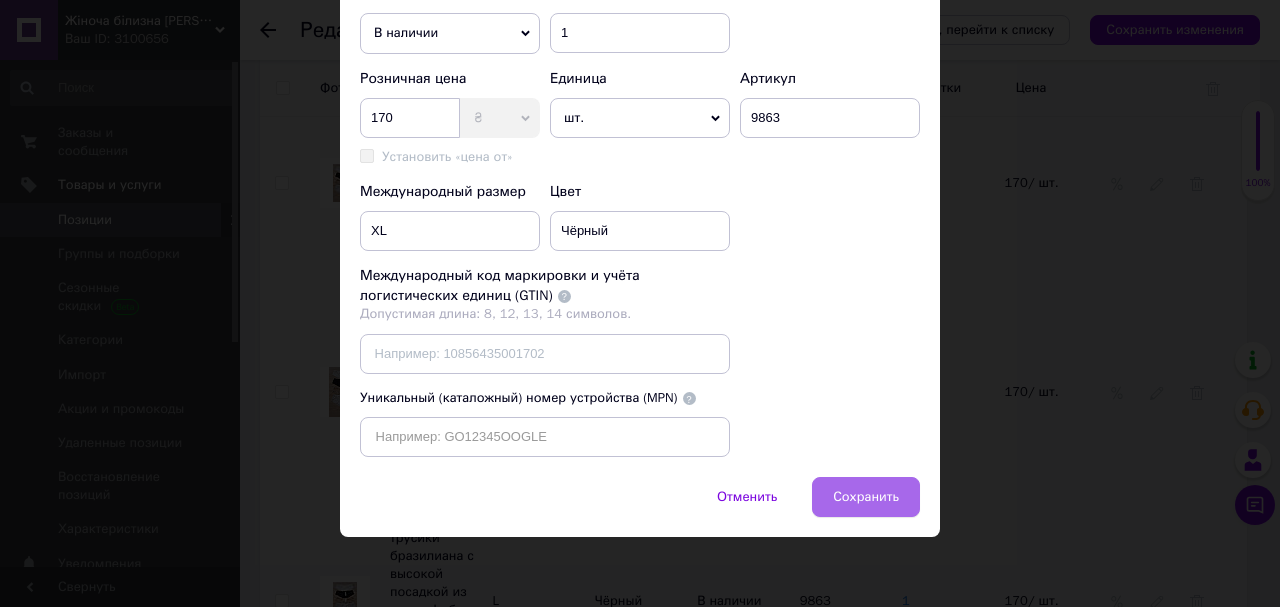 click on "Сохранить" at bounding box center (866, 497) 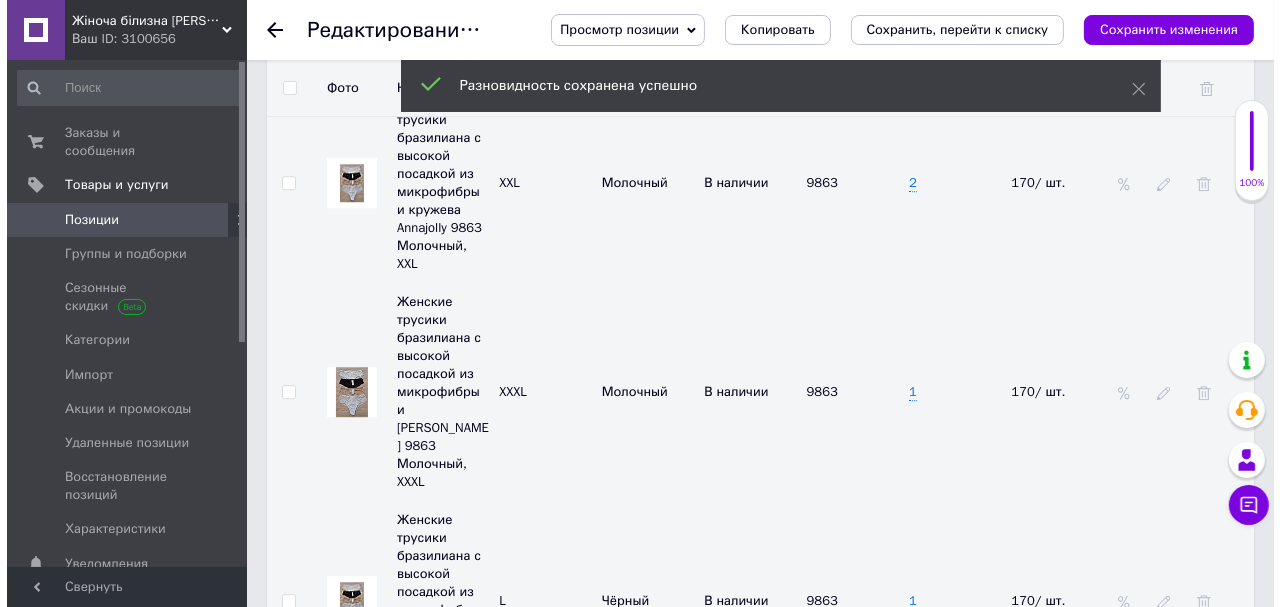 scroll, scrollTop: 4800, scrollLeft: 0, axis: vertical 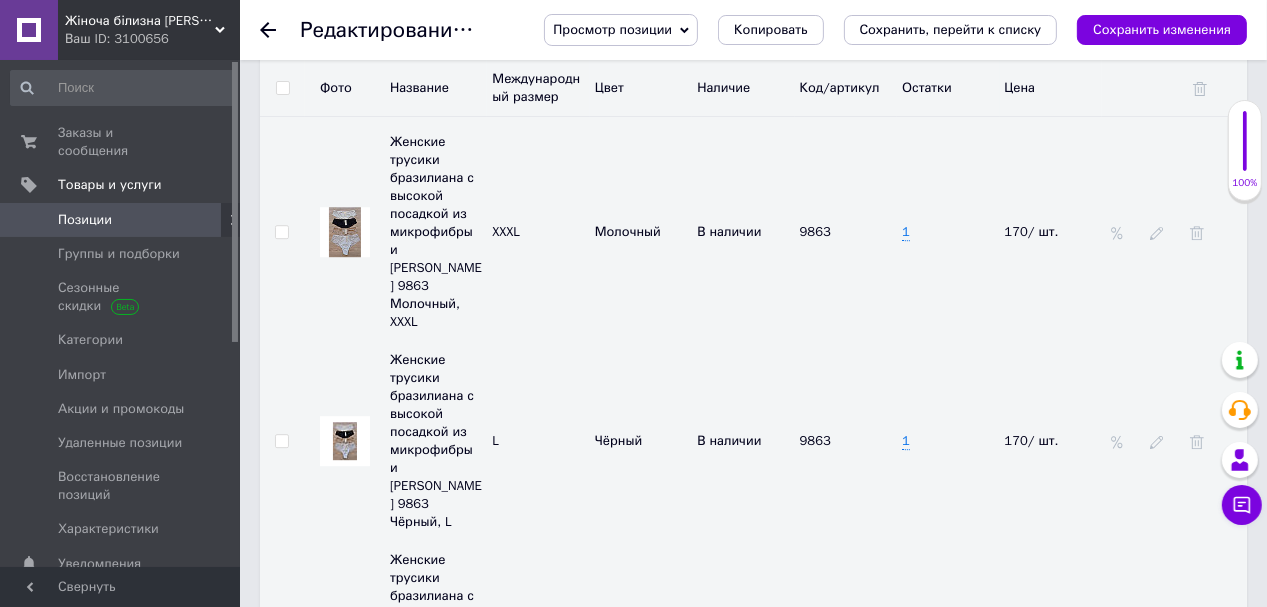 click 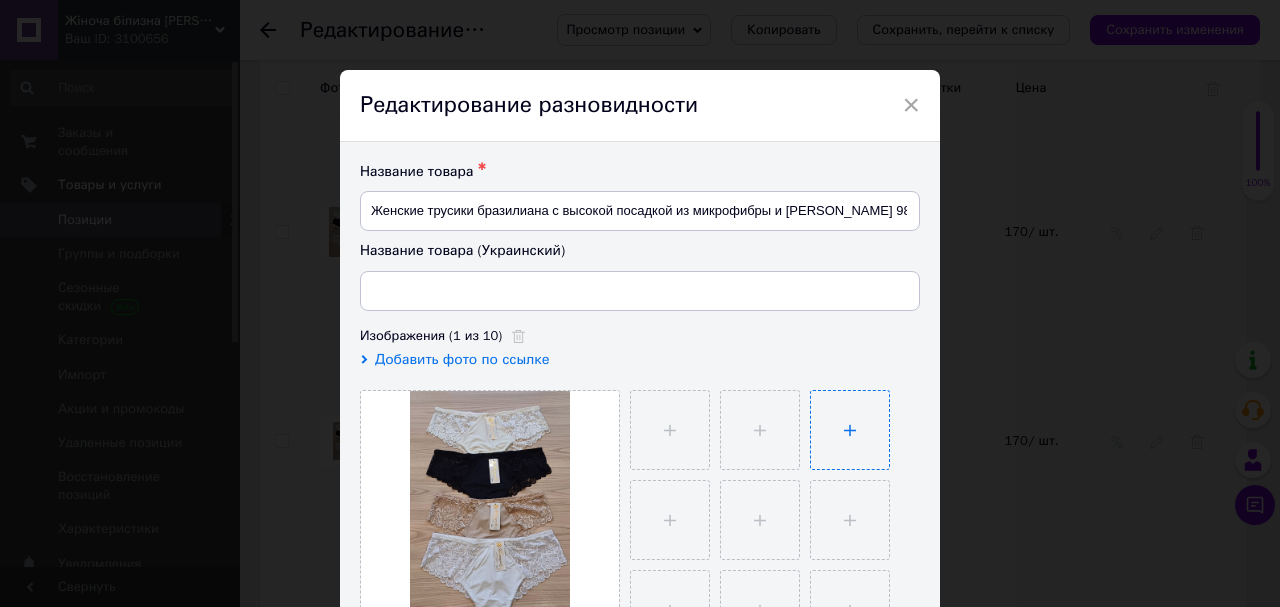 type on "Жіночі трусики бразиліана з високою посадкою з мікрофібри та [PERSON_NAME] 9863" 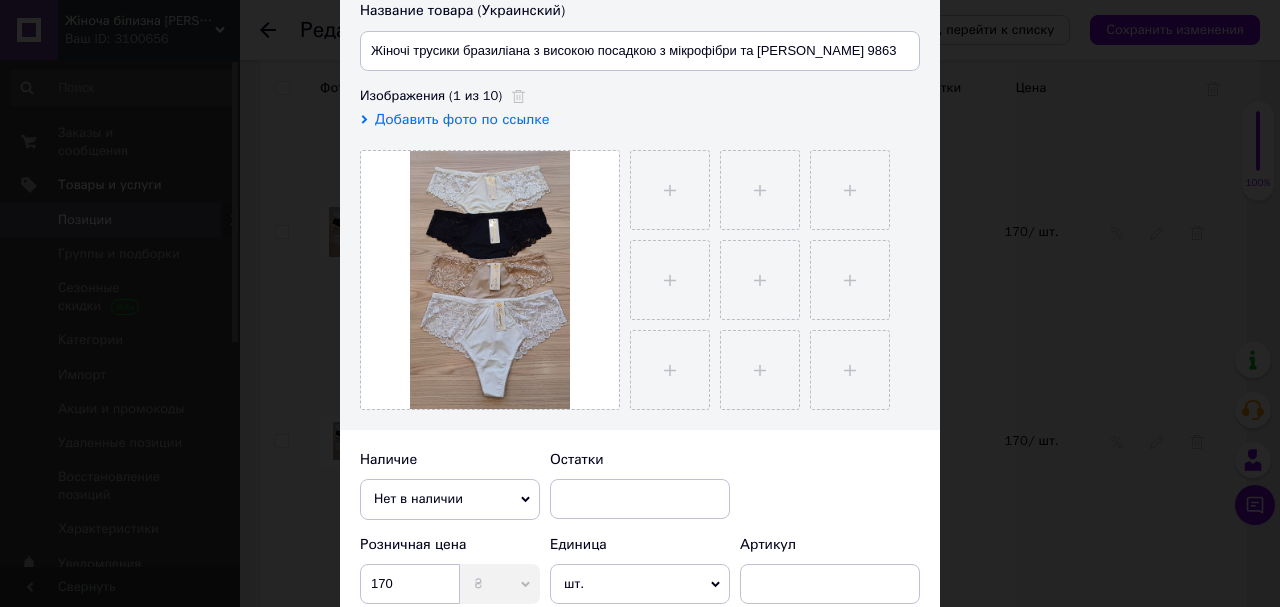 scroll, scrollTop: 480, scrollLeft: 0, axis: vertical 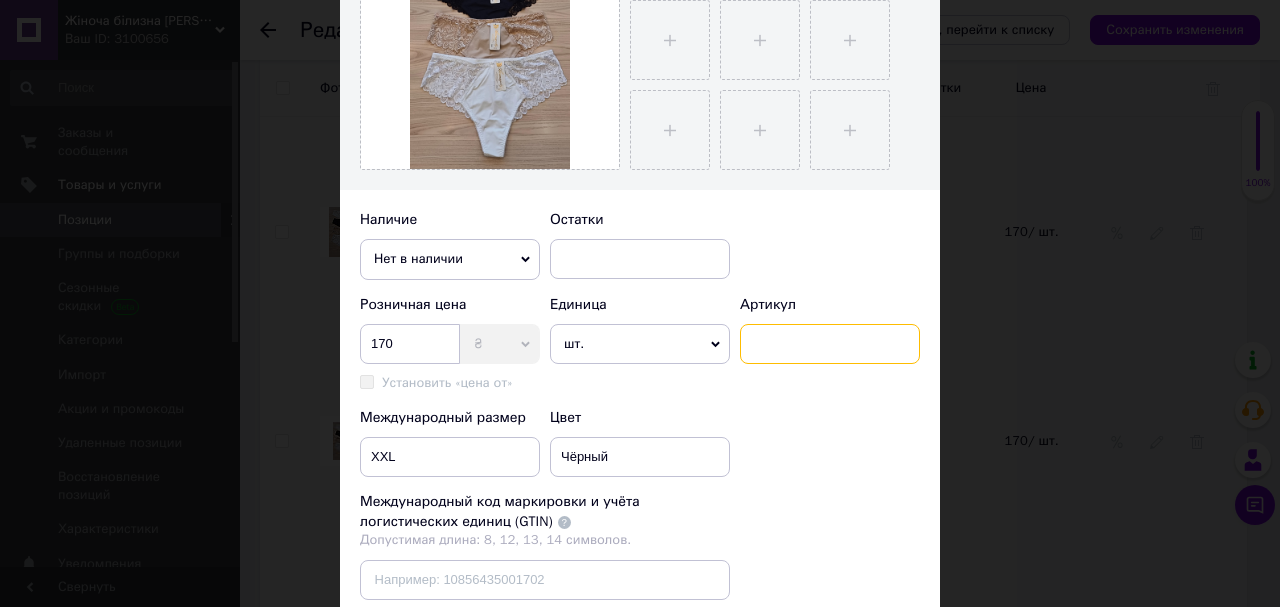 drag, startPoint x: 797, startPoint y: 334, endPoint x: 792, endPoint y: 346, distance: 13 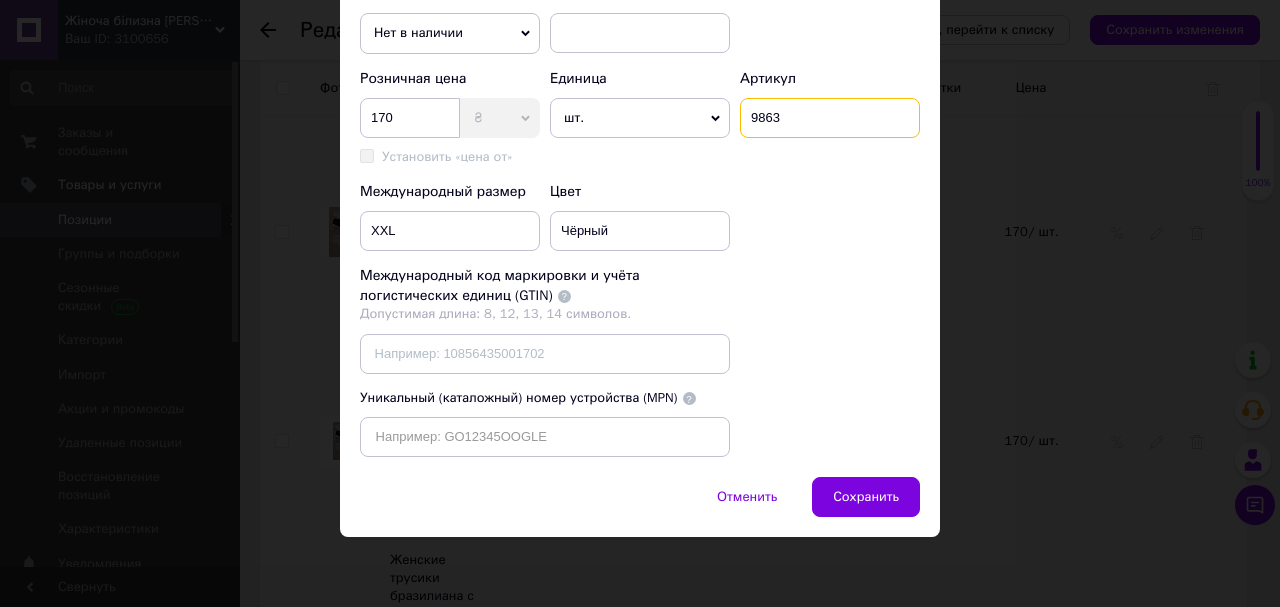 scroll, scrollTop: 500, scrollLeft: 0, axis: vertical 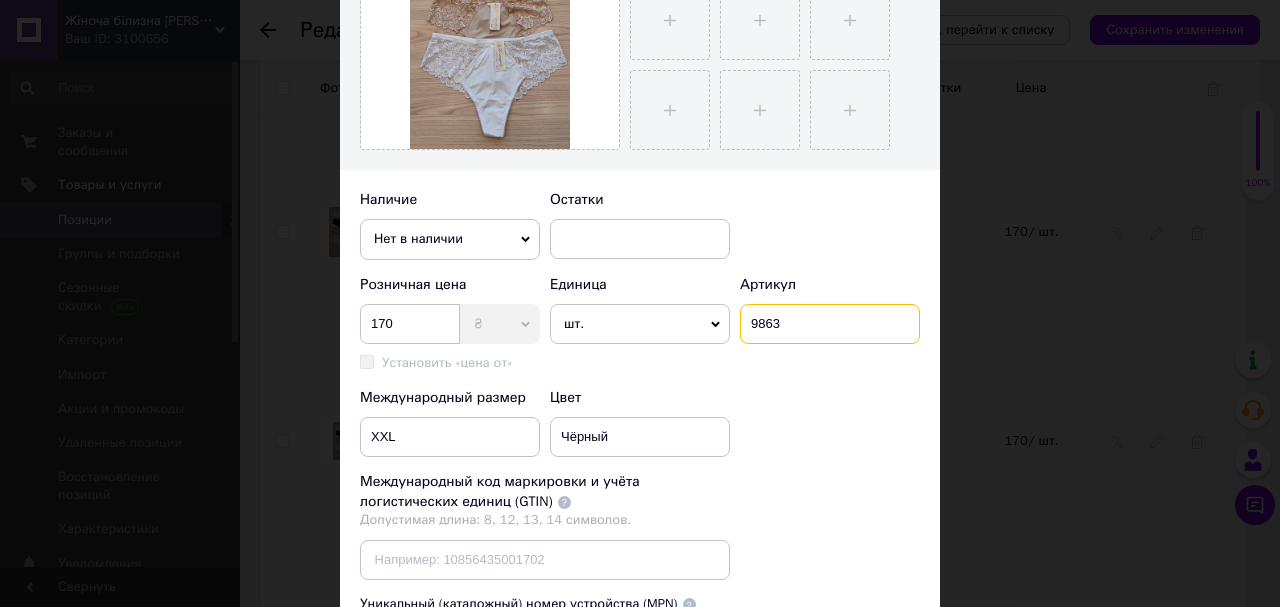 type on "9863" 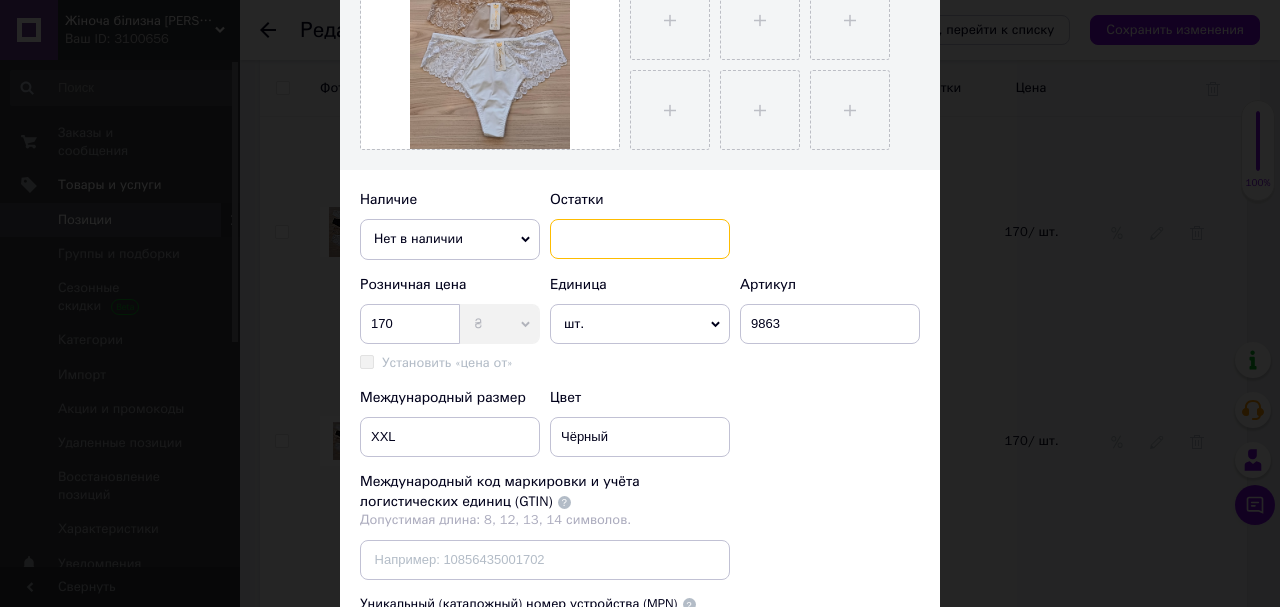 click at bounding box center [640, 239] 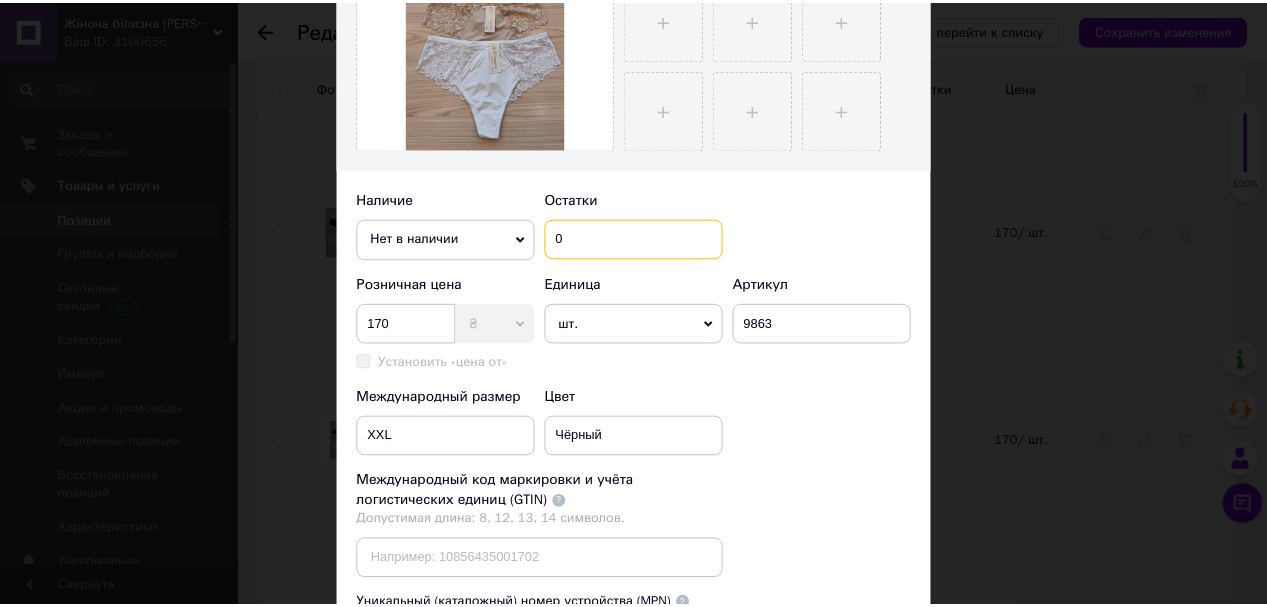scroll, scrollTop: 740, scrollLeft: 0, axis: vertical 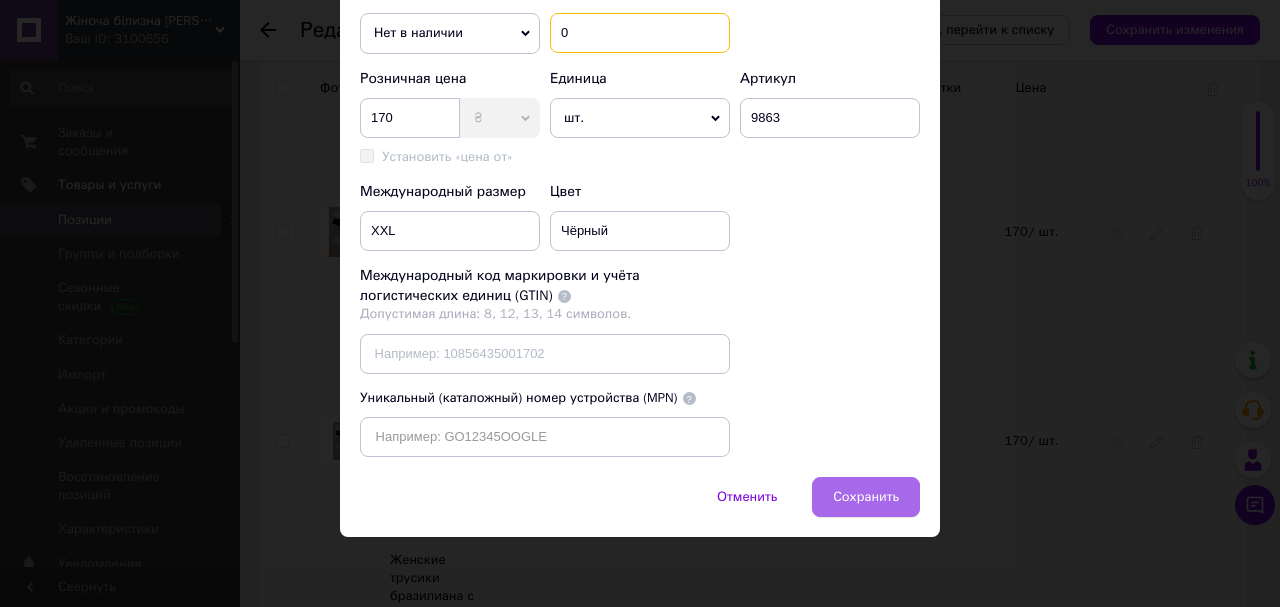 type on "0" 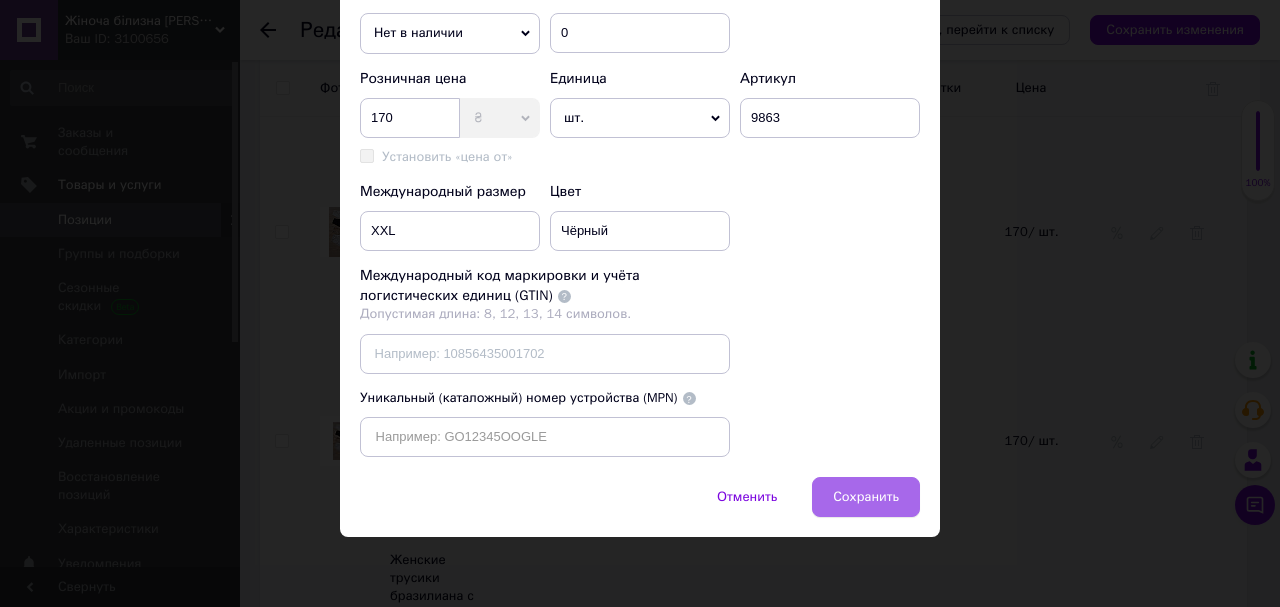 click on "Сохранить" at bounding box center (866, 497) 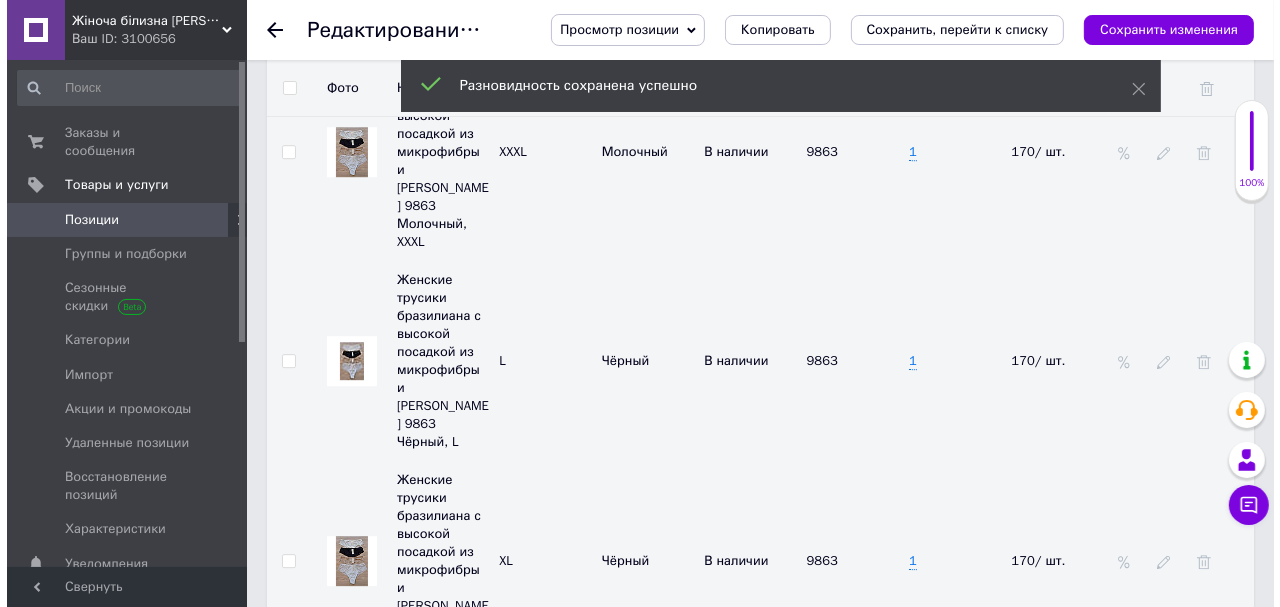 scroll, scrollTop: 4960, scrollLeft: 0, axis: vertical 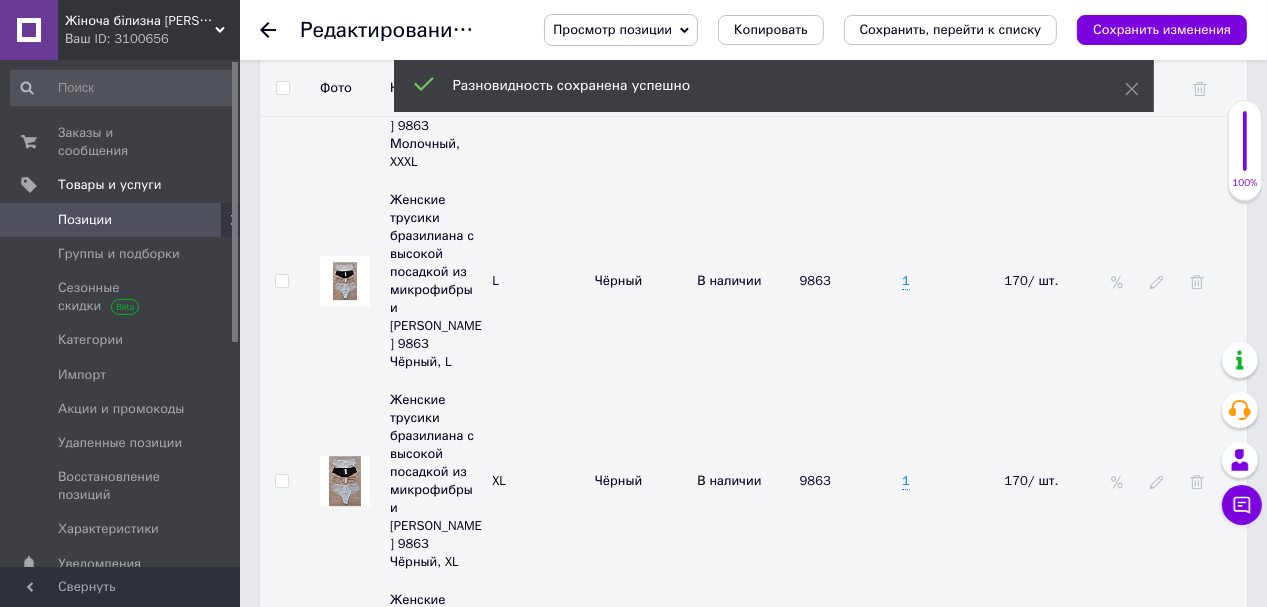 click 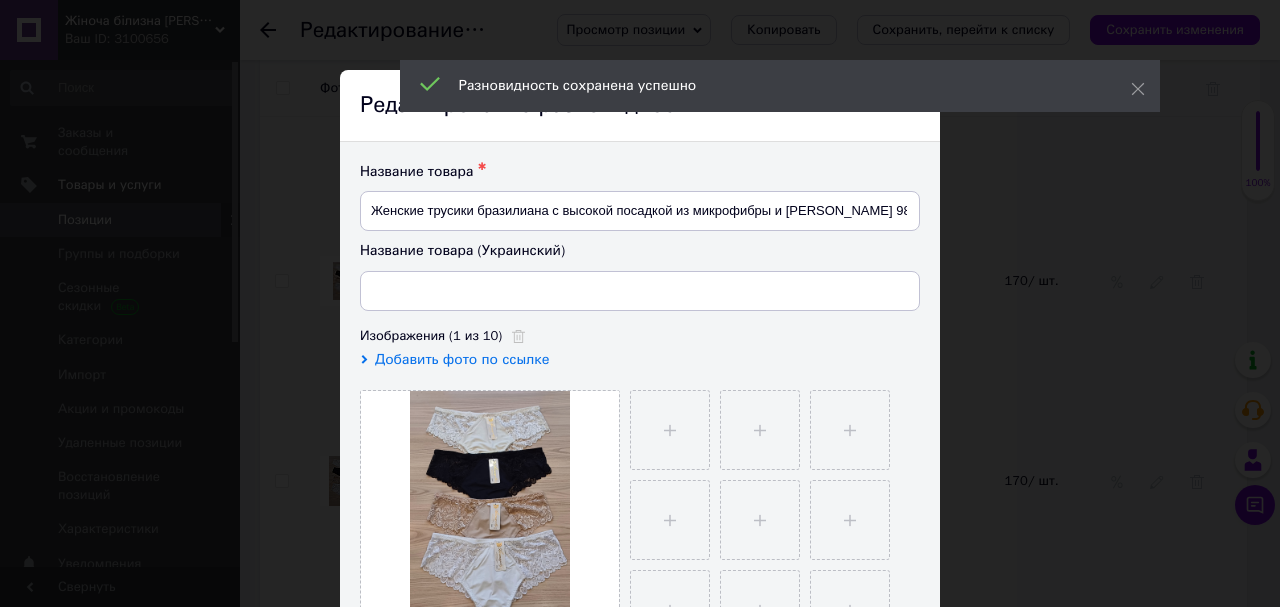 type on "Жіночі трусики бразиліана з високою посадкою з мікрофібри та [PERSON_NAME] 9863" 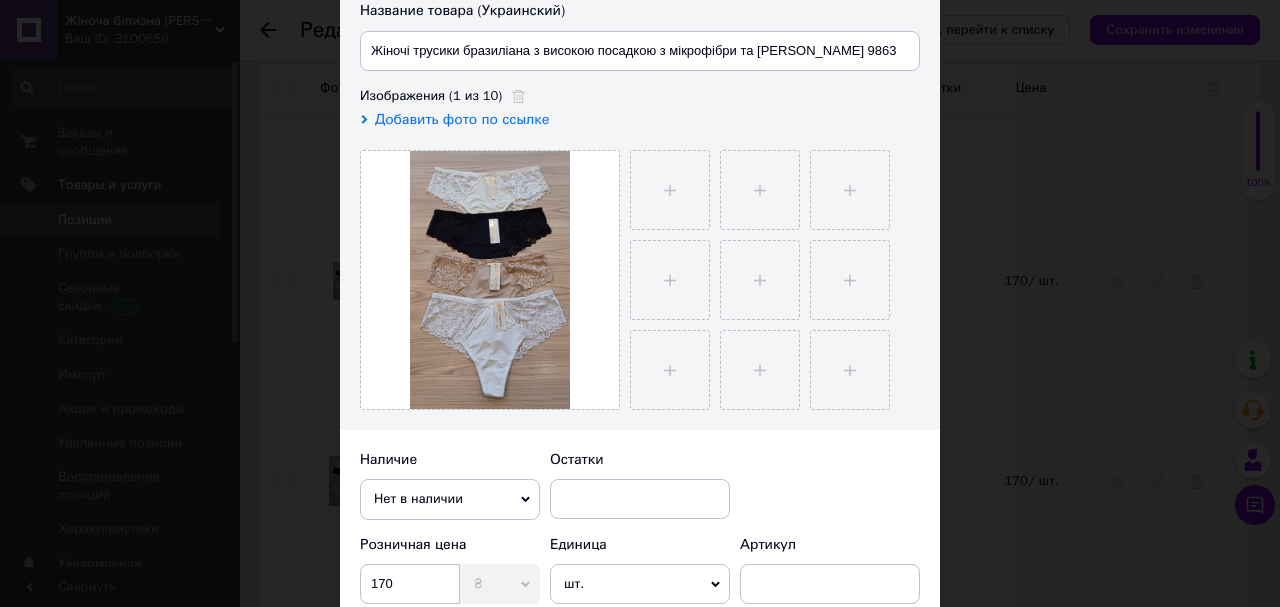 scroll, scrollTop: 320, scrollLeft: 0, axis: vertical 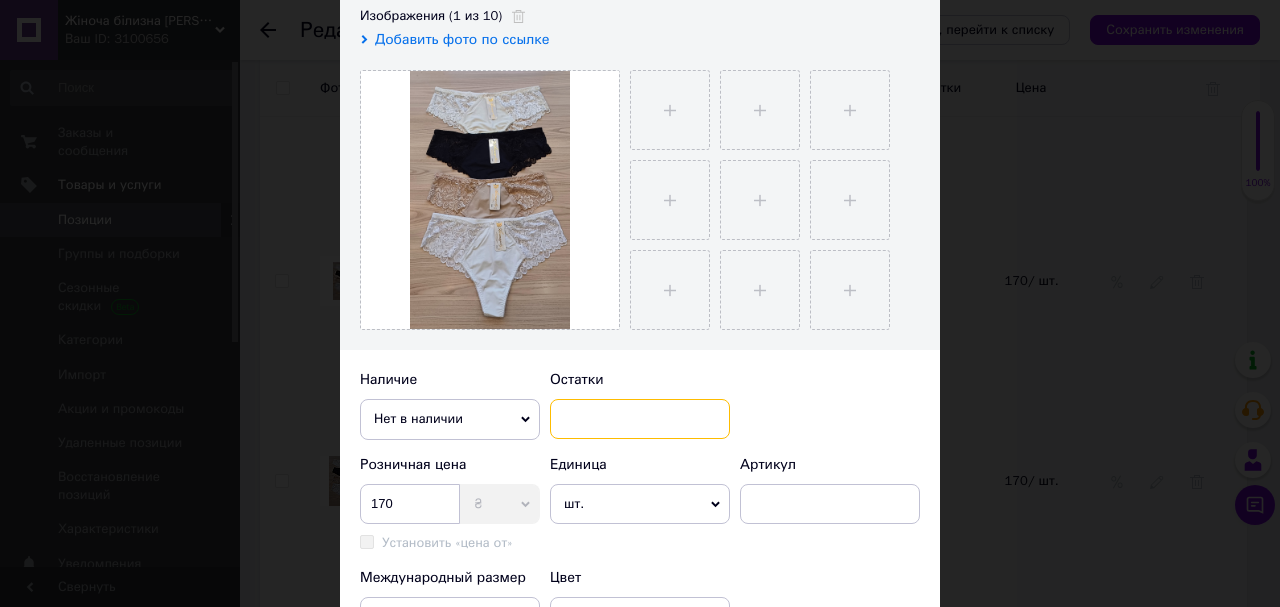 click at bounding box center [640, 419] 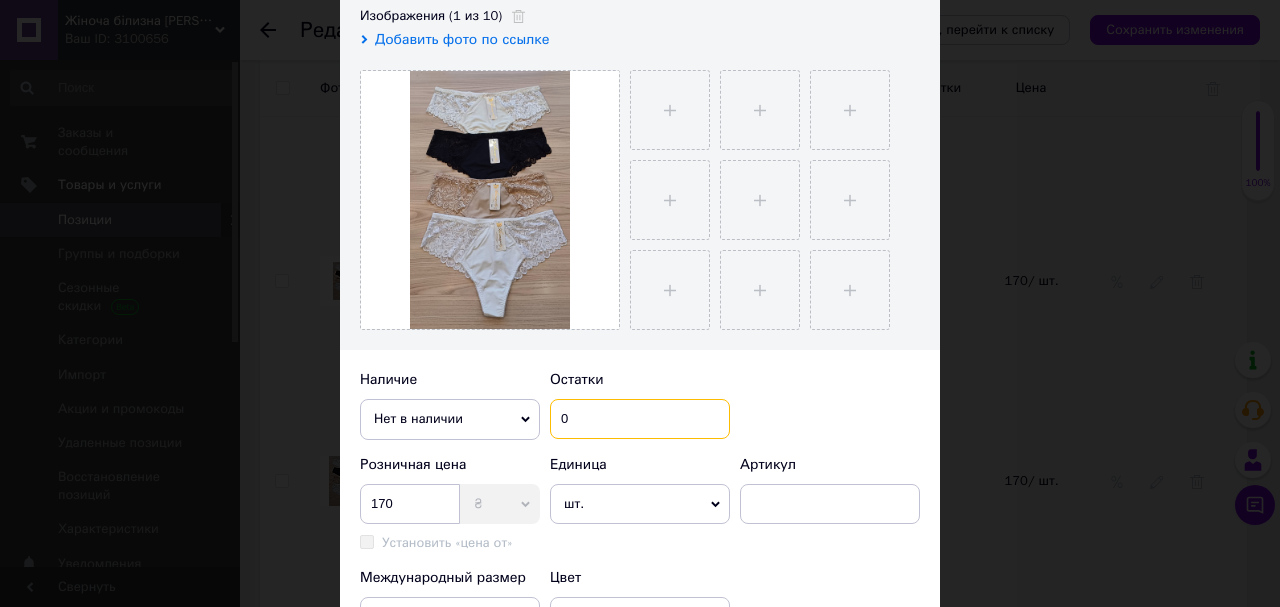 type on "0" 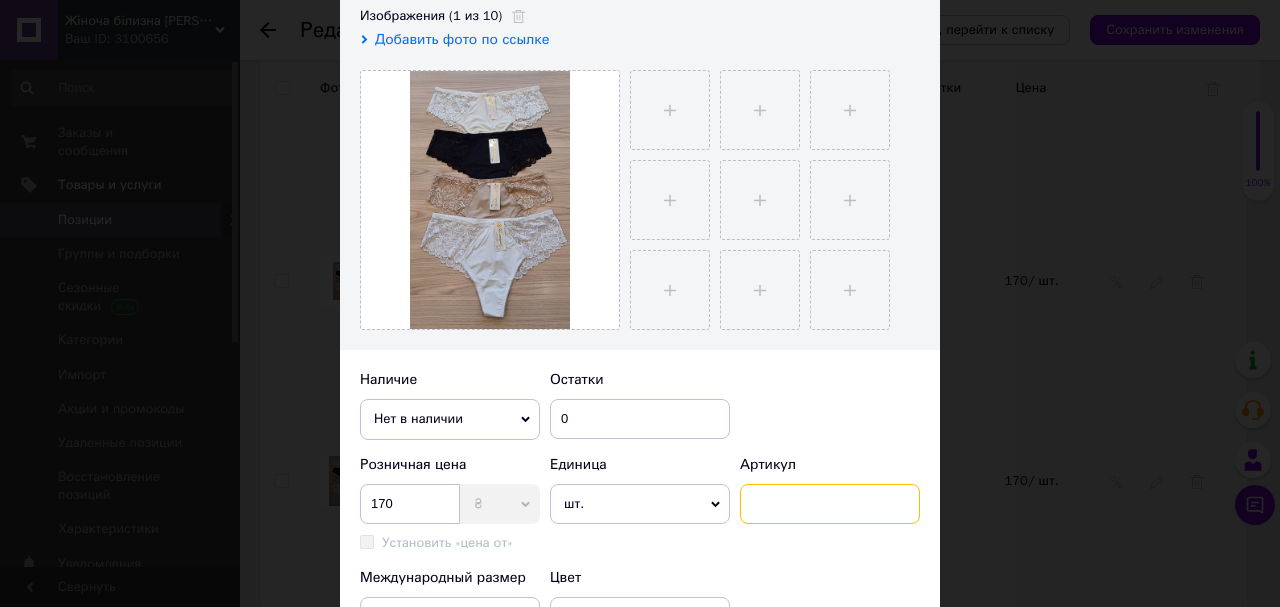 click at bounding box center (830, 504) 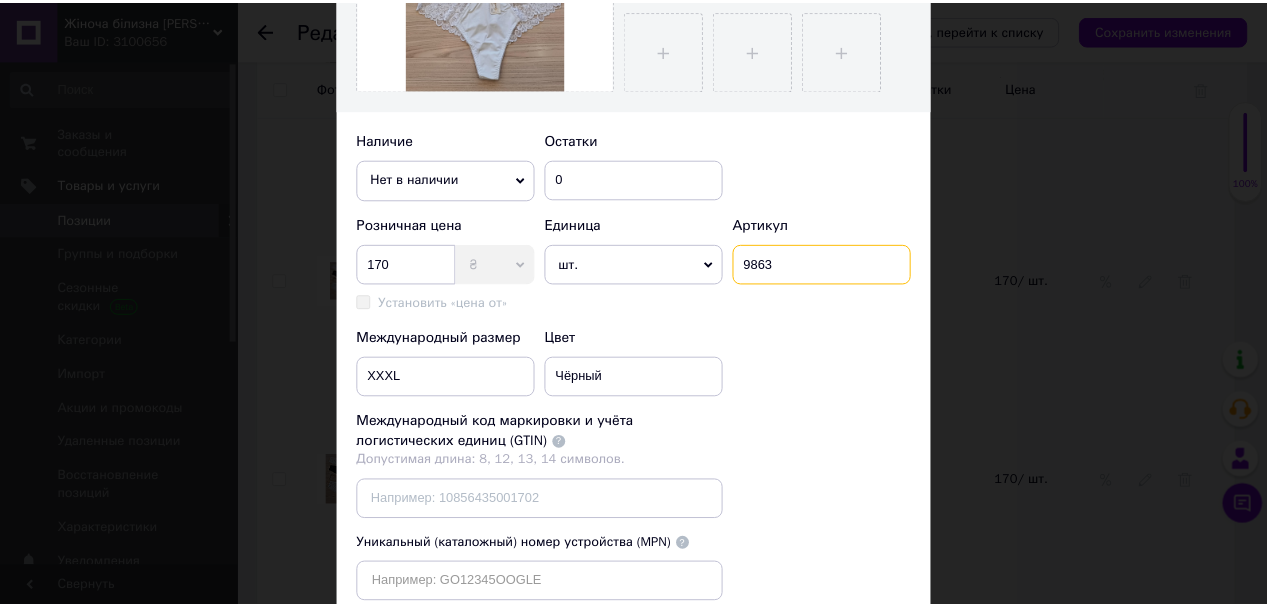 scroll, scrollTop: 720, scrollLeft: 0, axis: vertical 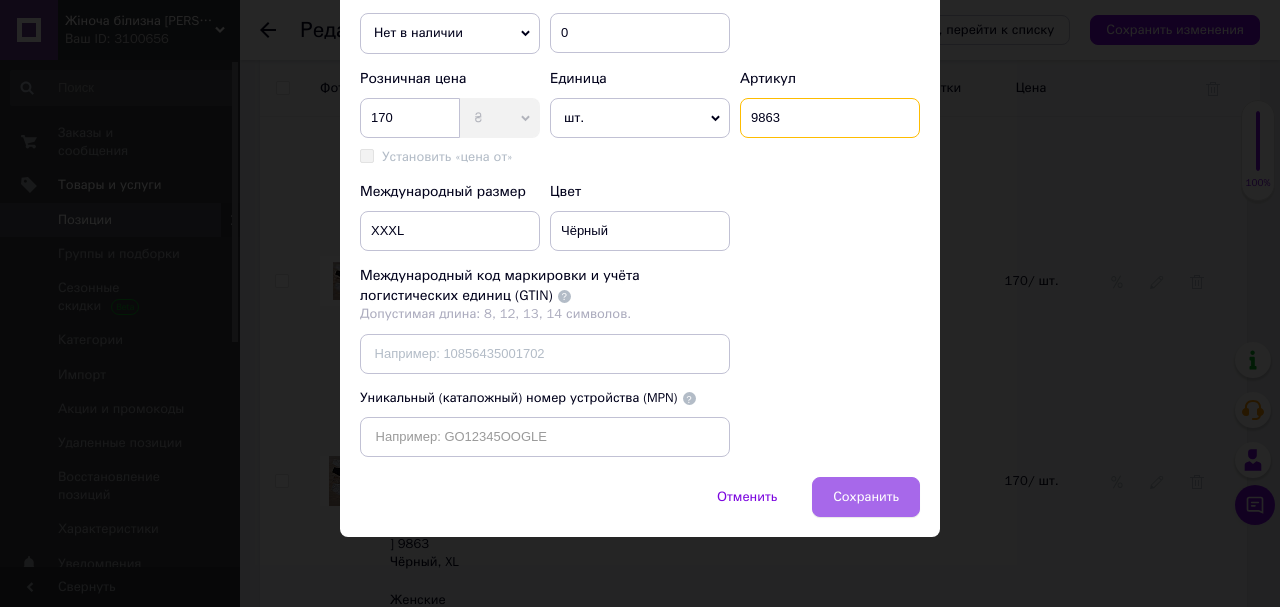 type on "9863" 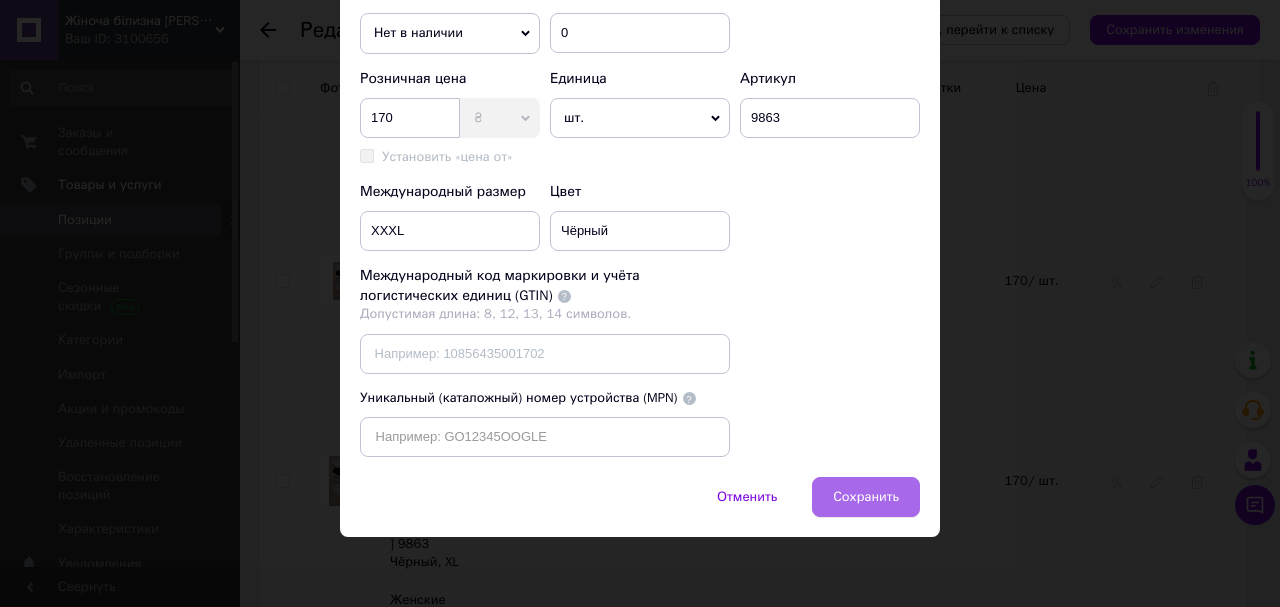 click on "Сохранить" at bounding box center (866, 497) 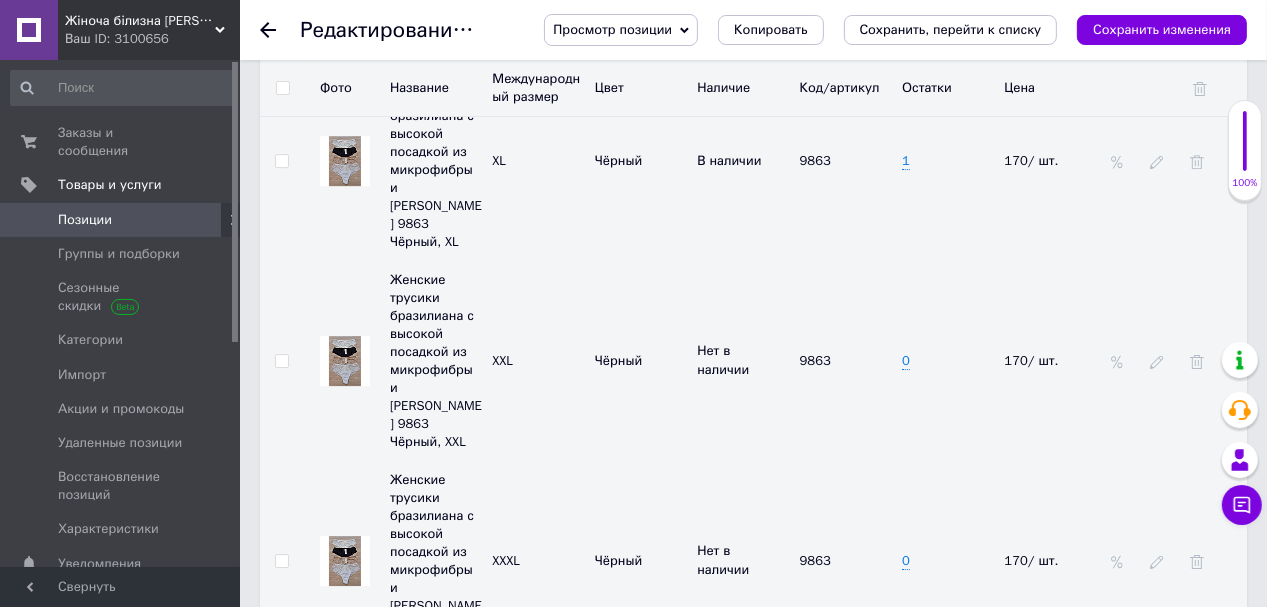 scroll, scrollTop: 5360, scrollLeft: 0, axis: vertical 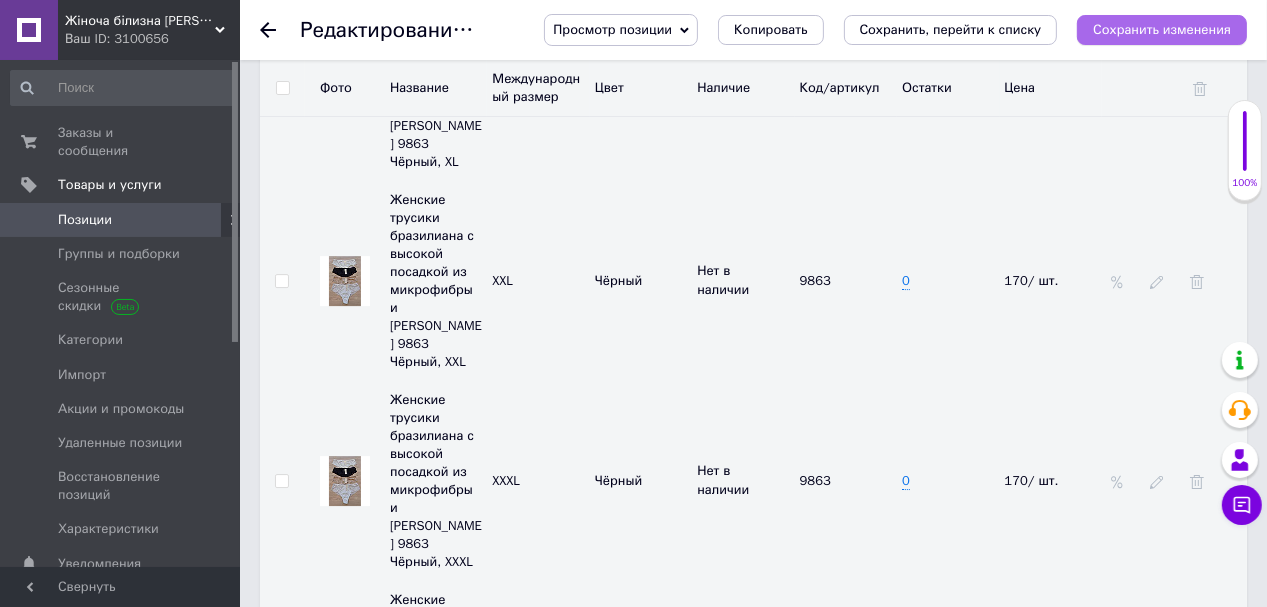 click on "Сохранить изменения" at bounding box center (1162, 29) 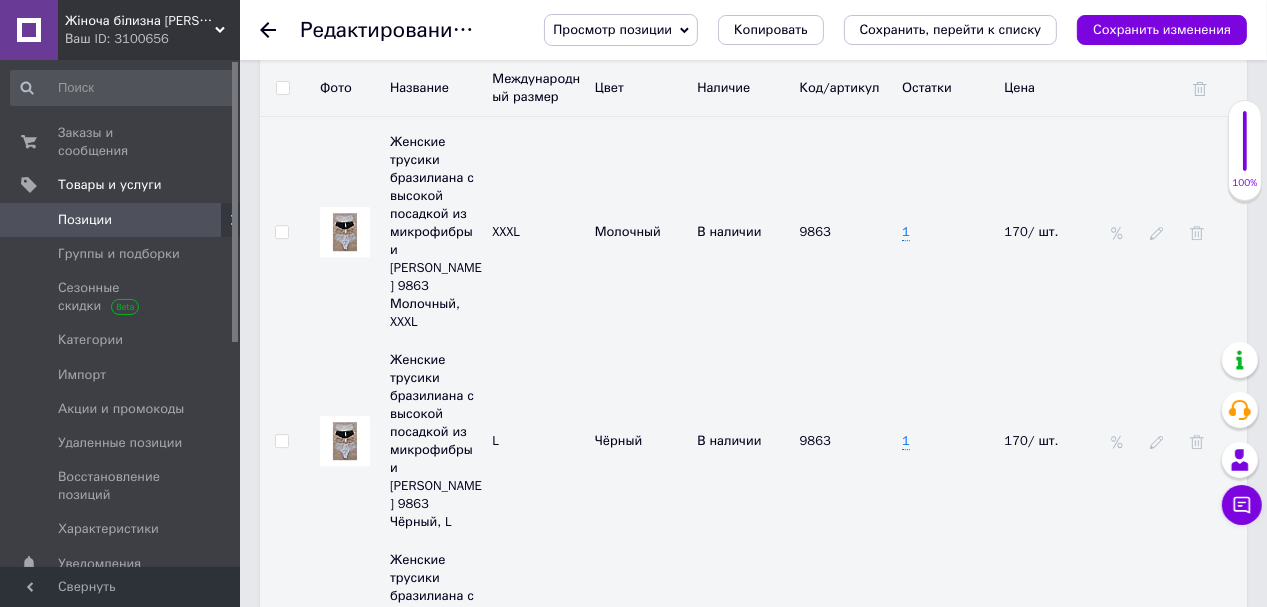 scroll, scrollTop: 4720, scrollLeft: 0, axis: vertical 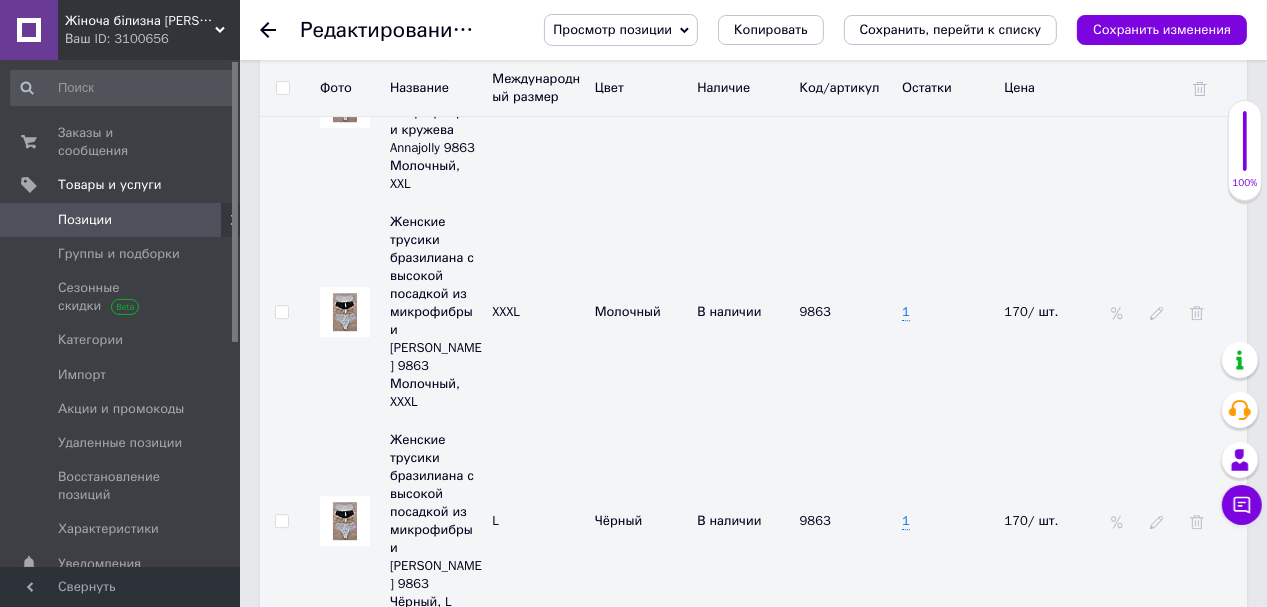 click 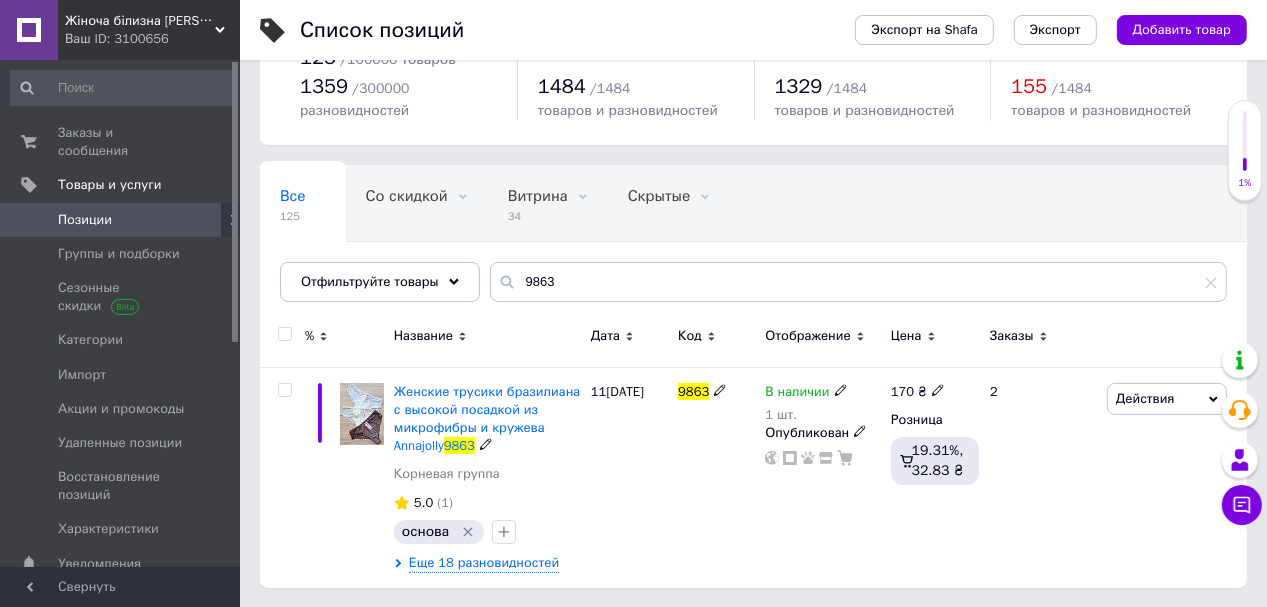 scroll, scrollTop: 0, scrollLeft: 0, axis: both 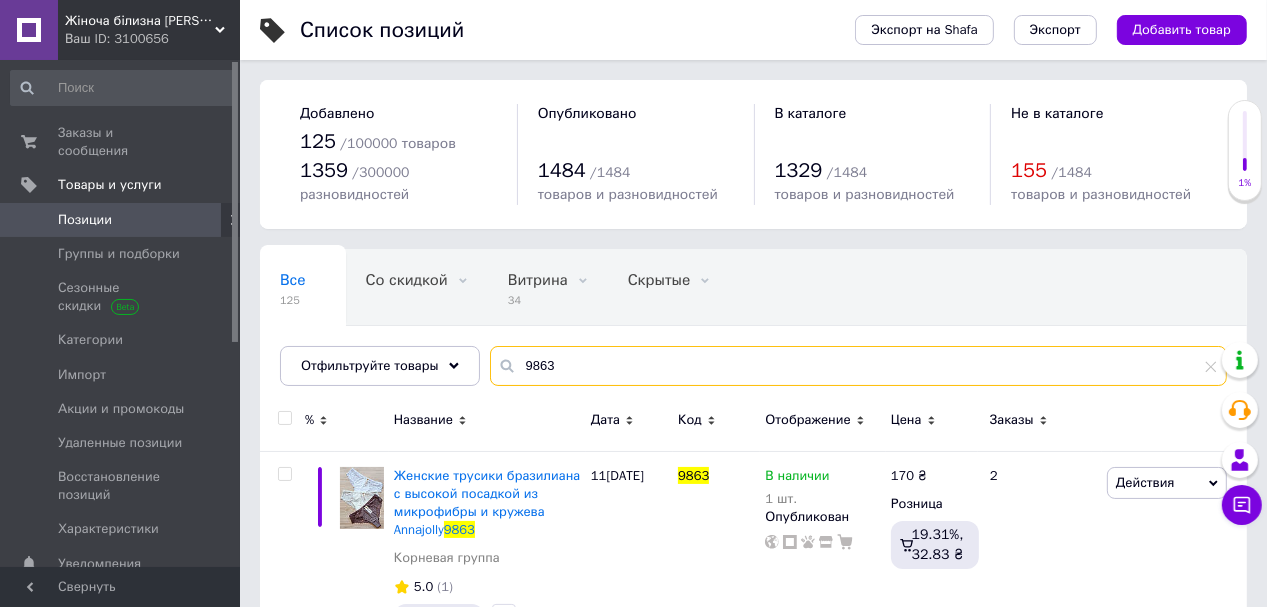 drag, startPoint x: 561, startPoint y: 365, endPoint x: 518, endPoint y: 377, distance: 44.64303 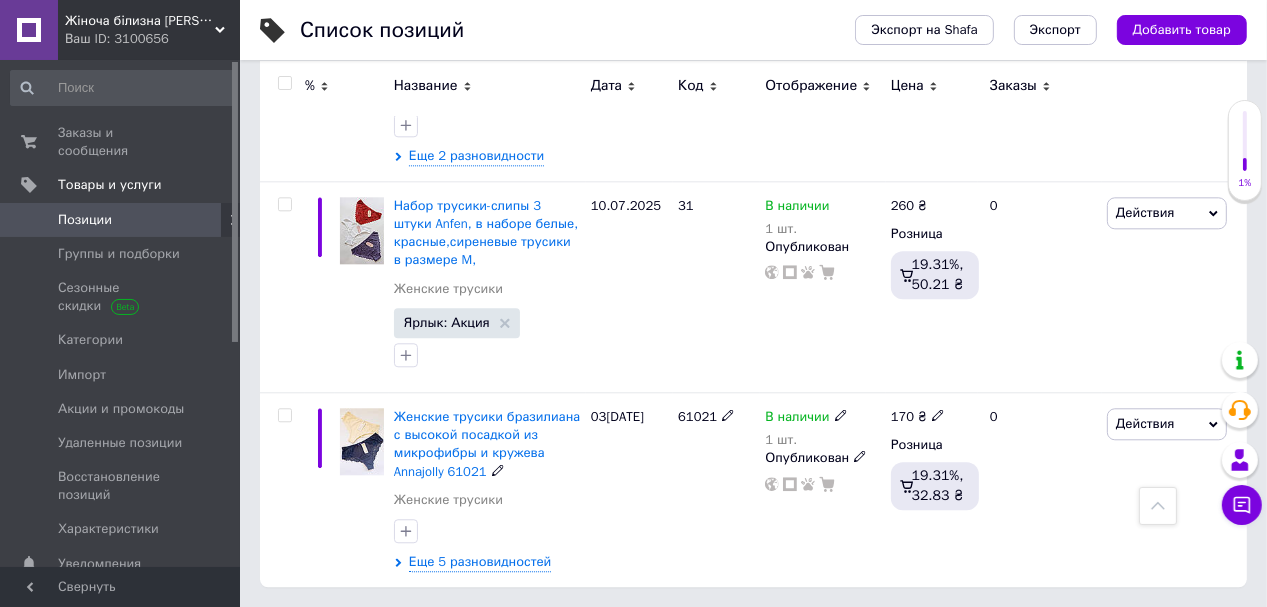 scroll, scrollTop: 4052, scrollLeft: 0, axis: vertical 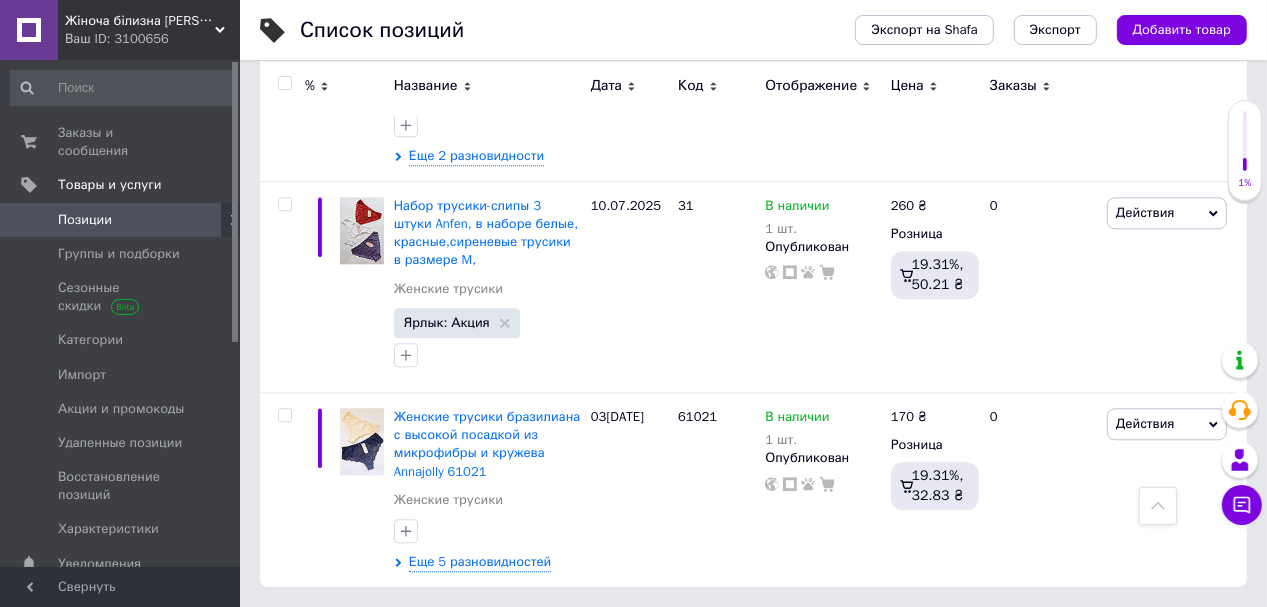 type 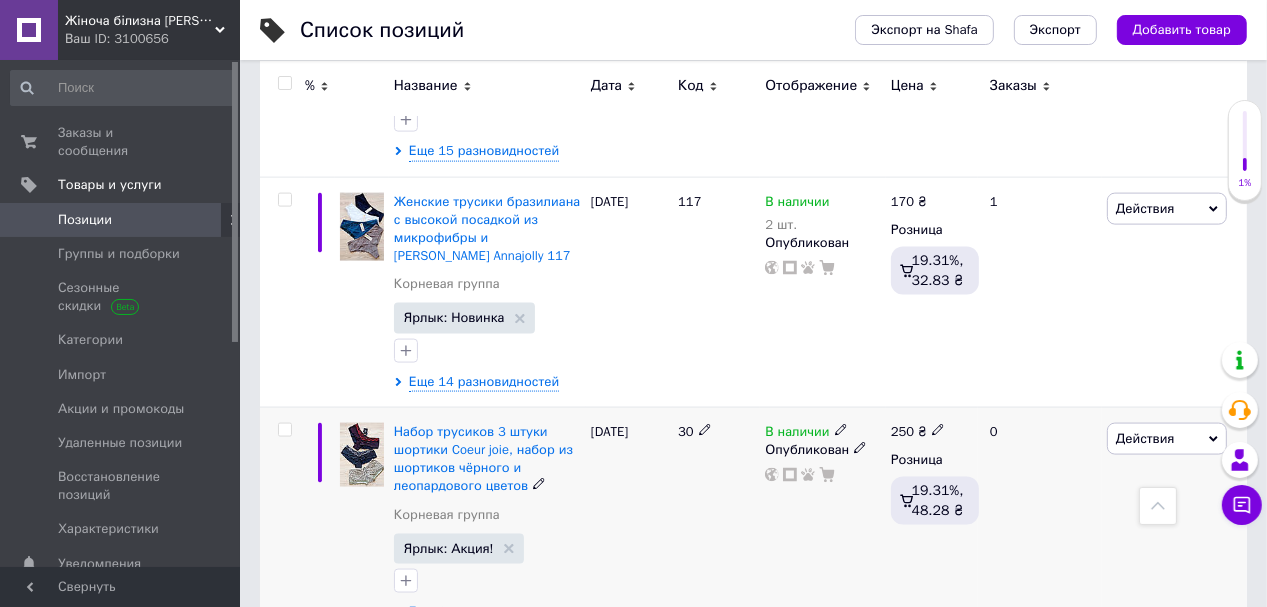 scroll, scrollTop: 2365, scrollLeft: 0, axis: vertical 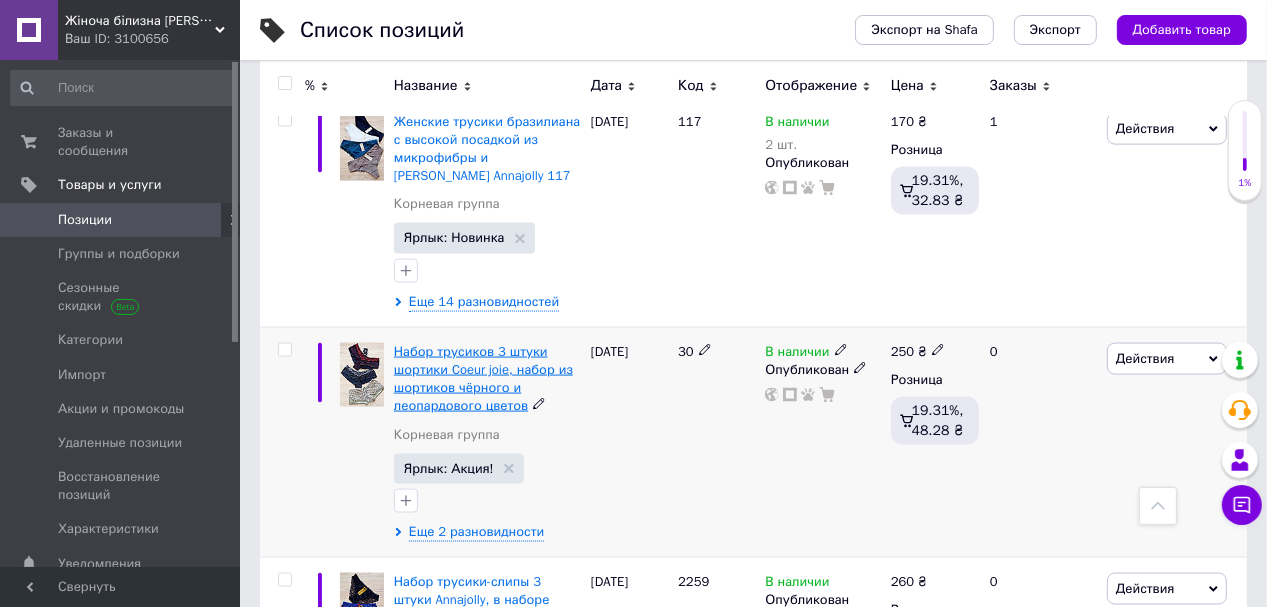 click on "Набор трусиков 3 штуки шортики Coeur joie, набор из шортиков  чёрного и леопардового цветов" at bounding box center (483, 379) 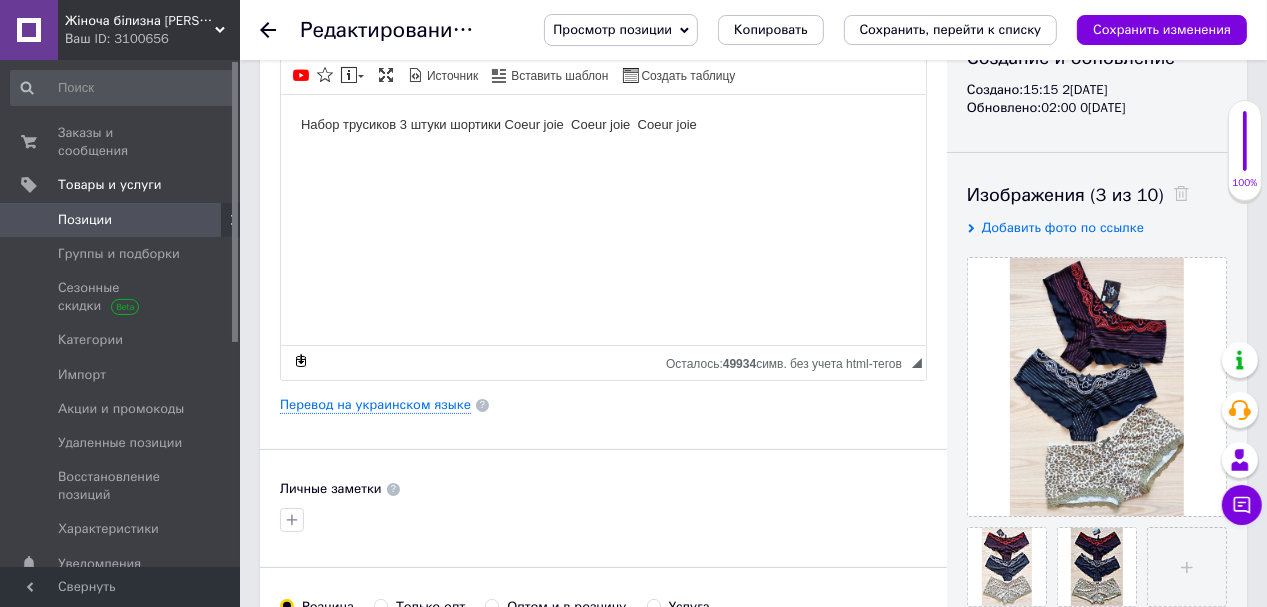 scroll, scrollTop: 480, scrollLeft: 0, axis: vertical 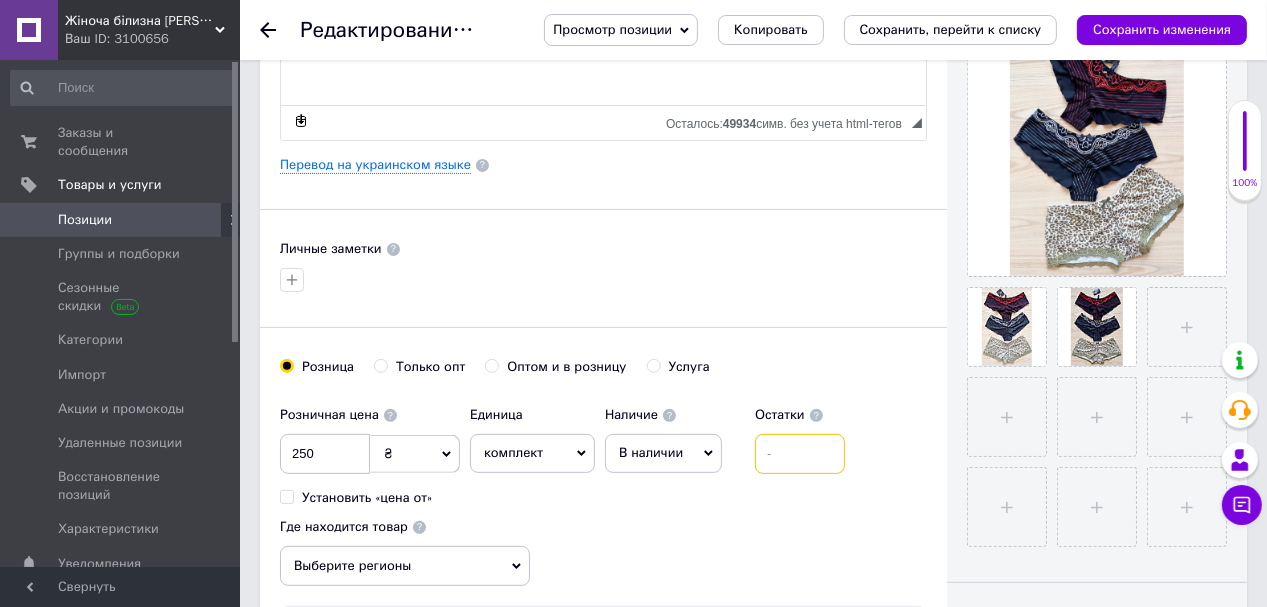 drag, startPoint x: 780, startPoint y: 445, endPoint x: 757, endPoint y: 460, distance: 27.45906 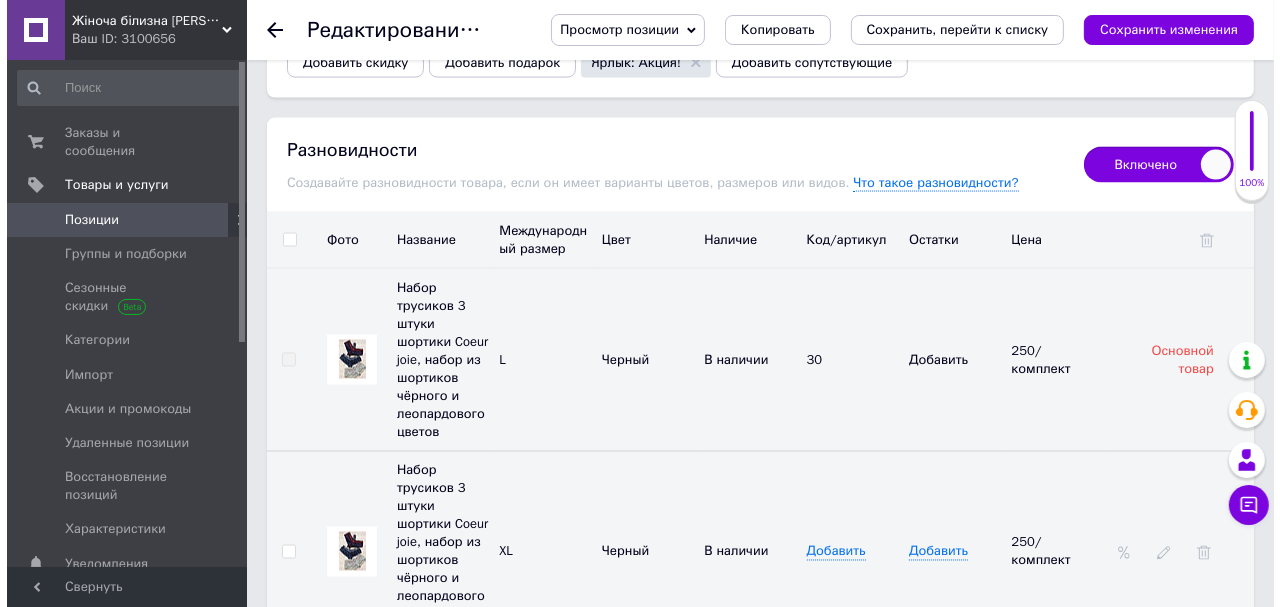 scroll, scrollTop: 2800, scrollLeft: 0, axis: vertical 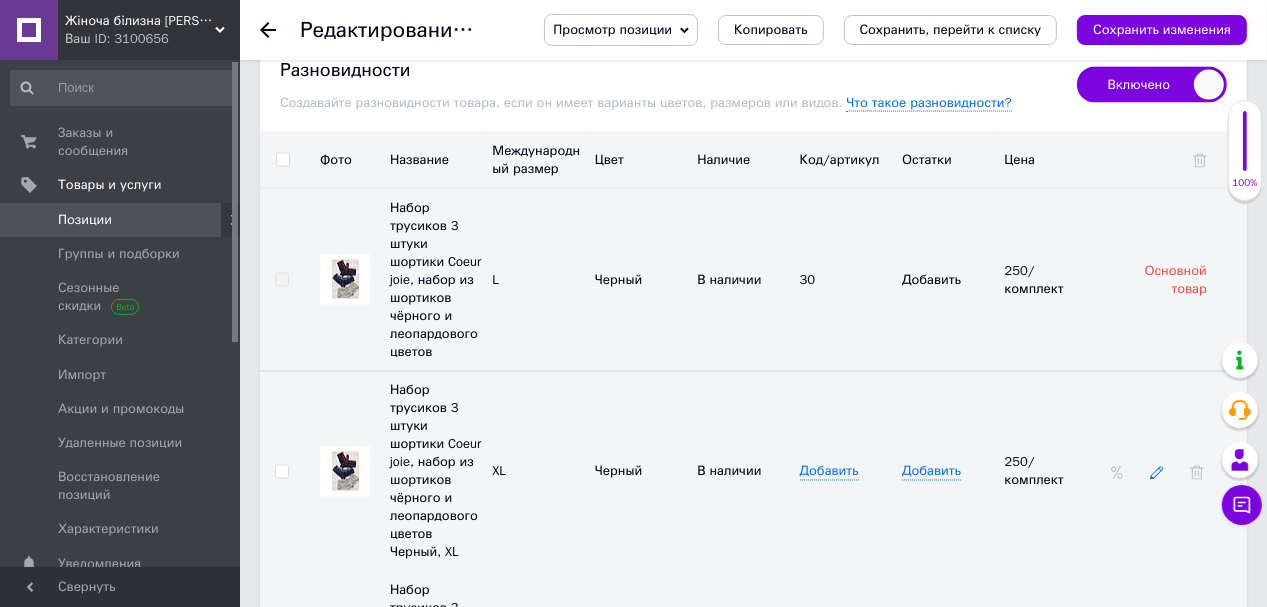 type on "1" 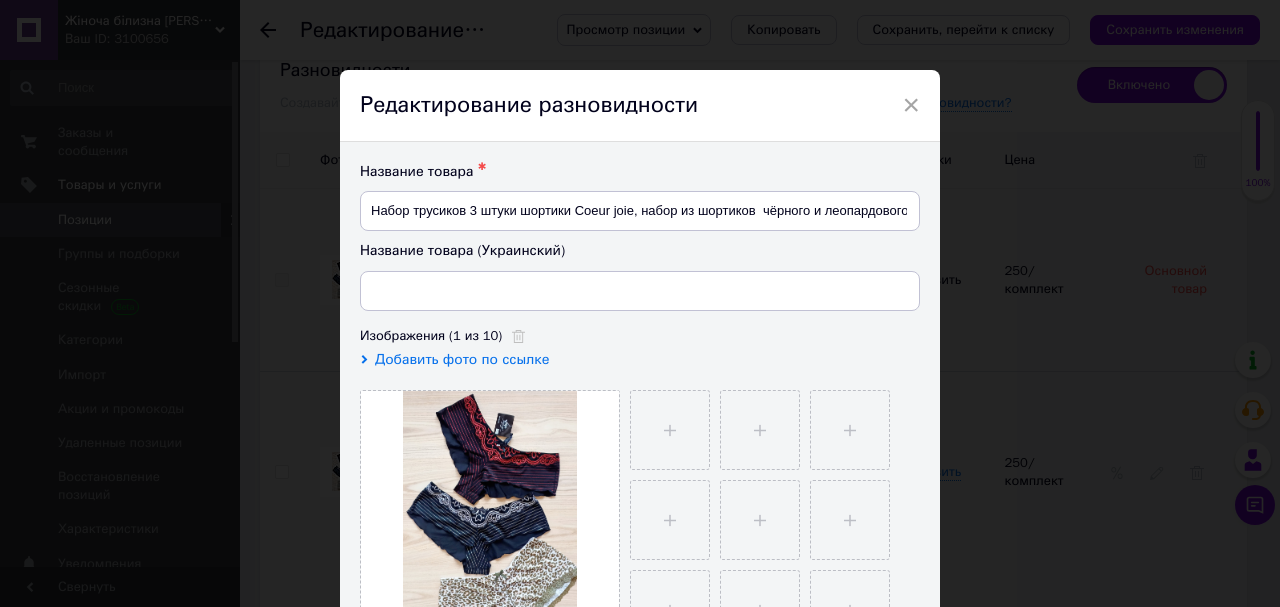 type on "Набір трусиків 3 штуки шортики Coeur joie, набір із шортиків чорного та леопардового кольорів Чорний, XL" 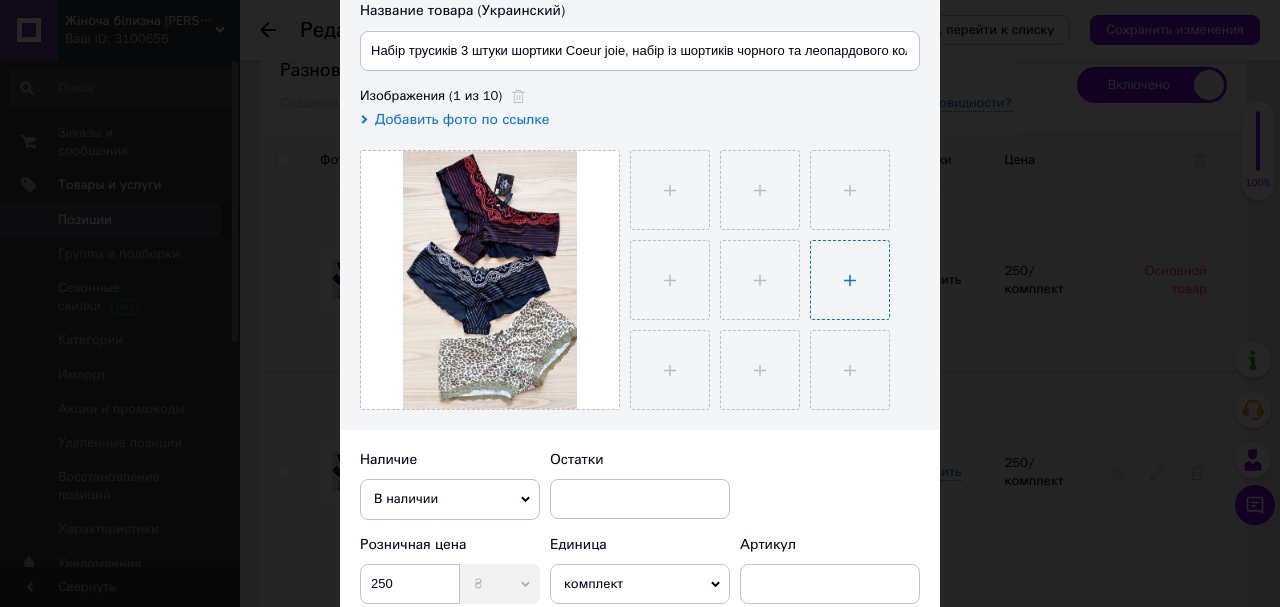 scroll, scrollTop: 80, scrollLeft: 0, axis: vertical 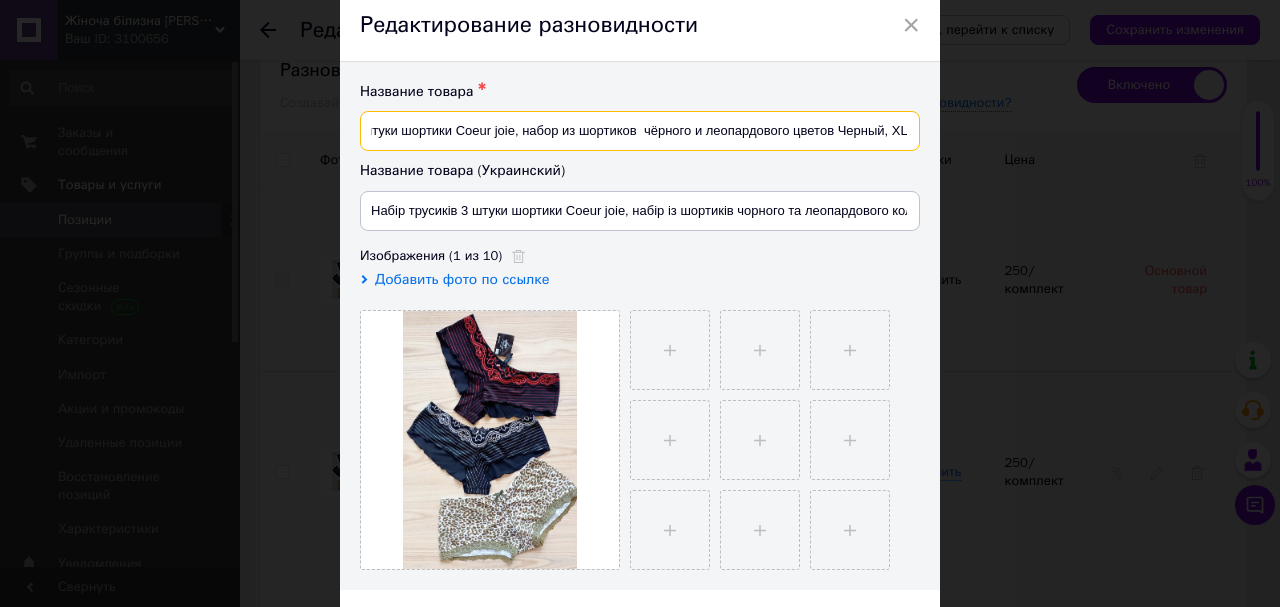 drag, startPoint x: 848, startPoint y: 133, endPoint x: 716, endPoint y: 156, distance: 133.9888 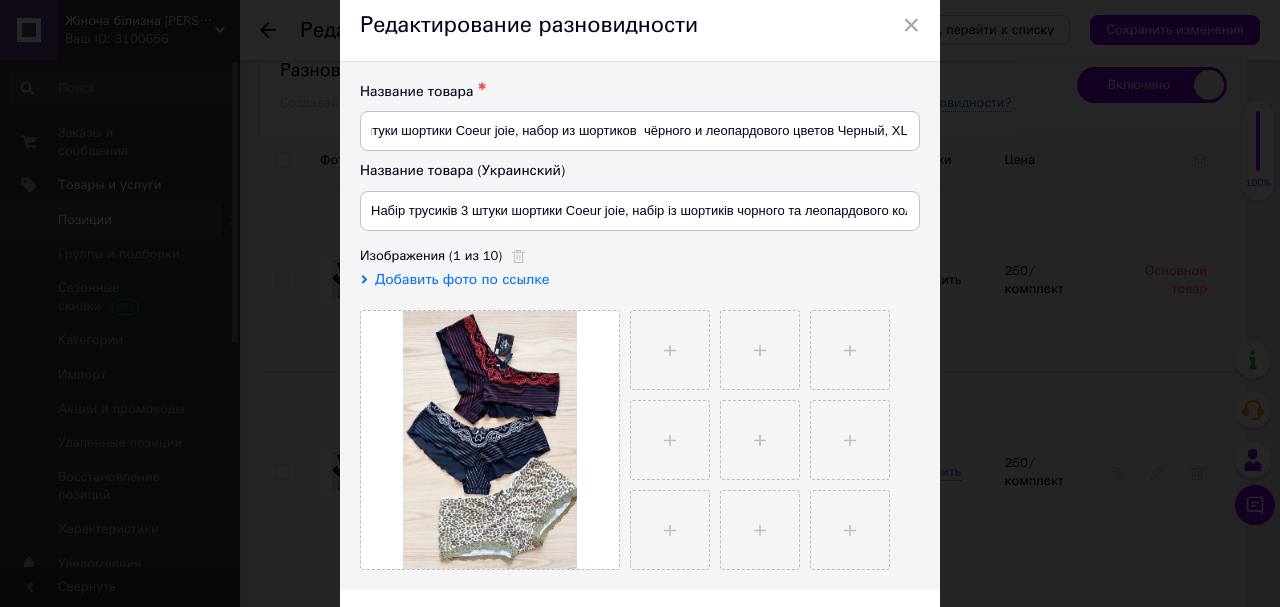drag, startPoint x: 984, startPoint y: 295, endPoint x: 945, endPoint y: 325, distance: 49.20366 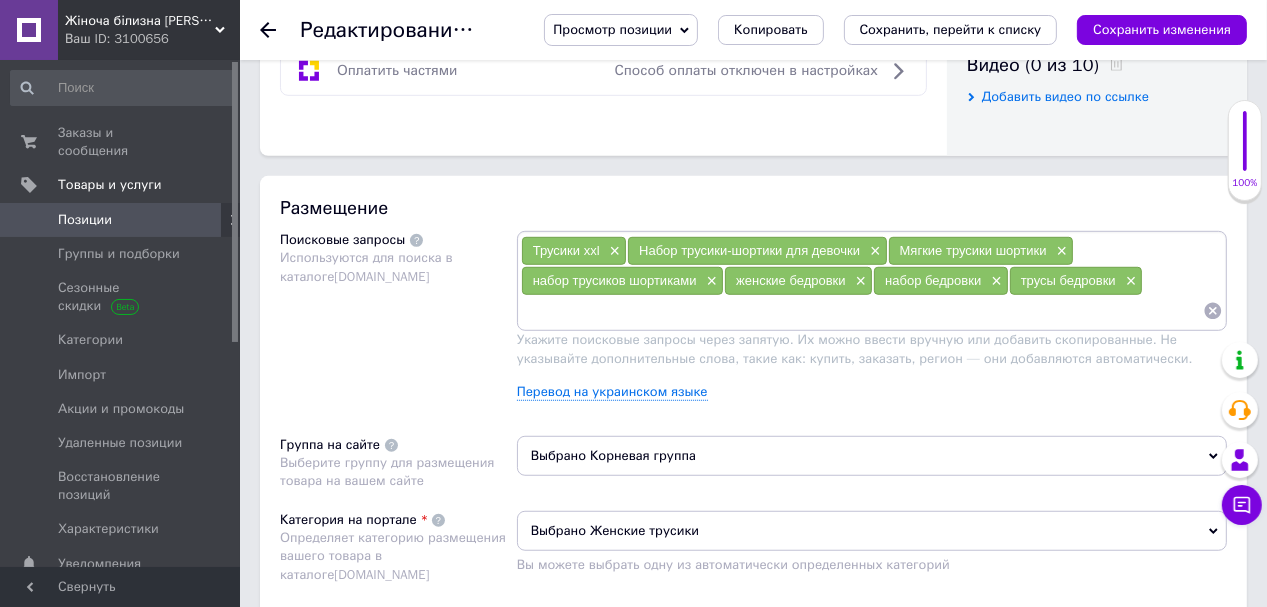 scroll, scrollTop: 720, scrollLeft: 0, axis: vertical 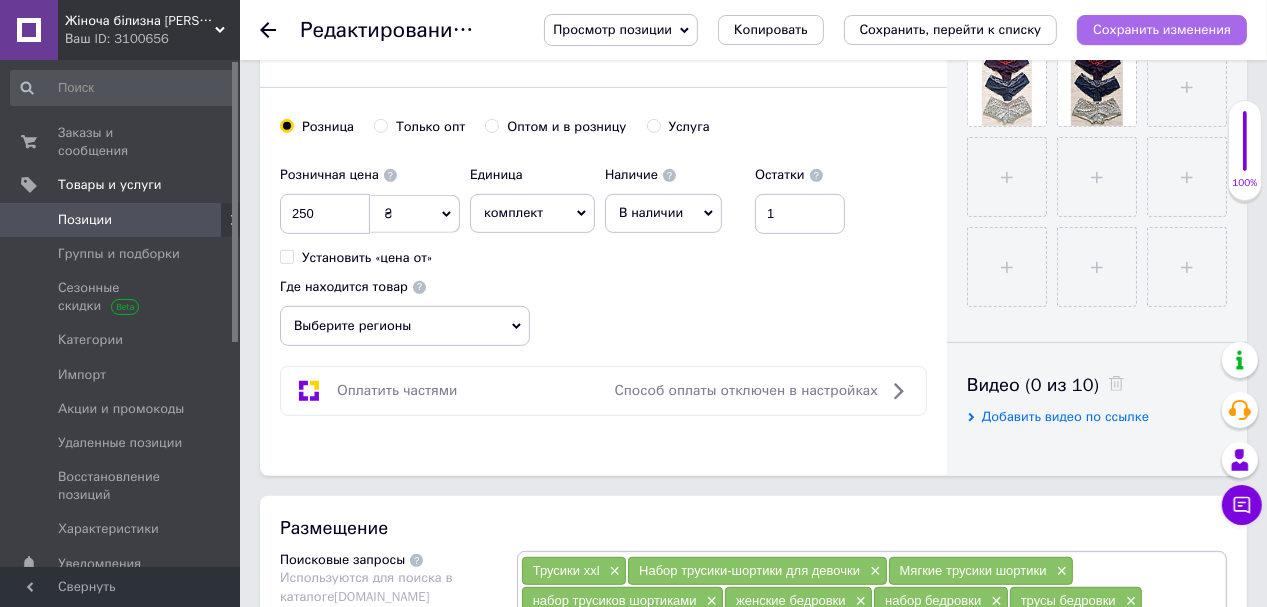 click on "Сохранить изменения" at bounding box center (1162, 29) 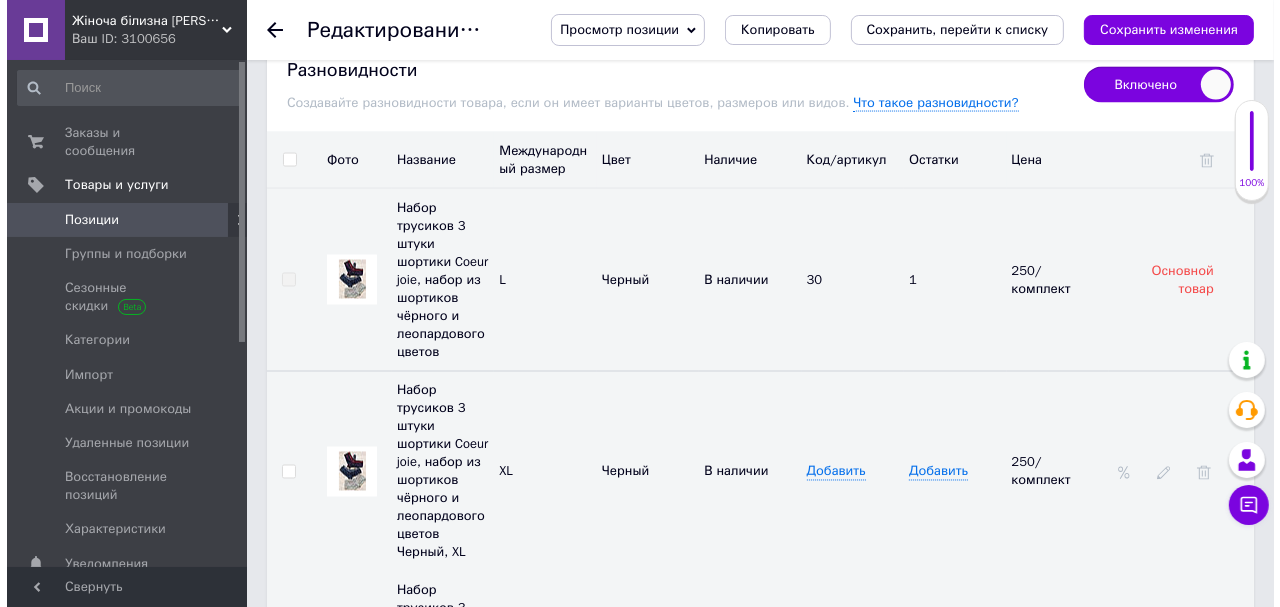 scroll, scrollTop: 2880, scrollLeft: 0, axis: vertical 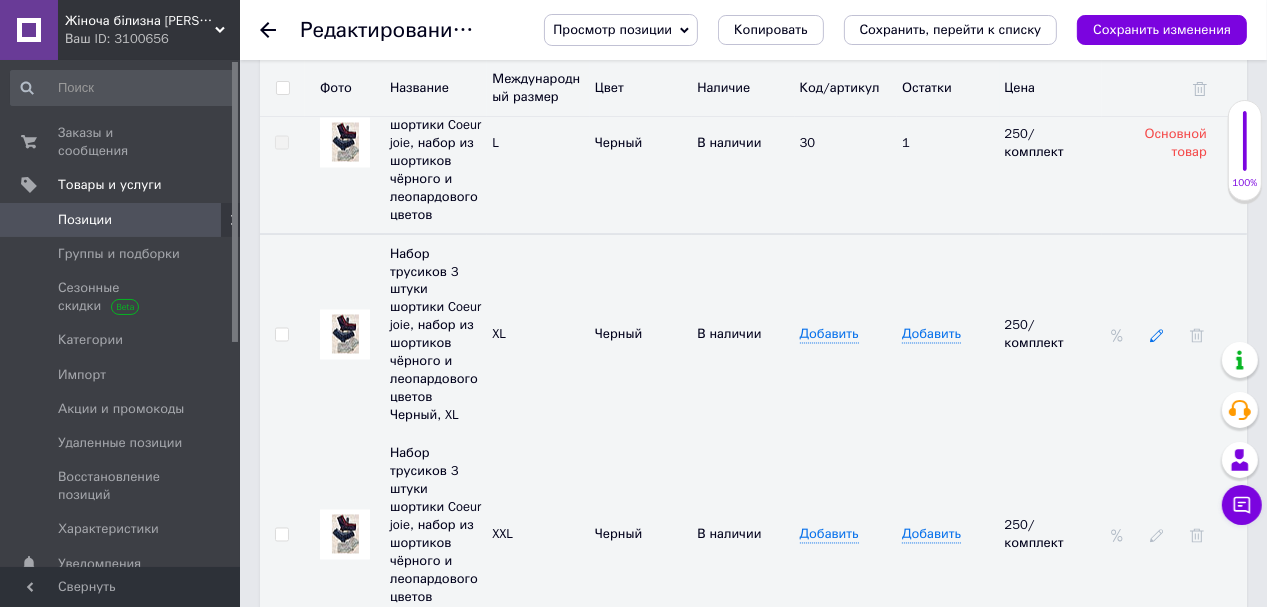 click 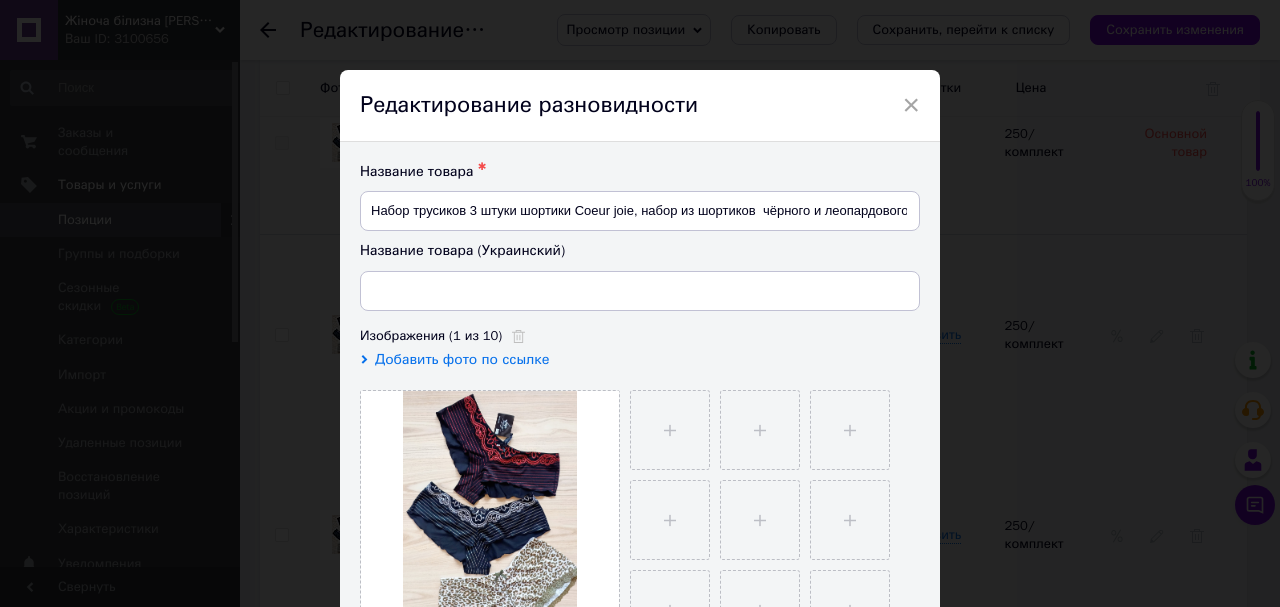 type on "Набір трусиків 3 штуки шортики Coeur joie, набір із шортиків чорного та леопардового кольорів Чорний, XL" 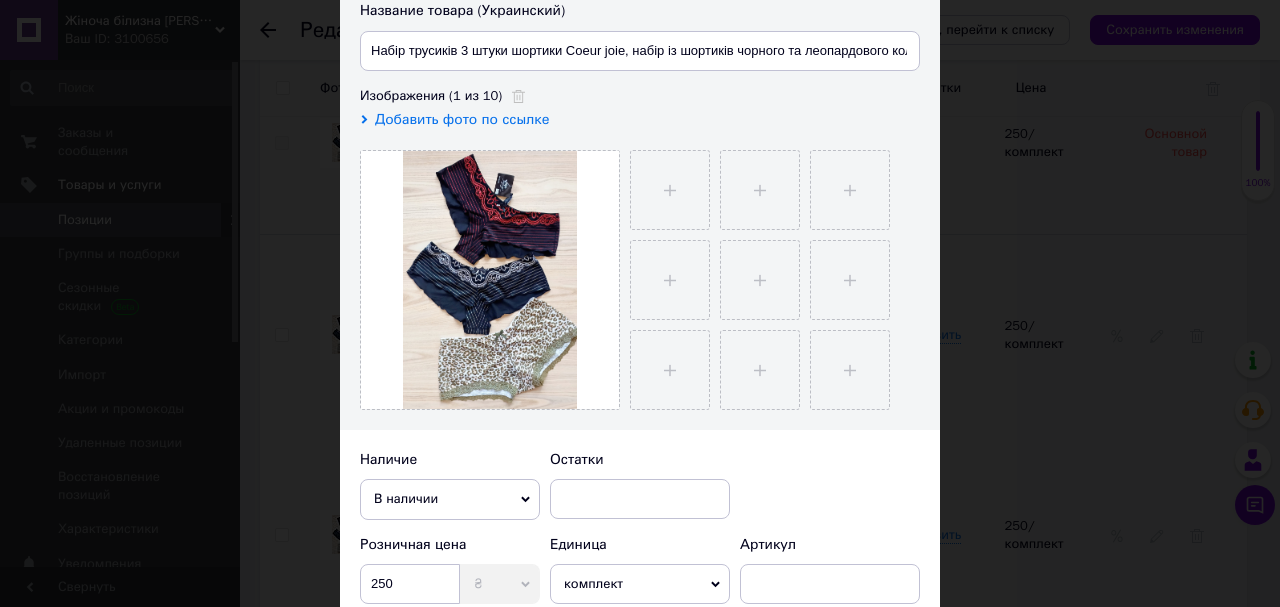 scroll, scrollTop: 320, scrollLeft: 0, axis: vertical 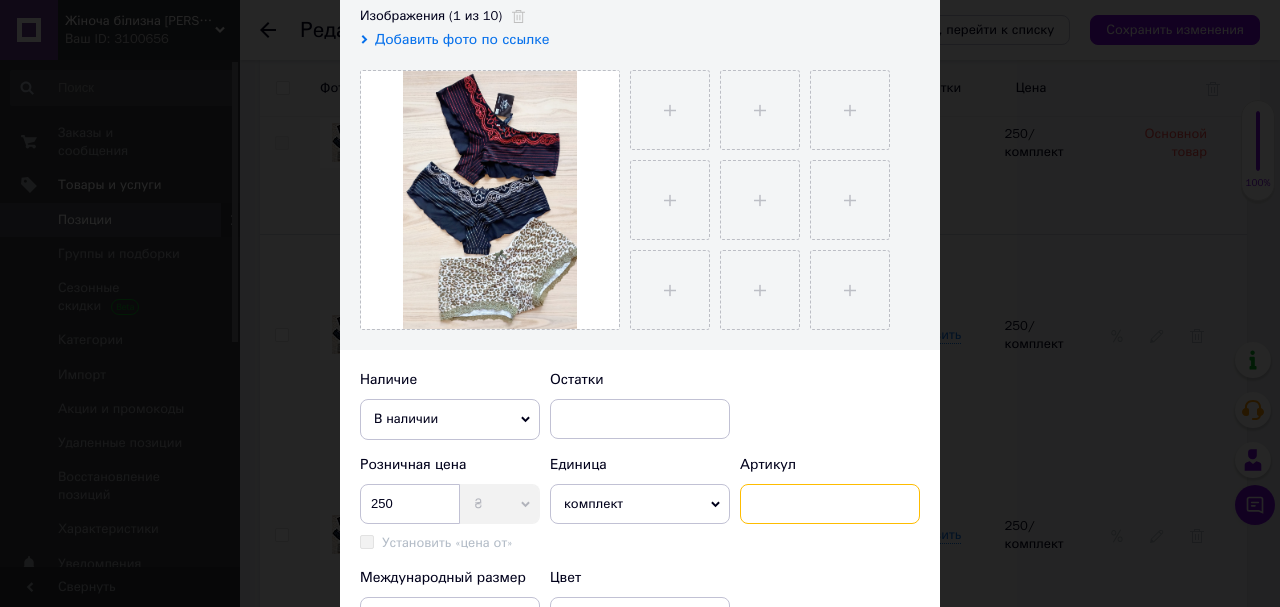 click at bounding box center (830, 504) 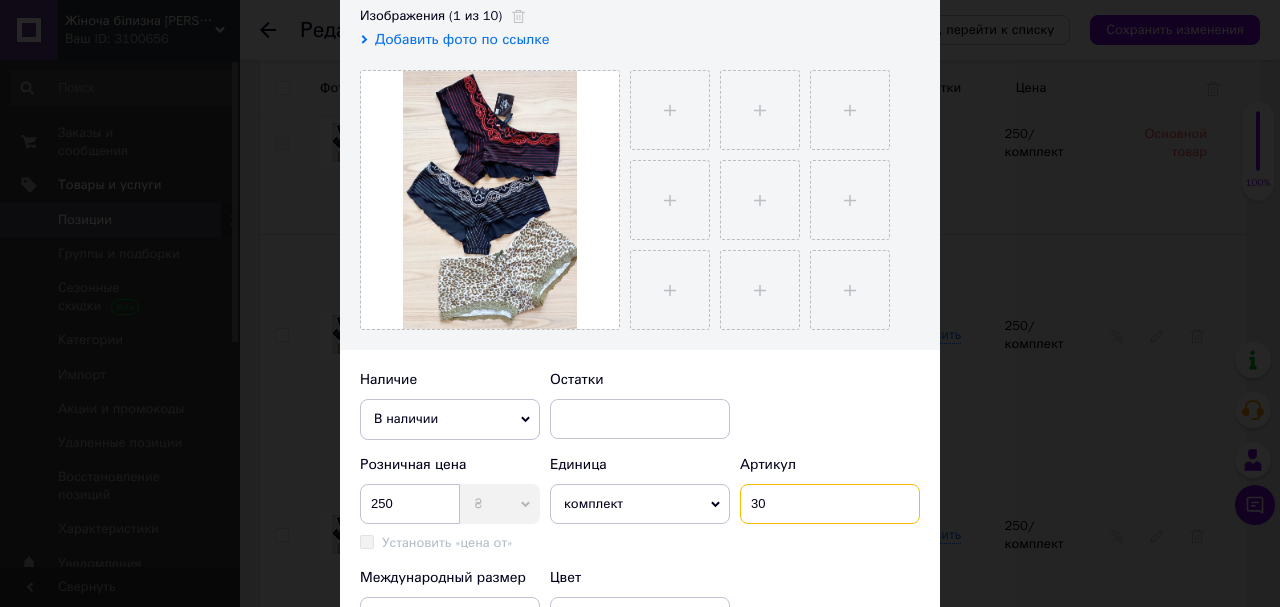 type on "30" 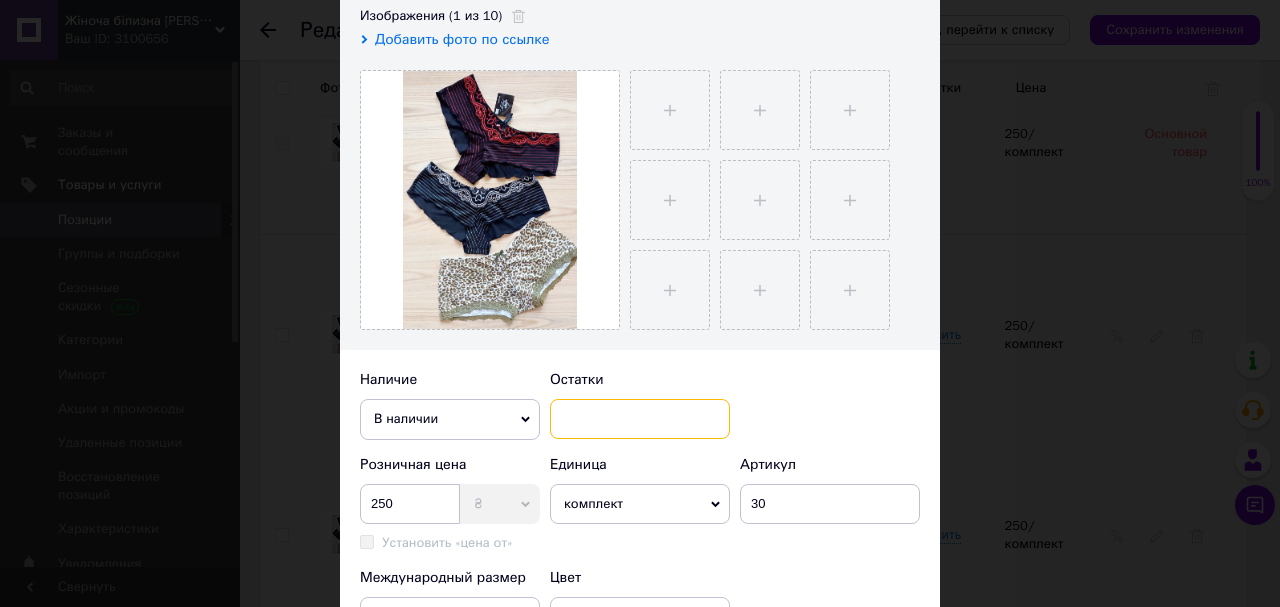 click at bounding box center [640, 419] 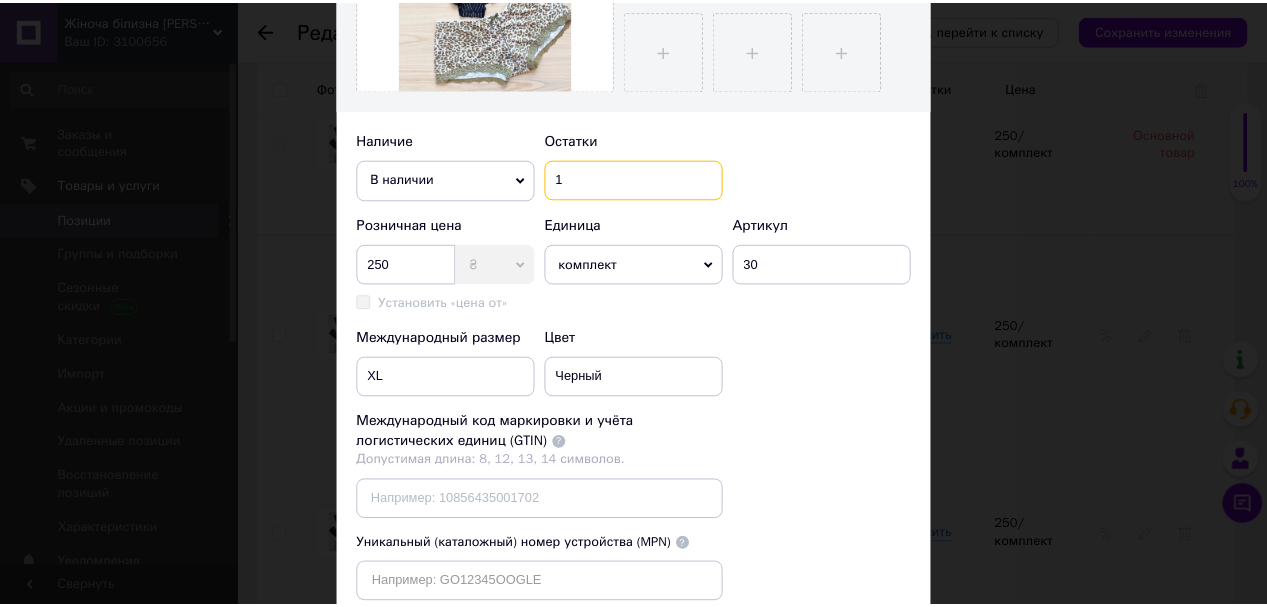 scroll, scrollTop: 720, scrollLeft: 0, axis: vertical 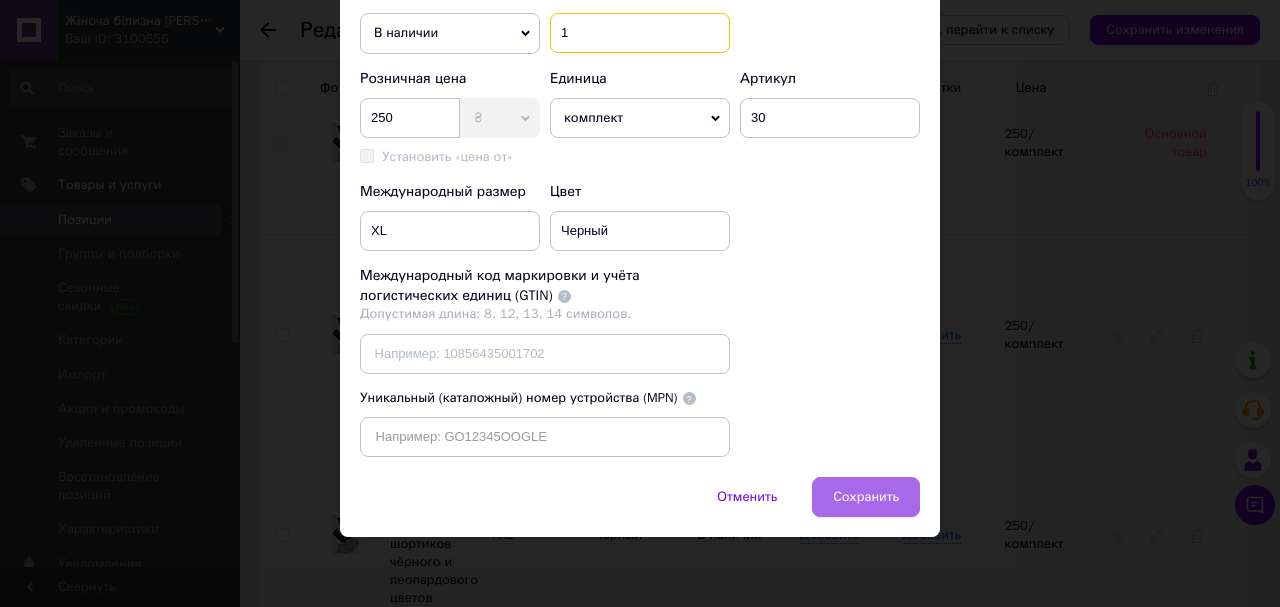 type on "1" 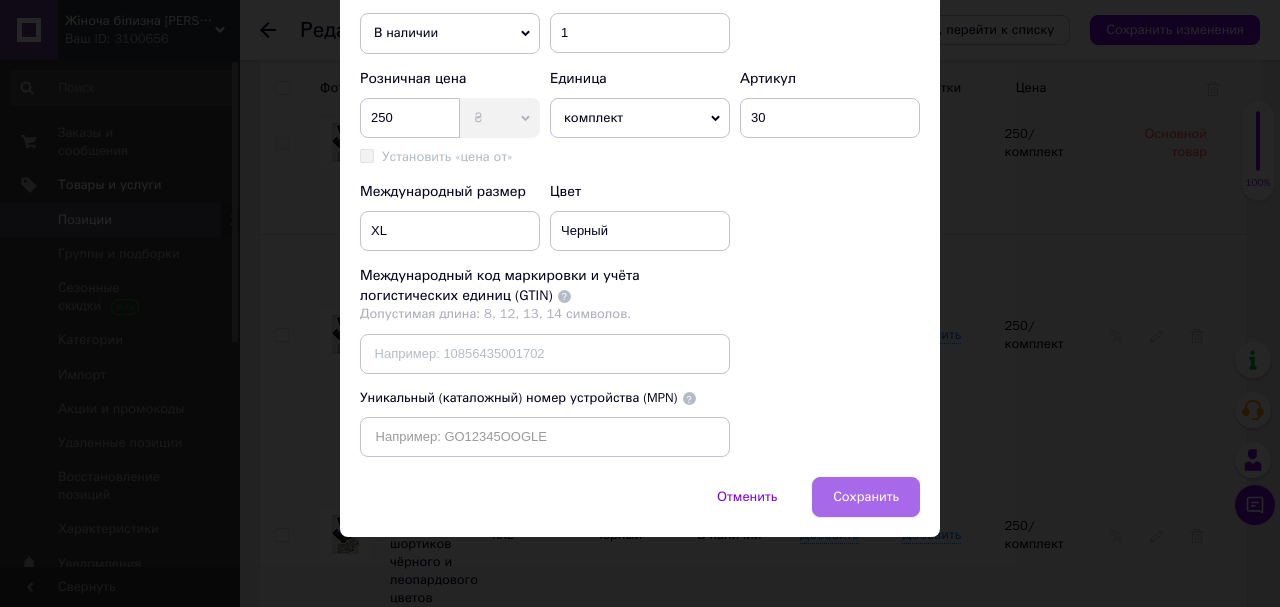 click on "Сохранить" at bounding box center [866, 497] 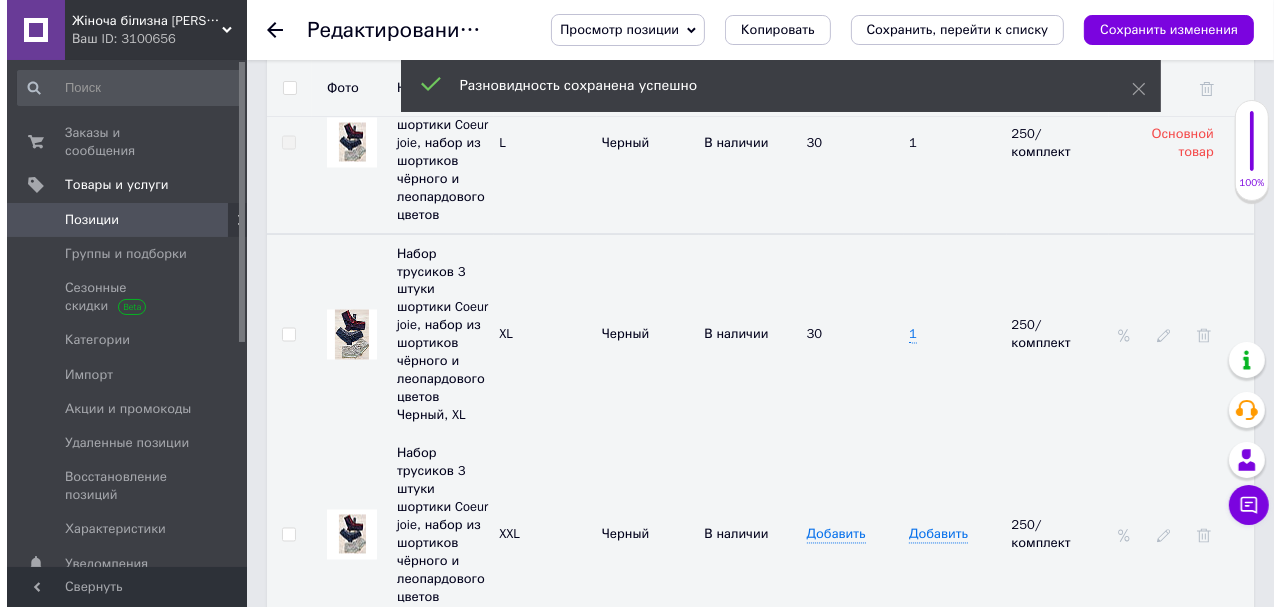scroll, scrollTop: 2960, scrollLeft: 0, axis: vertical 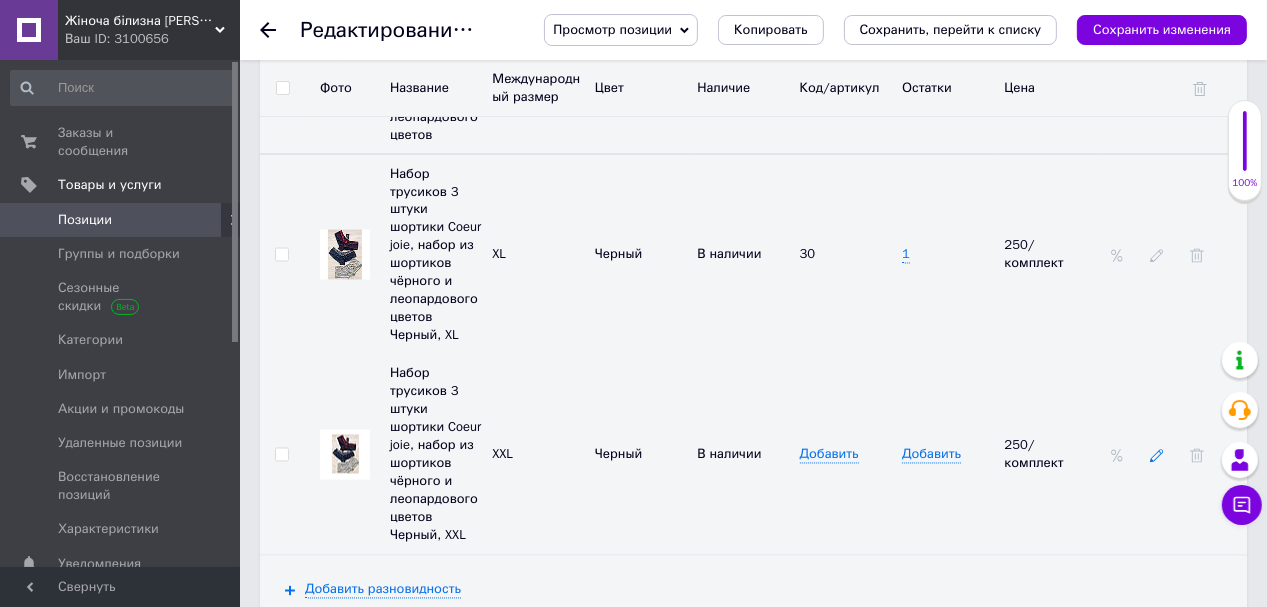 click 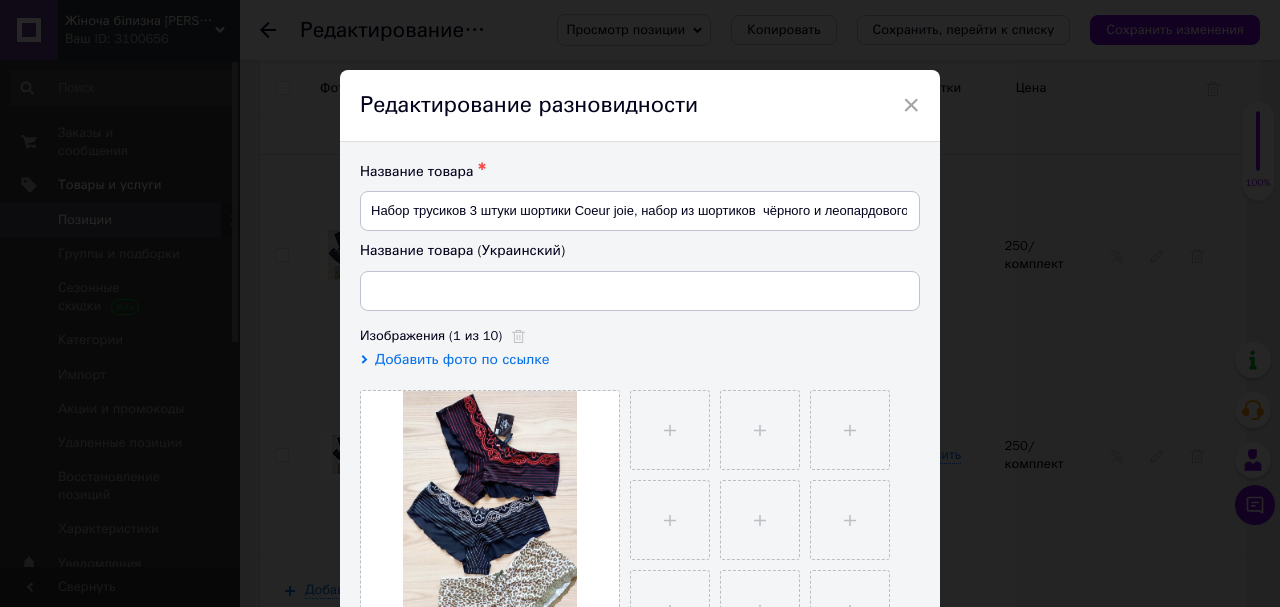 type on "Набір трусиків 3 штуки шортики Coeur joie, набір із шортиків чорного та леопардового кольорів Чорний, XXL" 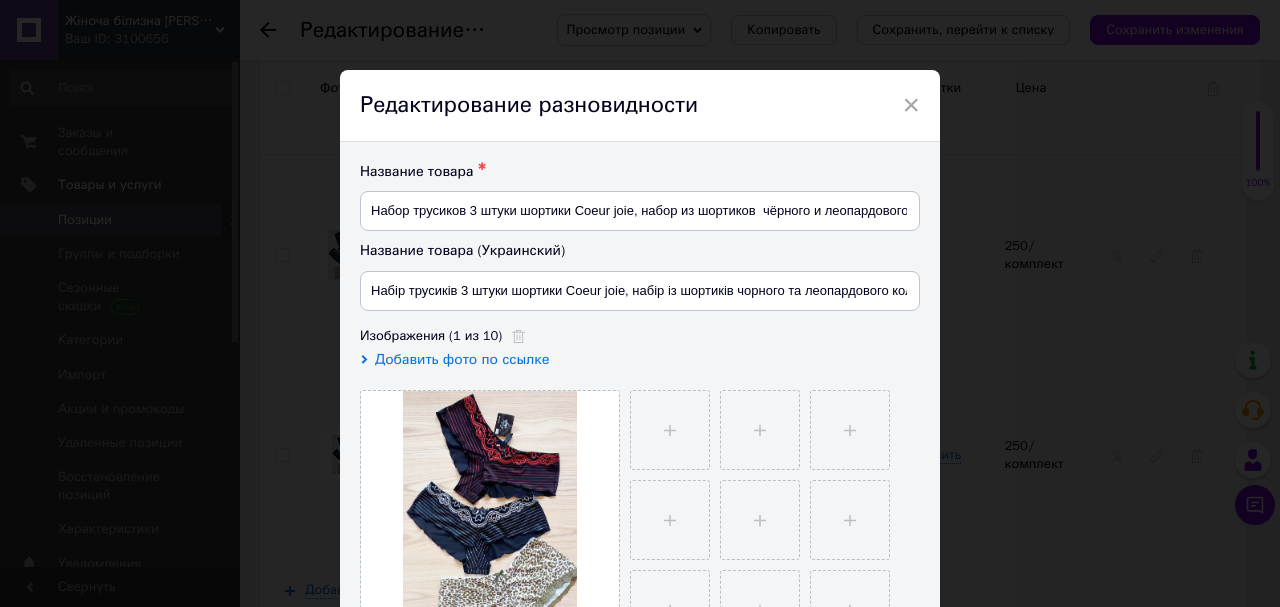 scroll, scrollTop: 240, scrollLeft: 0, axis: vertical 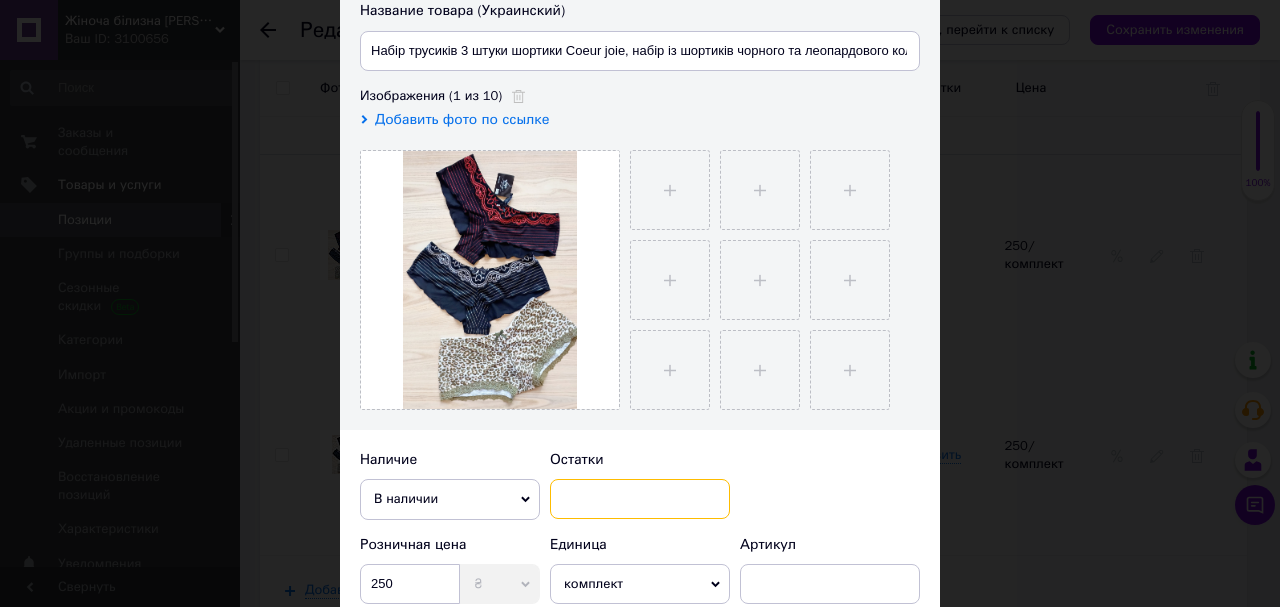 click at bounding box center [640, 499] 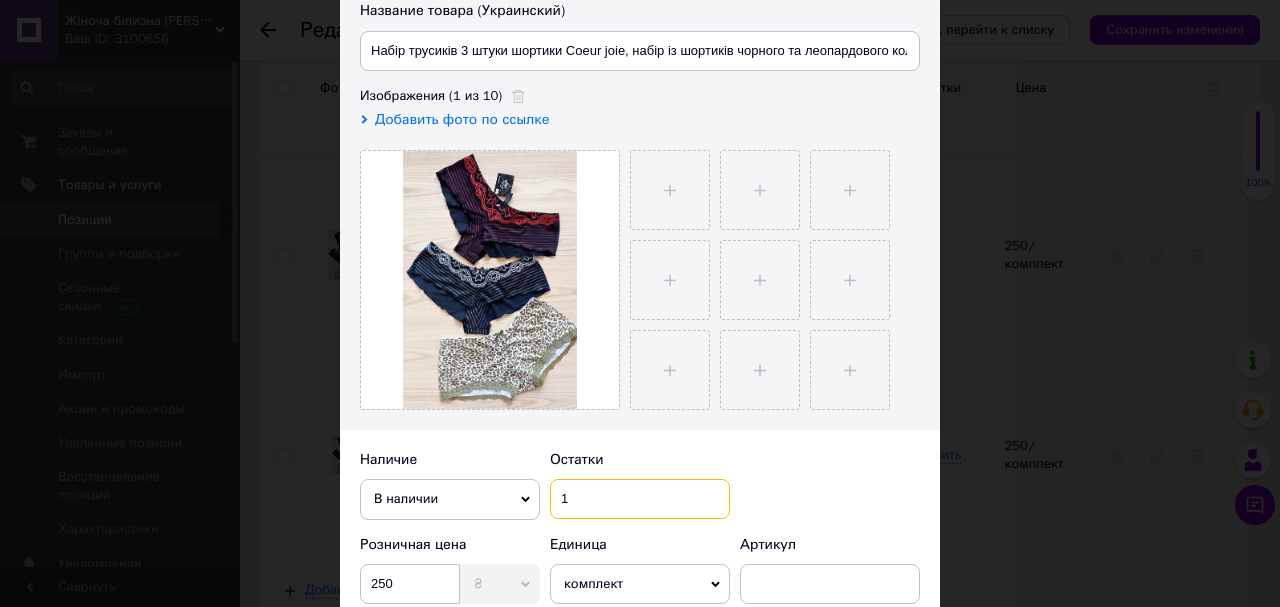 scroll, scrollTop: 480, scrollLeft: 0, axis: vertical 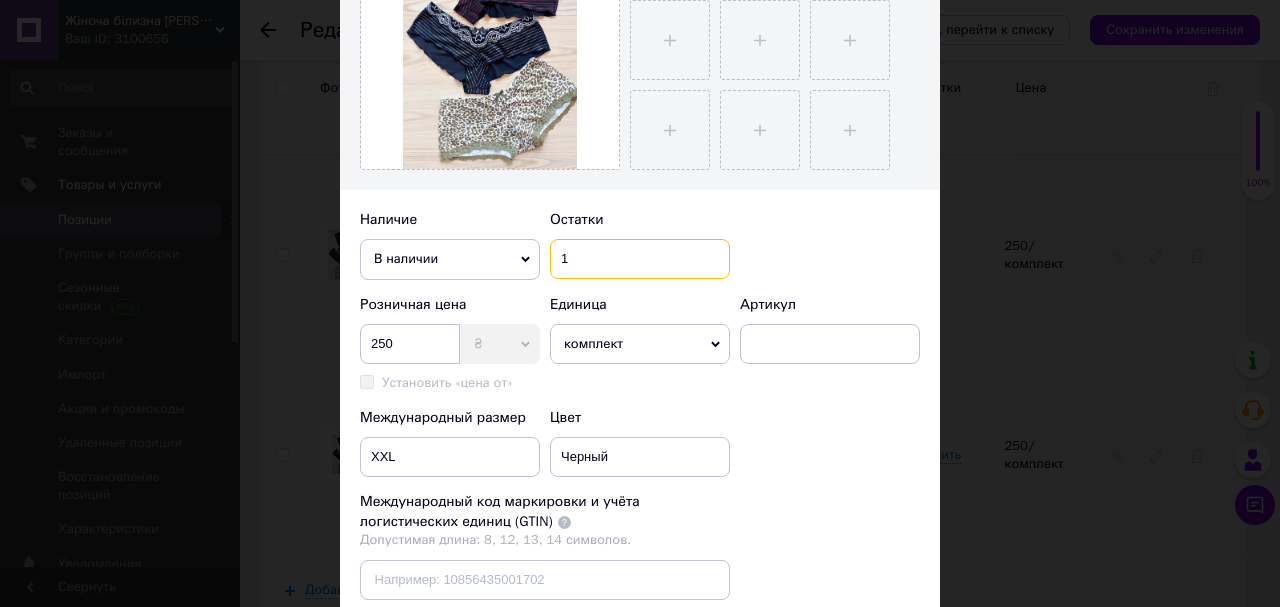 type on "1" 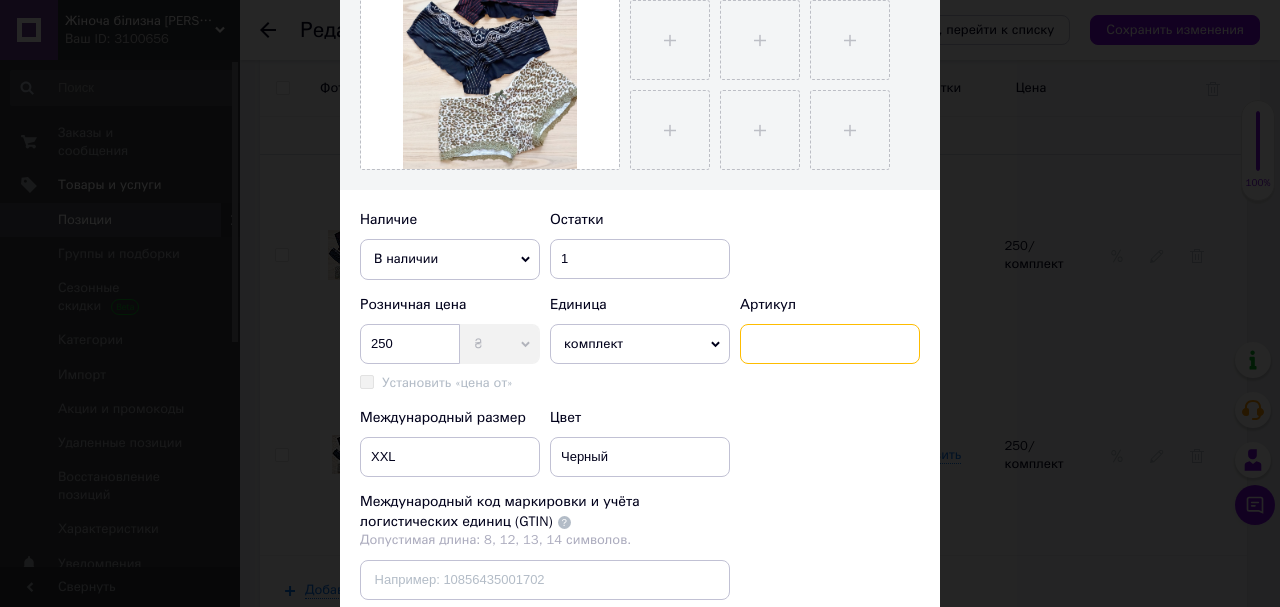 click at bounding box center (830, 344) 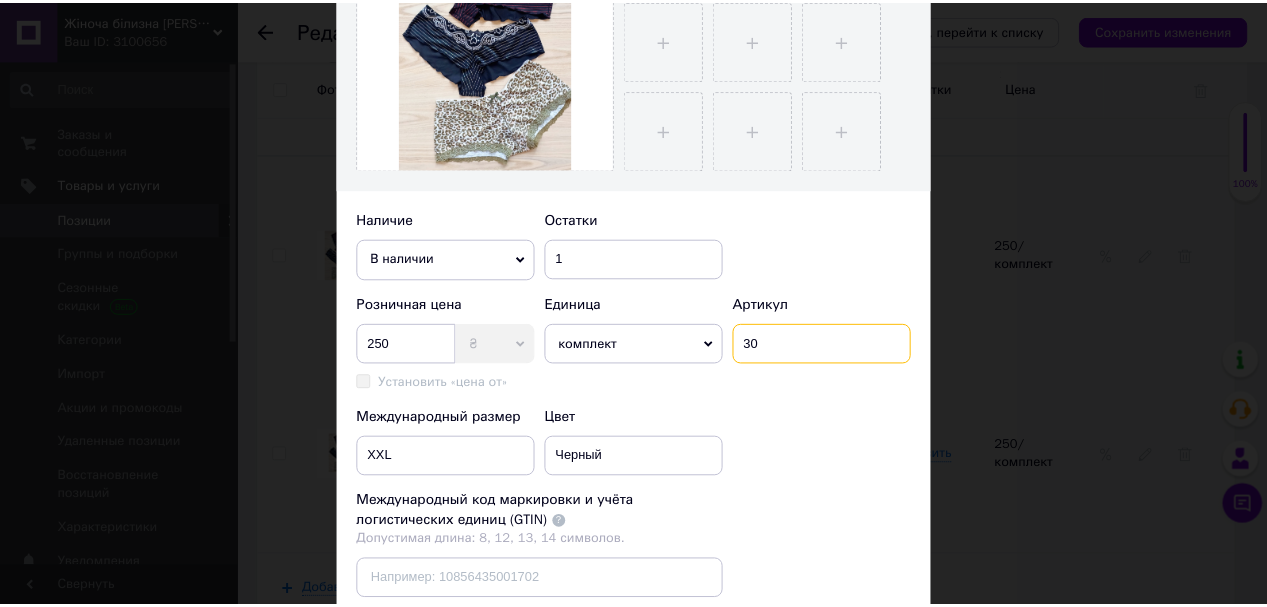 scroll, scrollTop: 720, scrollLeft: 0, axis: vertical 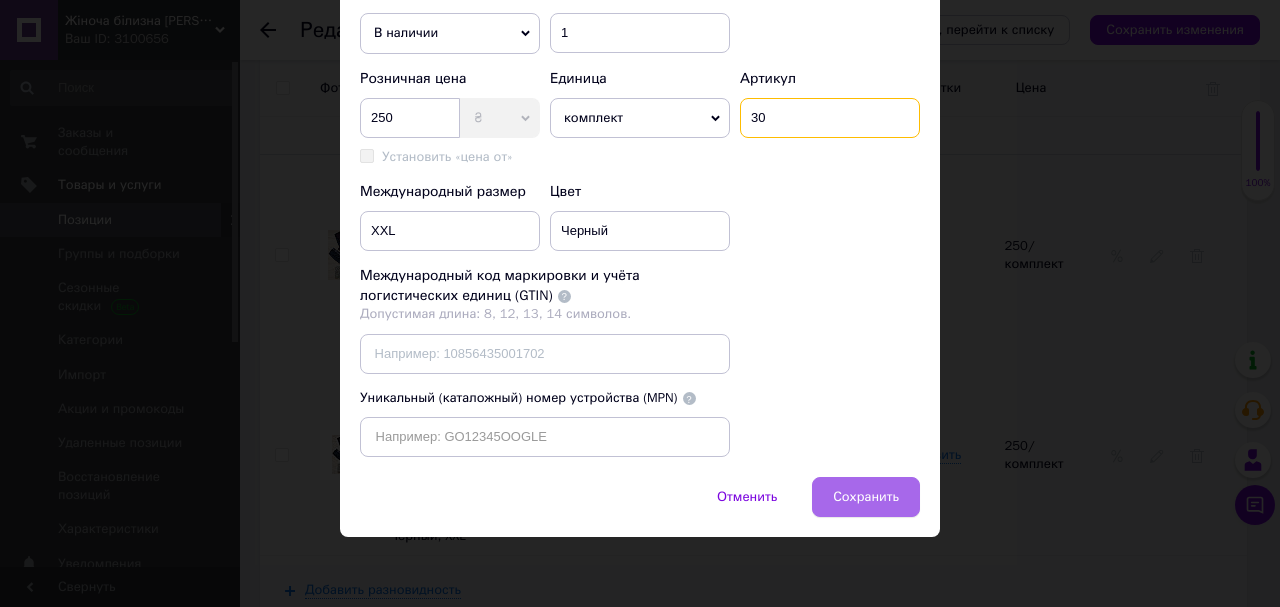 type on "30" 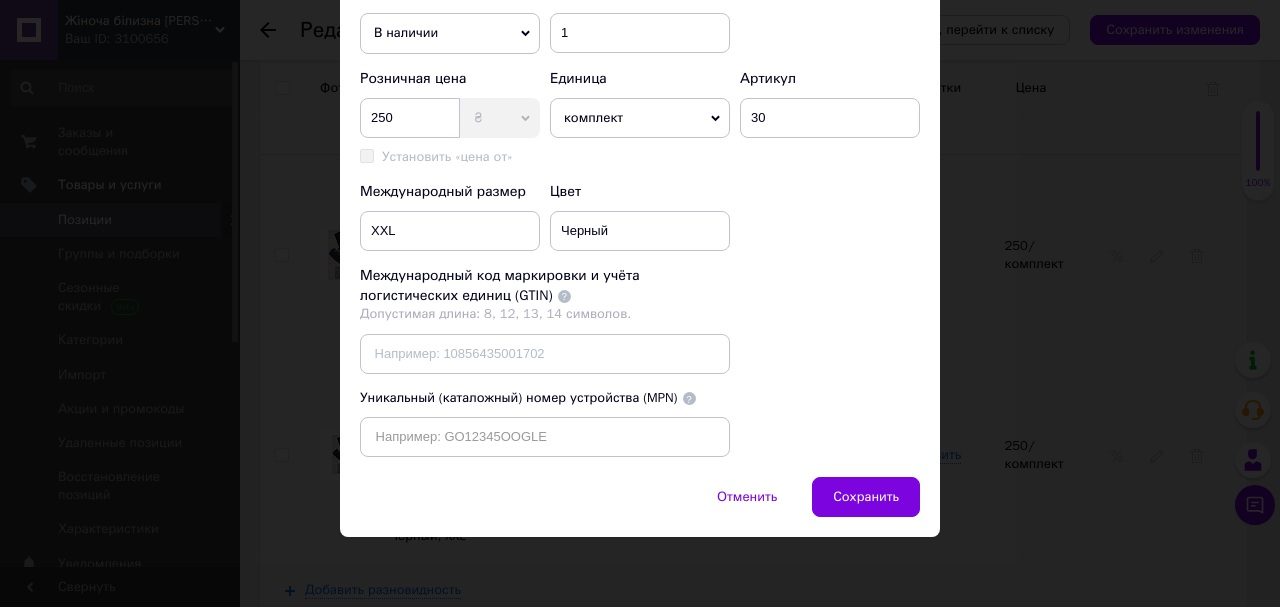 click on "Сохранить" at bounding box center (866, 497) 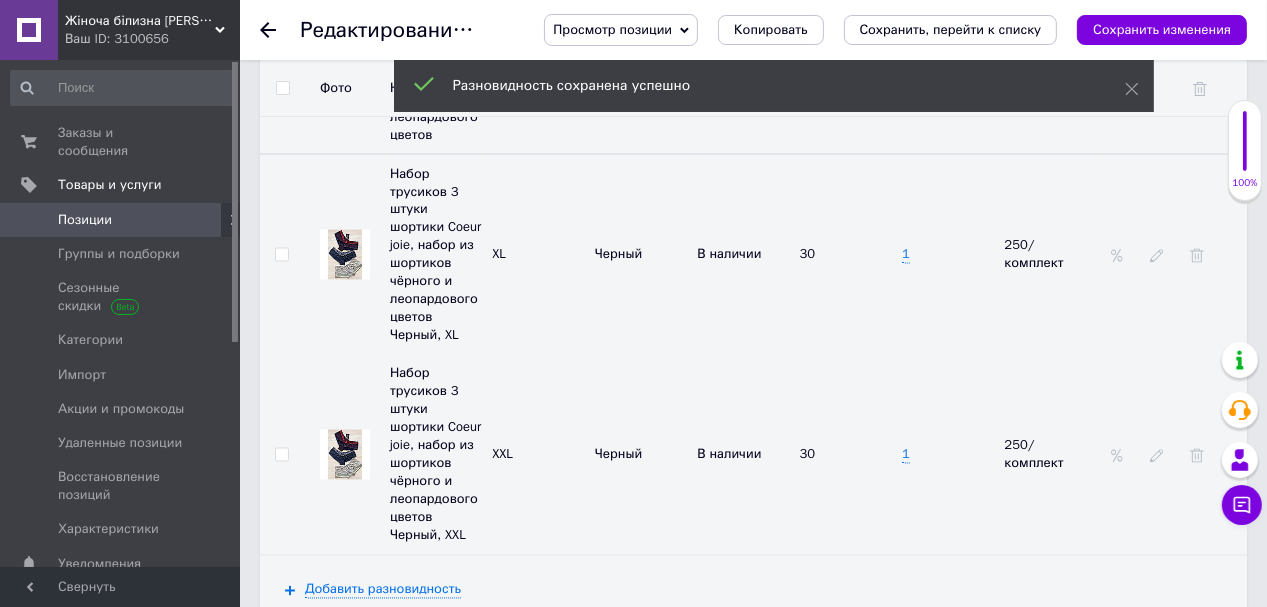 click on "Сохранить изменения" at bounding box center [1162, 29] 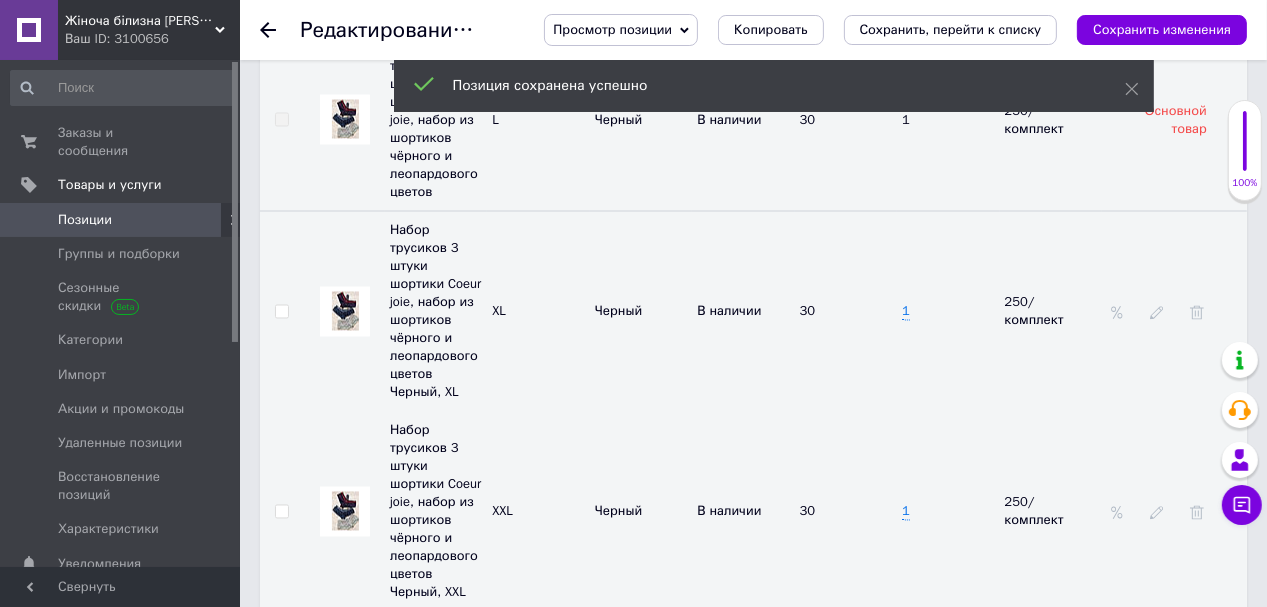 click 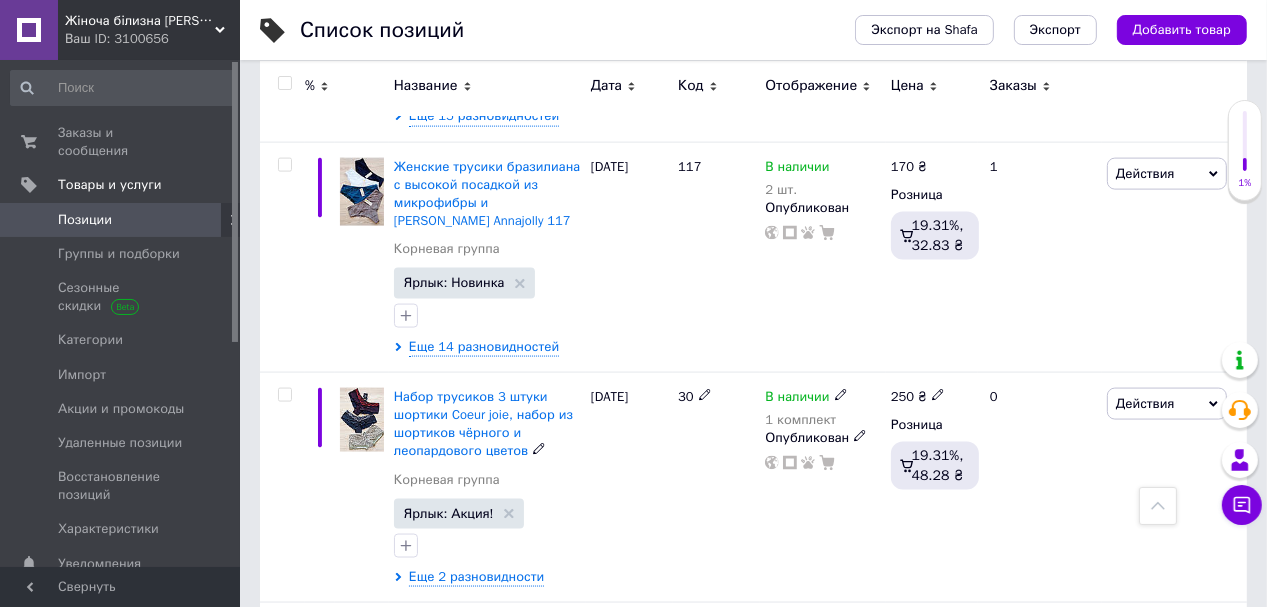 scroll, scrollTop: 2560, scrollLeft: 0, axis: vertical 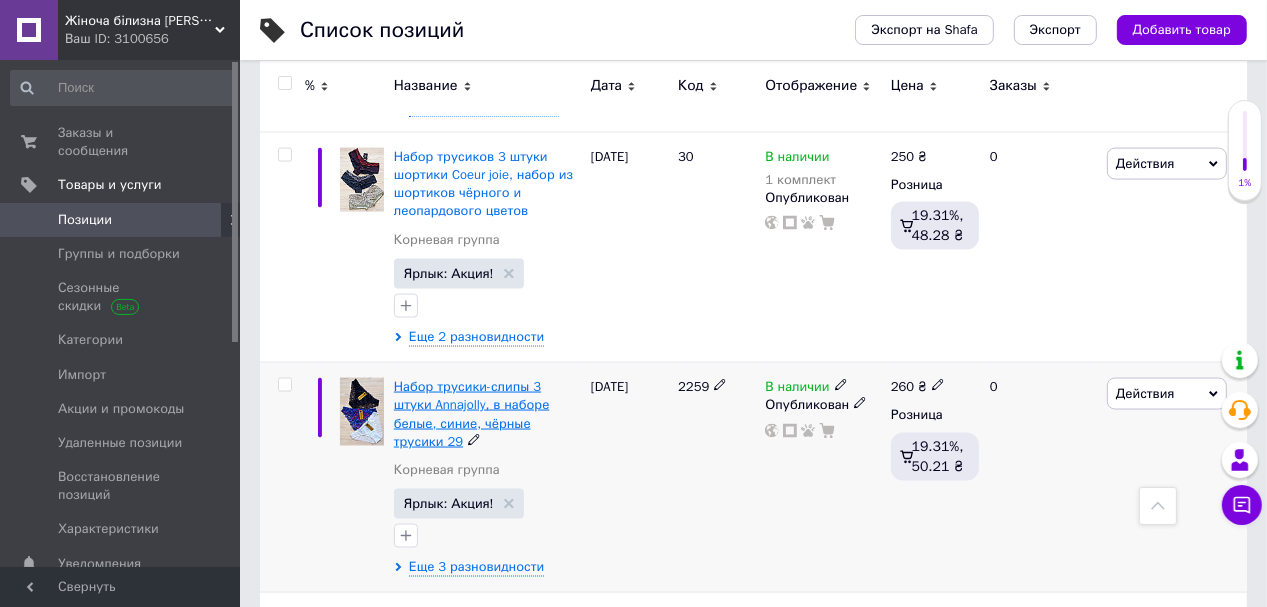 click on "Набор трусики-слипы 3 штуки Annajolly, в наборе белые, синие, чёрные трусики 29" at bounding box center (472, 414) 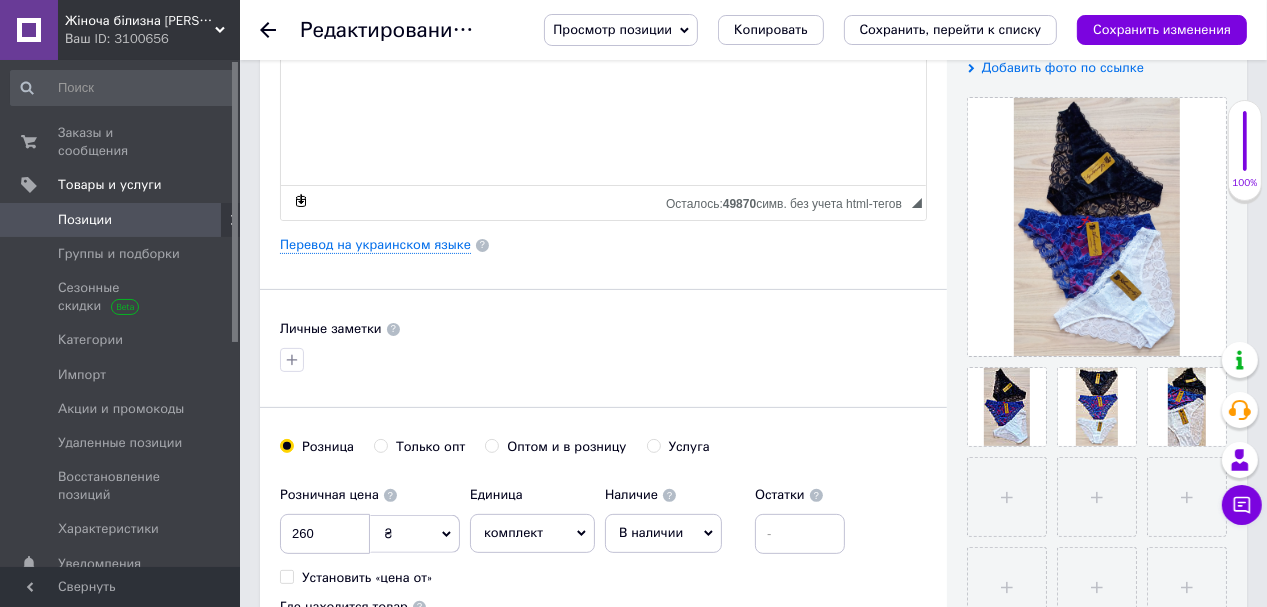 scroll, scrollTop: 640, scrollLeft: 0, axis: vertical 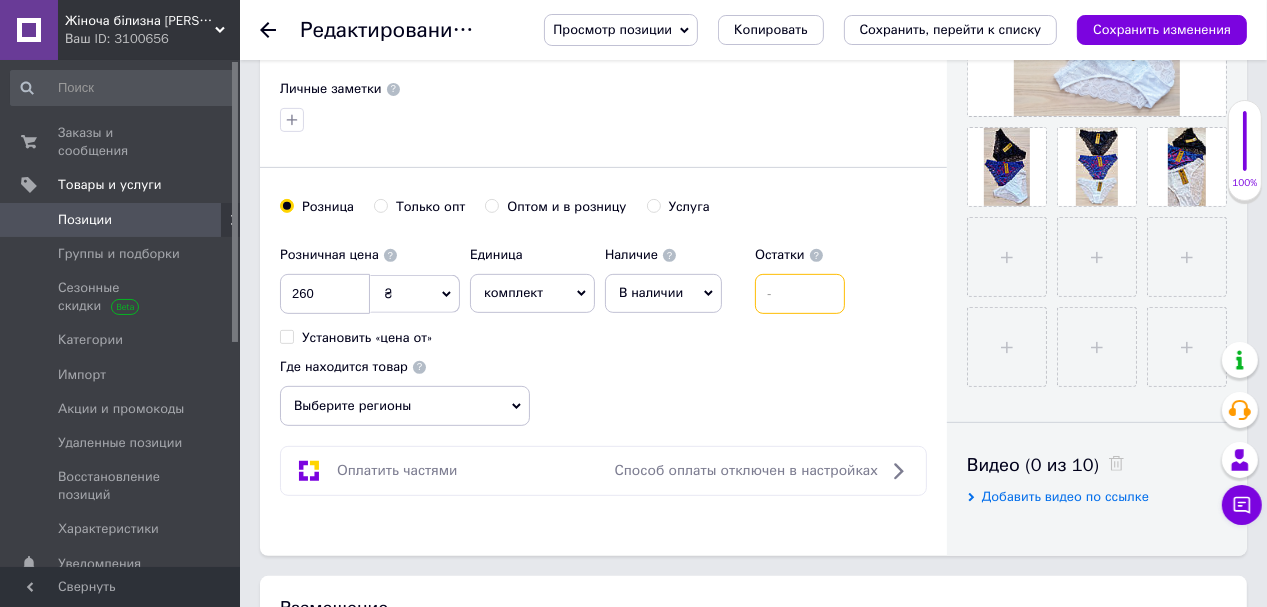click at bounding box center (800, 294) 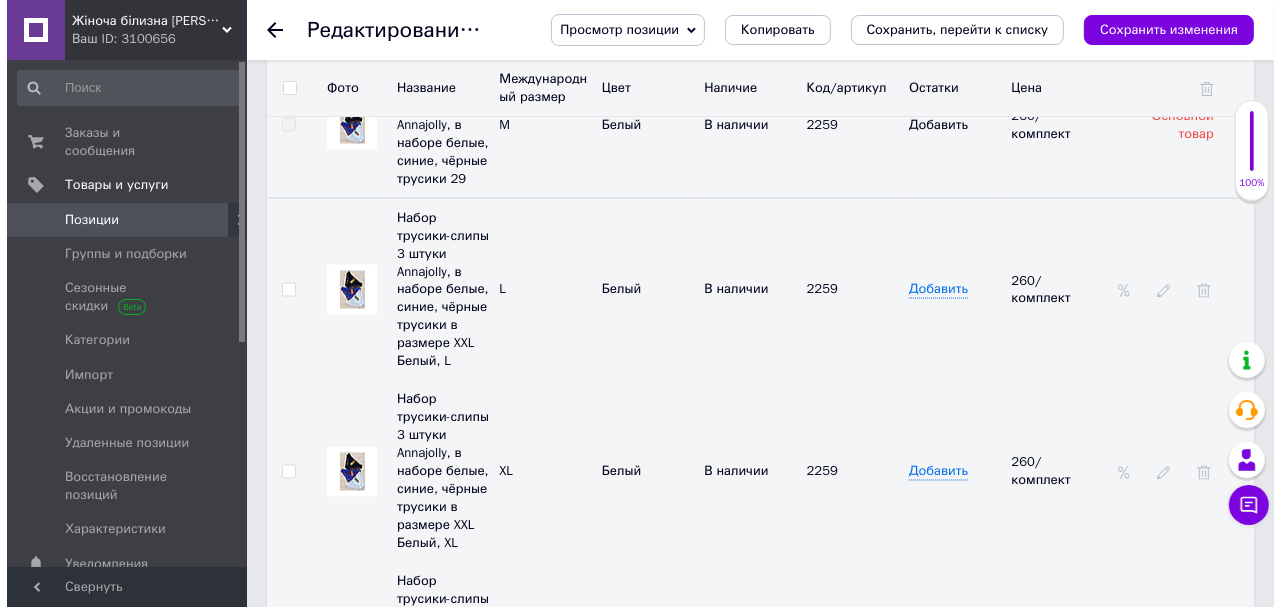 scroll, scrollTop: 2800, scrollLeft: 0, axis: vertical 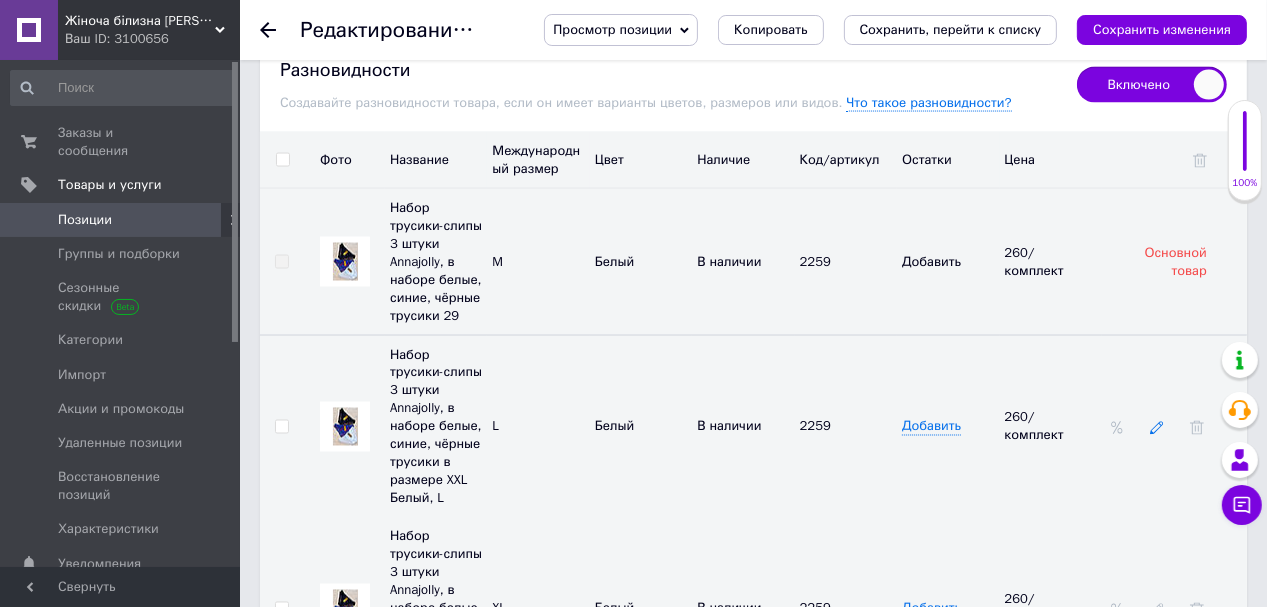 type on "1" 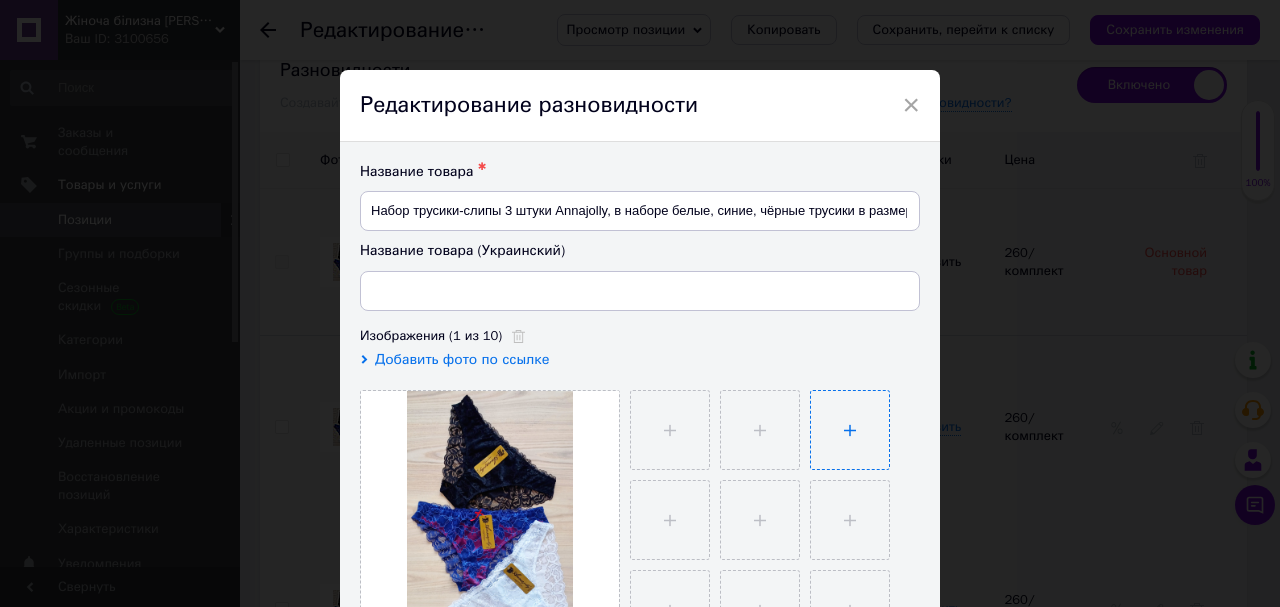 type on "Набір трусики-сліпи 3 штуки Annajolly, у наборі білі, сині, чорні трусики в розмірі XXL Білий, L" 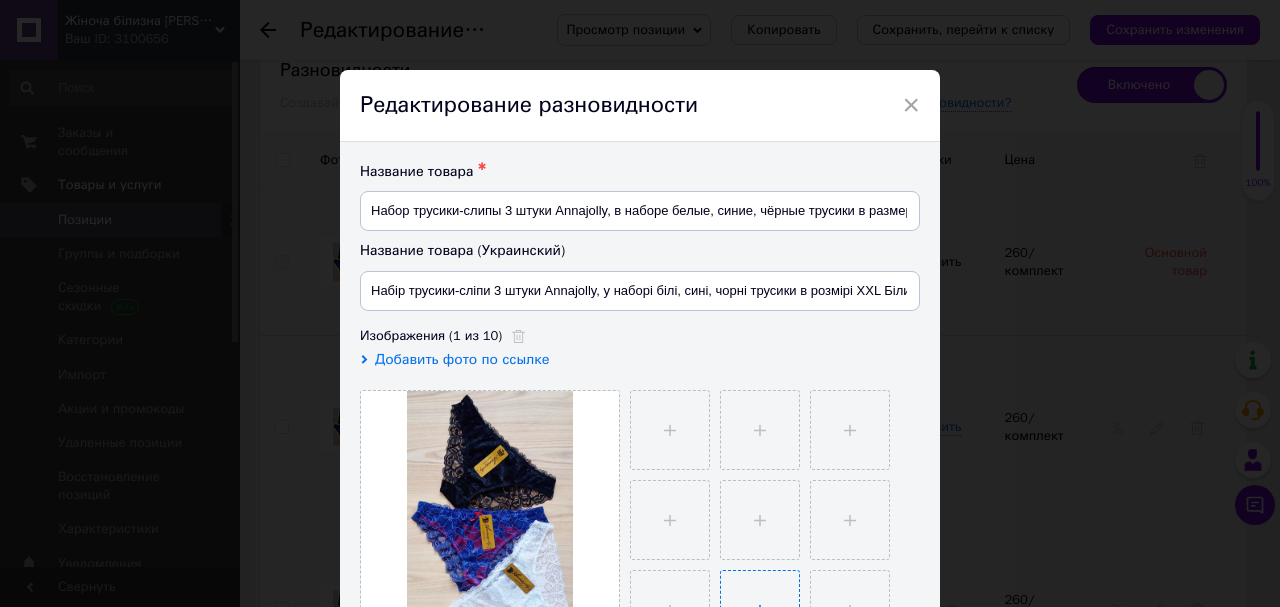 scroll, scrollTop: 240, scrollLeft: 0, axis: vertical 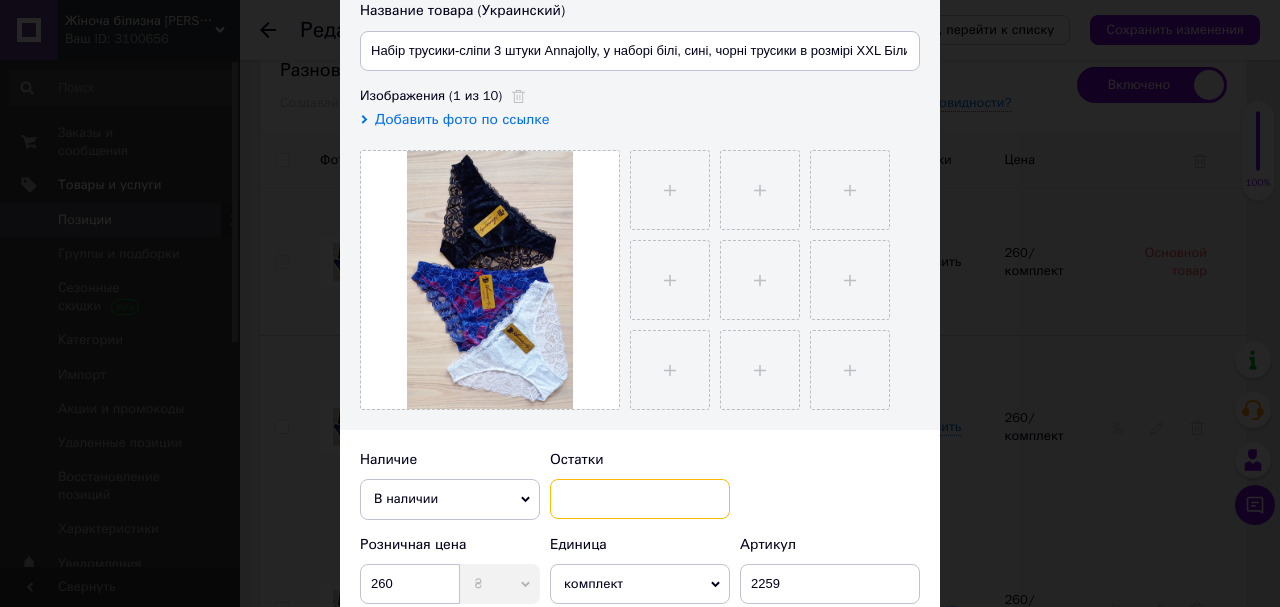 click at bounding box center (640, 499) 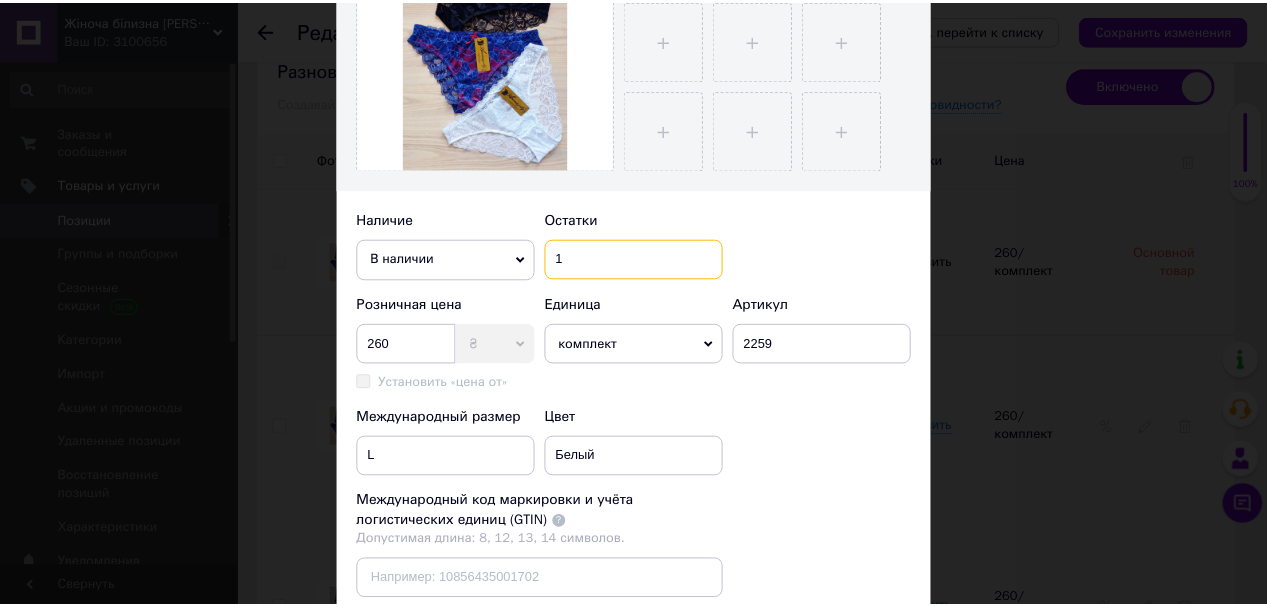 scroll, scrollTop: 720, scrollLeft: 0, axis: vertical 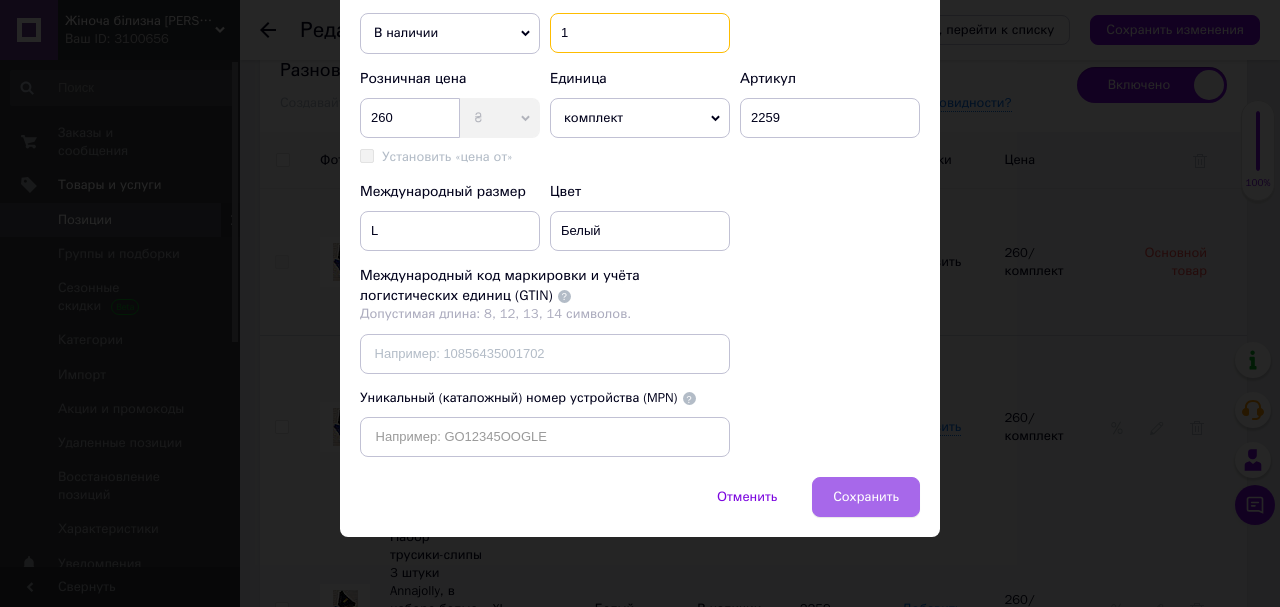 type on "1" 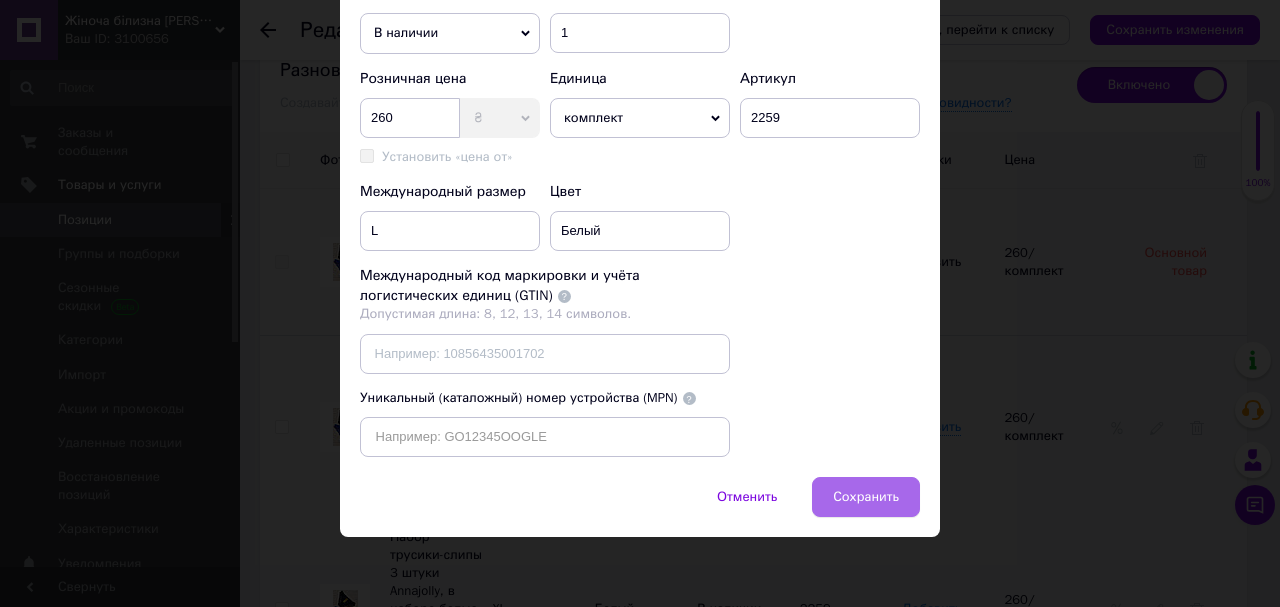 click on "Сохранить" at bounding box center [866, 497] 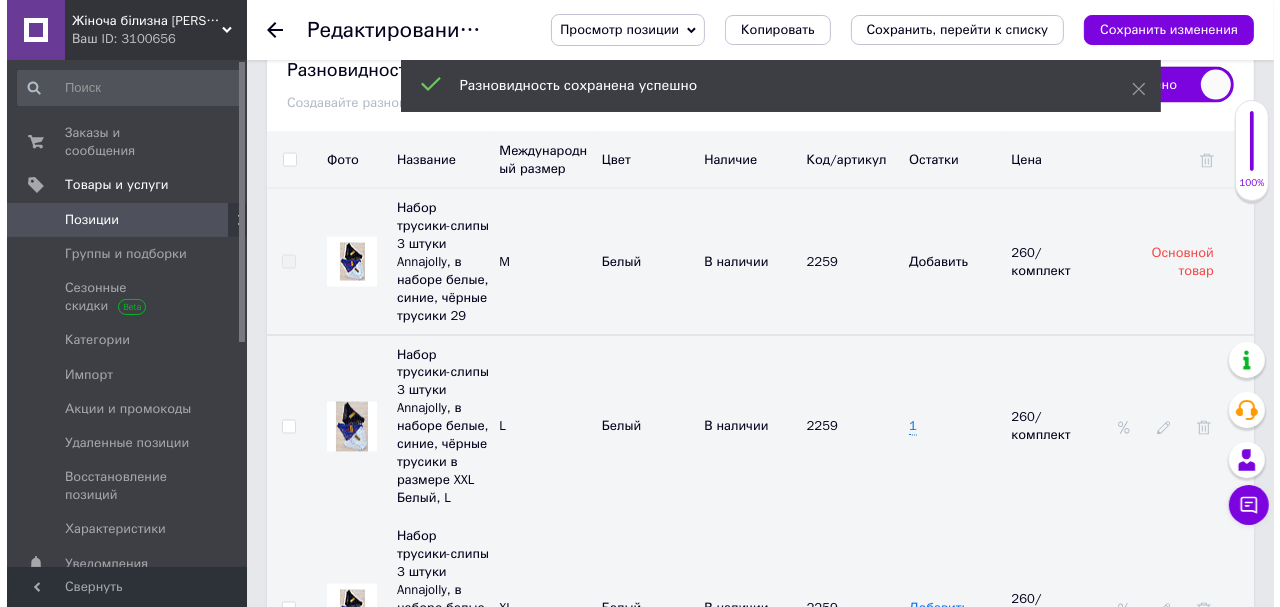 scroll, scrollTop: 2960, scrollLeft: 0, axis: vertical 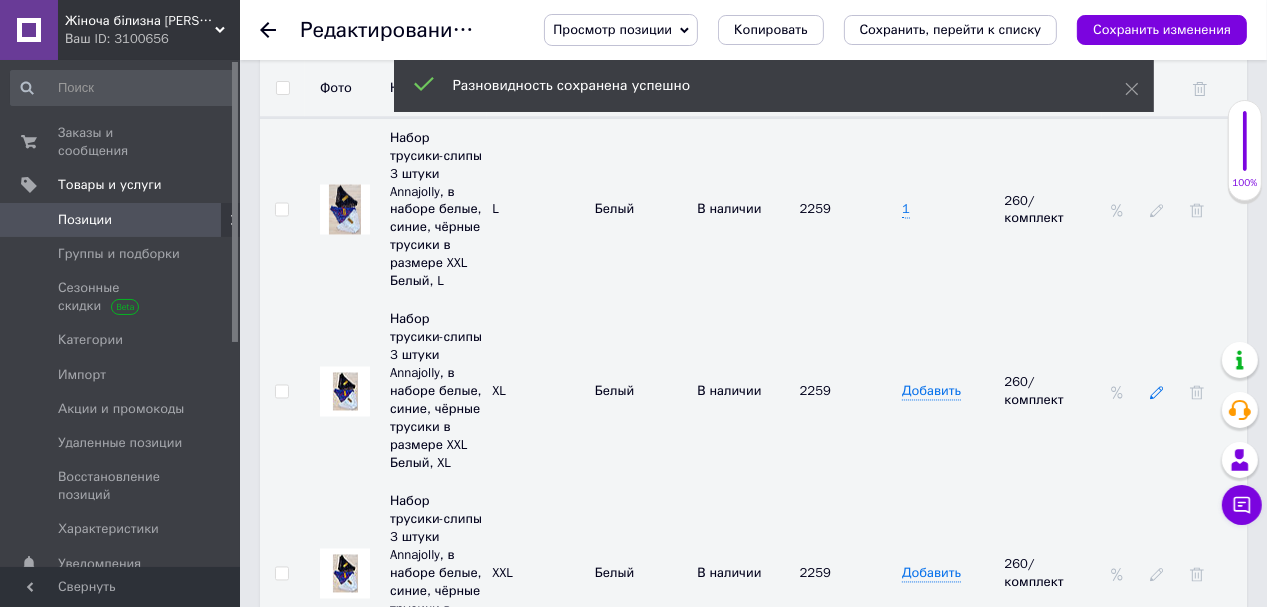 click 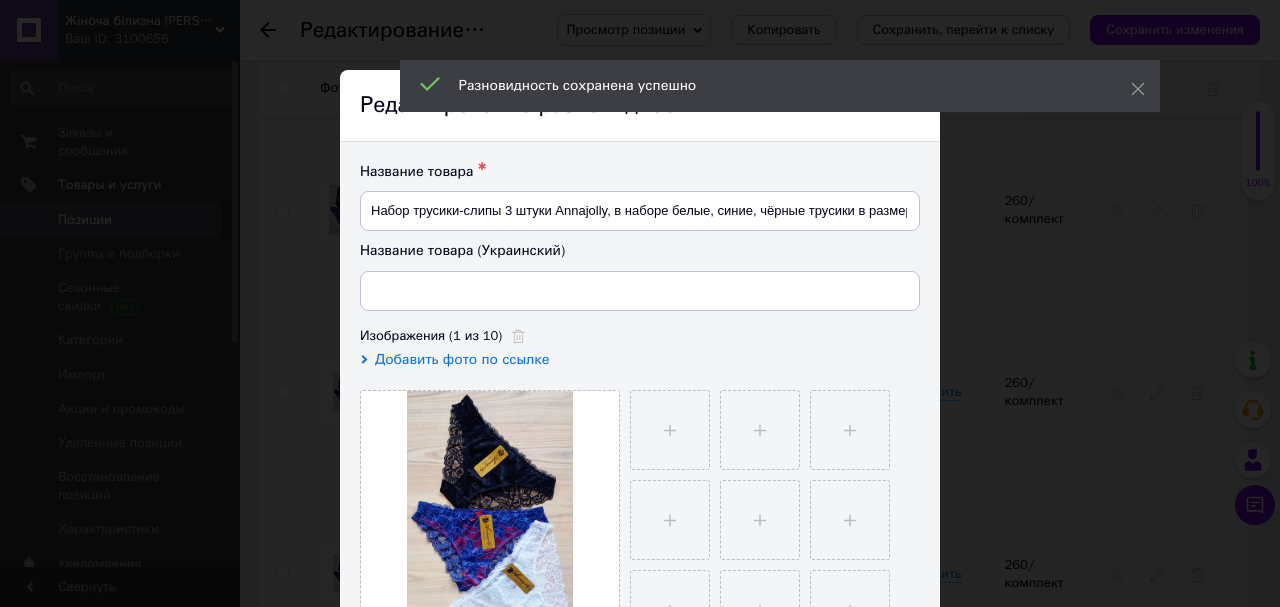 type on "Набір трусики-сліпи 3 штуки Annajolly, у наборі білі, сині, чорні трусики в розмірі XXL Білий, XL" 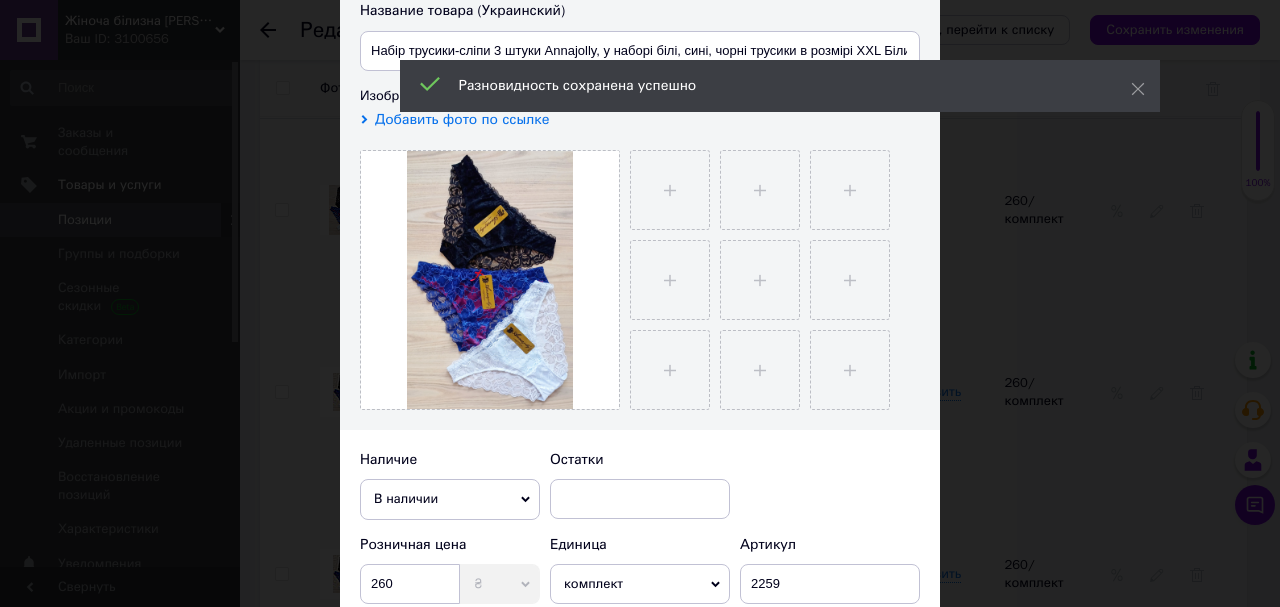 scroll, scrollTop: 320, scrollLeft: 0, axis: vertical 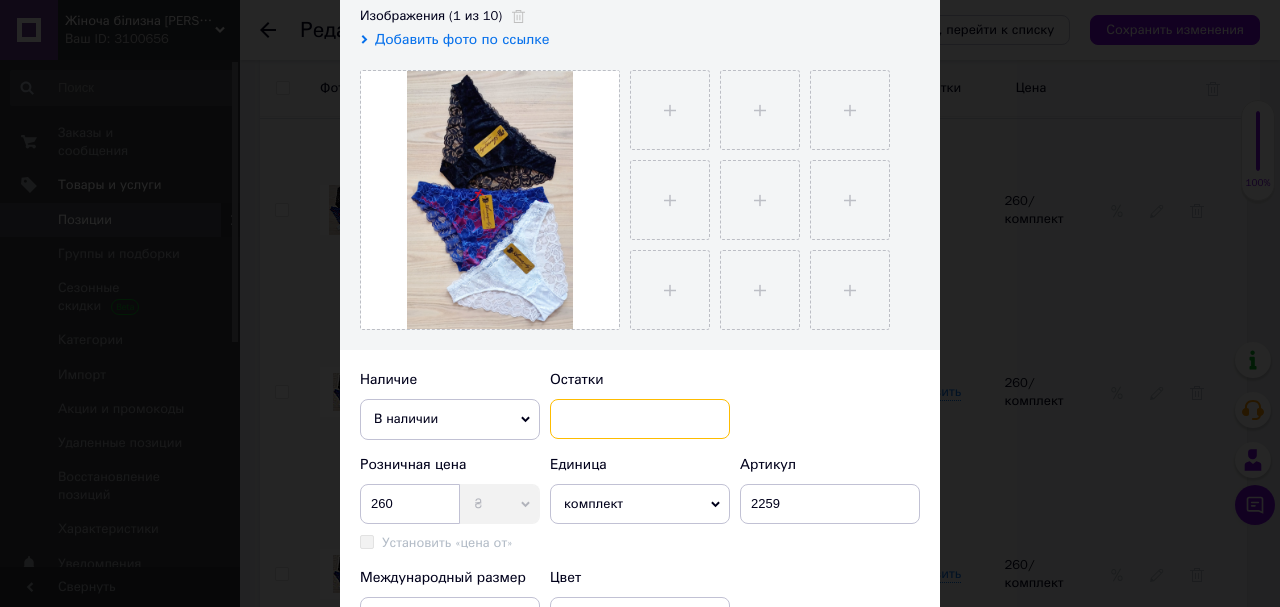click at bounding box center [640, 419] 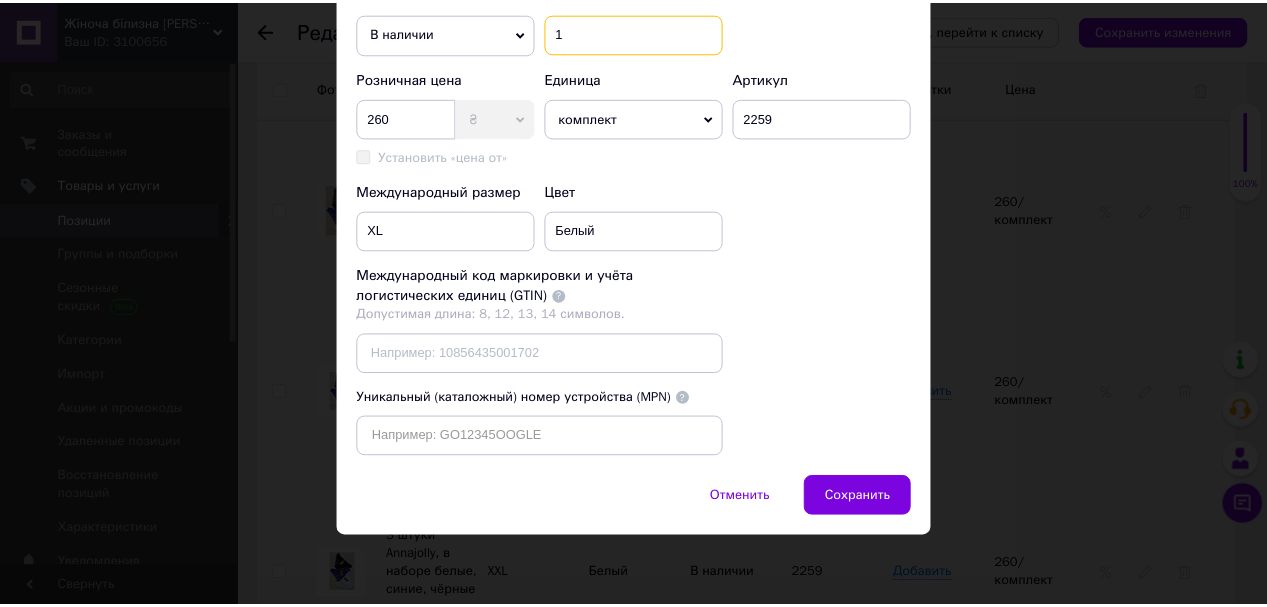 scroll, scrollTop: 740, scrollLeft: 0, axis: vertical 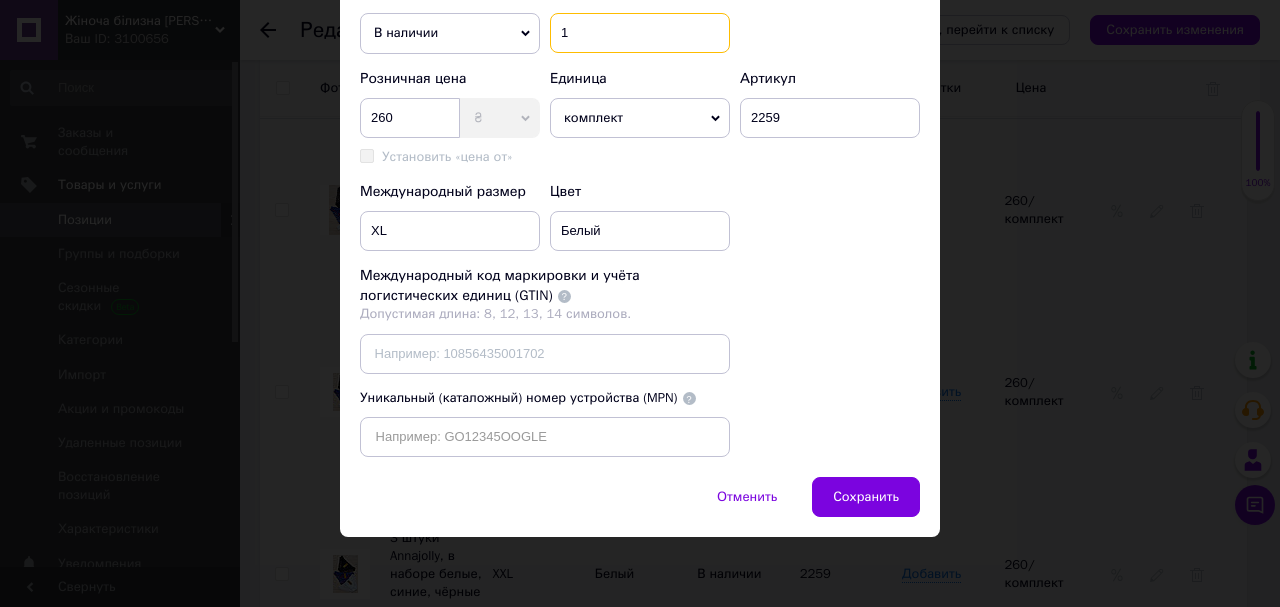 type on "1" 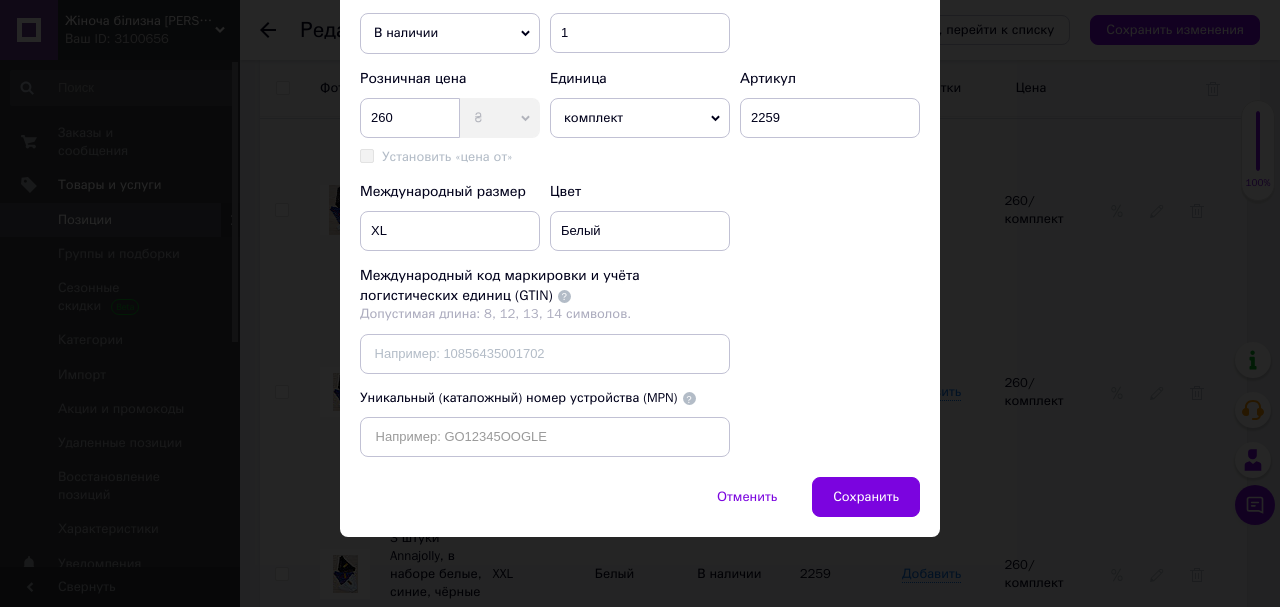 click on "Сохранить" at bounding box center (866, 497) 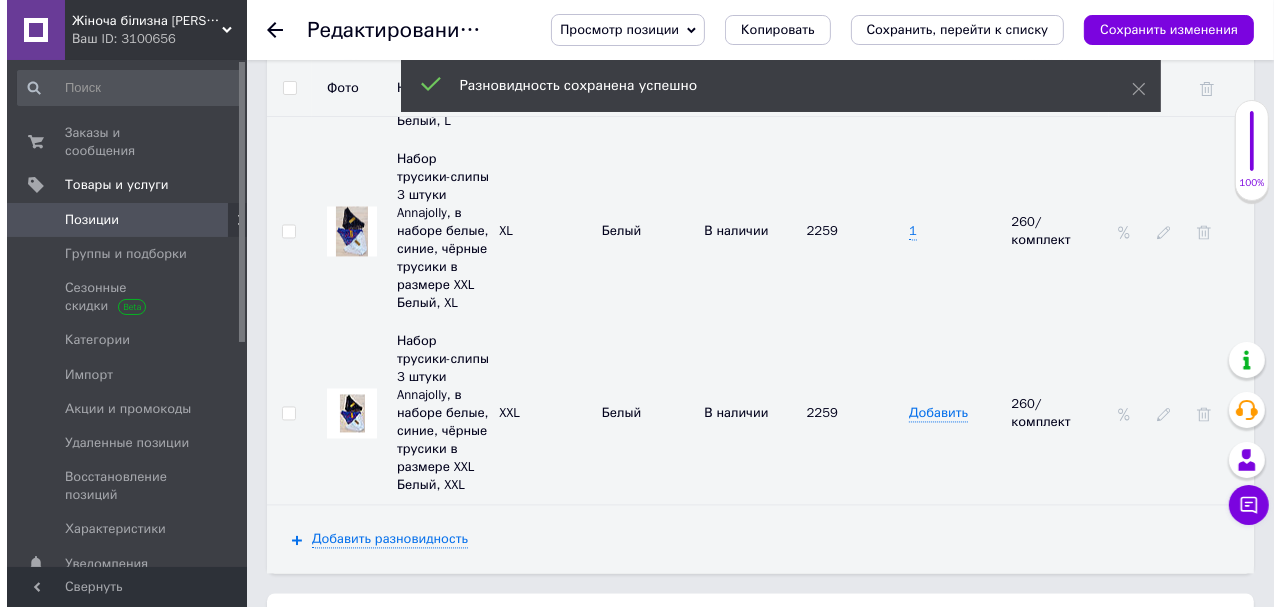 scroll, scrollTop: 3169, scrollLeft: 0, axis: vertical 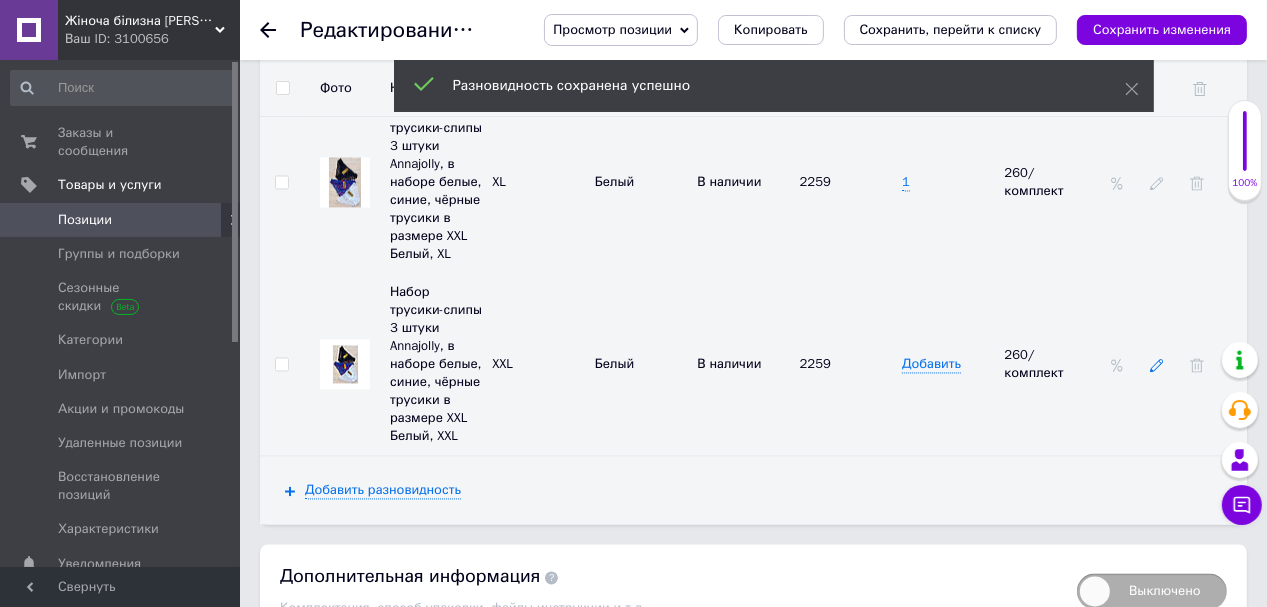 click 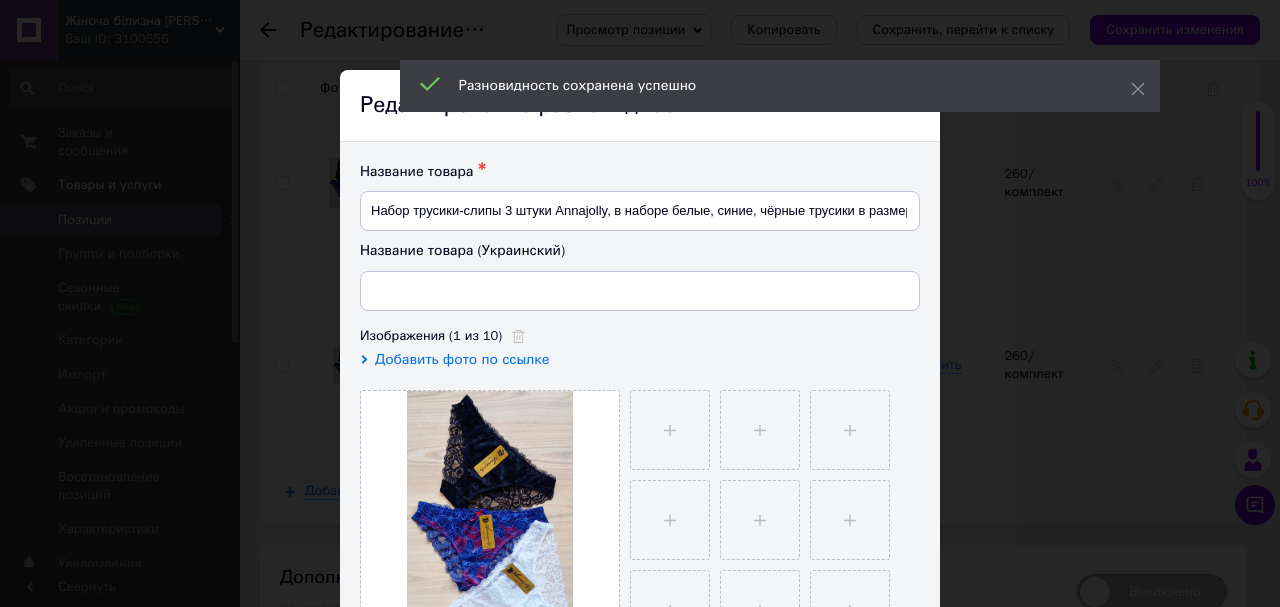type on "Набір трусики-сліпи 3 штуки Annajolly, у наборі білі, сині, чорні трусики в розмірі XXL Білий, XXL" 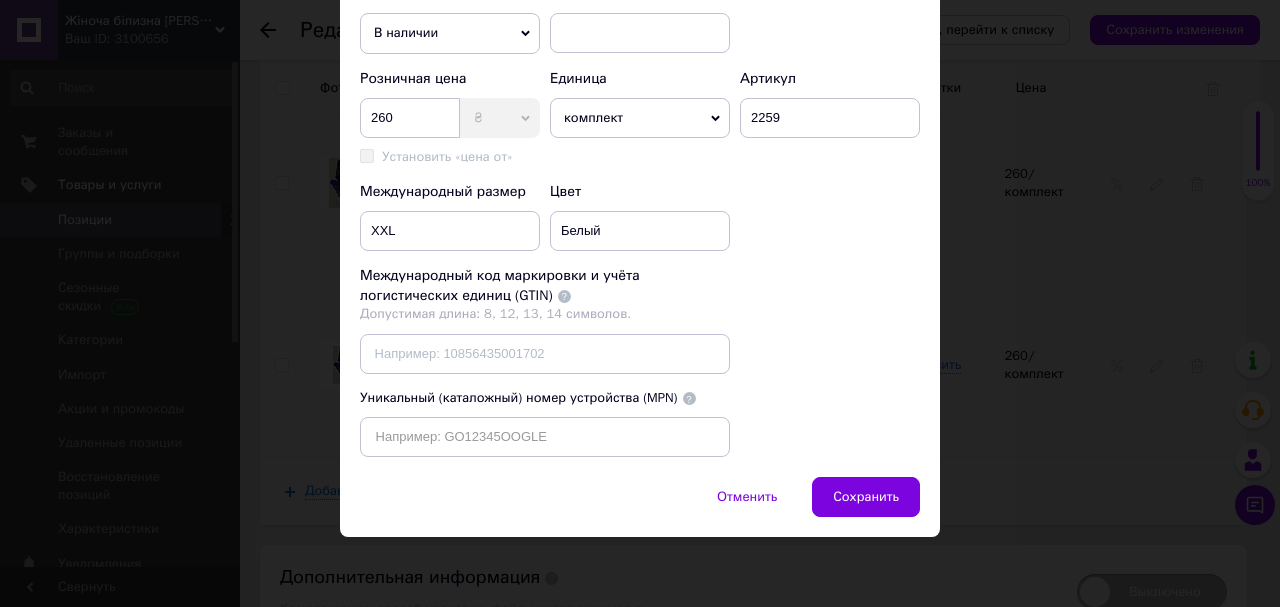 scroll, scrollTop: 560, scrollLeft: 0, axis: vertical 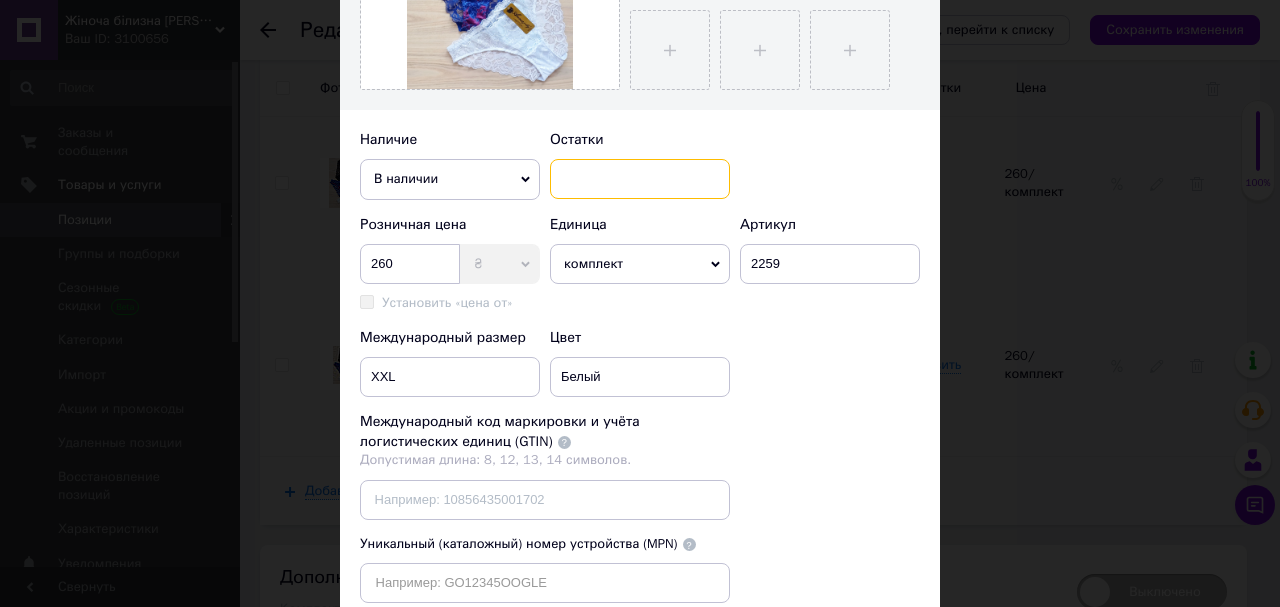 click at bounding box center [640, 179] 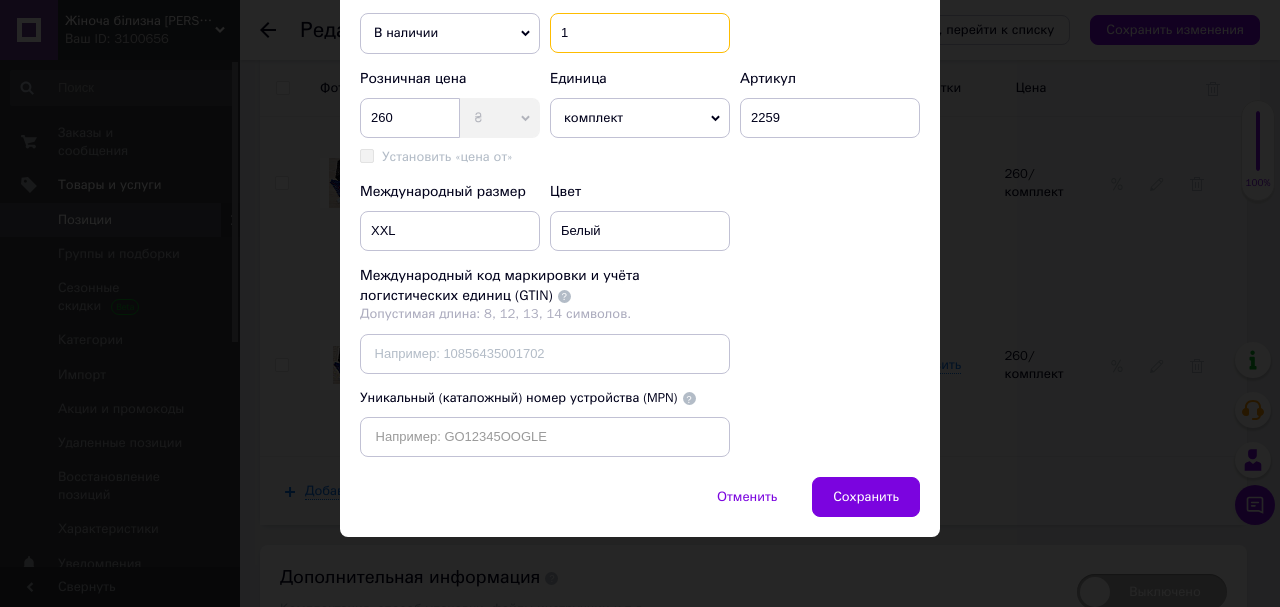 scroll, scrollTop: 660, scrollLeft: 0, axis: vertical 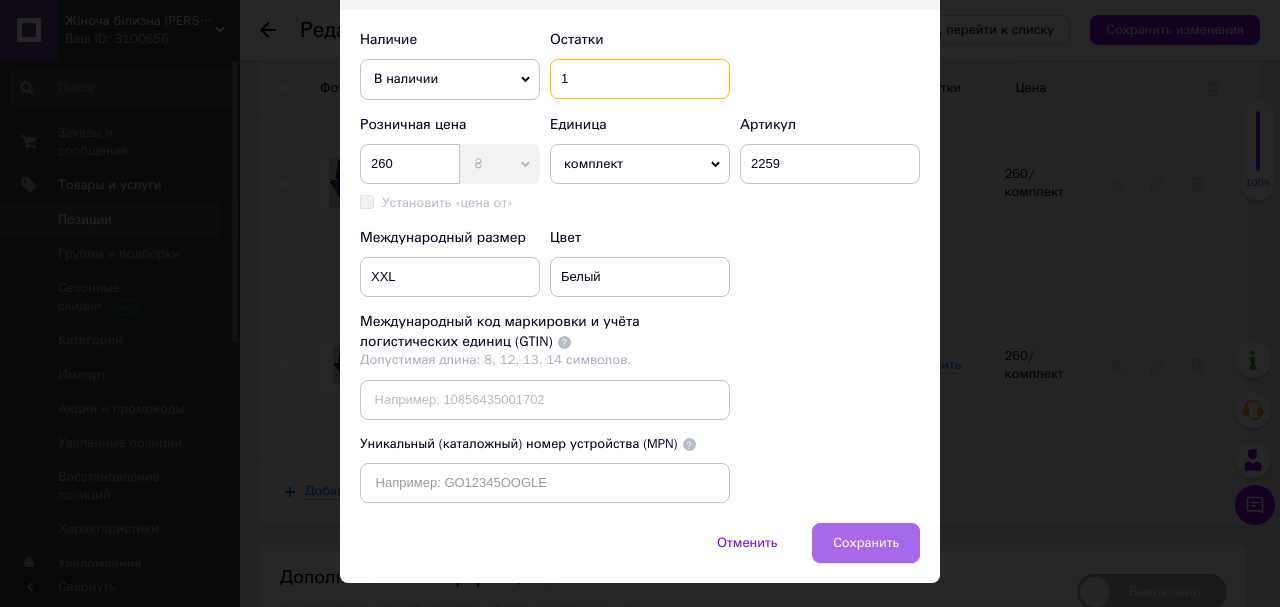 type on "1" 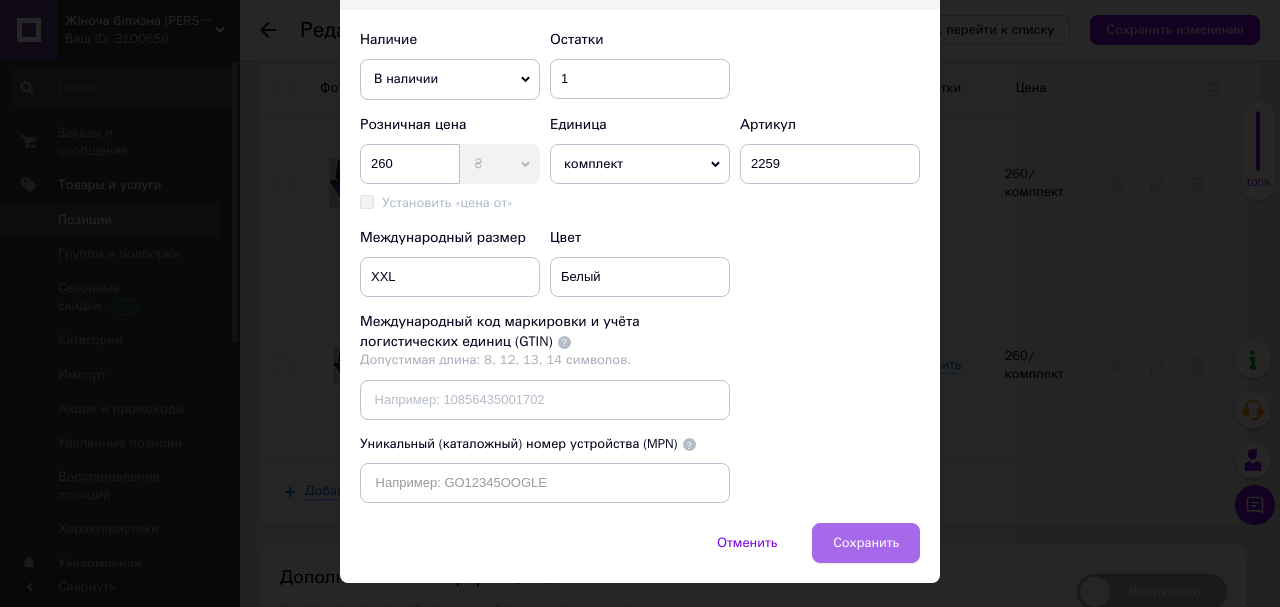 drag, startPoint x: 864, startPoint y: 580, endPoint x: 895, endPoint y: 556, distance: 39.20459 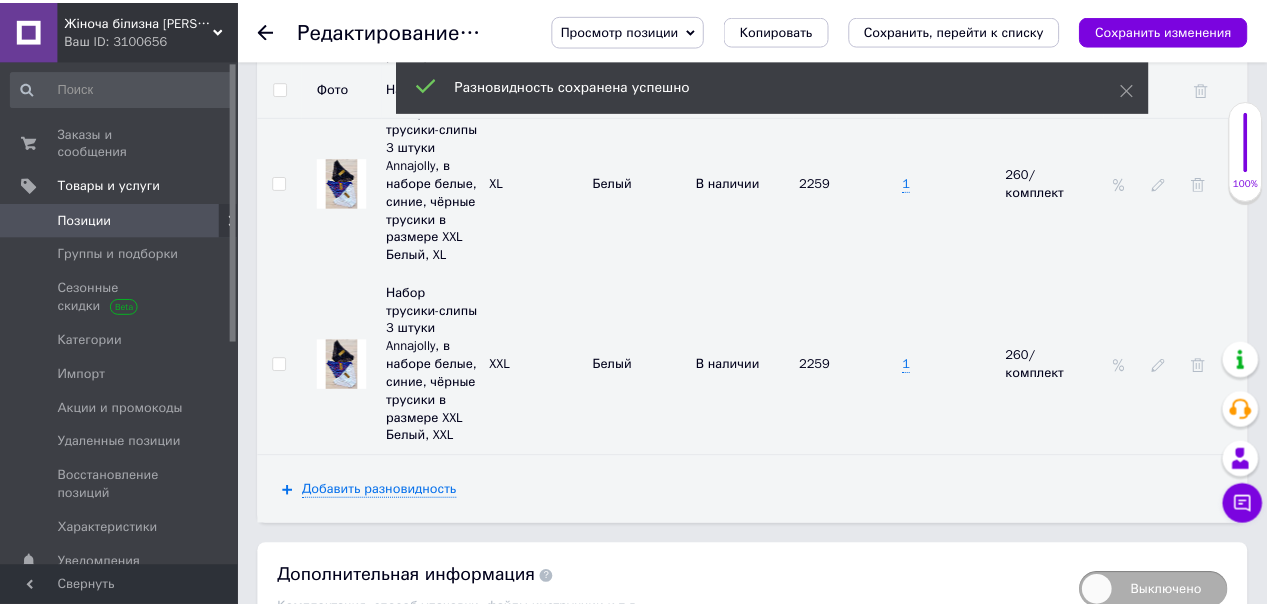 scroll, scrollTop: 3108, scrollLeft: 0, axis: vertical 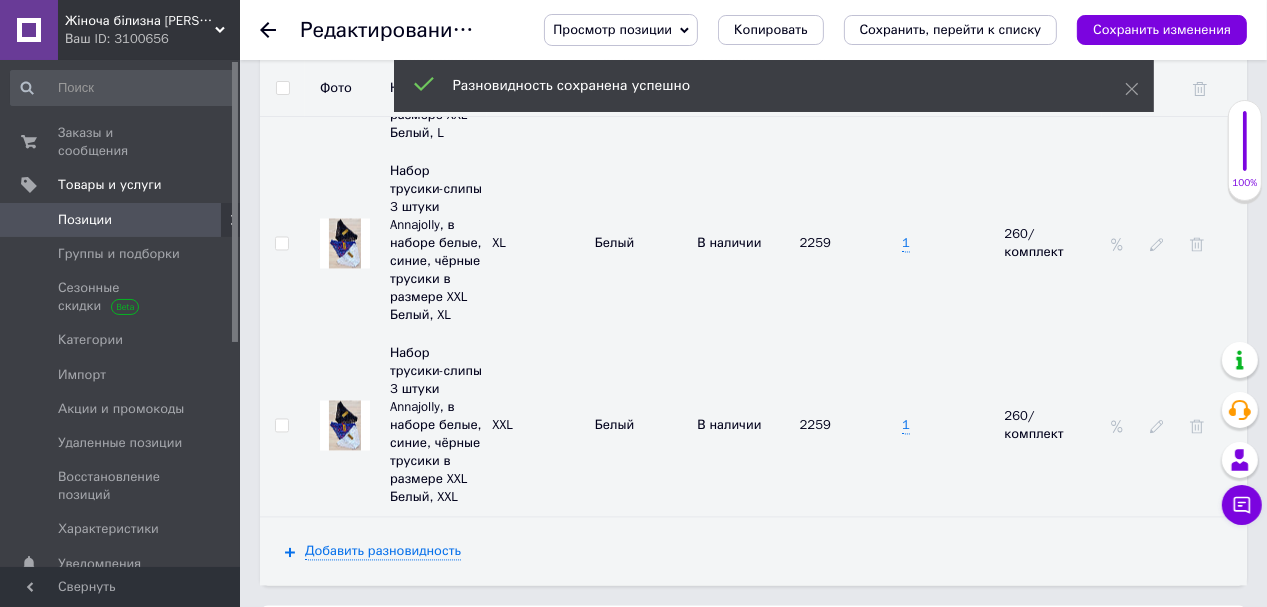 drag, startPoint x: 1138, startPoint y: 30, endPoint x: 1112, endPoint y: 53, distance: 34.713108 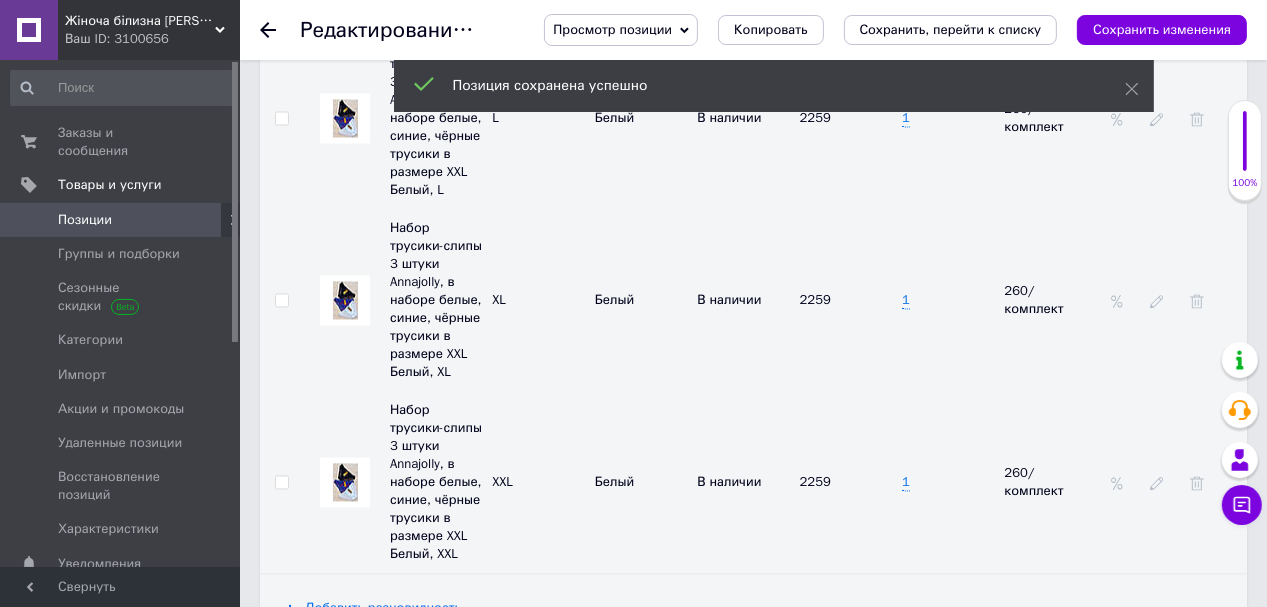 click 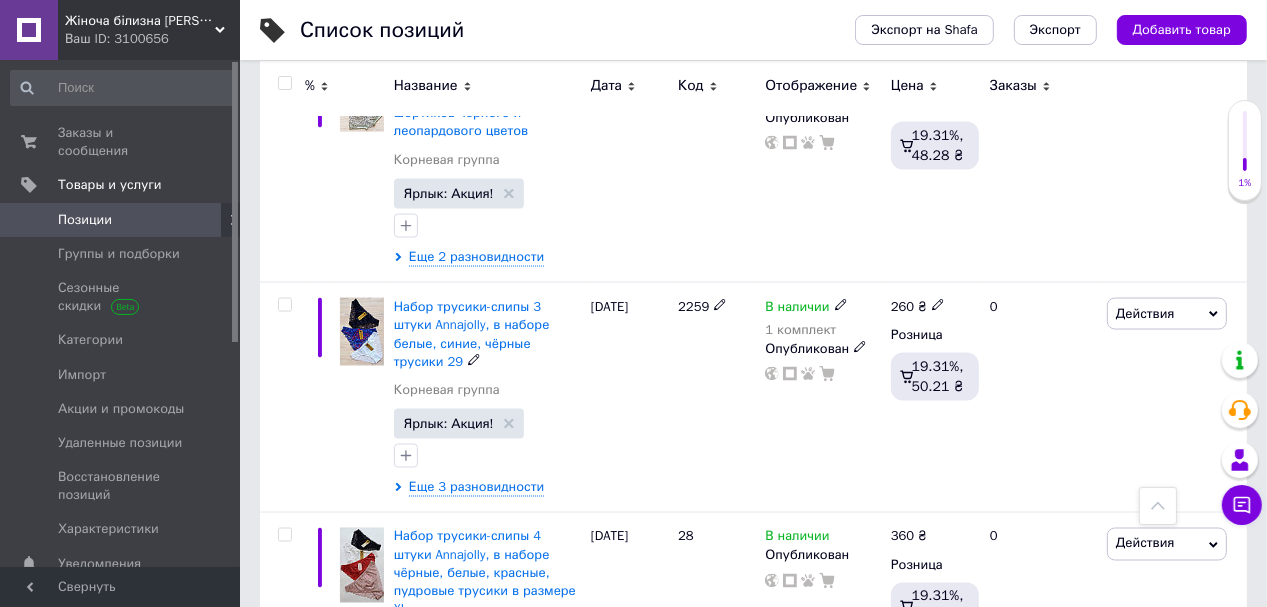 scroll, scrollTop: 2720, scrollLeft: 0, axis: vertical 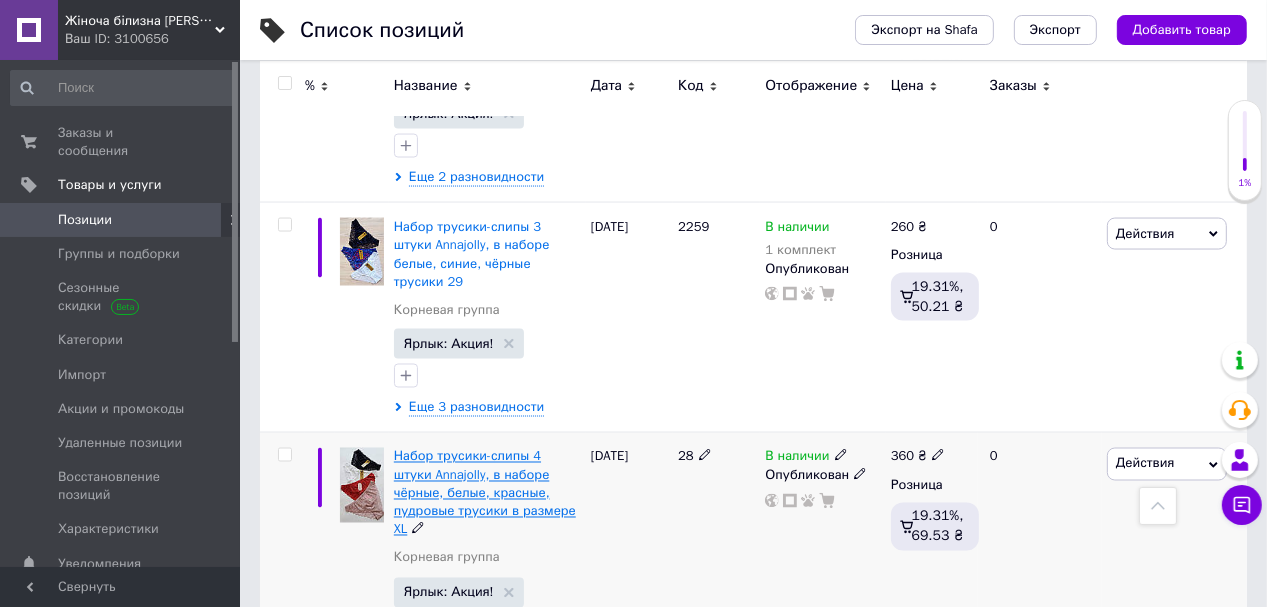 click on "Набор трусики-слипы 4 штуки Annajolly, в наборе чёрные, белые, красные, пудровые трусики в размере XL" at bounding box center [485, 493] 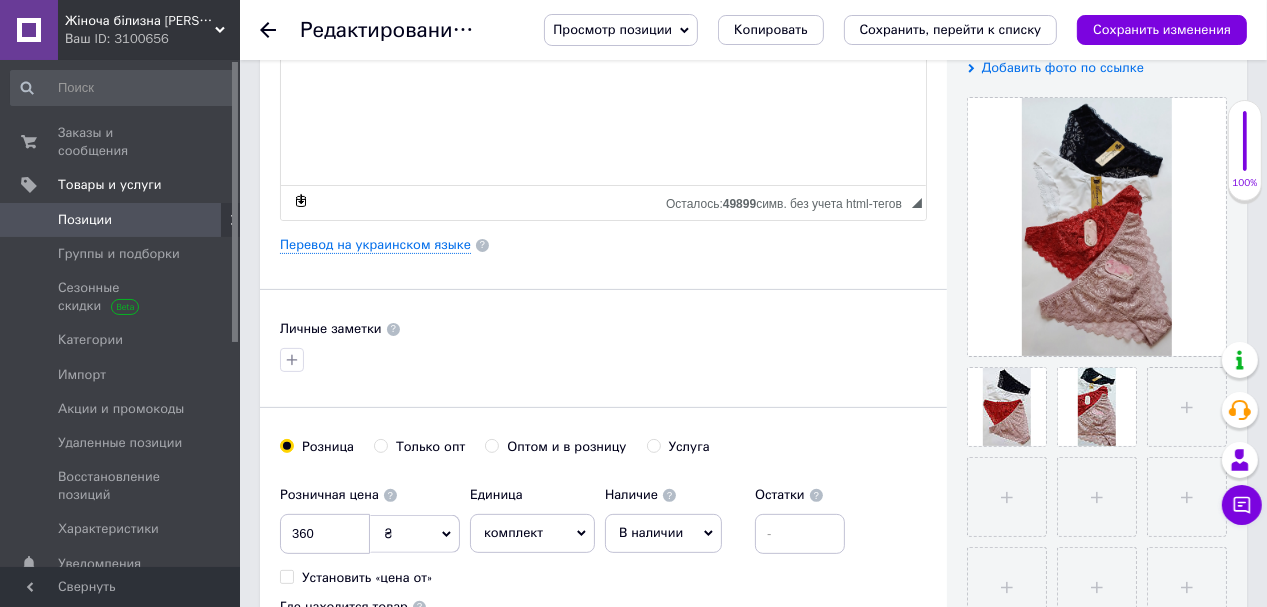 scroll, scrollTop: 560, scrollLeft: 0, axis: vertical 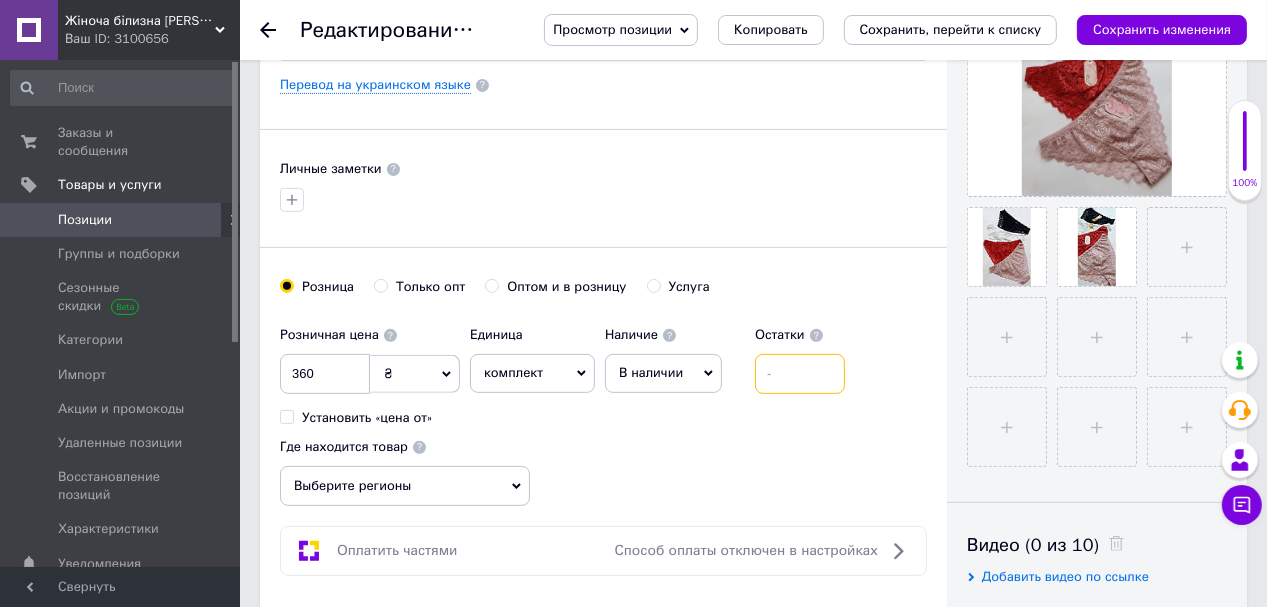 click at bounding box center (800, 374) 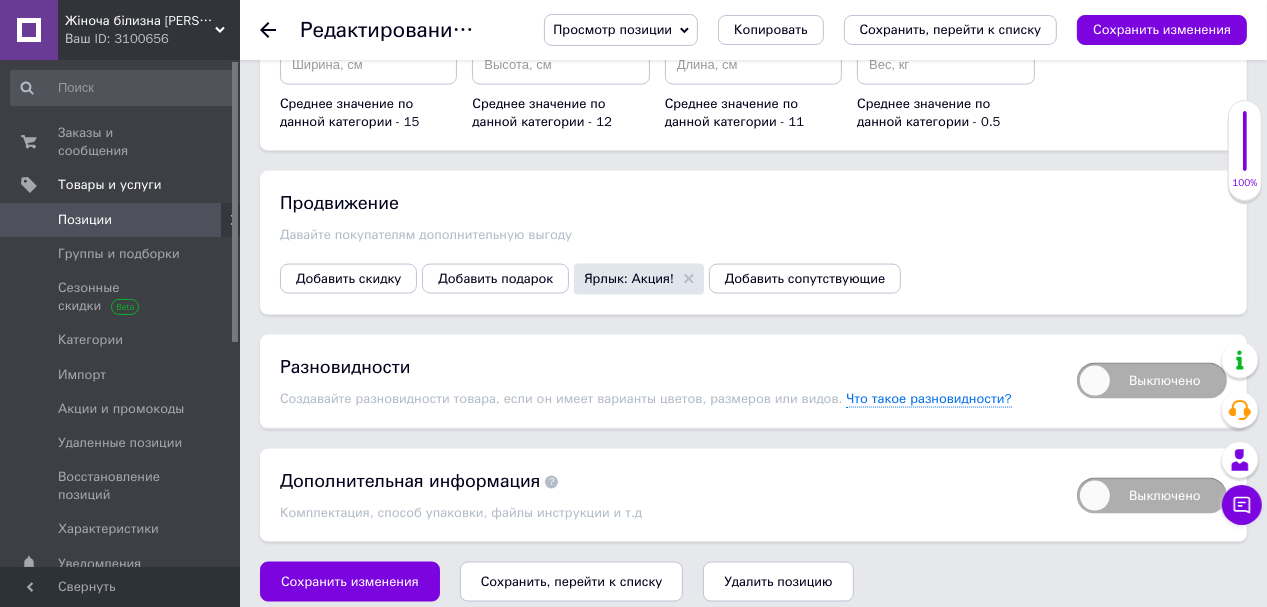 scroll, scrollTop: 2264, scrollLeft: 0, axis: vertical 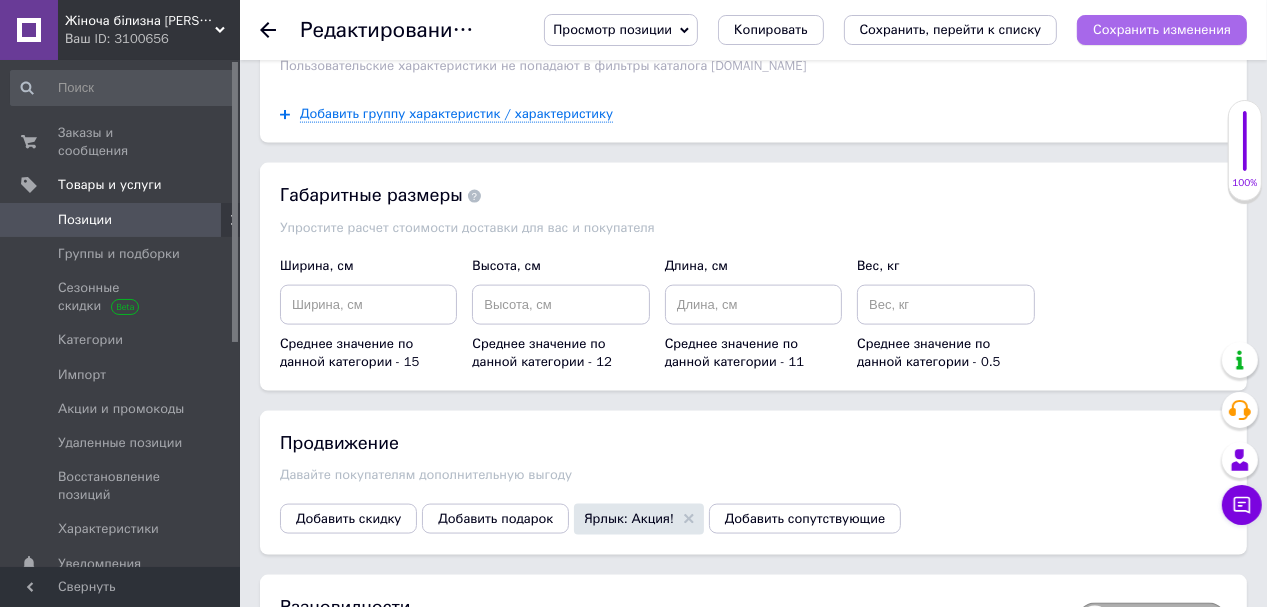 type on "1" 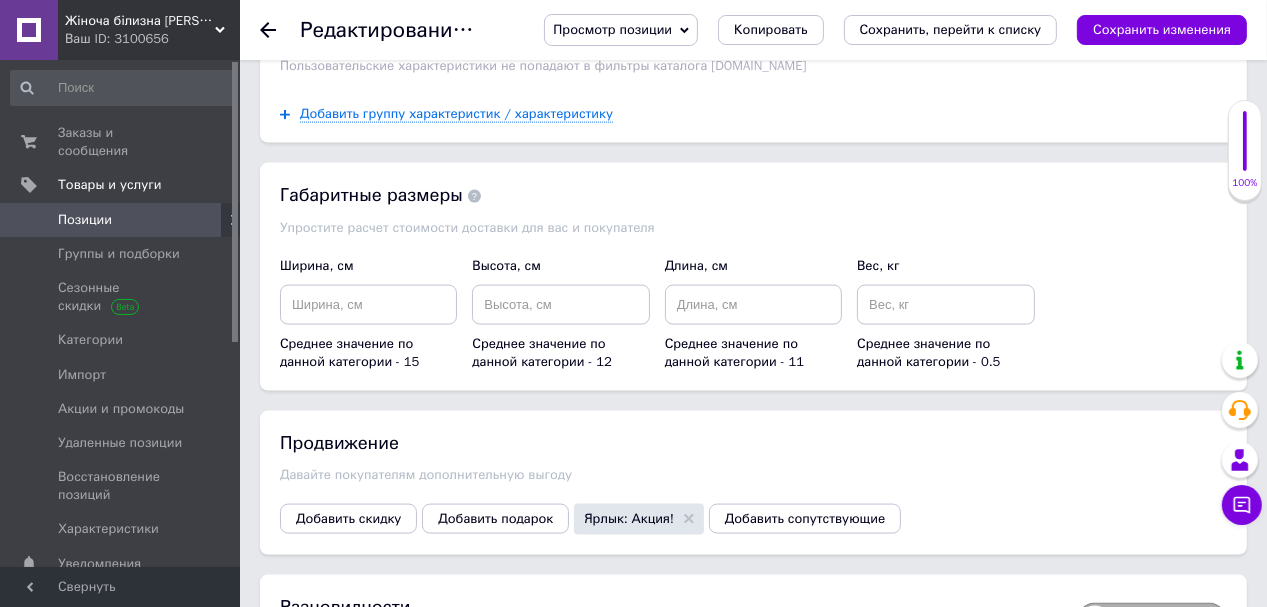 drag, startPoint x: 1108, startPoint y: 28, endPoint x: 1064, endPoint y: 52, distance: 50.119858 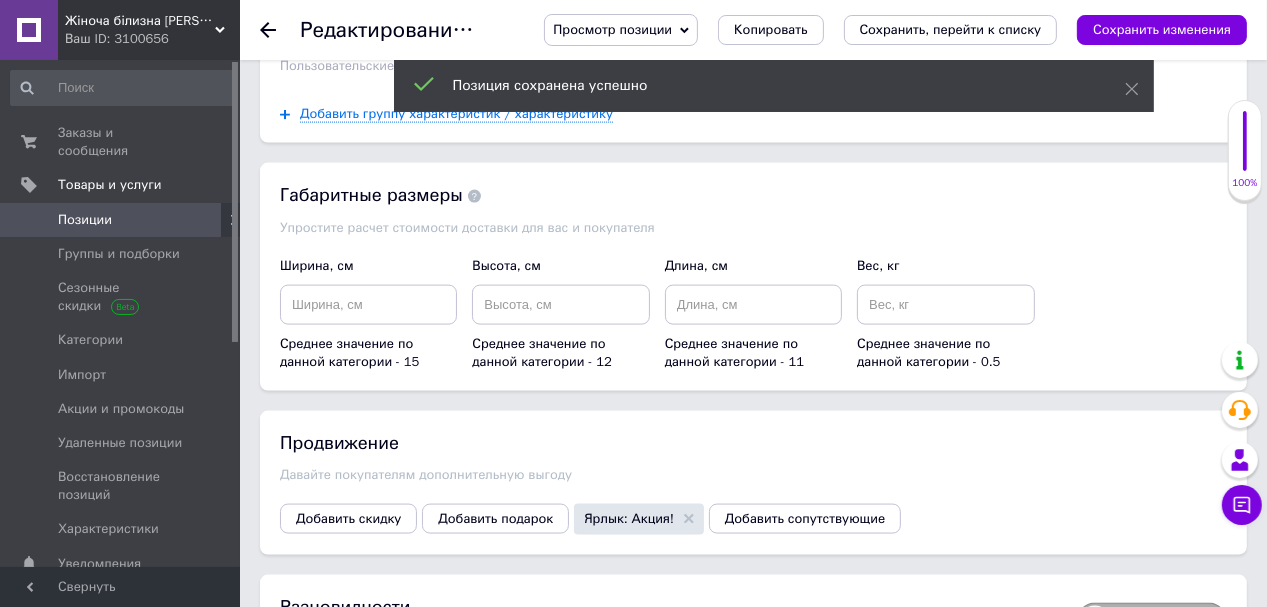 click 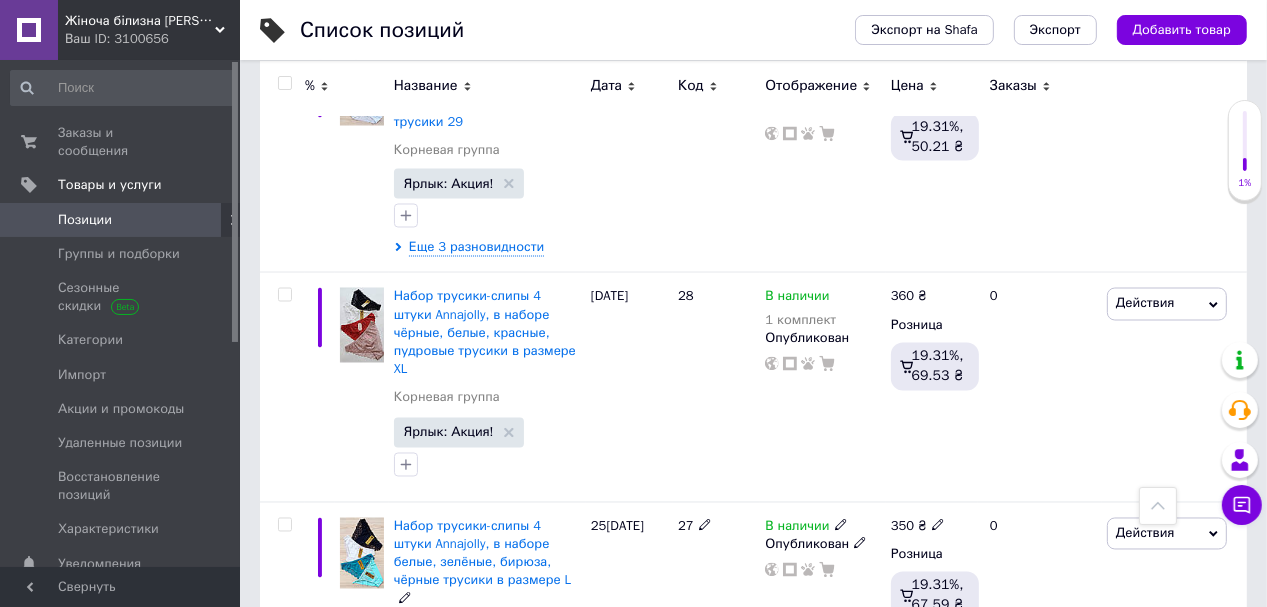 scroll, scrollTop: 2960, scrollLeft: 0, axis: vertical 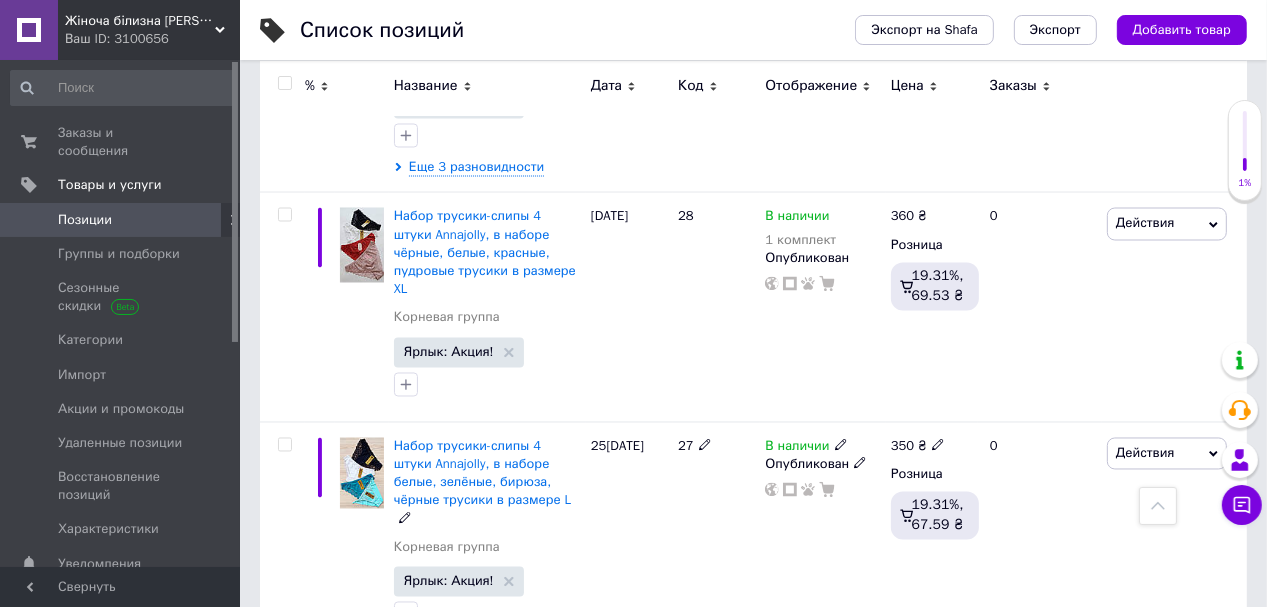 click on "Набор трусики-слипы 4 штуки Annajolly, в наборе белые, зелёные, бирюза, чёрные трусики в размере L" at bounding box center [482, 474] 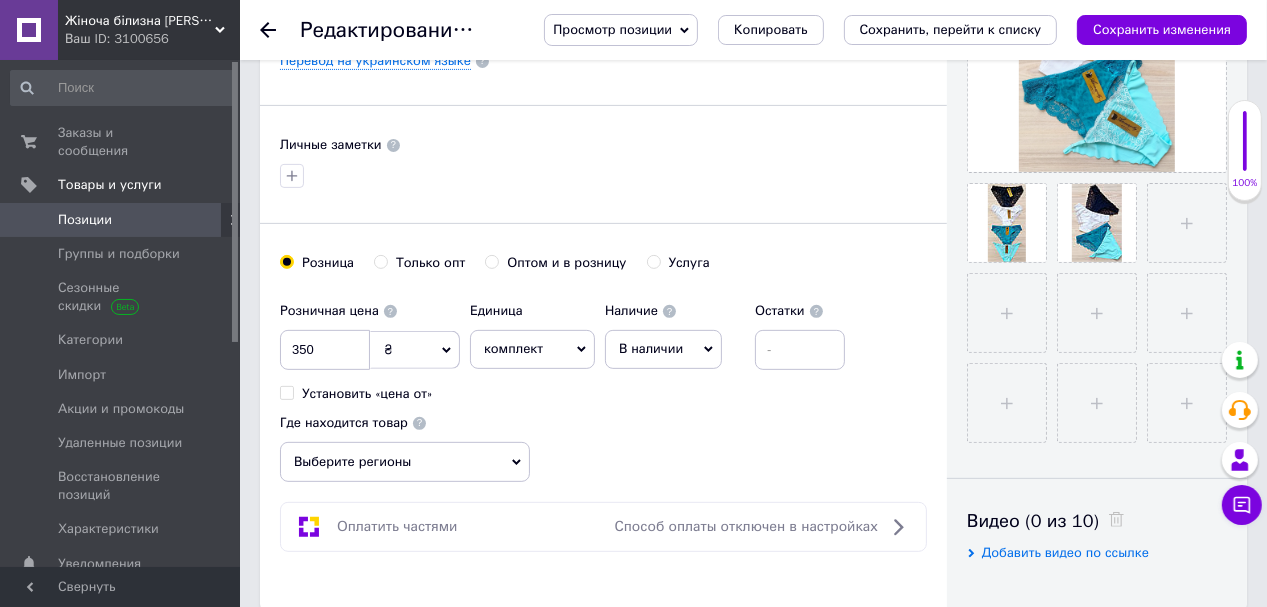 scroll, scrollTop: 504, scrollLeft: 0, axis: vertical 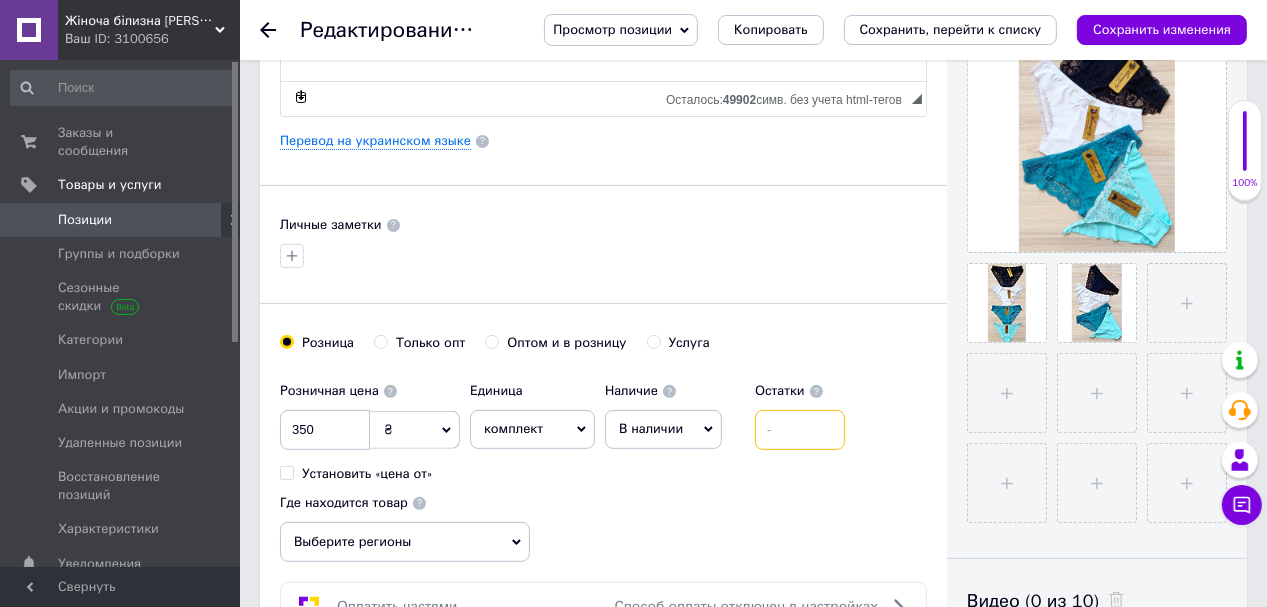 click at bounding box center [800, 430] 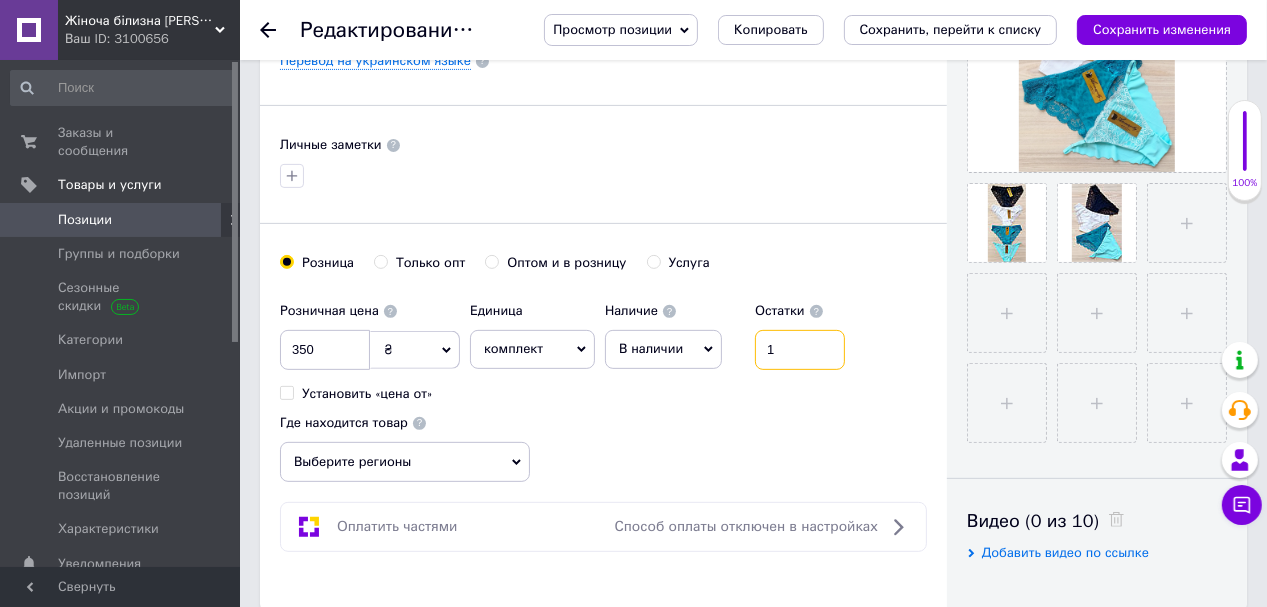 scroll, scrollTop: 744, scrollLeft: 0, axis: vertical 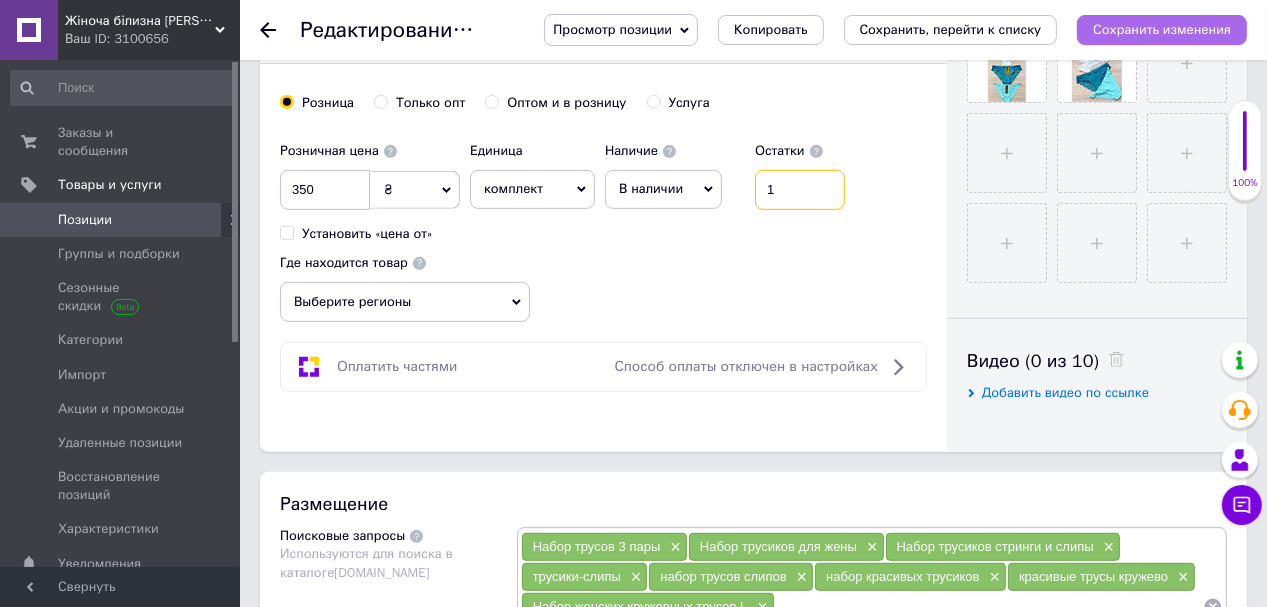 type on "1" 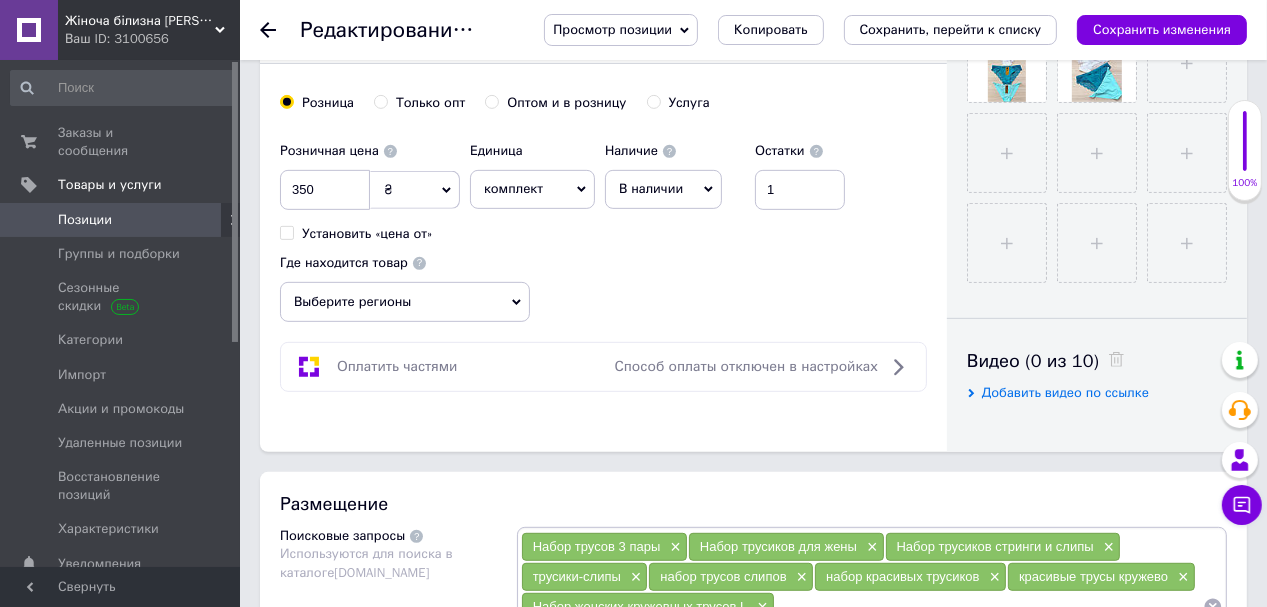 drag, startPoint x: 1184, startPoint y: 28, endPoint x: 1170, endPoint y: 43, distance: 20.518284 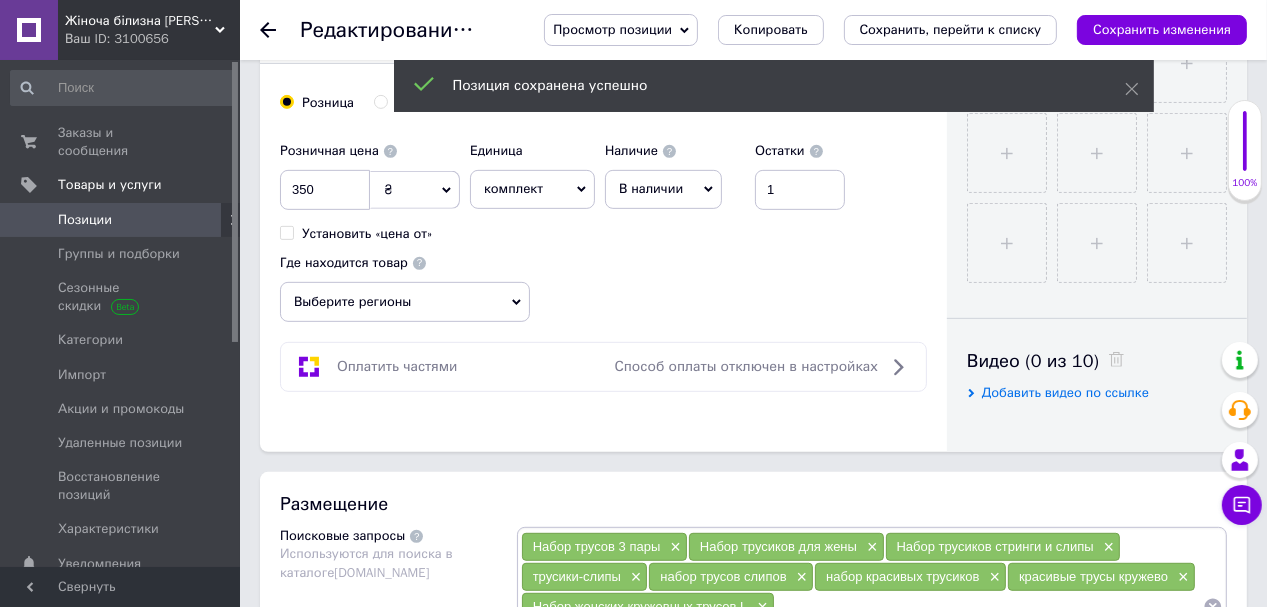 click 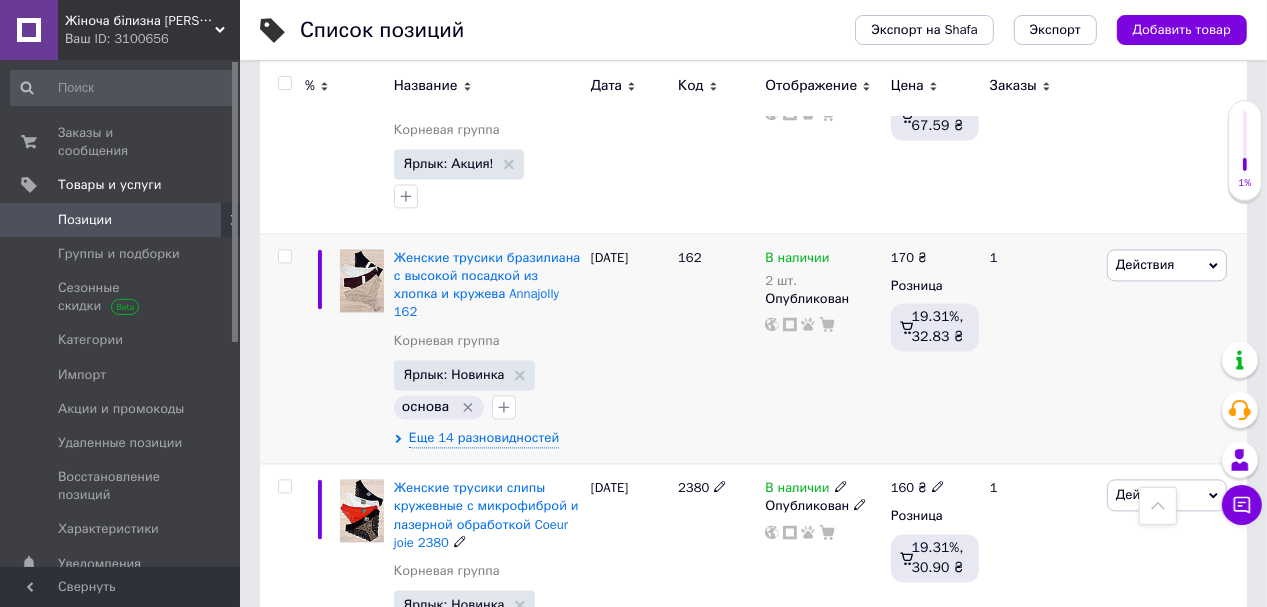 scroll, scrollTop: 3440, scrollLeft: 0, axis: vertical 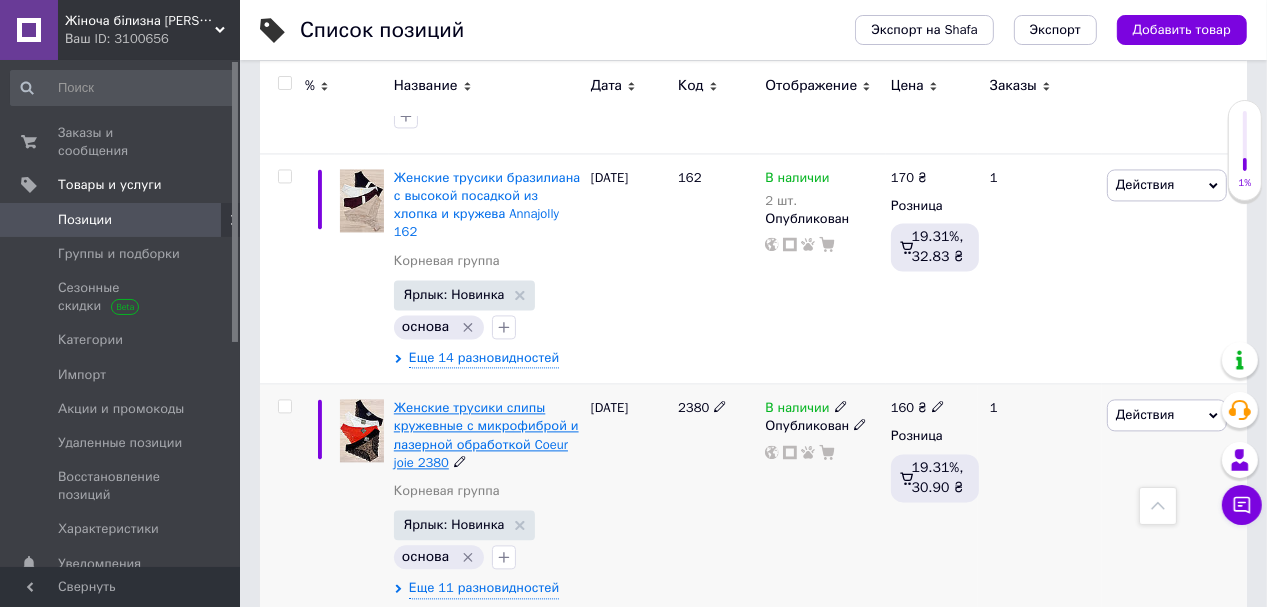 click on "Женские трусики слипы кружевные с микрофиброй и лазерной обработкой  Coeur joie 2380" at bounding box center (486, 435) 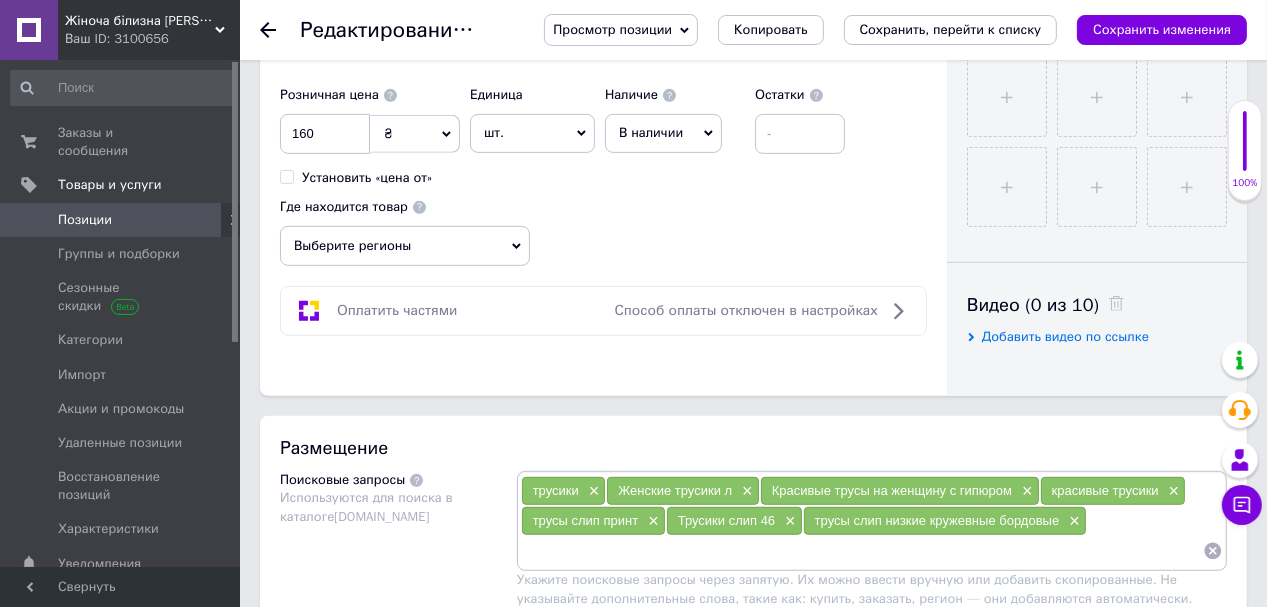 scroll, scrollTop: 560, scrollLeft: 0, axis: vertical 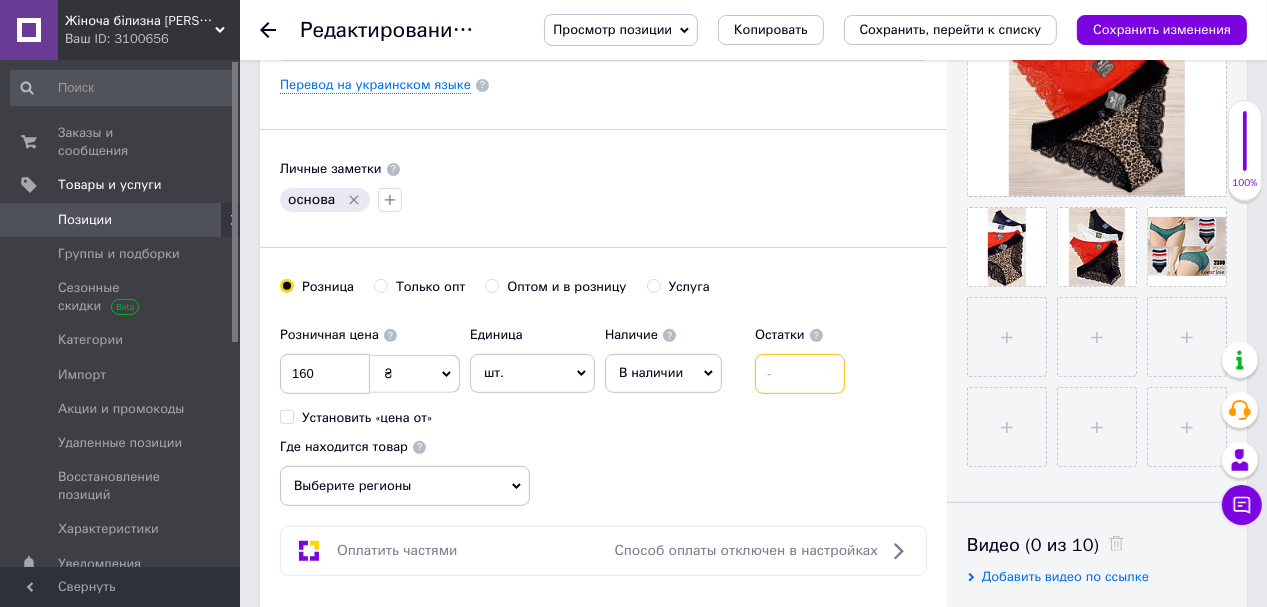 drag, startPoint x: 777, startPoint y: 372, endPoint x: 756, endPoint y: 382, distance: 23.259407 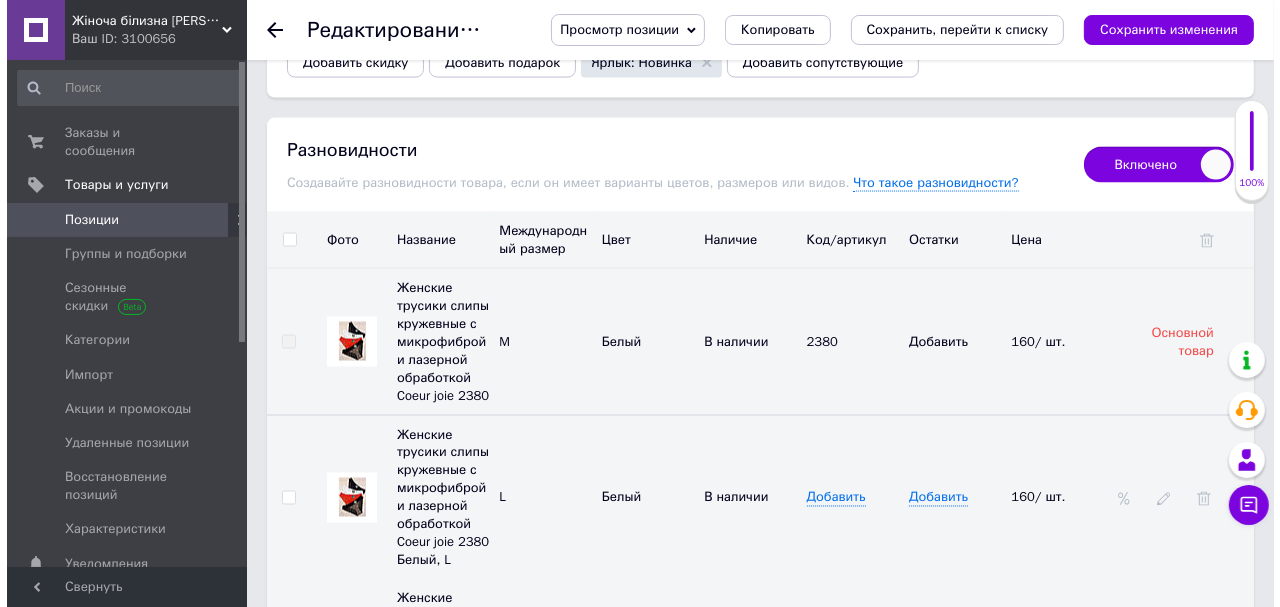 scroll, scrollTop: 2800, scrollLeft: 0, axis: vertical 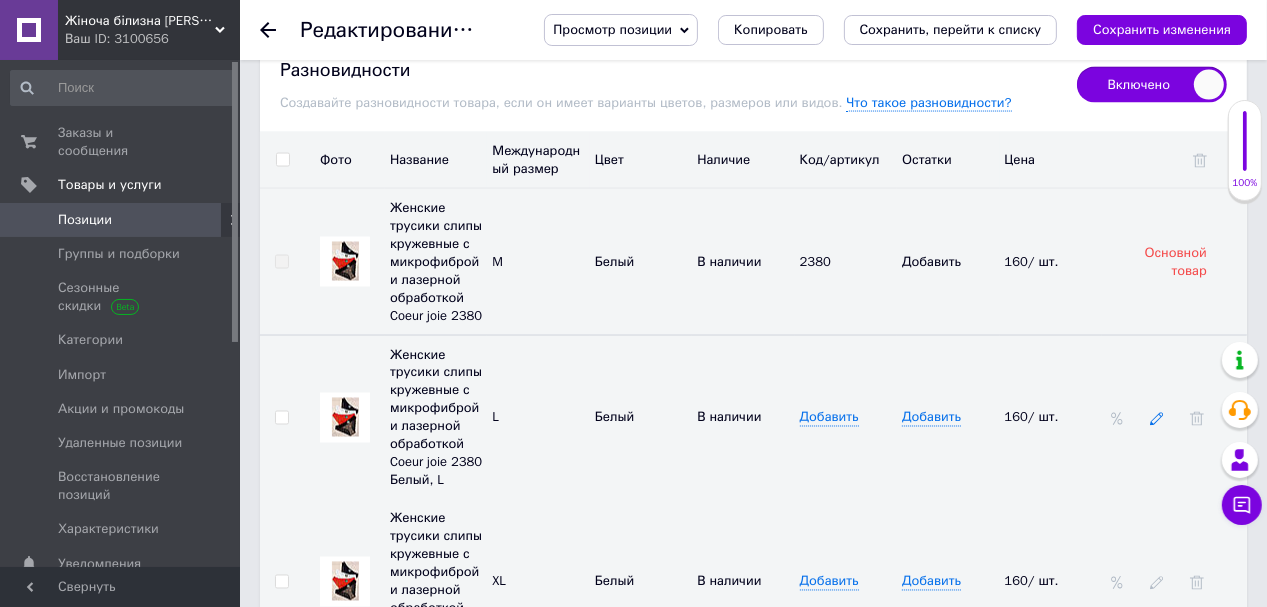type on "1" 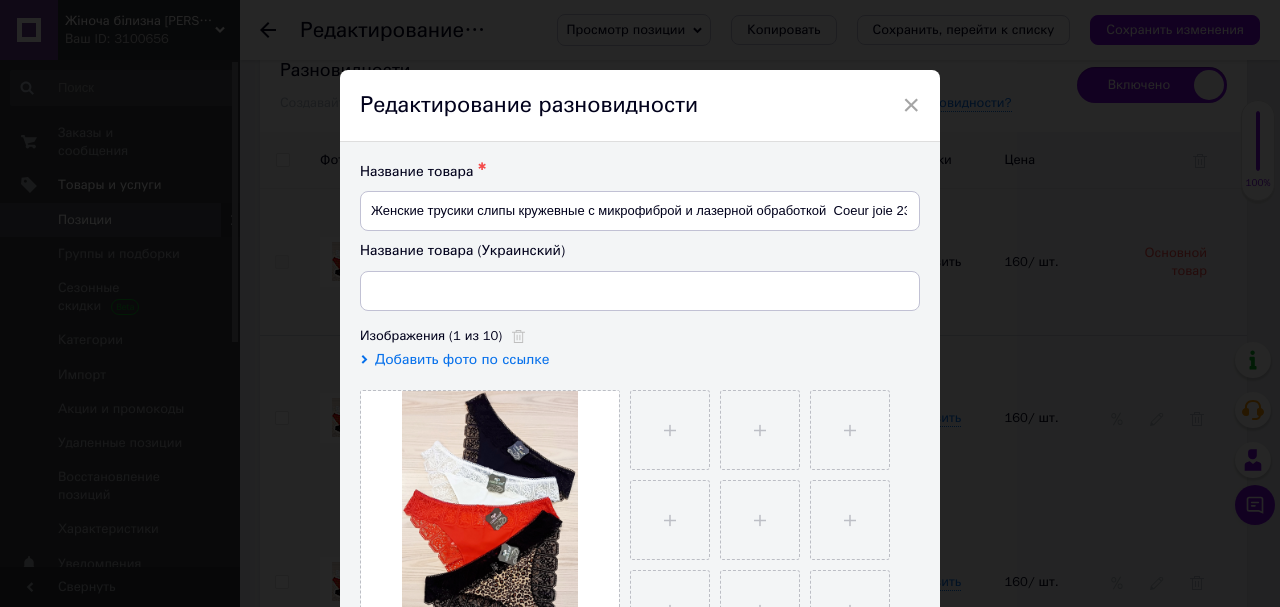 type 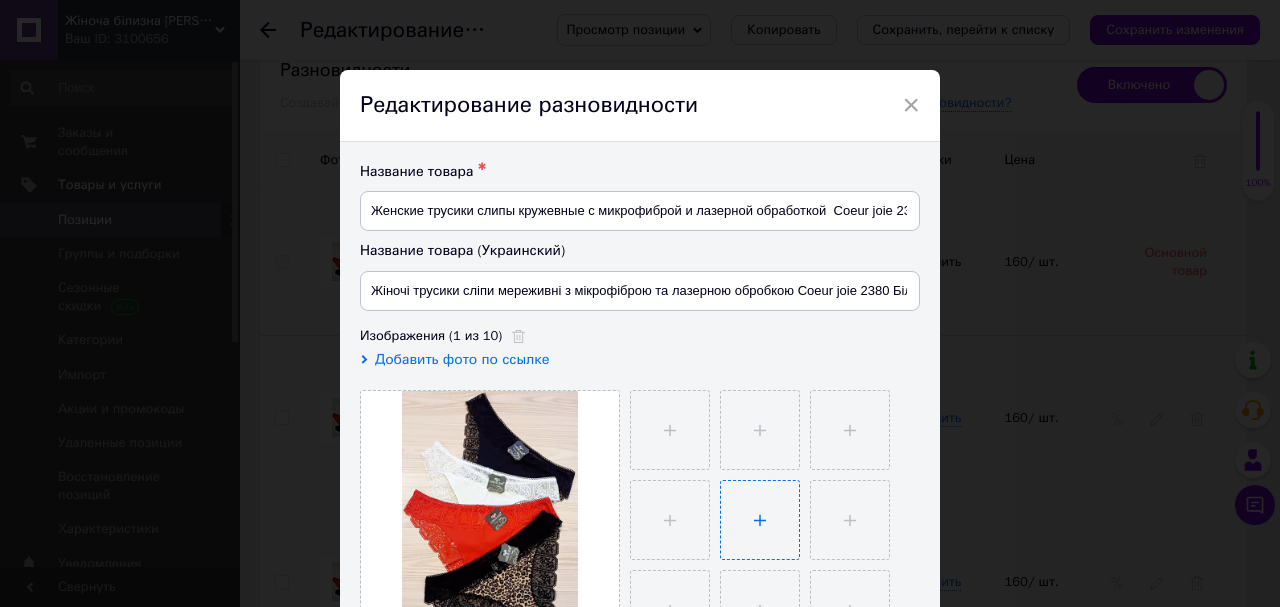 scroll, scrollTop: 320, scrollLeft: 0, axis: vertical 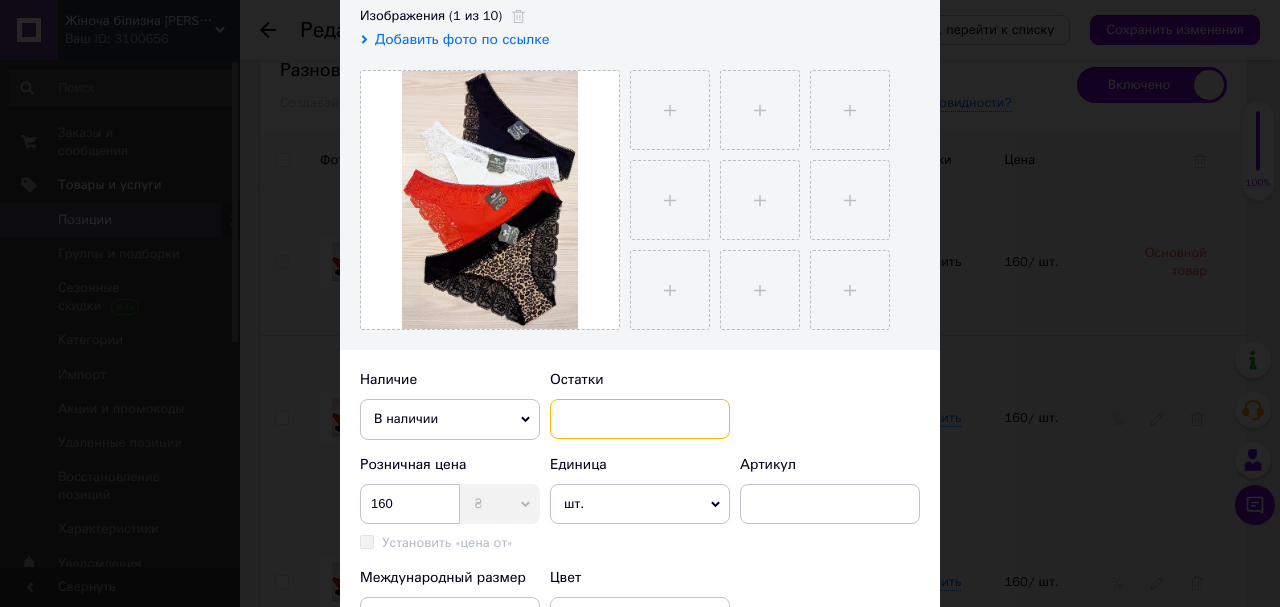 click at bounding box center (640, 419) 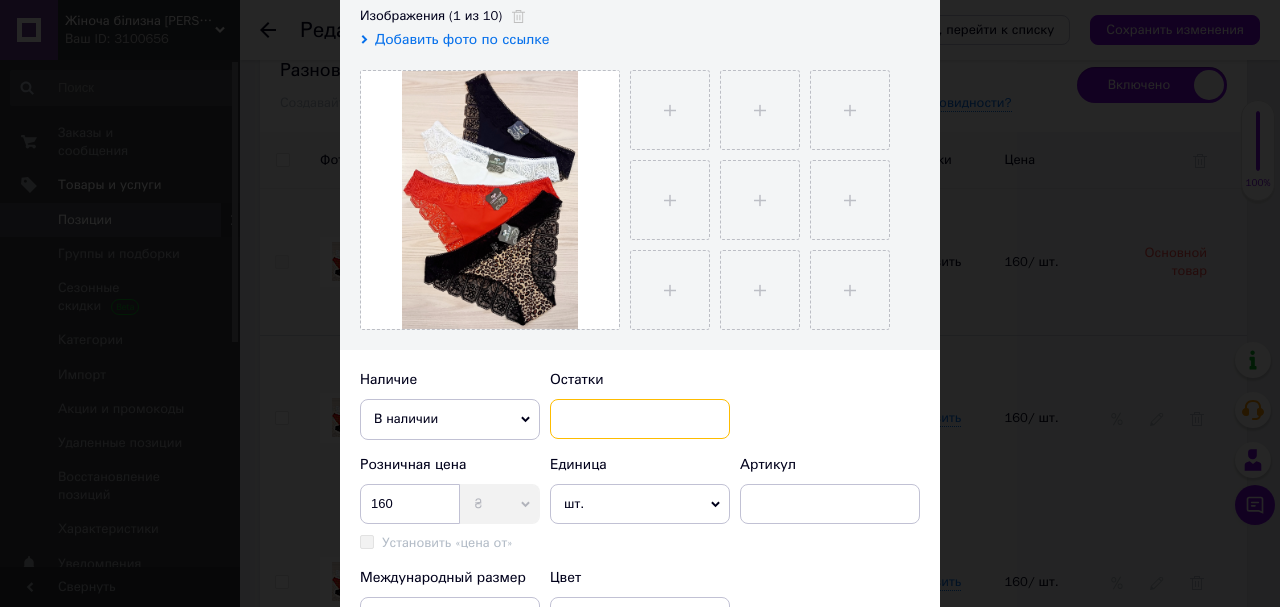 scroll, scrollTop: 400, scrollLeft: 0, axis: vertical 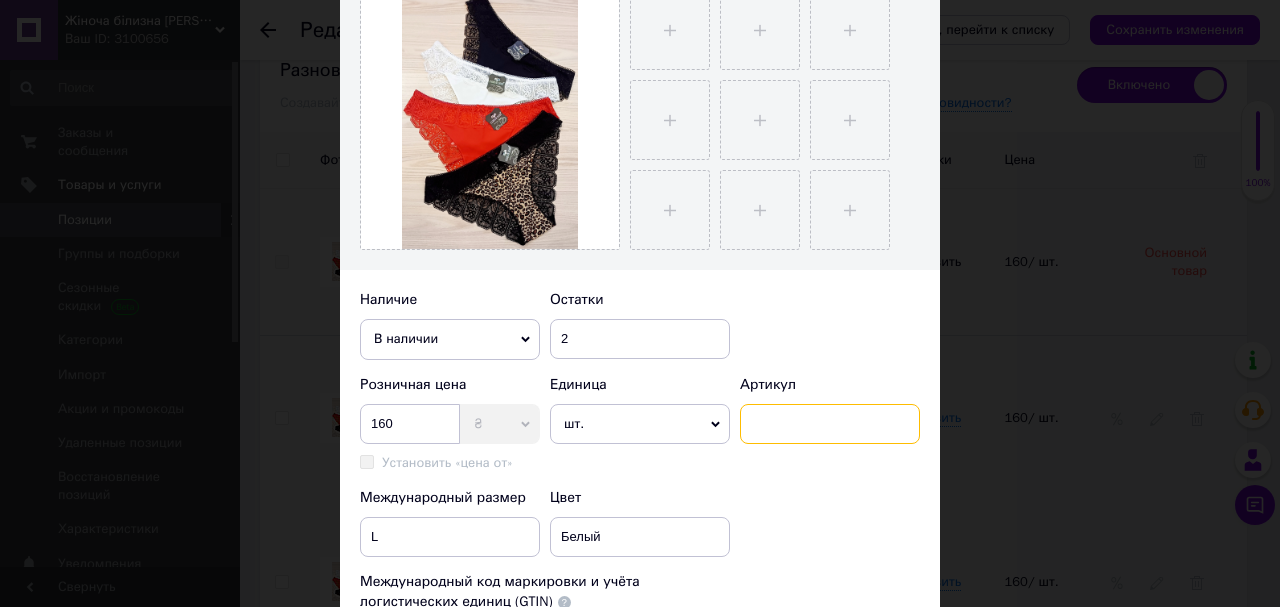click at bounding box center (830, 424) 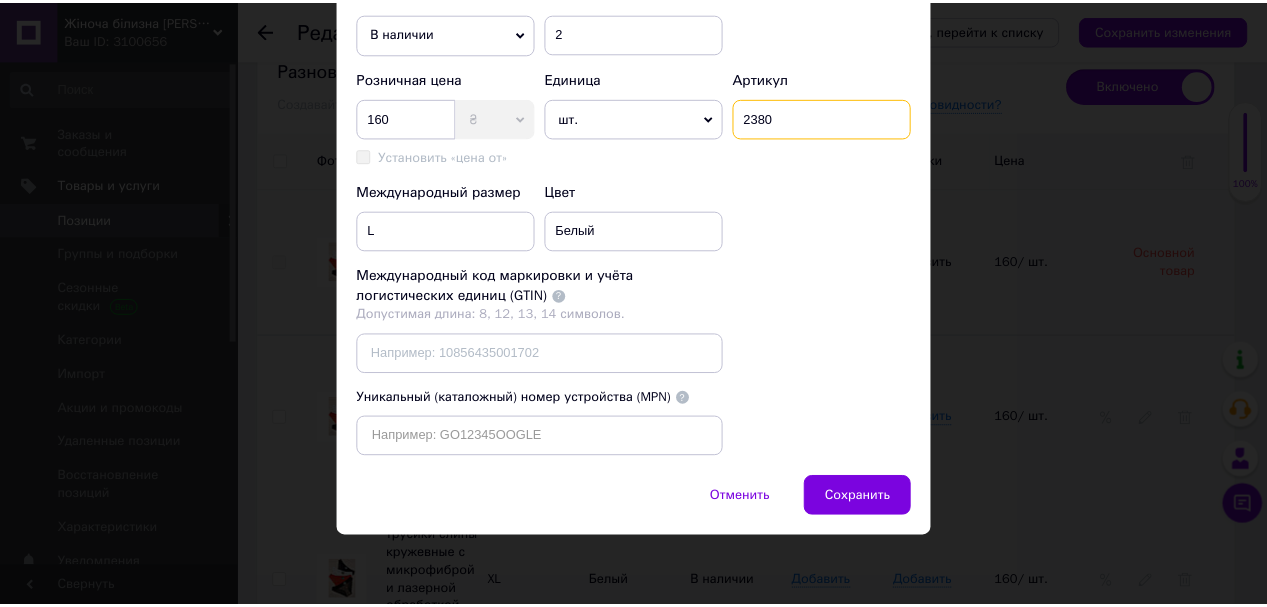 scroll, scrollTop: 740, scrollLeft: 0, axis: vertical 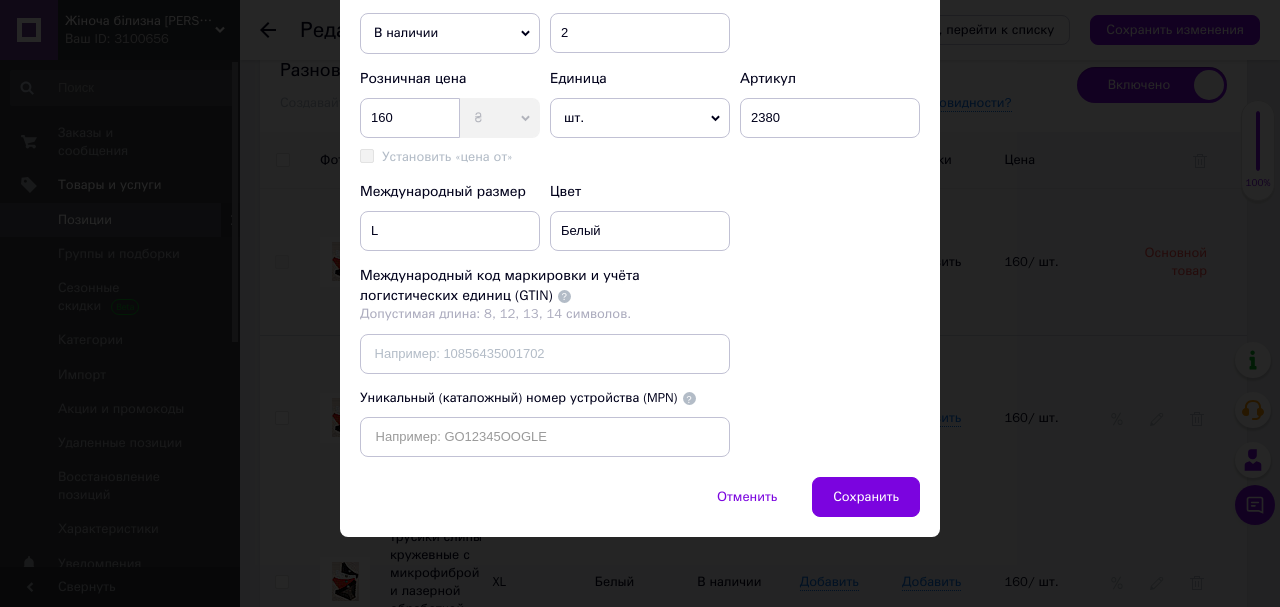 click on "Сохранить" at bounding box center [866, 497] 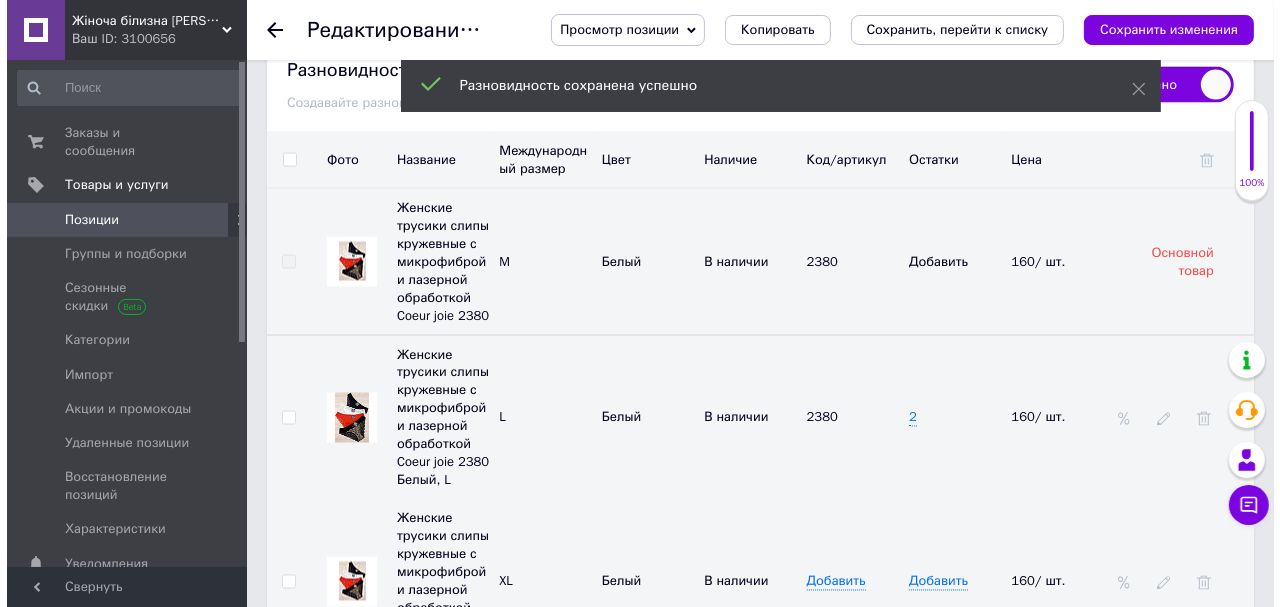 scroll, scrollTop: 2880, scrollLeft: 0, axis: vertical 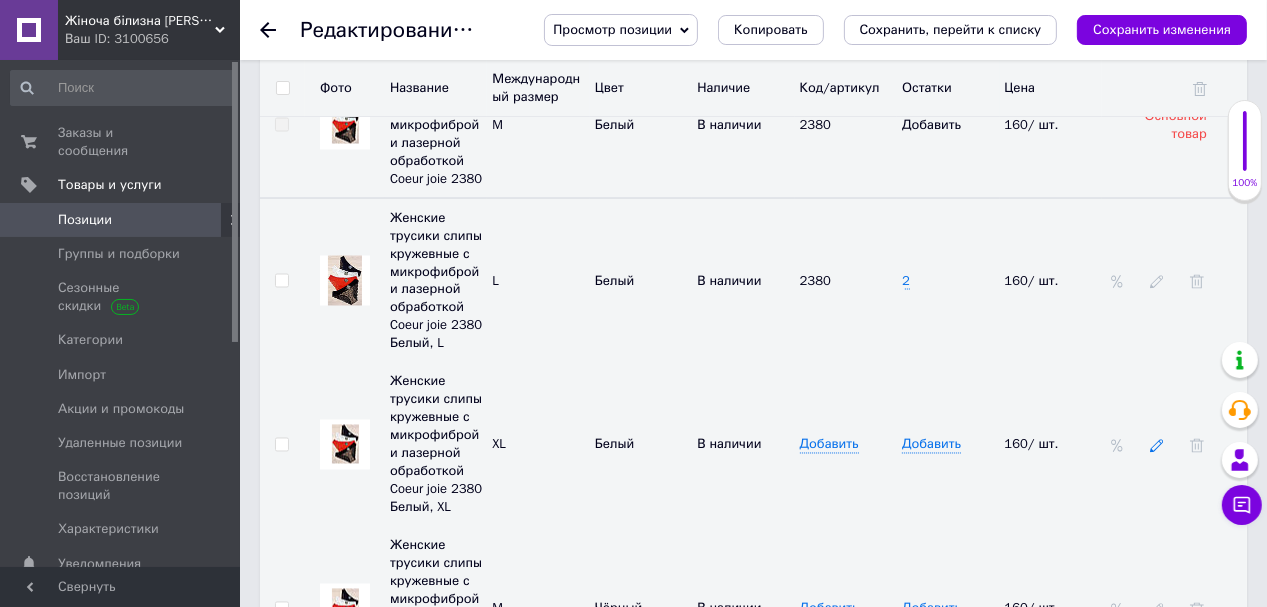 click 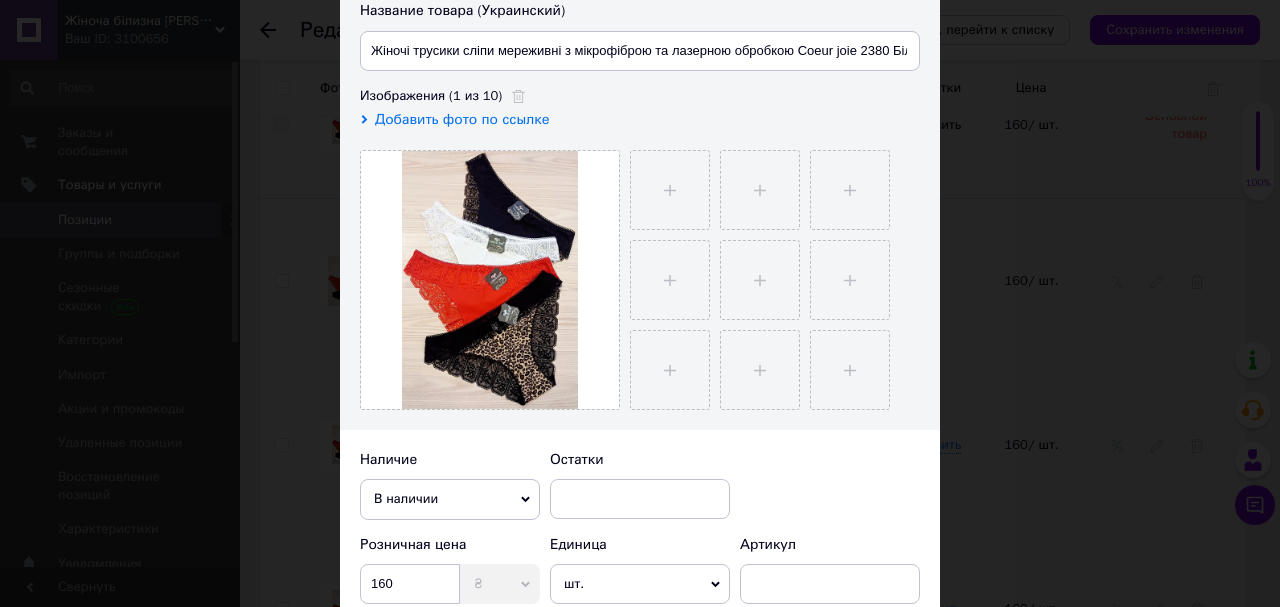 scroll, scrollTop: 400, scrollLeft: 0, axis: vertical 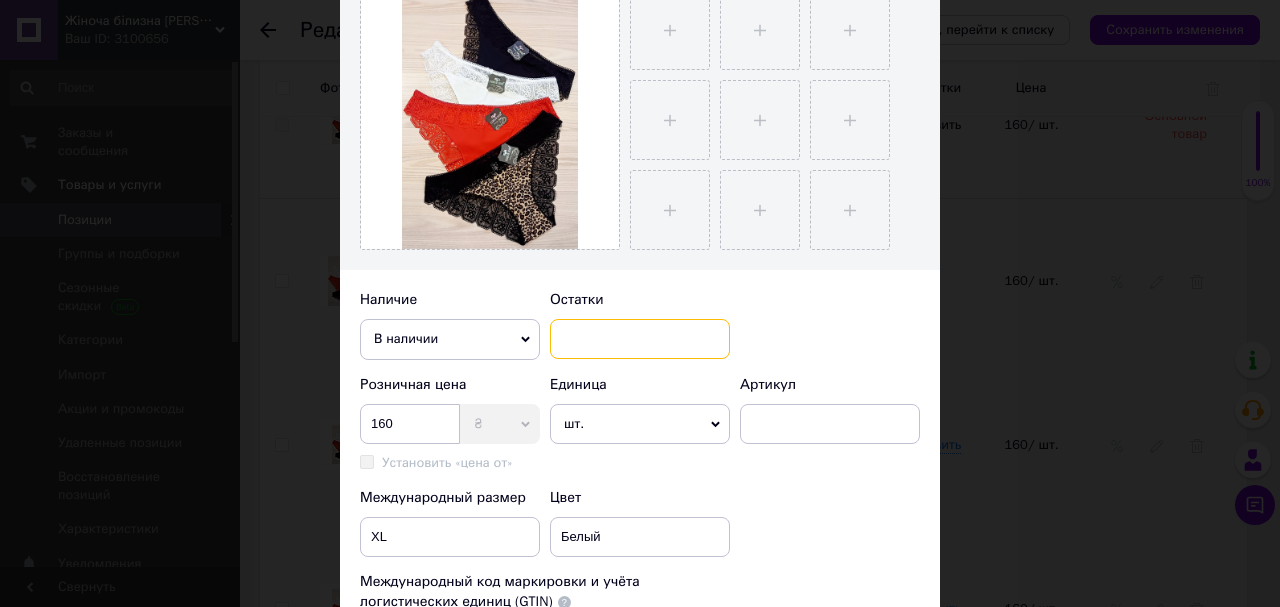 click at bounding box center [640, 339] 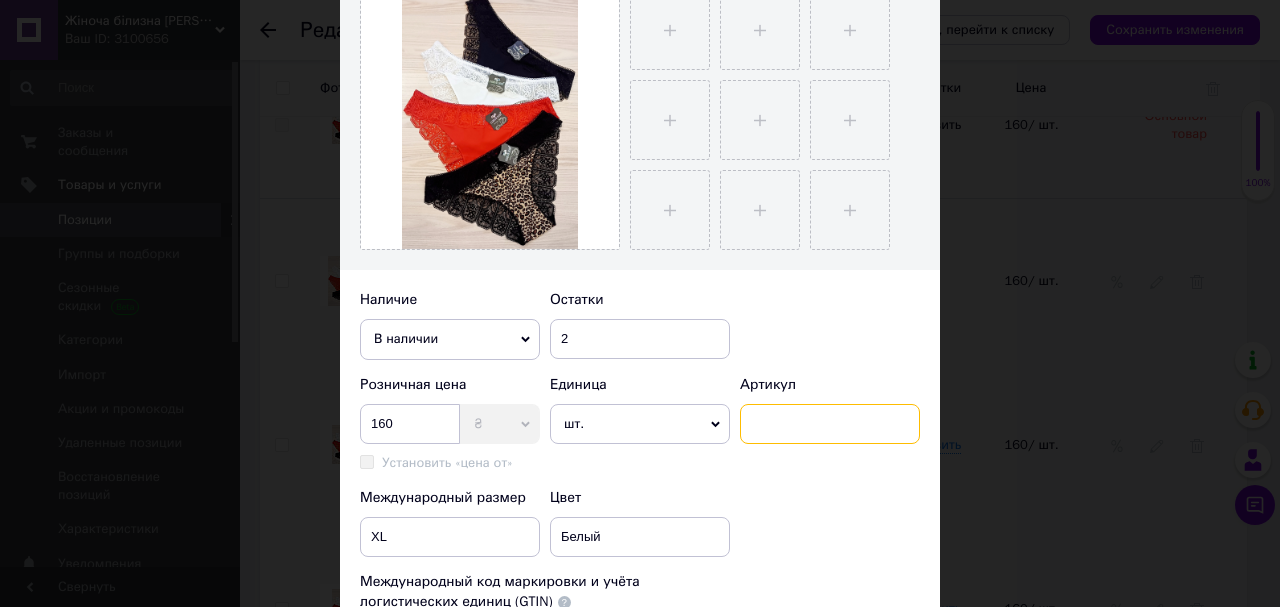click at bounding box center (830, 424) 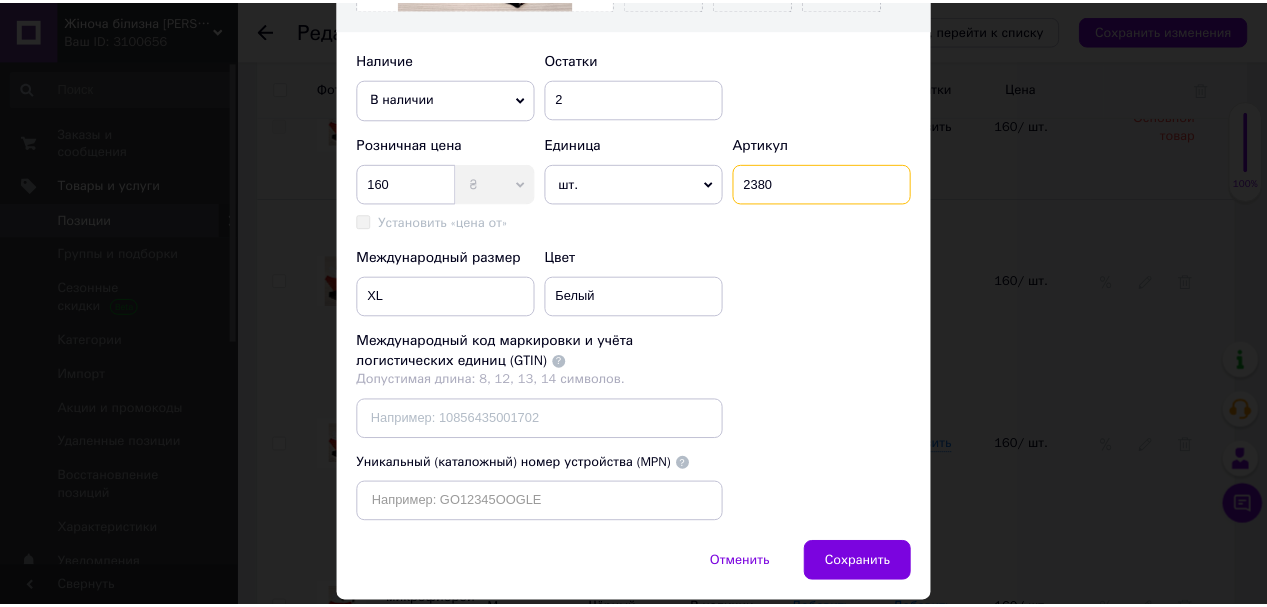 scroll, scrollTop: 740, scrollLeft: 0, axis: vertical 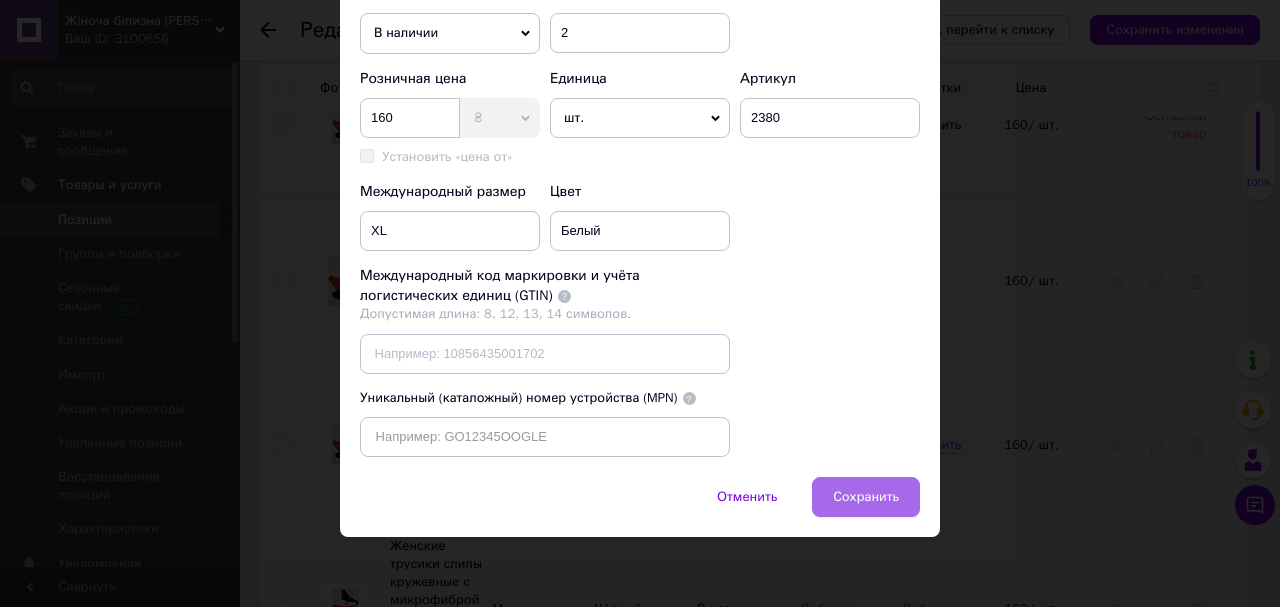 click on "Сохранить" at bounding box center (866, 497) 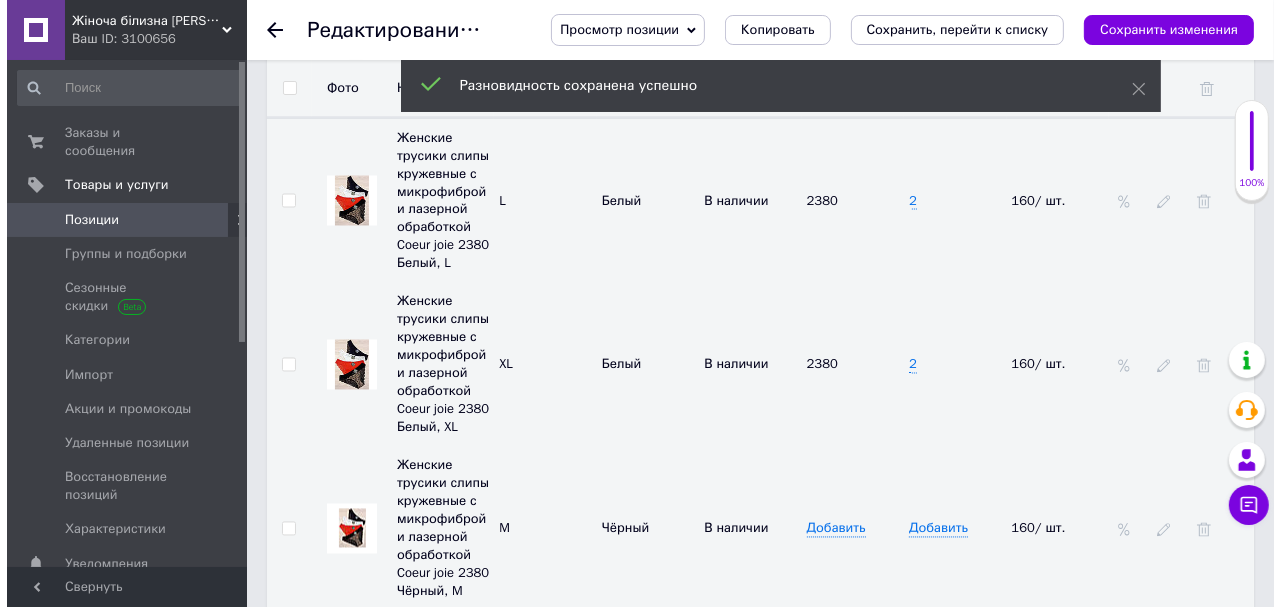 scroll, scrollTop: 3040, scrollLeft: 0, axis: vertical 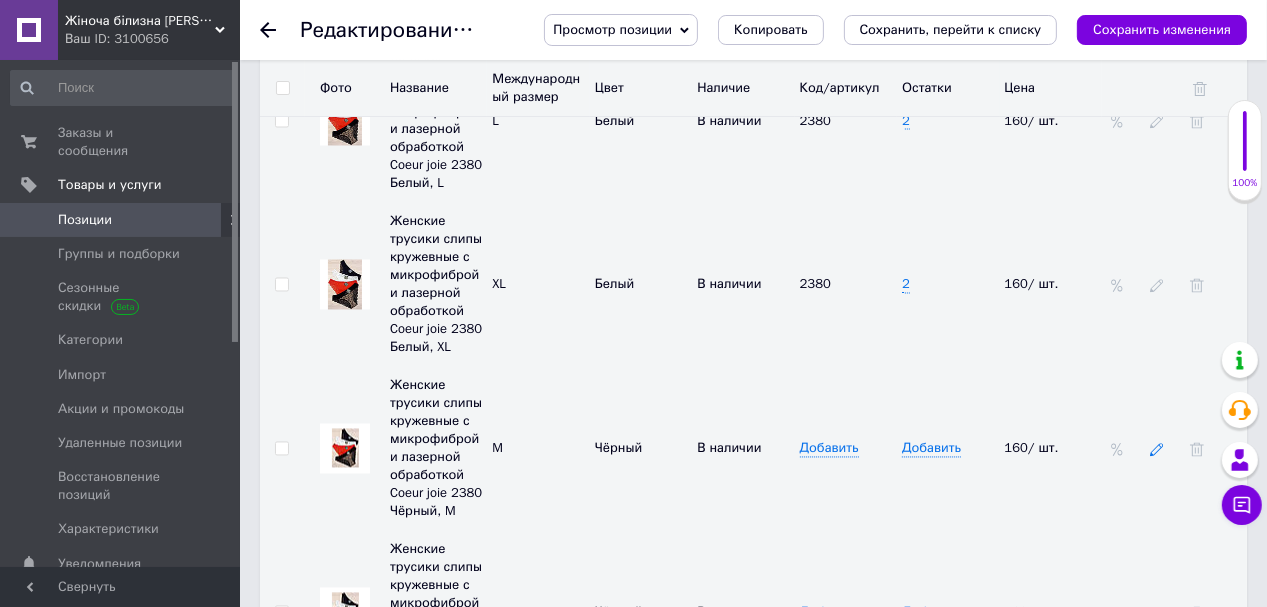 click 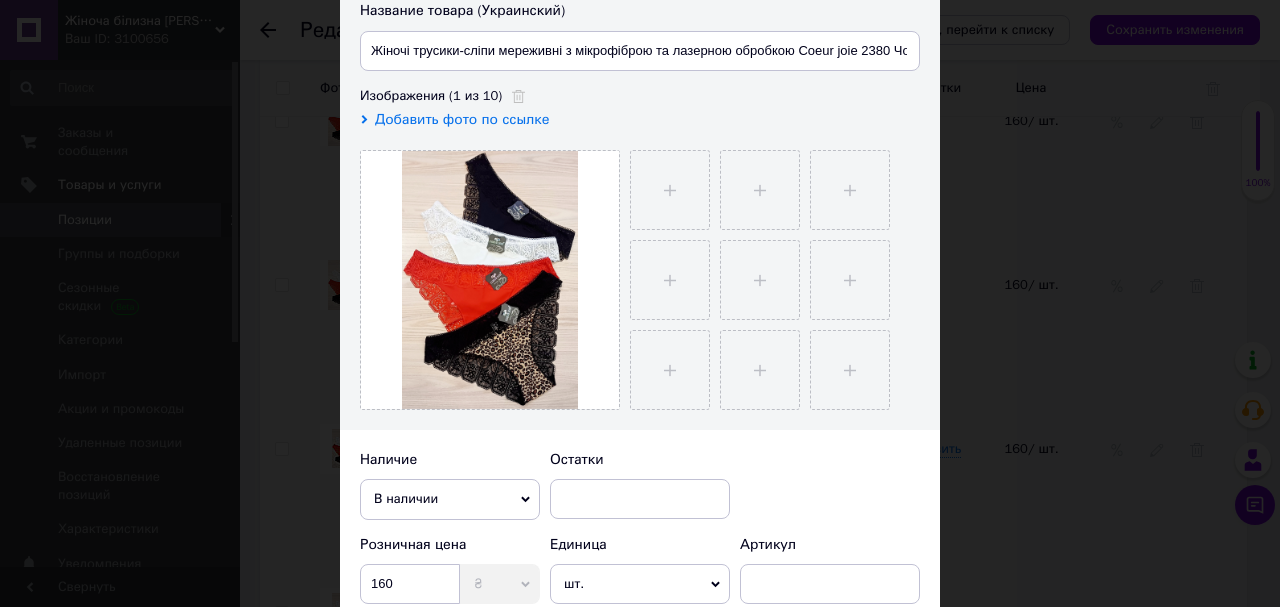 scroll, scrollTop: 320, scrollLeft: 0, axis: vertical 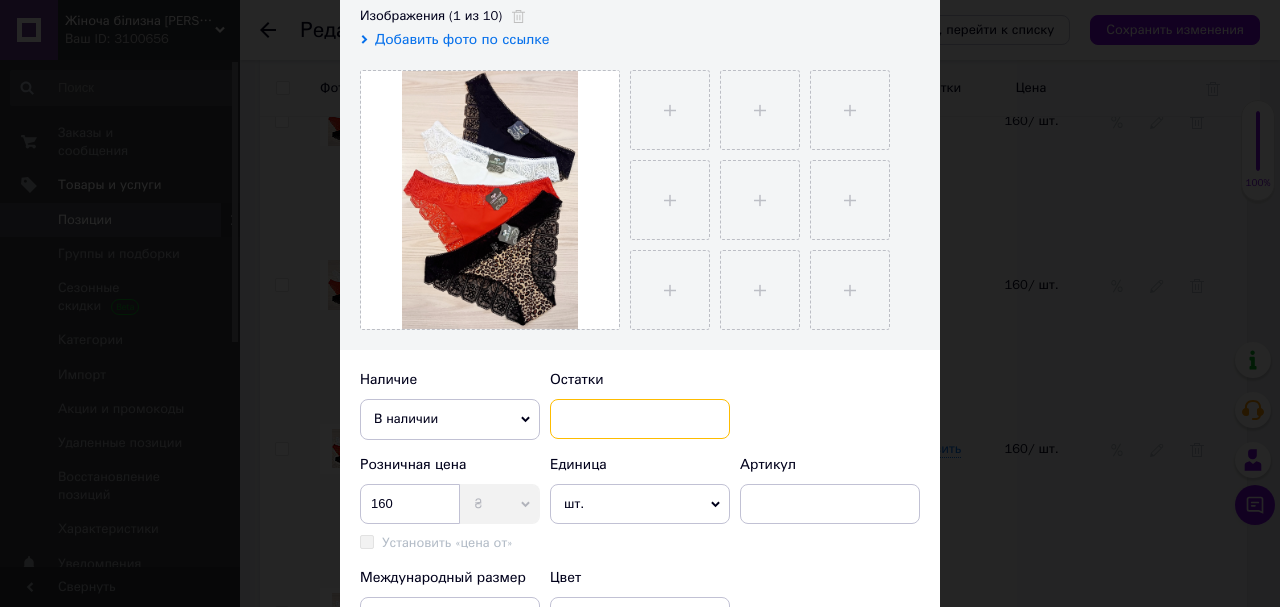 click at bounding box center [640, 419] 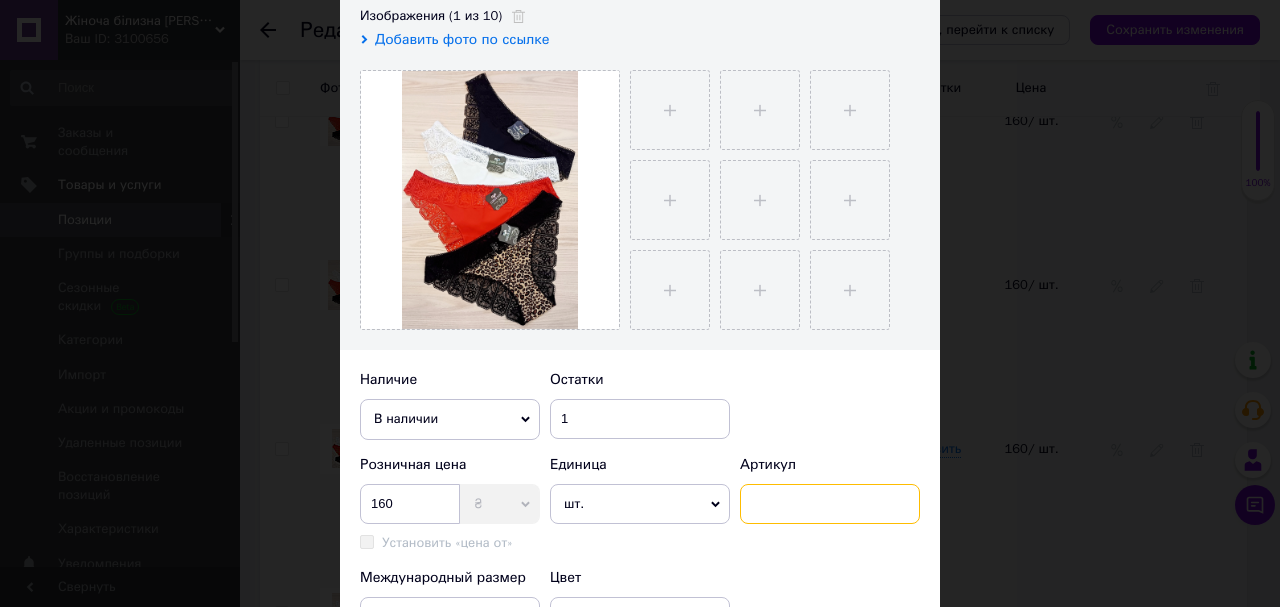 click at bounding box center [830, 504] 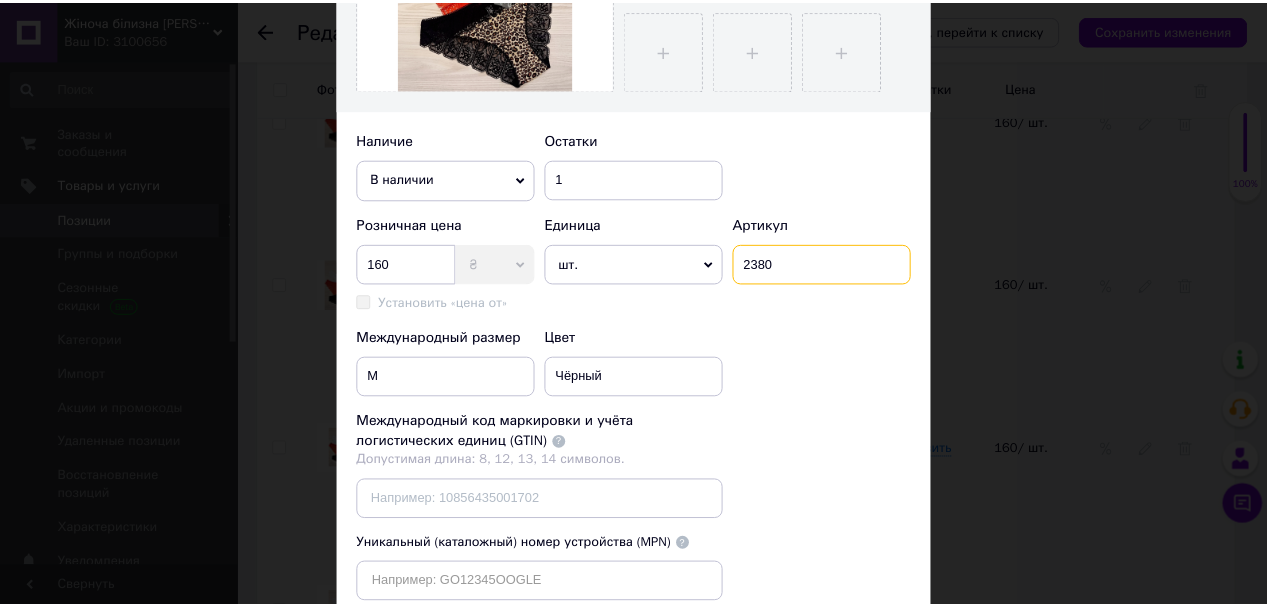 scroll, scrollTop: 740, scrollLeft: 0, axis: vertical 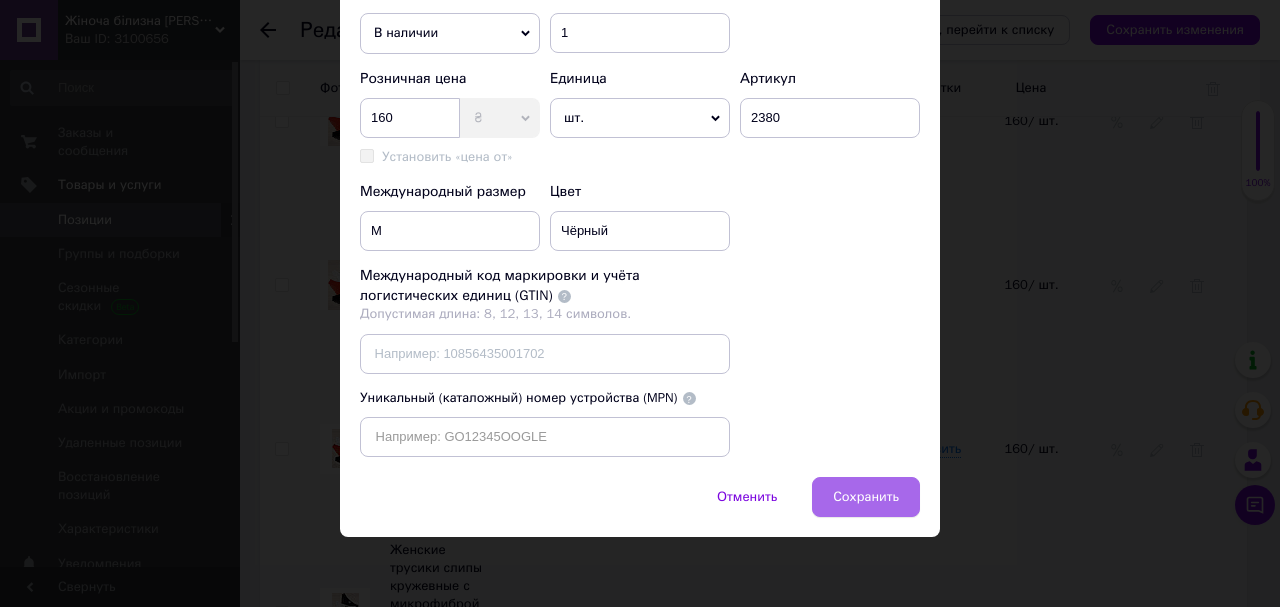 click on "Сохранить" at bounding box center [866, 497] 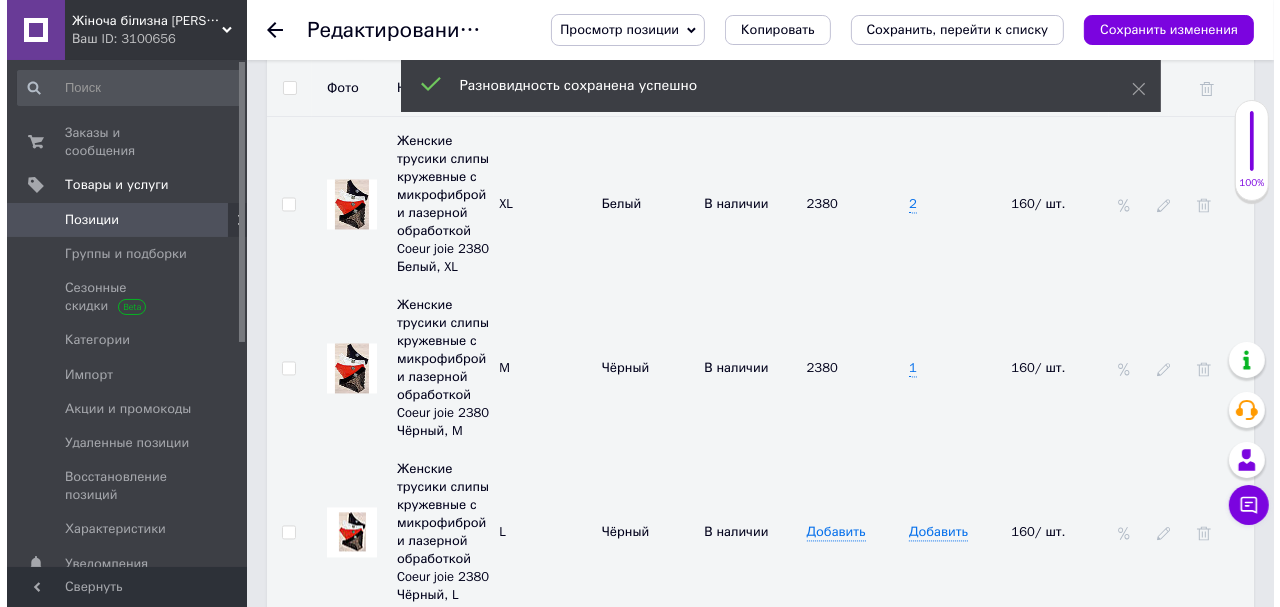 scroll, scrollTop: 3200, scrollLeft: 0, axis: vertical 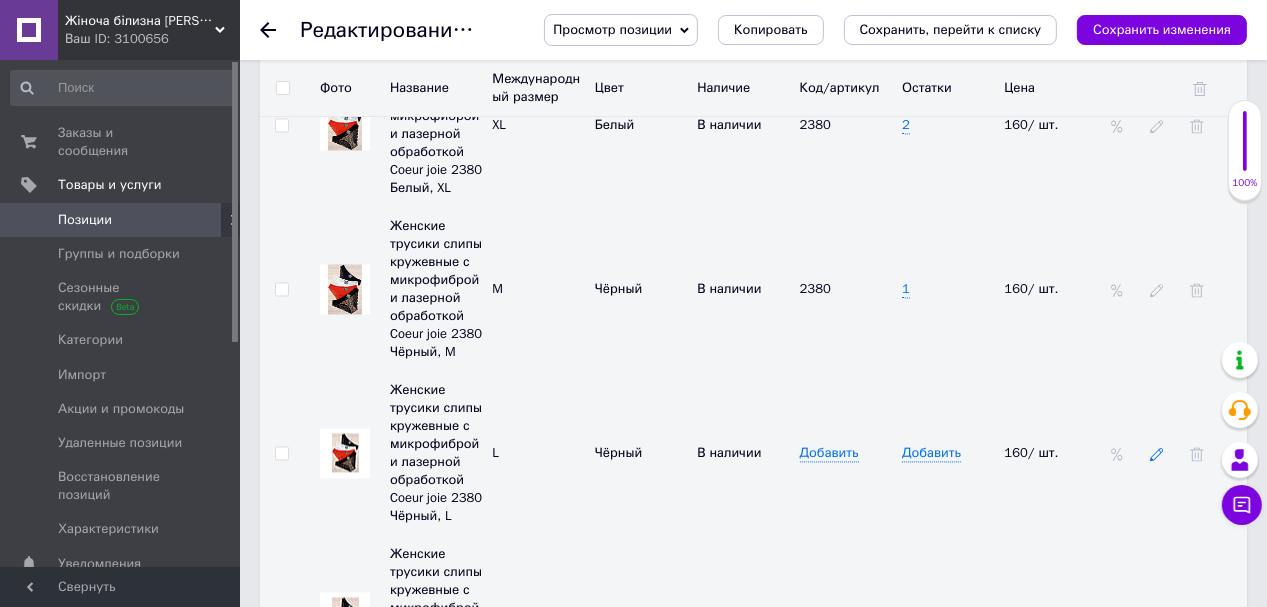 click 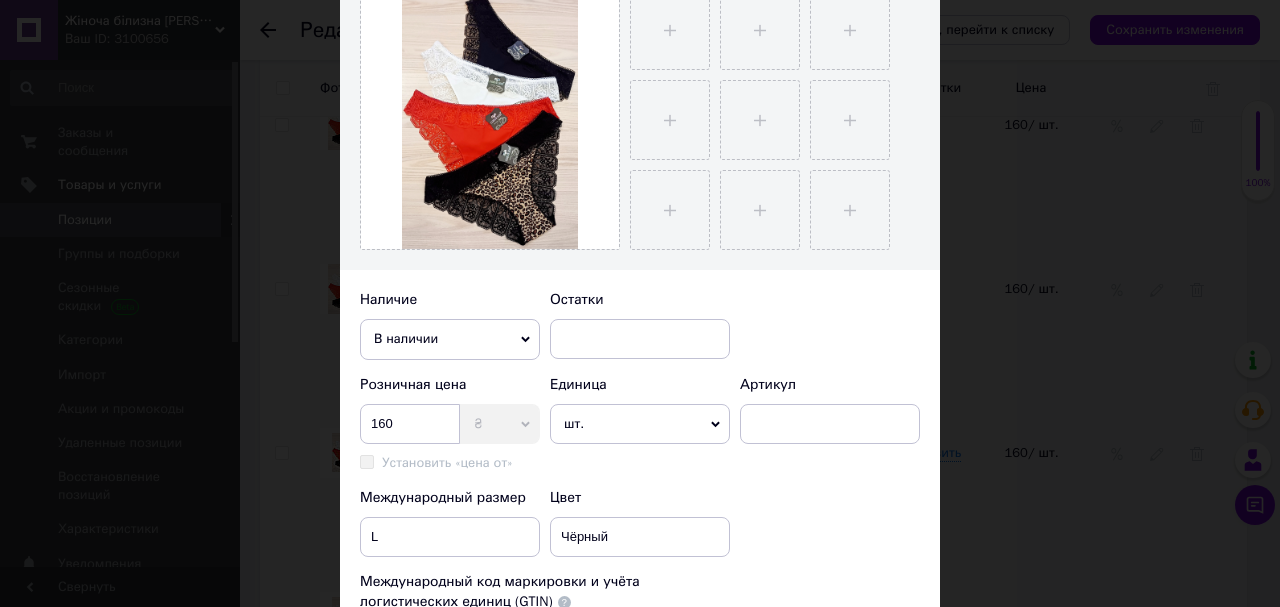scroll, scrollTop: 480, scrollLeft: 0, axis: vertical 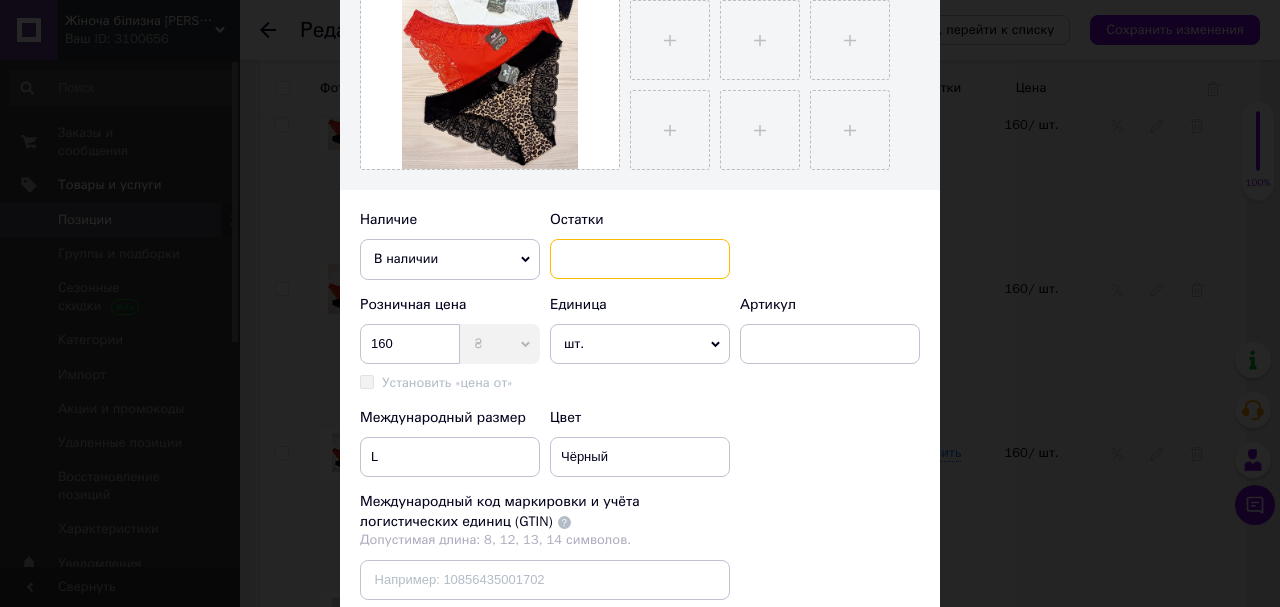 click at bounding box center (640, 259) 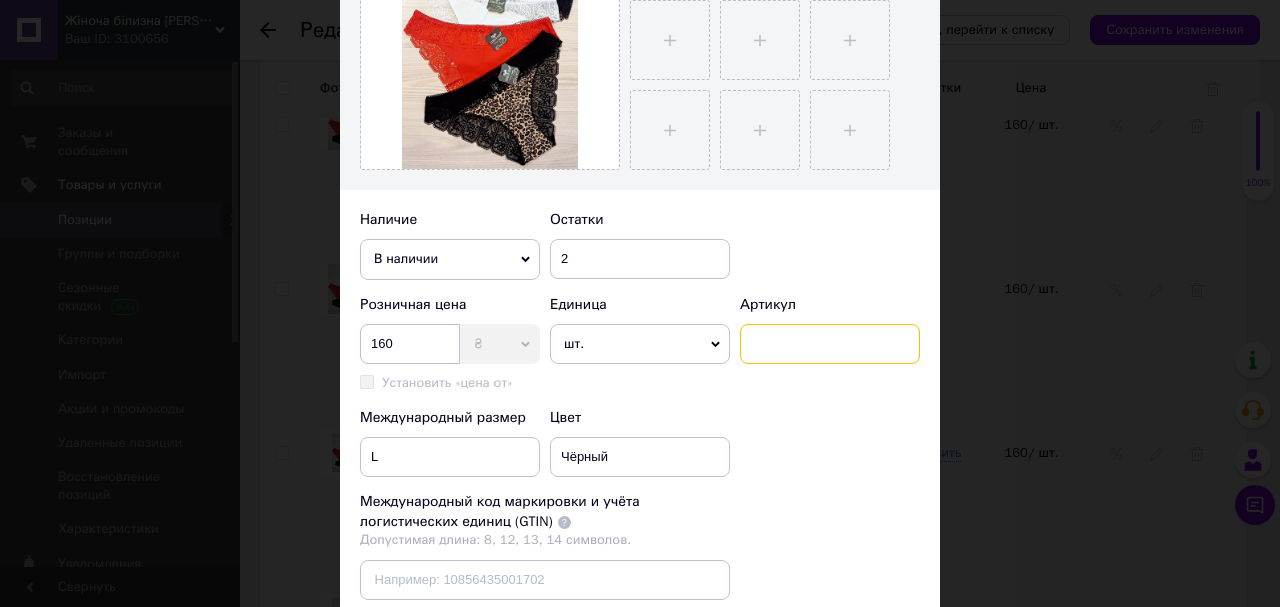 click at bounding box center [830, 344] 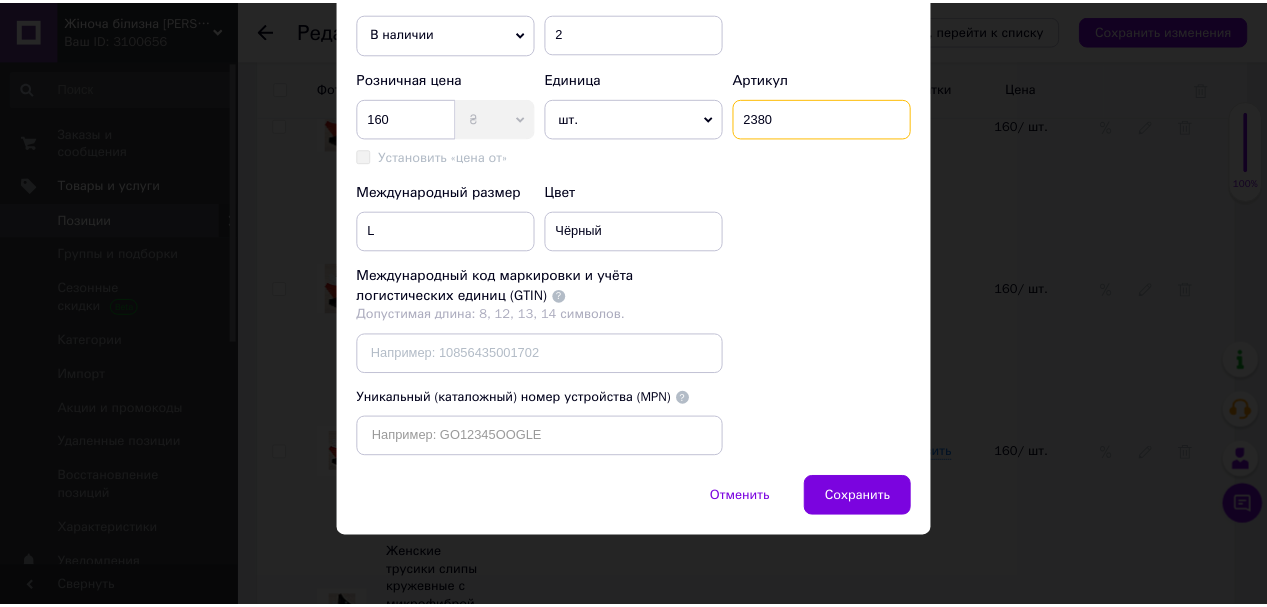 scroll, scrollTop: 740, scrollLeft: 0, axis: vertical 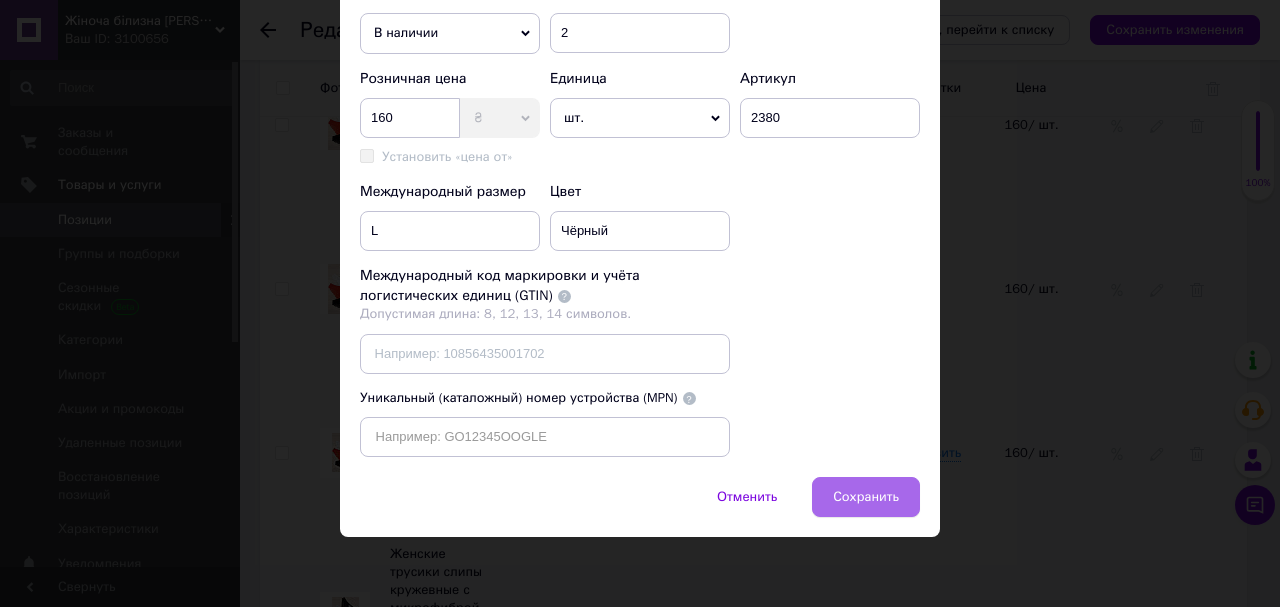 click on "Сохранить" at bounding box center (866, 497) 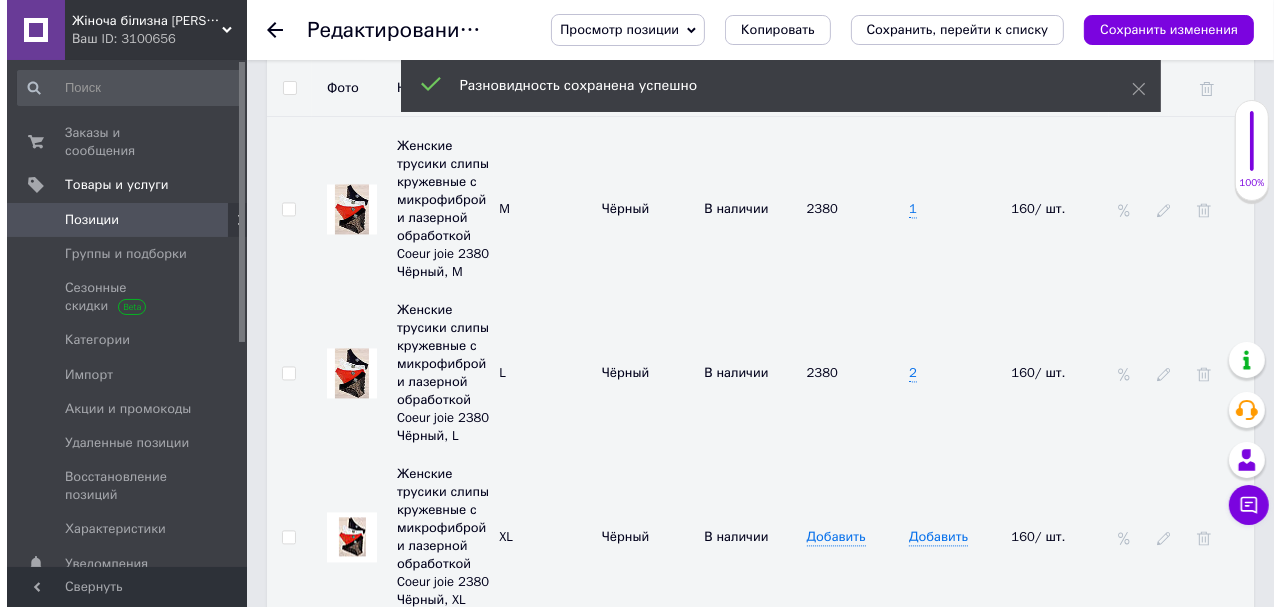 scroll, scrollTop: 3360, scrollLeft: 0, axis: vertical 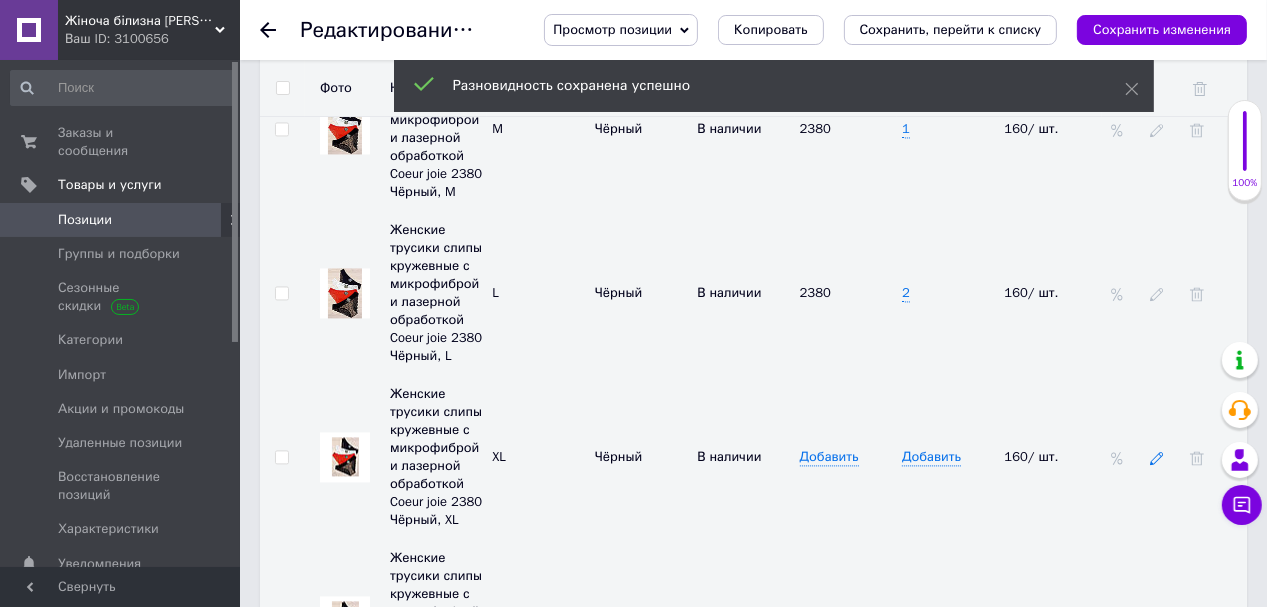 click 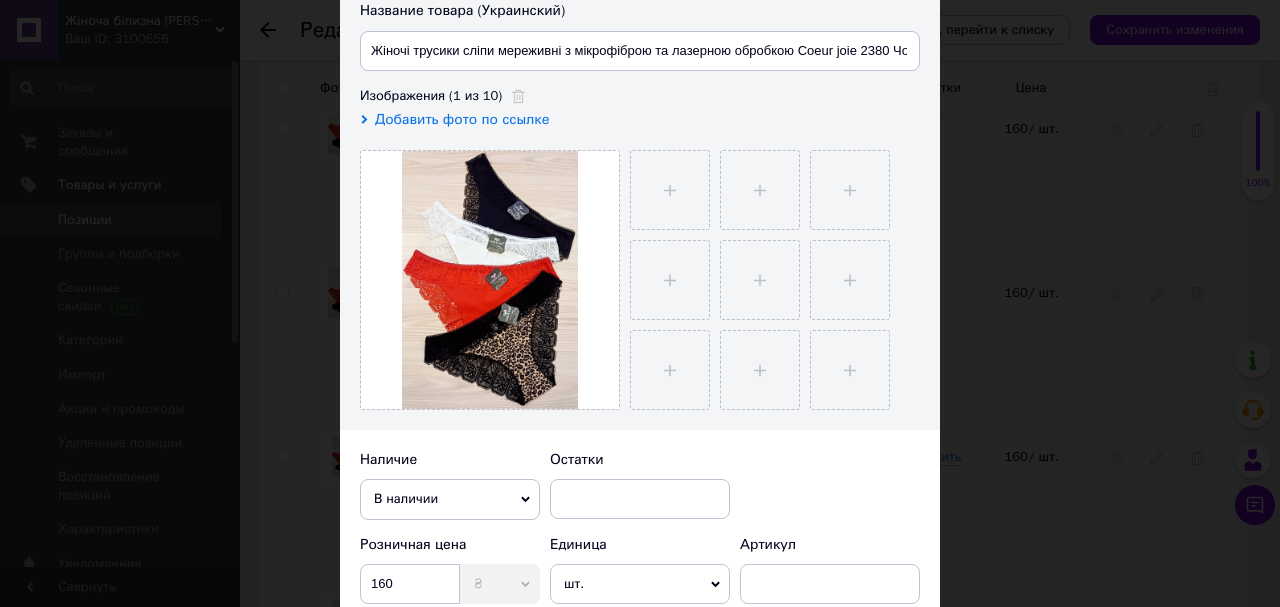 scroll, scrollTop: 400, scrollLeft: 0, axis: vertical 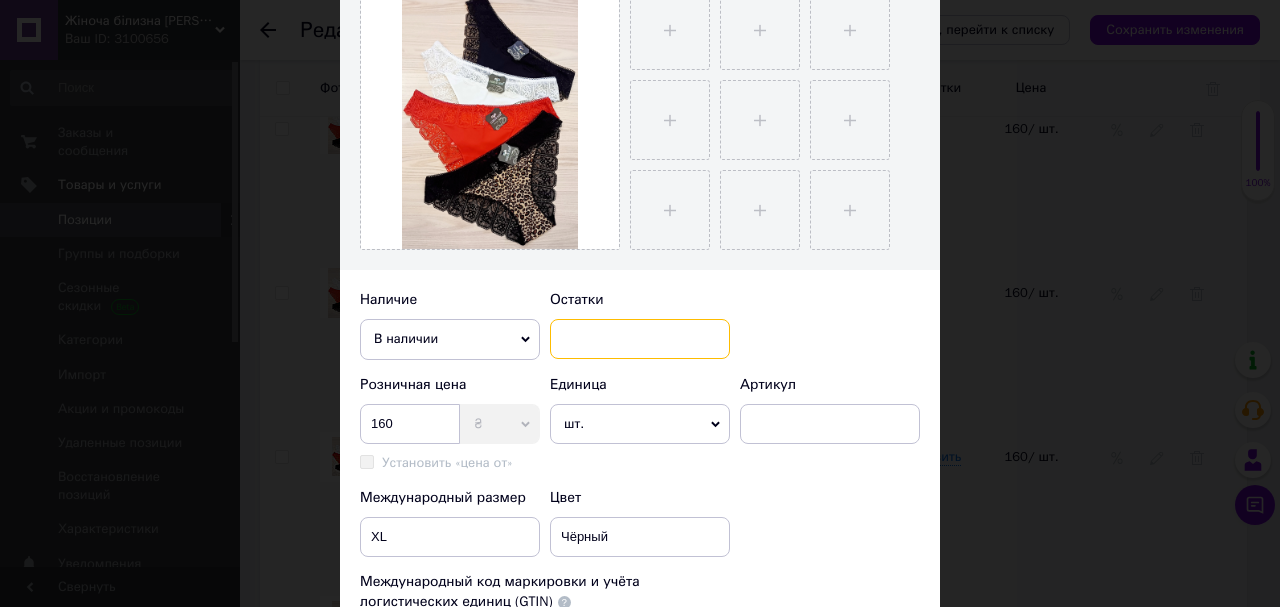 click at bounding box center [640, 339] 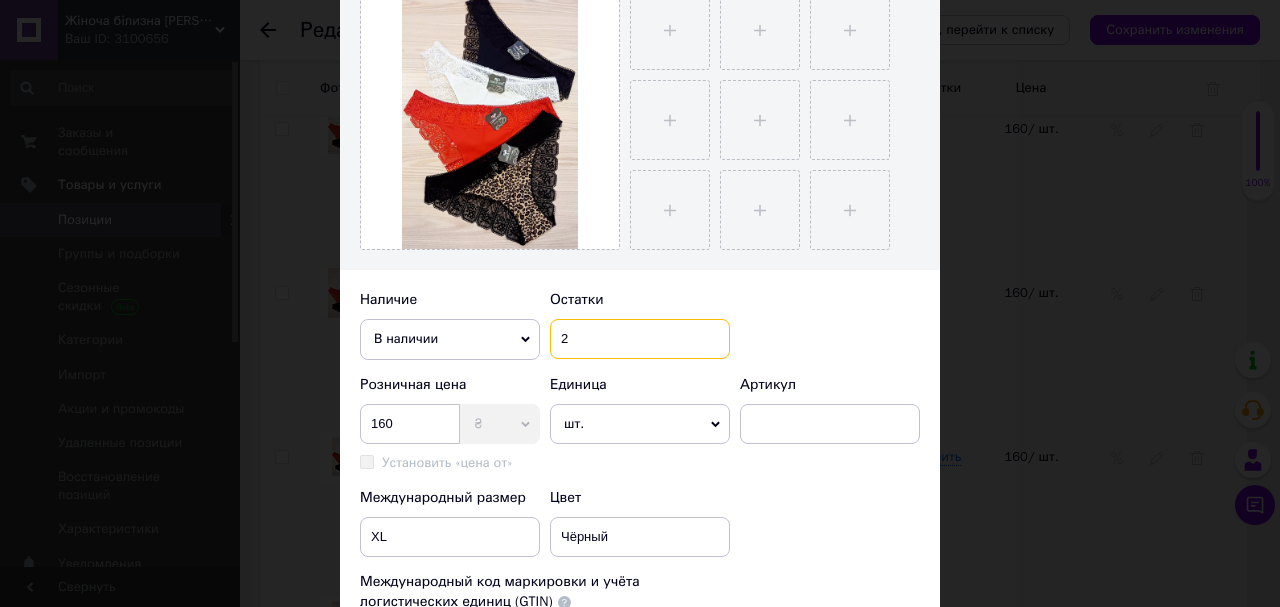 scroll, scrollTop: 560, scrollLeft: 0, axis: vertical 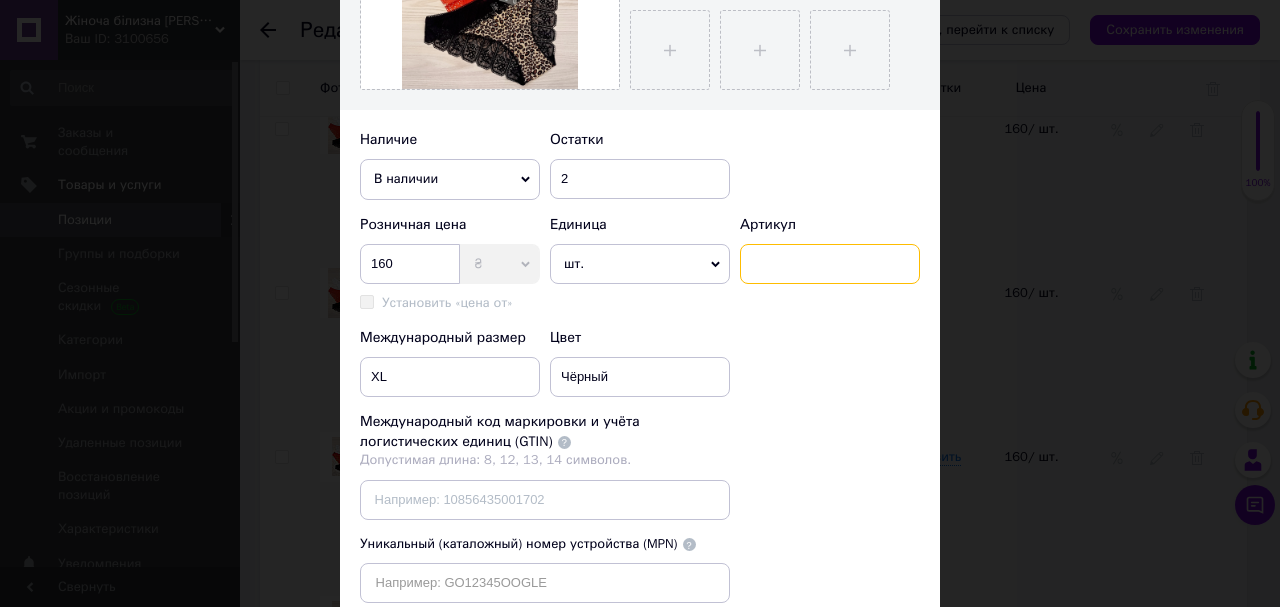 drag, startPoint x: 770, startPoint y: 261, endPoint x: 756, endPoint y: 279, distance: 22.803509 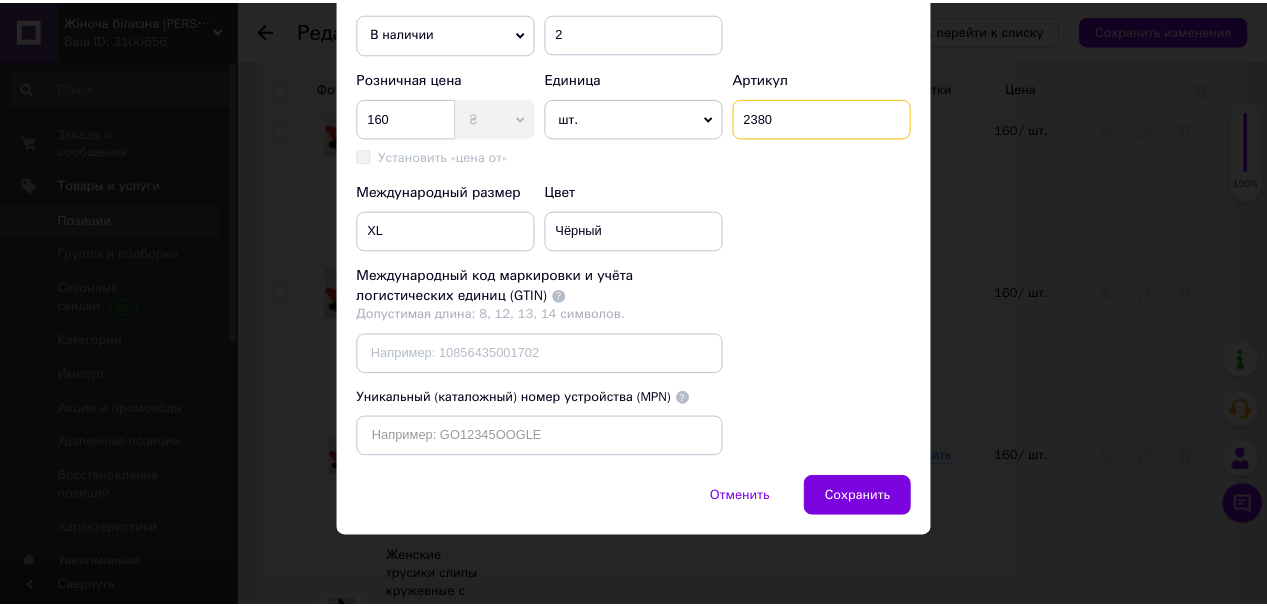 scroll, scrollTop: 740, scrollLeft: 0, axis: vertical 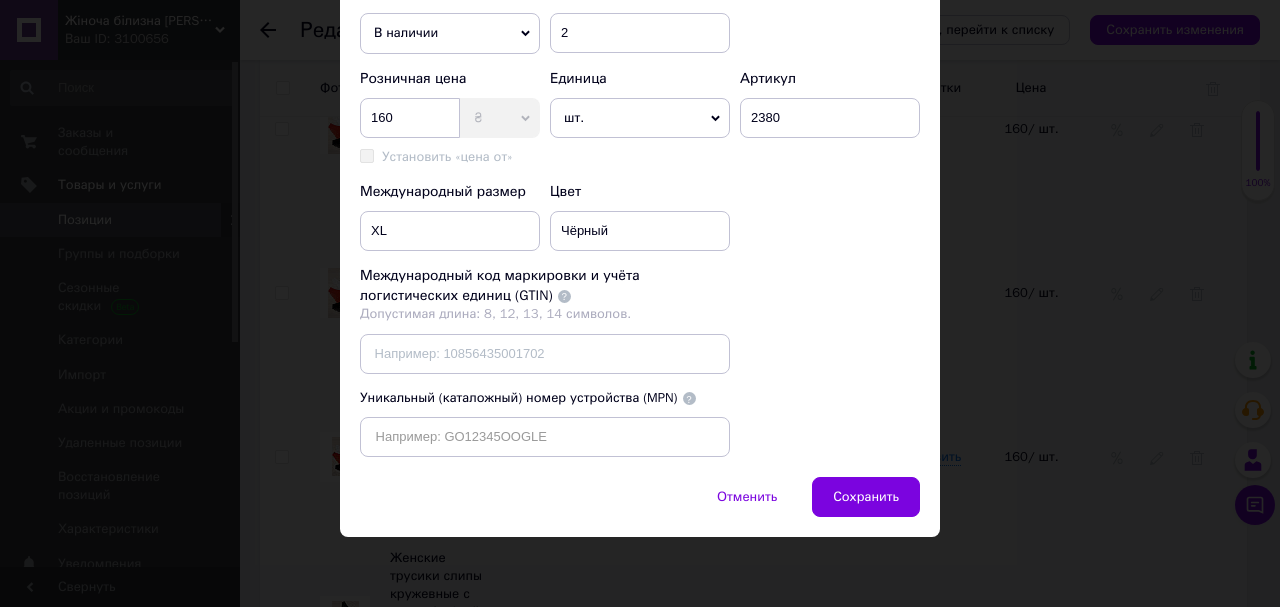 drag, startPoint x: 848, startPoint y: 496, endPoint x: 844, endPoint y: 482, distance: 14.56022 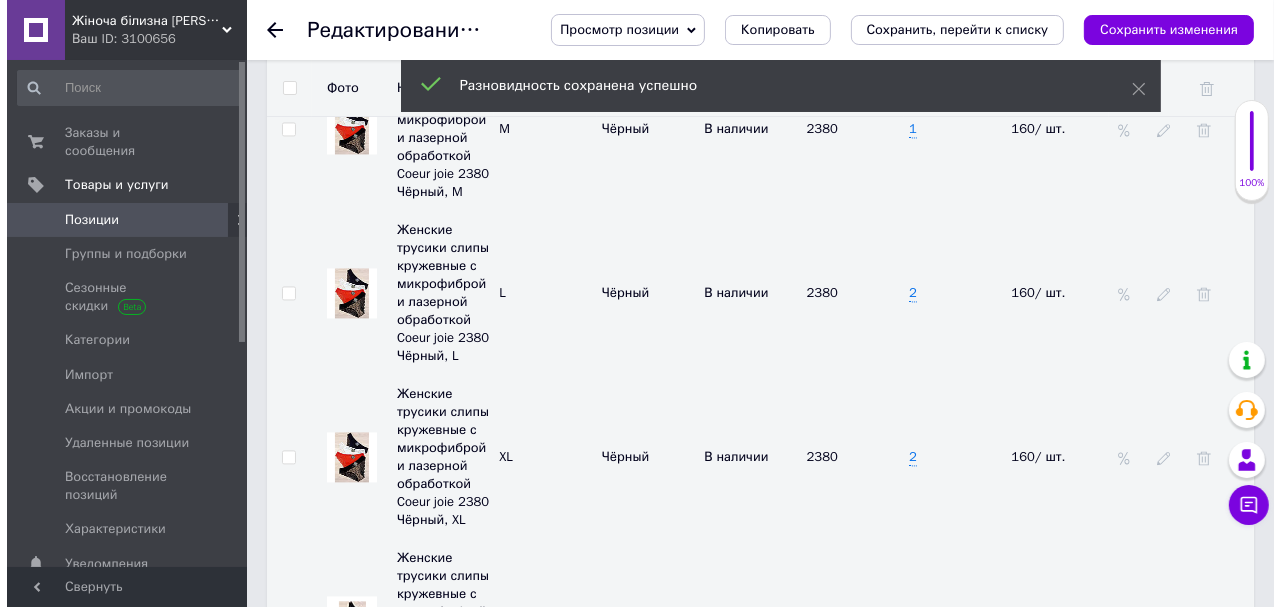 scroll, scrollTop: 3440, scrollLeft: 0, axis: vertical 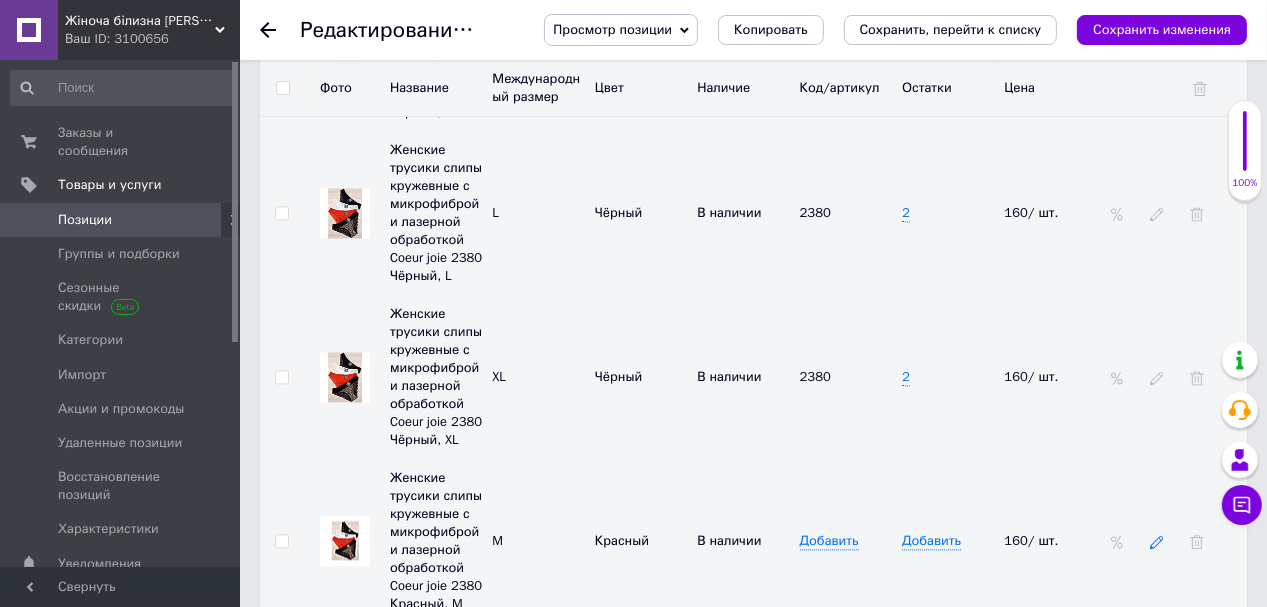 click 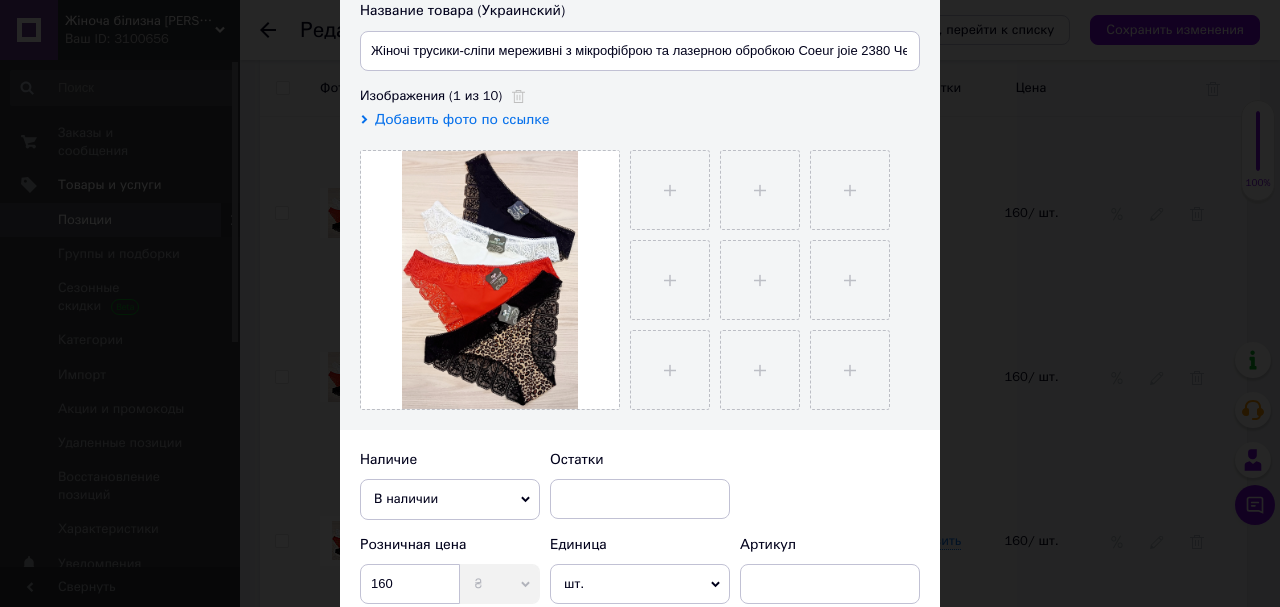 scroll, scrollTop: 320, scrollLeft: 0, axis: vertical 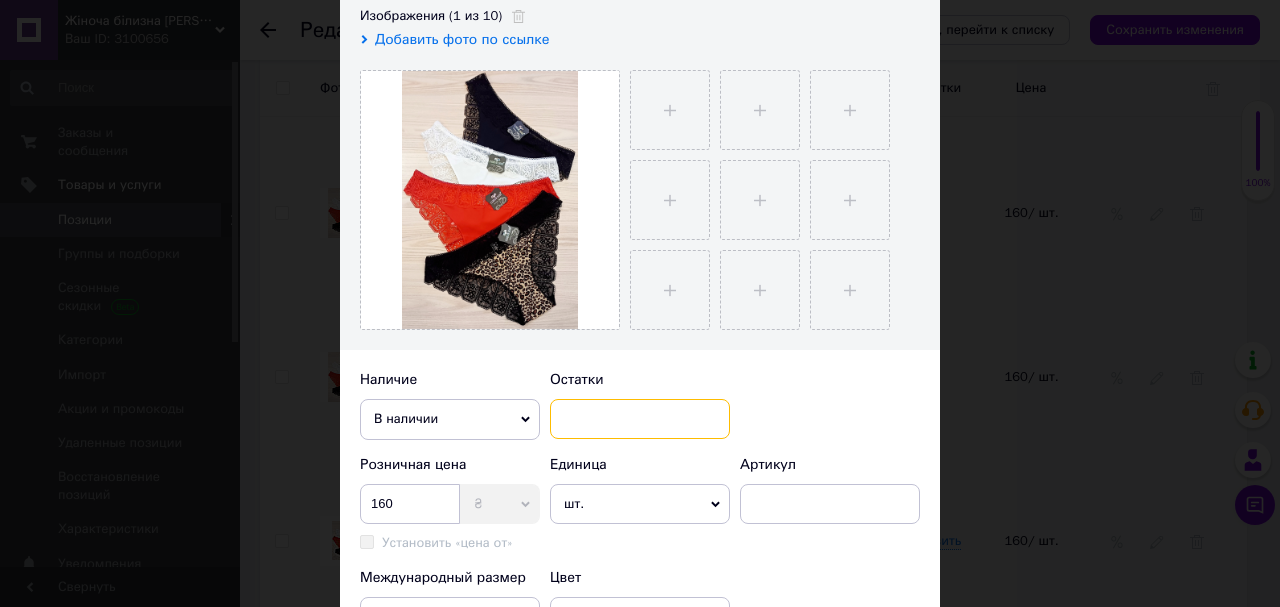 click at bounding box center [640, 419] 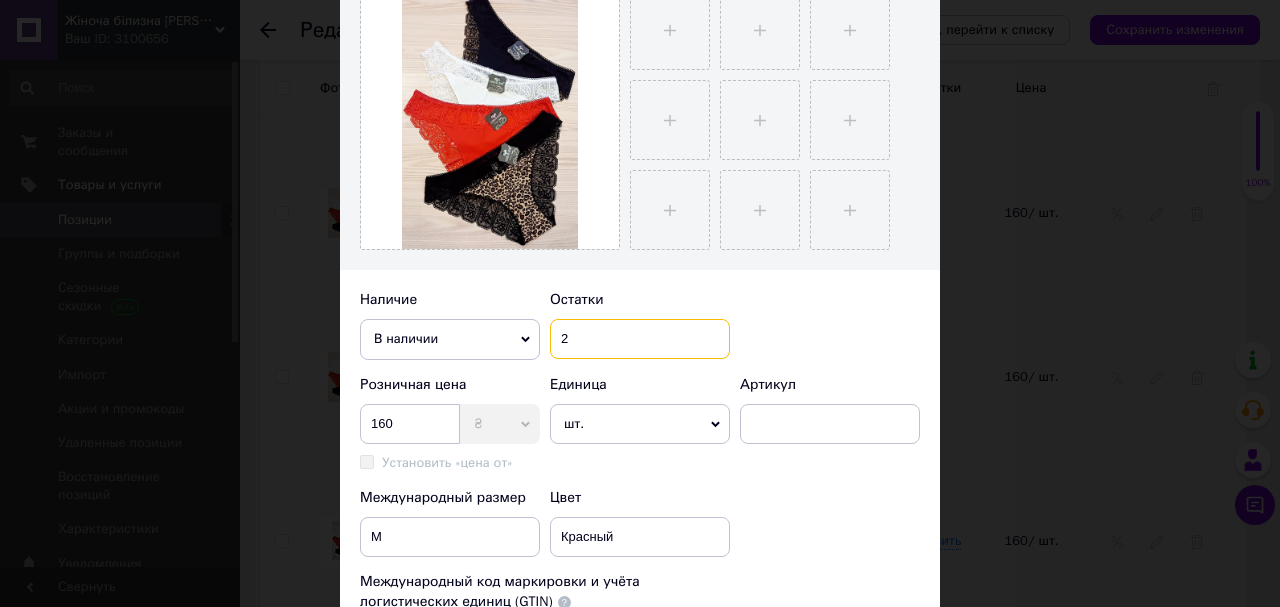 scroll, scrollTop: 480, scrollLeft: 0, axis: vertical 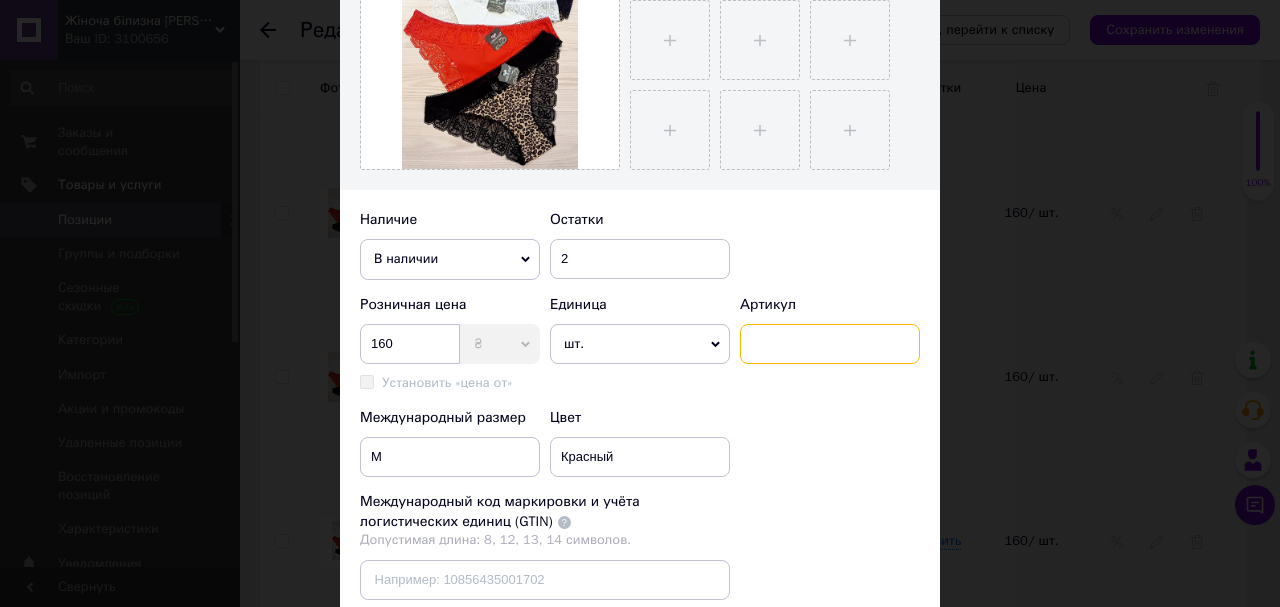 click at bounding box center (830, 344) 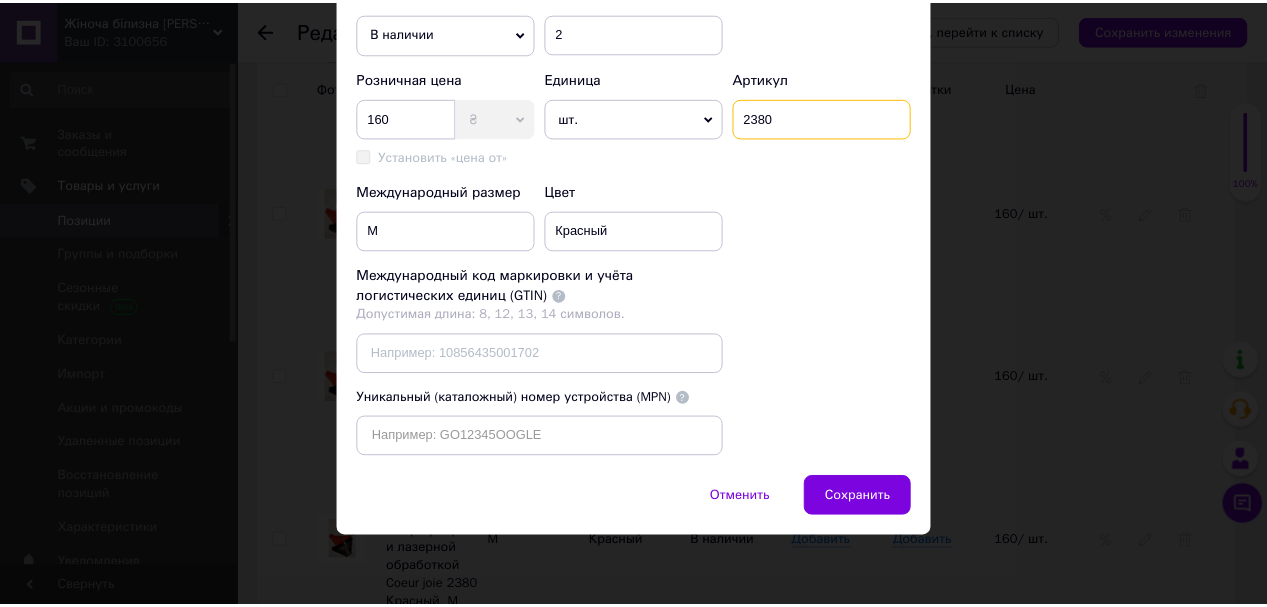 scroll, scrollTop: 740, scrollLeft: 0, axis: vertical 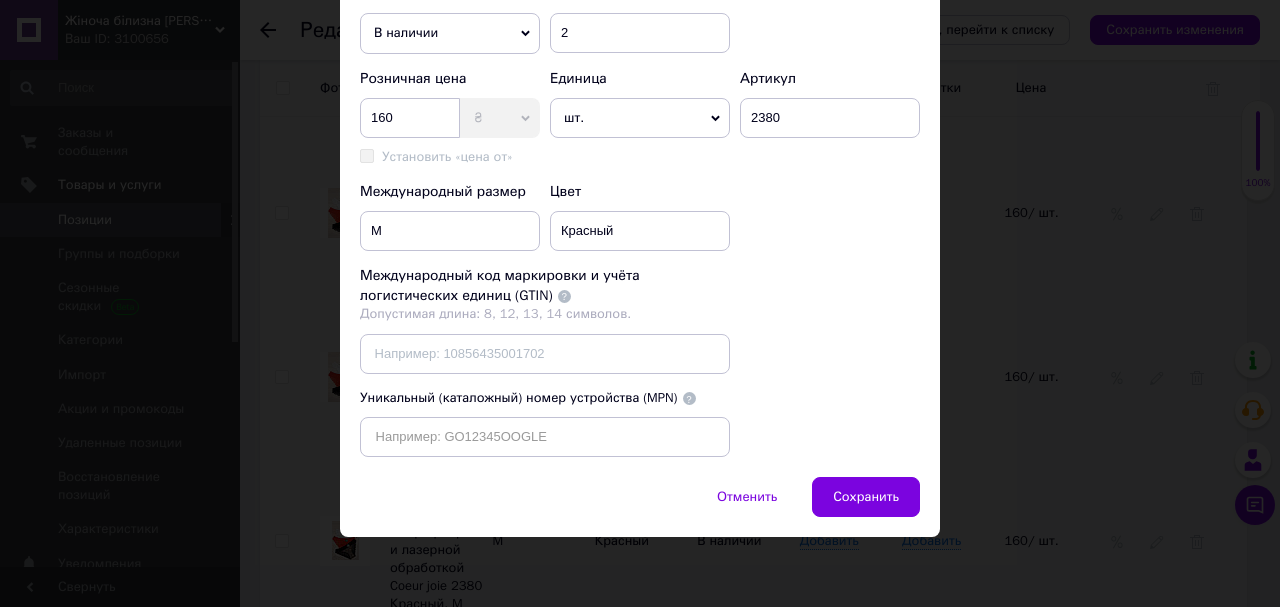 click on "Сохранить" at bounding box center [866, 497] 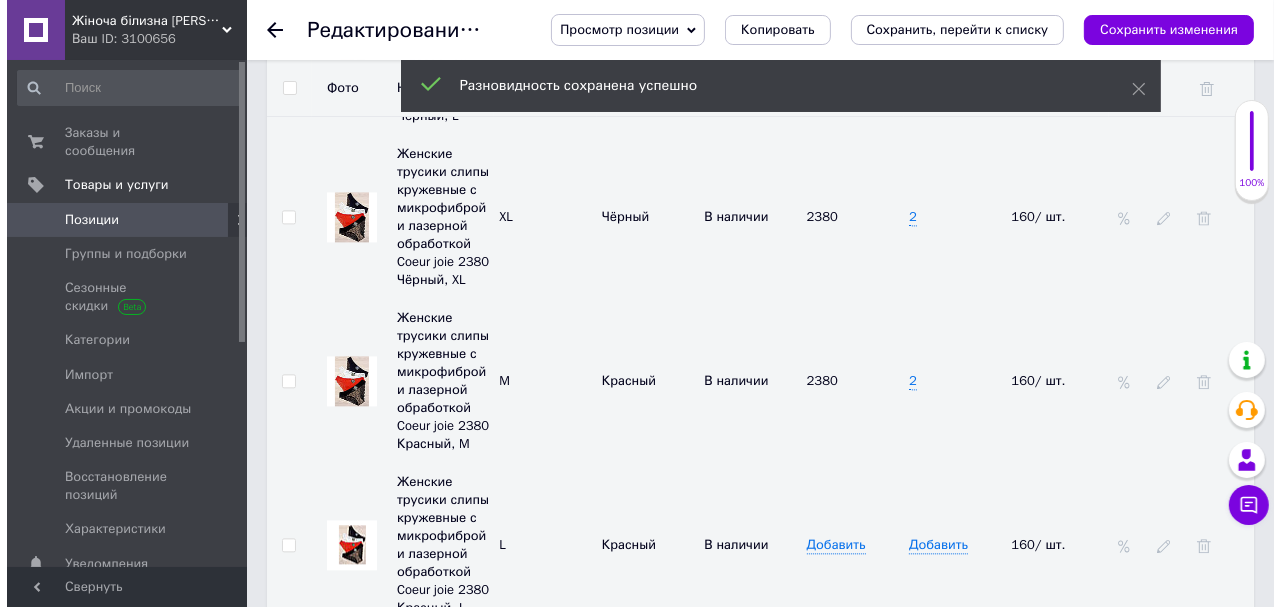 scroll, scrollTop: 3680, scrollLeft: 0, axis: vertical 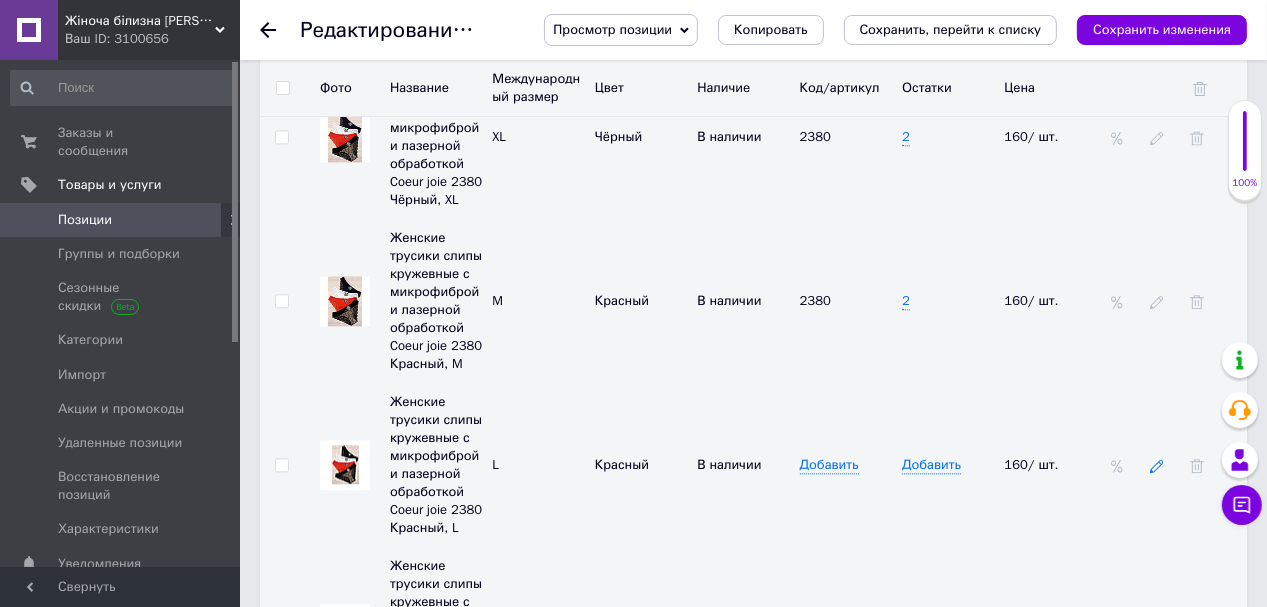 click 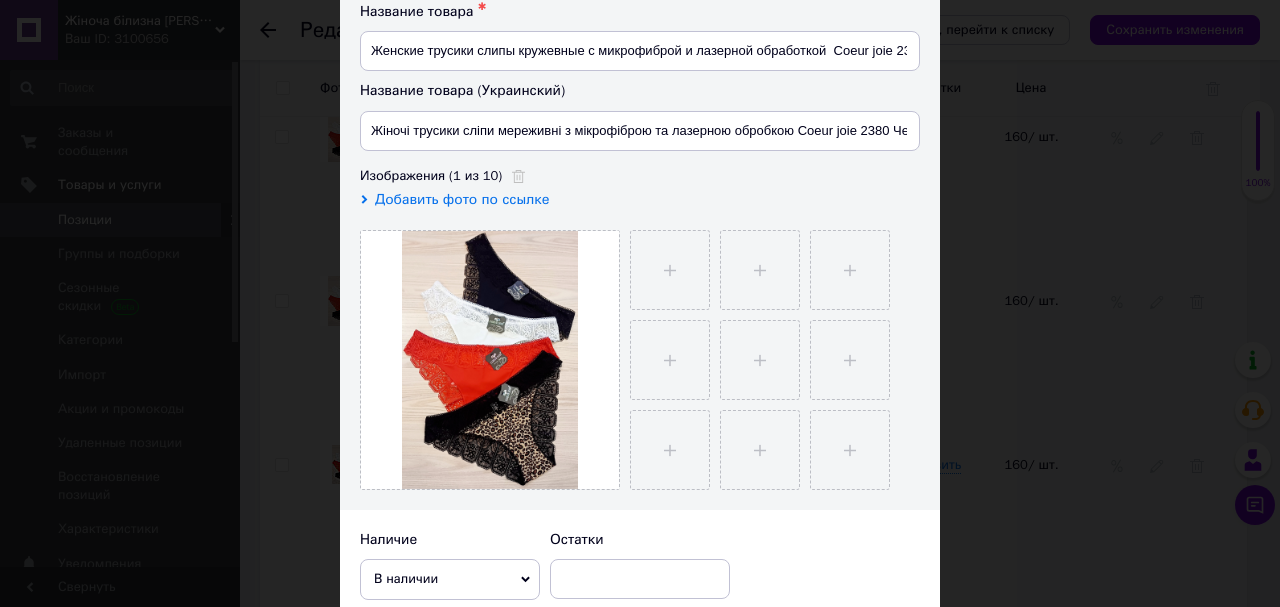 scroll, scrollTop: 320, scrollLeft: 0, axis: vertical 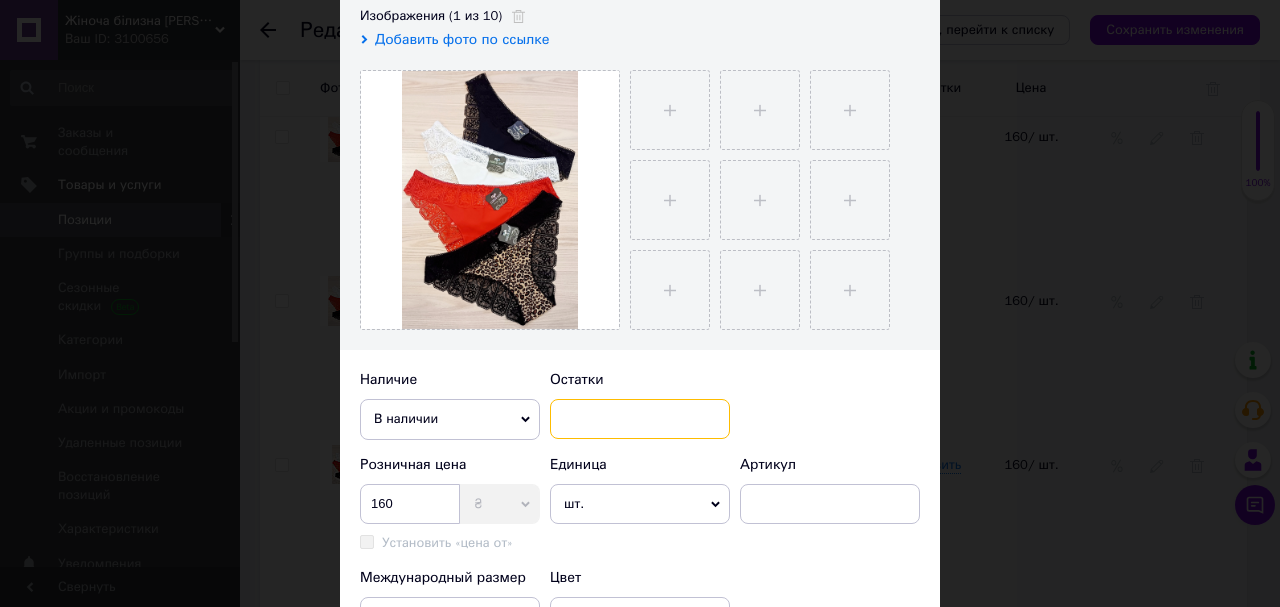 click at bounding box center [640, 419] 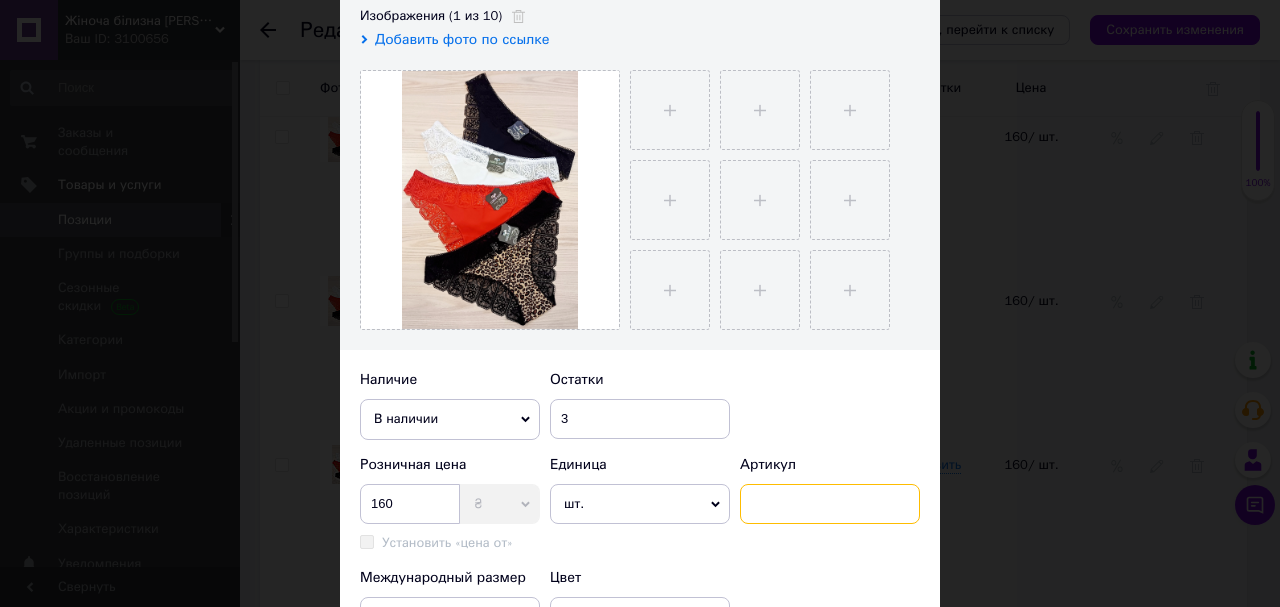 click at bounding box center [830, 504] 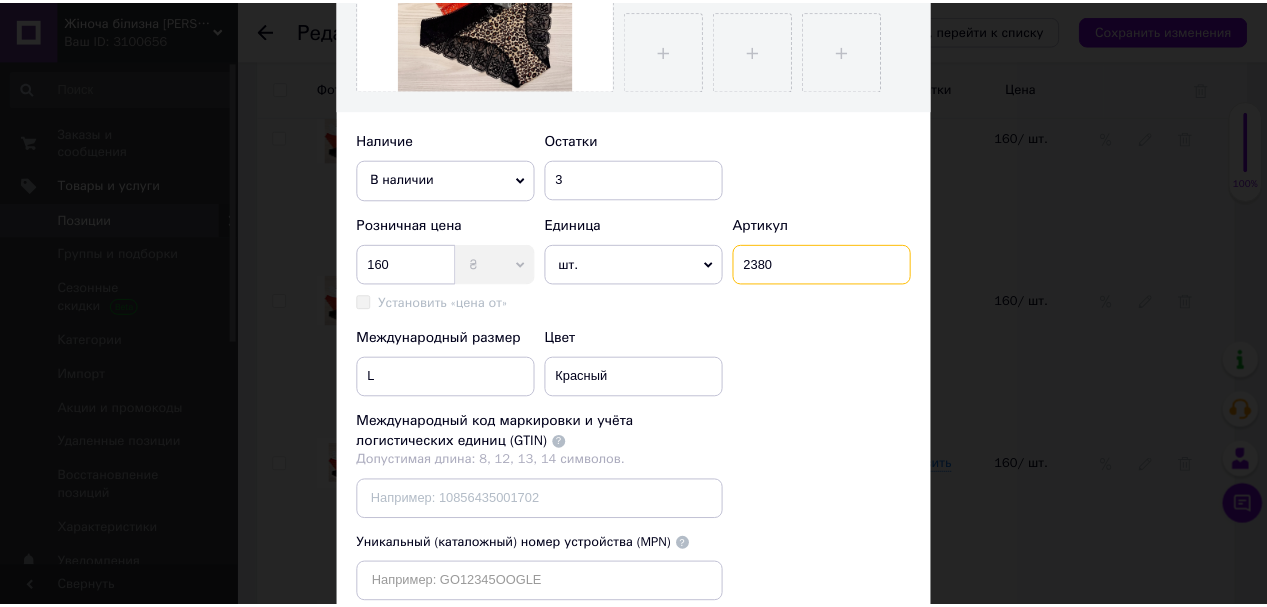 scroll, scrollTop: 720, scrollLeft: 0, axis: vertical 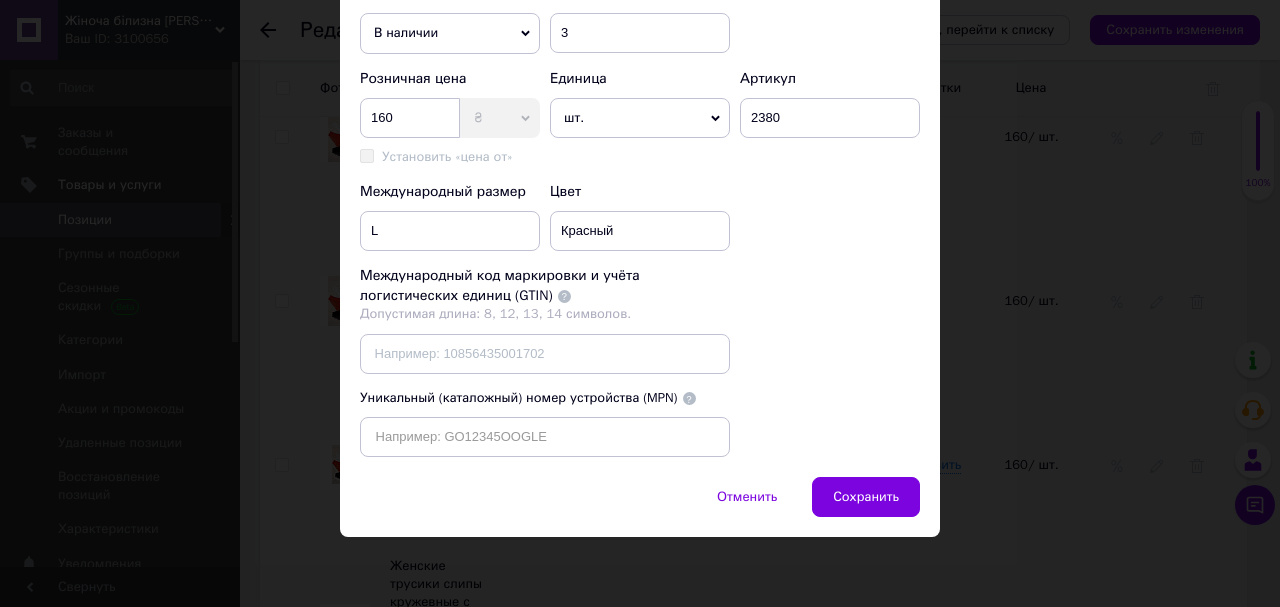 click on "Сохранить" at bounding box center [866, 497] 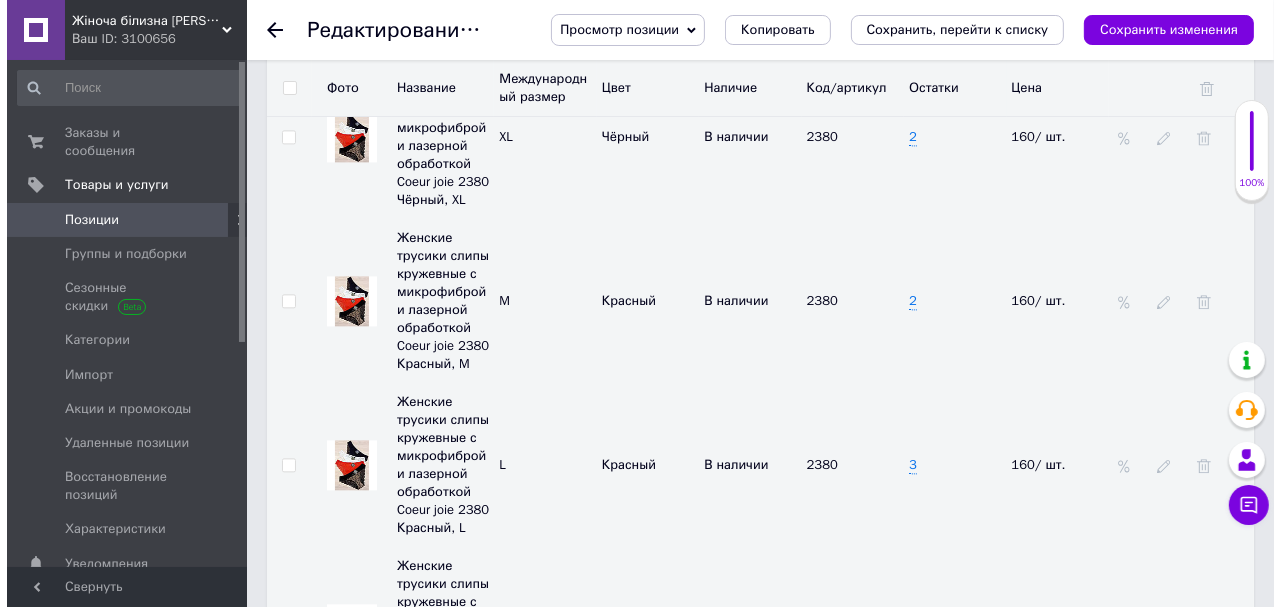 scroll, scrollTop: 3760, scrollLeft: 0, axis: vertical 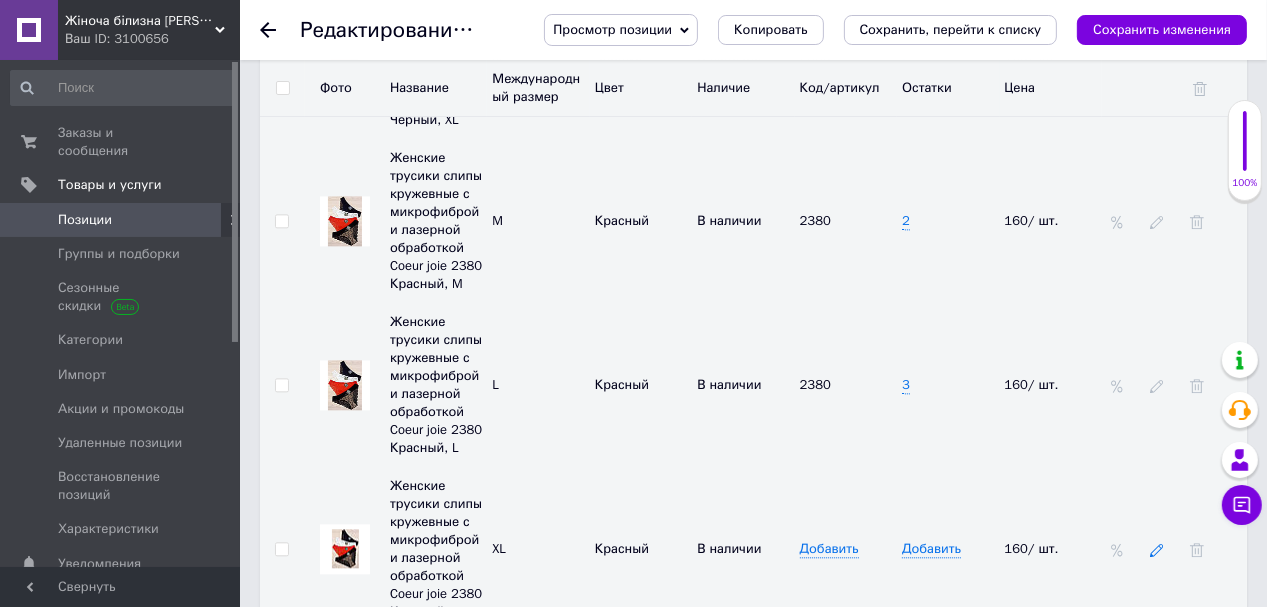 click 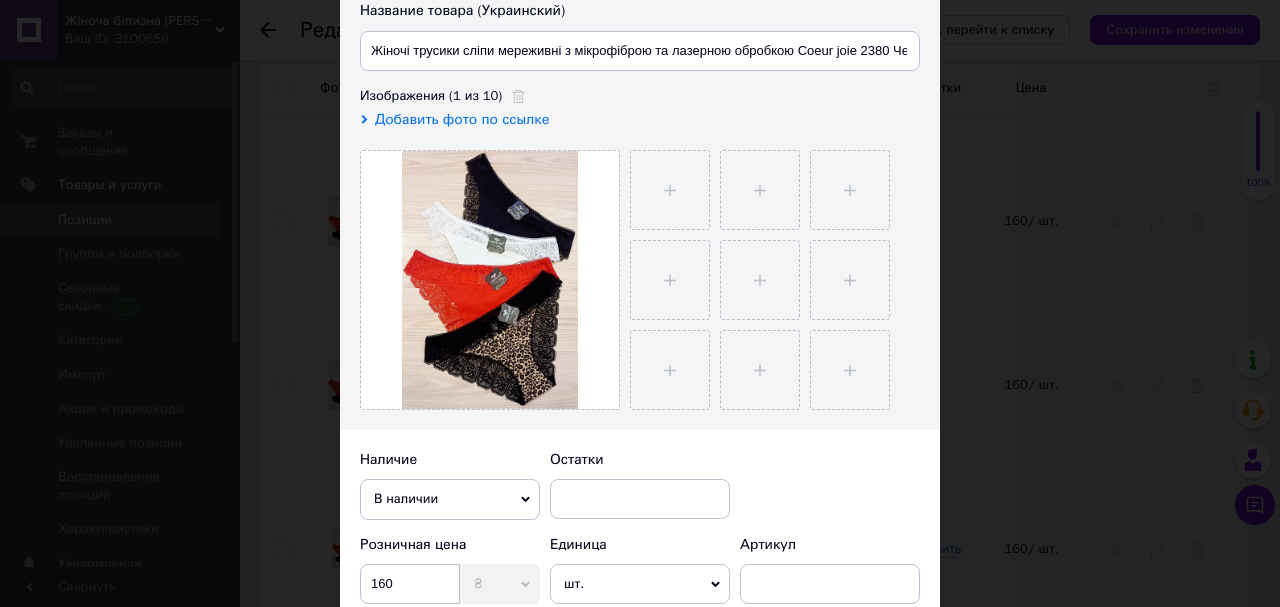 scroll, scrollTop: 400, scrollLeft: 0, axis: vertical 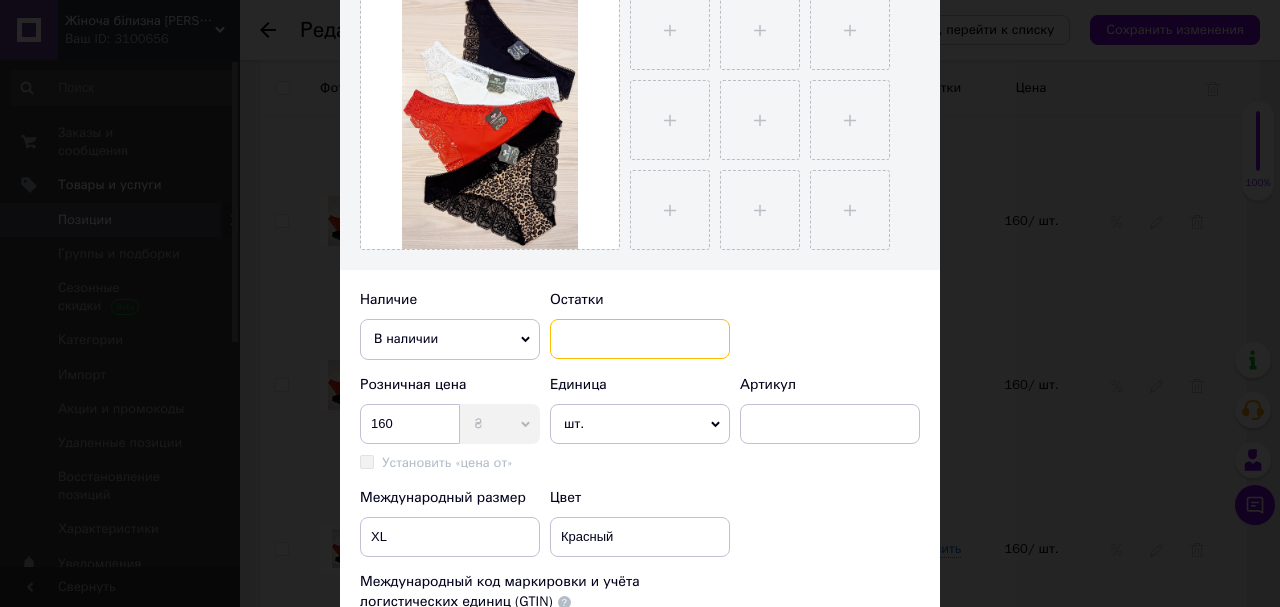 click at bounding box center [640, 339] 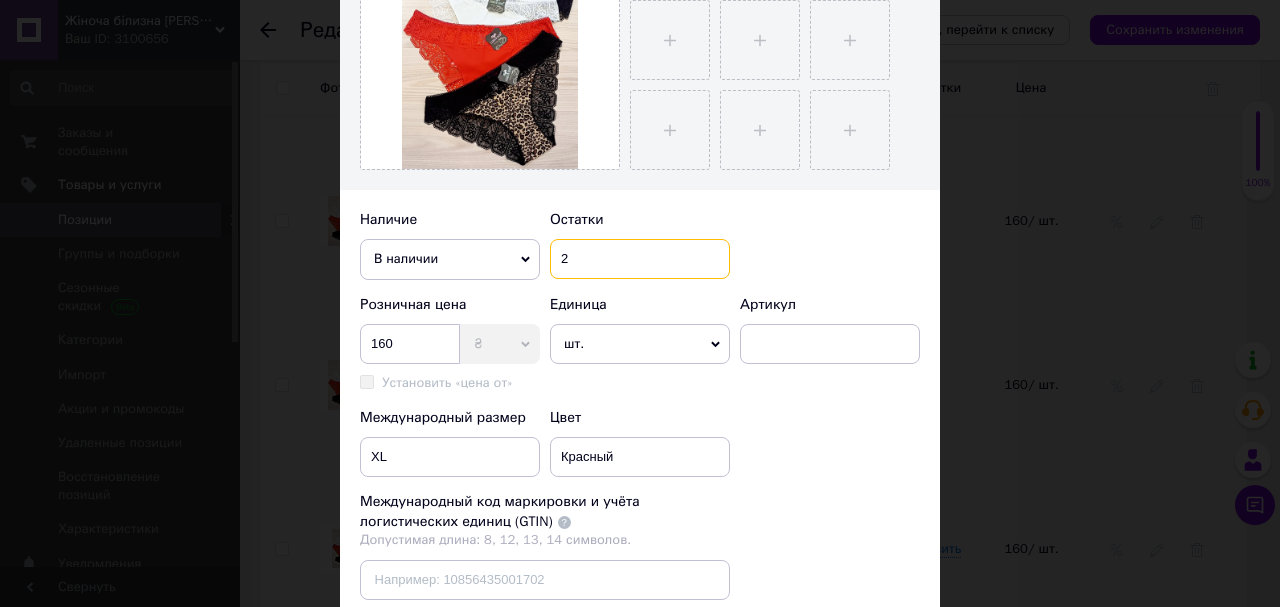 scroll, scrollTop: 560, scrollLeft: 0, axis: vertical 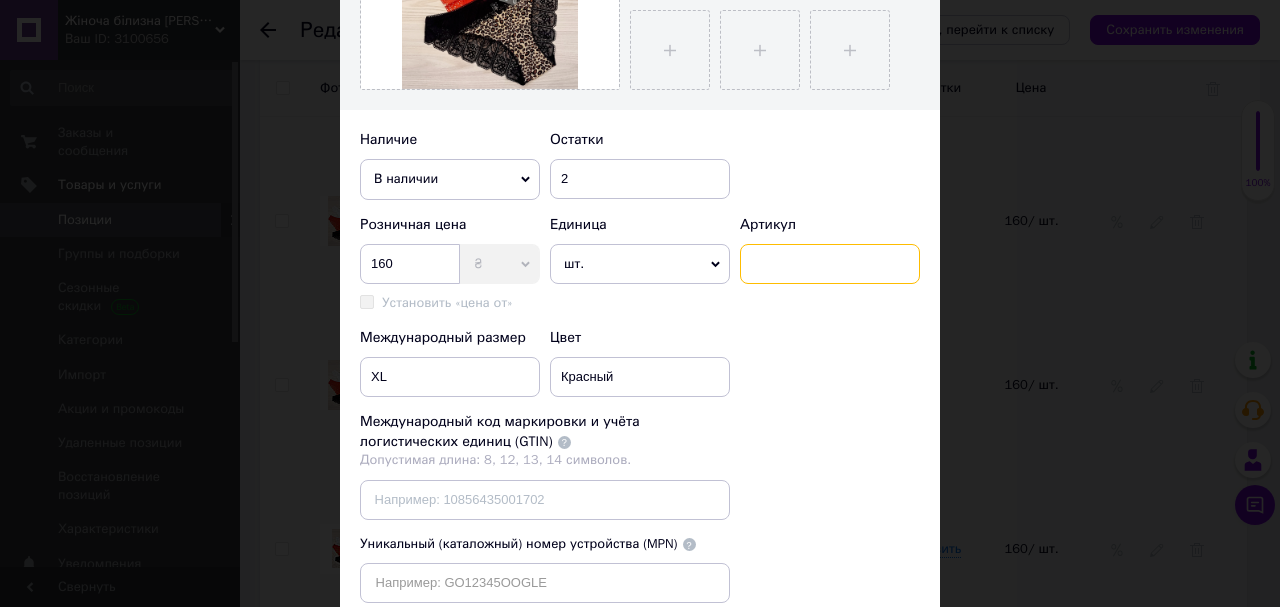 click at bounding box center (830, 264) 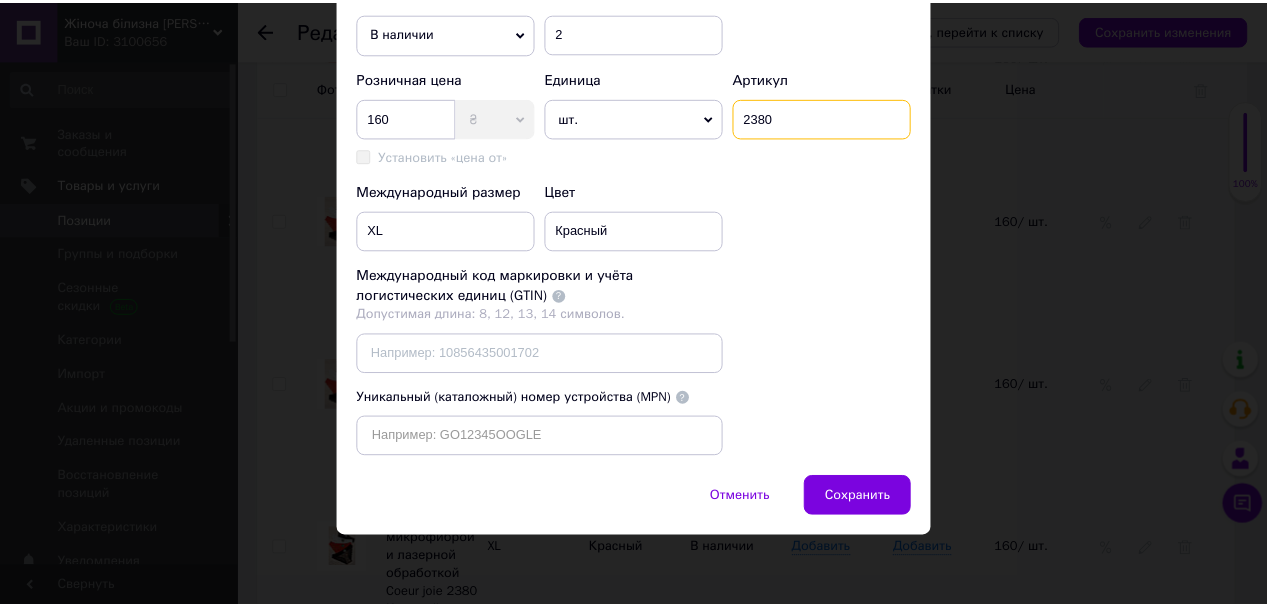 scroll, scrollTop: 740, scrollLeft: 0, axis: vertical 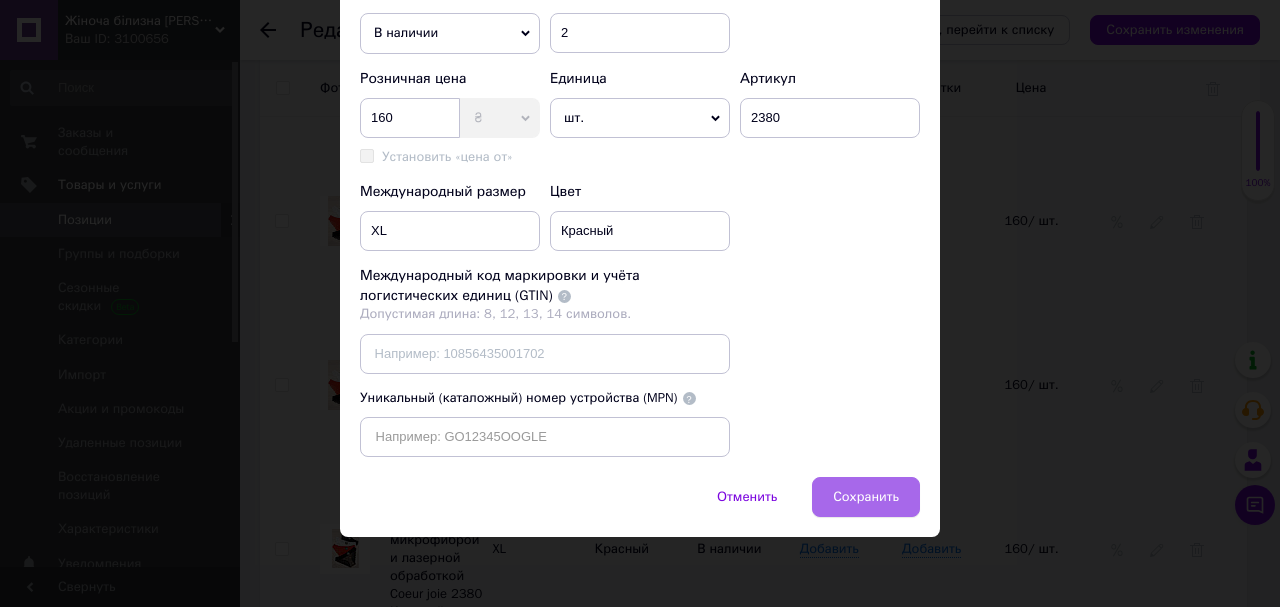 click on "Сохранить" at bounding box center [866, 497] 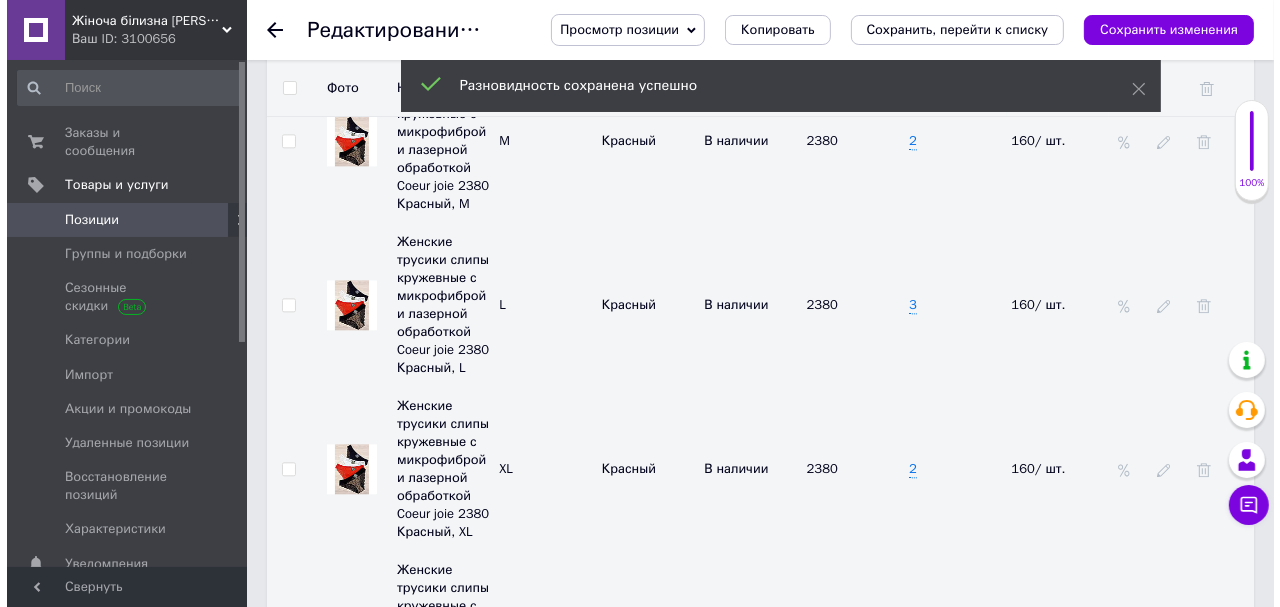 scroll, scrollTop: 3920, scrollLeft: 0, axis: vertical 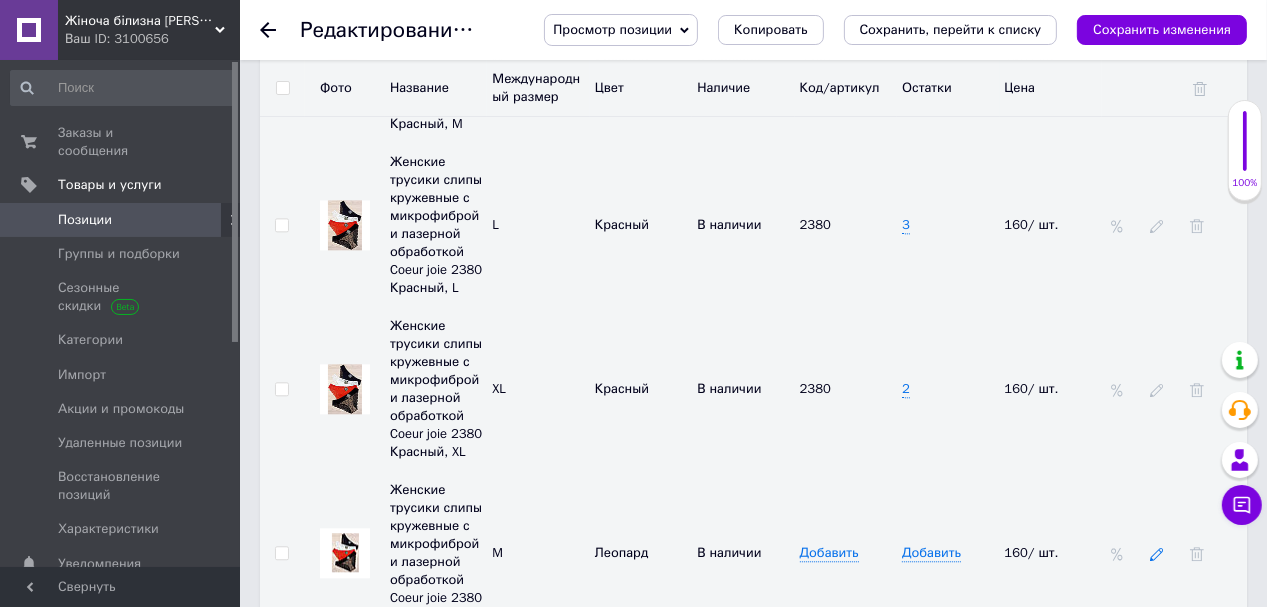 click 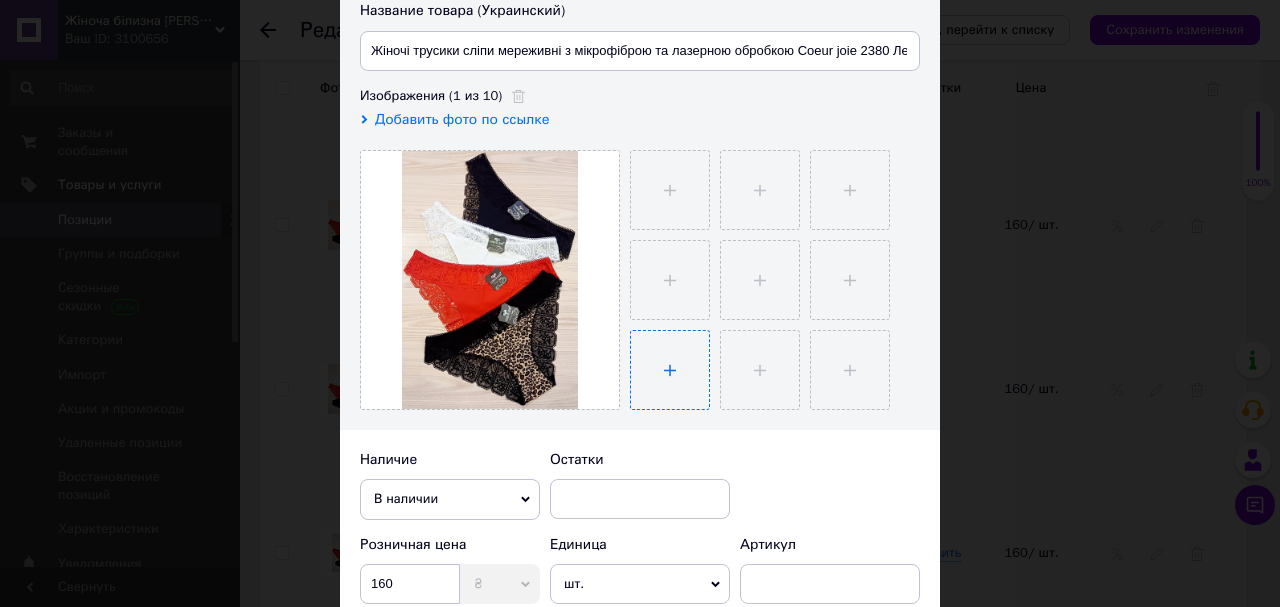 scroll, scrollTop: 320, scrollLeft: 0, axis: vertical 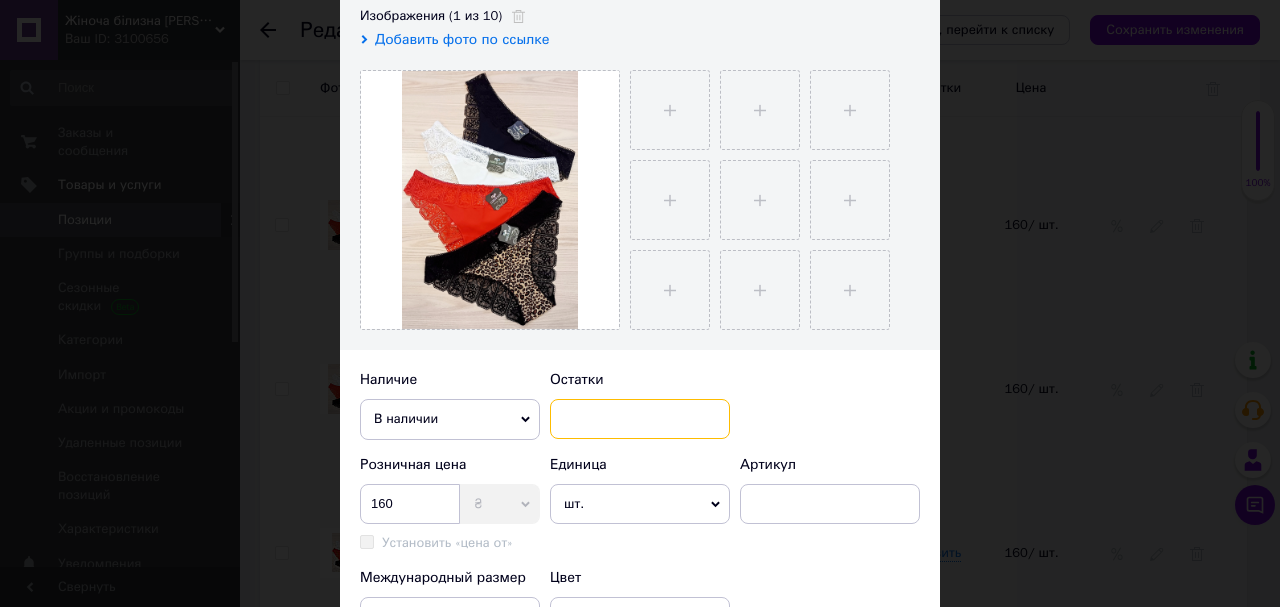 click at bounding box center (640, 419) 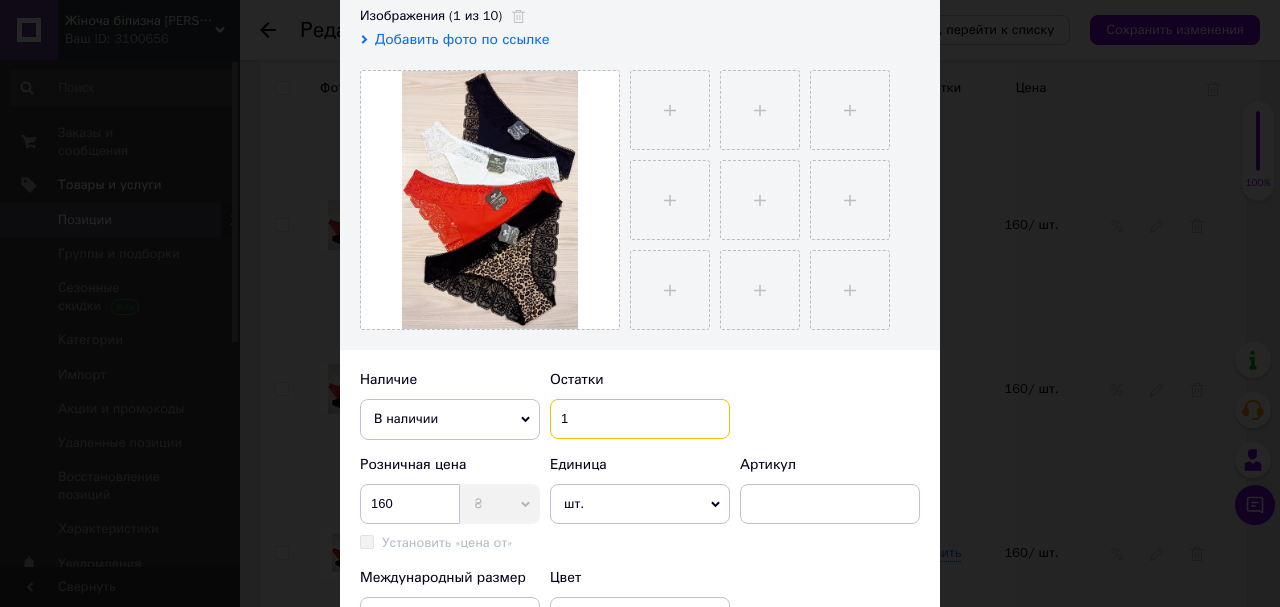 scroll, scrollTop: 400, scrollLeft: 0, axis: vertical 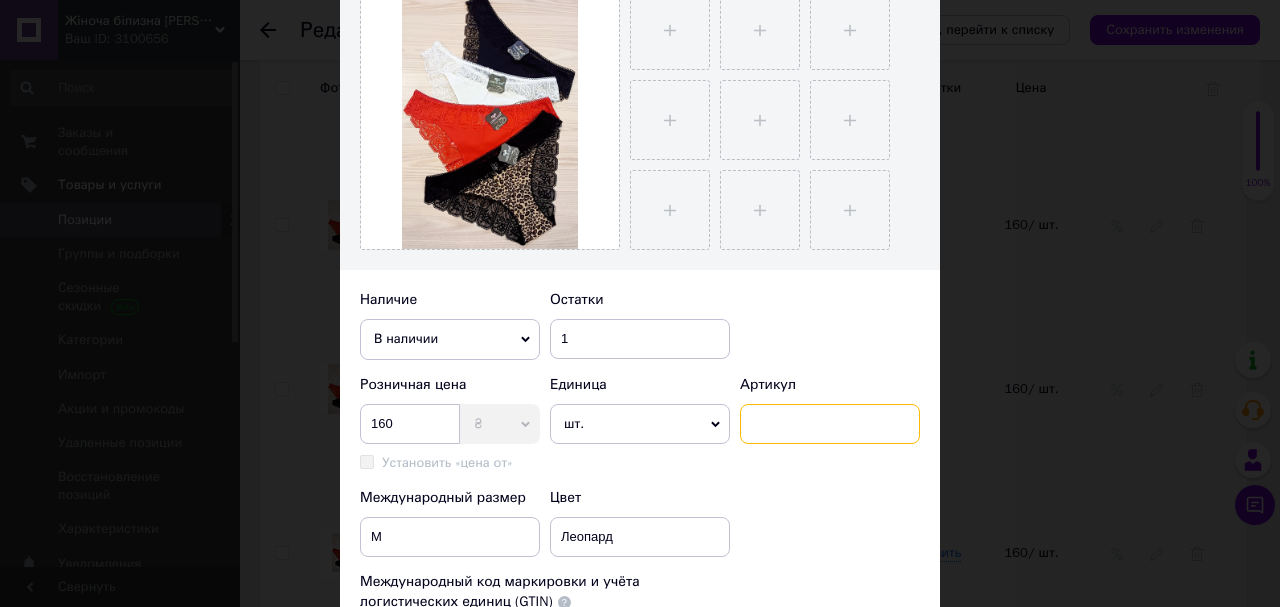 click at bounding box center [830, 424] 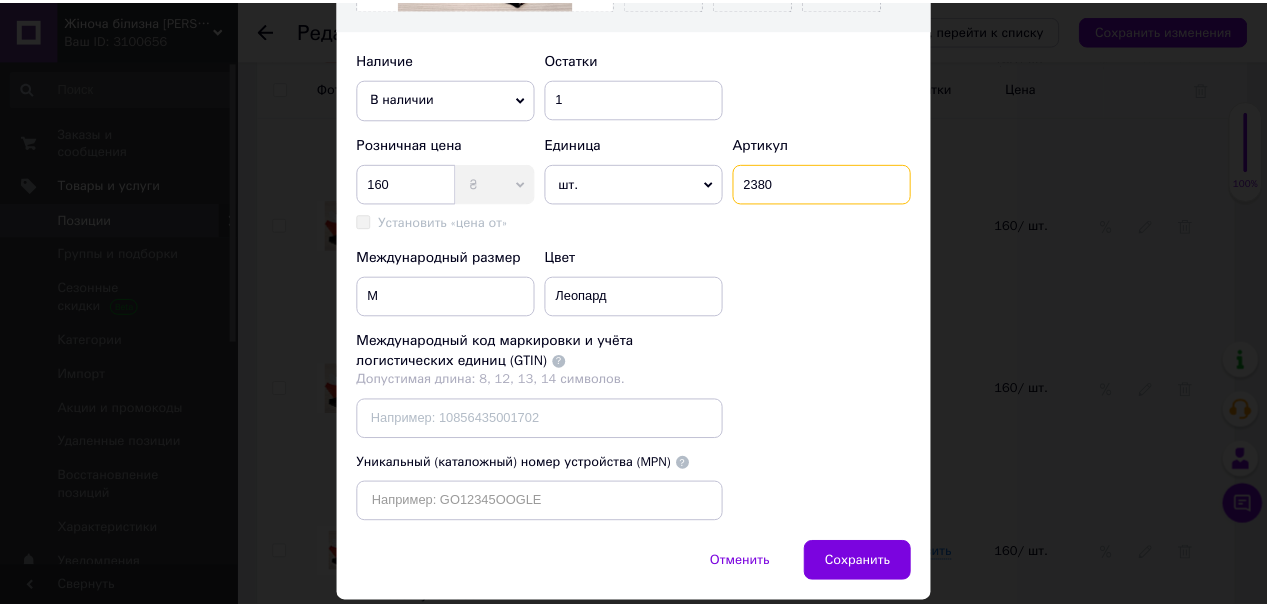 scroll, scrollTop: 740, scrollLeft: 0, axis: vertical 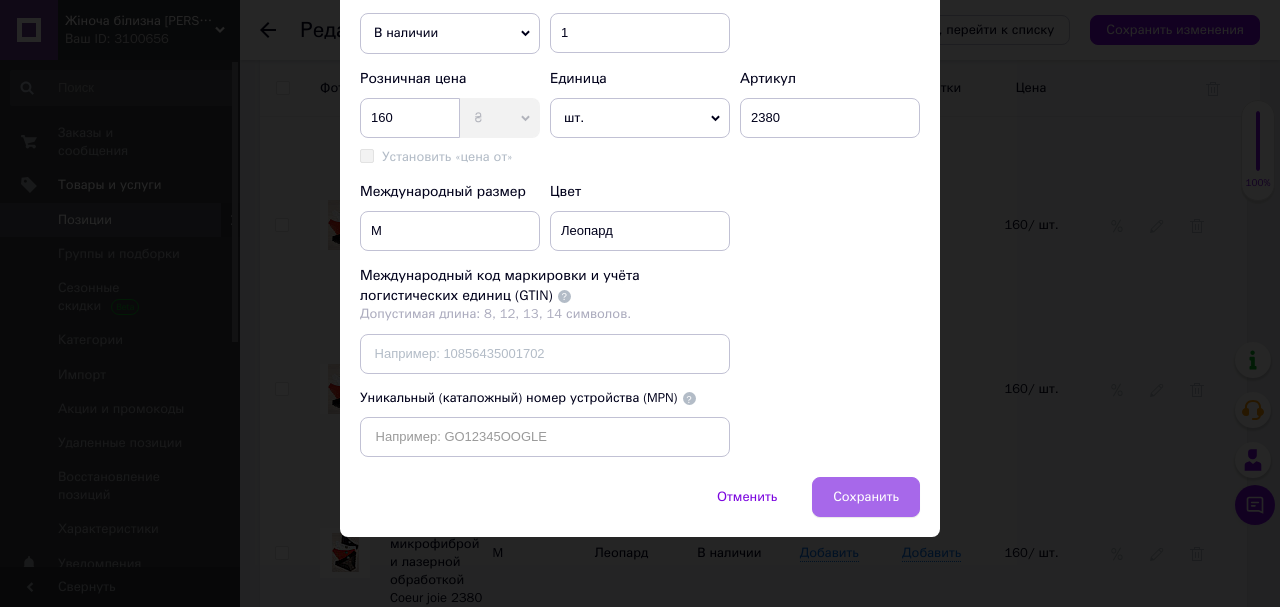 click on "Сохранить" at bounding box center [866, 497] 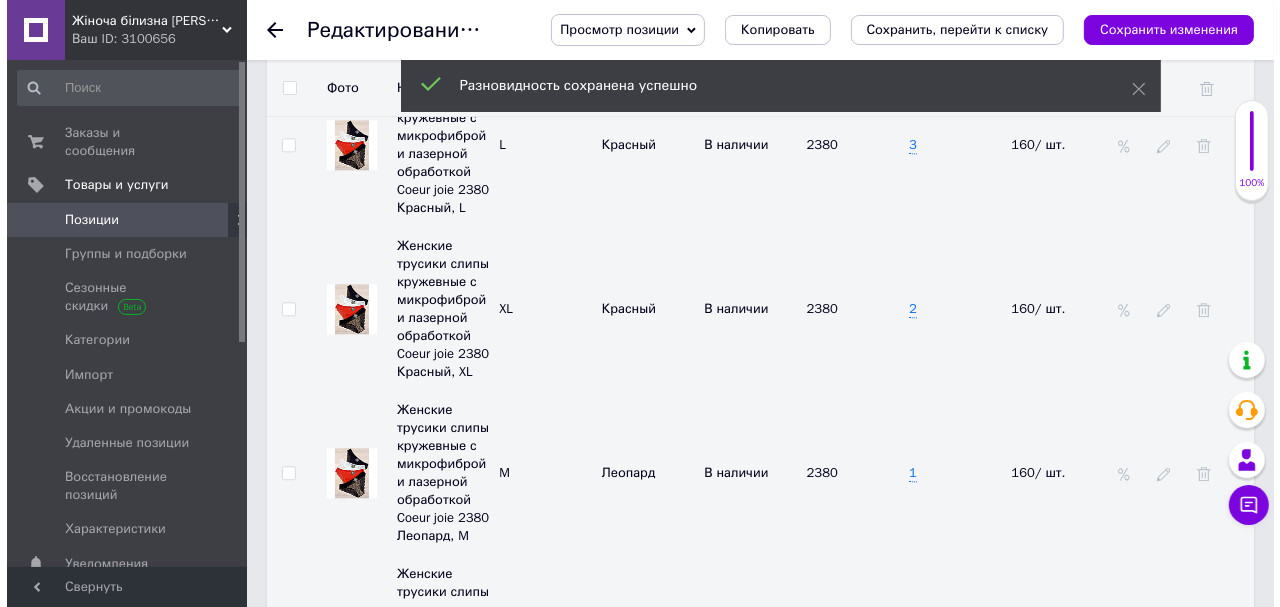 scroll, scrollTop: 4080, scrollLeft: 0, axis: vertical 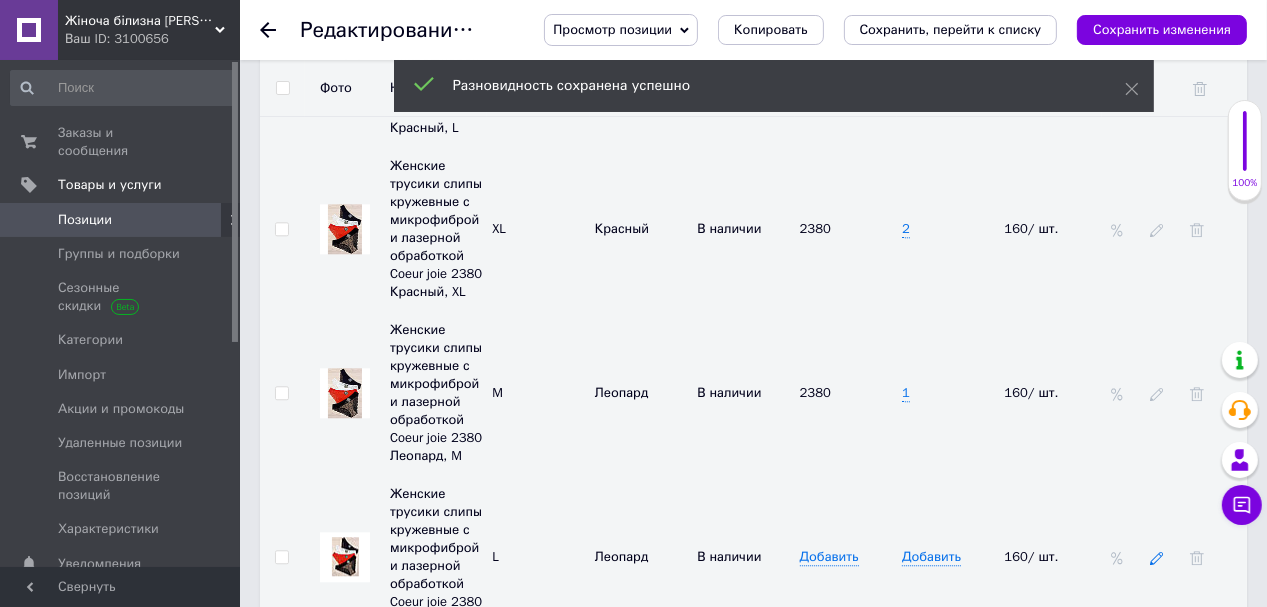 click 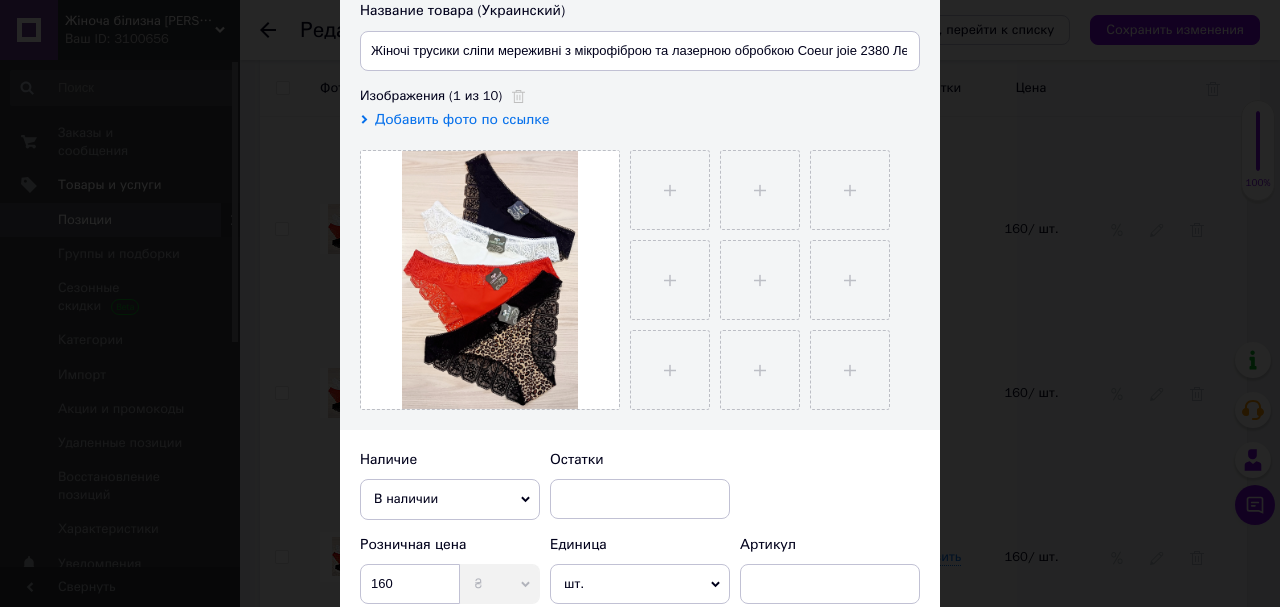 scroll, scrollTop: 320, scrollLeft: 0, axis: vertical 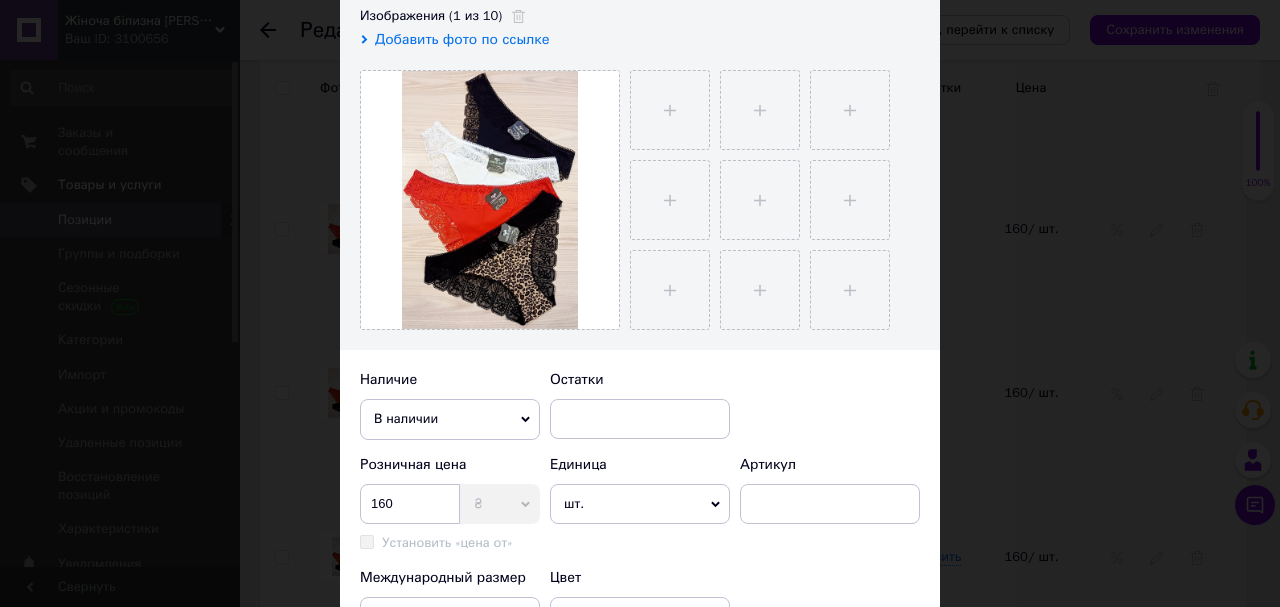 click 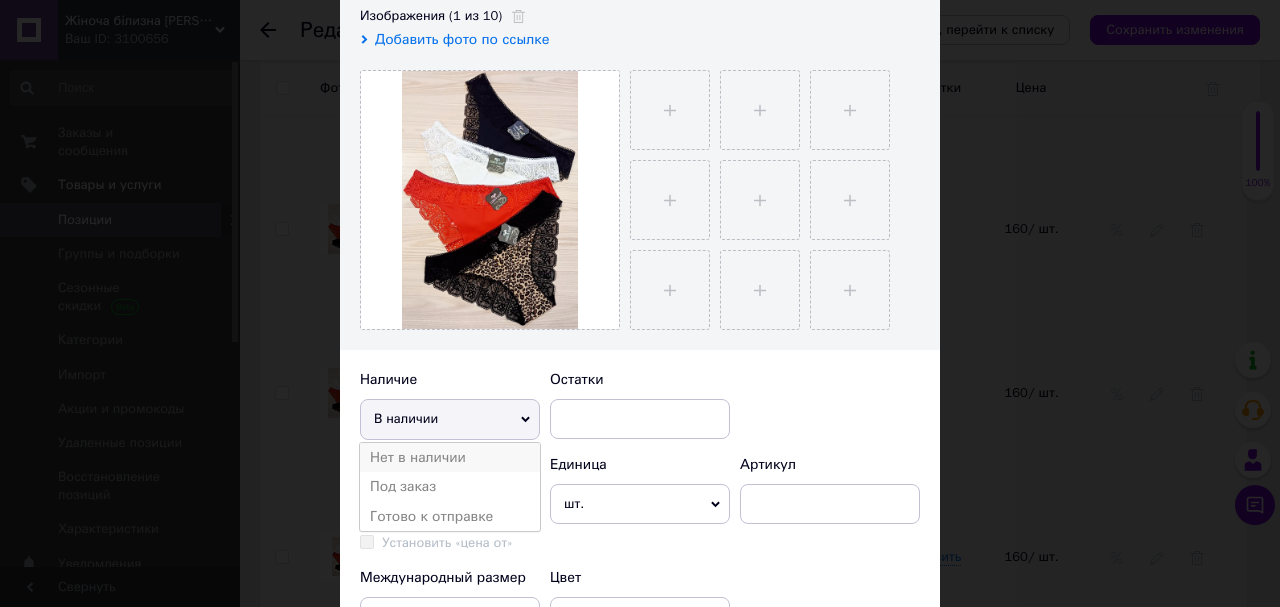click on "Нет в наличии" at bounding box center [450, 458] 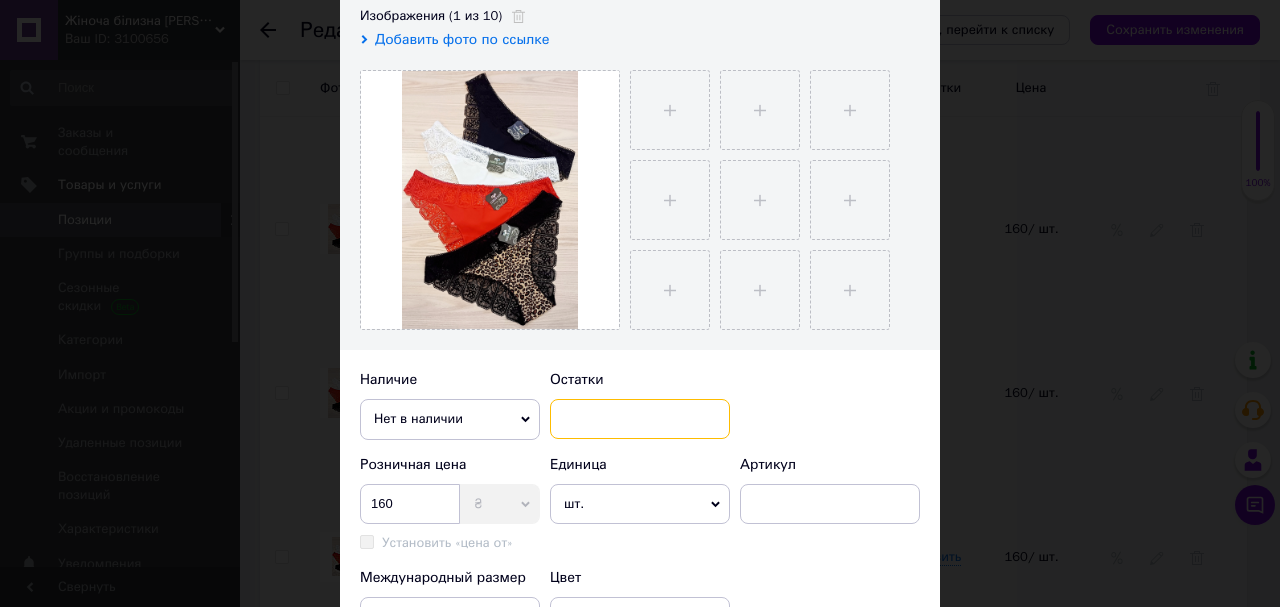 click at bounding box center [640, 419] 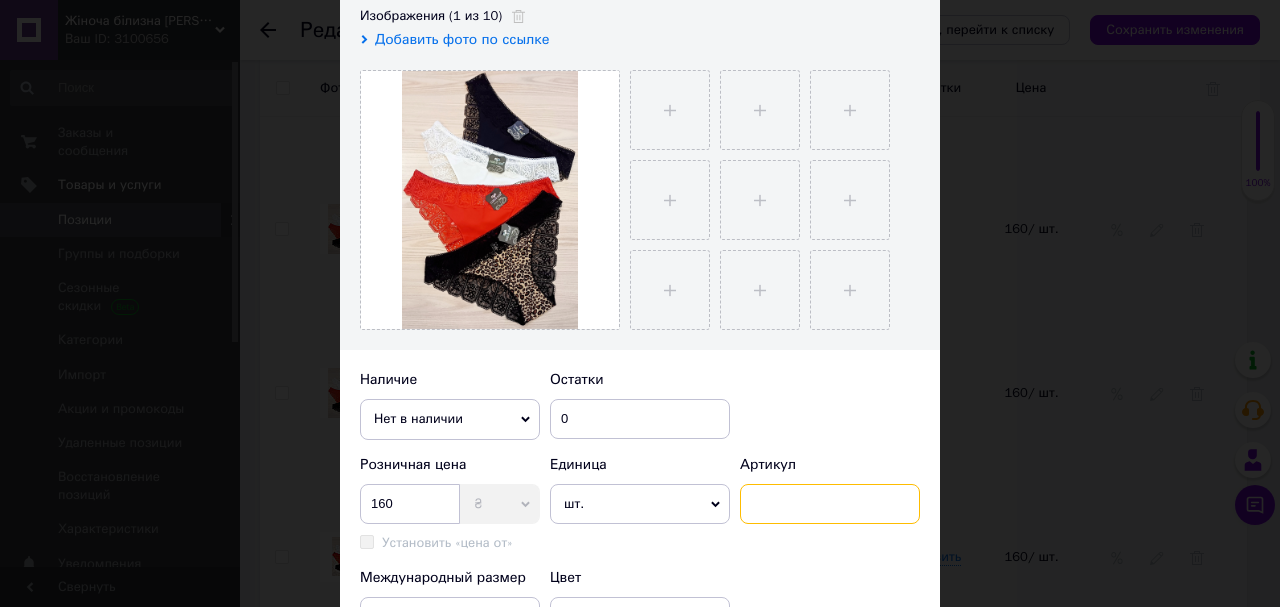 drag, startPoint x: 756, startPoint y: 497, endPoint x: 745, endPoint y: 500, distance: 11.401754 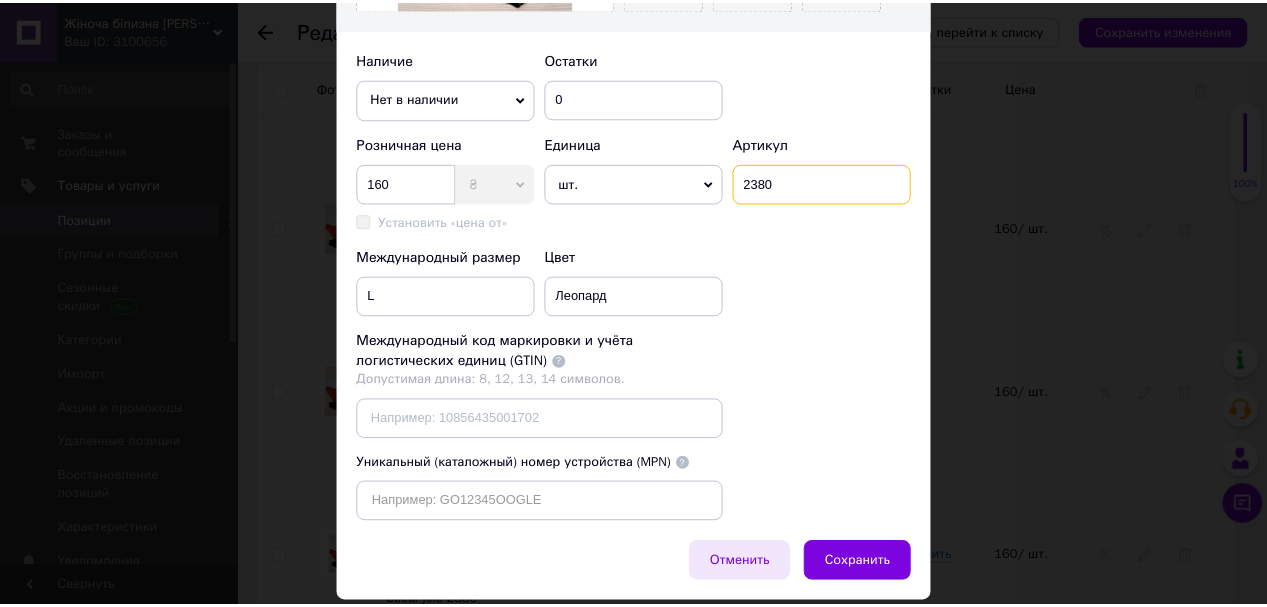 scroll, scrollTop: 740, scrollLeft: 0, axis: vertical 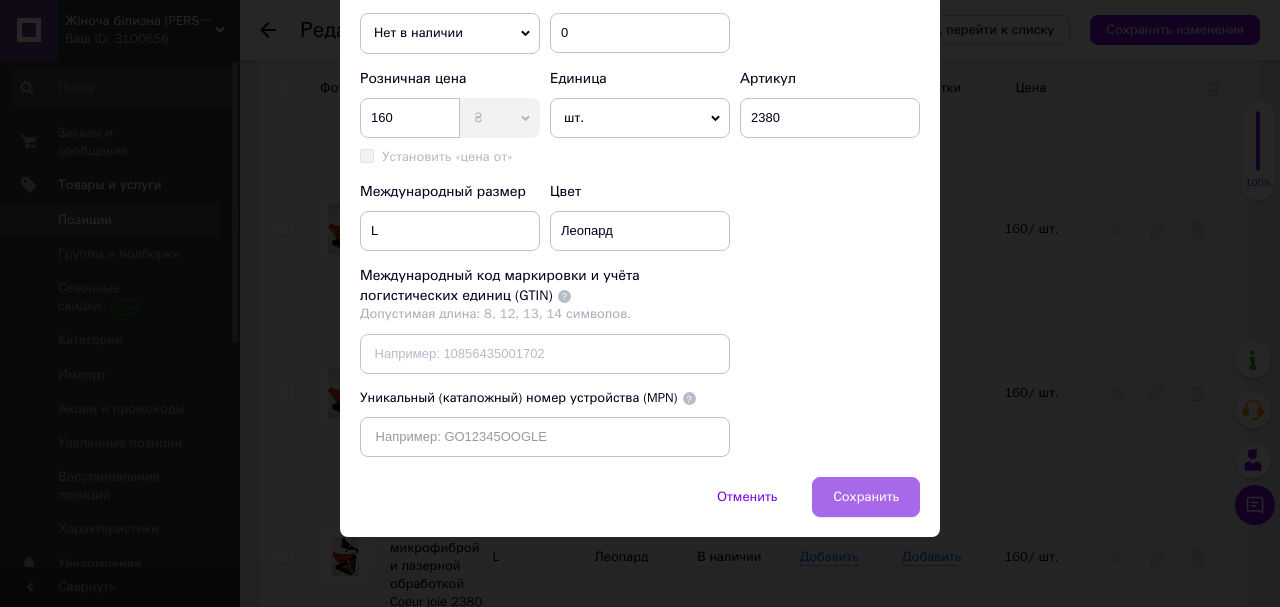 click on "Сохранить" at bounding box center (866, 497) 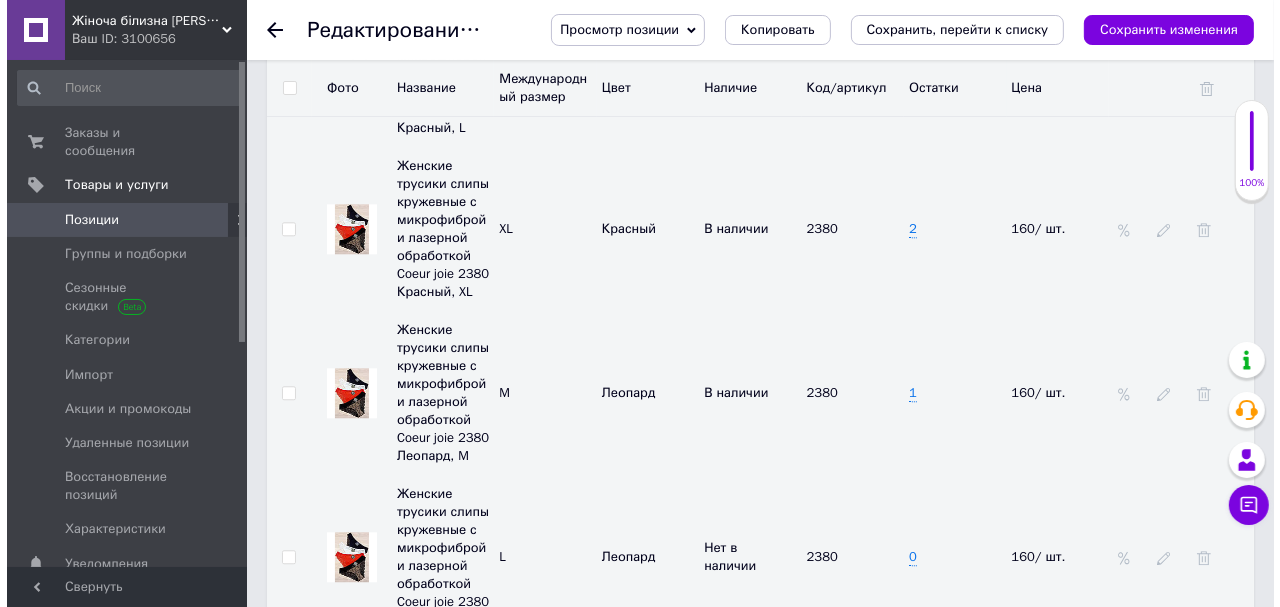 scroll, scrollTop: 4160, scrollLeft: 0, axis: vertical 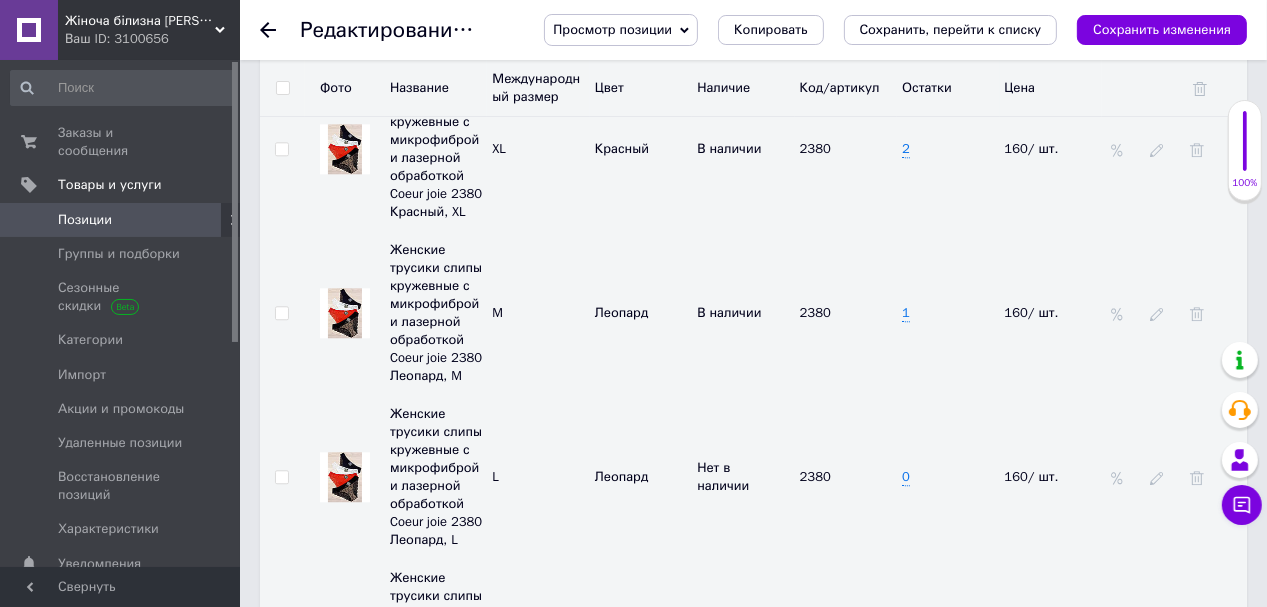 click 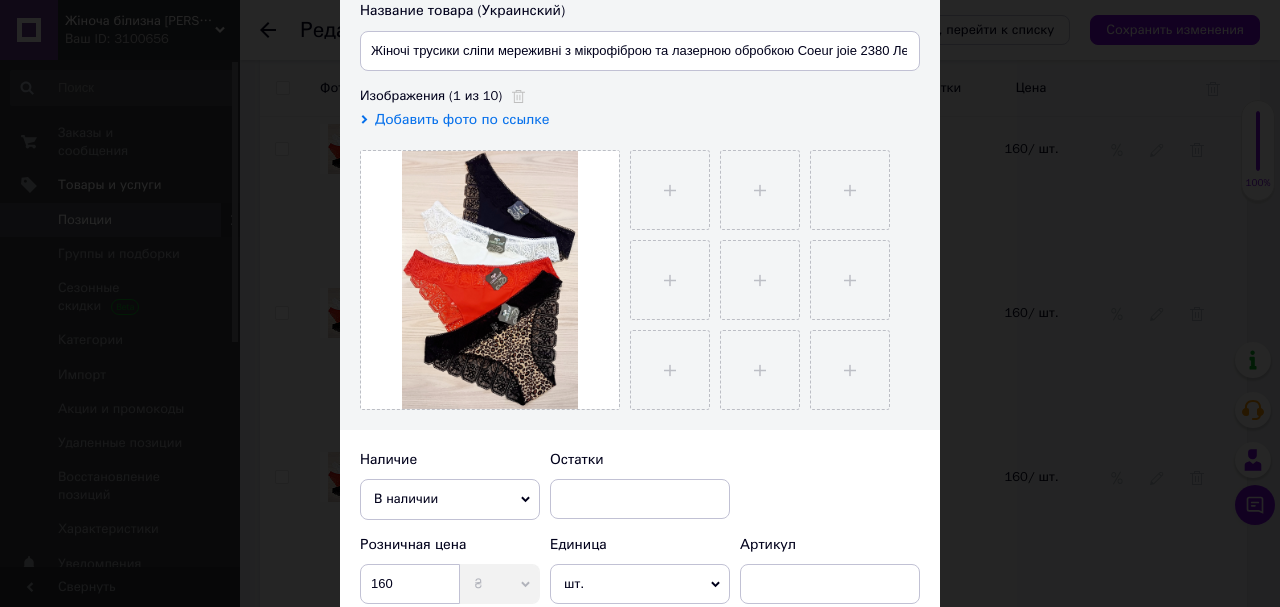 scroll, scrollTop: 320, scrollLeft: 0, axis: vertical 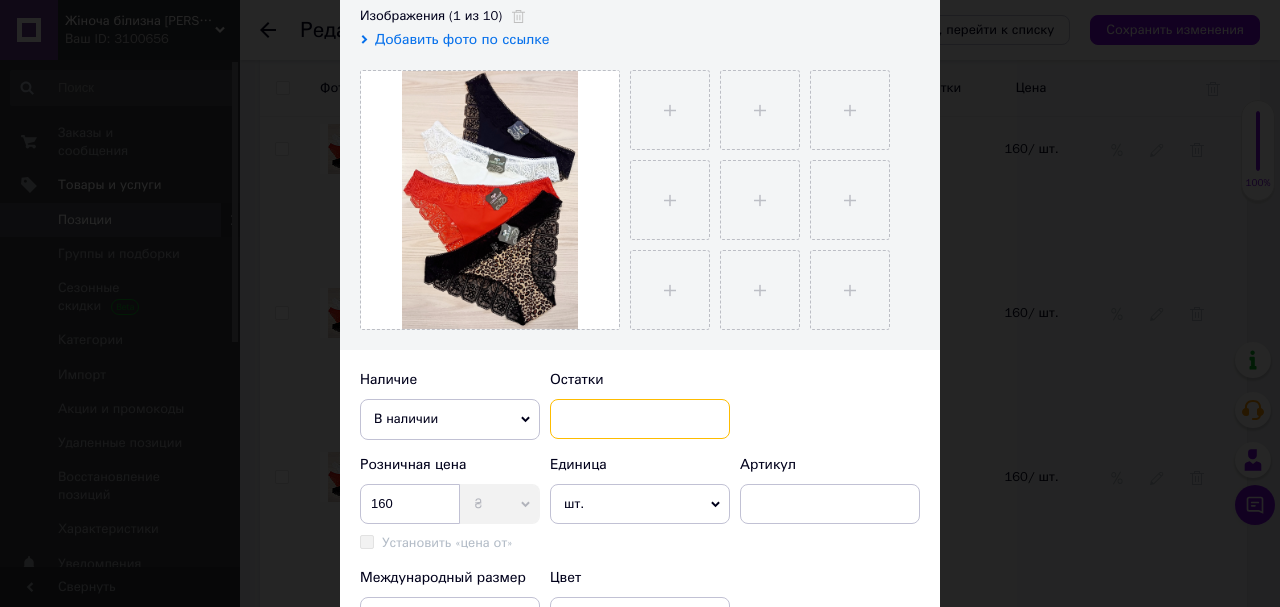 click at bounding box center [640, 419] 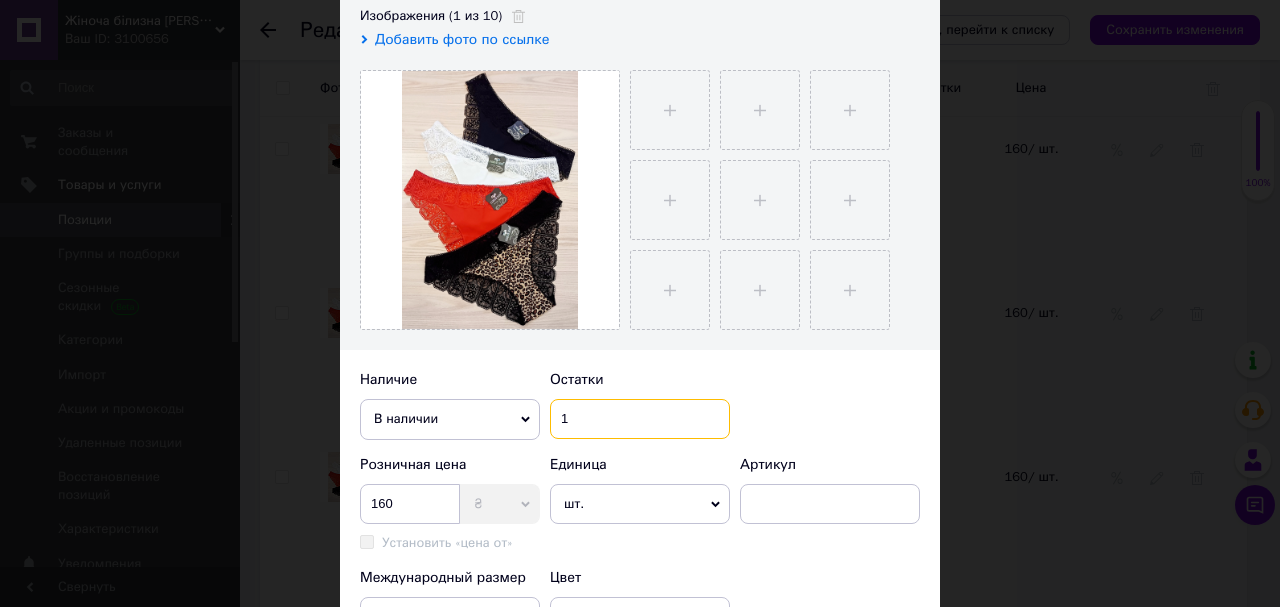 scroll, scrollTop: 480, scrollLeft: 0, axis: vertical 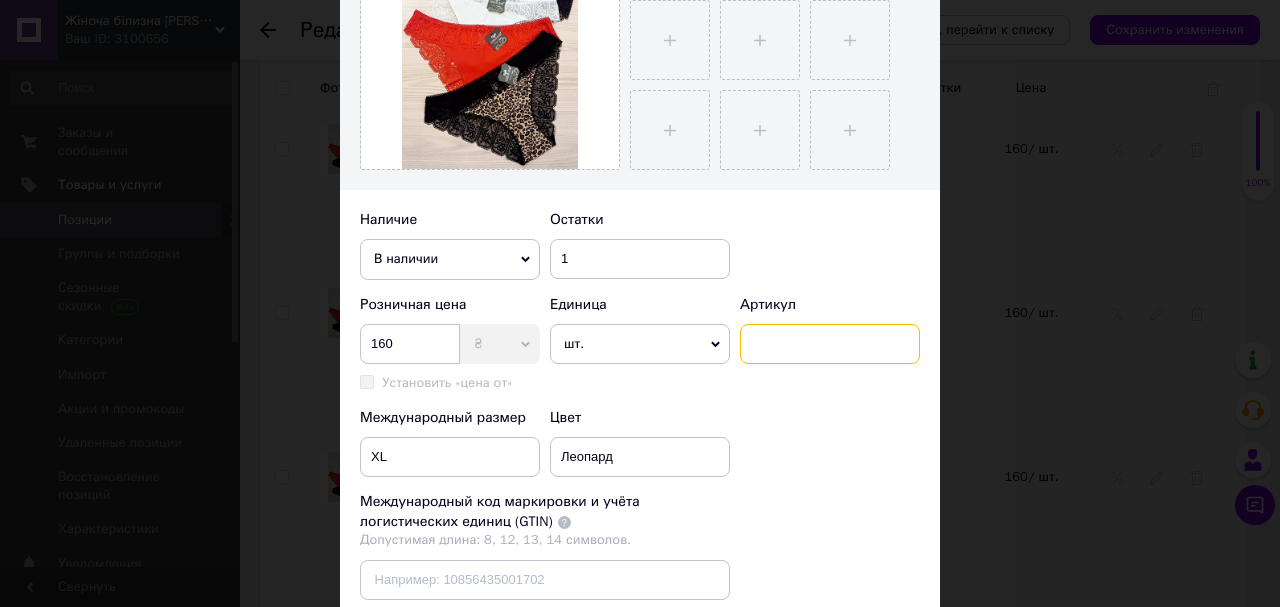 click at bounding box center (830, 344) 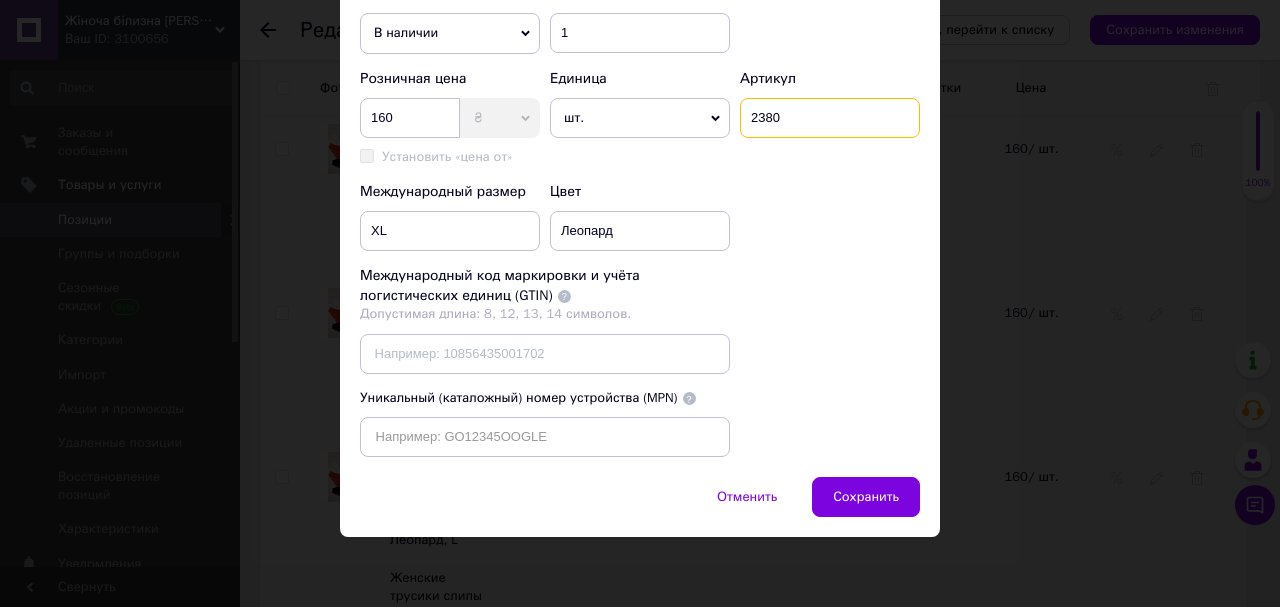 scroll, scrollTop: 740, scrollLeft: 0, axis: vertical 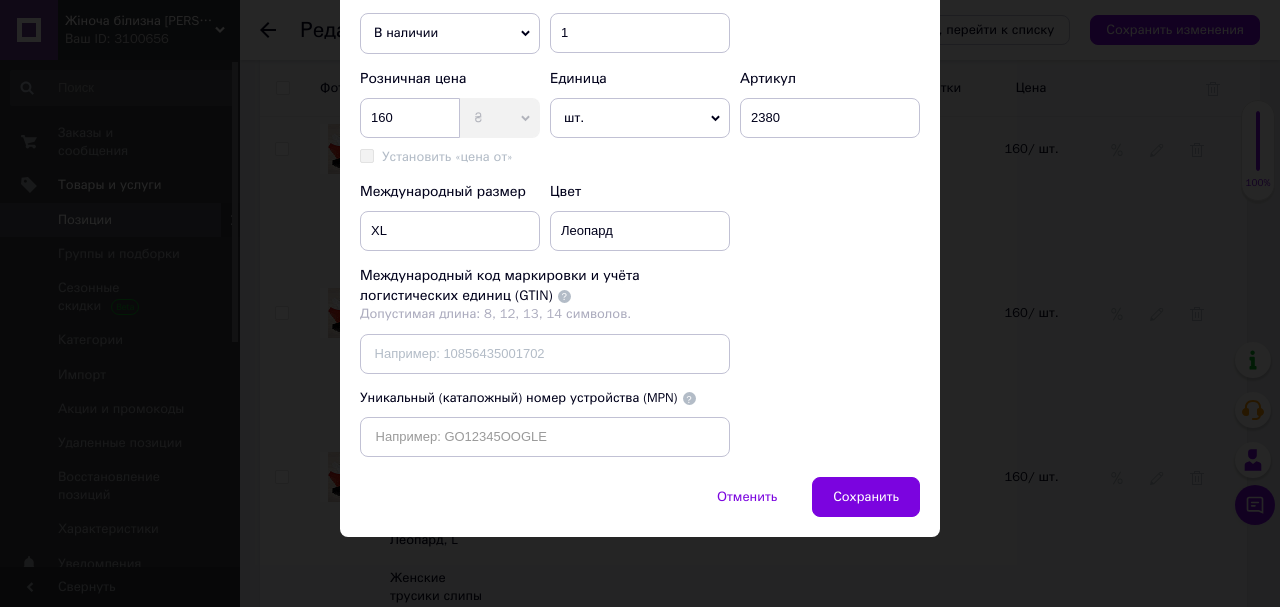 drag, startPoint x: 866, startPoint y: 491, endPoint x: 852, endPoint y: 472, distance: 23.600847 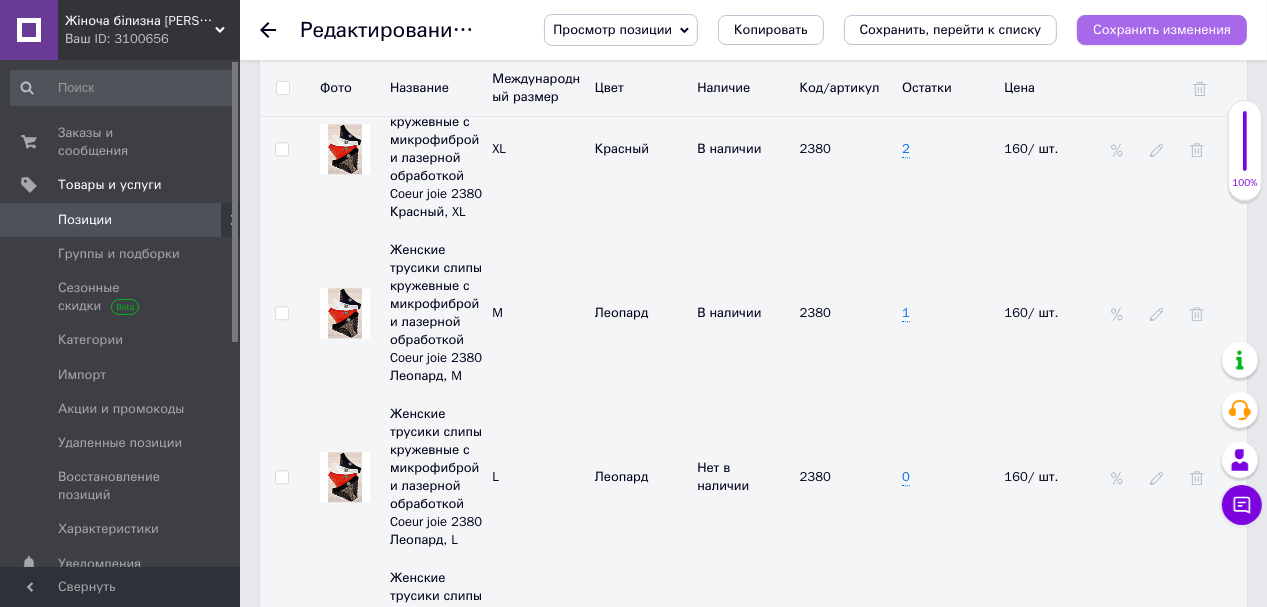 click on "Сохранить изменения" at bounding box center (1162, 29) 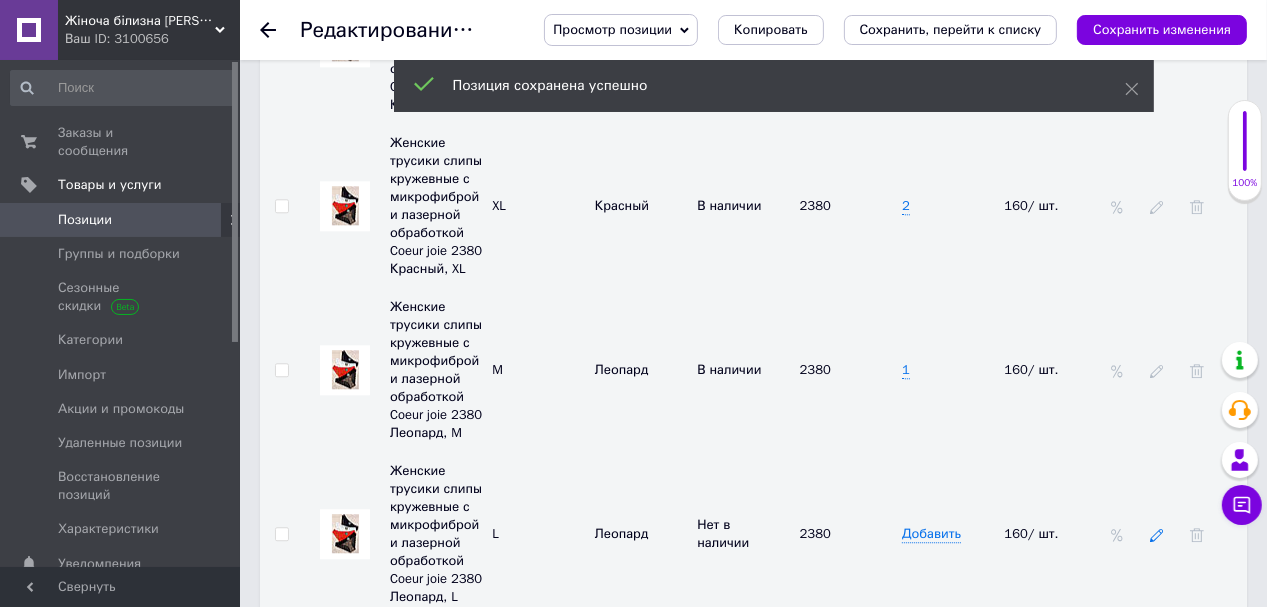 click 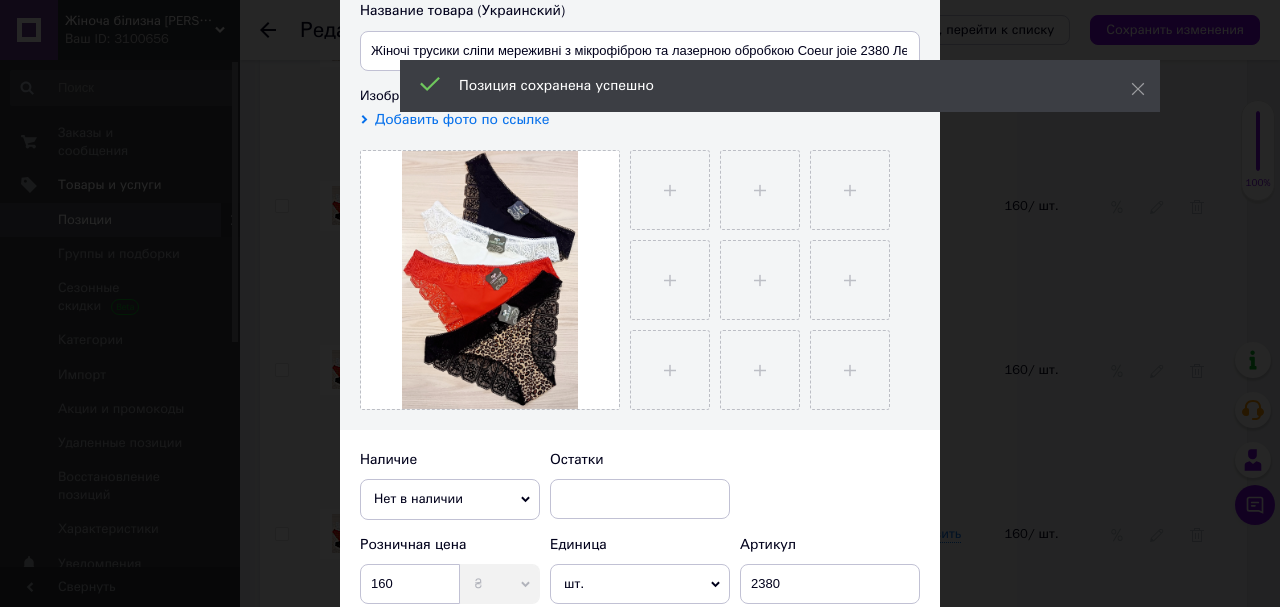 scroll, scrollTop: 320, scrollLeft: 0, axis: vertical 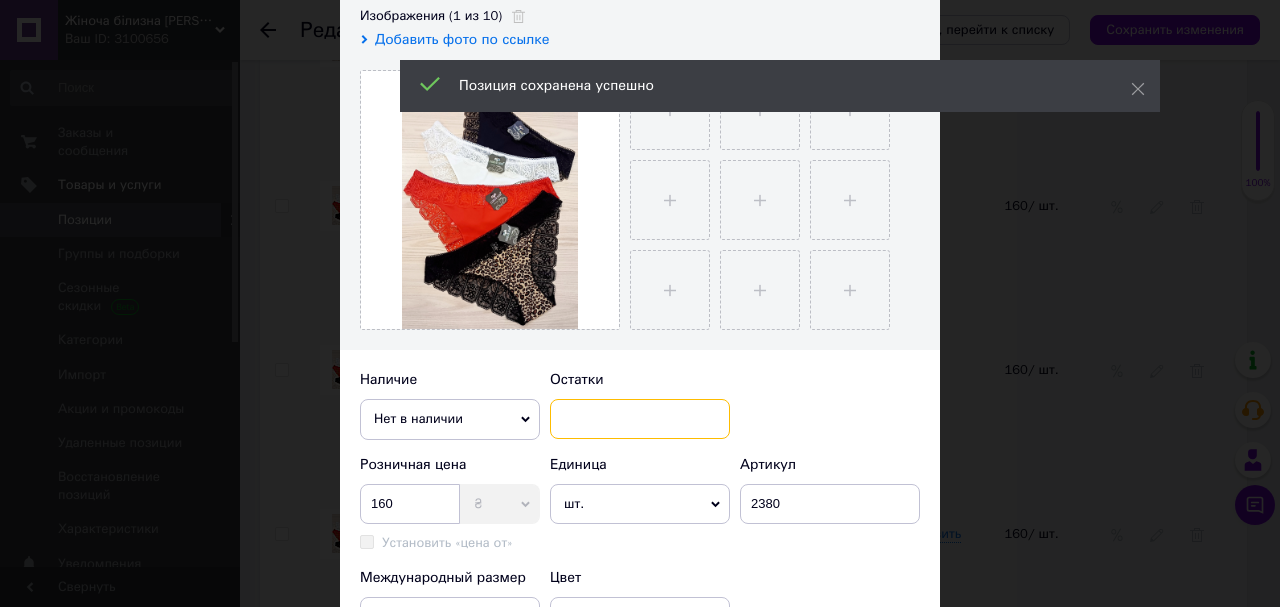click at bounding box center (640, 419) 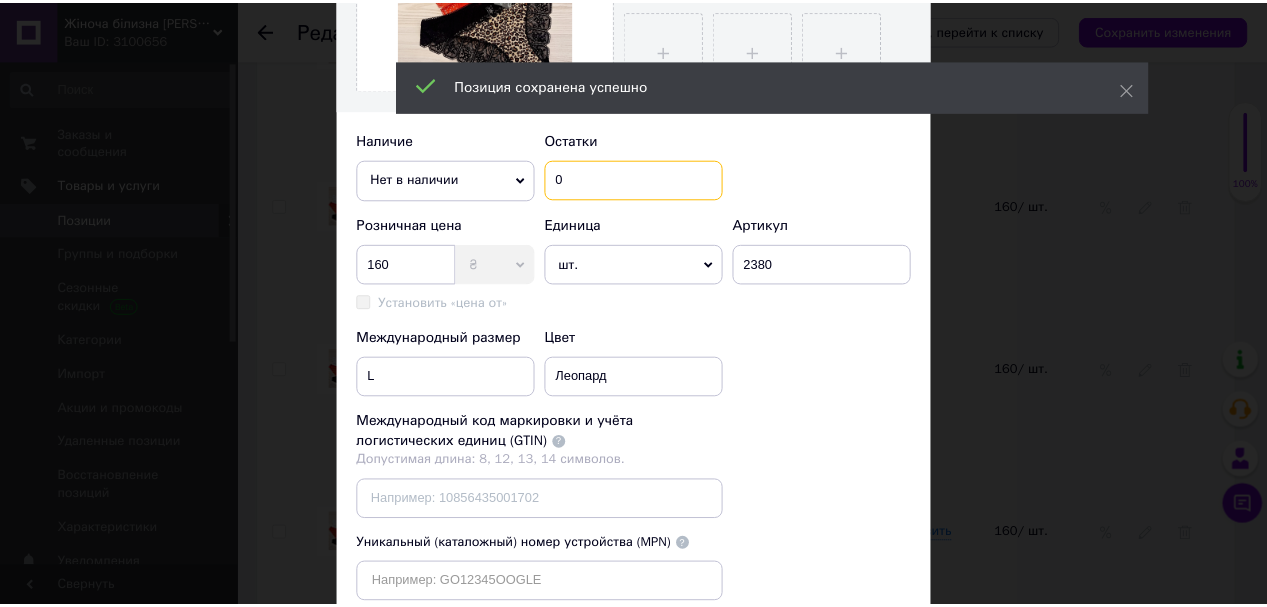 scroll, scrollTop: 740, scrollLeft: 0, axis: vertical 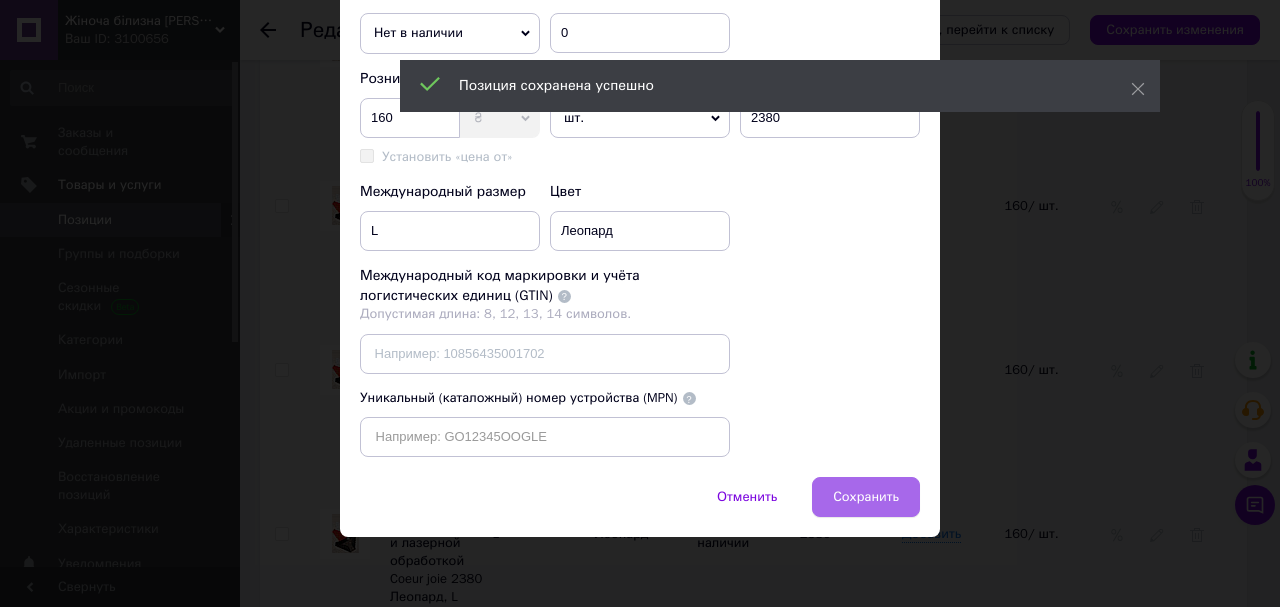 click on "Сохранить" at bounding box center (866, 497) 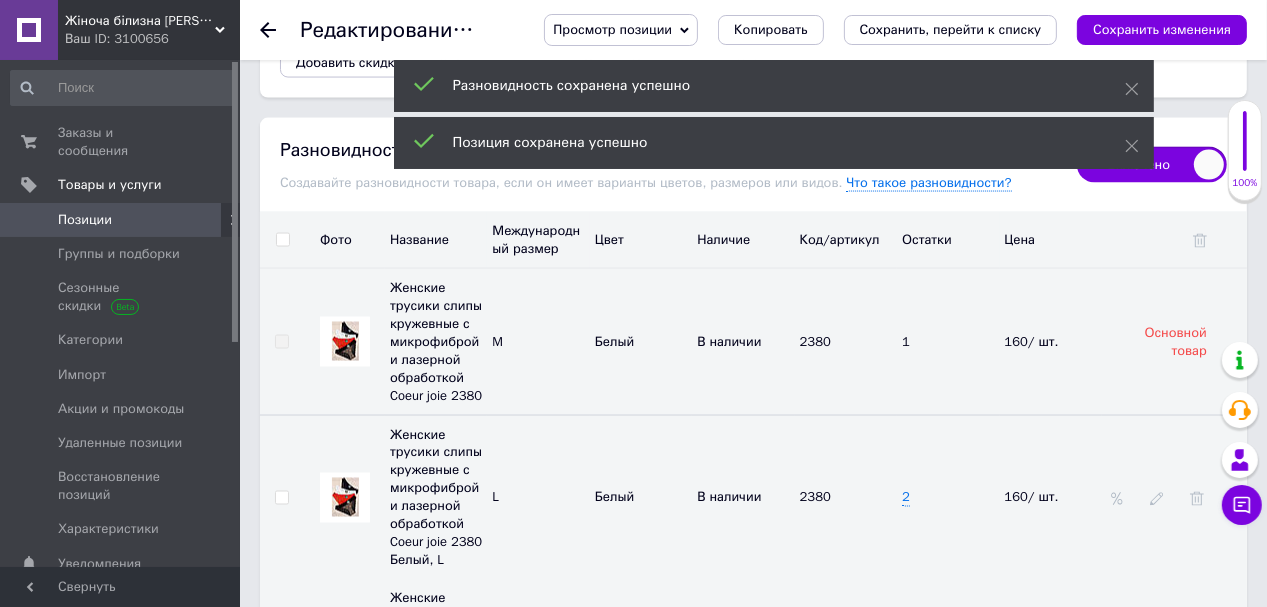 scroll, scrollTop: 2480, scrollLeft: 0, axis: vertical 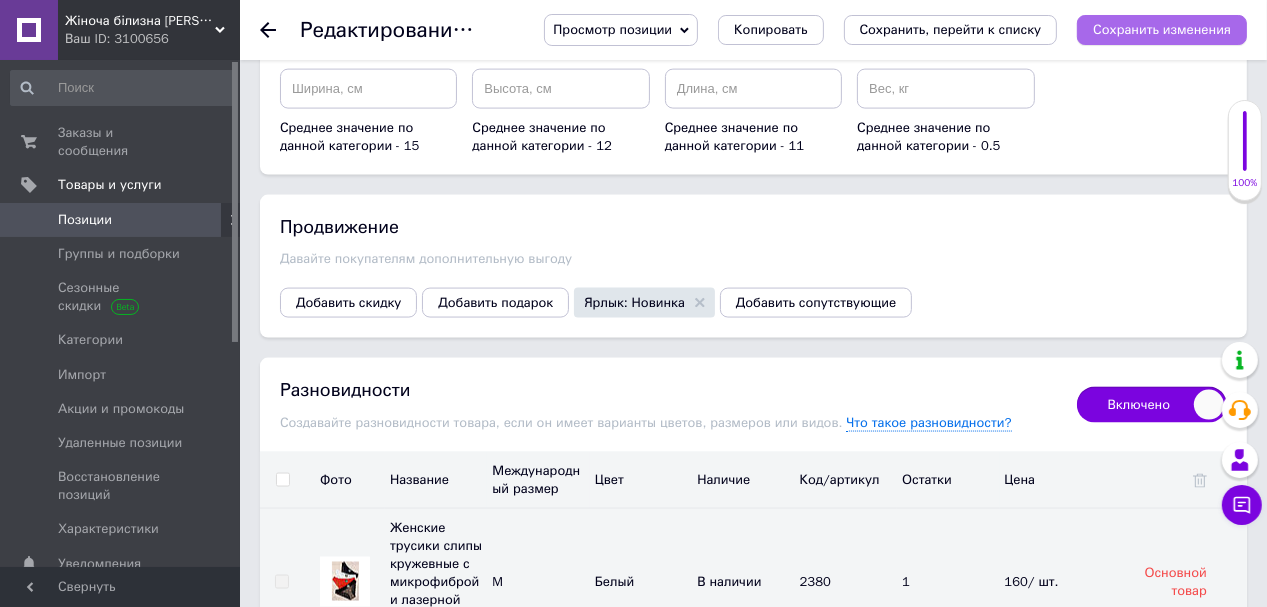 click on "Сохранить изменения" at bounding box center [1162, 29] 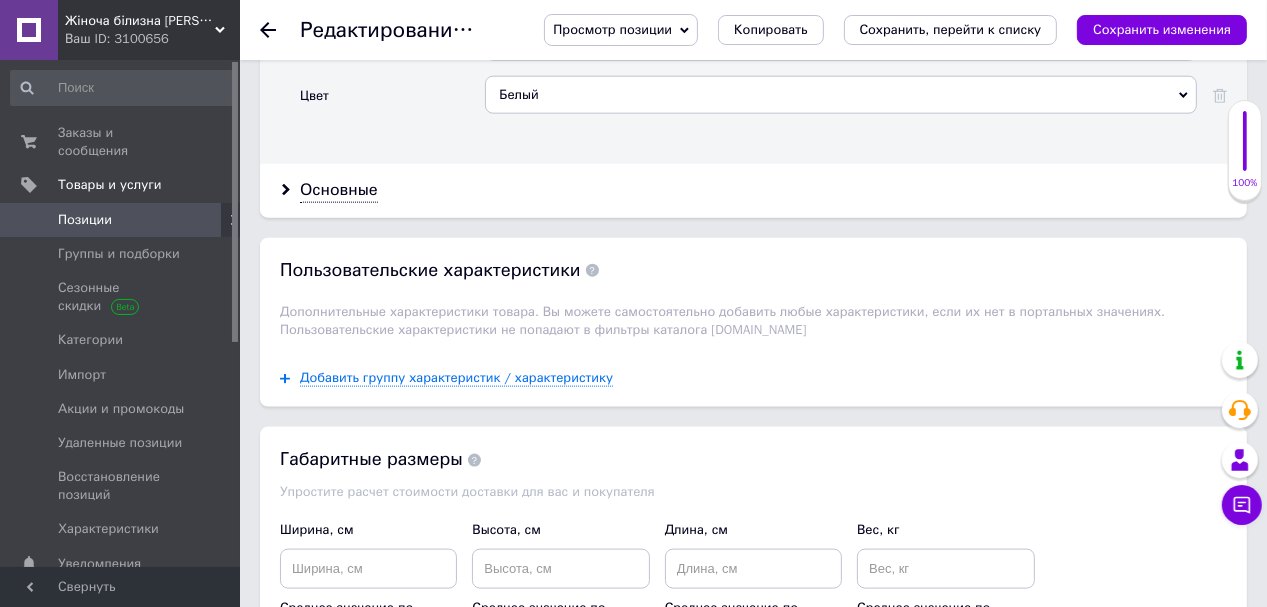 scroll, scrollTop: 1840, scrollLeft: 0, axis: vertical 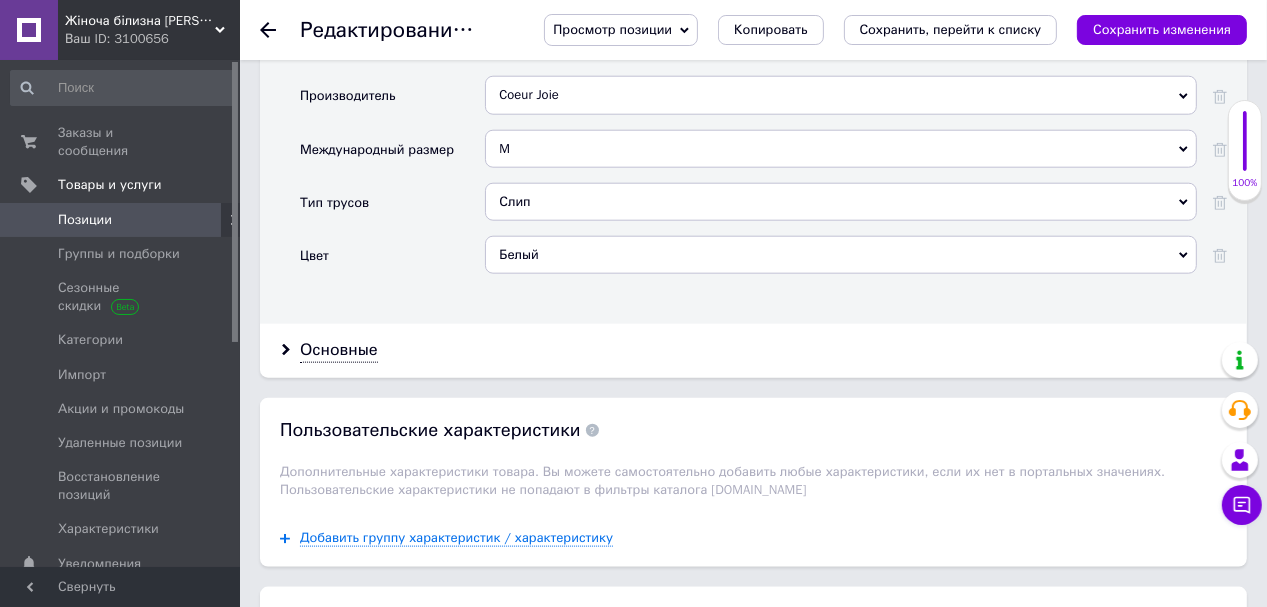 click 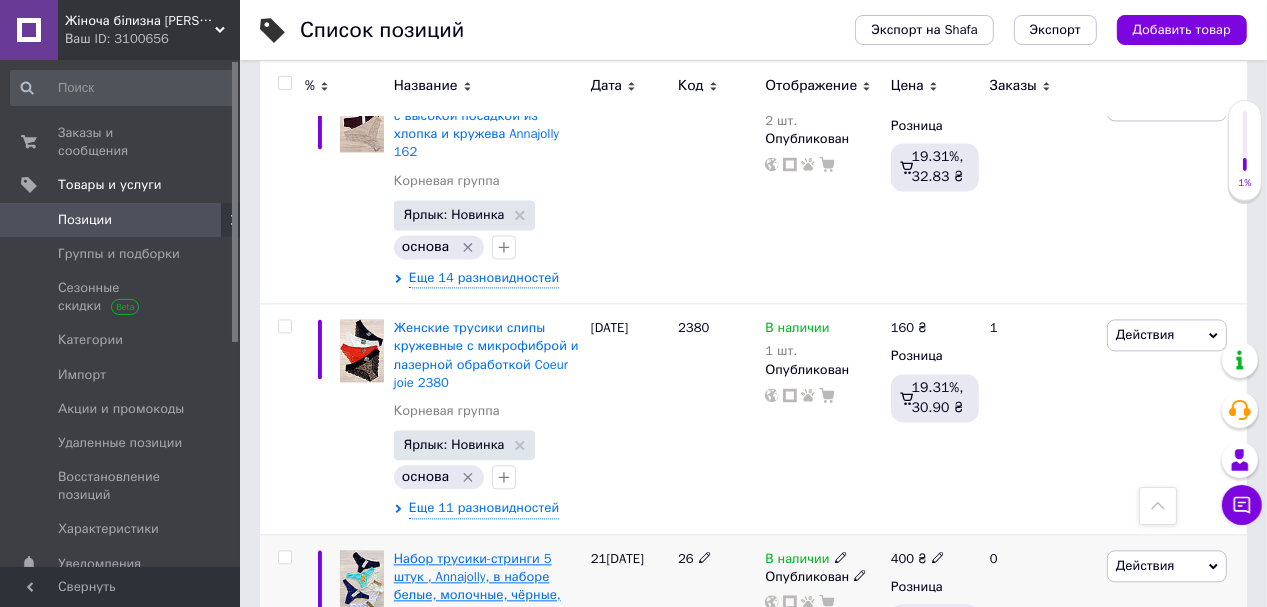 scroll, scrollTop: 3600, scrollLeft: 0, axis: vertical 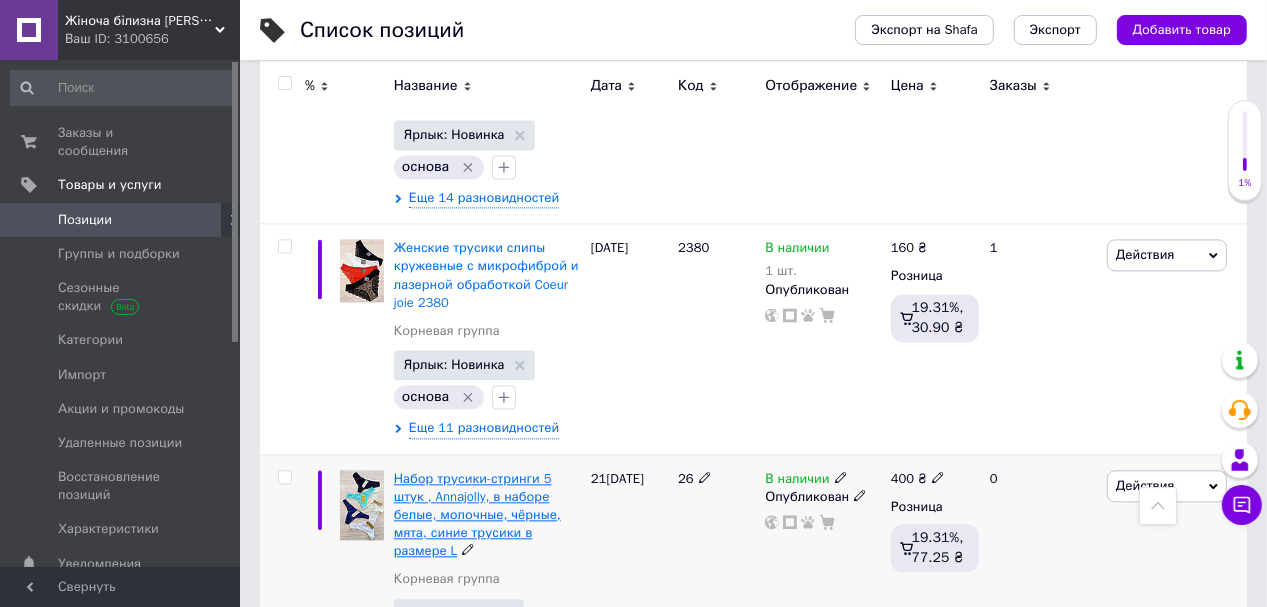 click on "Набор трусики-стринги 5 штук , Annajolly, в наборе белые, молочные, чёрные, мята, синие трусики в размере L" at bounding box center (477, 515) 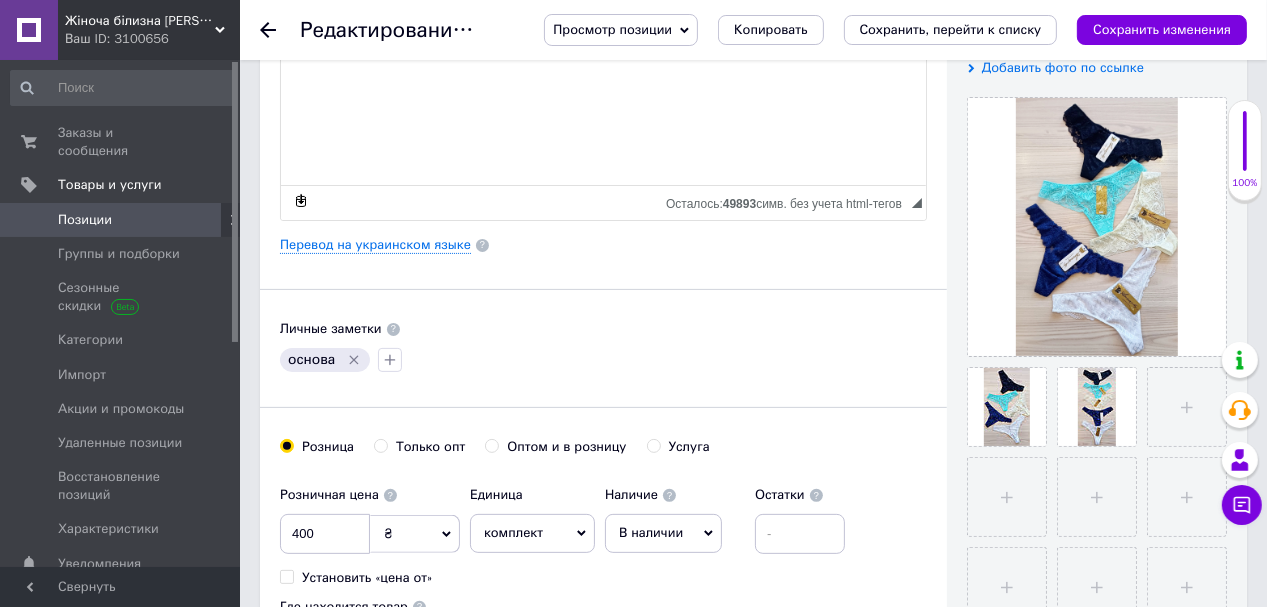 scroll, scrollTop: 480, scrollLeft: 0, axis: vertical 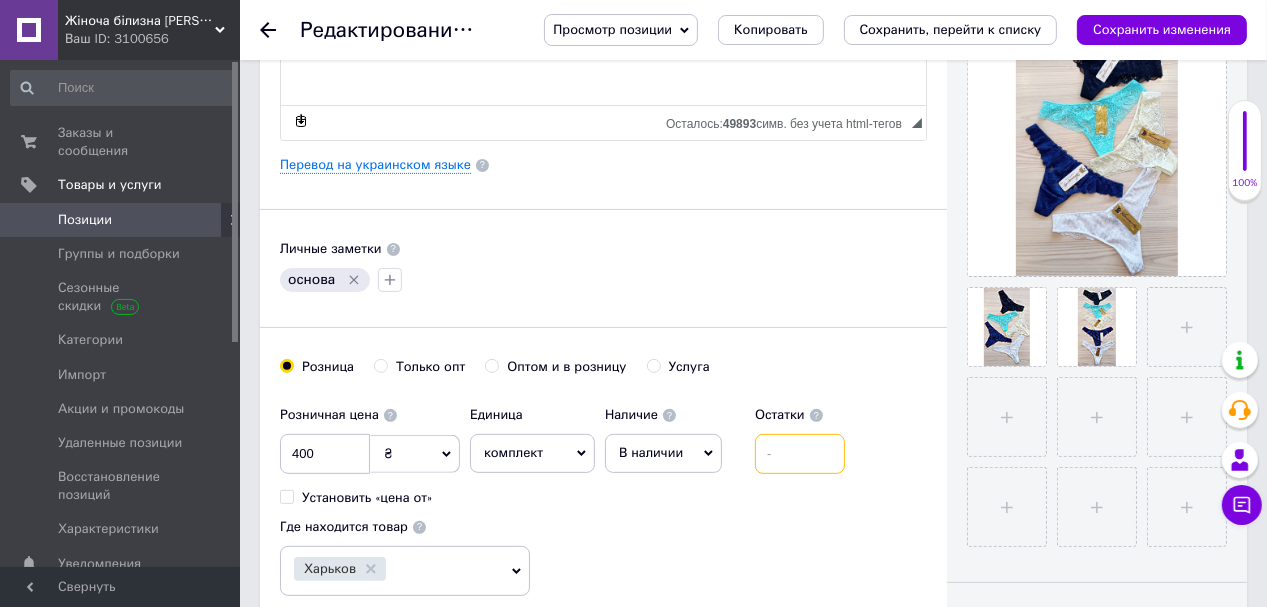 click at bounding box center (800, 454) 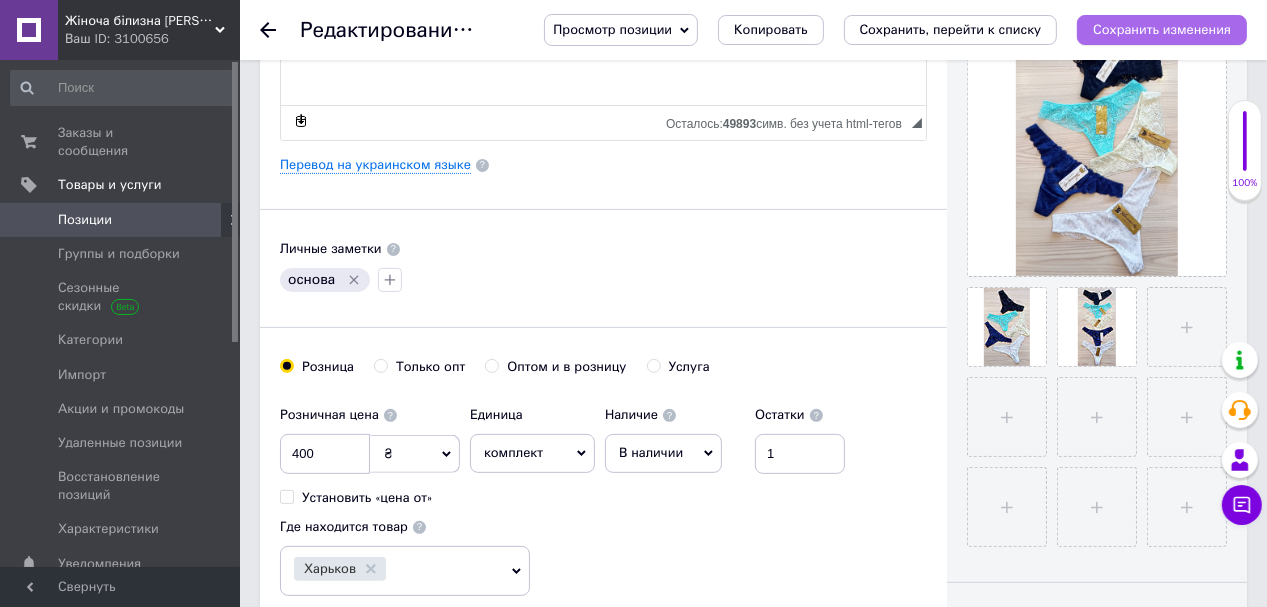 click on "Сохранить изменения" at bounding box center [1162, 29] 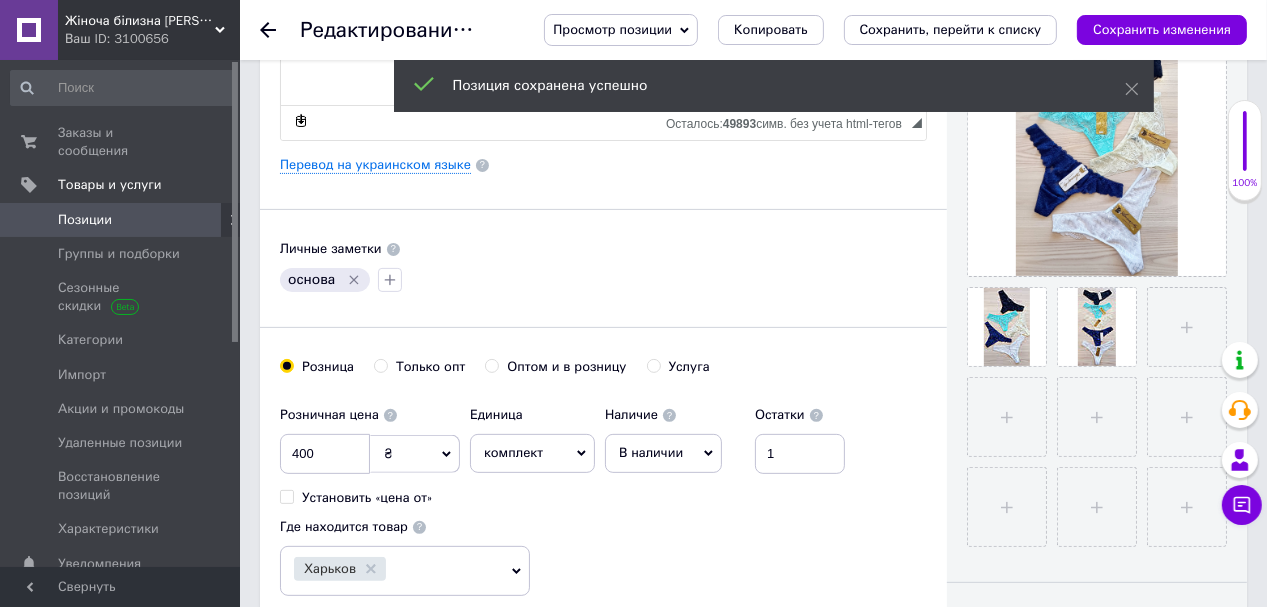click 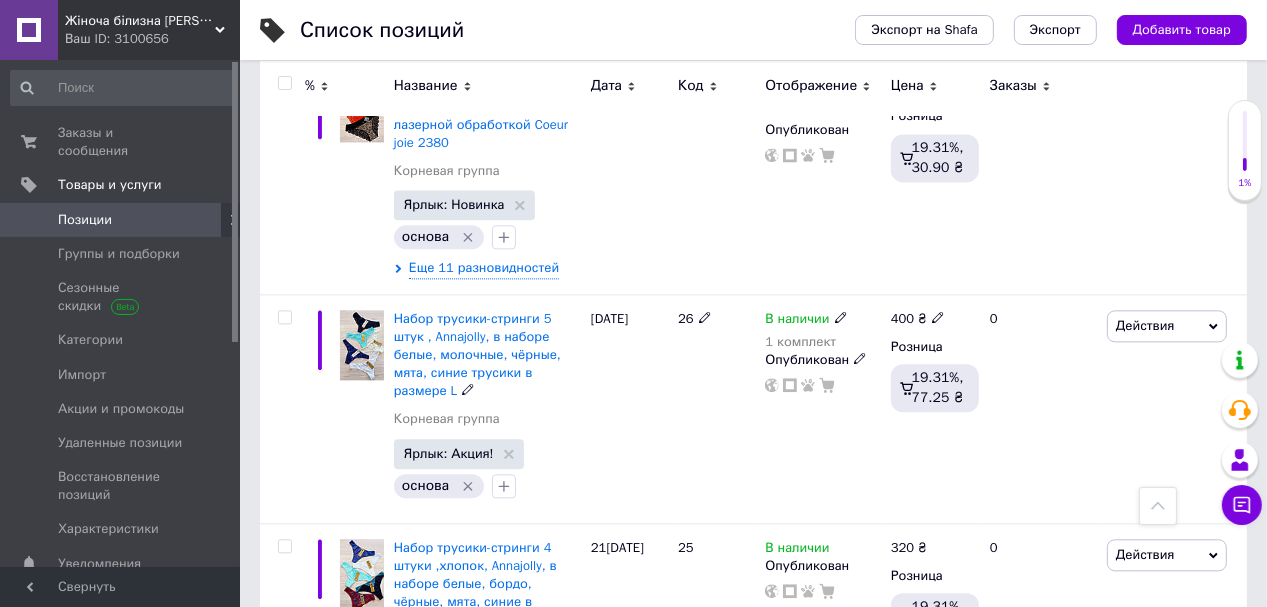 scroll, scrollTop: 3840, scrollLeft: 0, axis: vertical 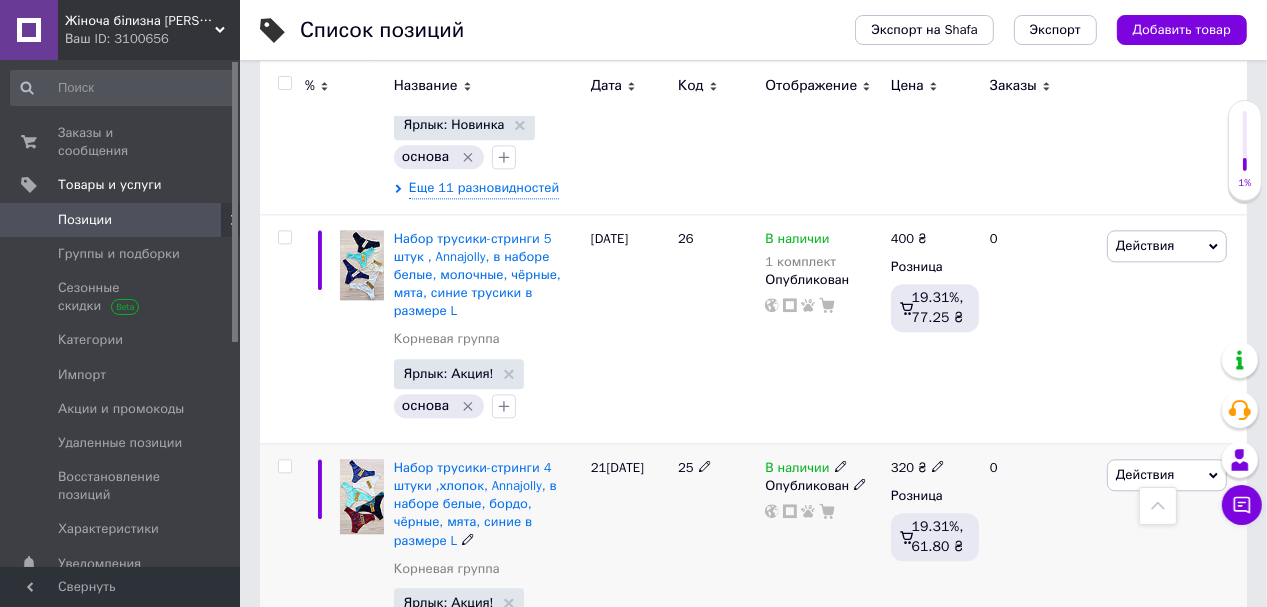click on "Набор трусики-стринги 4 штуки ,хлопок, Annajolly, в наборе белые, бордо, чёрные, мята, синие в размере L" at bounding box center [487, 504] 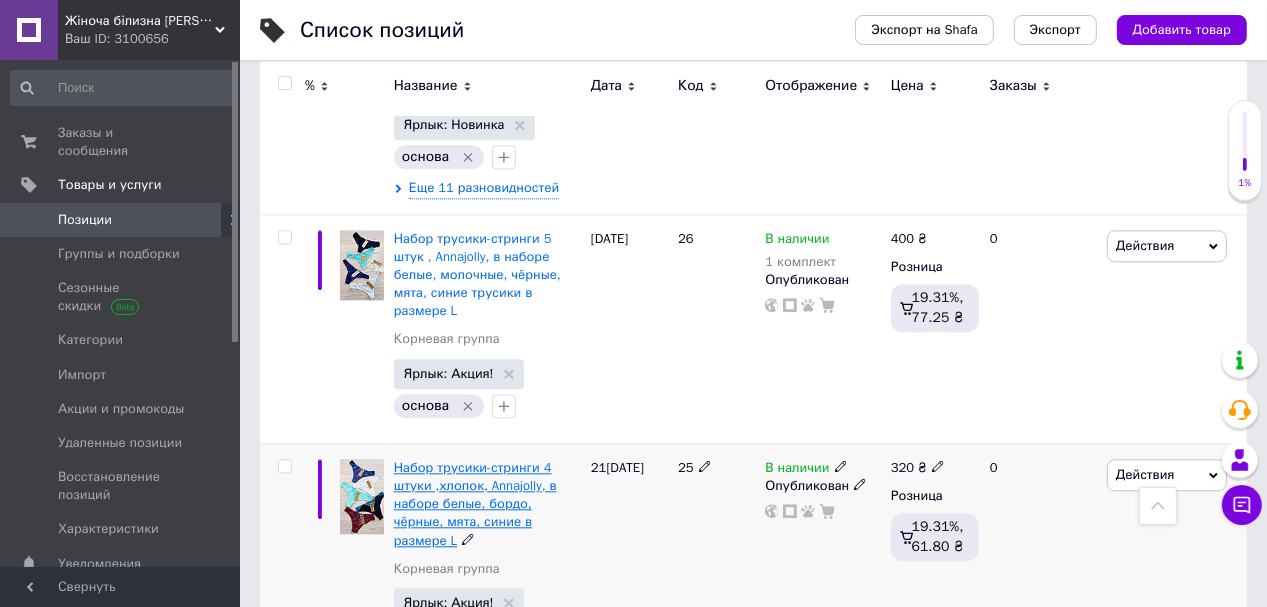 click on "Набор трусики-стринги 4 штуки ,хлопок, Annajolly, в наборе белые, бордо, чёрные, мята, синие в размере L" at bounding box center [475, 504] 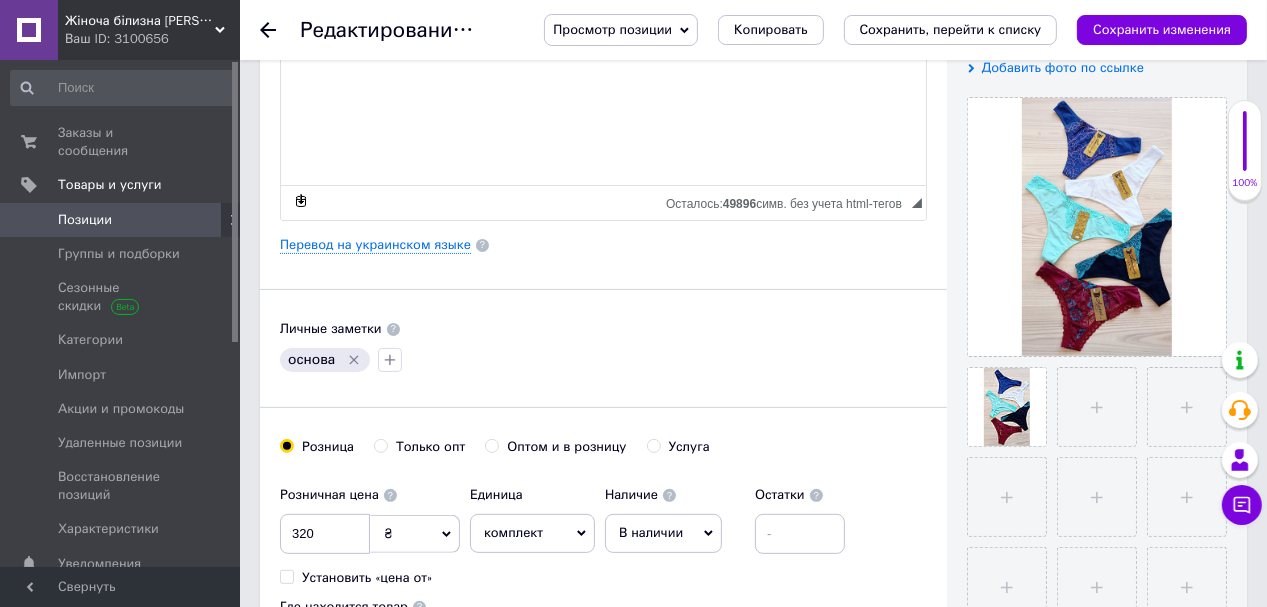 scroll, scrollTop: 560, scrollLeft: 0, axis: vertical 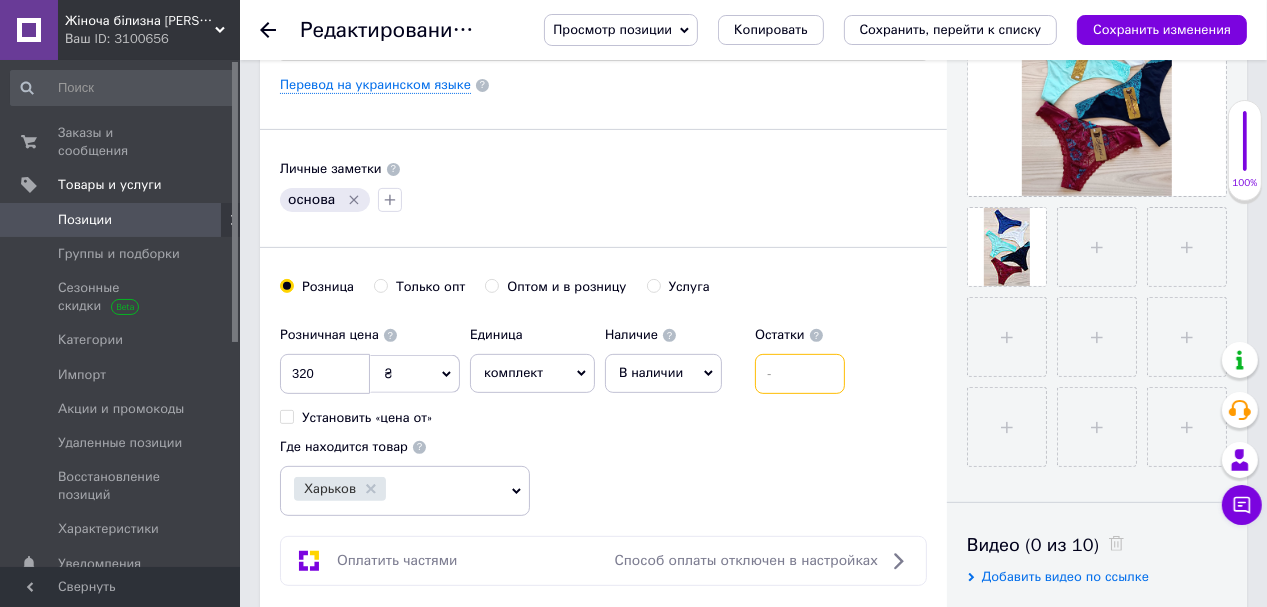 drag, startPoint x: 771, startPoint y: 373, endPoint x: 762, endPoint y: 394, distance: 22.847319 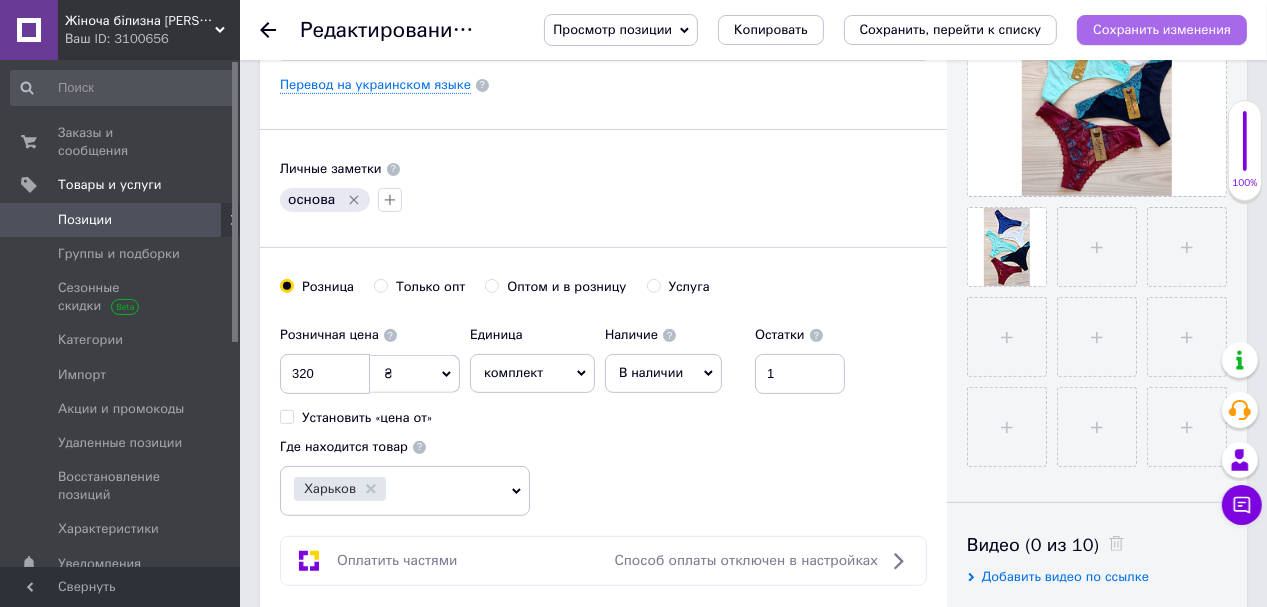 click on "Сохранить изменения" at bounding box center [1162, 29] 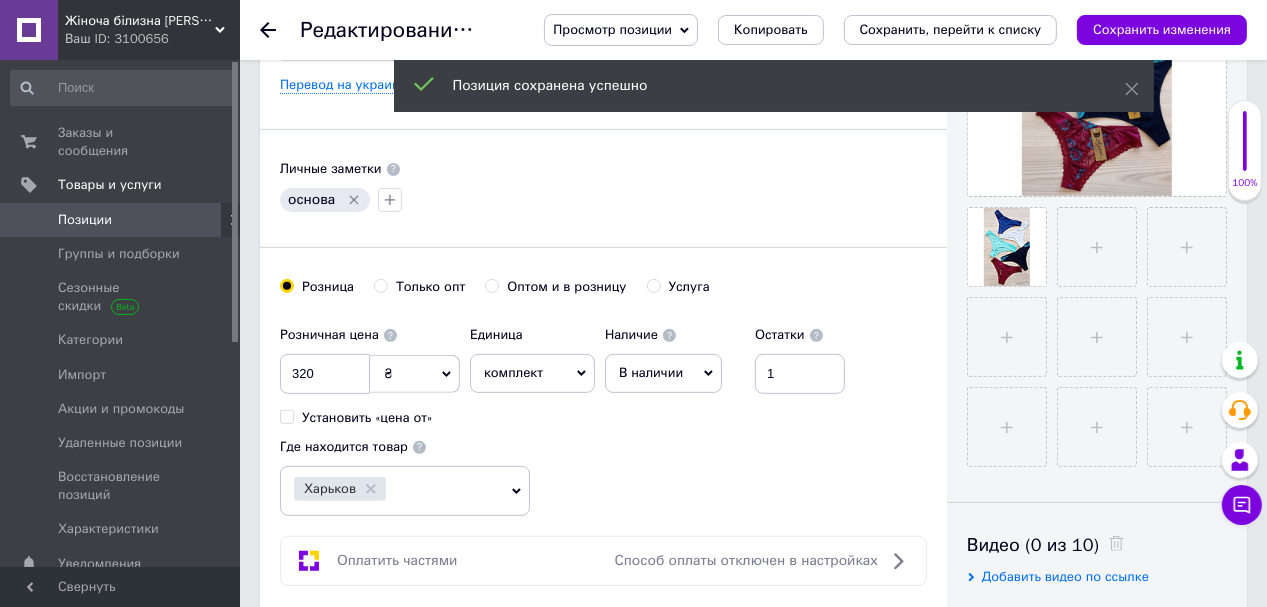 click 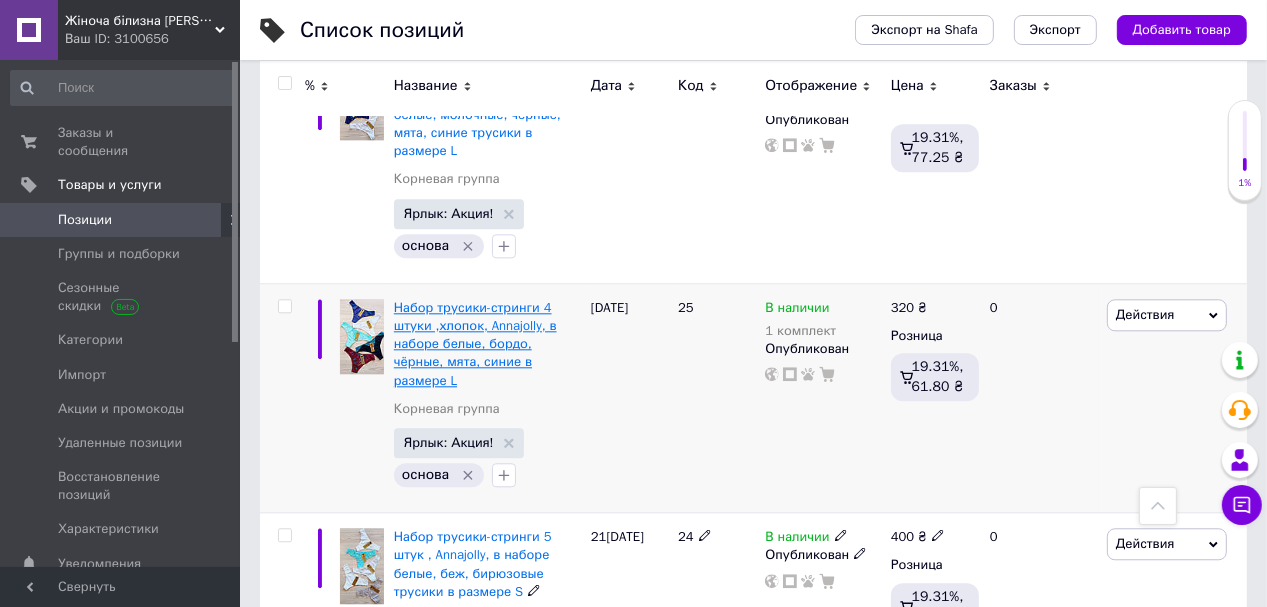 scroll, scrollTop: 4045, scrollLeft: 0, axis: vertical 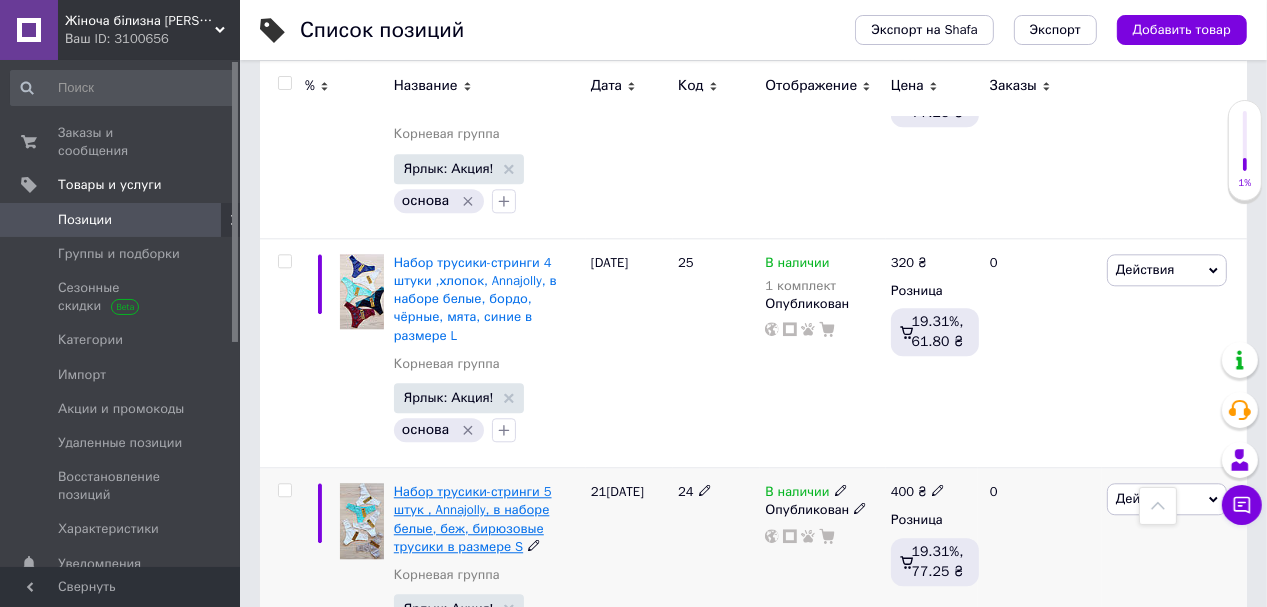 click on "Набор трусики-стринги 5 штук , Annajolly, в наборе белые, беж, бирюзовые трусики в размере S" at bounding box center (473, 519) 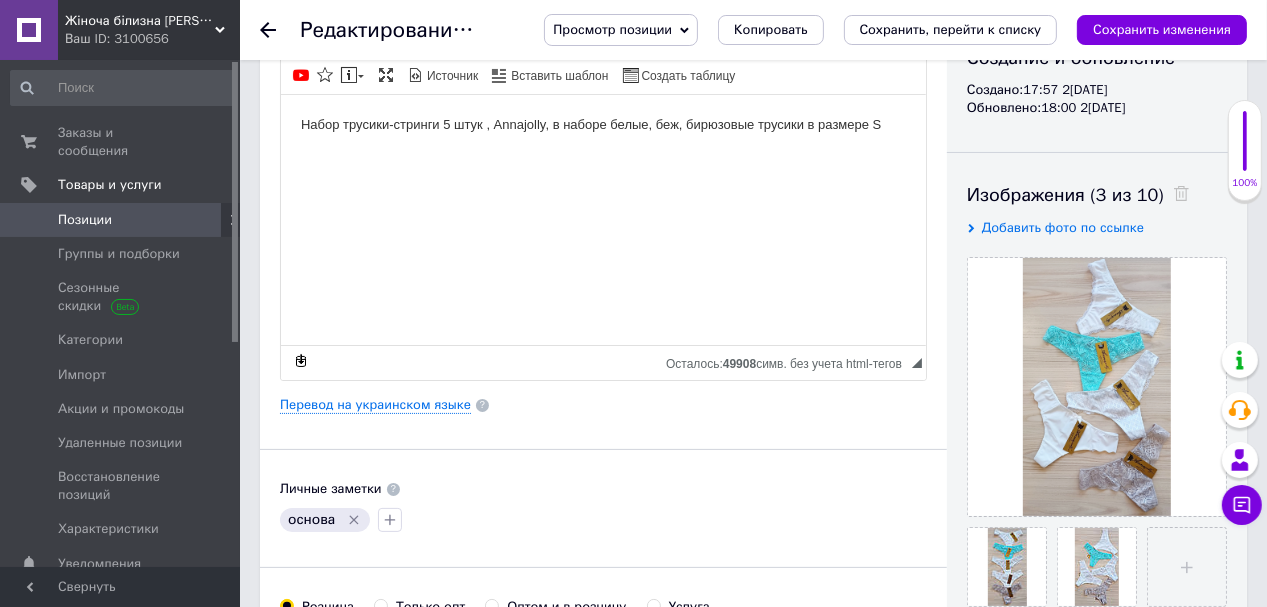 scroll, scrollTop: 480, scrollLeft: 0, axis: vertical 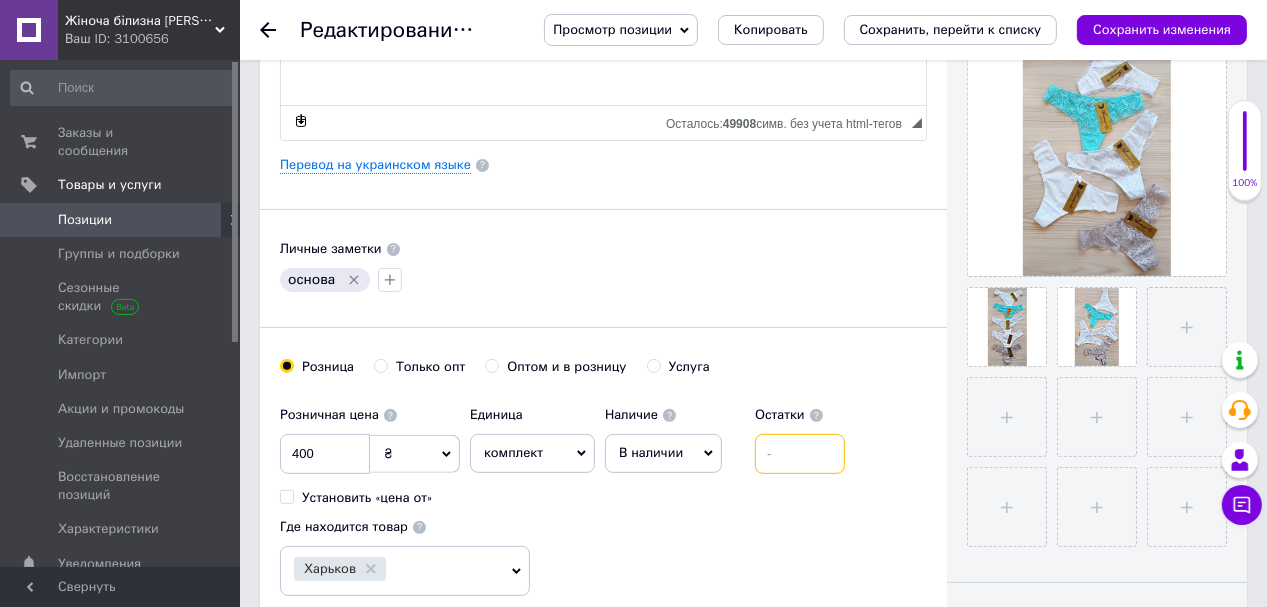 click at bounding box center (800, 454) 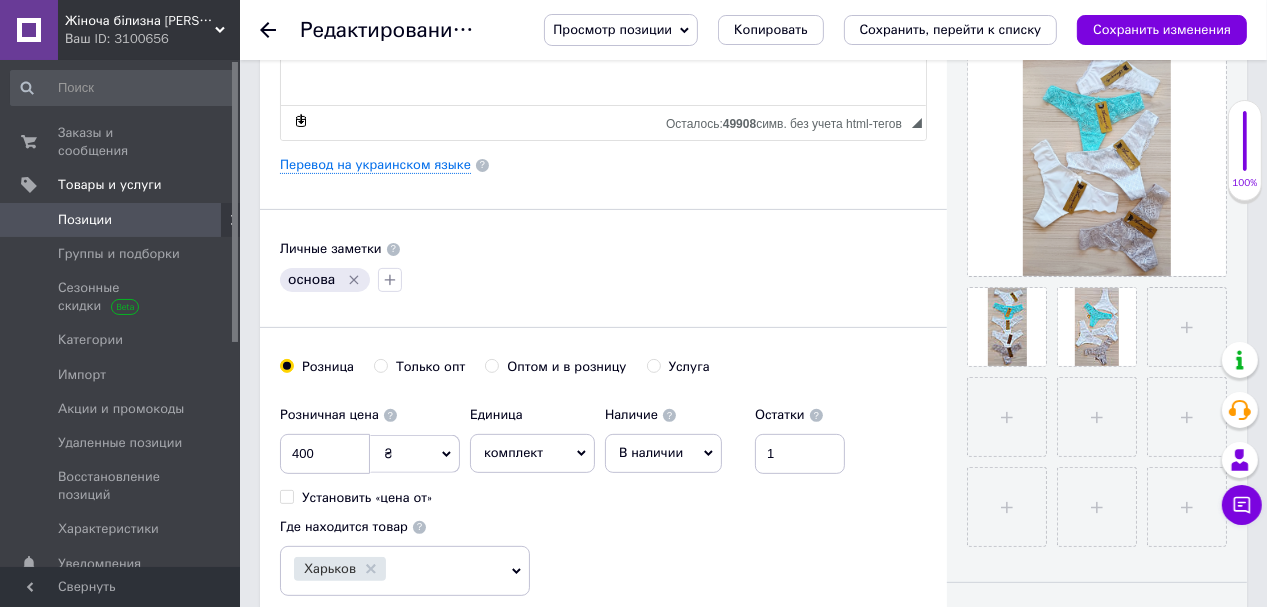click on "Сохранить изменения" at bounding box center (1162, 29) 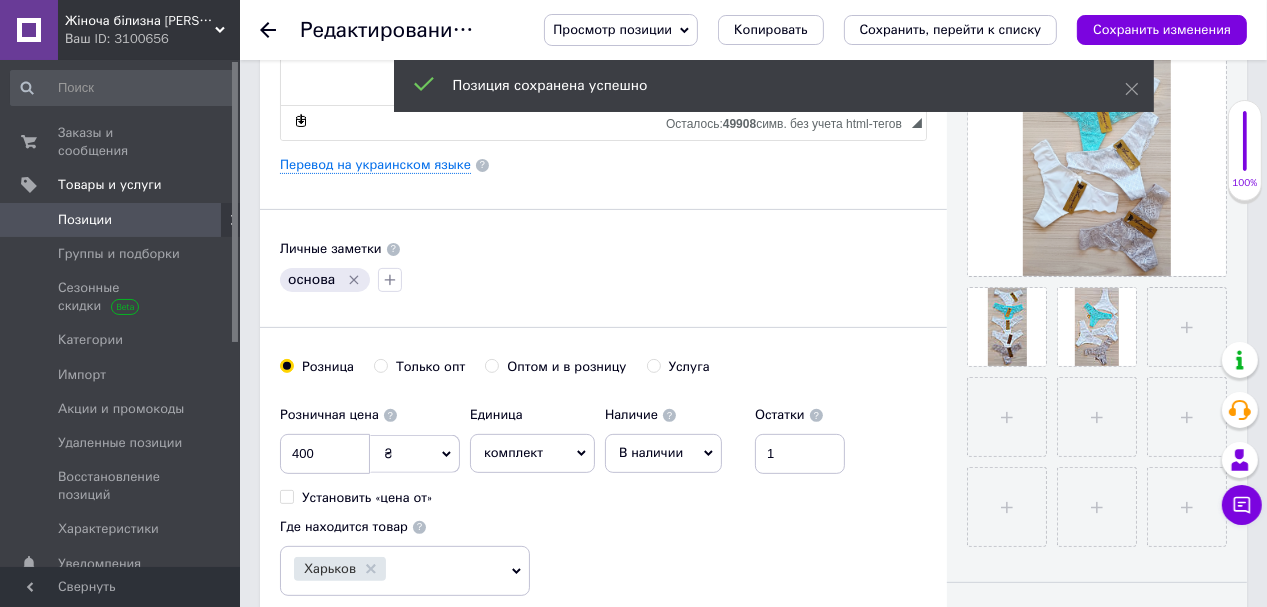 click 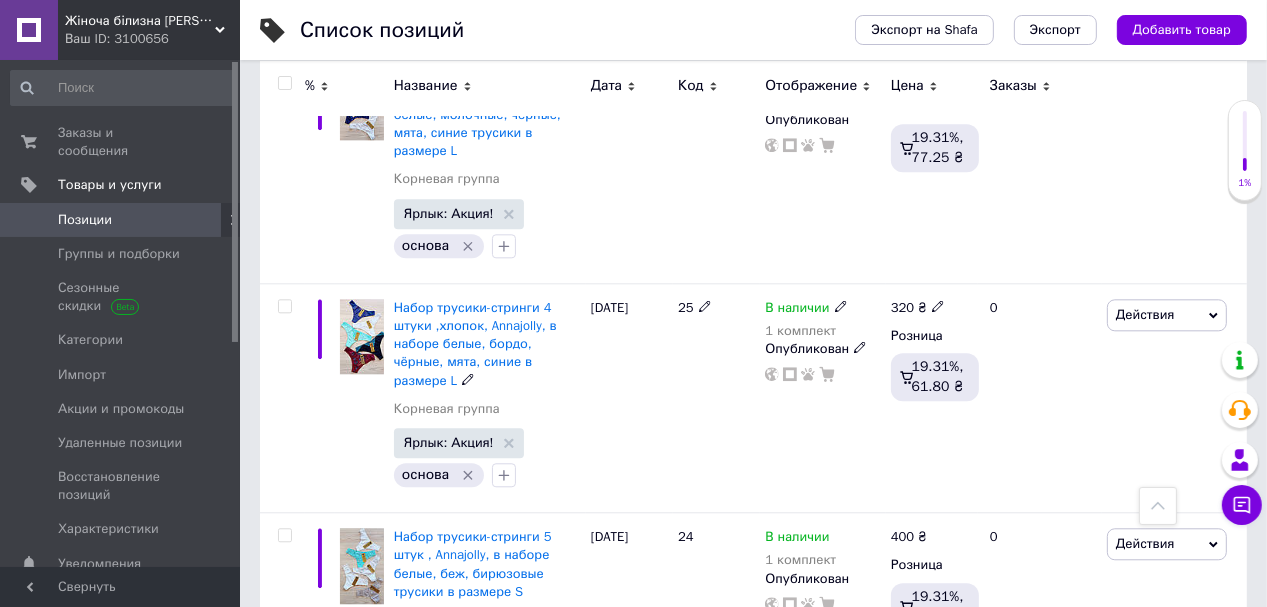 scroll, scrollTop: 4045, scrollLeft: 0, axis: vertical 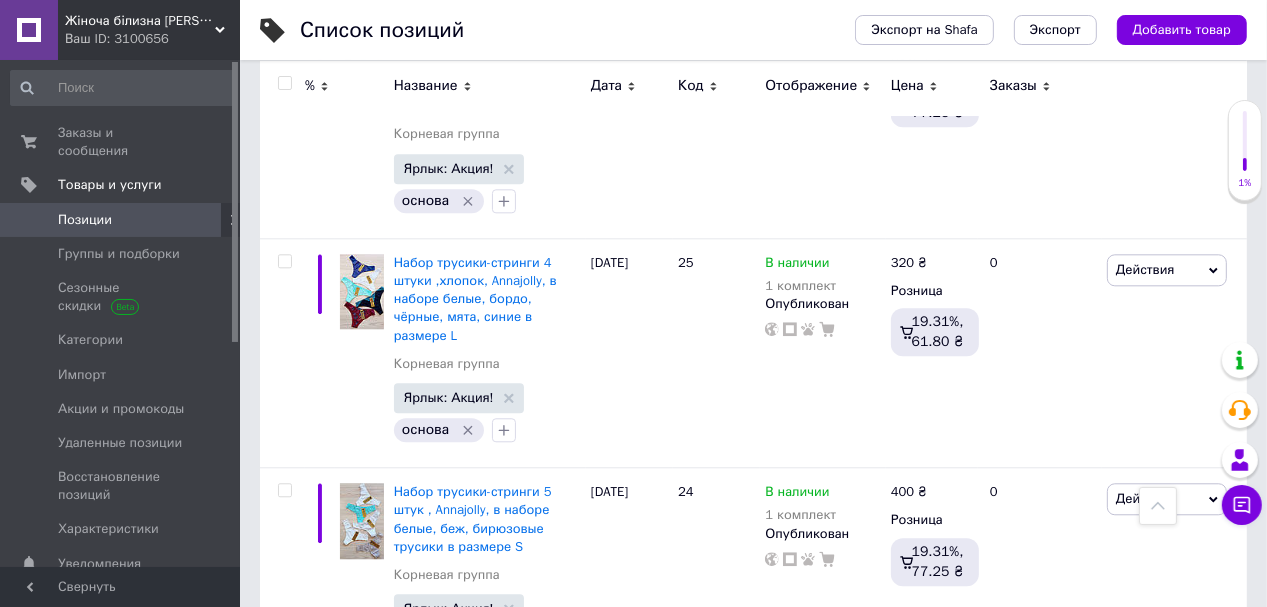 click on "3" at bounding box center (505, 719) 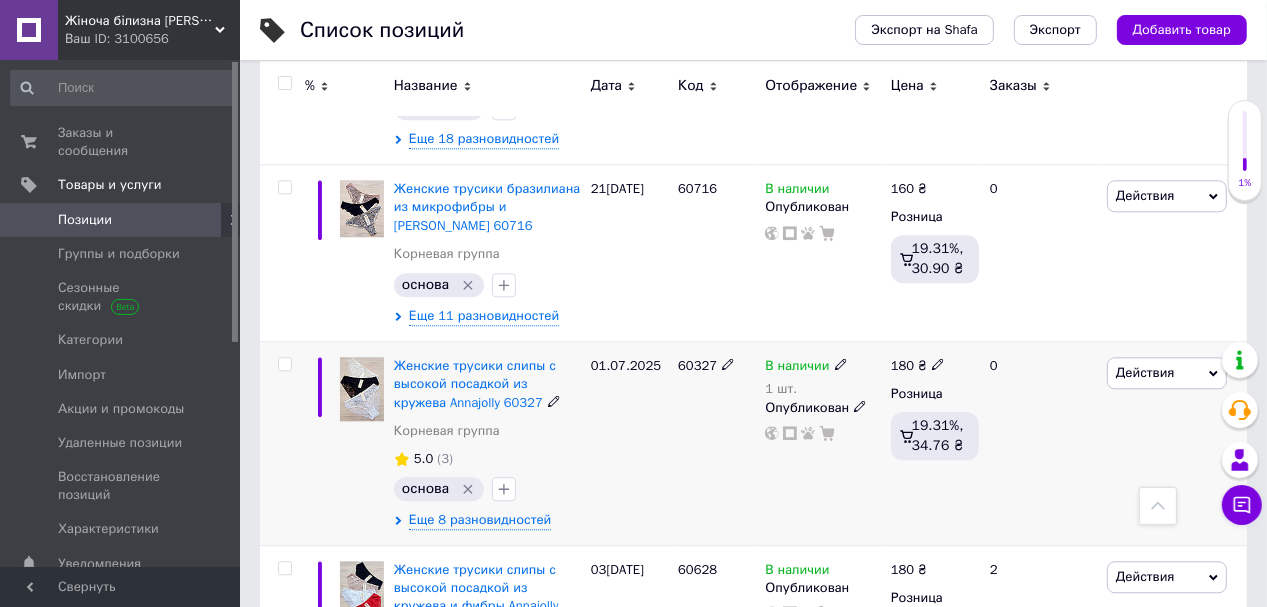 scroll, scrollTop: 4164, scrollLeft: 0, axis: vertical 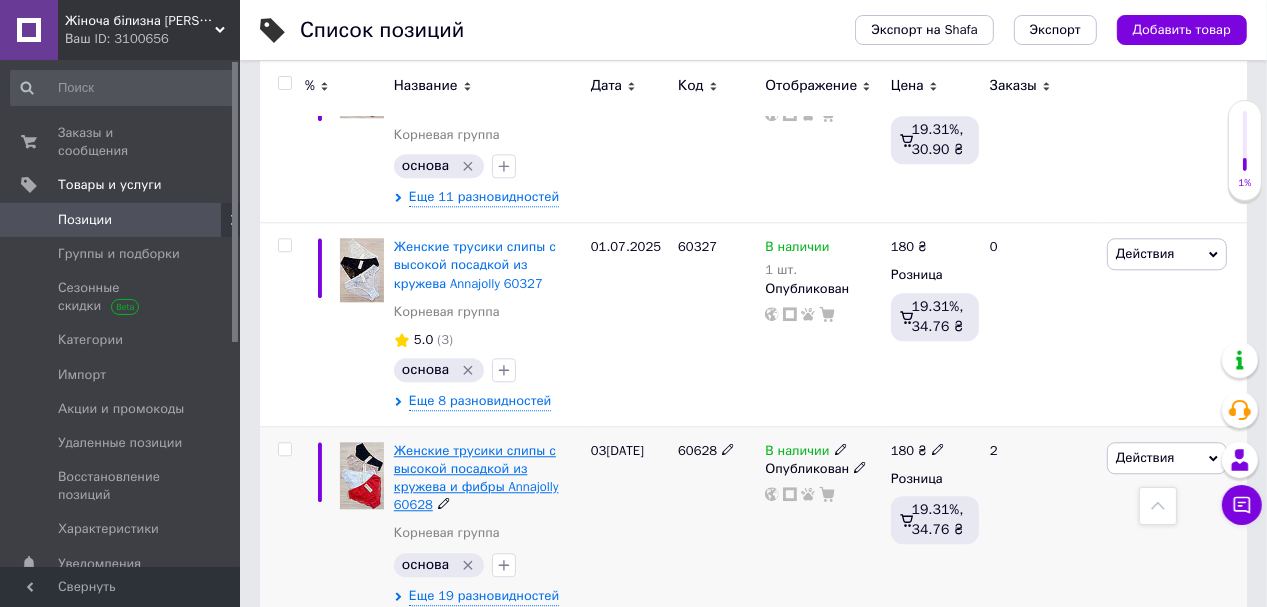 click on "Женские трусики слипы с высокой посадкой из кружева и фибры Annajolly 60628" at bounding box center [476, 478] 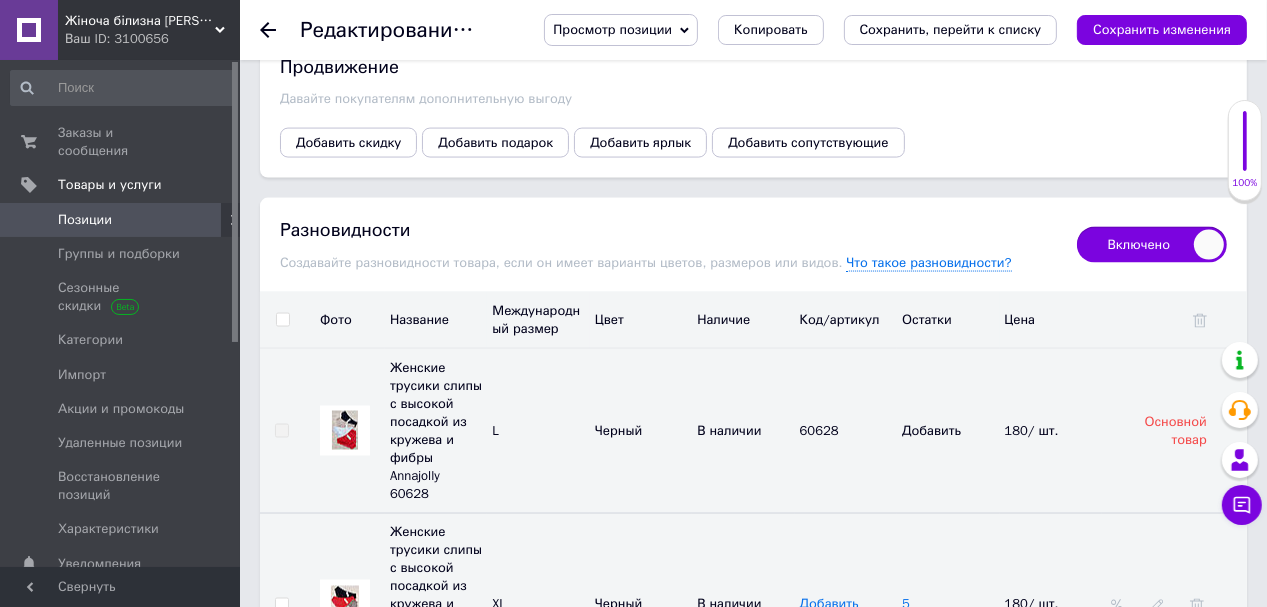 scroll, scrollTop: 2720, scrollLeft: 0, axis: vertical 